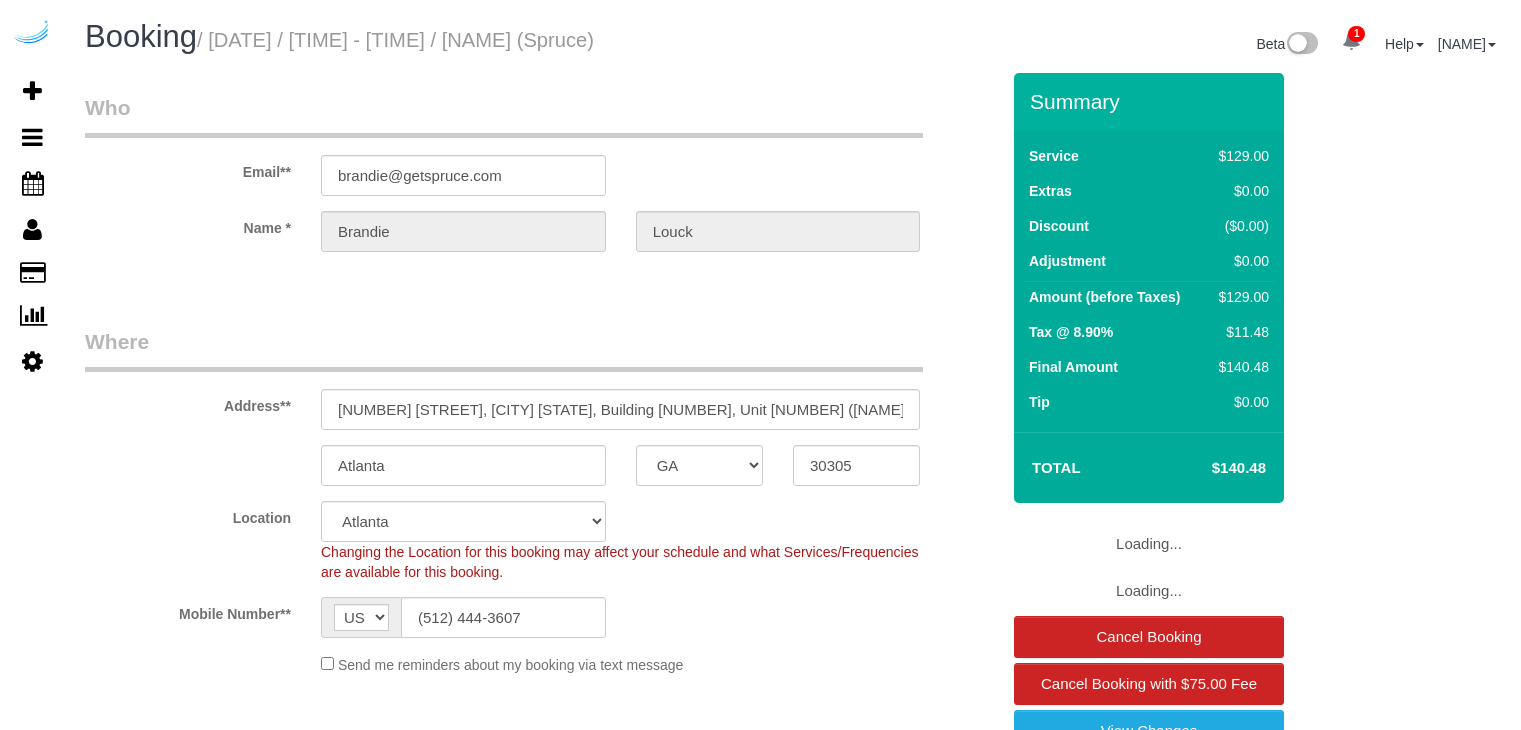 select on "GA" 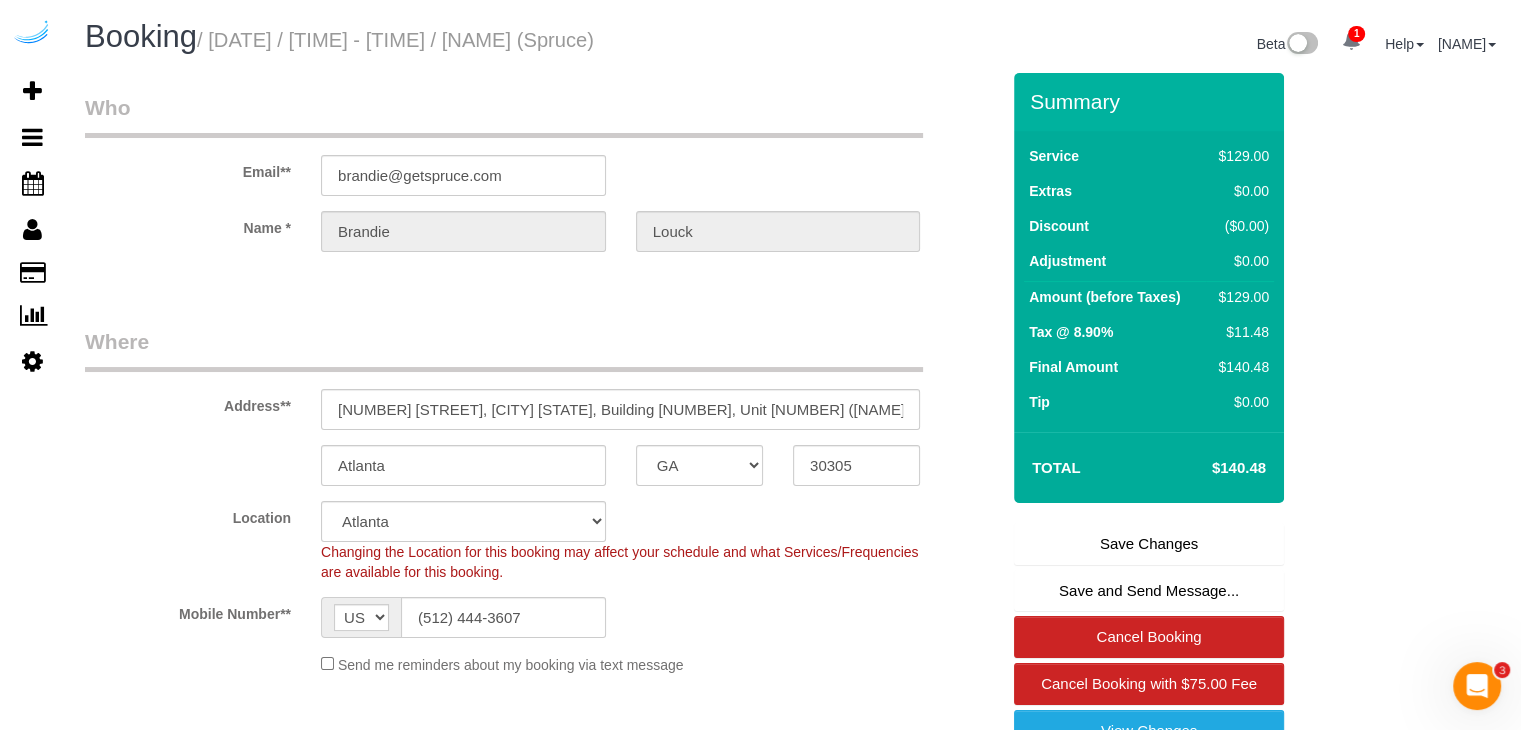 scroll, scrollTop: 0, scrollLeft: 0, axis: both 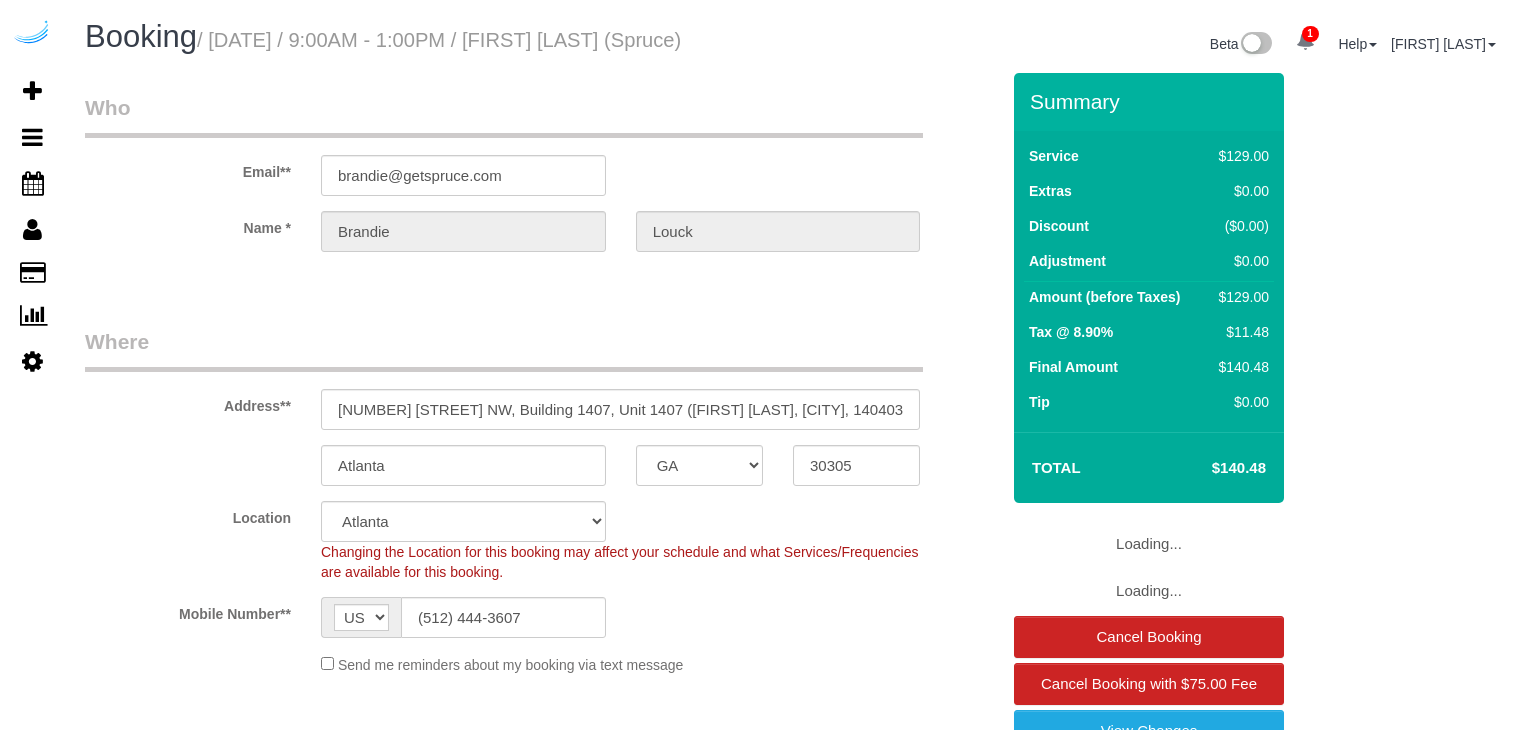 select on "GA" 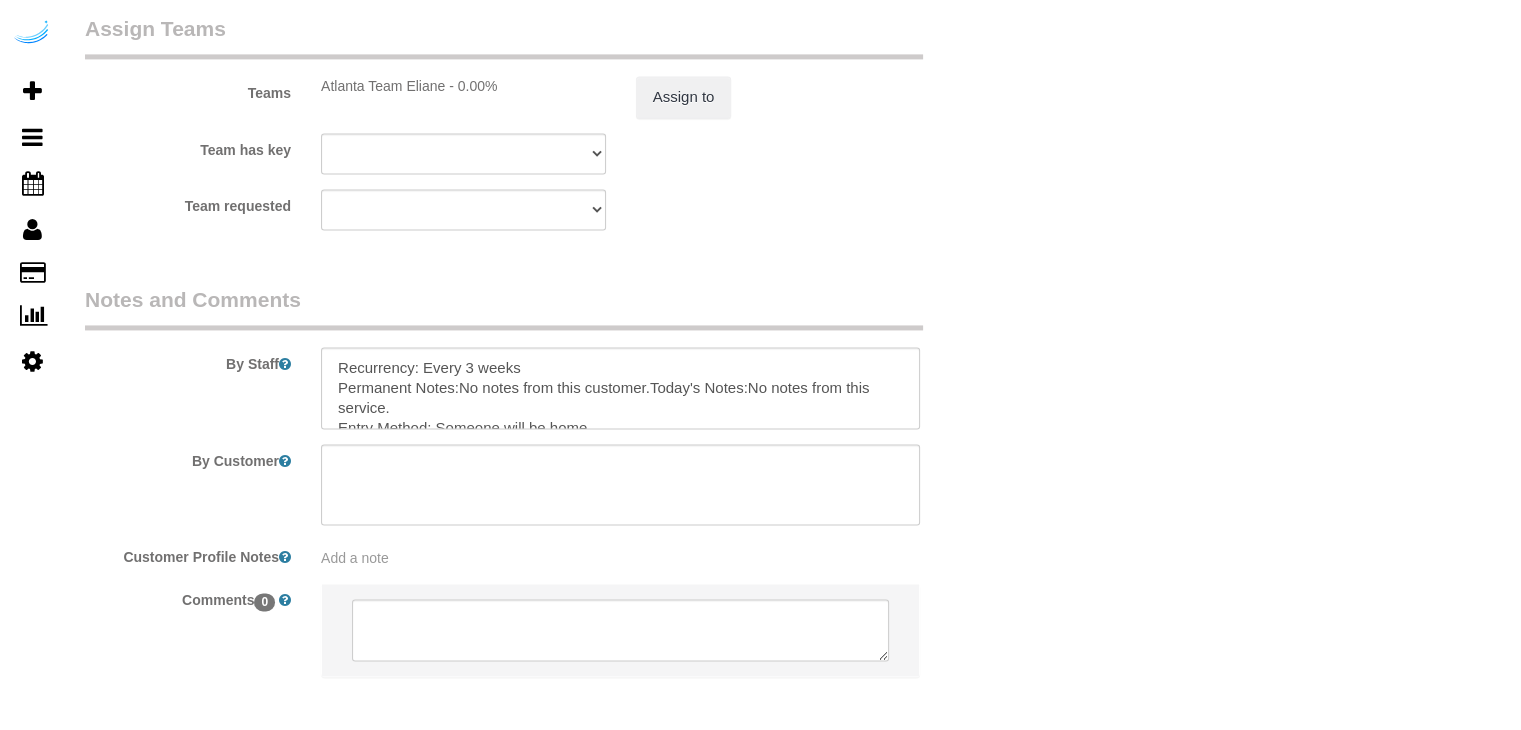 scroll, scrollTop: 3061, scrollLeft: 0, axis: vertical 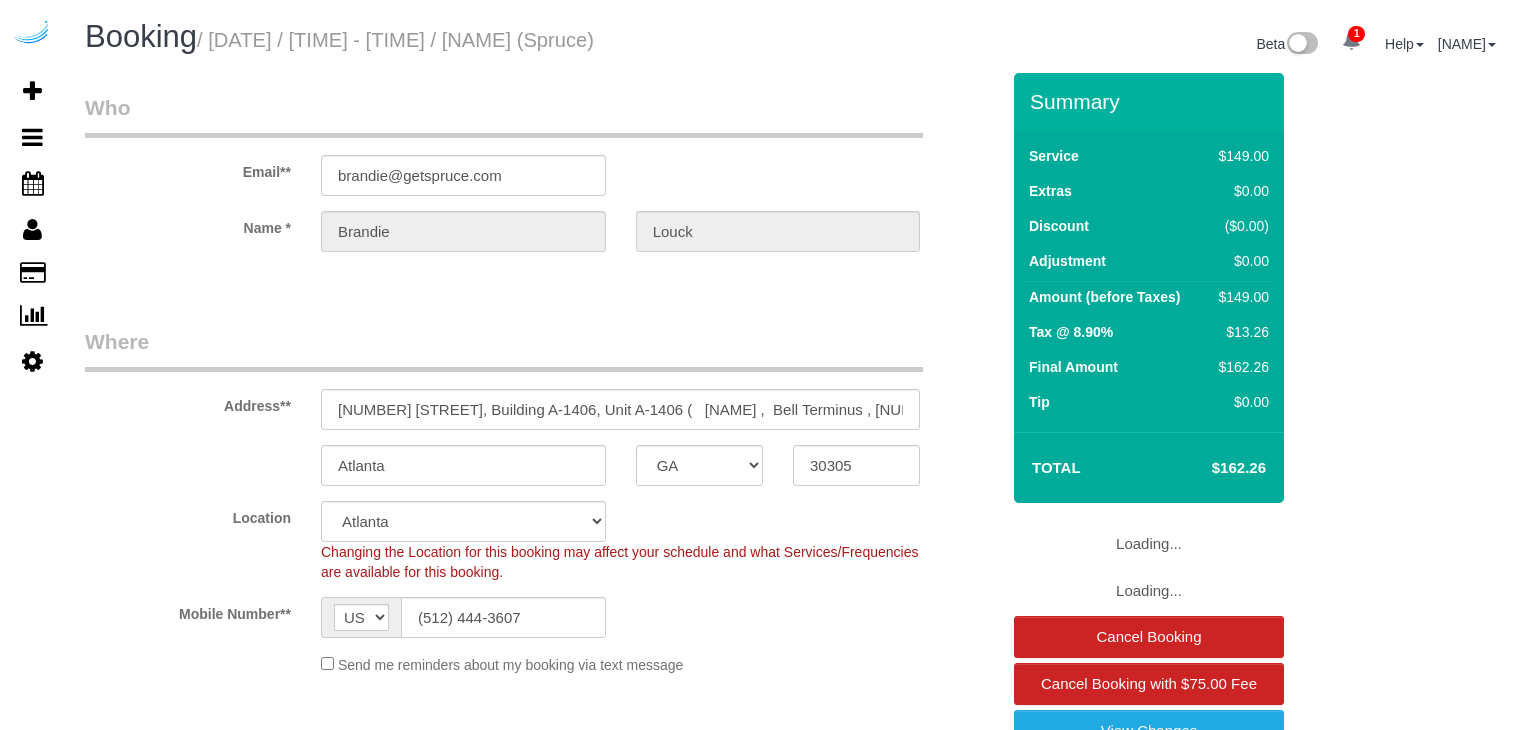 select on "GA" 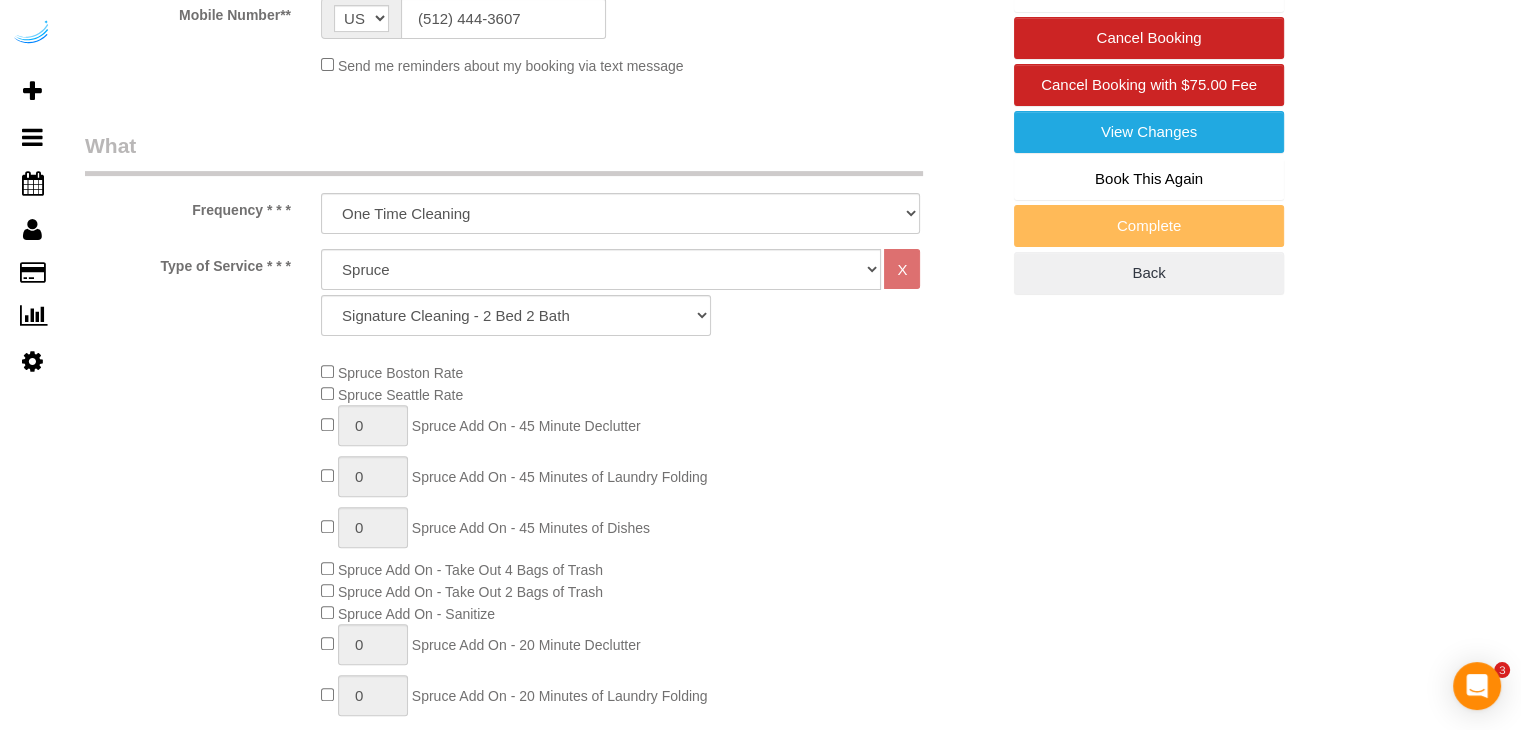 scroll, scrollTop: 600, scrollLeft: 0, axis: vertical 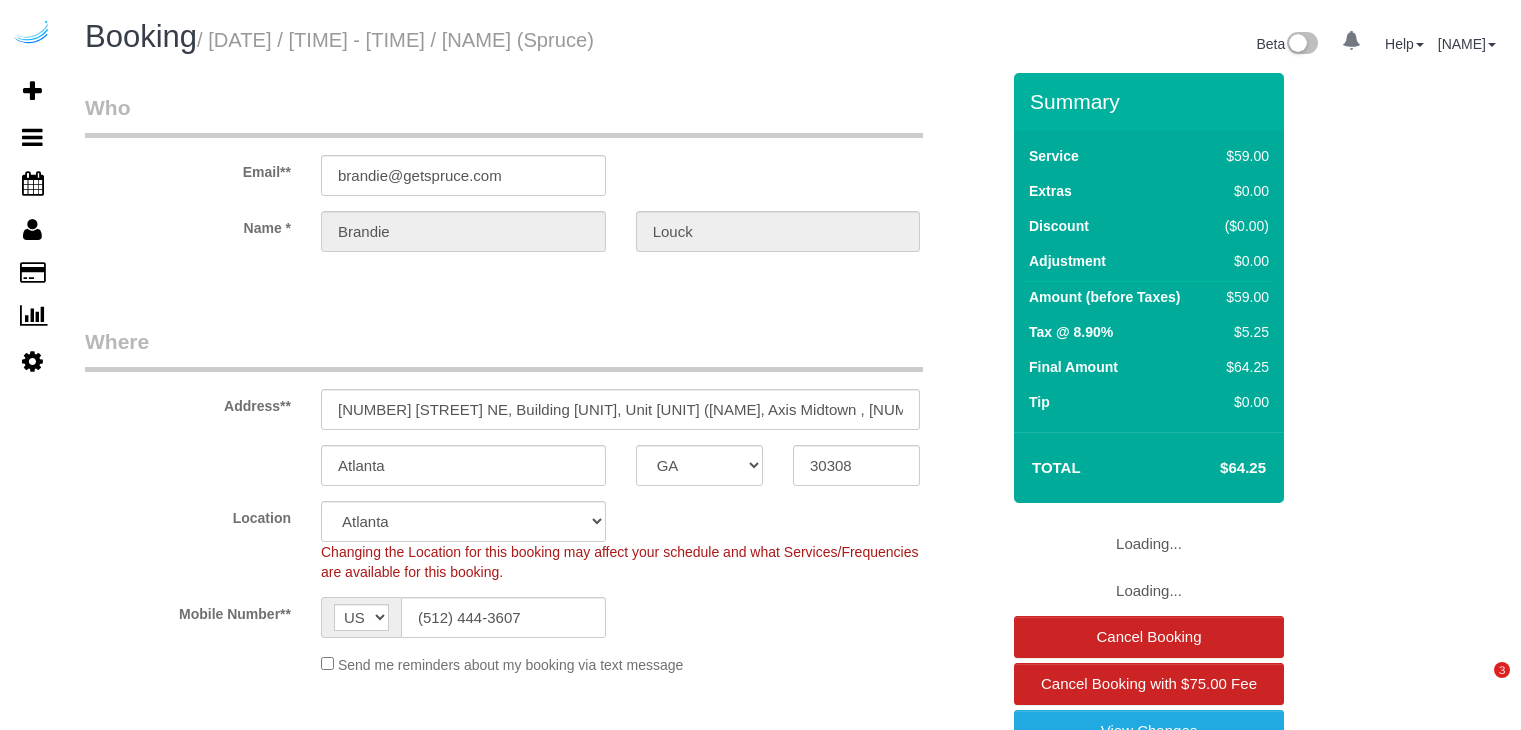 select on "GA" 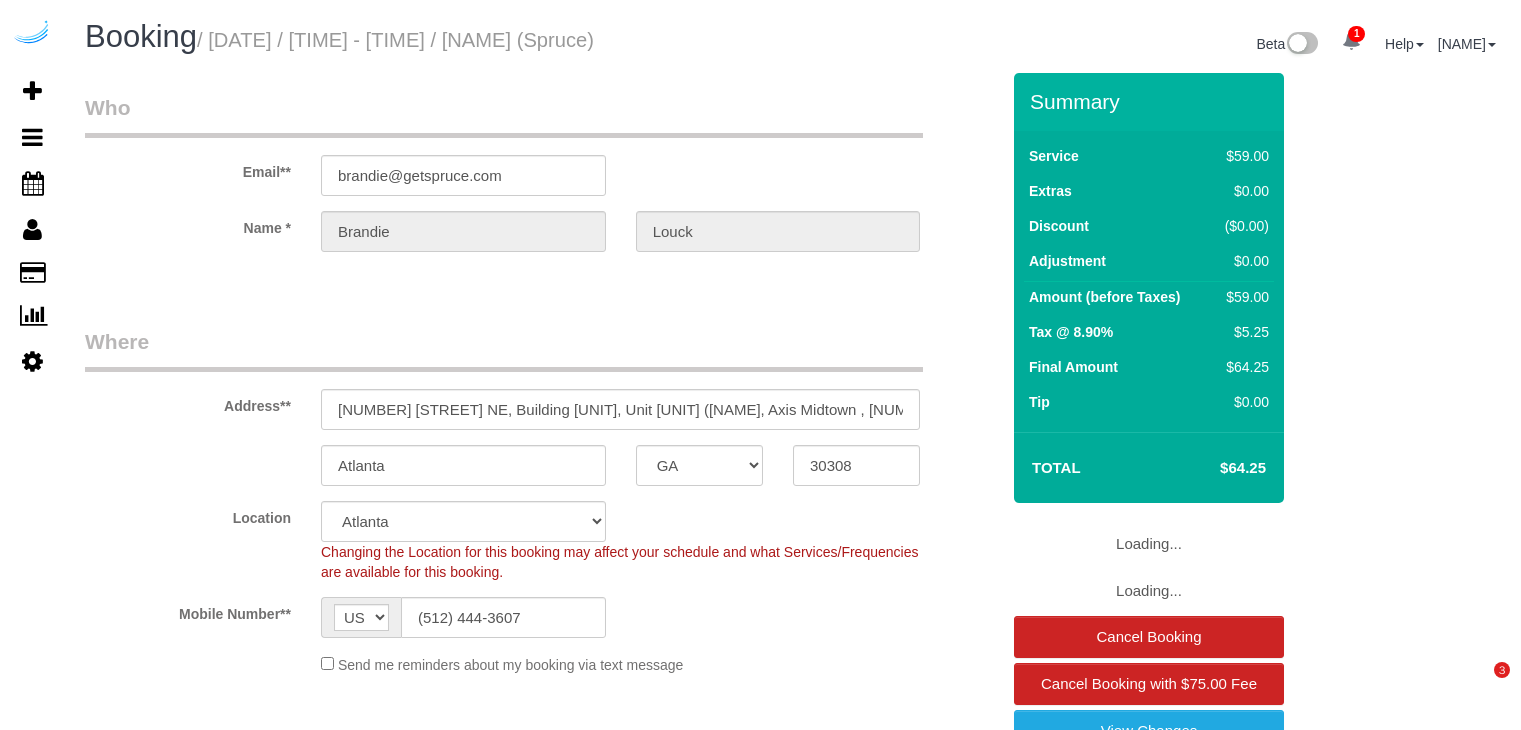 scroll, scrollTop: 0, scrollLeft: 0, axis: both 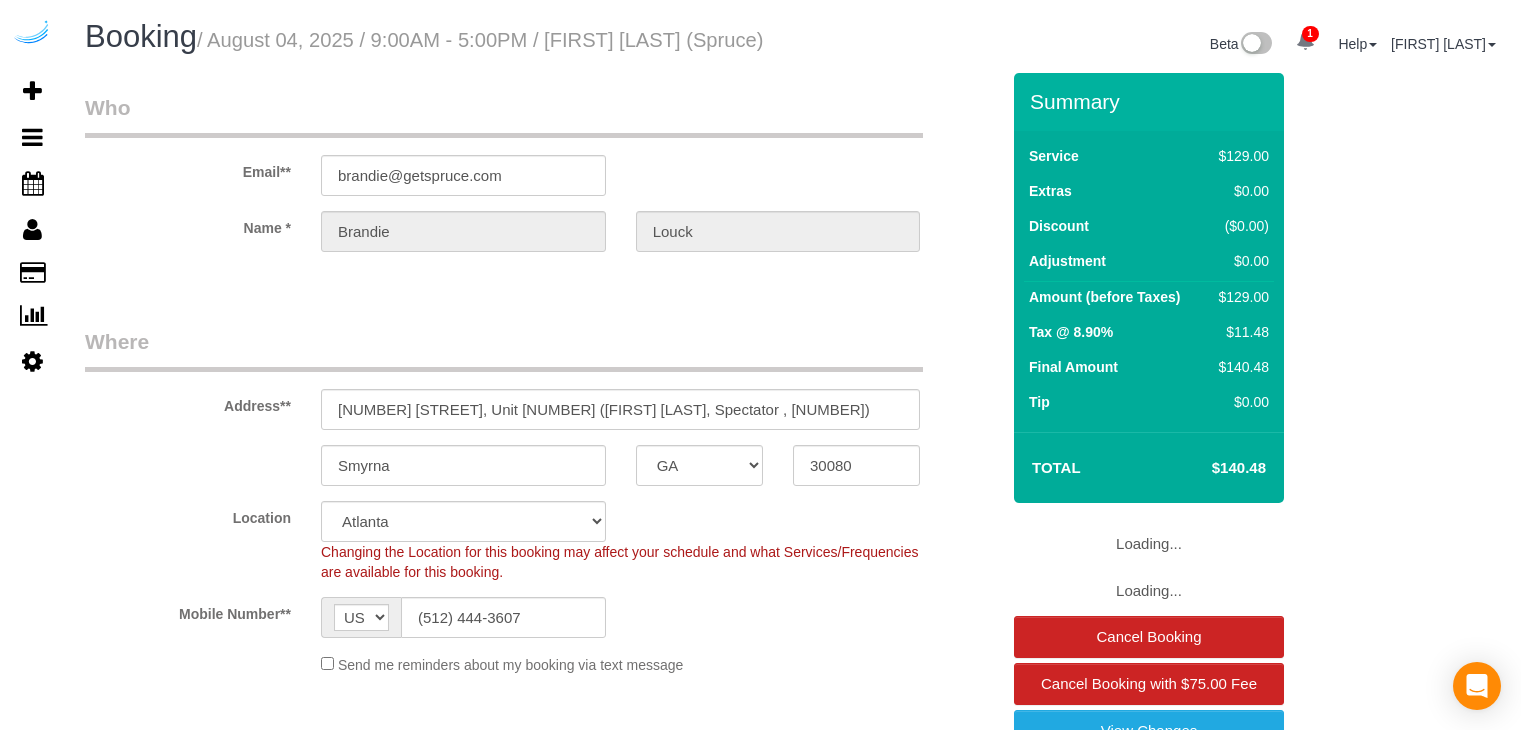 select on "GA" 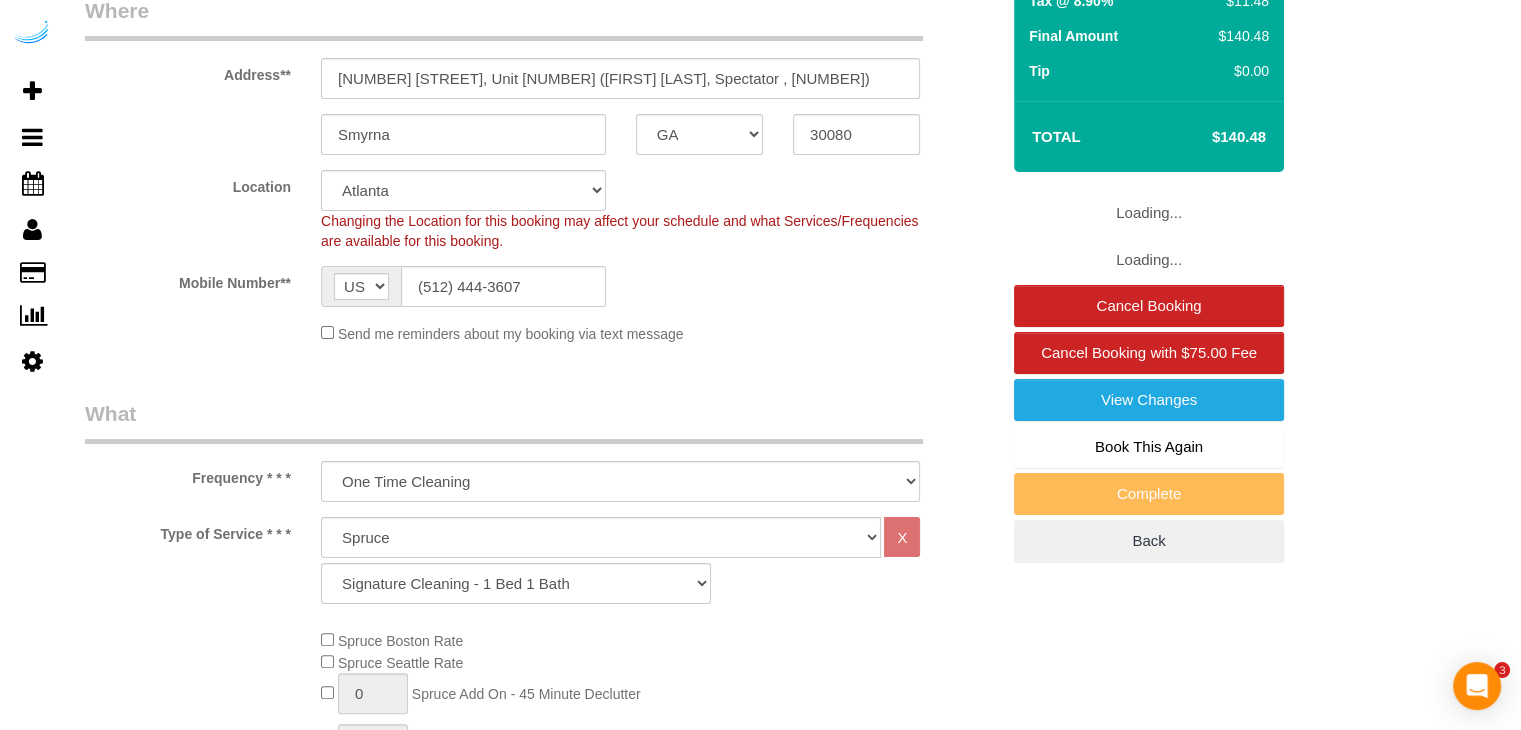 scroll, scrollTop: 400, scrollLeft: 0, axis: vertical 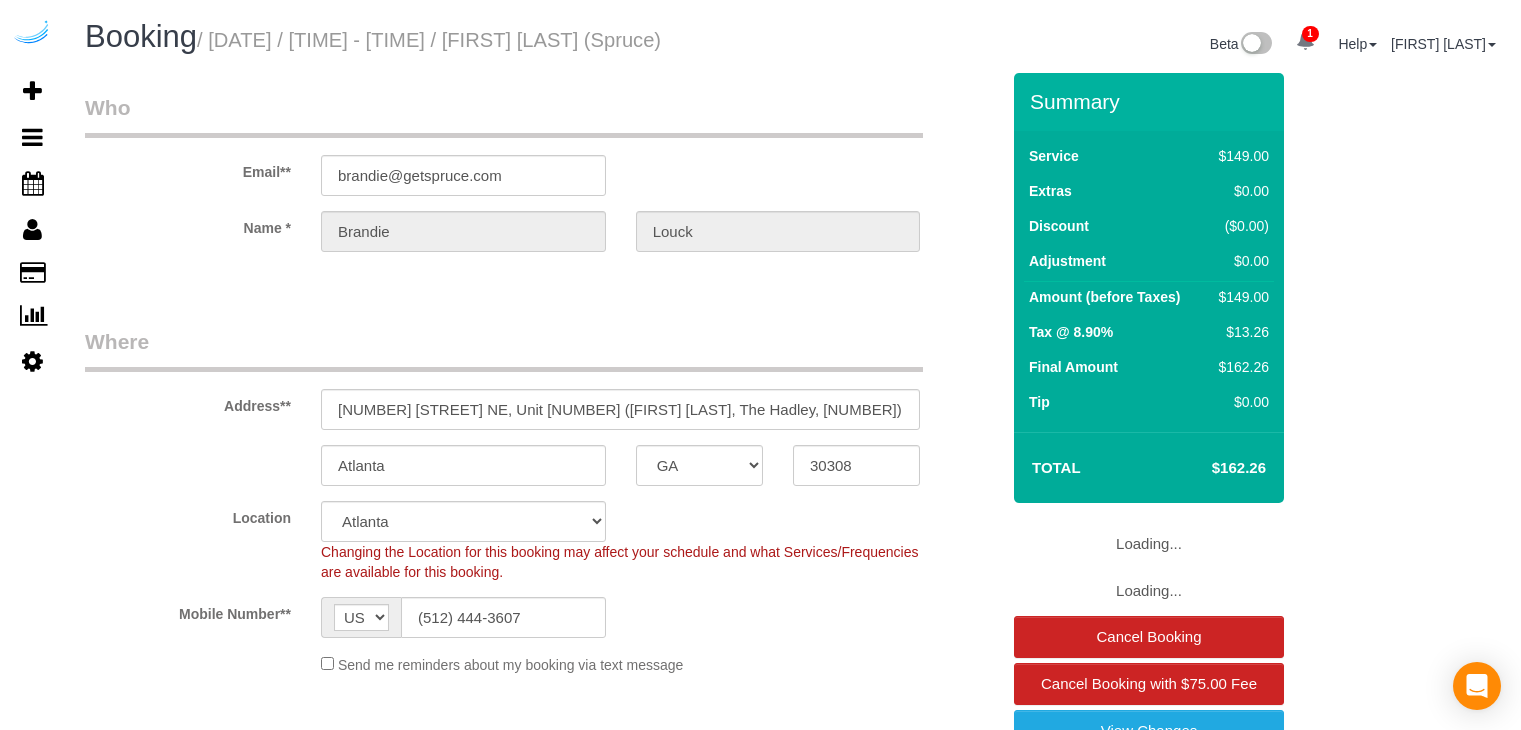 select on "GA" 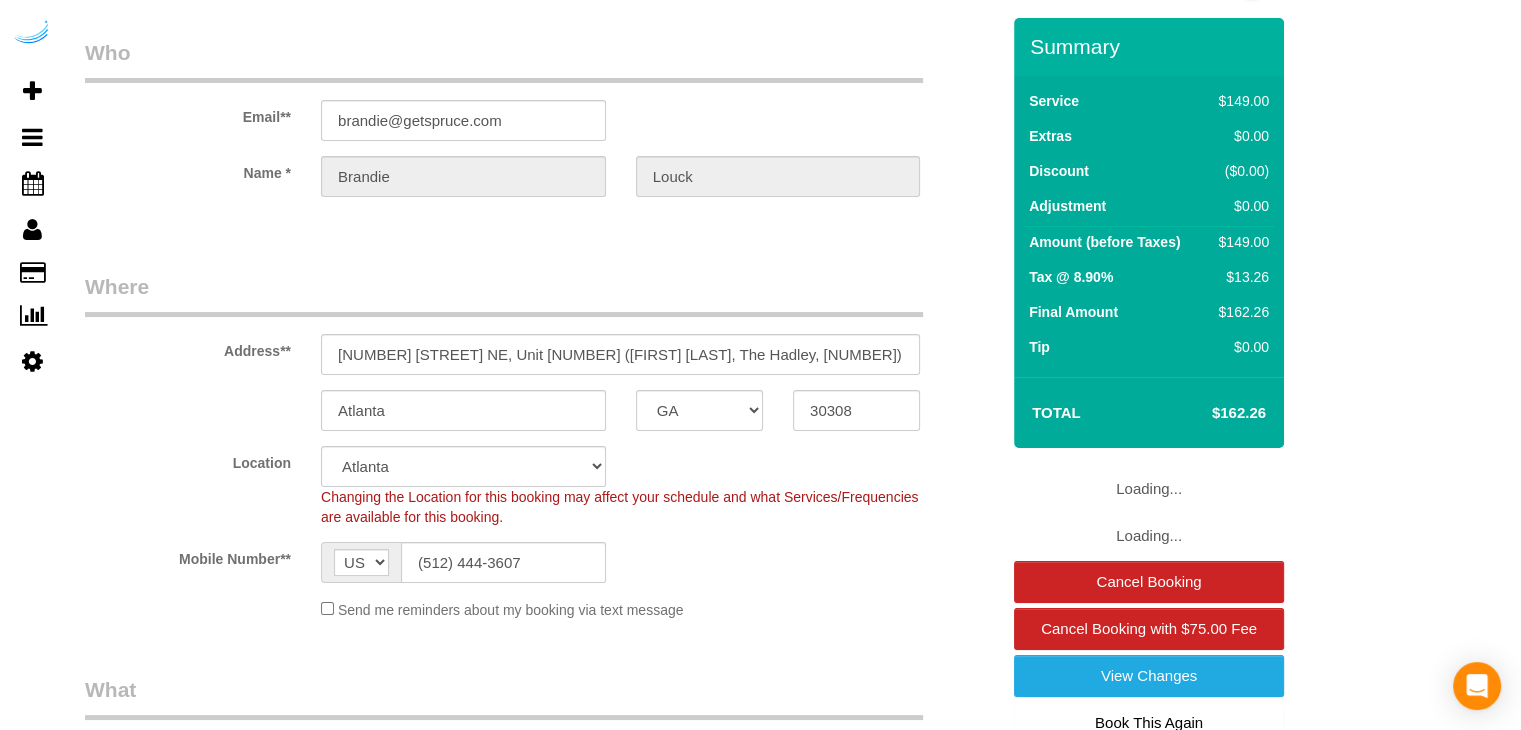 select on "object:788" 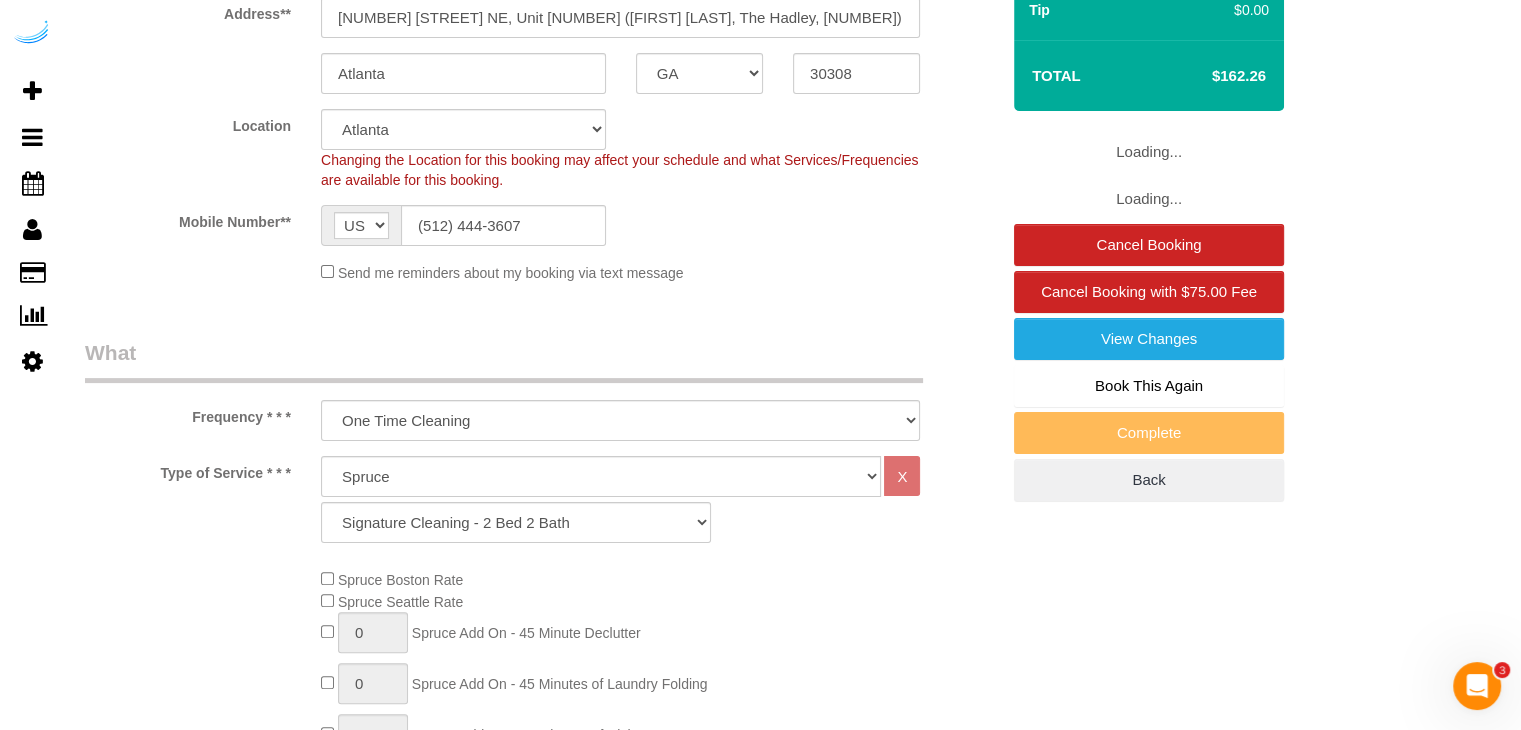 scroll, scrollTop: 0, scrollLeft: 0, axis: both 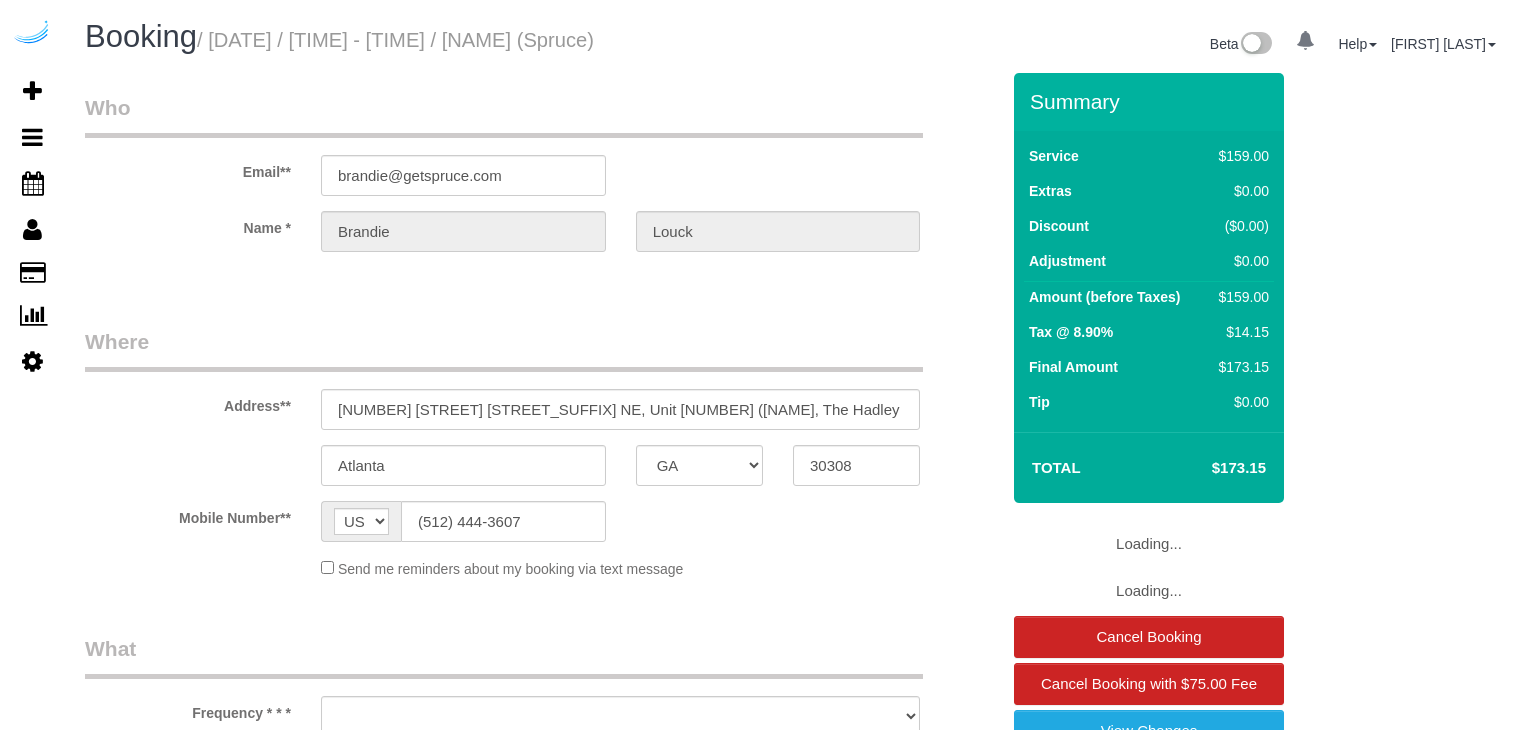 select on "GA" 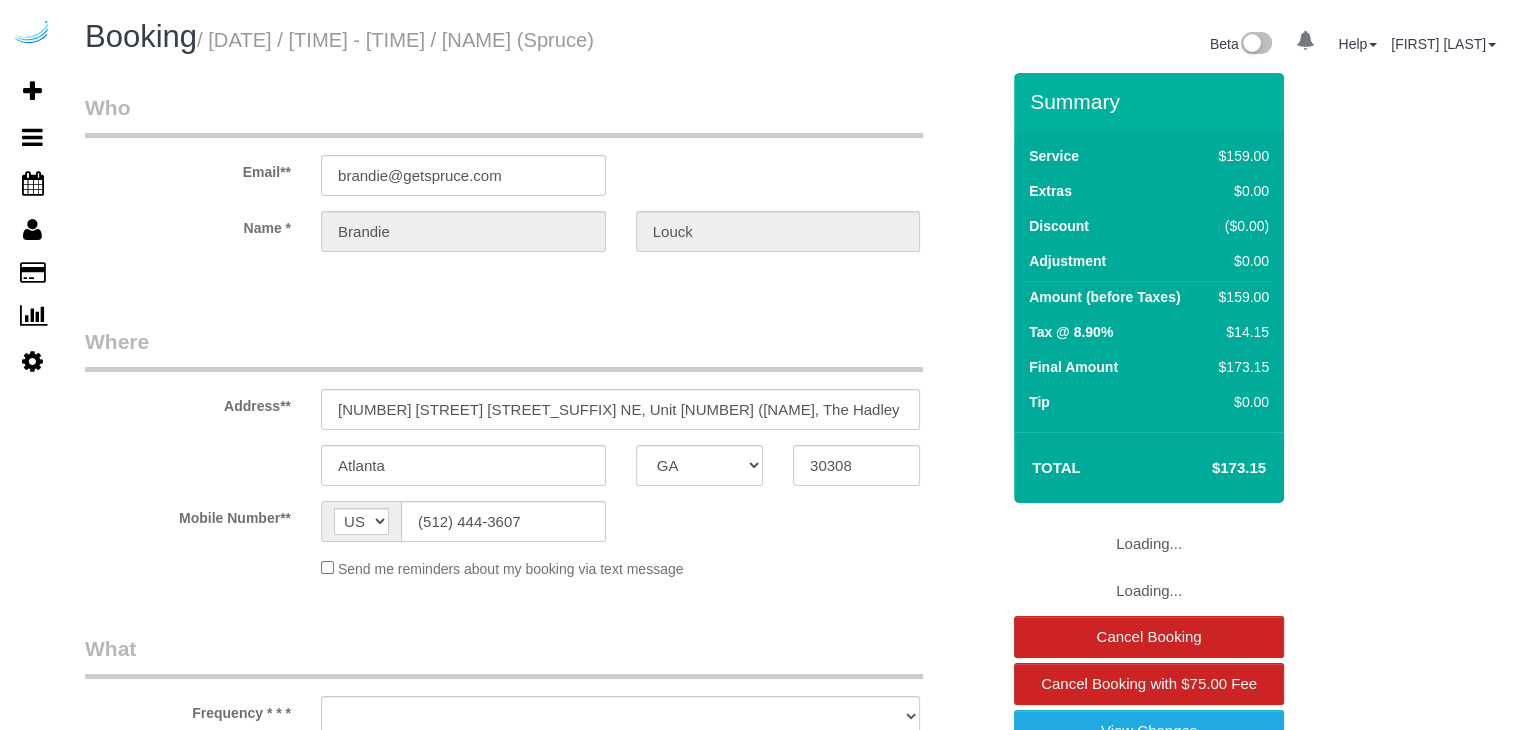 select on "object:644" 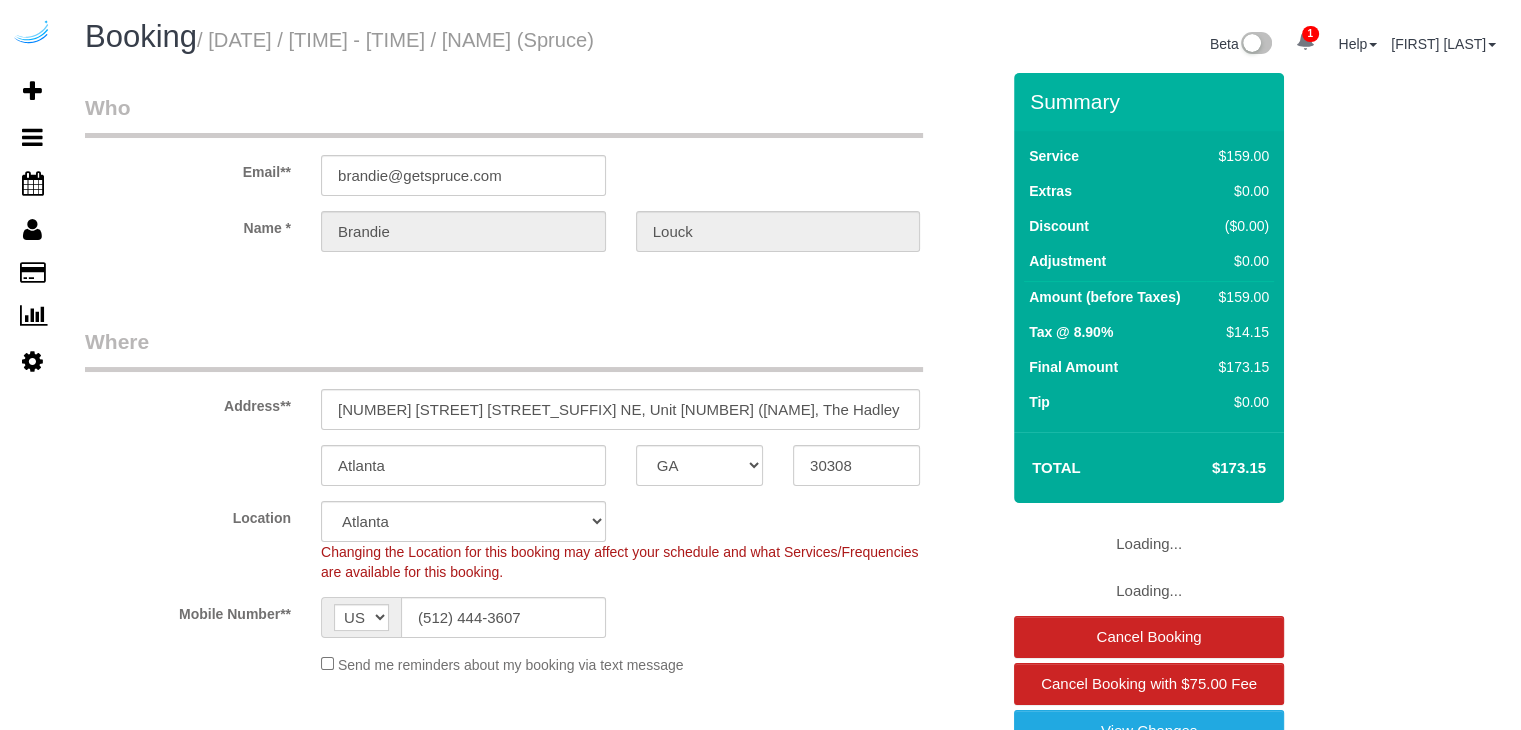 select on "object:788" 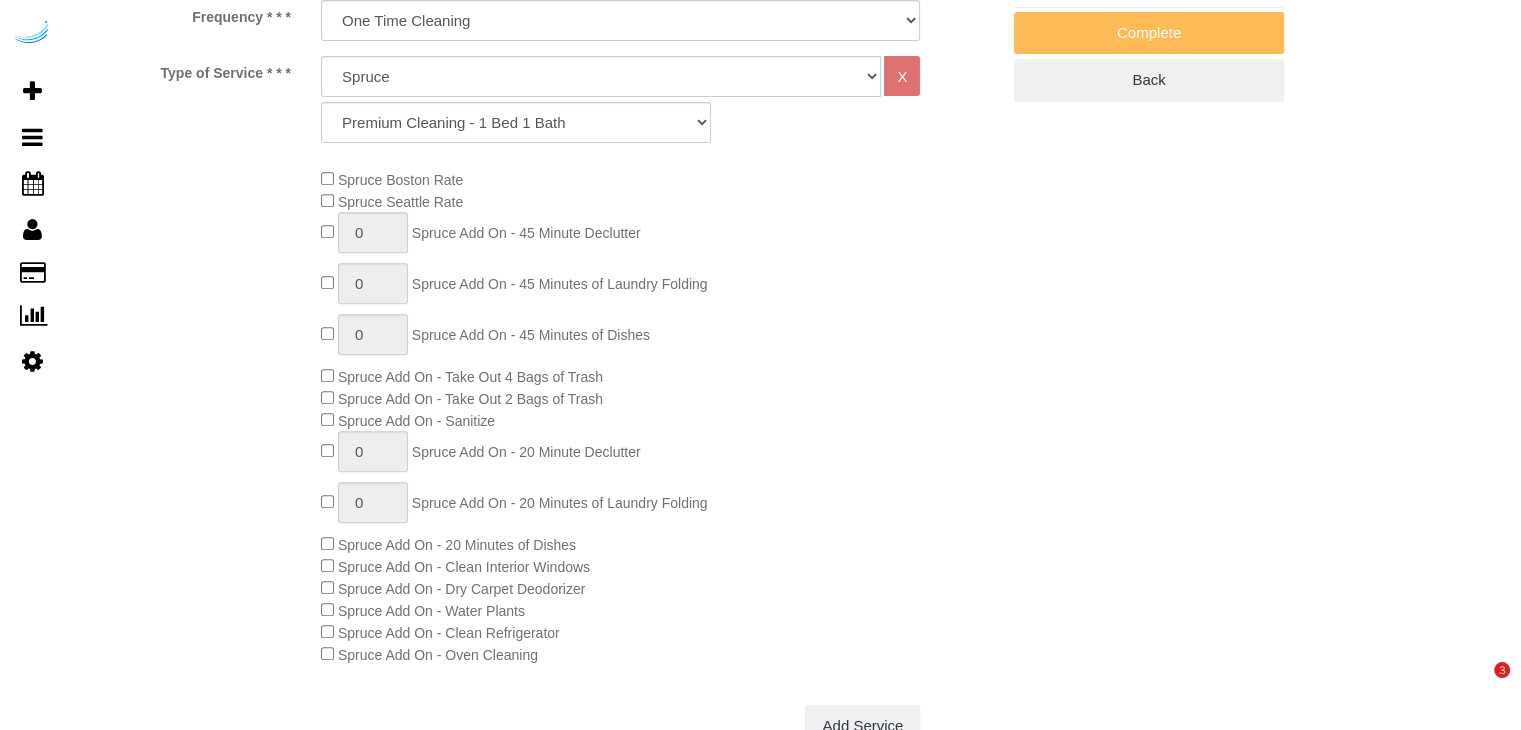 scroll, scrollTop: 843, scrollLeft: 0, axis: vertical 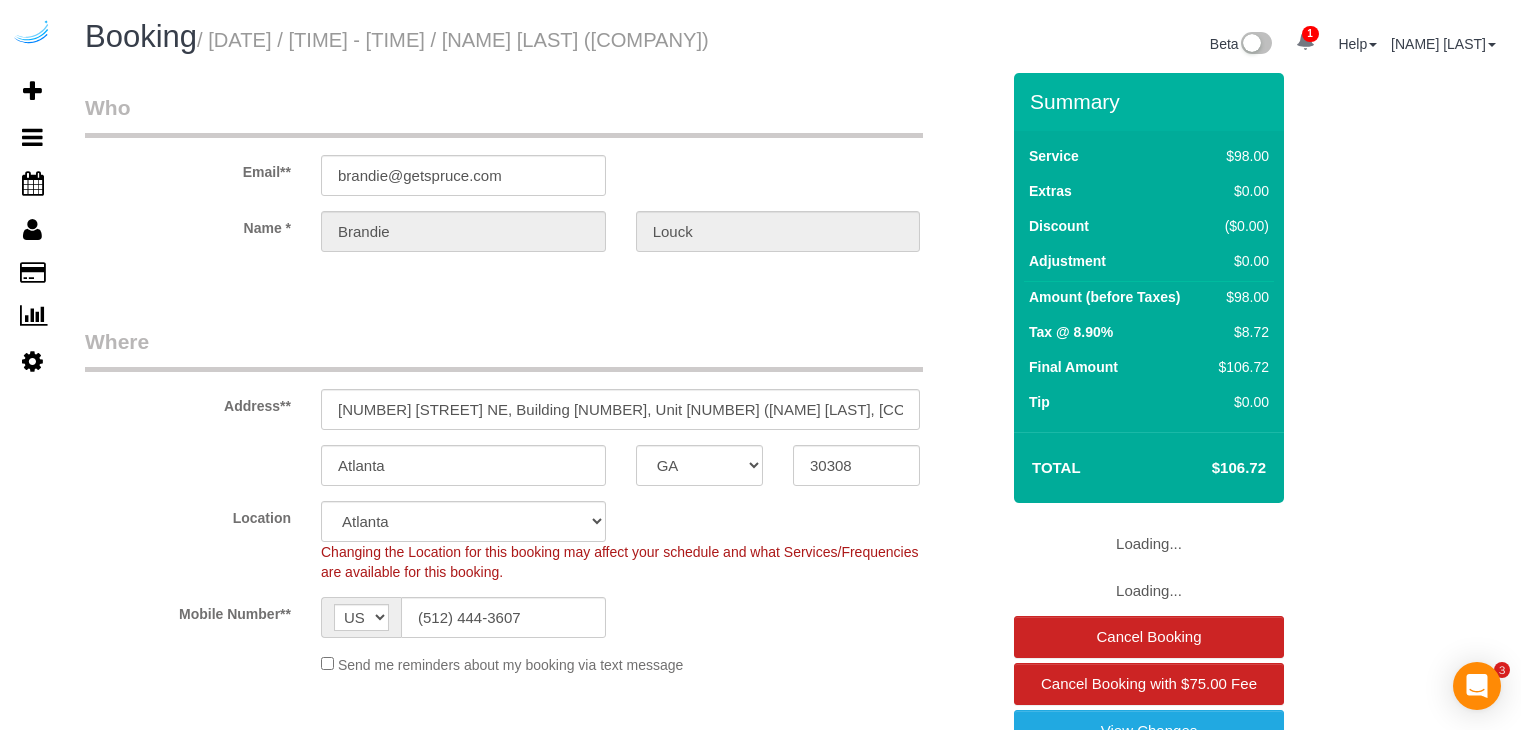 select on "GA" 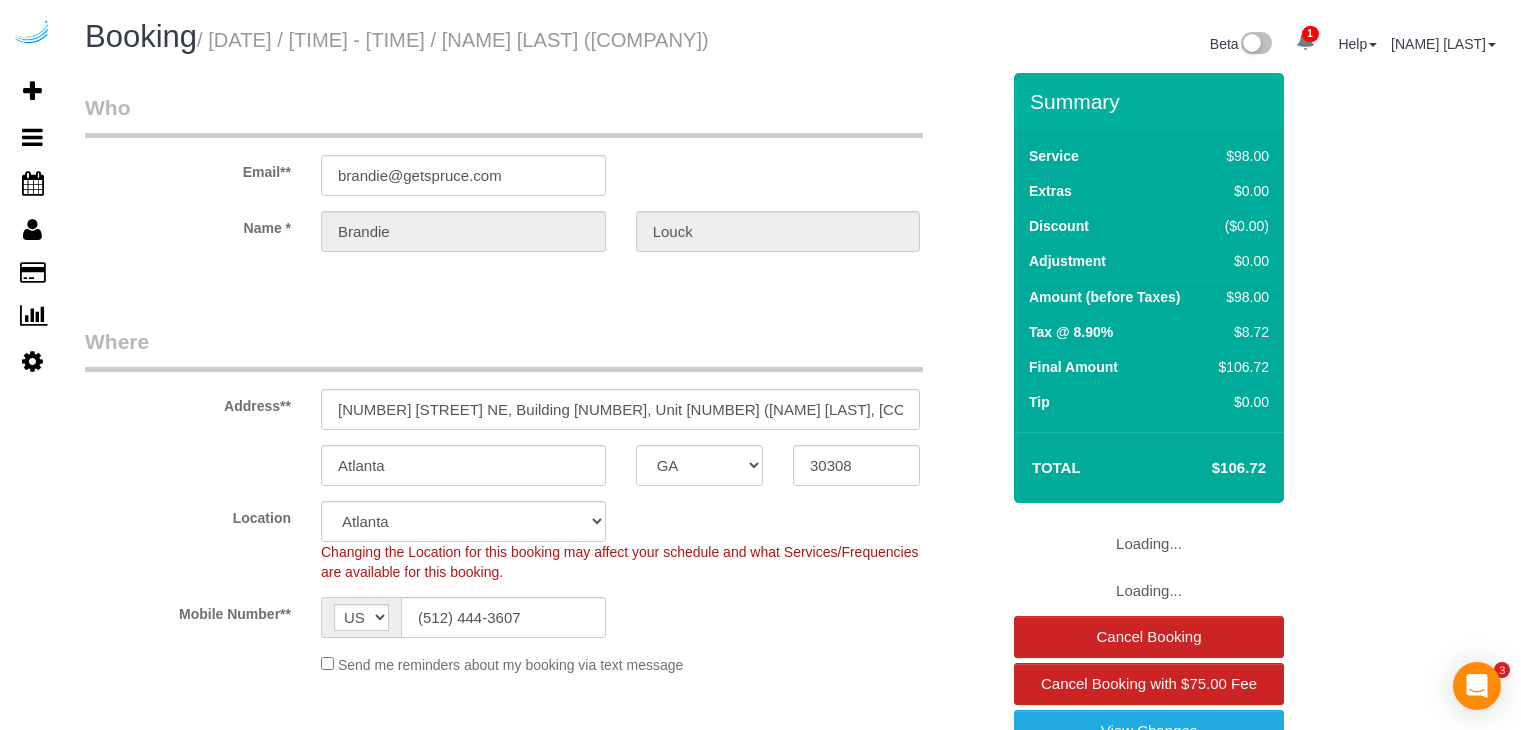 scroll, scrollTop: 0, scrollLeft: 0, axis: both 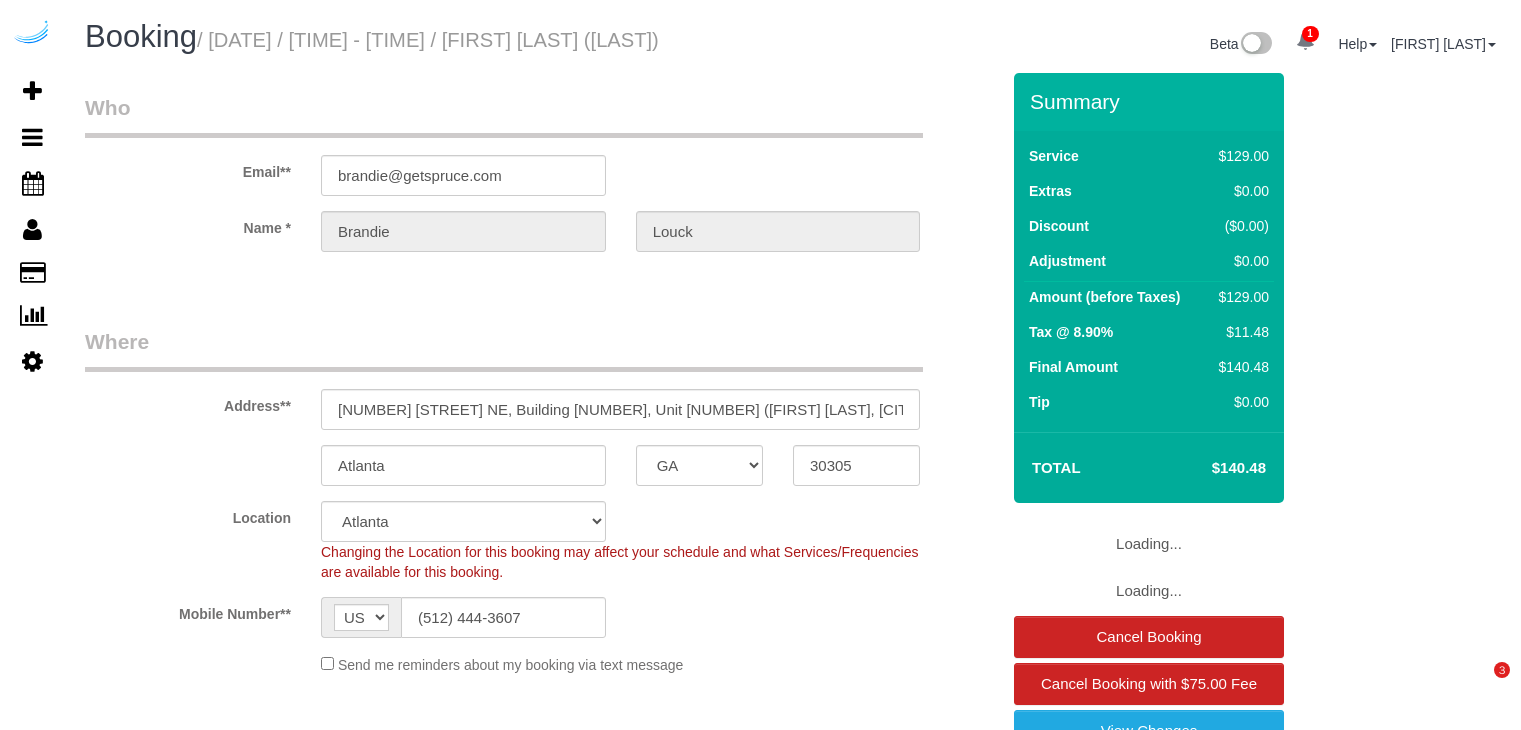 select on "GA" 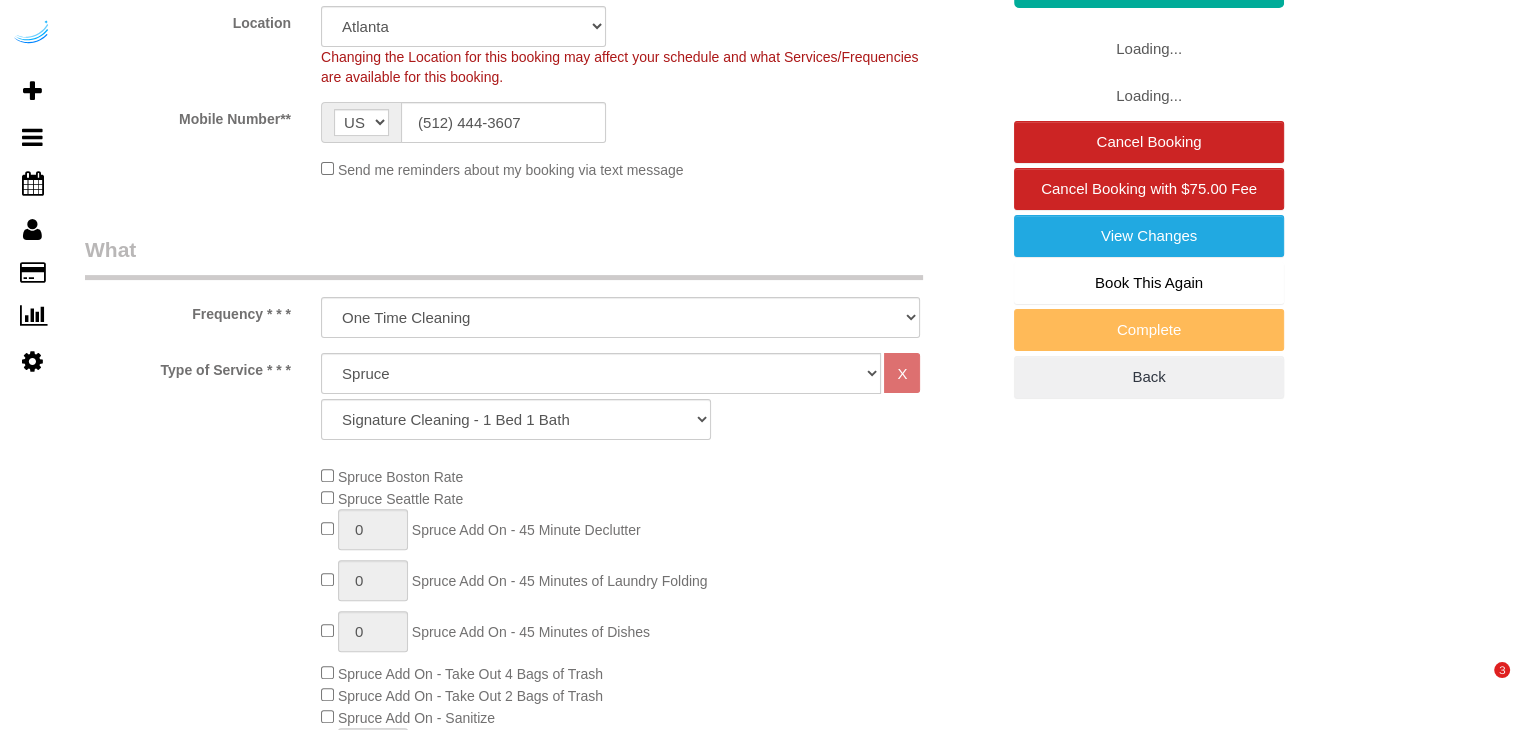 scroll, scrollTop: 500, scrollLeft: 0, axis: vertical 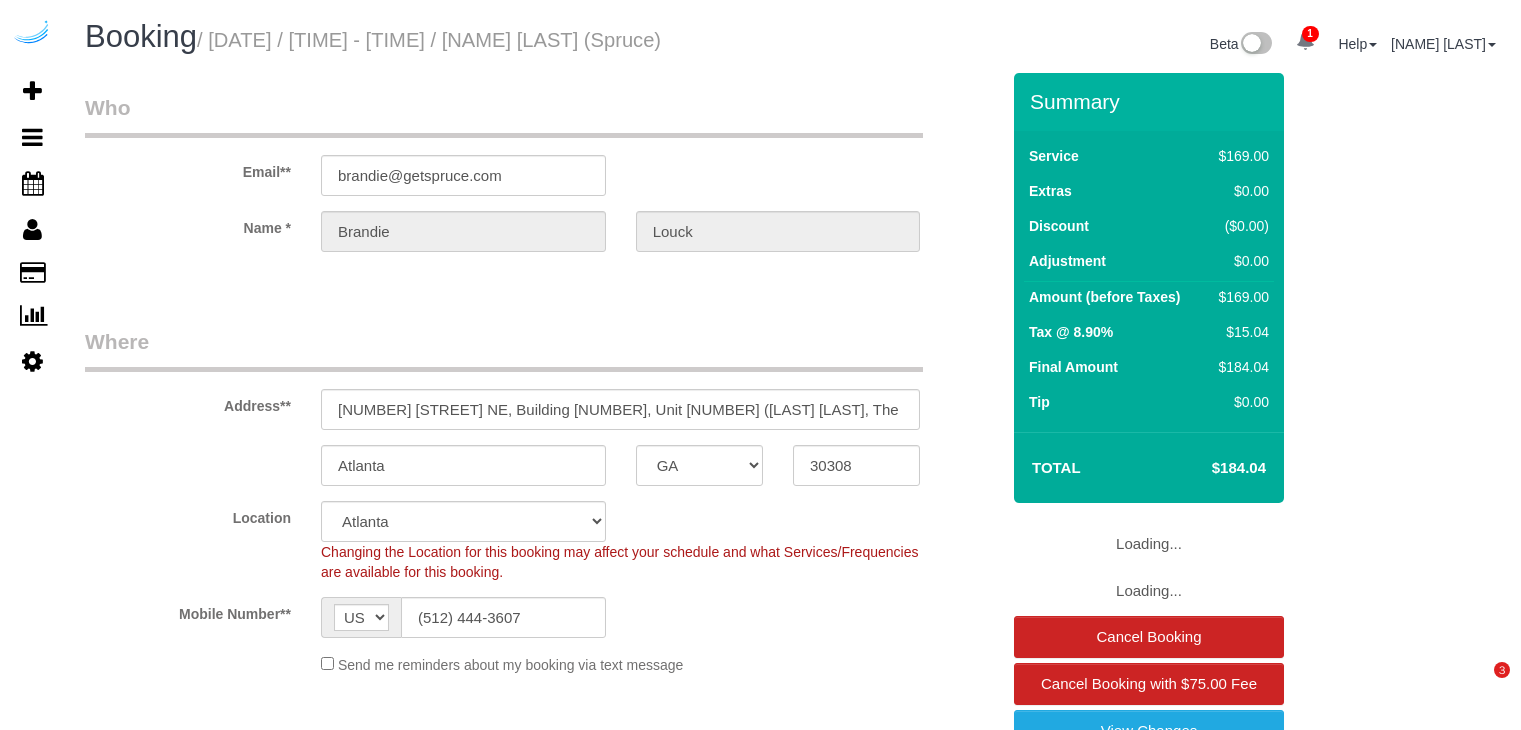 select on "GA" 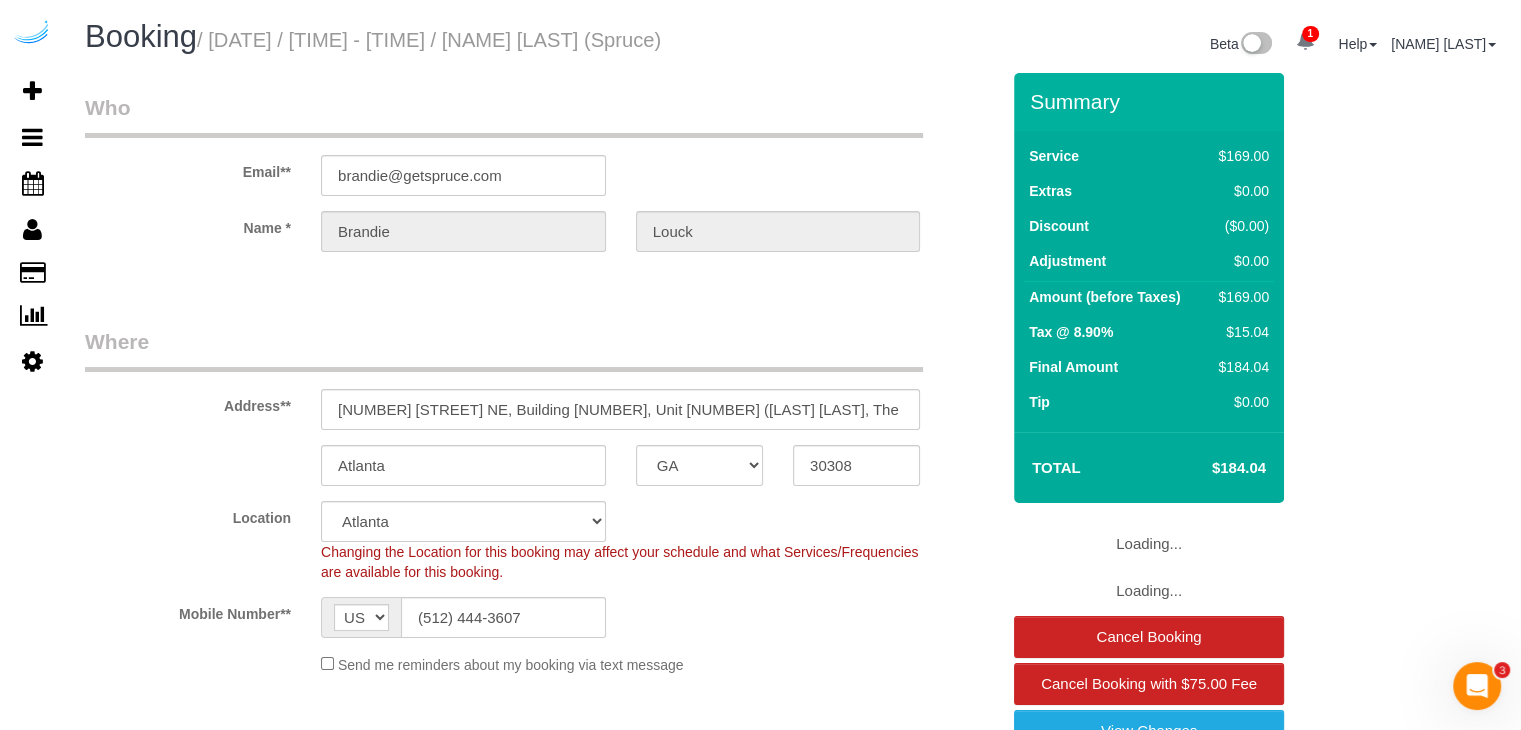 scroll, scrollTop: 0, scrollLeft: 0, axis: both 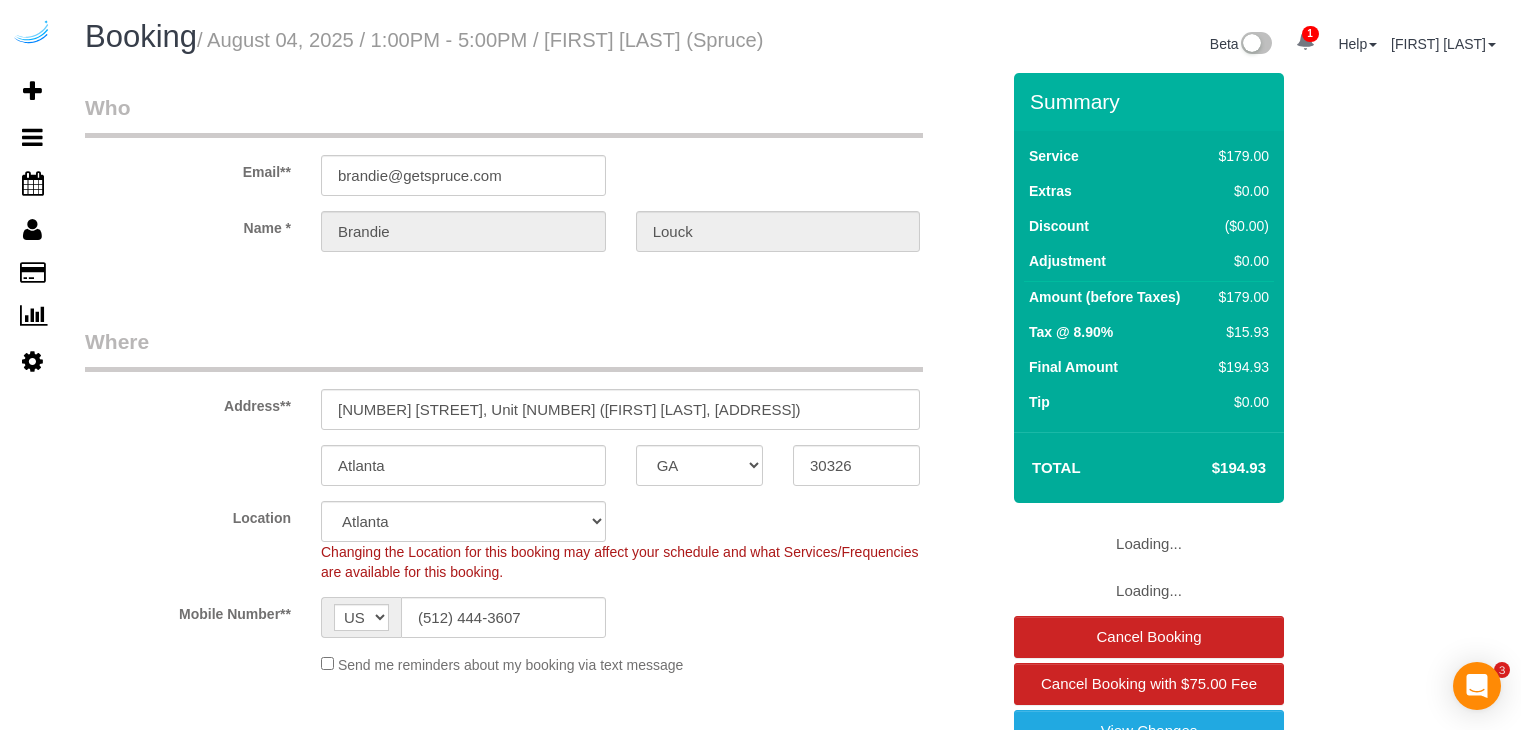 select on "GA" 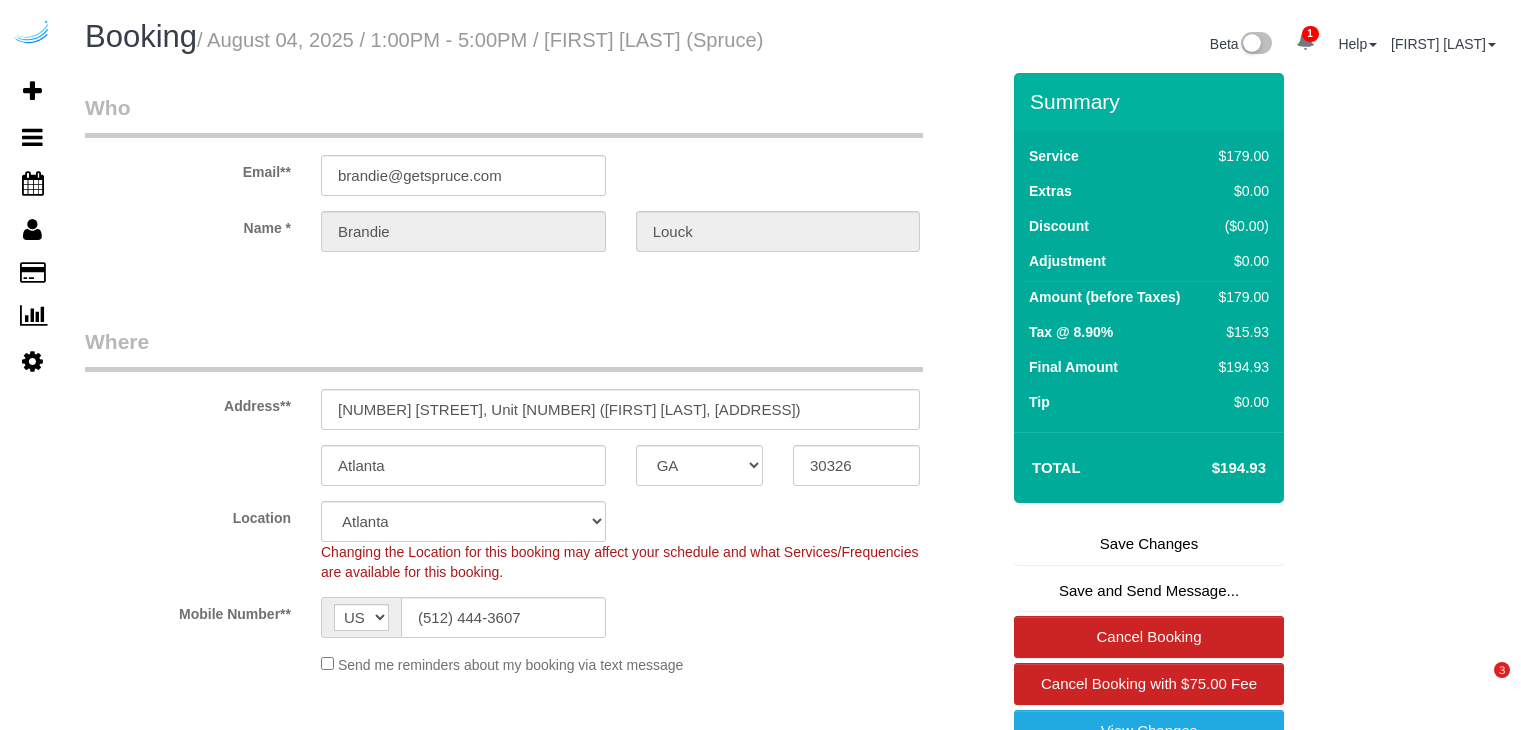 scroll, scrollTop: 0, scrollLeft: 0, axis: both 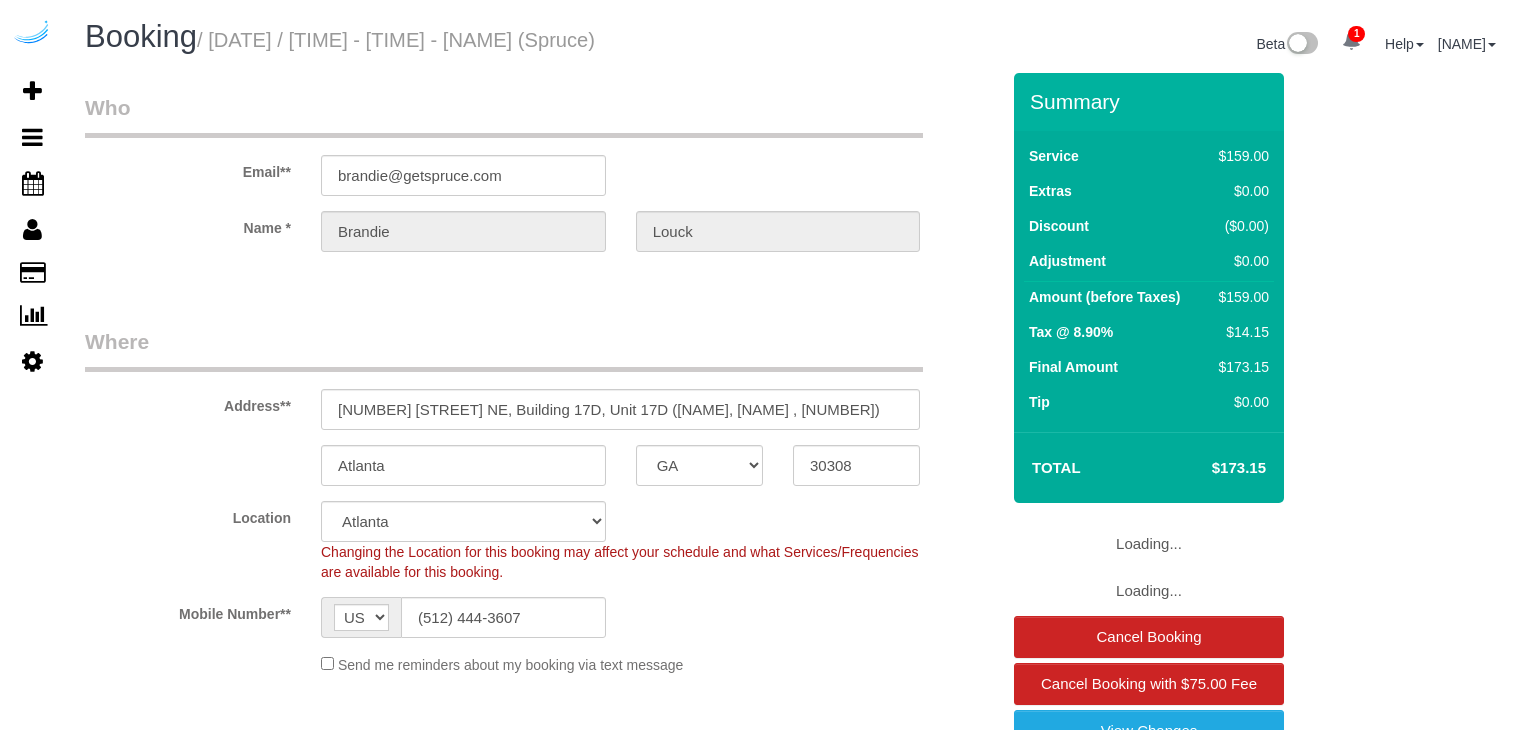 select on "GA" 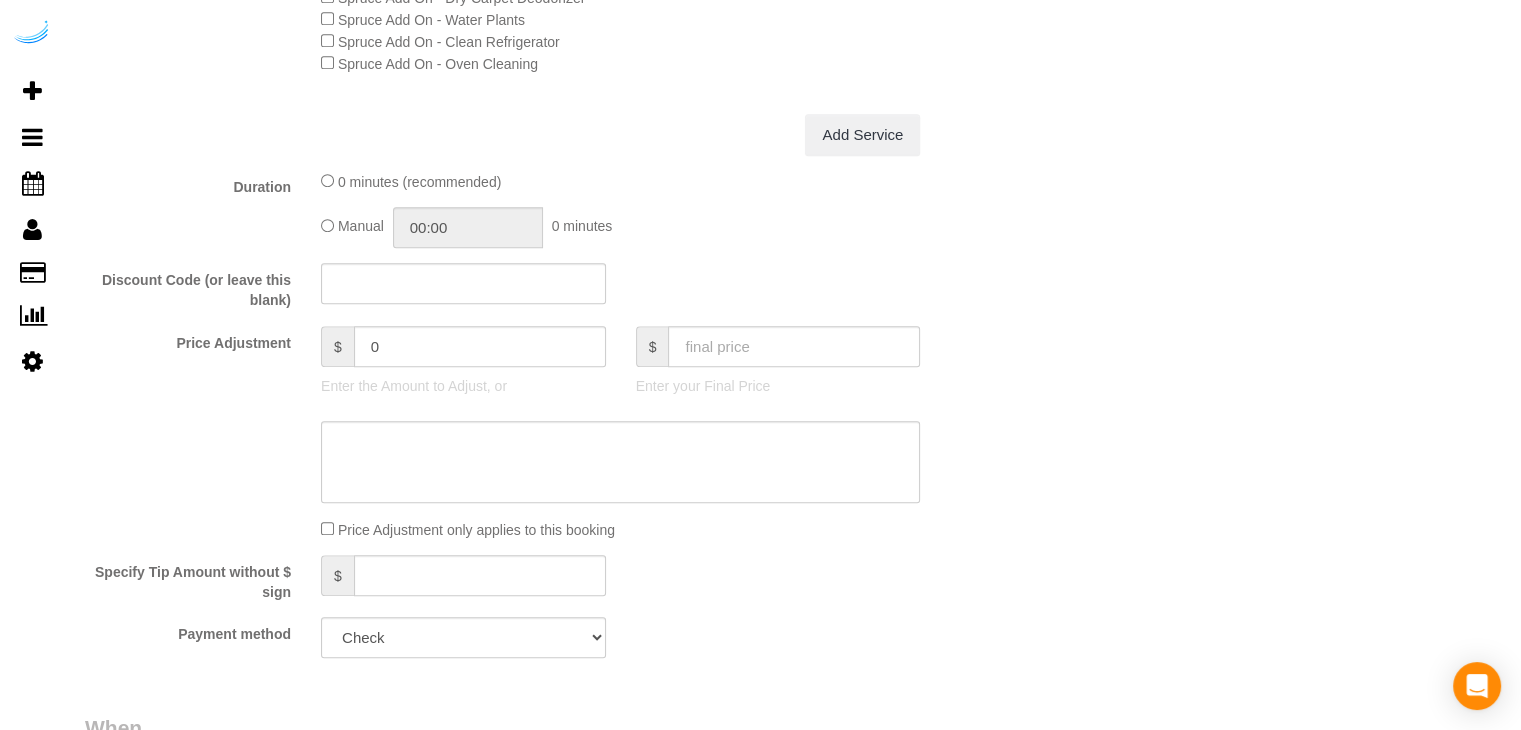 scroll, scrollTop: 1800, scrollLeft: 0, axis: vertical 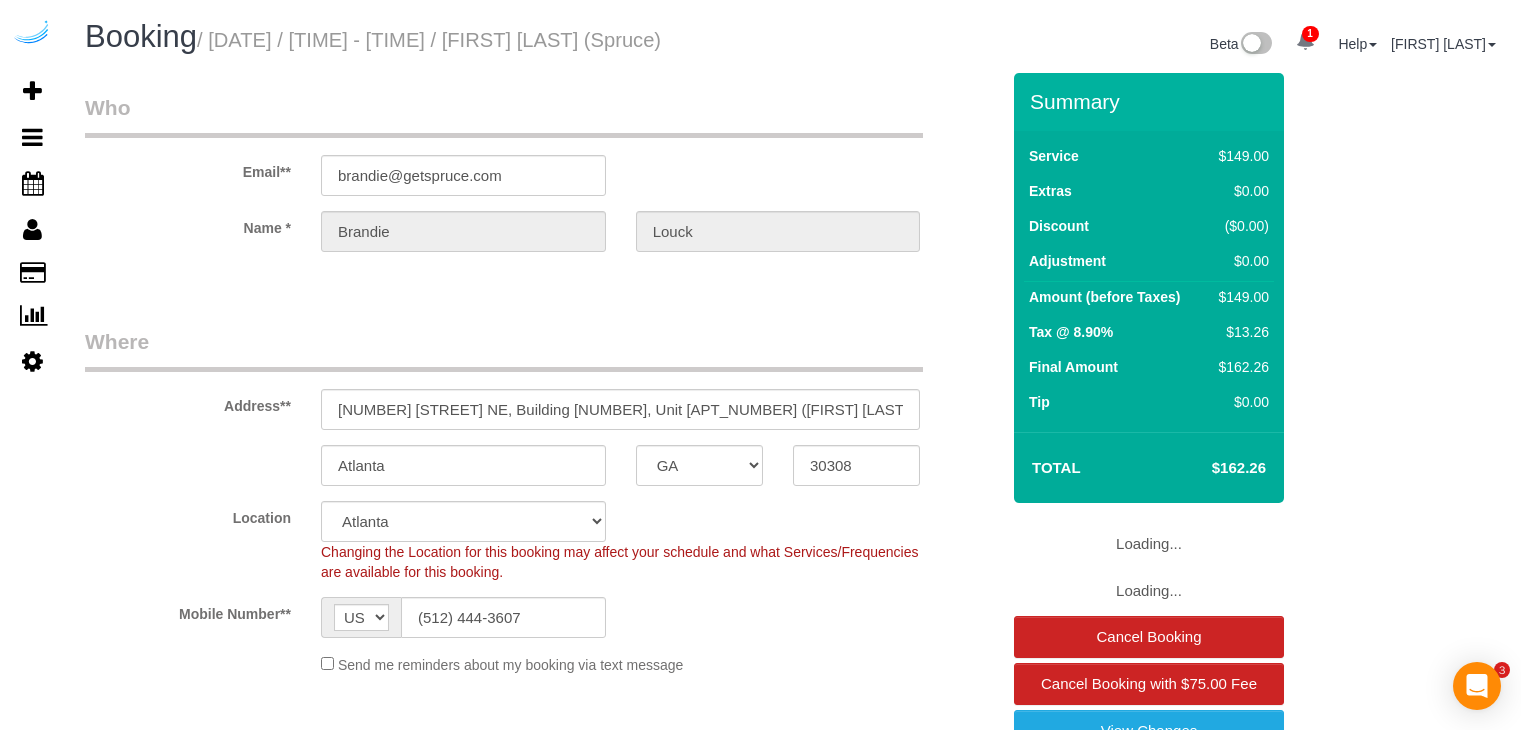 select on "GA" 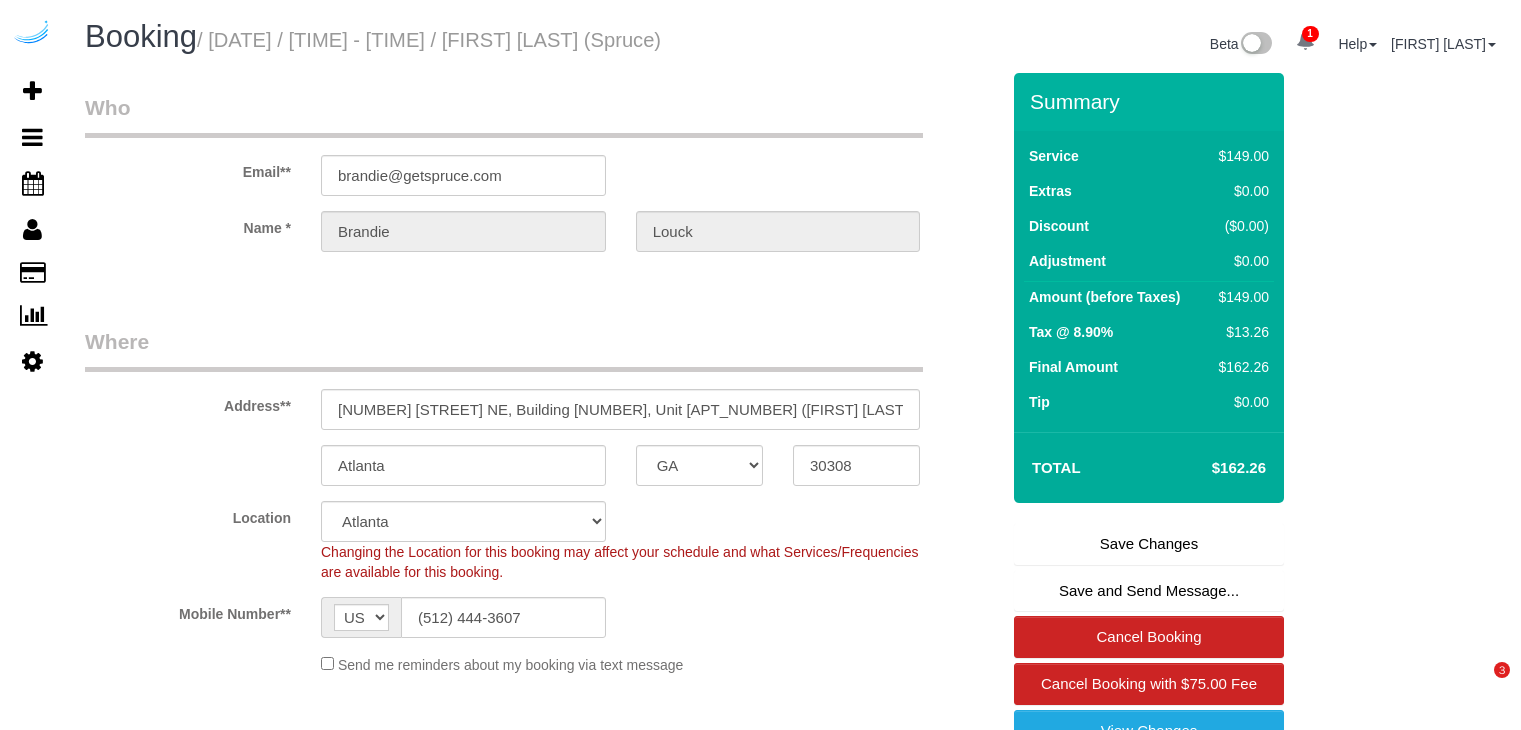 scroll, scrollTop: 0, scrollLeft: 0, axis: both 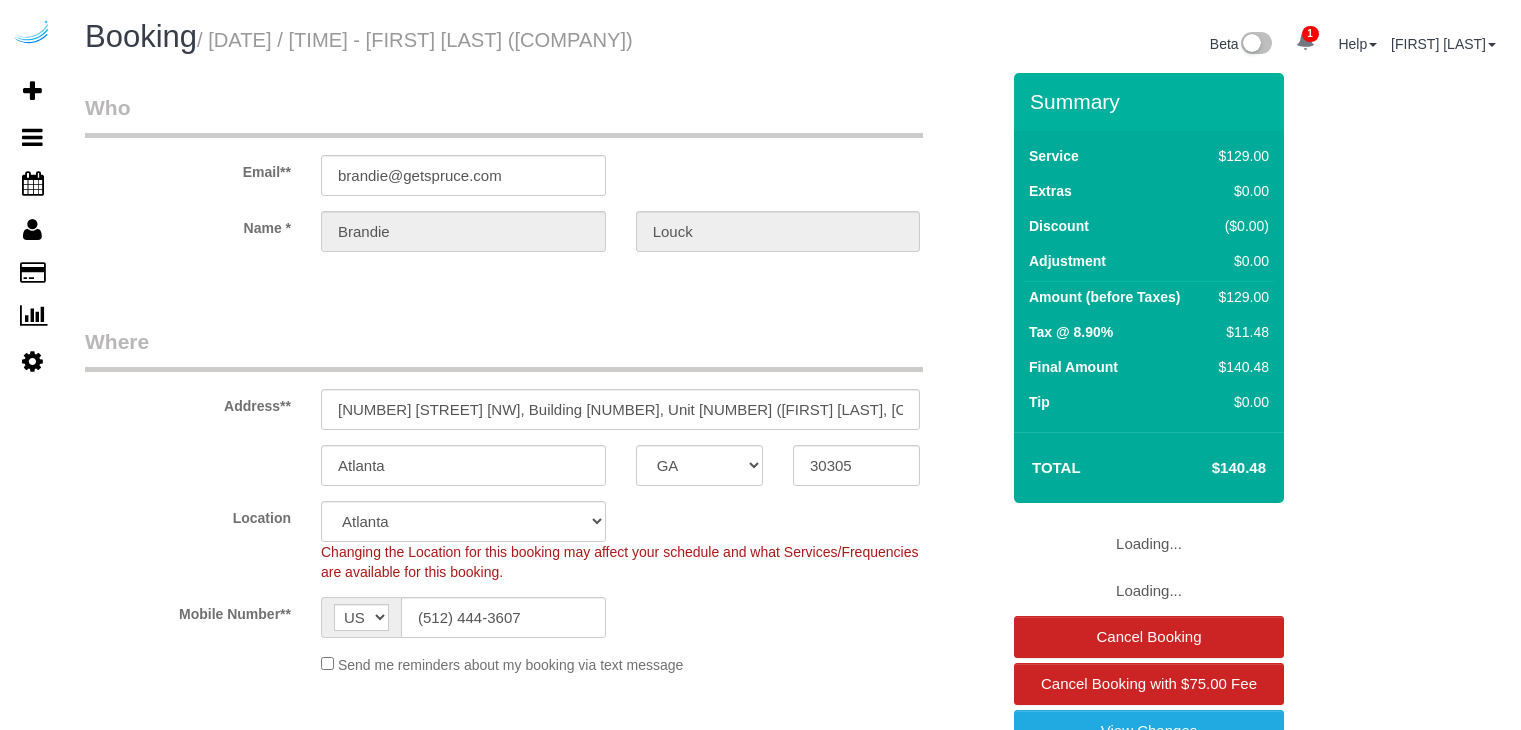 select on "GA" 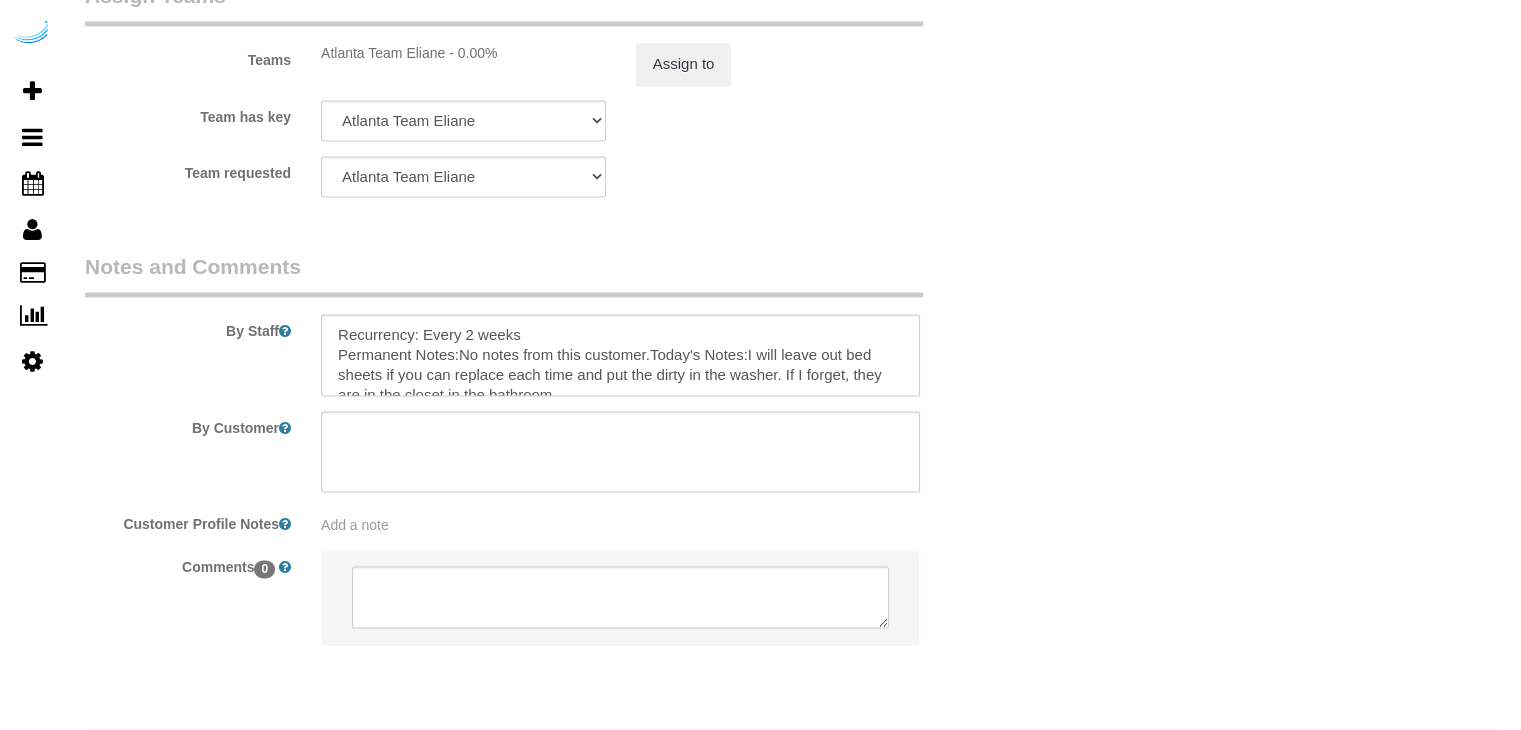 scroll, scrollTop: 3061, scrollLeft: 0, axis: vertical 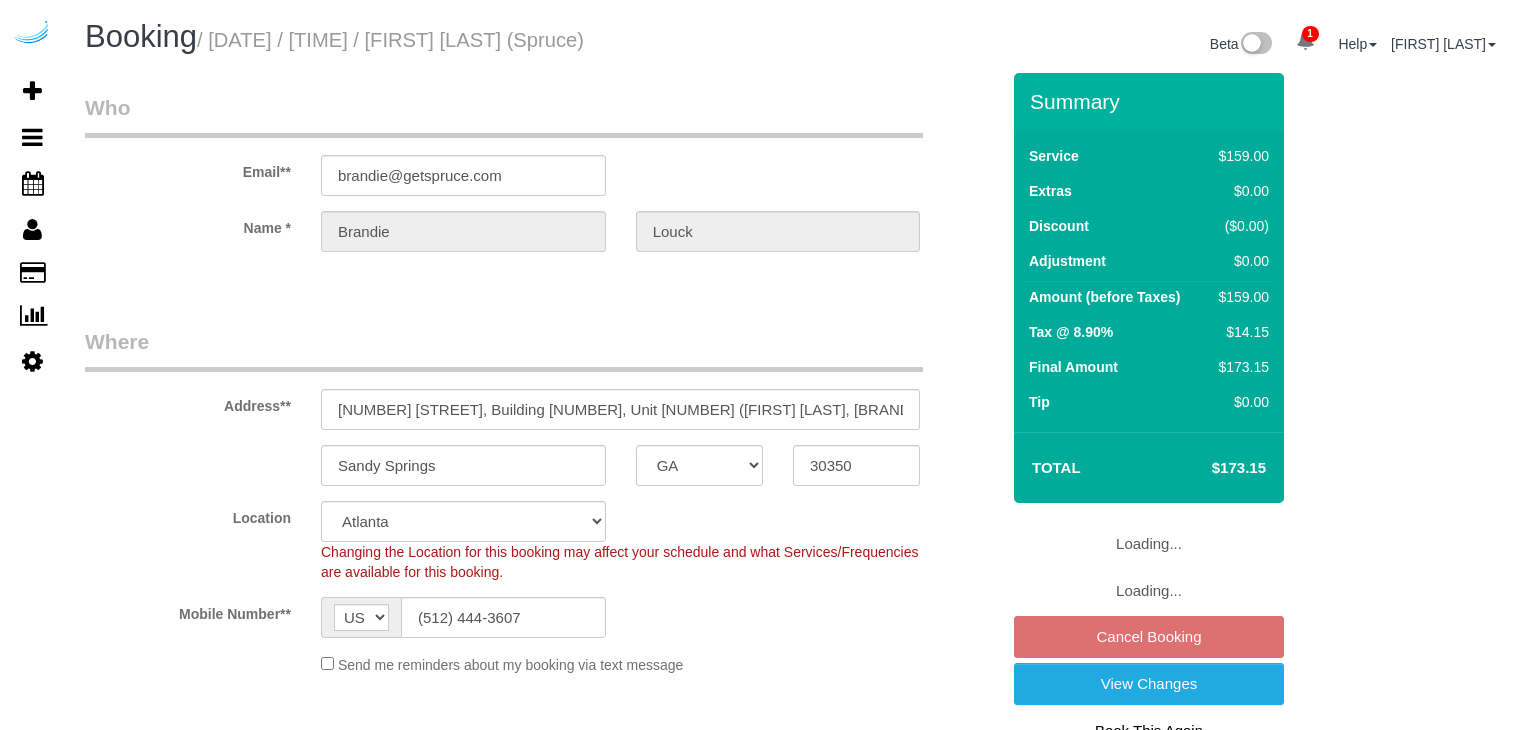 select on "GA" 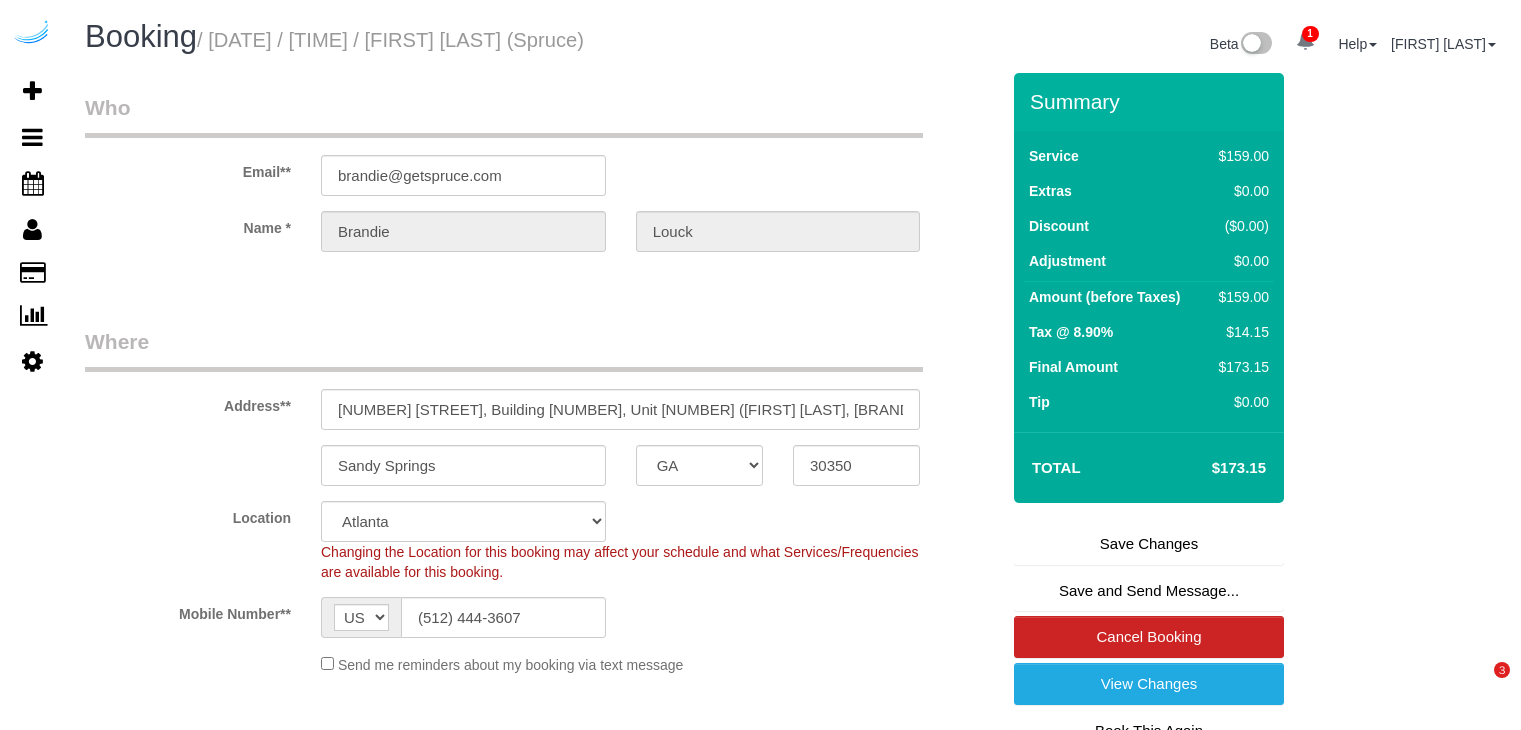 scroll, scrollTop: 0, scrollLeft: 0, axis: both 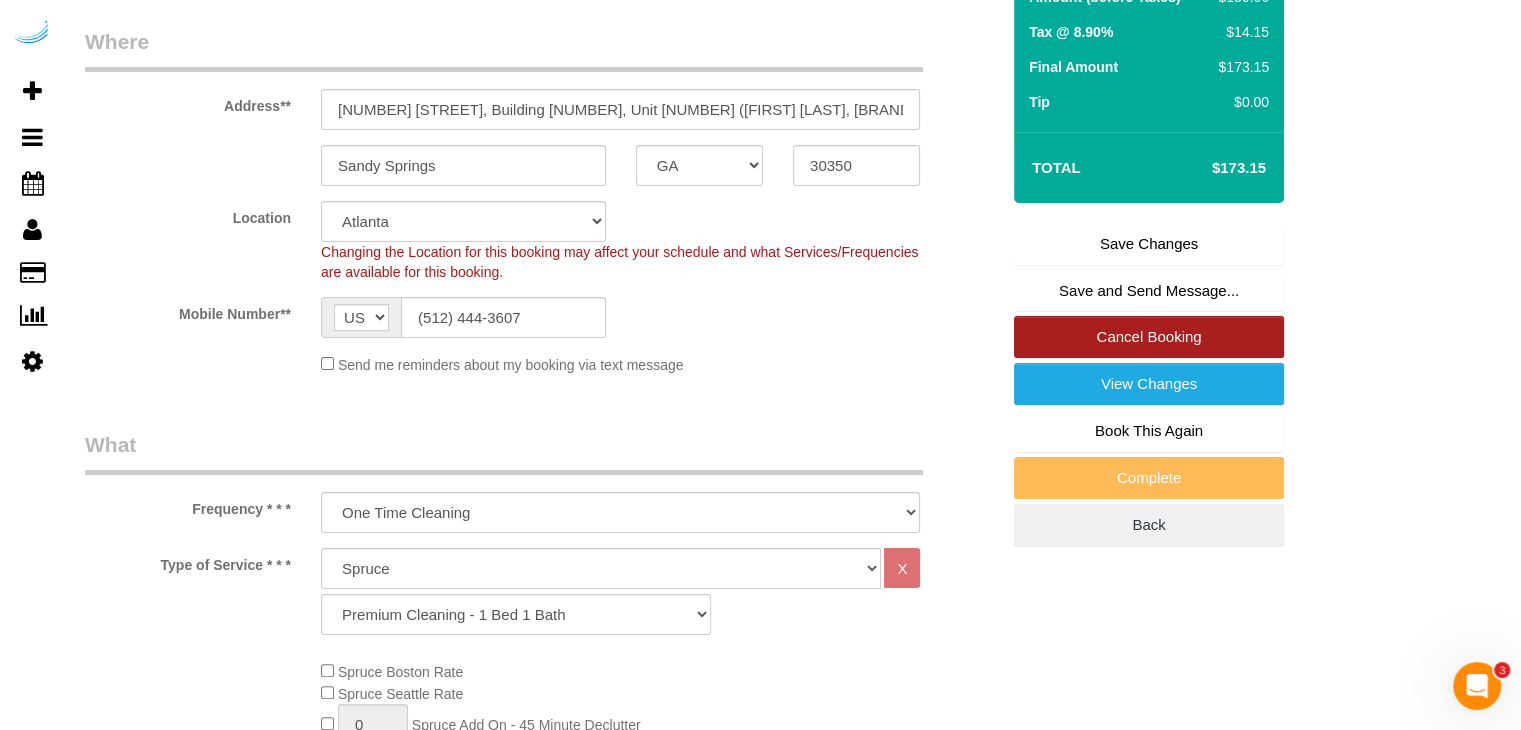 click on "Cancel Booking" at bounding box center (1149, 337) 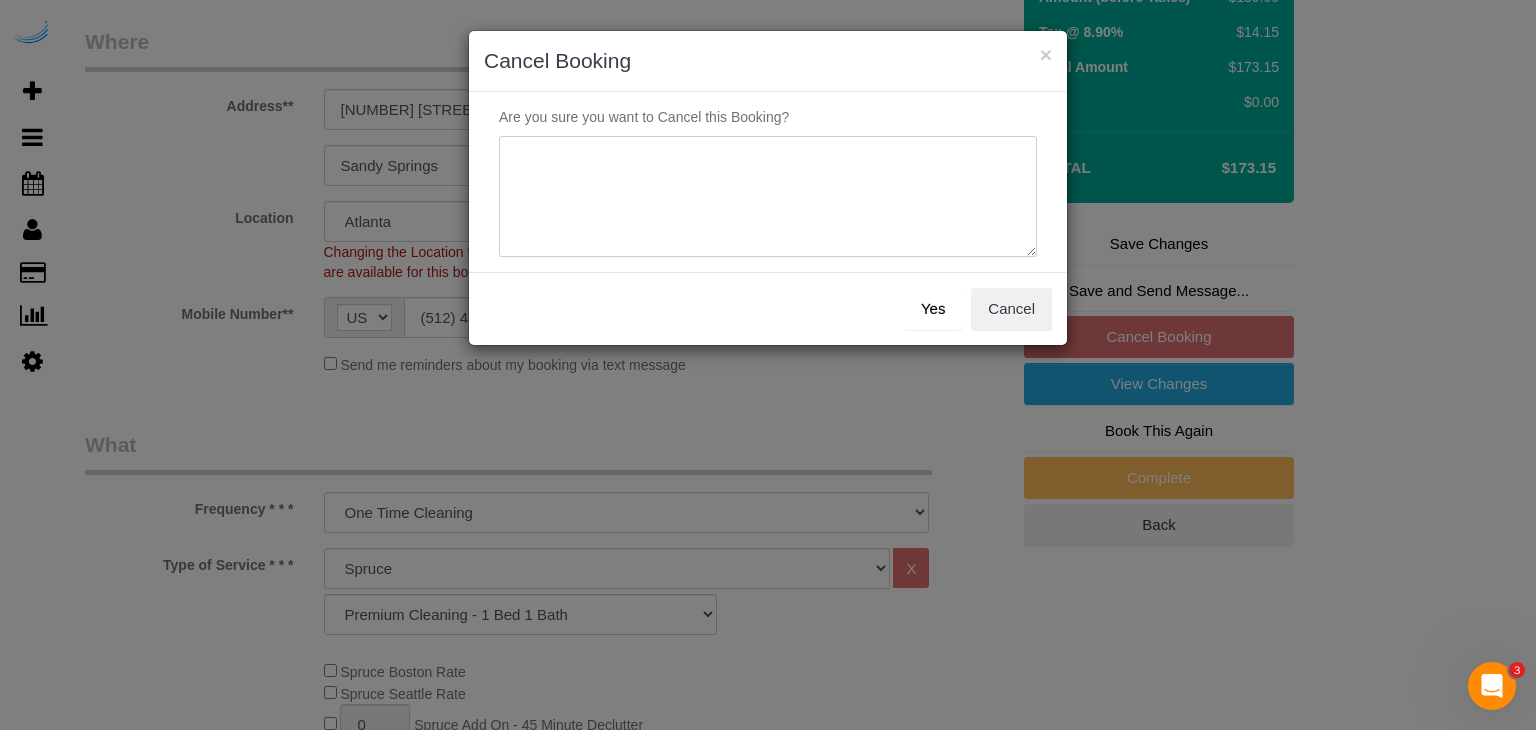 click at bounding box center (768, 197) 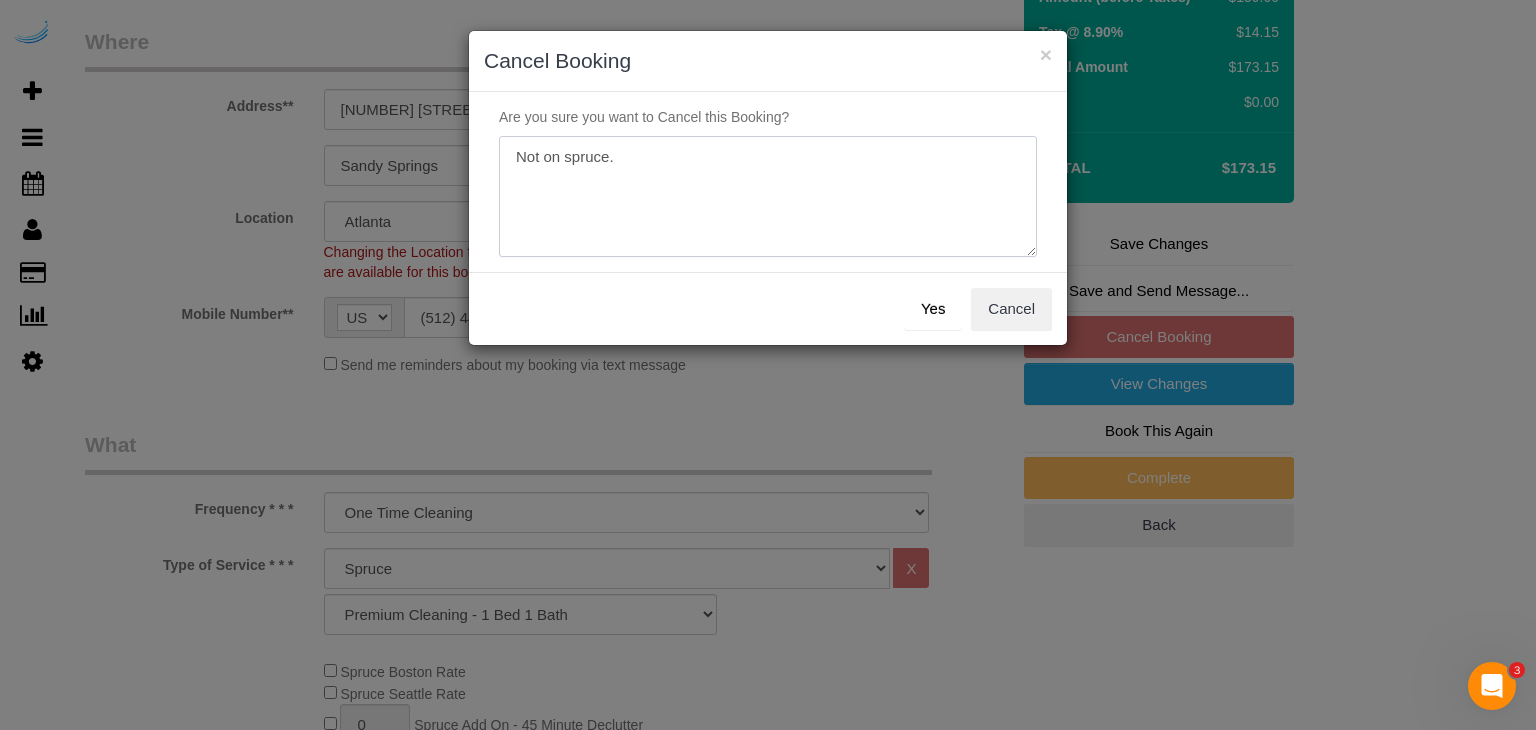 type on "Not on spruce." 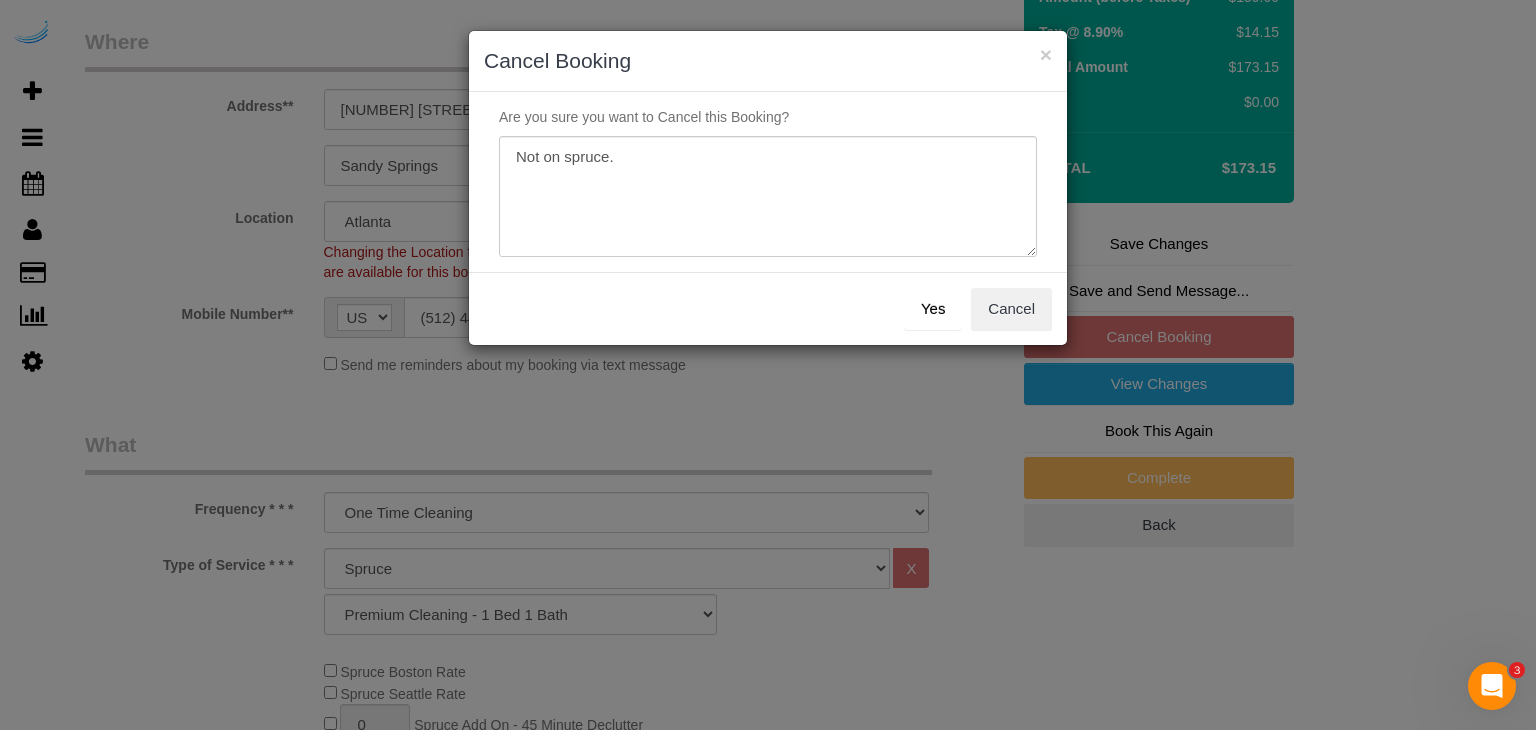 click on "Yes" at bounding box center [933, 309] 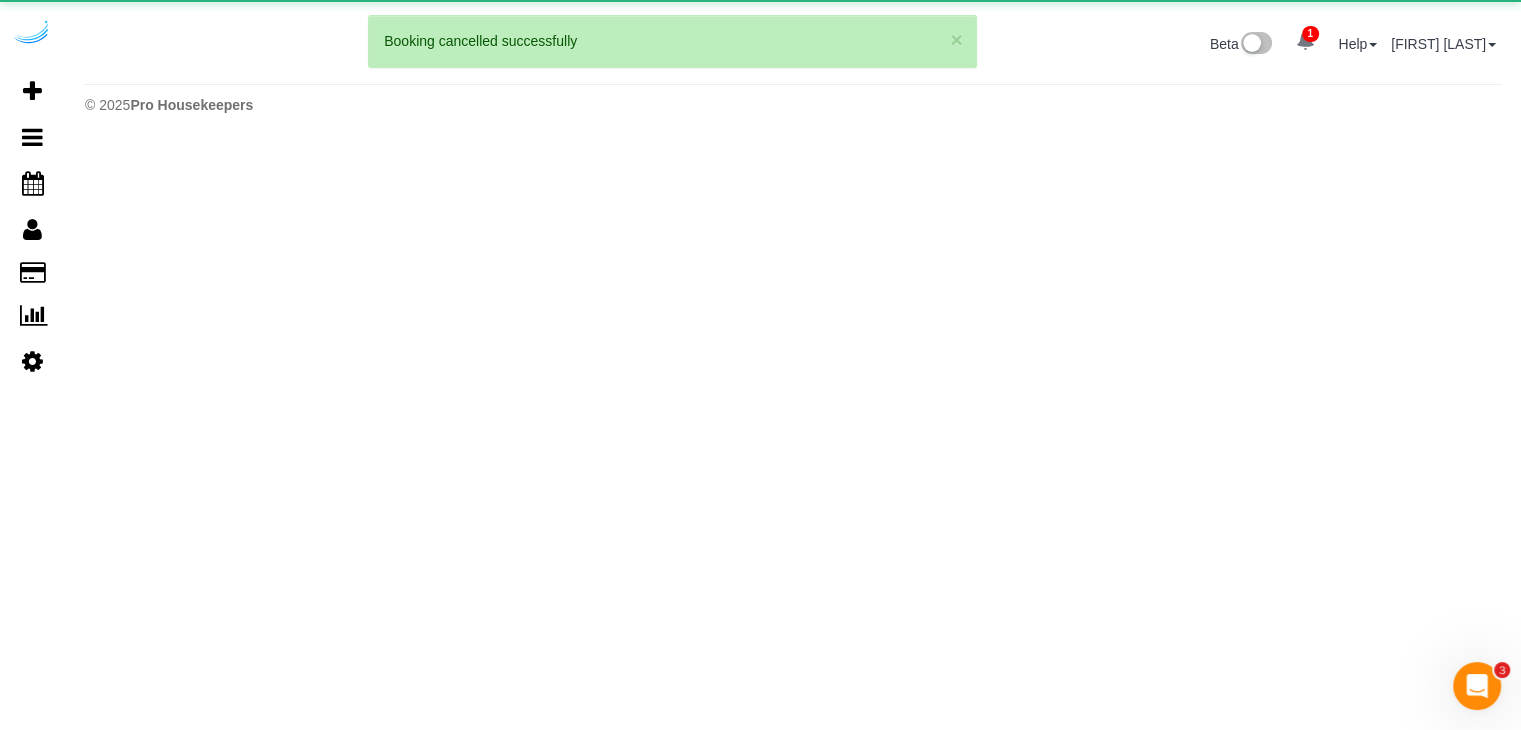 scroll, scrollTop: 0, scrollLeft: 0, axis: both 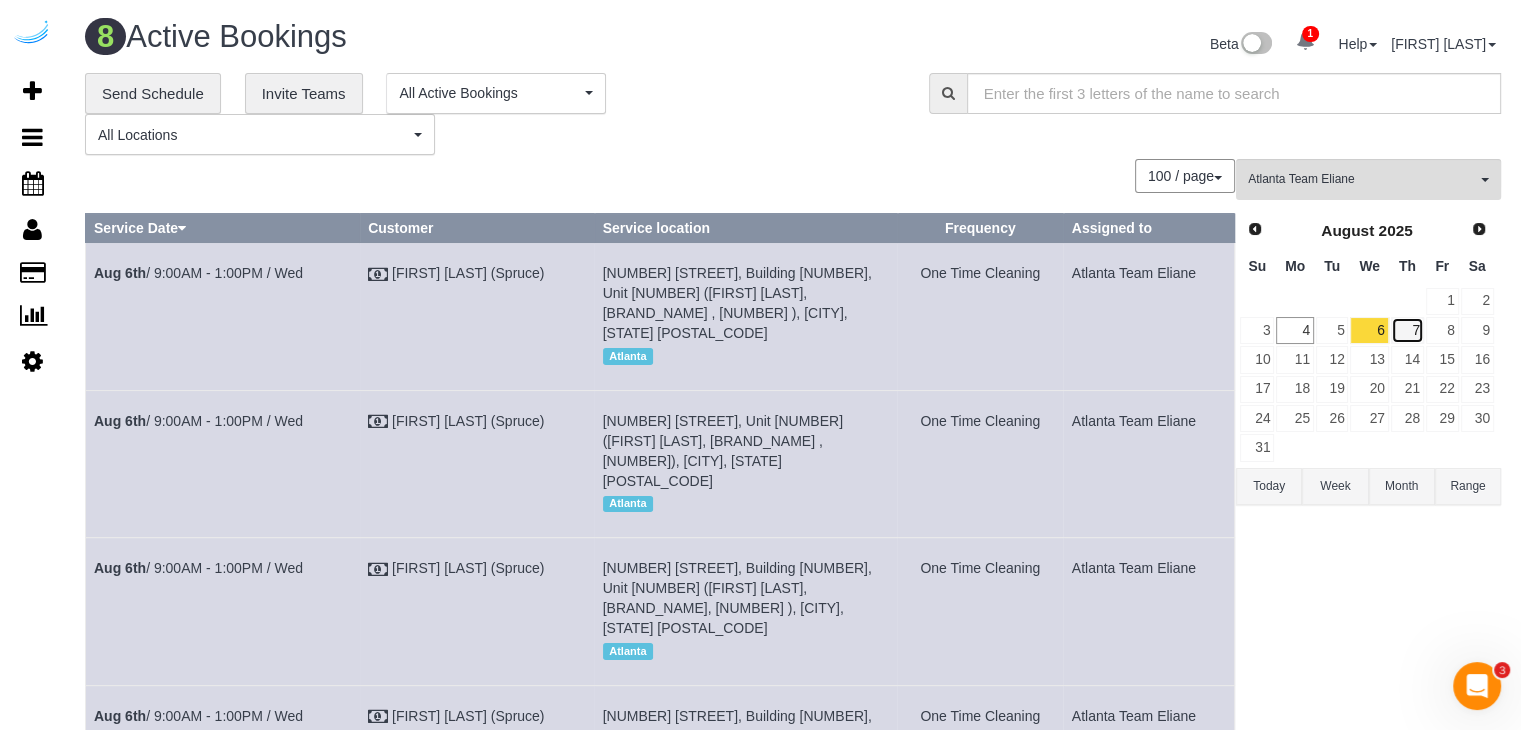 click on "7" at bounding box center (1407, 330) 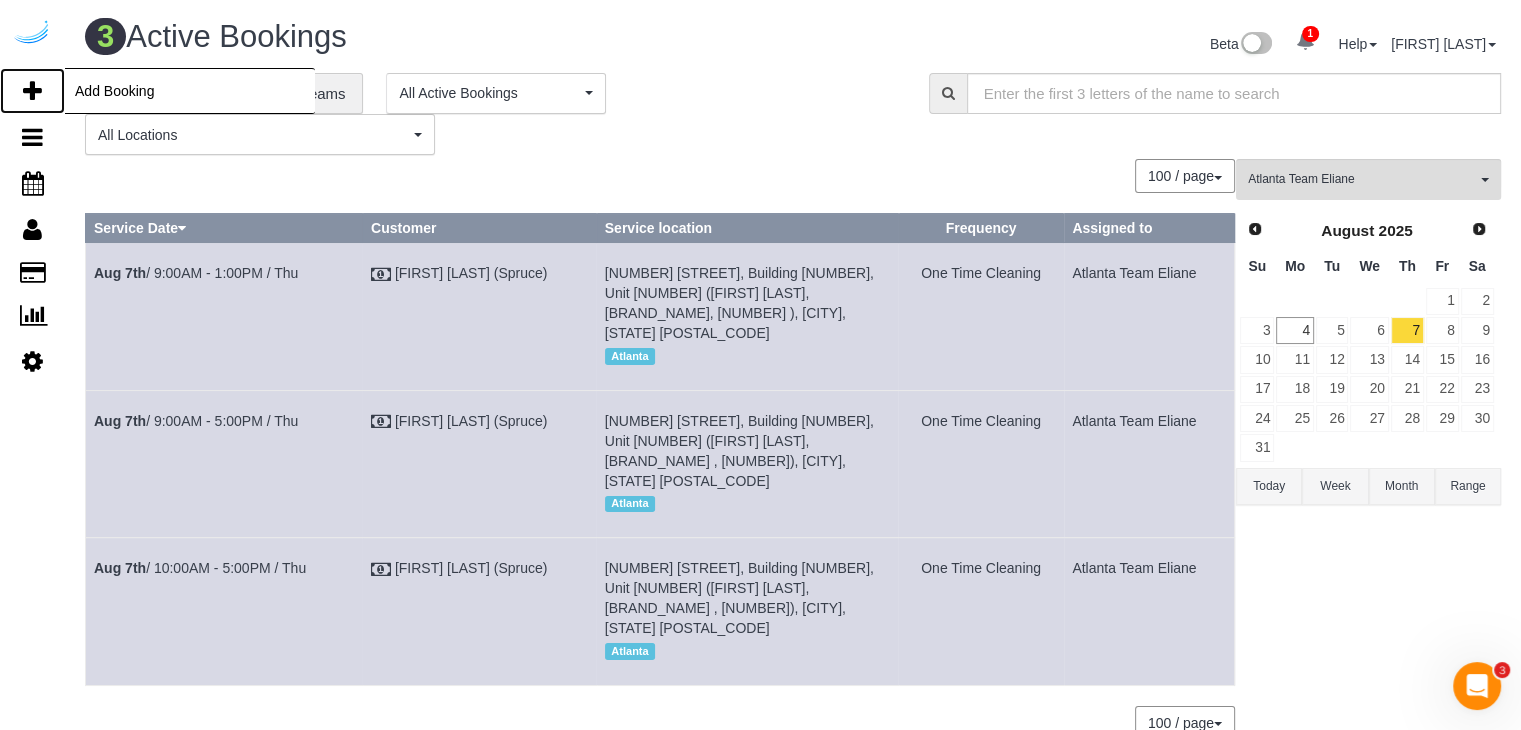 click at bounding box center (32, 91) 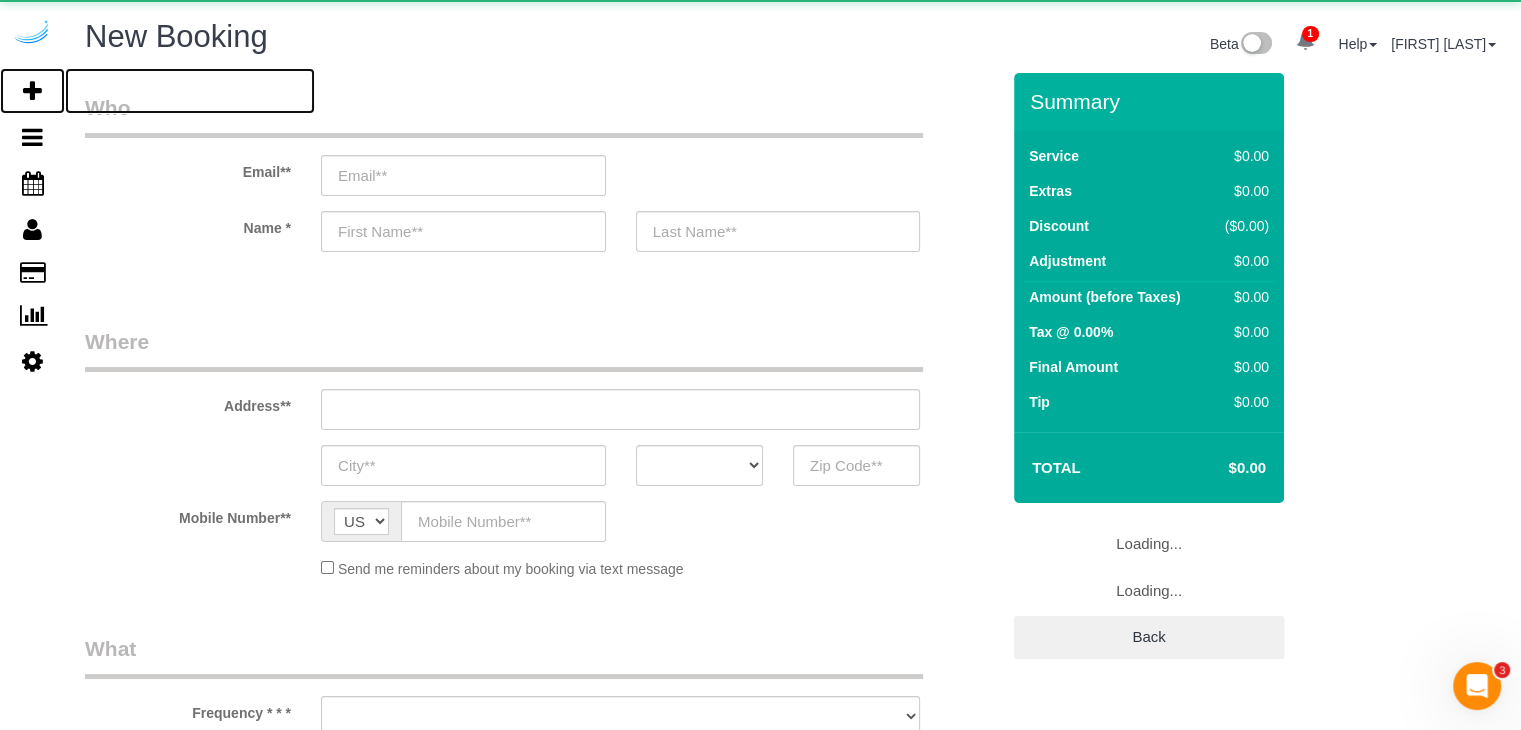 select on "4" 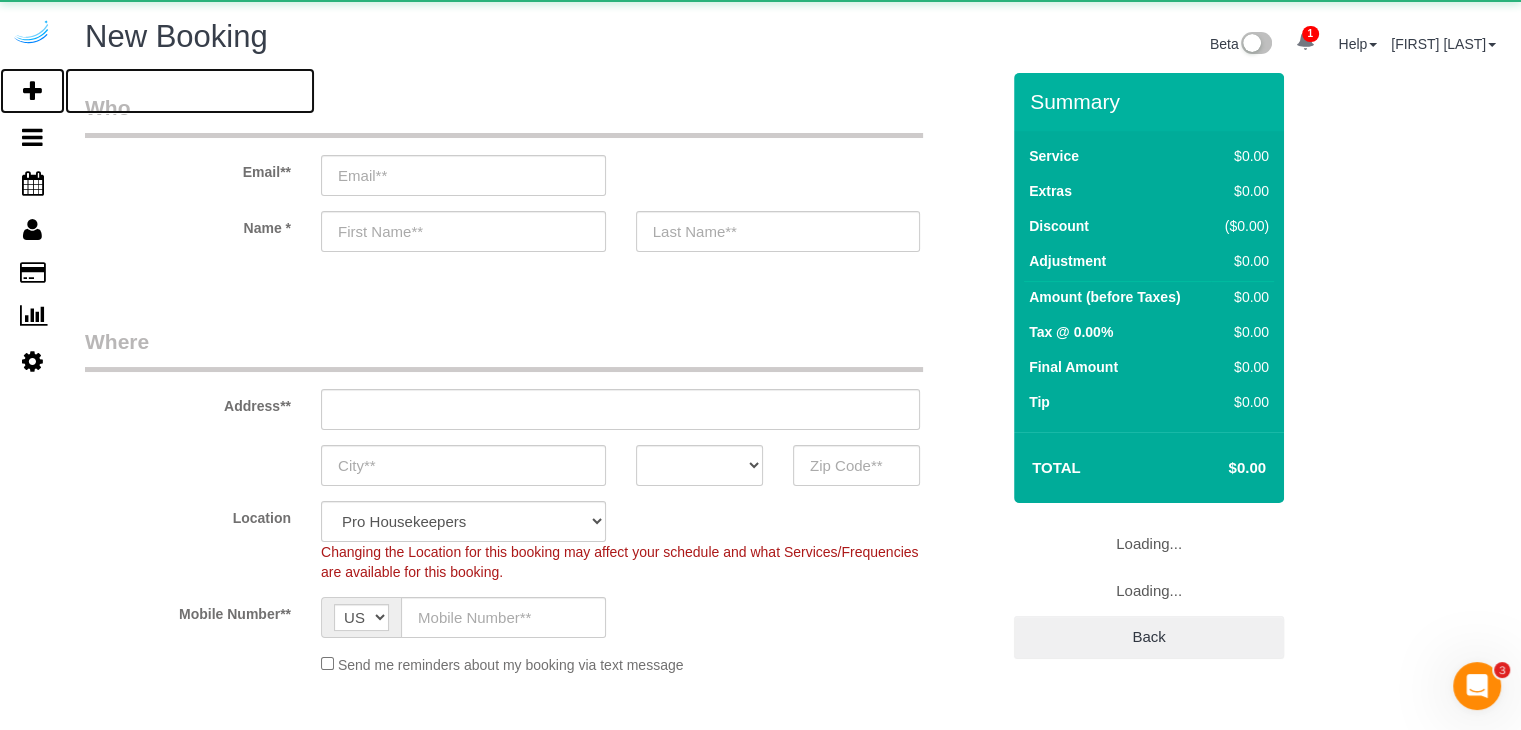 select on "object:2079" 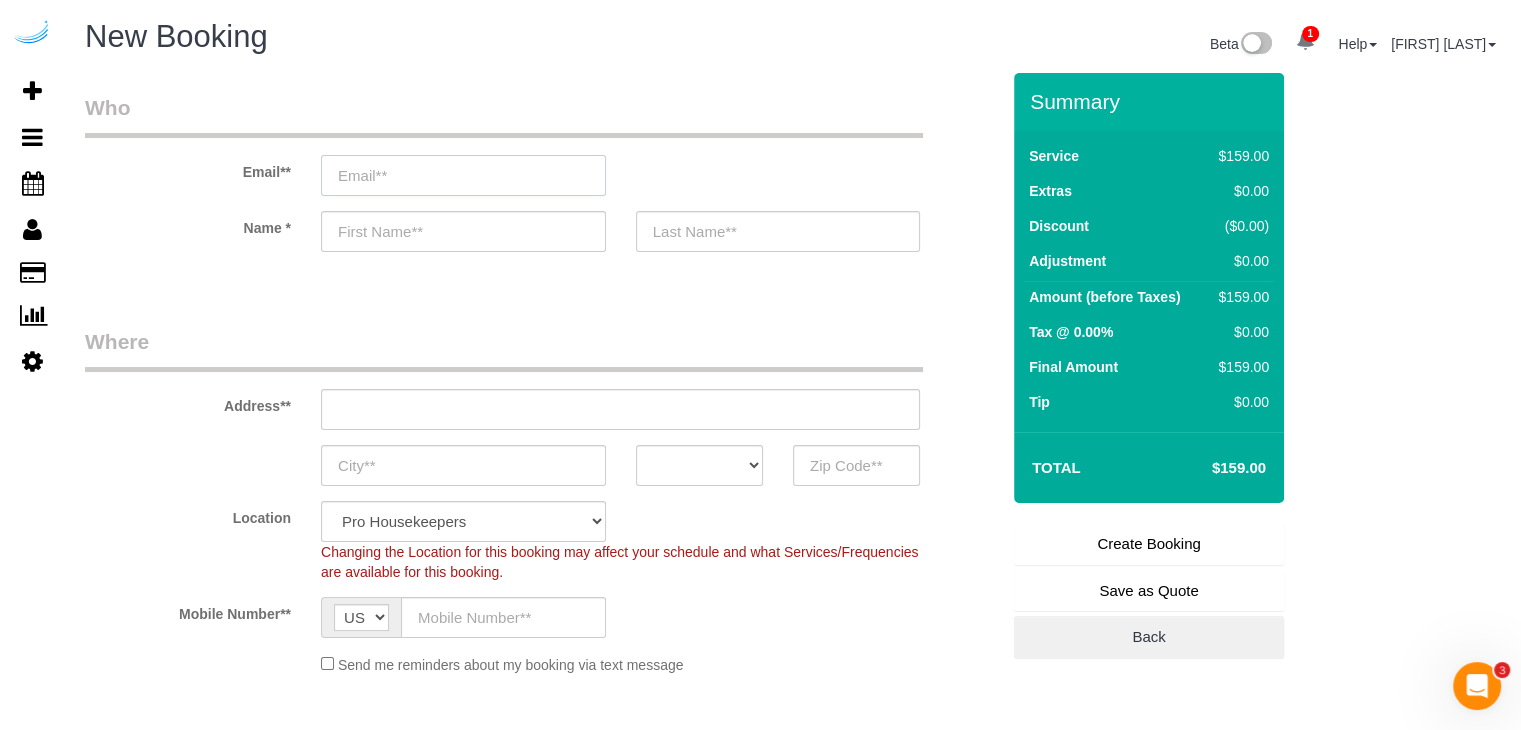 click at bounding box center (463, 175) 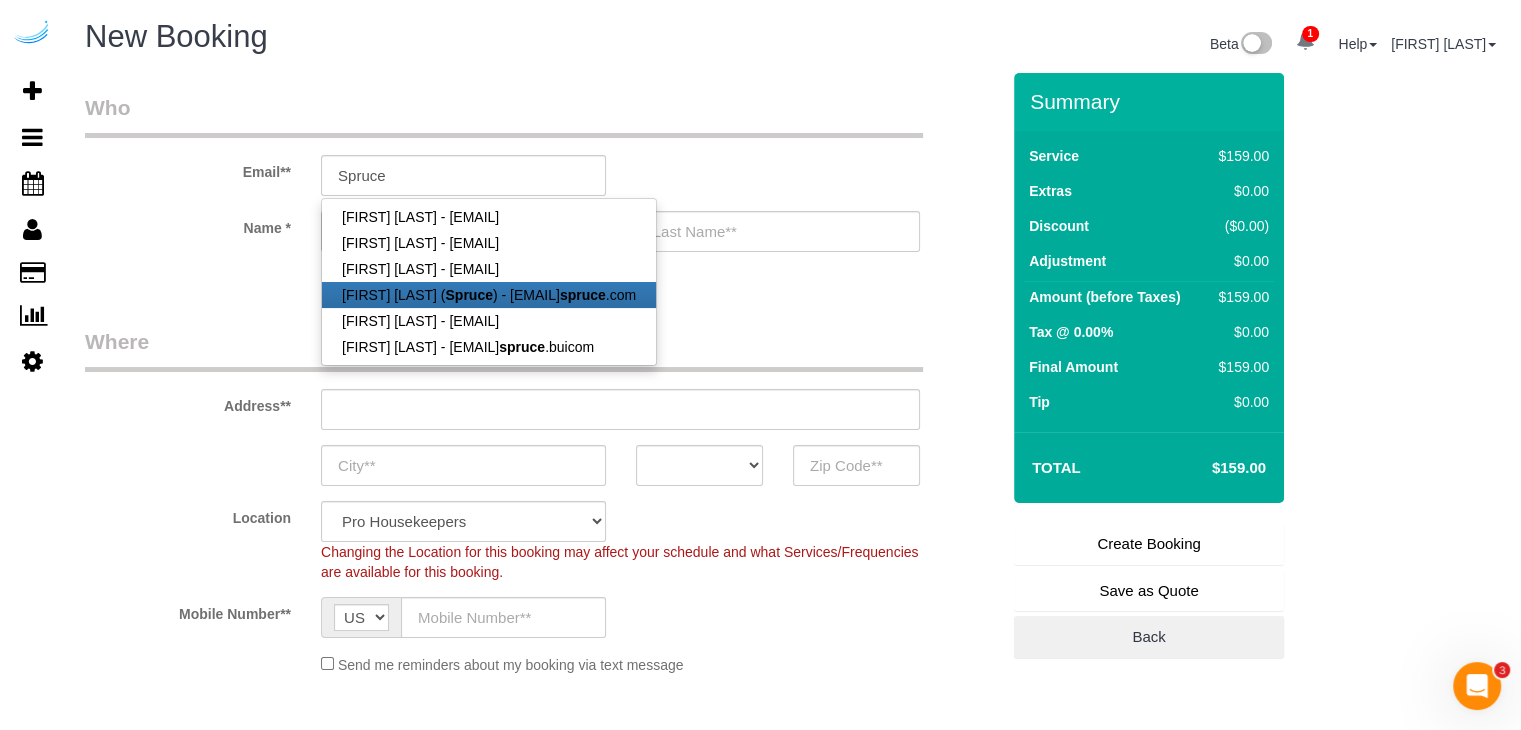 click on "Brandie Louck ( Spruce ) - brandie@get spruce .com" at bounding box center (489, 295) 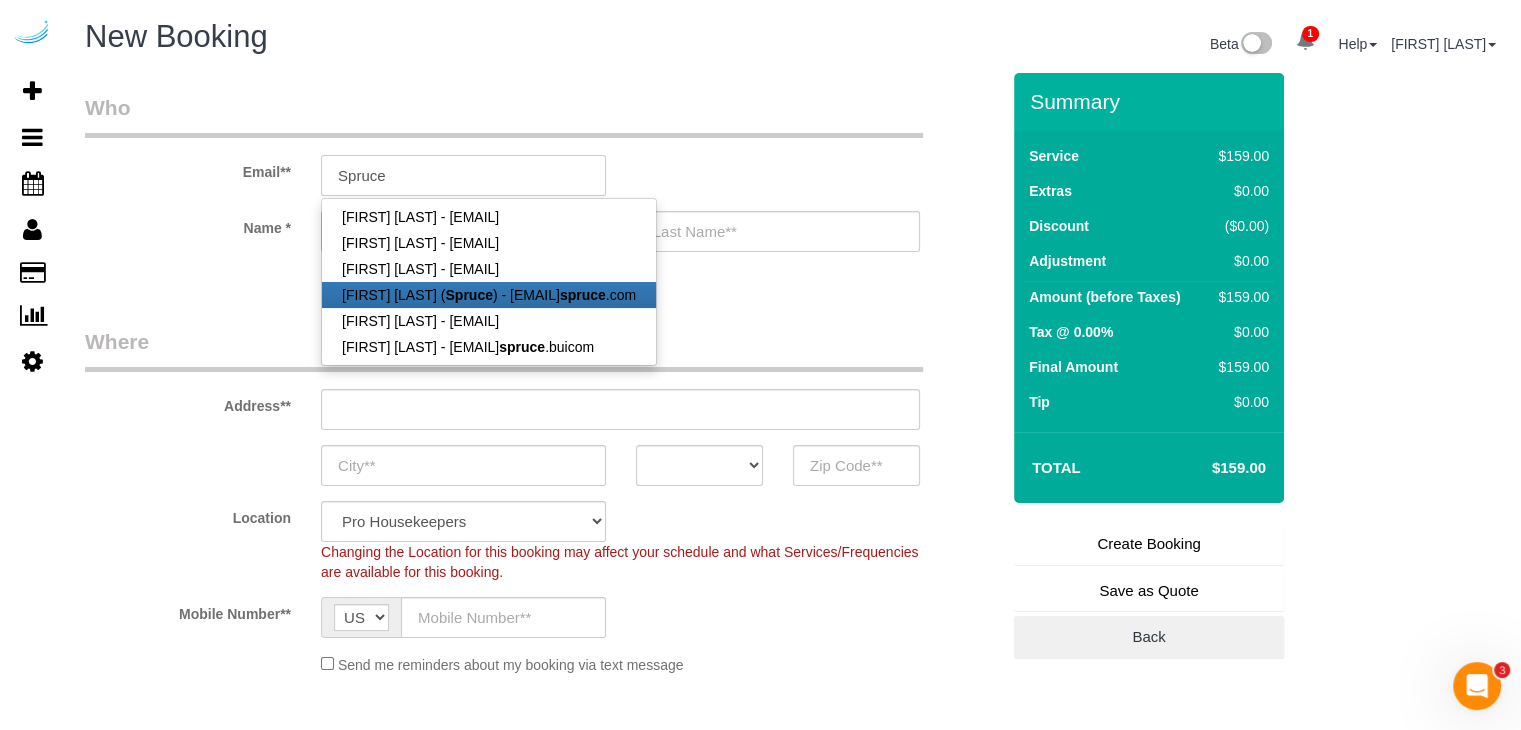 type on "brandie@getspruce.com" 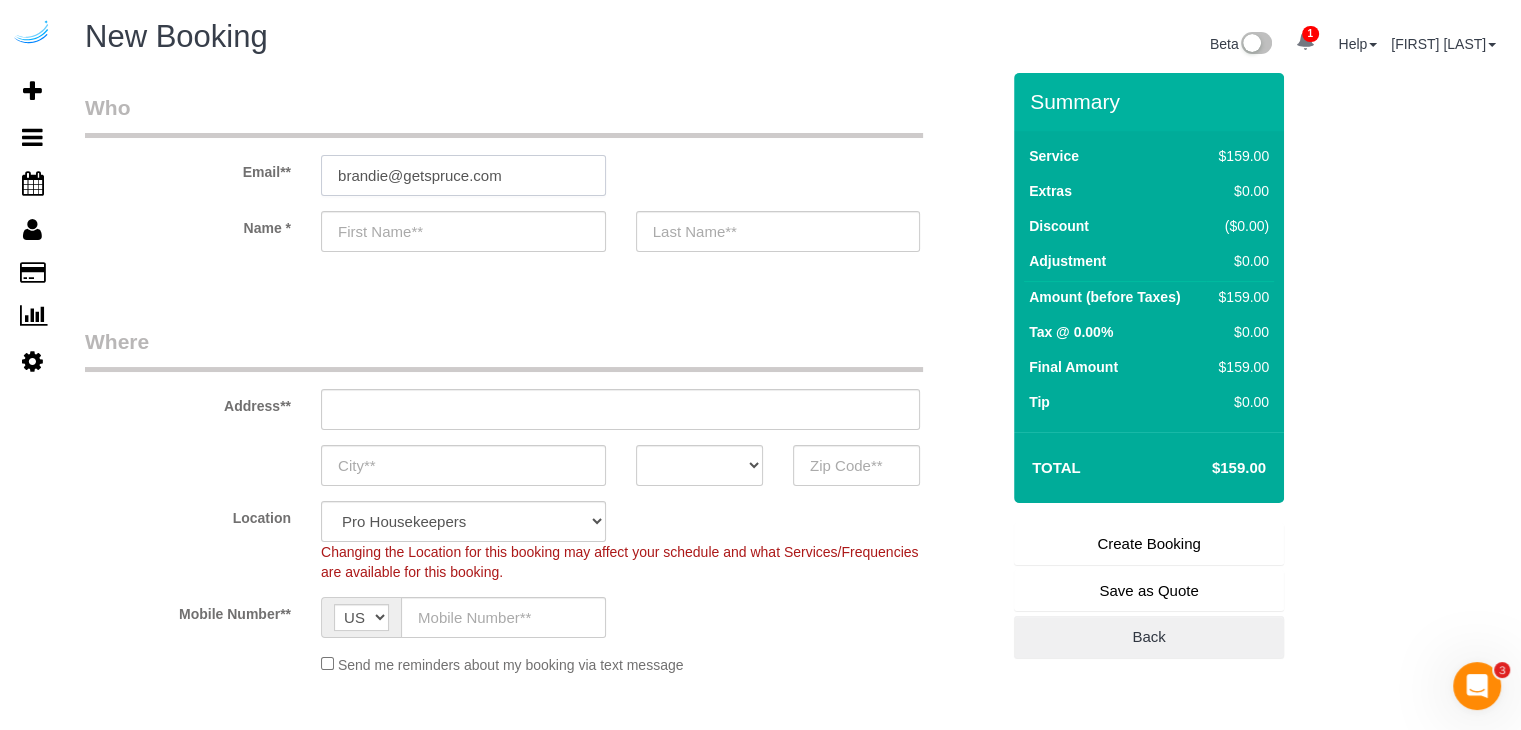 type on "Brandie" 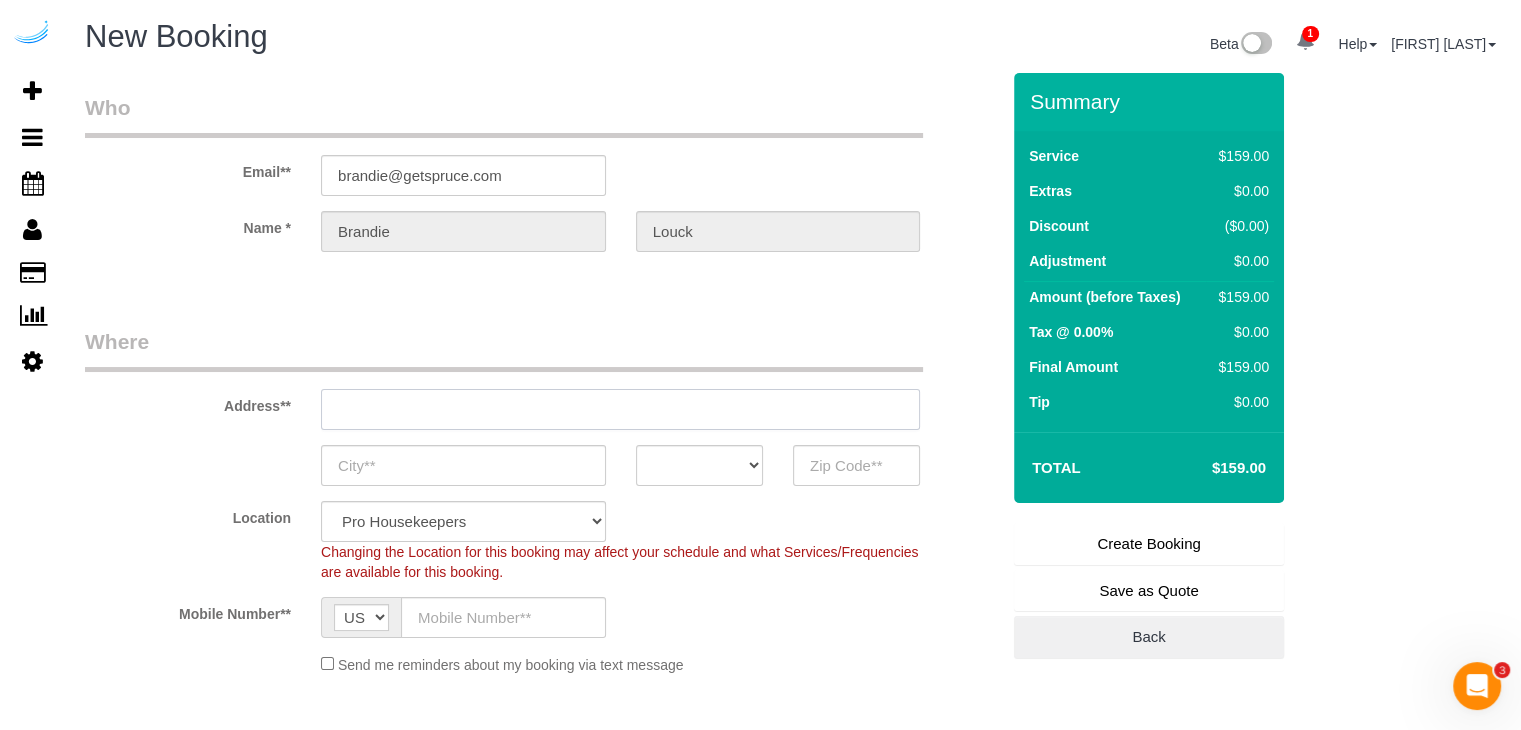 type on "3816 S Lamar Blvd" 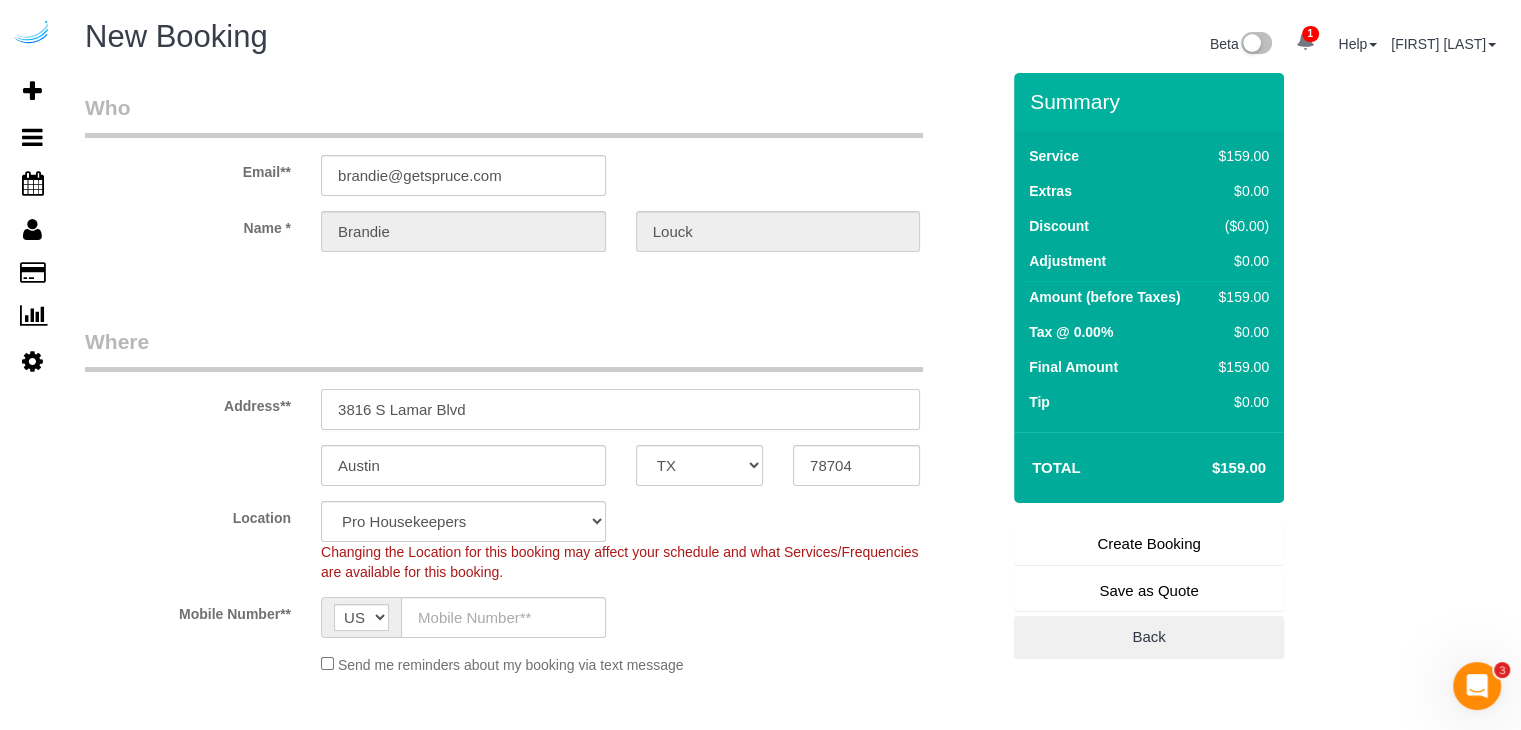 click on "3816 S Lamar Blvd" at bounding box center (620, 409) 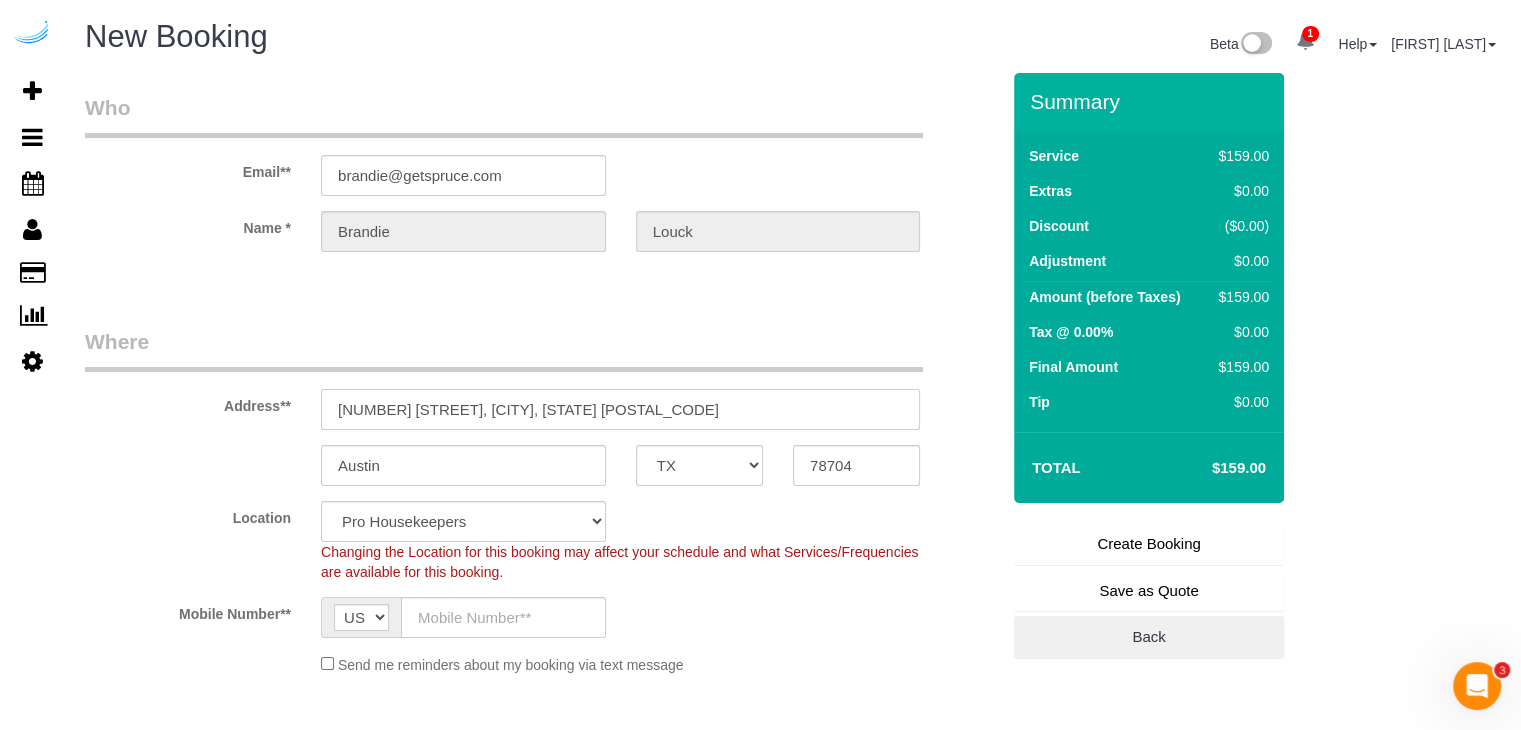 select on "9" 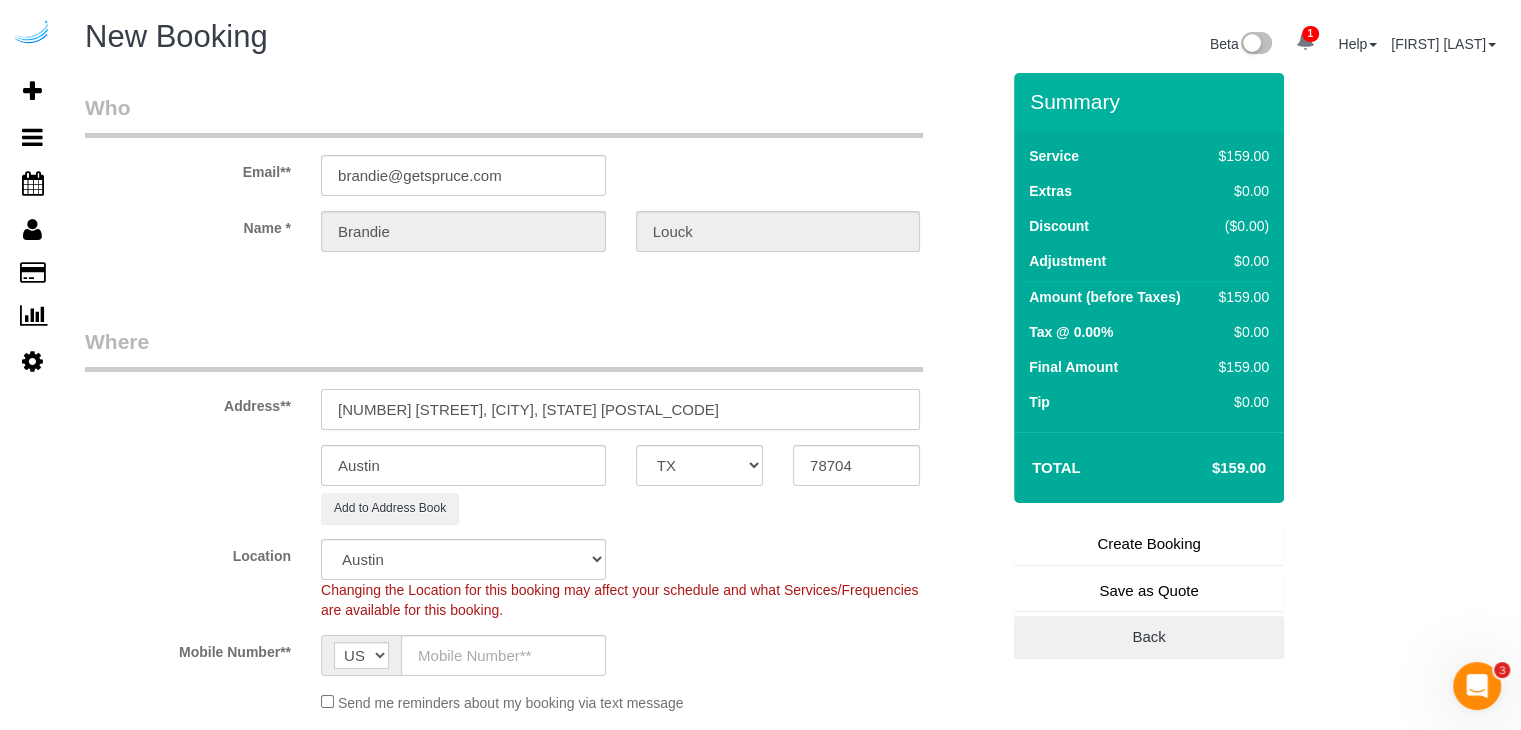 select on "object:2123" 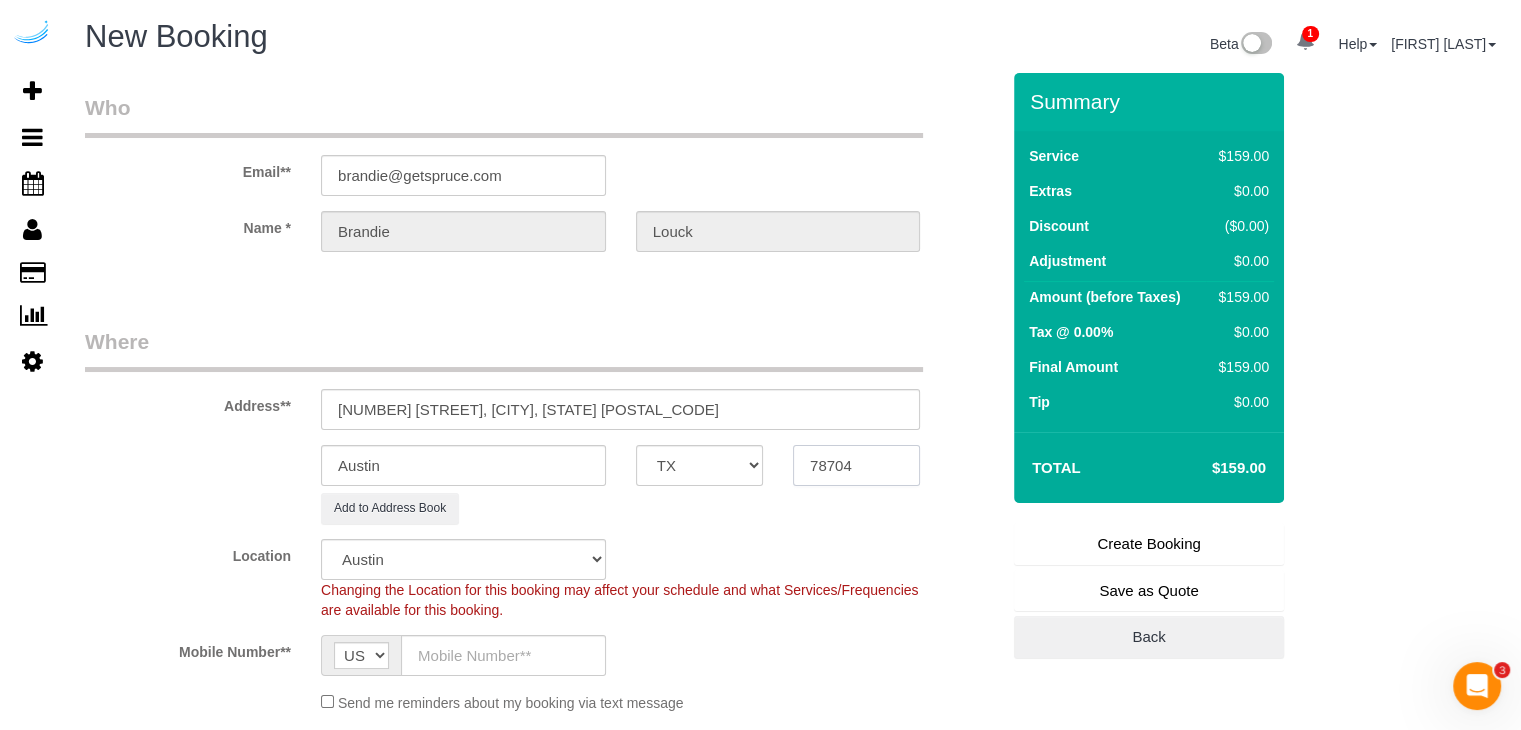 click on "78704" at bounding box center [856, 465] 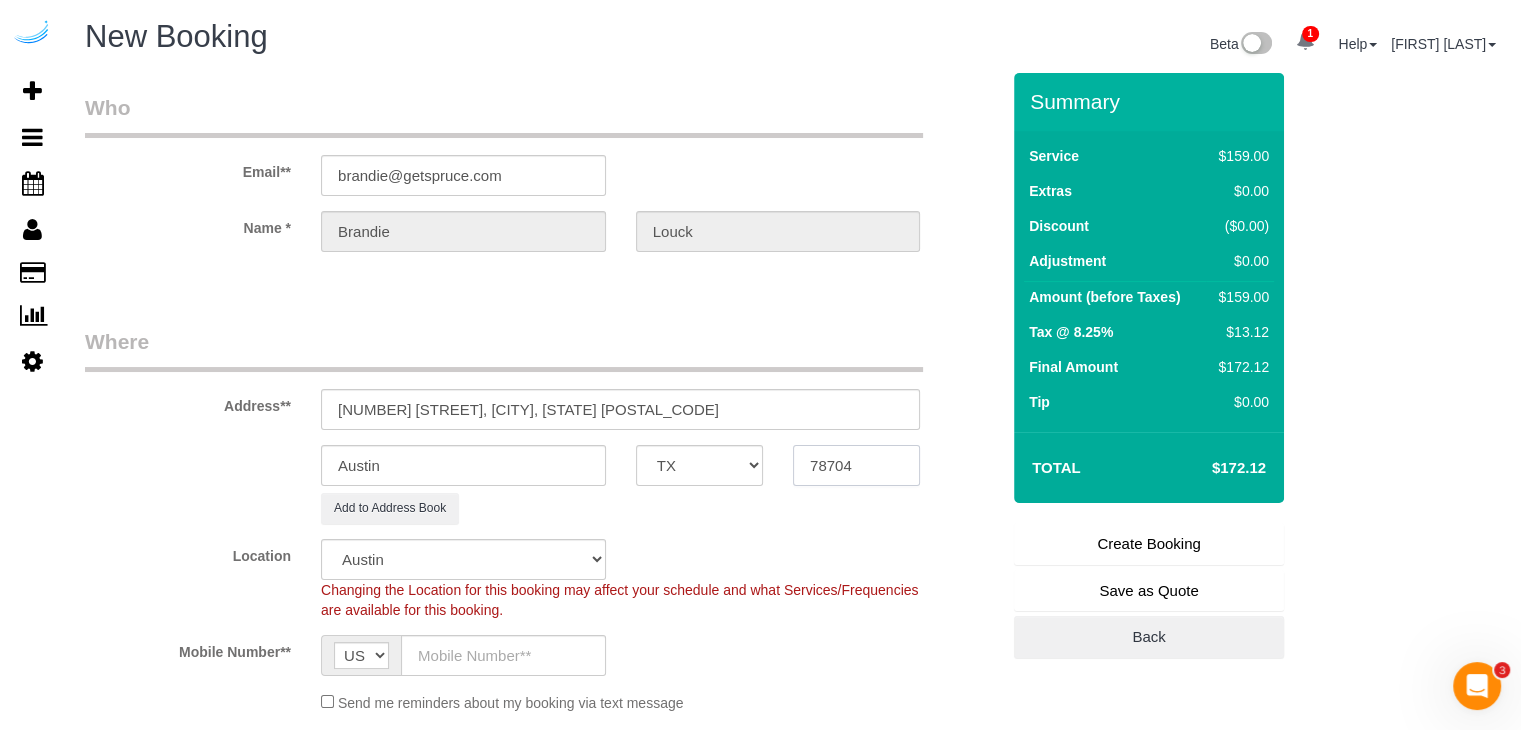 paste on "30326" 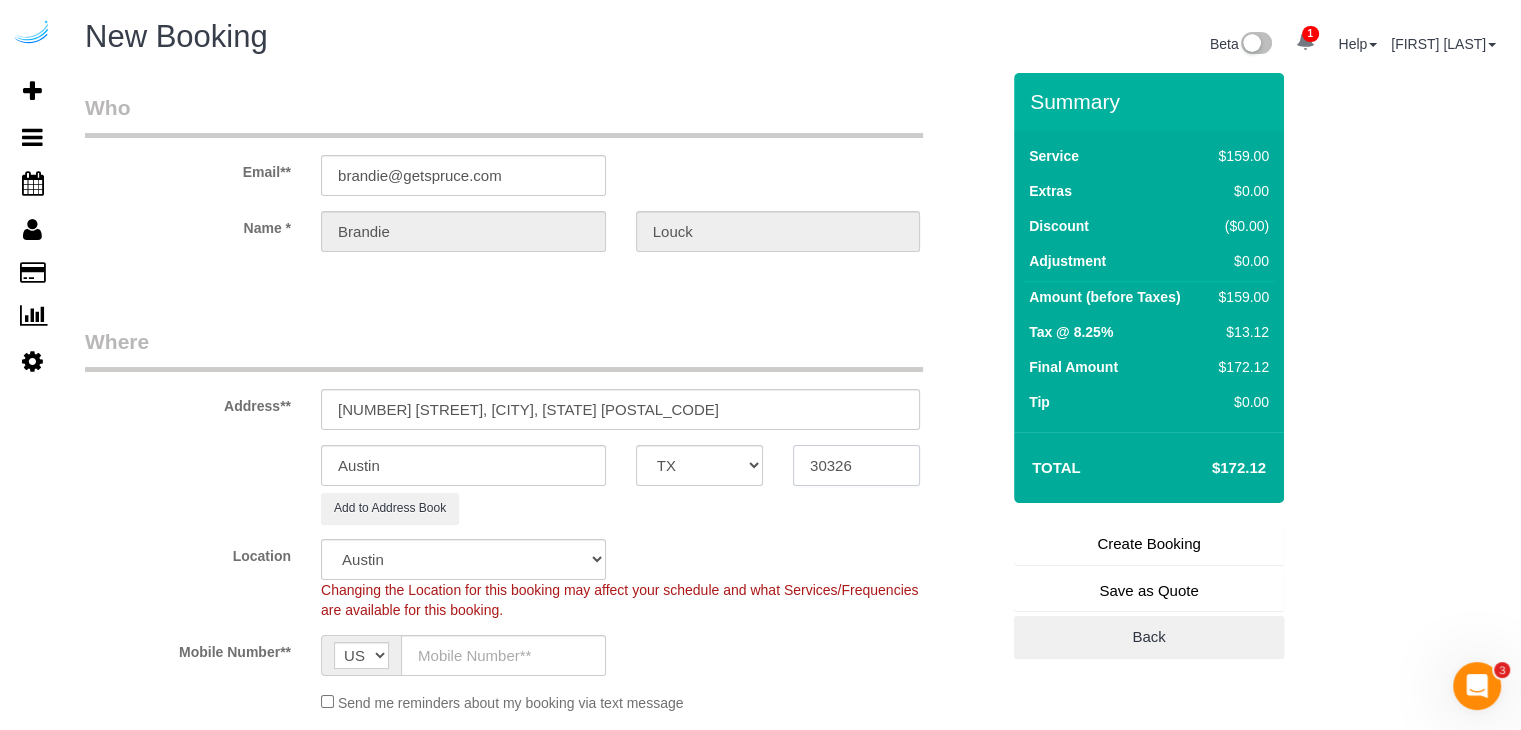 type on "30326" 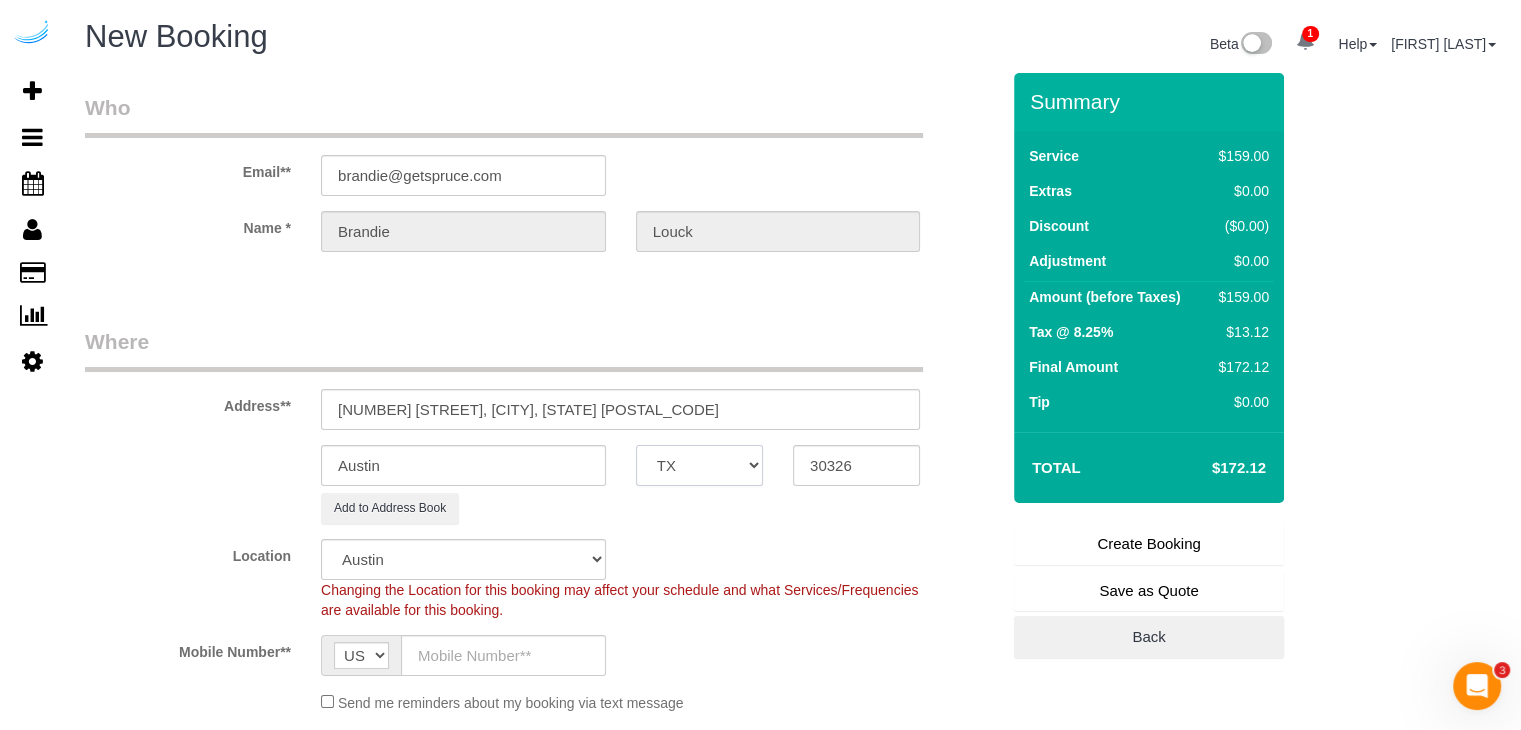 click on "AK
AL
AR
AZ
CA
CO
CT
DC
DE
FL
GA
HI
IA
ID
IL
IN
KS
KY
LA
MA
MD
ME
MI
MN
MO
MS
MT
NC
ND
NE
NH
NJ
NM
NV
NY
OH
OK
OR
PA
RI
SC
SD
TN
TX
UT
VA
VT
WA
WI
WV
WY" at bounding box center (699, 465) 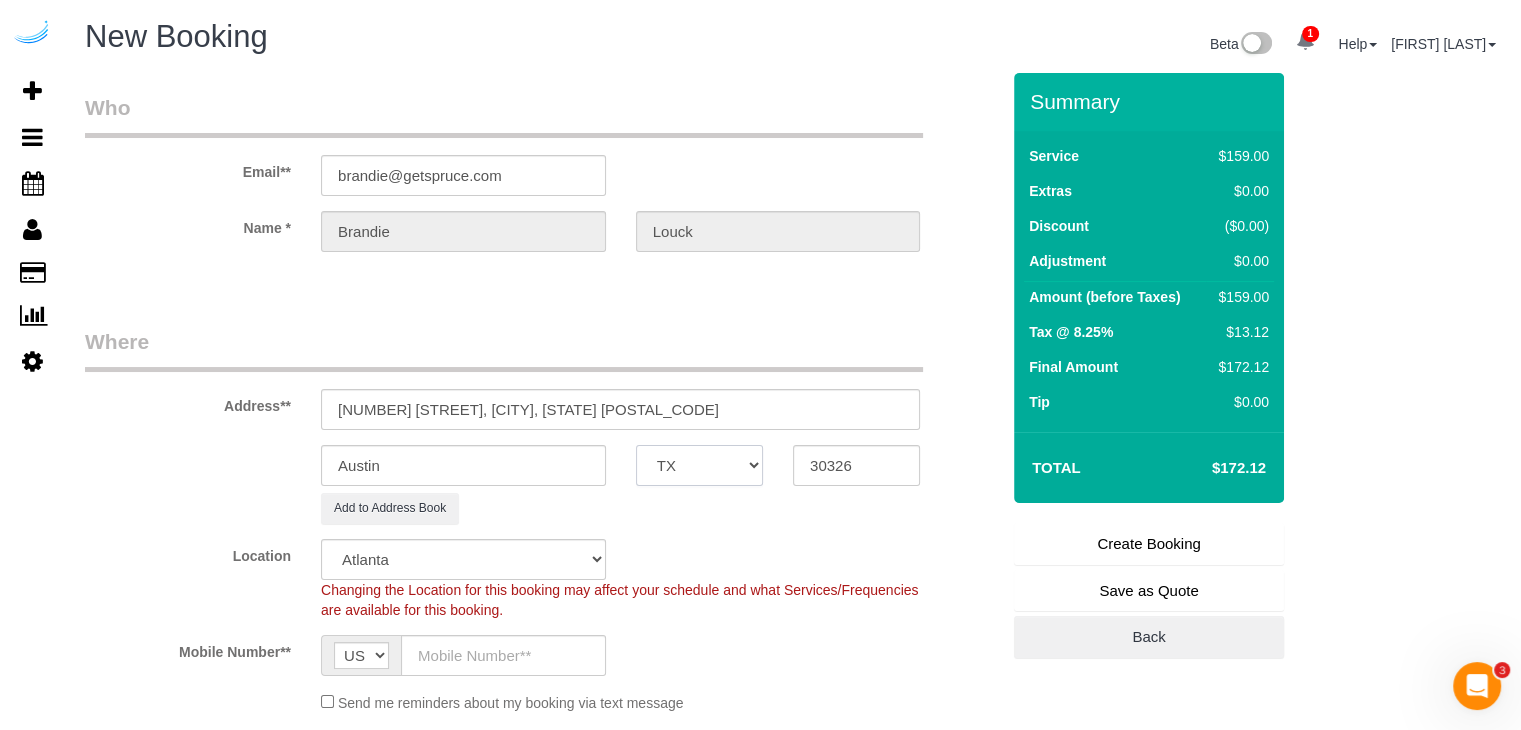 select on "object:2170" 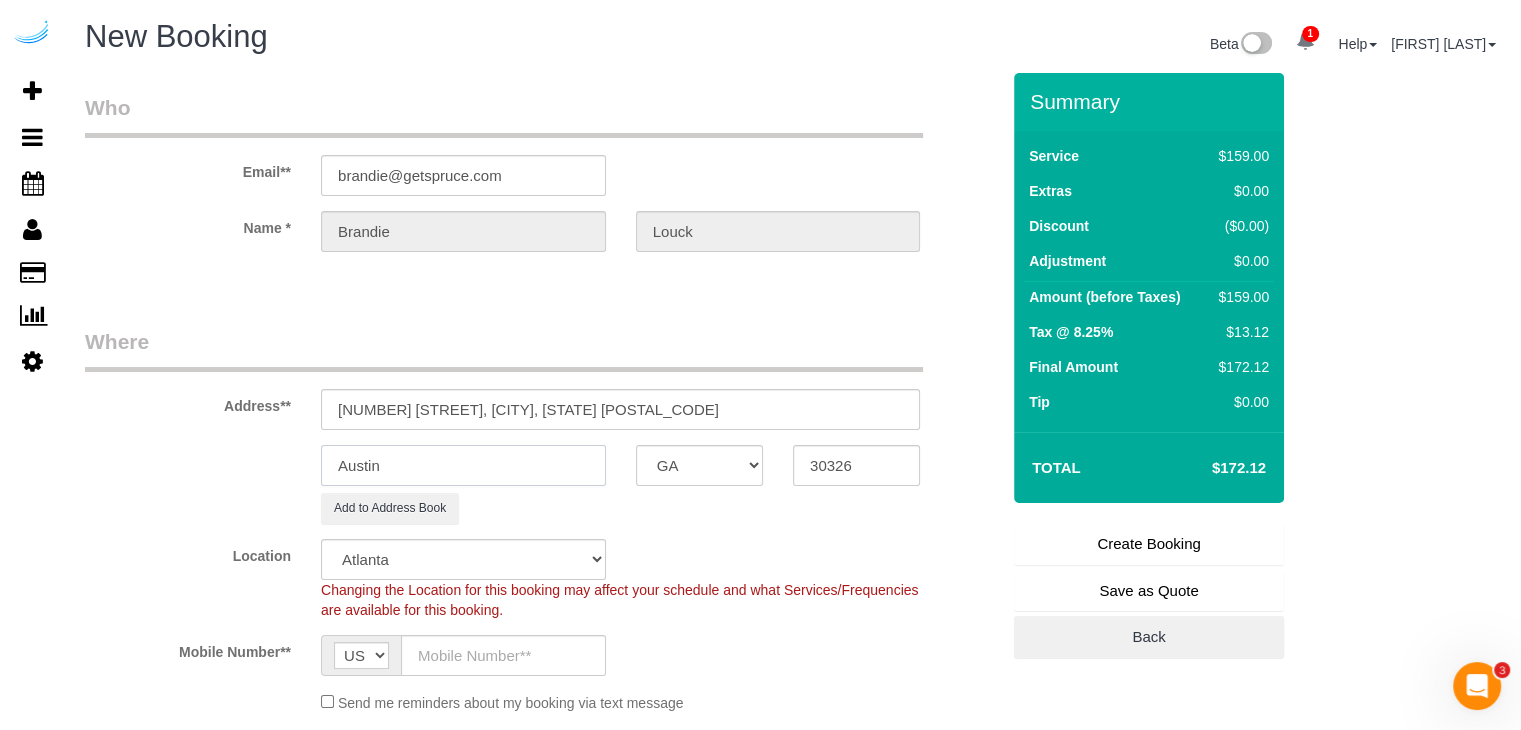 click on "Austin" at bounding box center [463, 465] 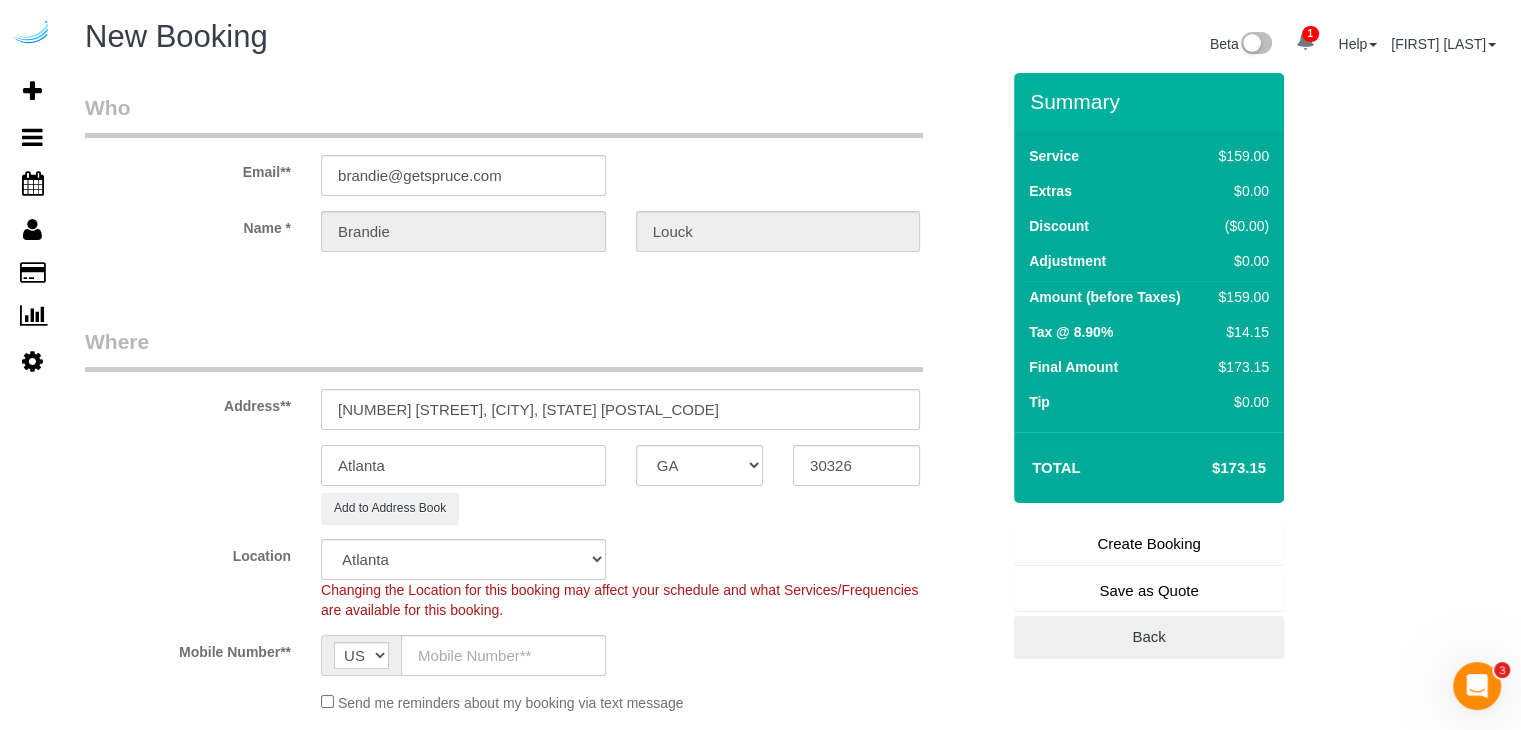 scroll, scrollTop: 100, scrollLeft: 0, axis: vertical 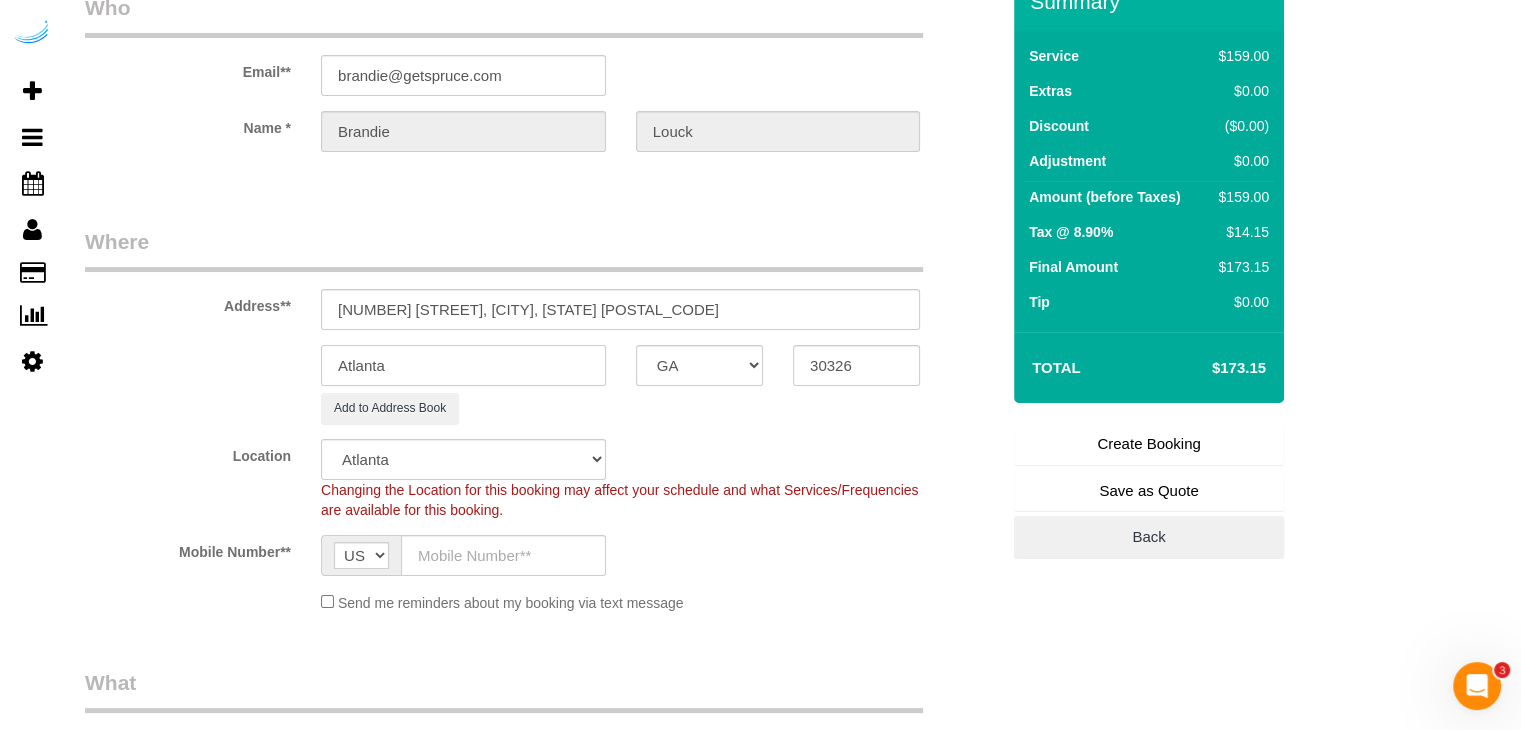 type on "Atlanta" 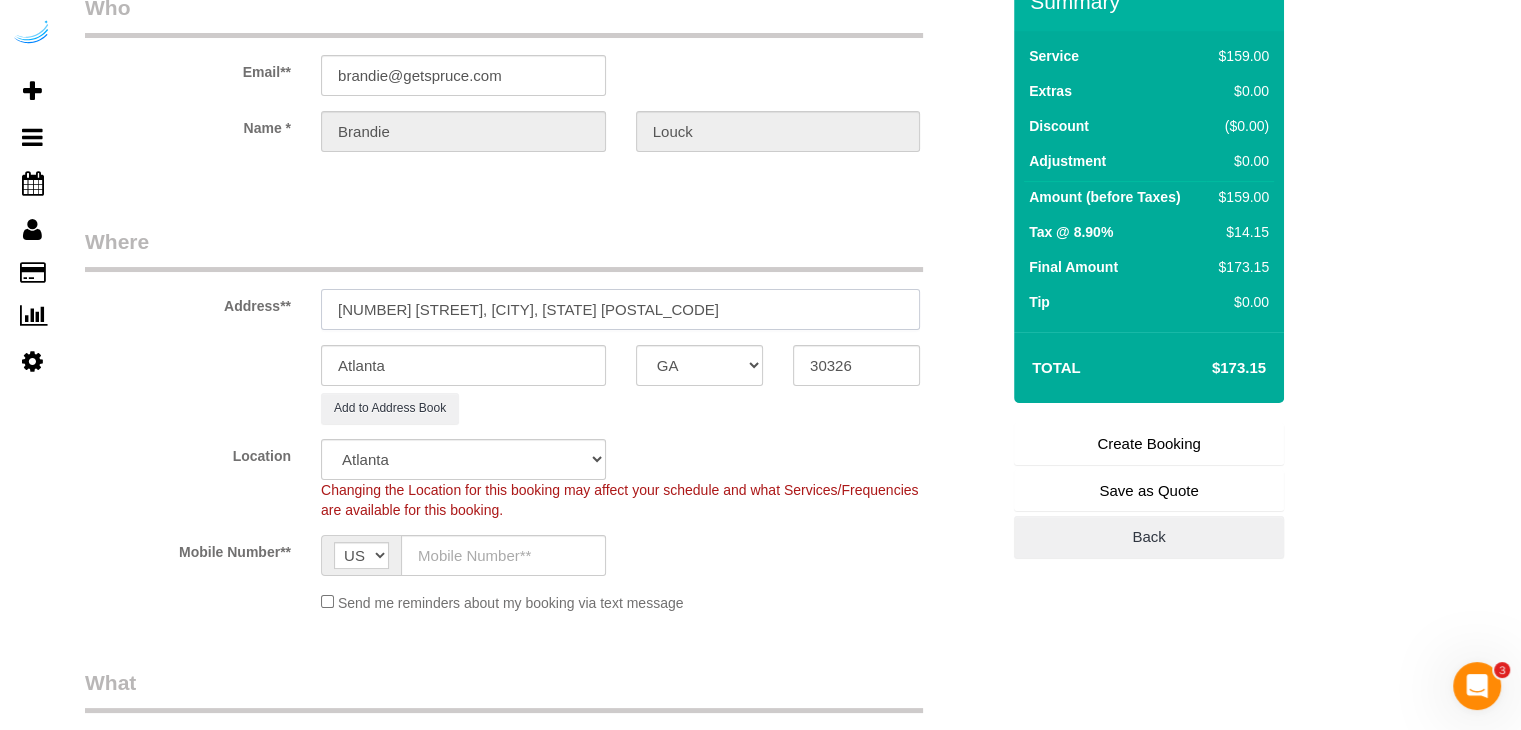 drag, startPoint x: 480, startPoint y: 309, endPoint x: 800, endPoint y: 309, distance: 320 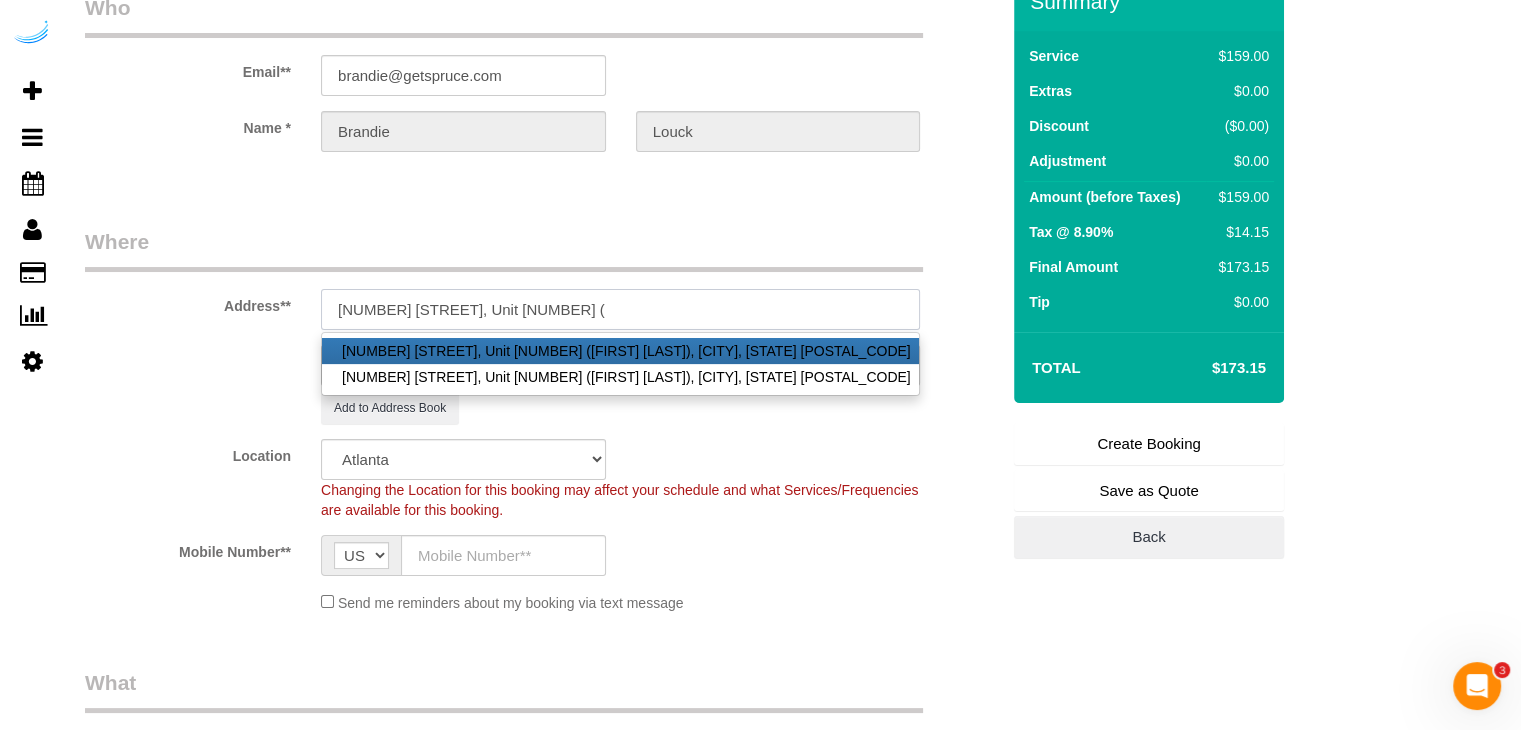 paste on "Will Pike" 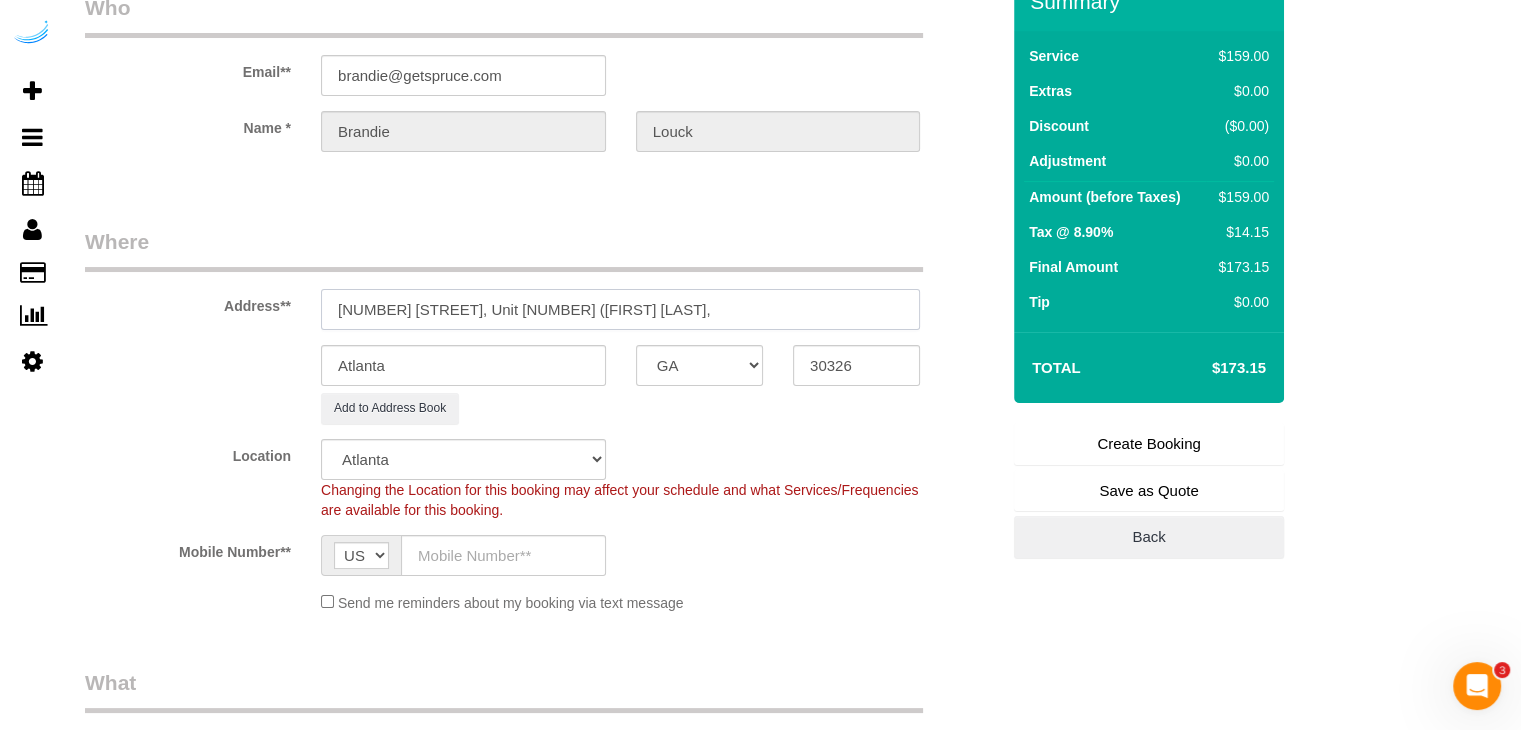 paste on "Camden Phipps" 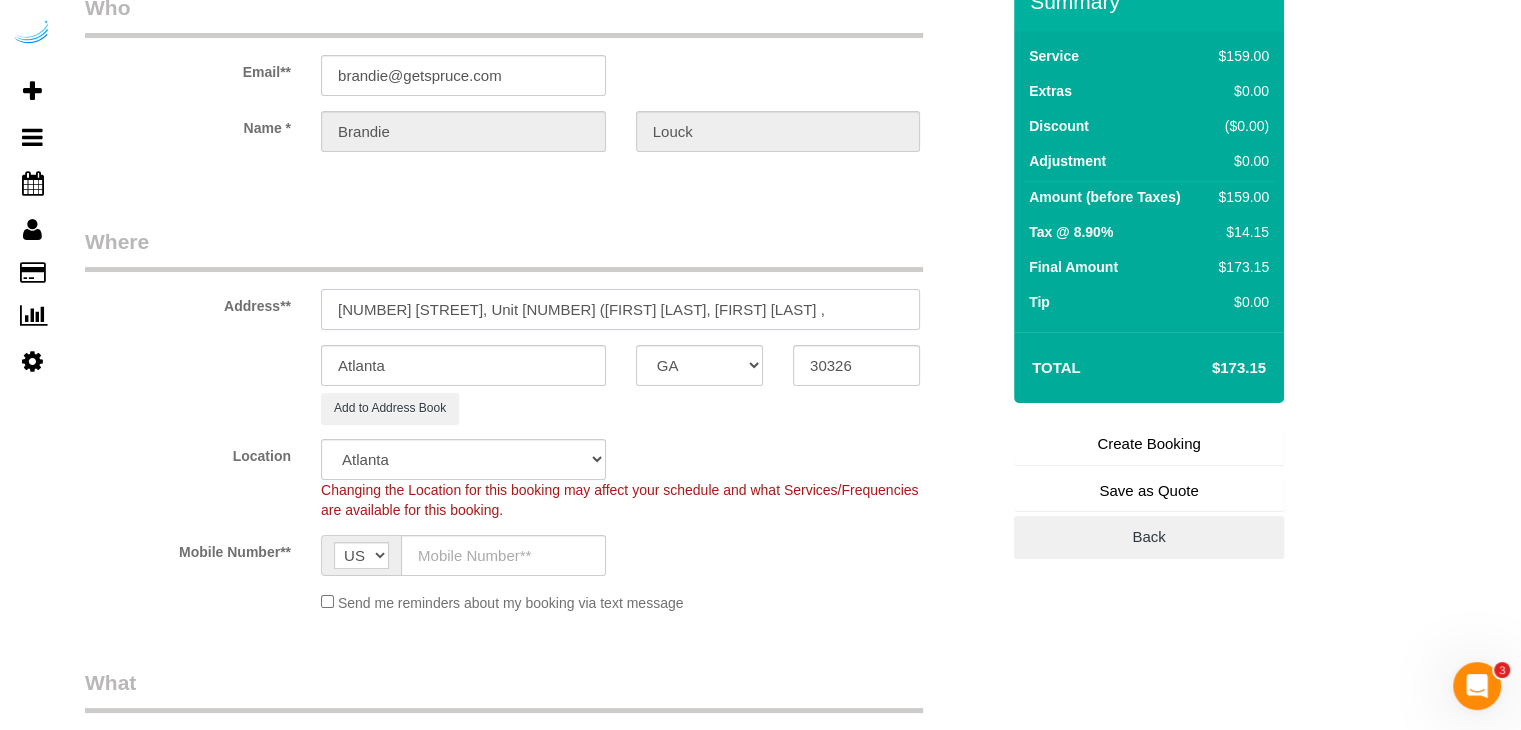 paste on "1459324" 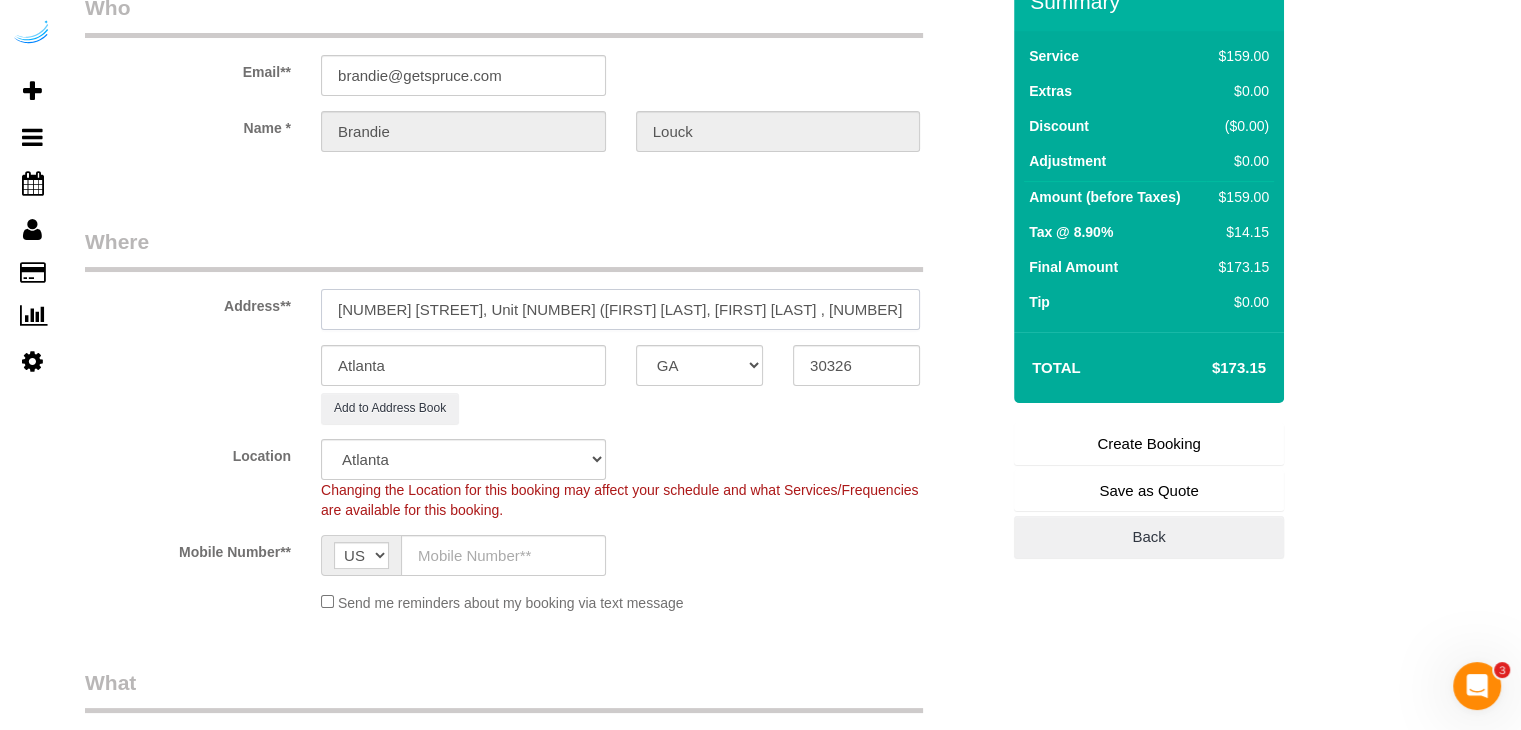 scroll, scrollTop: 400, scrollLeft: 0, axis: vertical 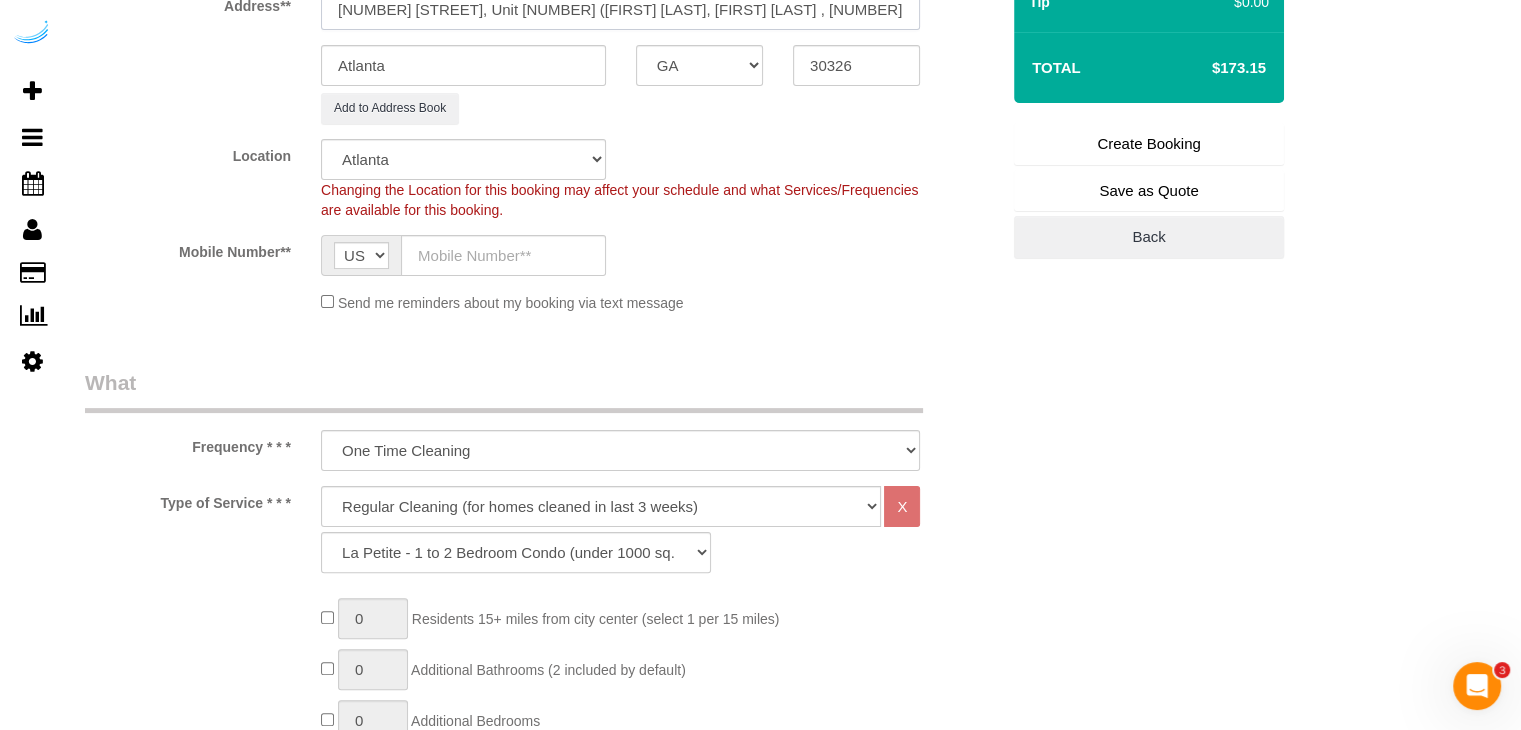 type on "700 Phipps Blvd NE, Unit 2401 (	Will Pike, Camden Phipps , 1459324	)" 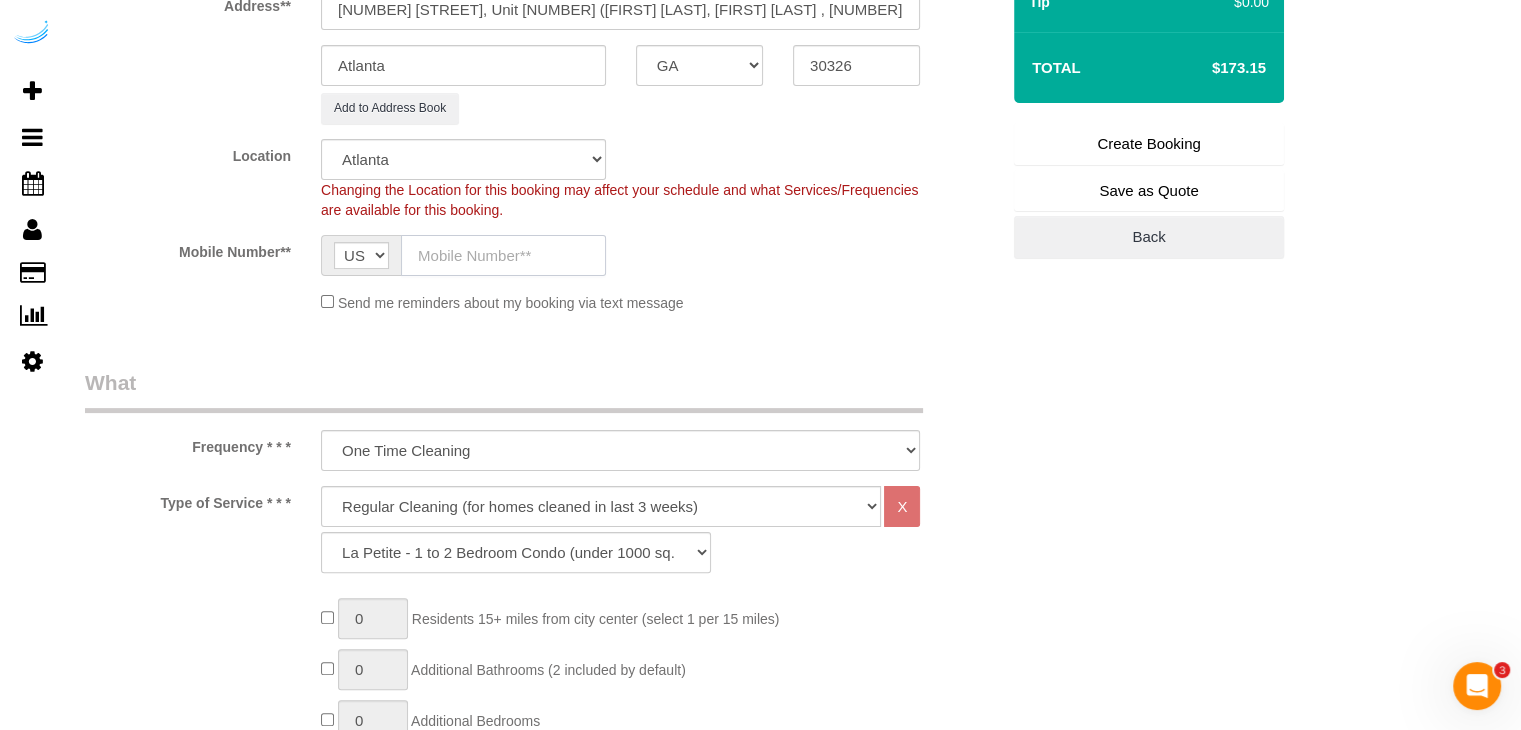 click 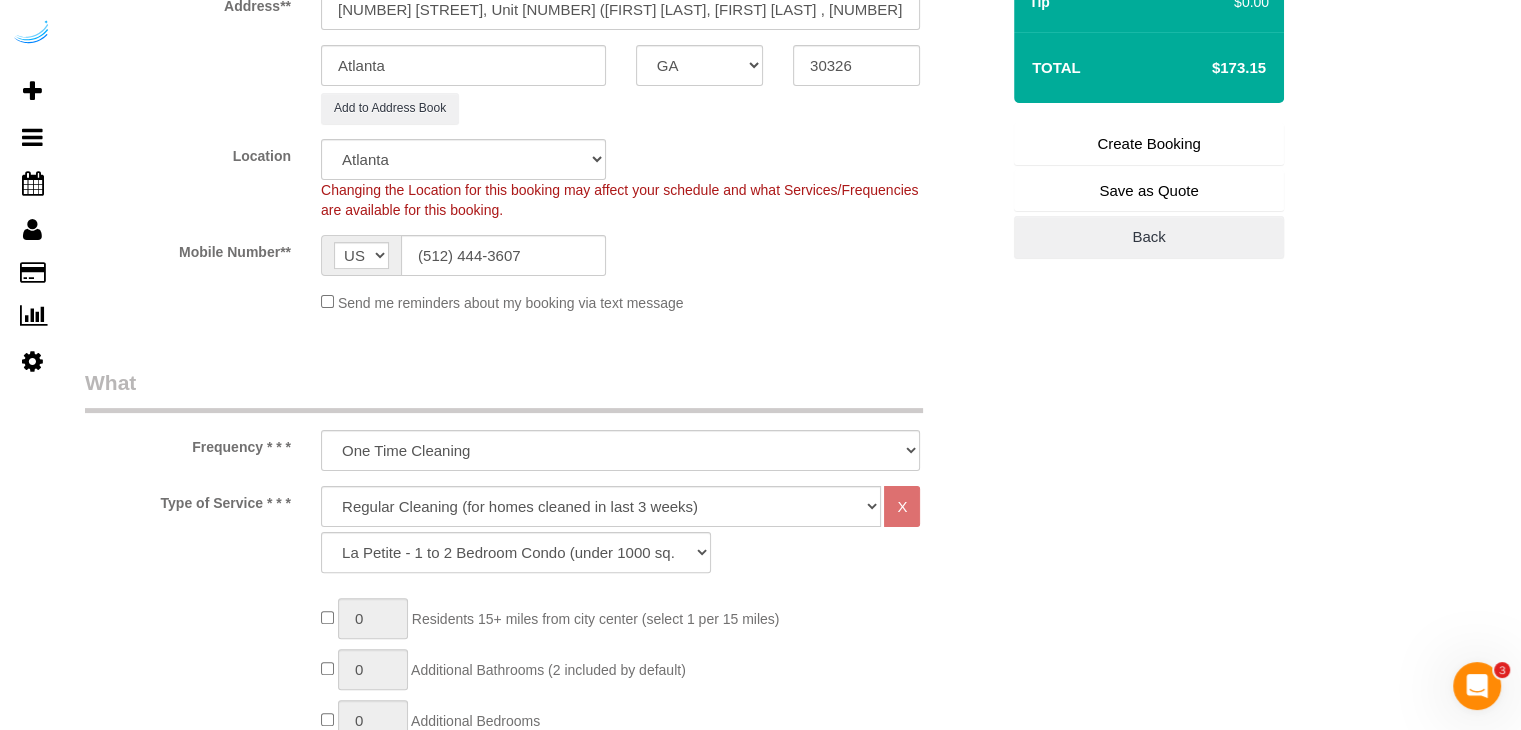 type on "Brandie Louck" 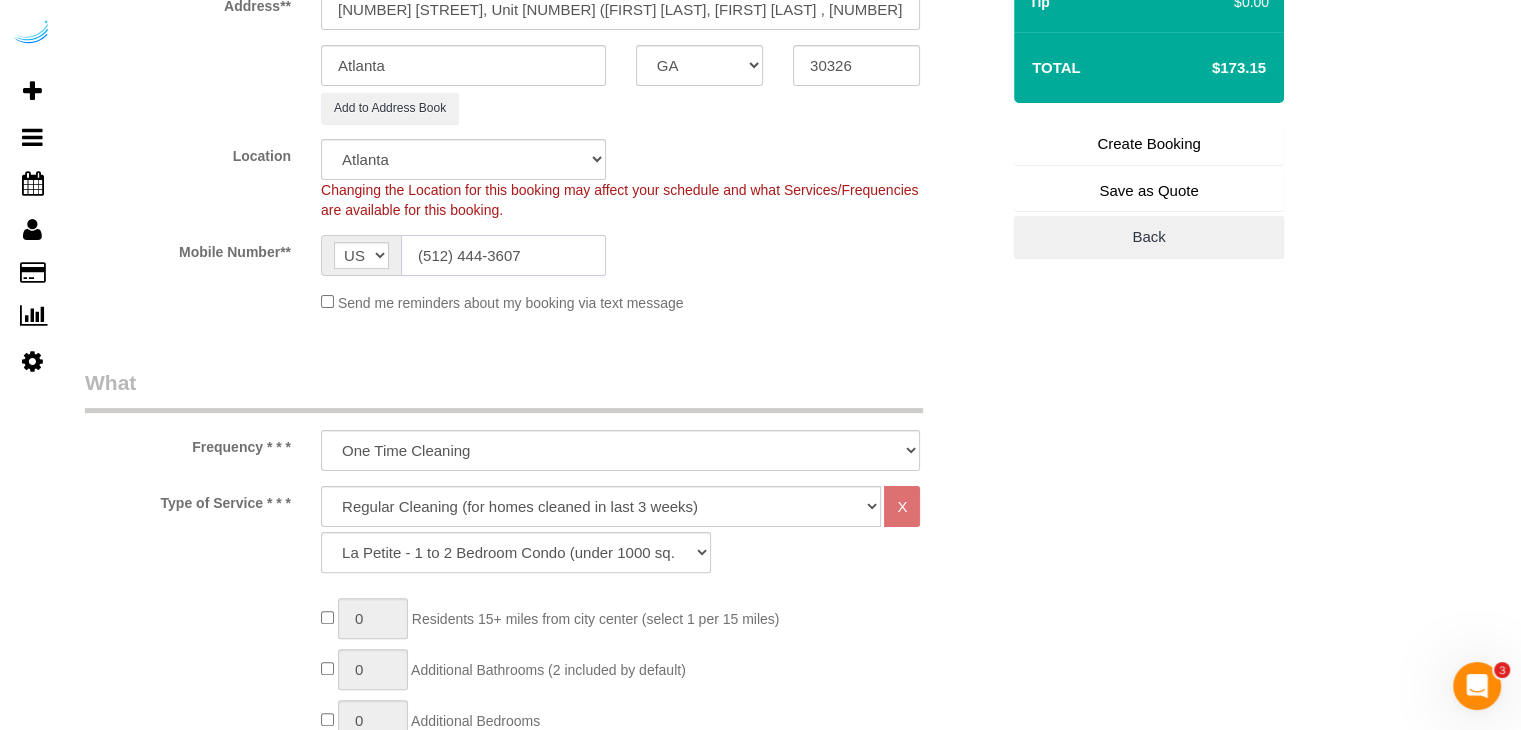 type on "(512) 444-3607" 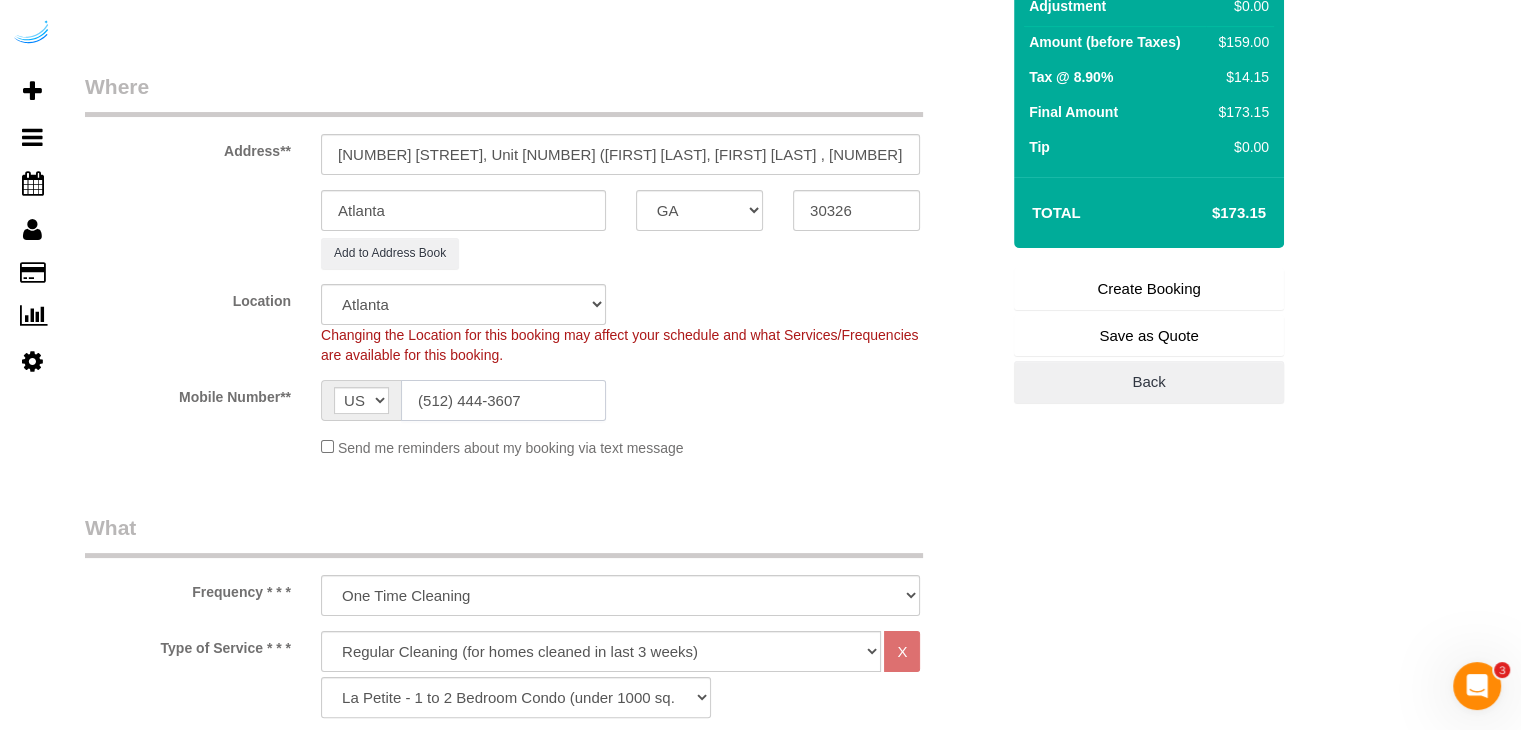 scroll, scrollTop: 200, scrollLeft: 0, axis: vertical 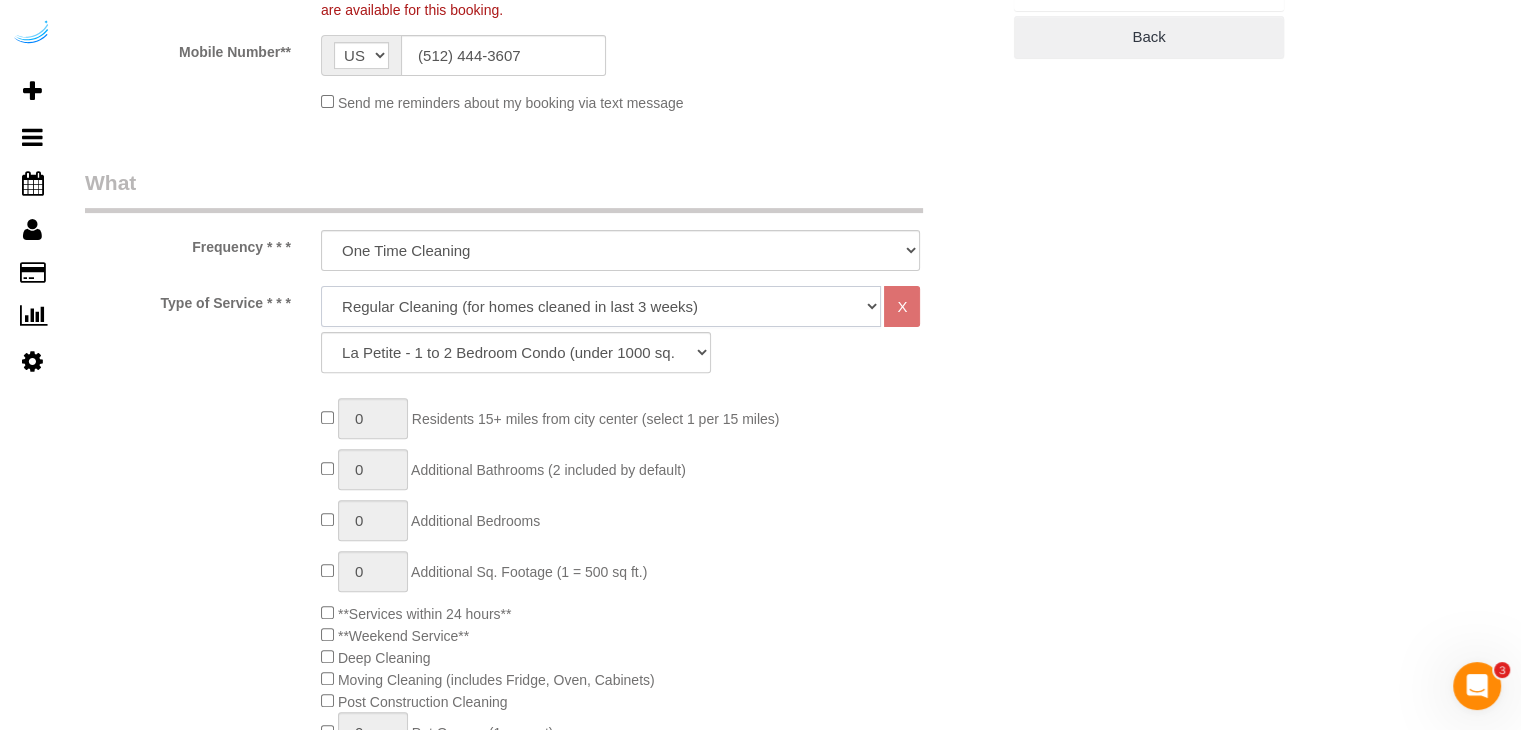click on "Deep Cleaning (for homes that have not been cleaned in 3+ weeks) Spruce Regular Cleaning (for homes cleaned in last 3 weeks) Moving Cleanup (to clean home for new tenants) Post Construction Cleaning Vacation Rental Cleaning Hourly" 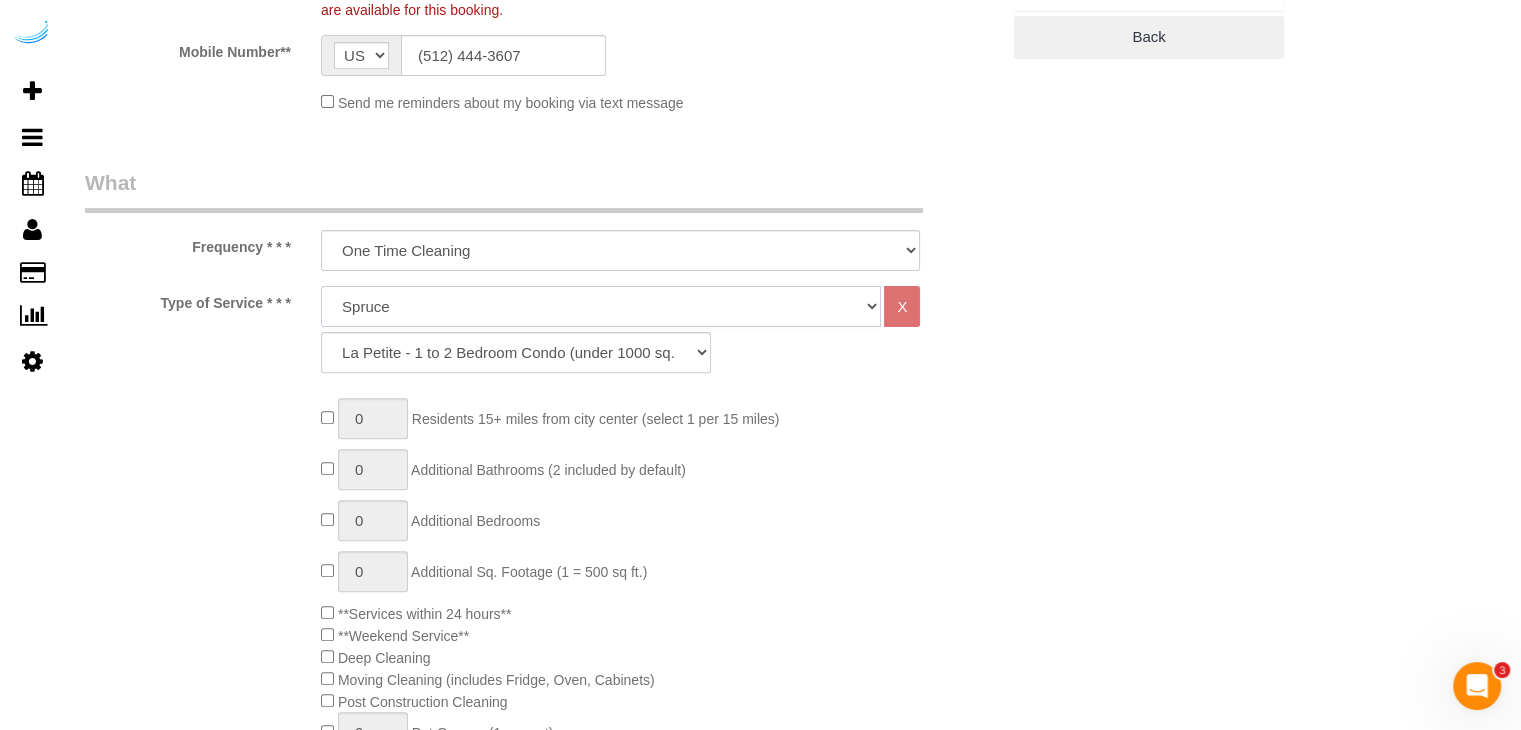 click on "Deep Cleaning (for homes that have not been cleaned in 3+ weeks) Spruce Regular Cleaning (for homes cleaned in last 3 weeks) Moving Cleanup (to clean home for new tenants) Post Construction Cleaning Vacation Rental Cleaning Hourly" 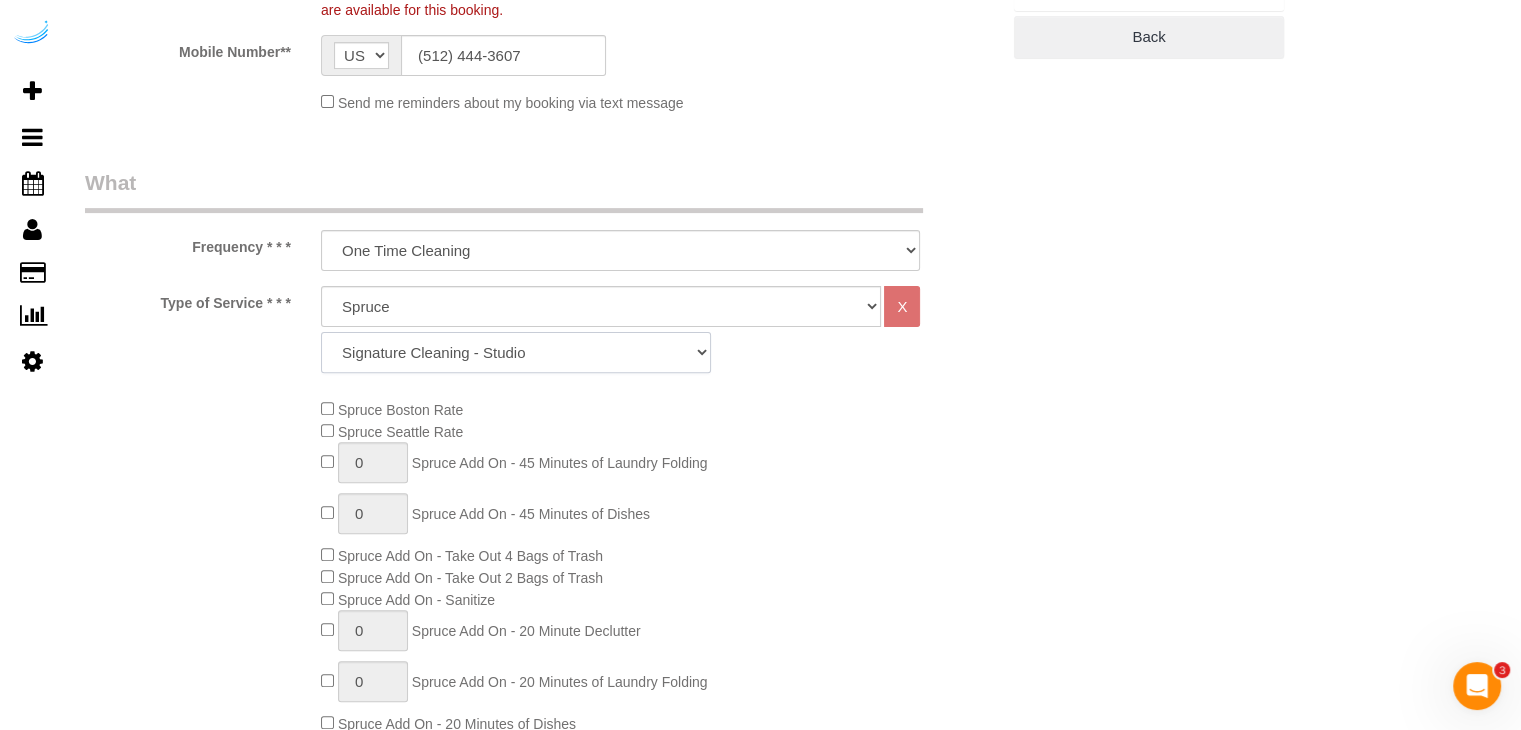click on "Signature Cleaning - Studio Signature Cleaning - 1 Bed 1 Bath Signature Cleaning - 1 Bed 1.5 Bath Signature Cleaning - 1 Bed 1 Bath + Study Signature Cleaning - 1 Bed 2 Bath Signature Cleaning - 2 Bed 1 Bath Signature Cleaning - 2 Bed 2 Bath Signature Cleaning - 2 Bed 2.5 Bath Signature Cleaning - 2 Bed 2 Bath + Study Signature Cleaning - 3 Bed 2 Bath Signature Cleaning - 3 Bed 3 Bath Signature Cleaning - 4 Bed 2 Bath Signature Cleaning - 4 Bed 4 Bath Signature Cleaning - 5 Bed 4 Bath Signature Cleaning - 5 Bed 5 Bath Signature Cleaning - 6 Bed 6 Bath Premium Cleaning - Studio Premium Cleaning - 1 Bed 1 Bath Premium Cleaning - 1 Bed 1.5 Bath Premium Cleaning - 1 Bed 1 Bath + Study Premium Cleaning - 1 Bed 2 Bath Premium Cleaning - 2 Bed 1 Bath Premium Cleaning - 2 Bed 2 Bath Premium Cleaning - 2 Bed 2.5 Bath Premium Cleaning - 2 Bed 2 Bath + Study Premium Cleaning - 3 Bed 2 Bath Premium Cleaning - 3 Bed 3 Bath Premium Cleaning - 4 Bed 2 Bath Premium Cleaning - 4 Bed 4 Bath Premium Cleaning - 5 Bed 4 Bath" 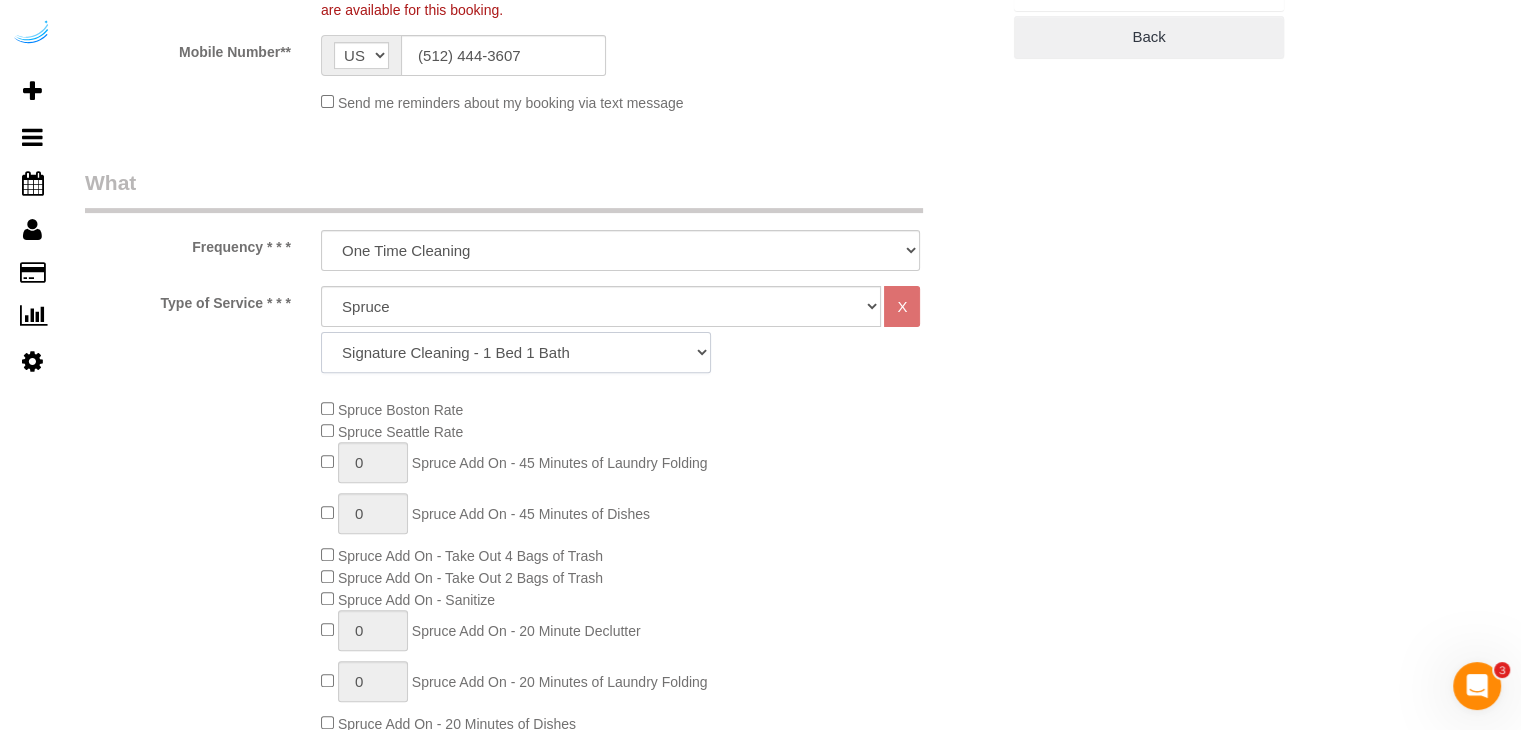 click on "Signature Cleaning - Studio Signature Cleaning - 1 Bed 1 Bath Signature Cleaning - 1 Bed 1.5 Bath Signature Cleaning - 1 Bed 1 Bath + Study Signature Cleaning - 1 Bed 2 Bath Signature Cleaning - 2 Bed 1 Bath Signature Cleaning - 2 Bed 2 Bath Signature Cleaning - 2 Bed 2.5 Bath Signature Cleaning - 2 Bed 2 Bath + Study Signature Cleaning - 3 Bed 2 Bath Signature Cleaning - 3 Bed 3 Bath Signature Cleaning - 4 Bed 2 Bath Signature Cleaning - 4 Bed 4 Bath Signature Cleaning - 5 Bed 4 Bath Signature Cleaning - 5 Bed 5 Bath Signature Cleaning - 6 Bed 6 Bath Premium Cleaning - Studio Premium Cleaning - 1 Bed 1 Bath Premium Cleaning - 1 Bed 1.5 Bath Premium Cleaning - 1 Bed 1 Bath + Study Premium Cleaning - 1 Bed 2 Bath Premium Cleaning - 2 Bed 1 Bath Premium Cleaning - 2 Bed 2 Bath Premium Cleaning - 2 Bed 2.5 Bath Premium Cleaning - 2 Bed 2 Bath + Study Premium Cleaning - 3 Bed 2 Bath Premium Cleaning - 3 Bed 3 Bath Premium Cleaning - 4 Bed 2 Bath Premium Cleaning - 4 Bed 4 Bath Premium Cleaning - 5 Bed 4 Bath" 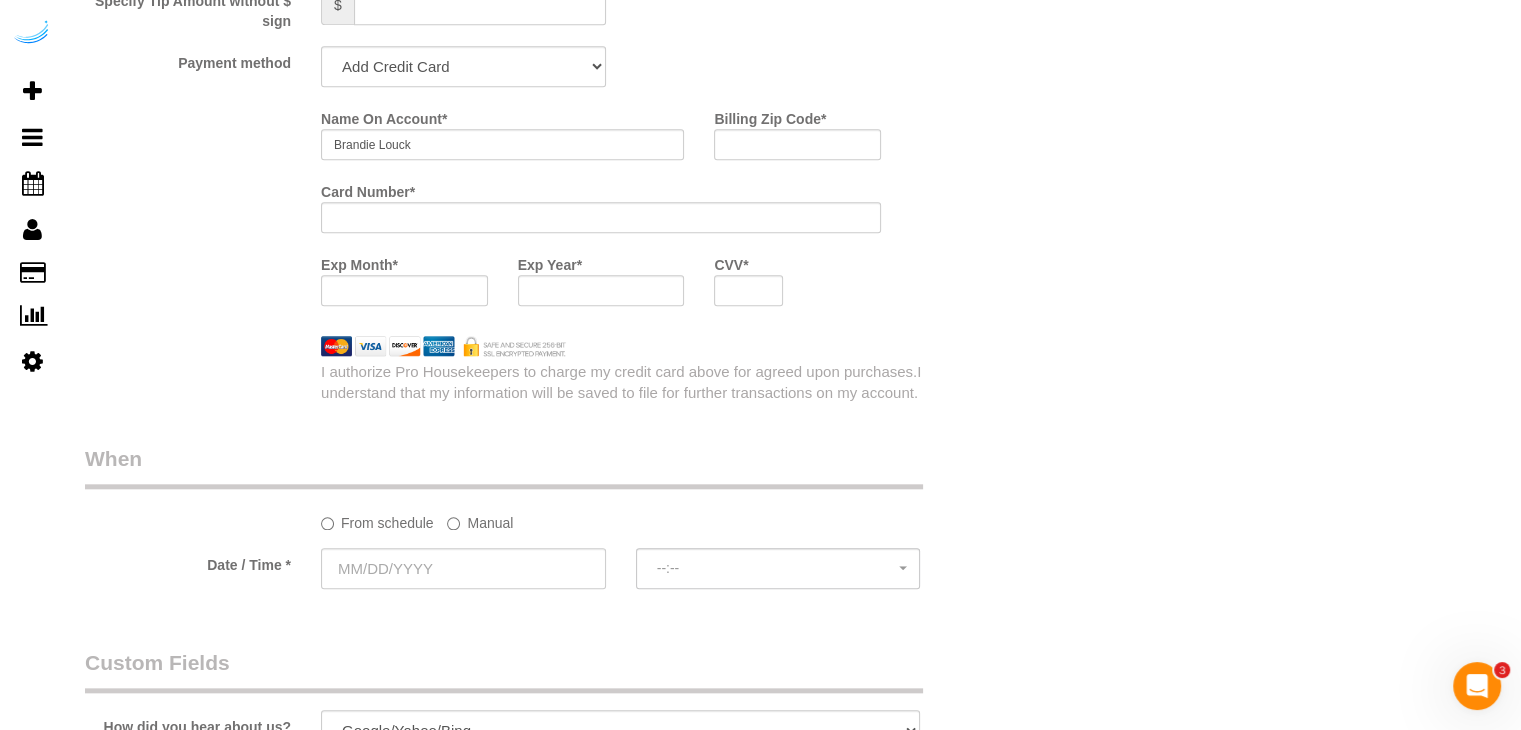 scroll, scrollTop: 2000, scrollLeft: 0, axis: vertical 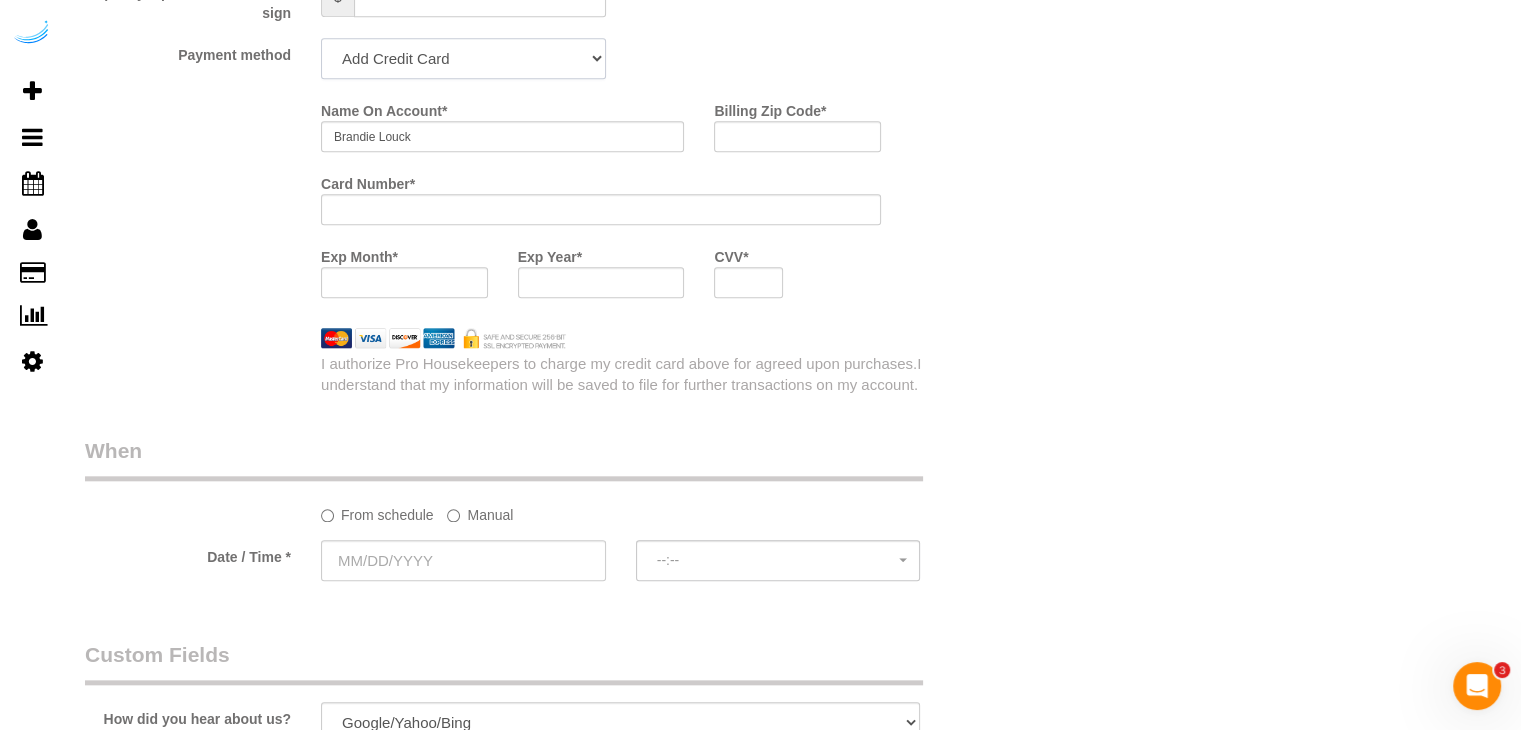 drag, startPoint x: 536, startPoint y: 61, endPoint x: 524, endPoint y: 83, distance: 25.059929 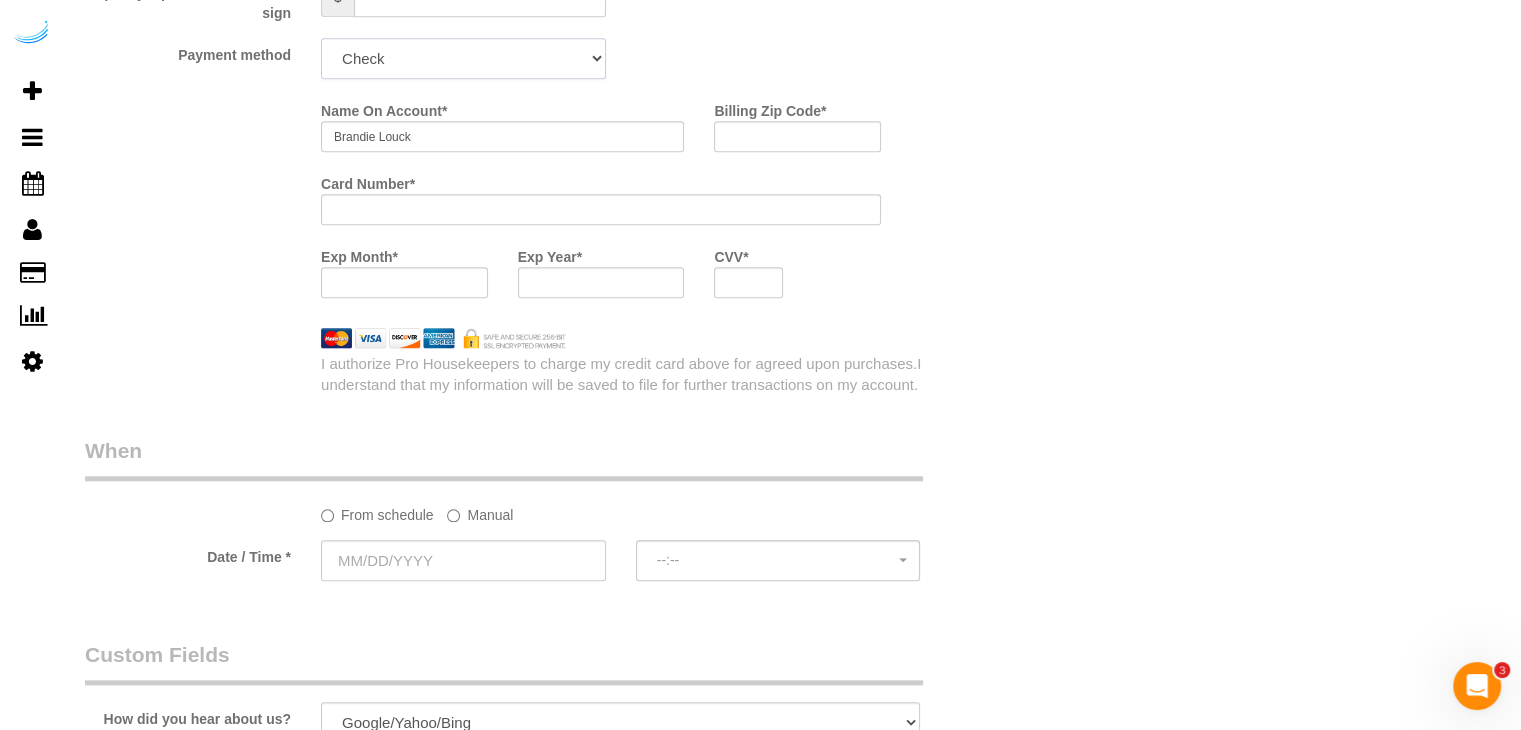 click on "Add Credit Card Cash Check Paypal" 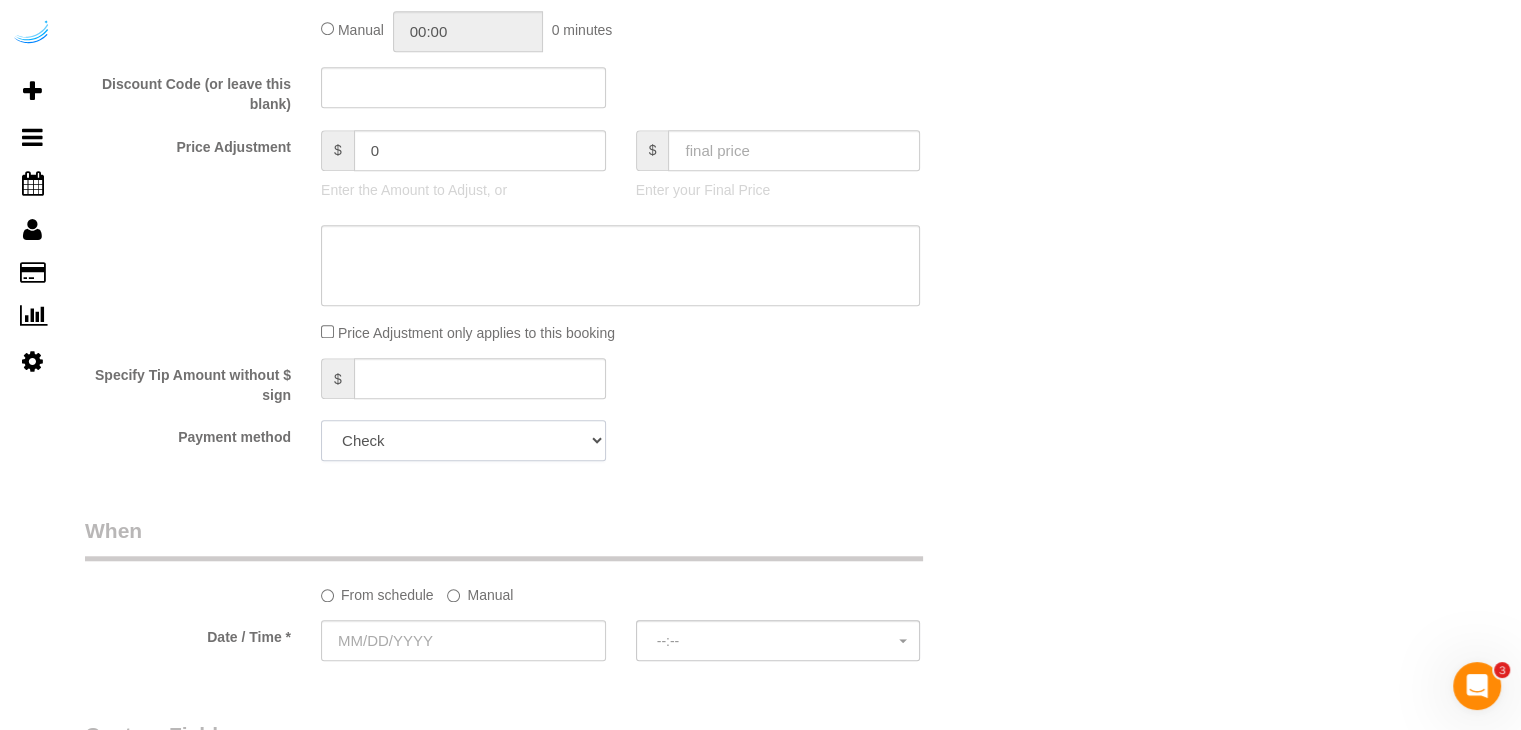 scroll, scrollTop: 1600, scrollLeft: 0, axis: vertical 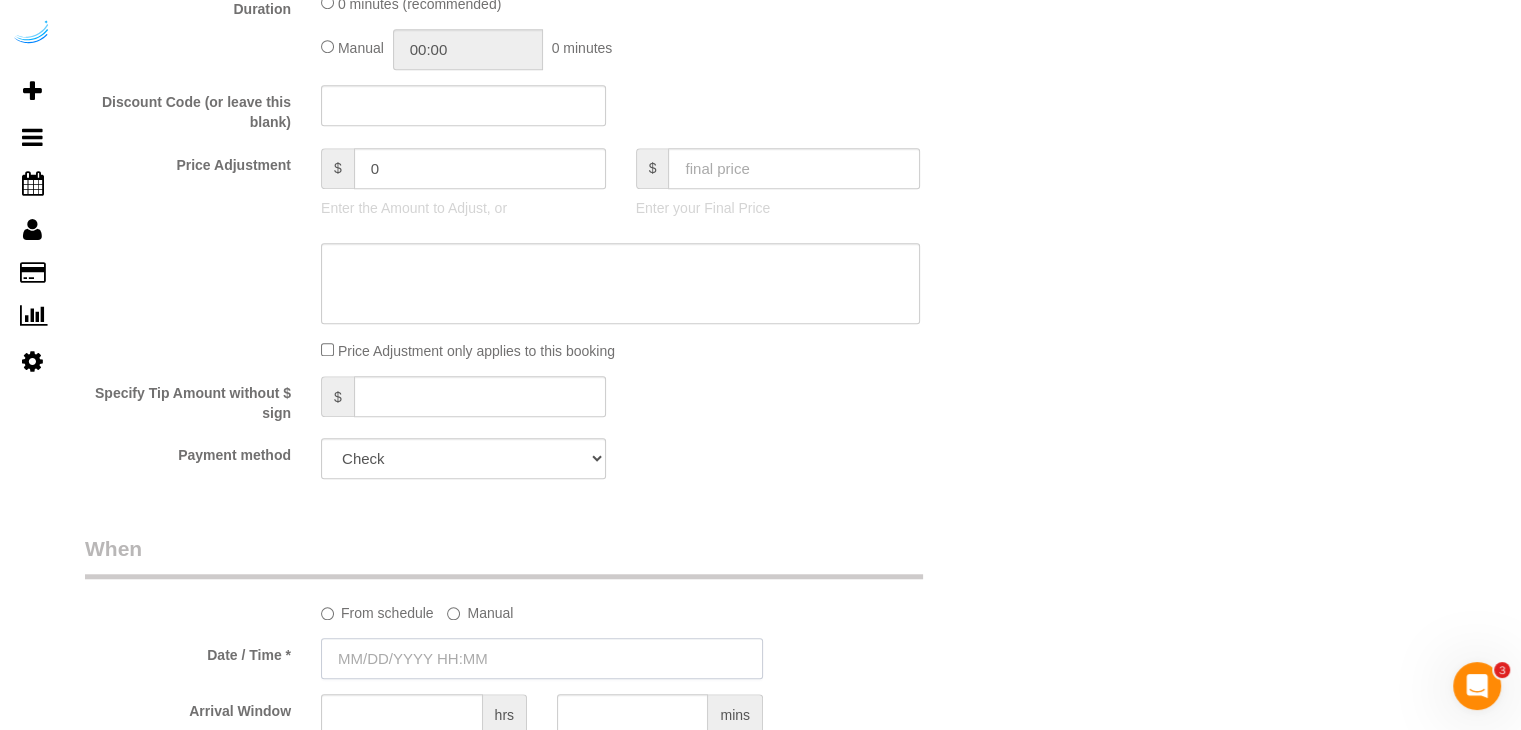 click at bounding box center (542, 658) 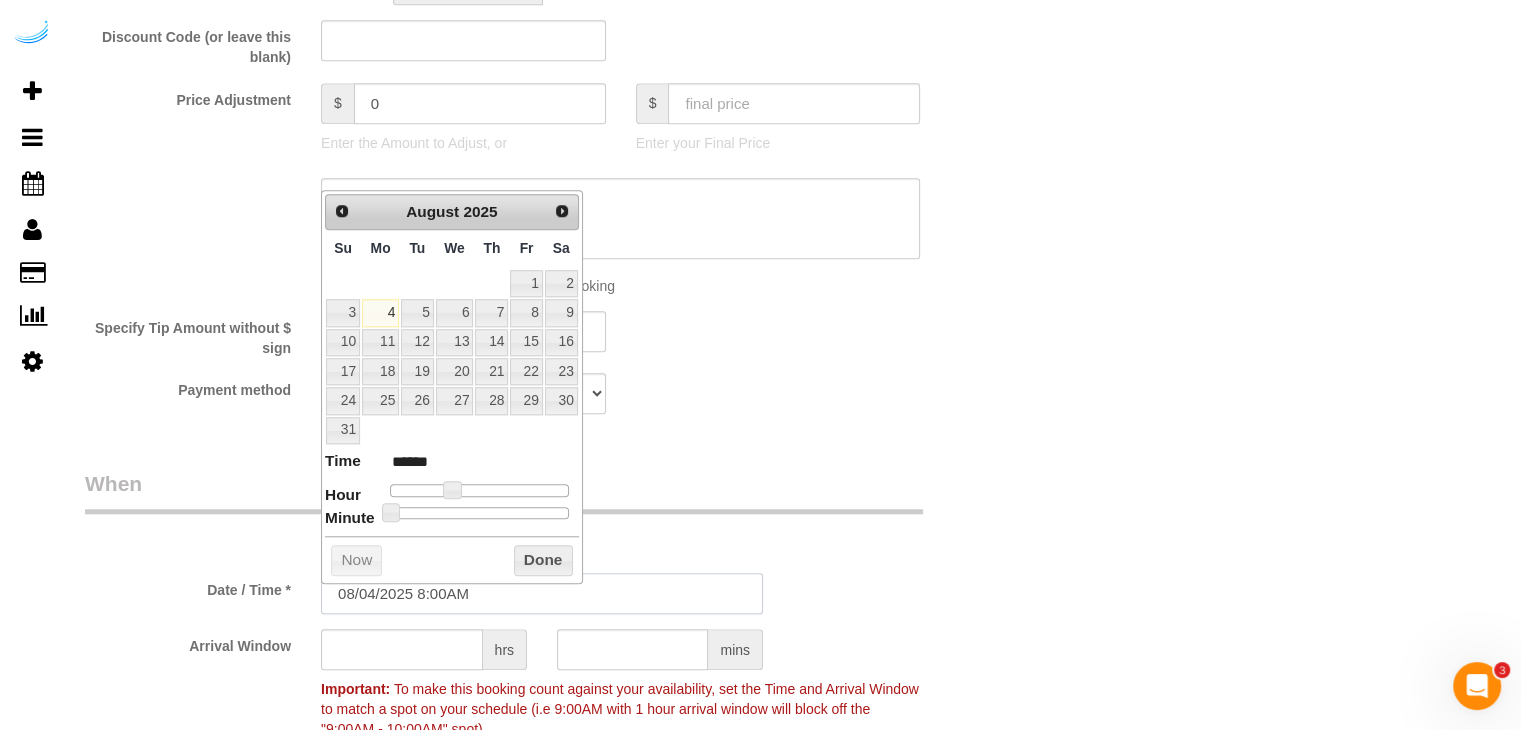 scroll, scrollTop: 1700, scrollLeft: 0, axis: vertical 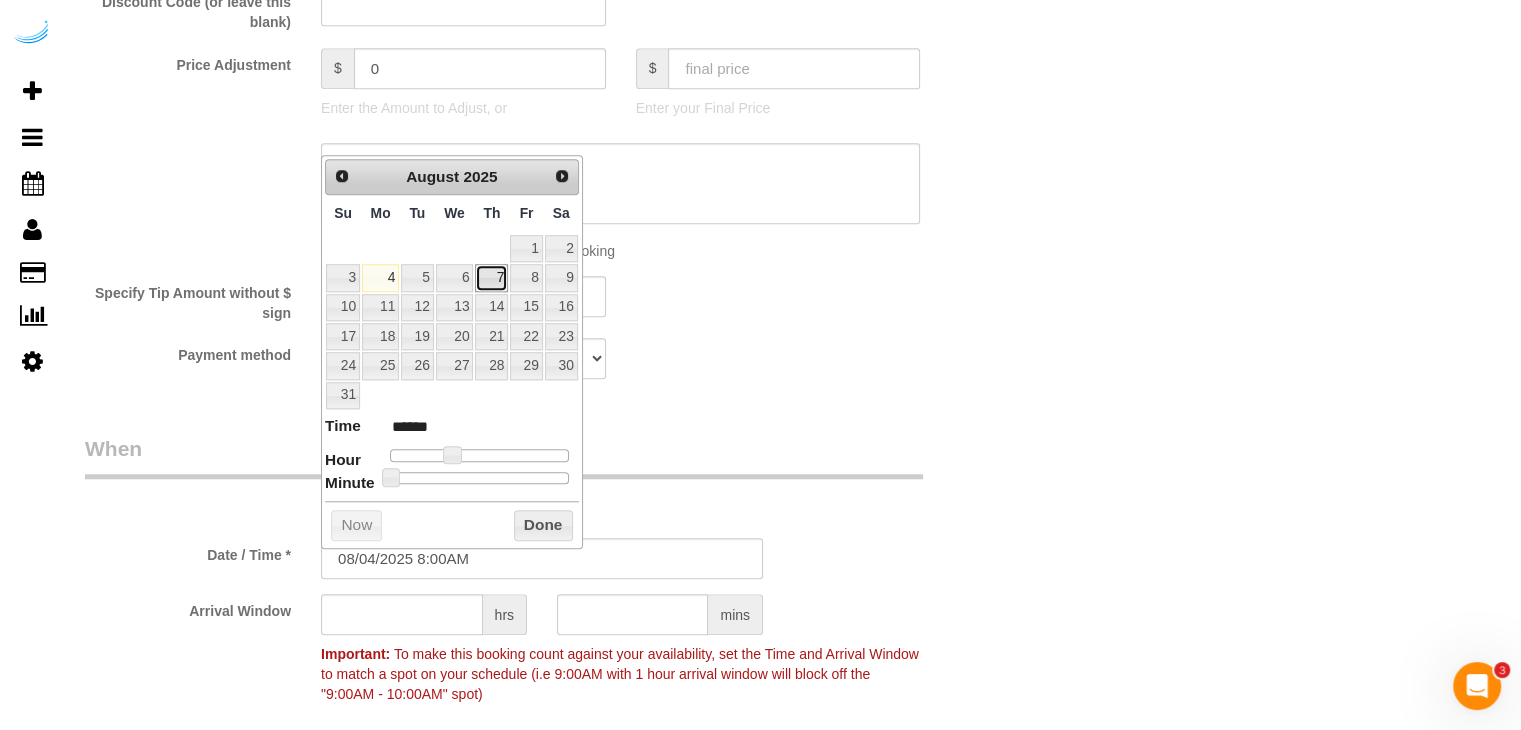 click on "7" at bounding box center (491, 277) 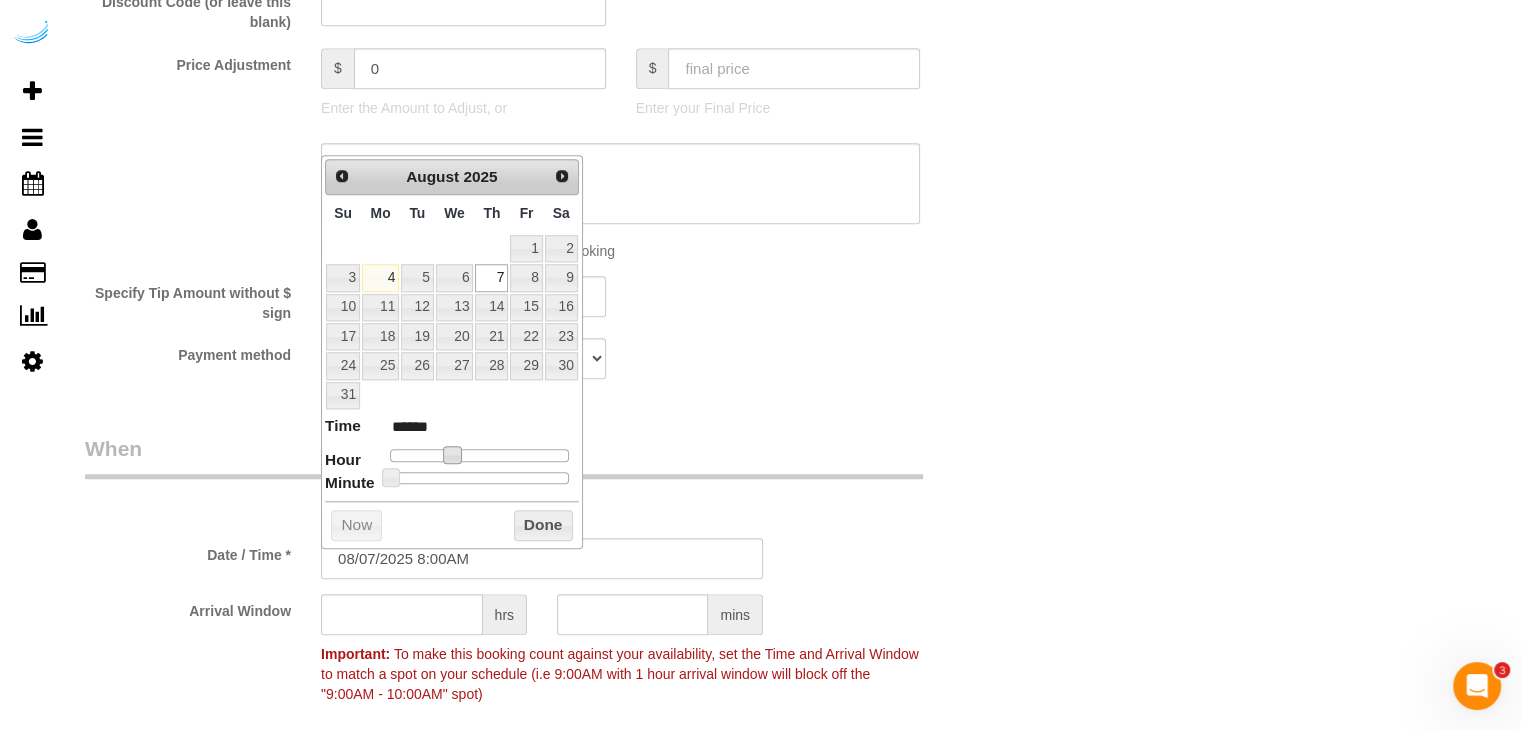 type on "08/07/2025 9:00AM" 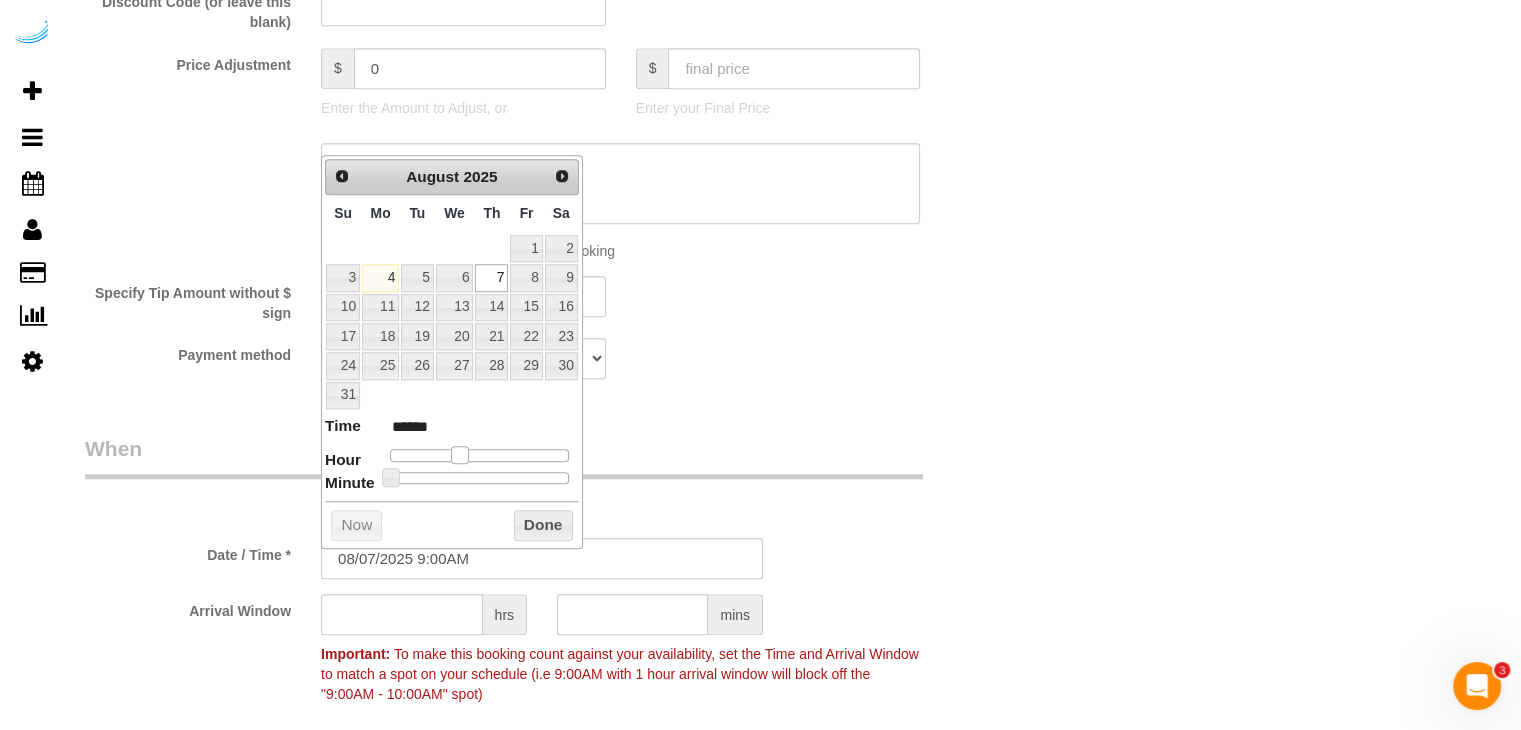 drag, startPoint x: 449, startPoint y: 456, endPoint x: 460, endPoint y: 458, distance: 11.18034 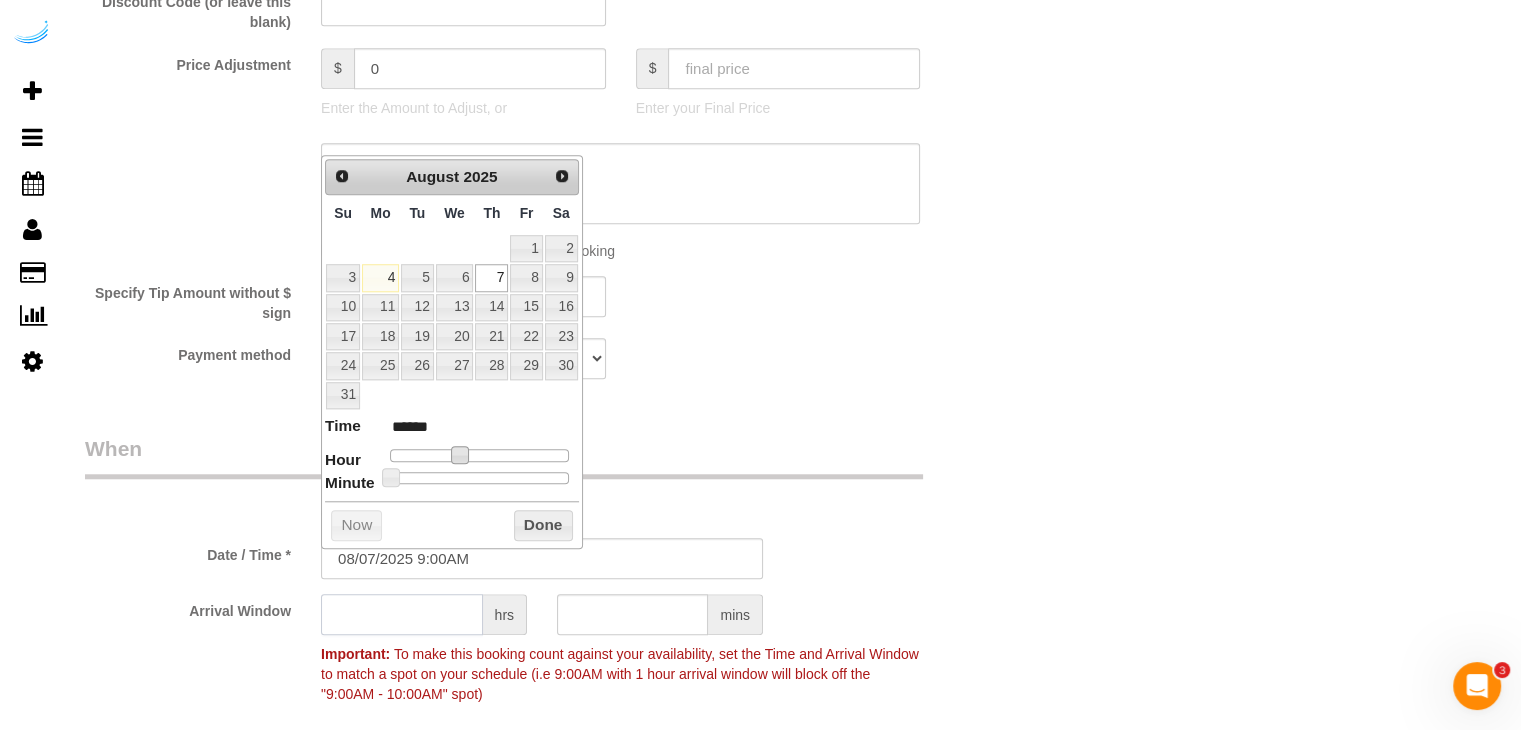 click 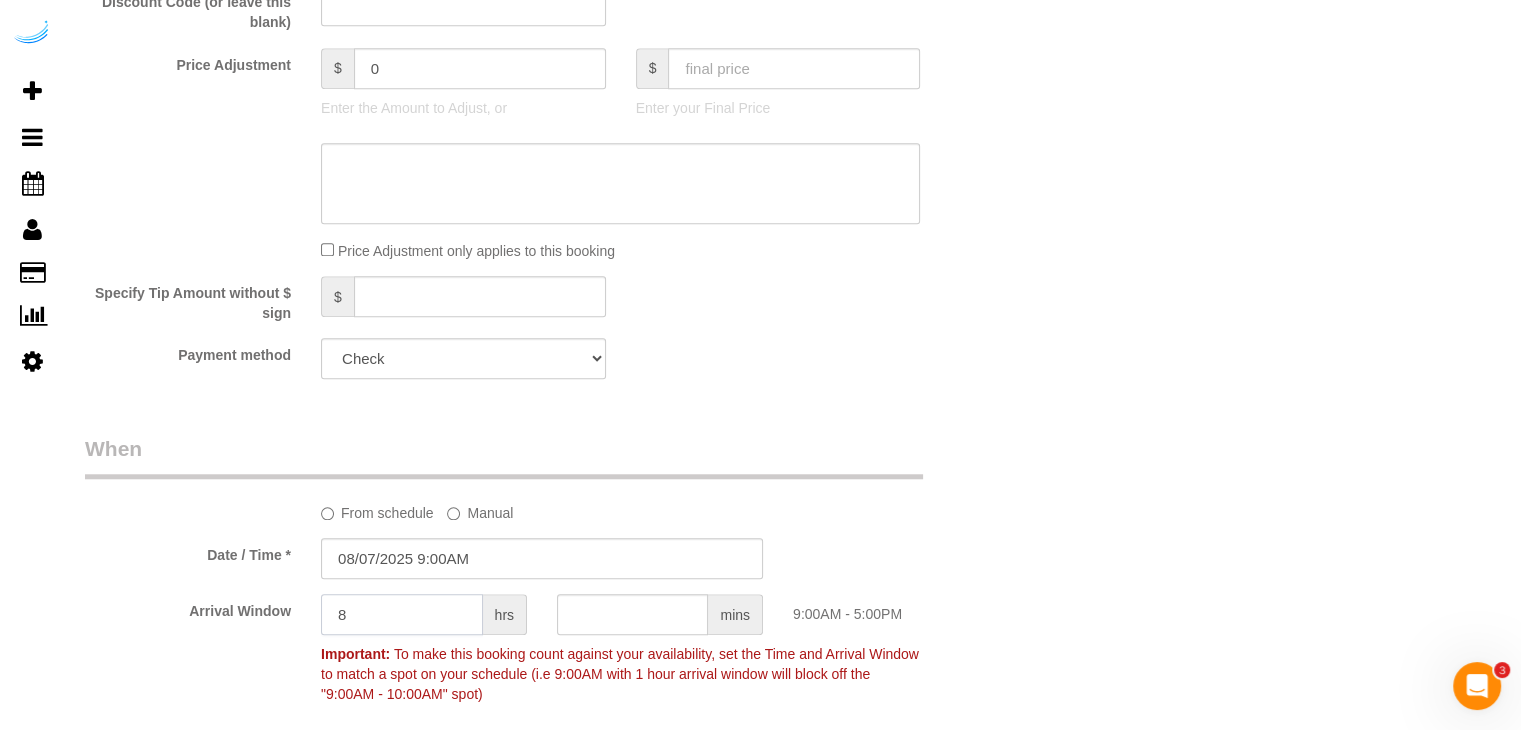 click on "8" 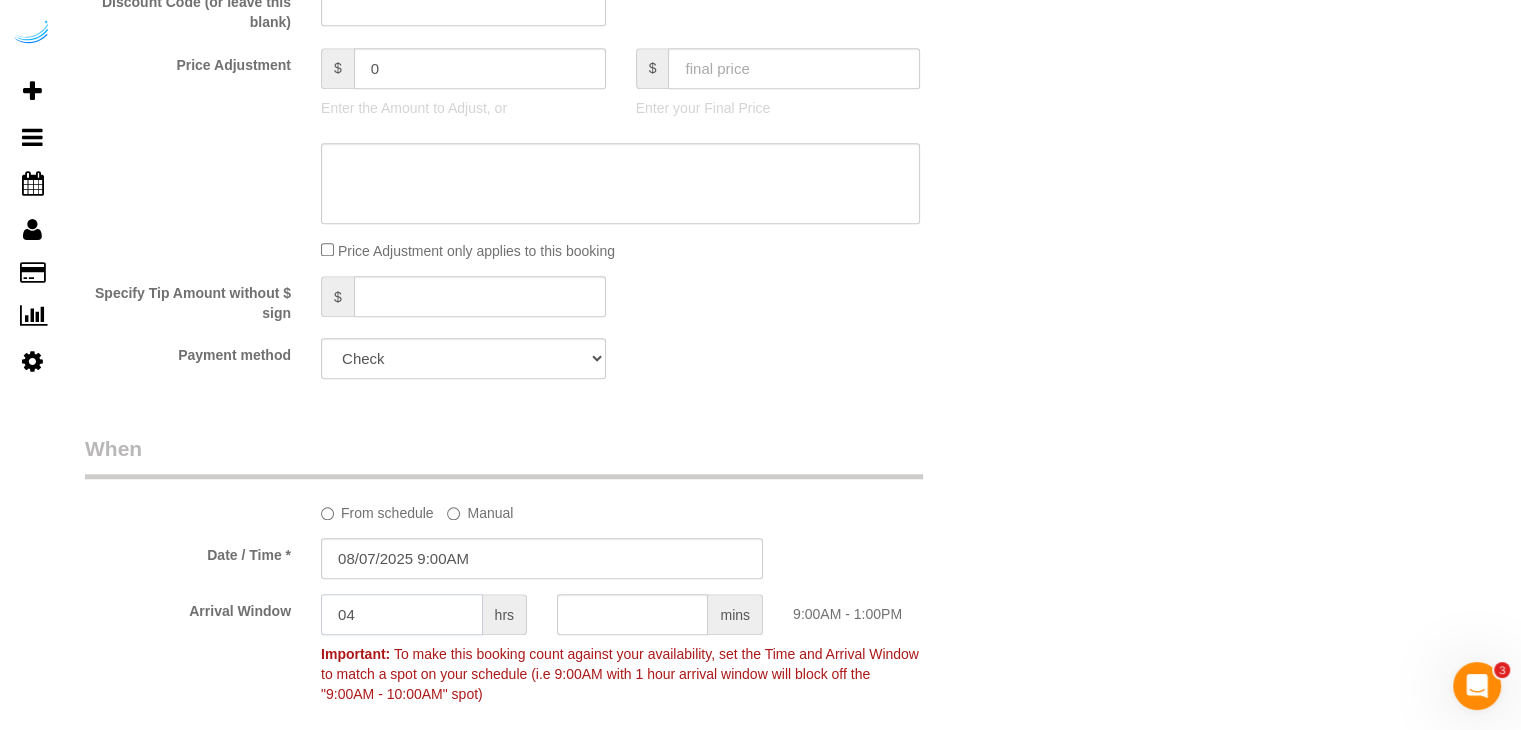 type on "04" 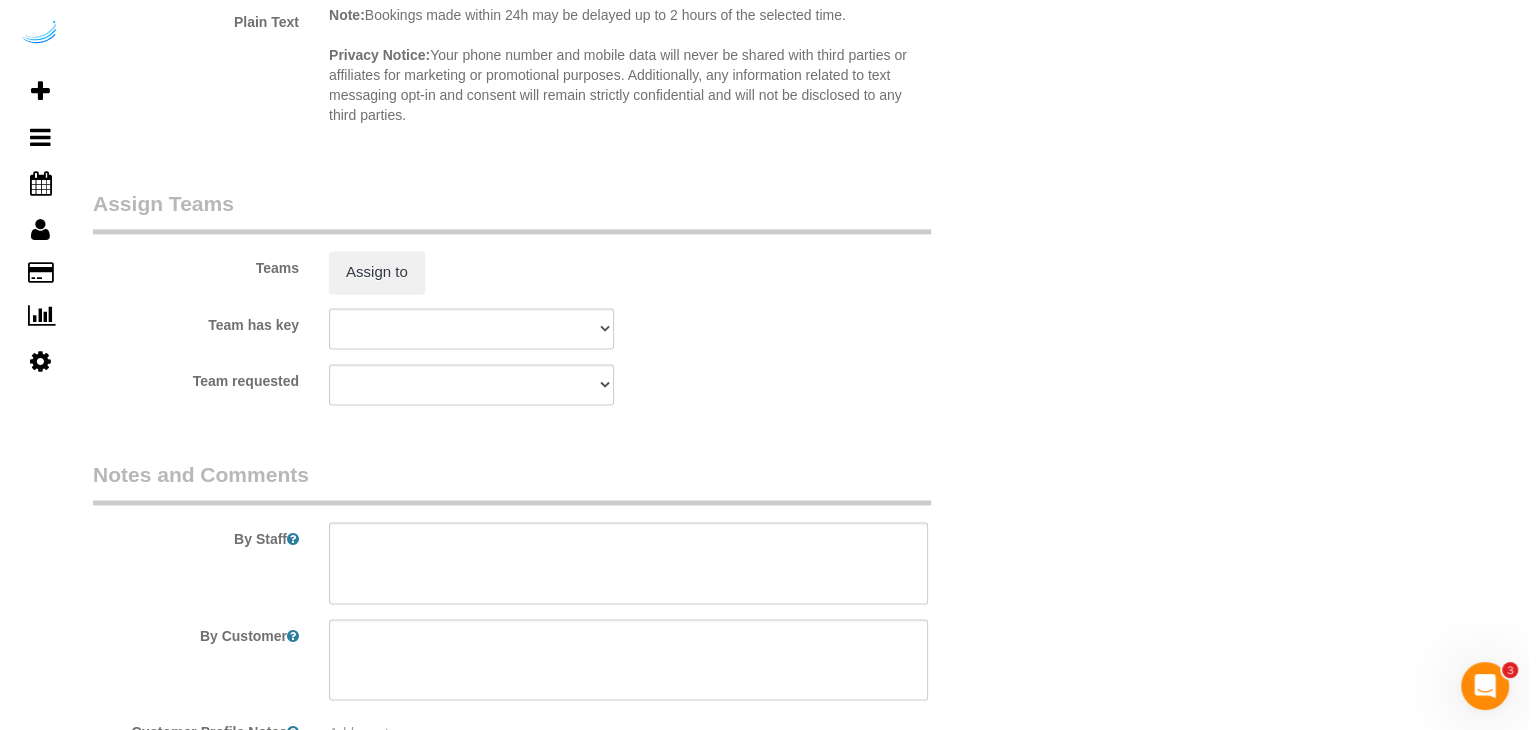scroll, scrollTop: 2900, scrollLeft: 0, axis: vertical 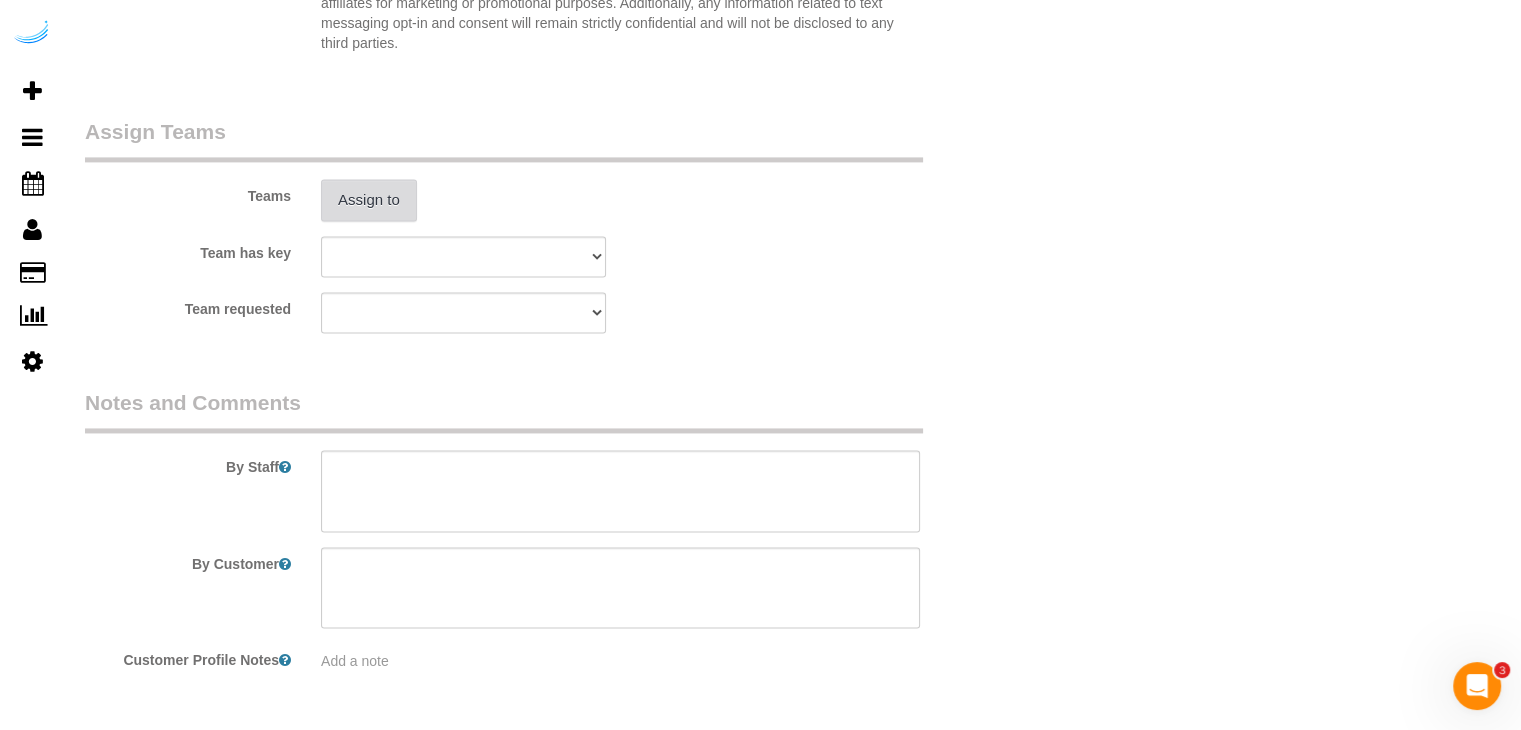 click on "Assign to" at bounding box center [369, 200] 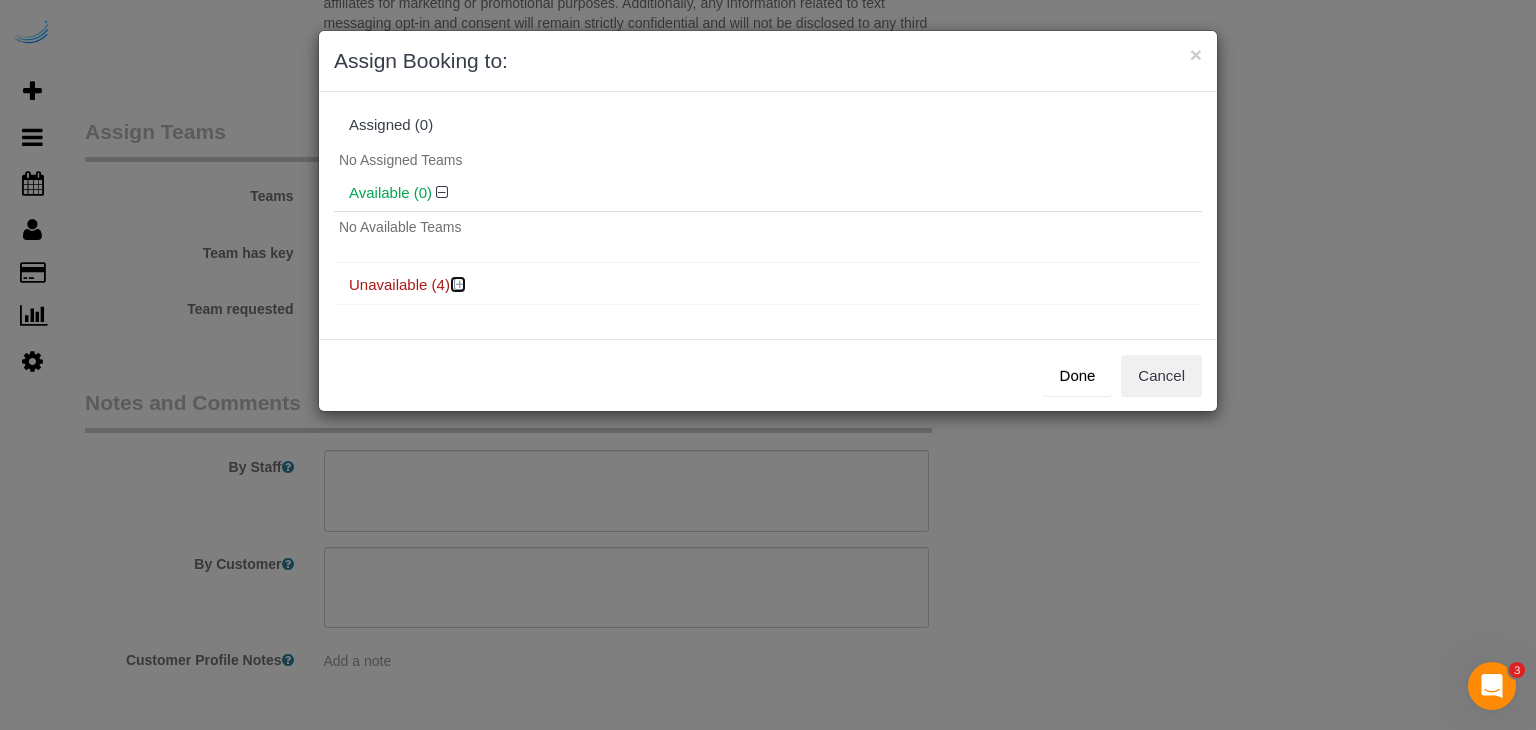click at bounding box center (460, 284) 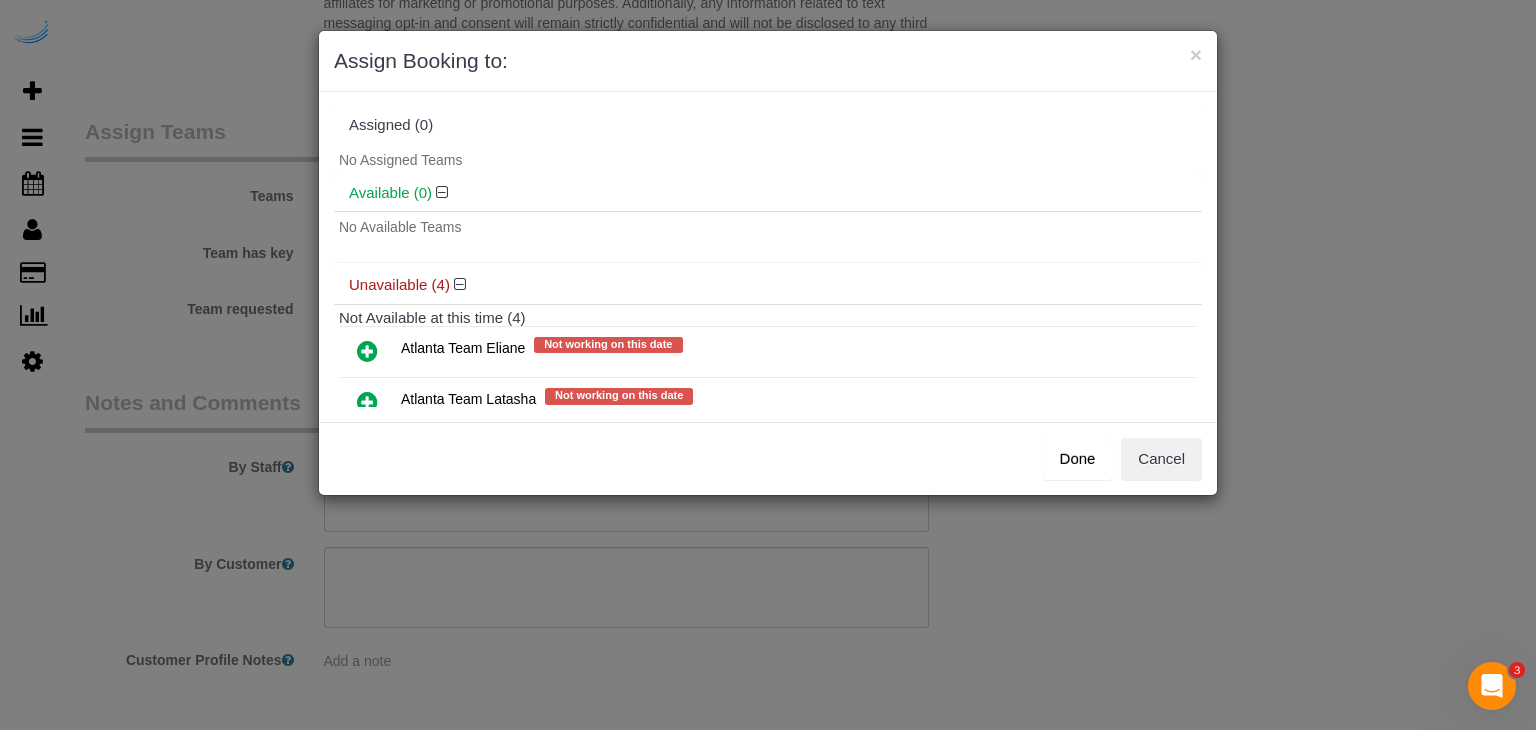 click at bounding box center [367, 351] 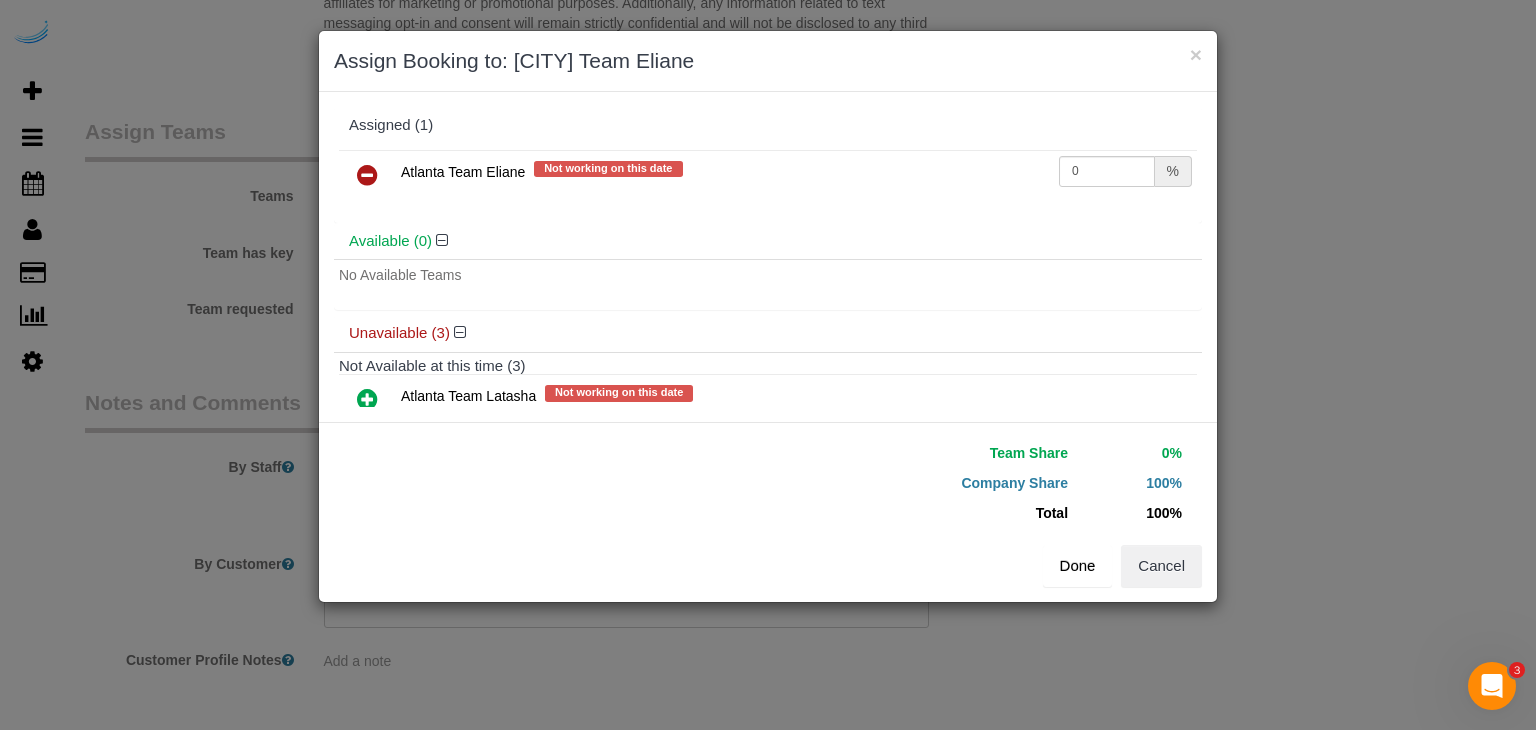 click on "Done" at bounding box center (1078, 566) 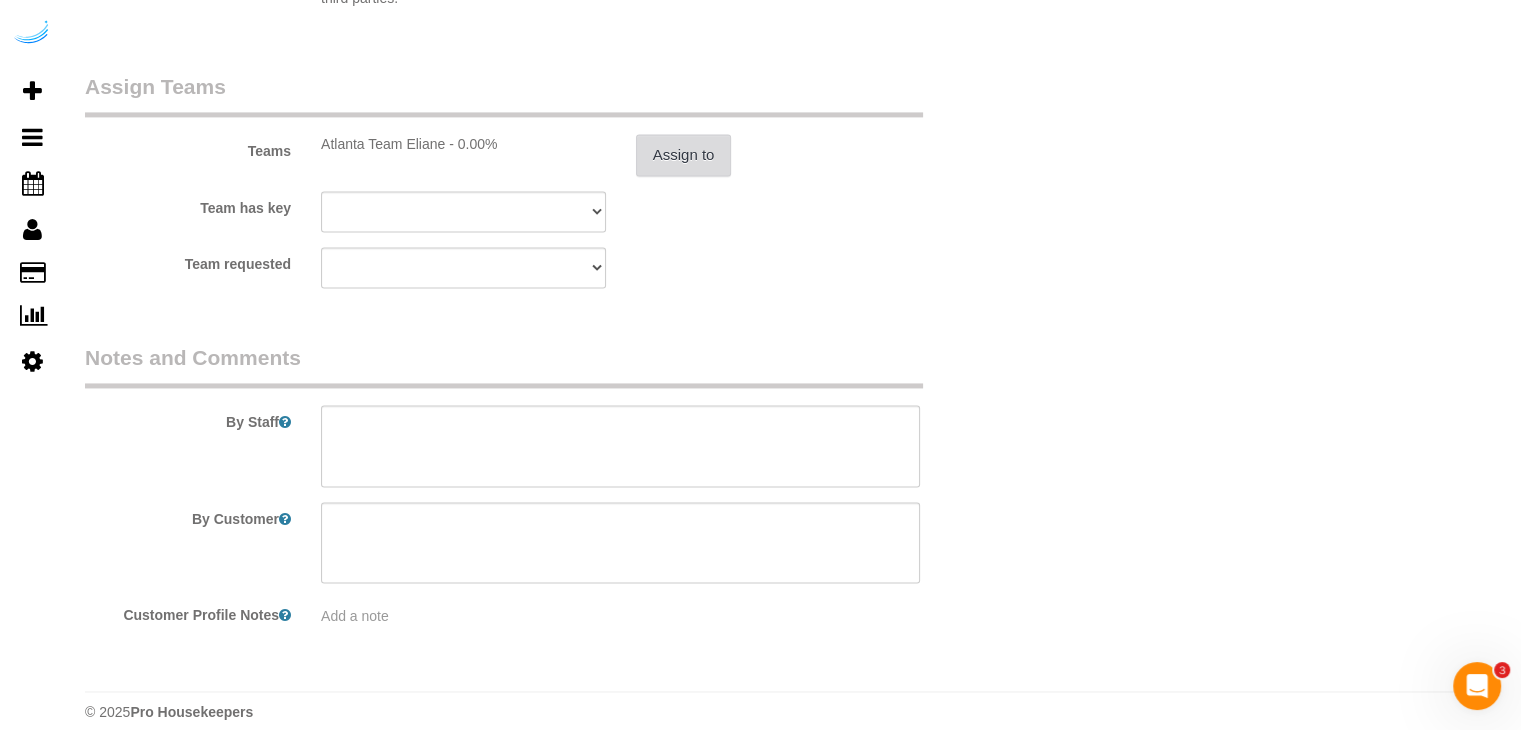 scroll, scrollTop: 2971, scrollLeft: 0, axis: vertical 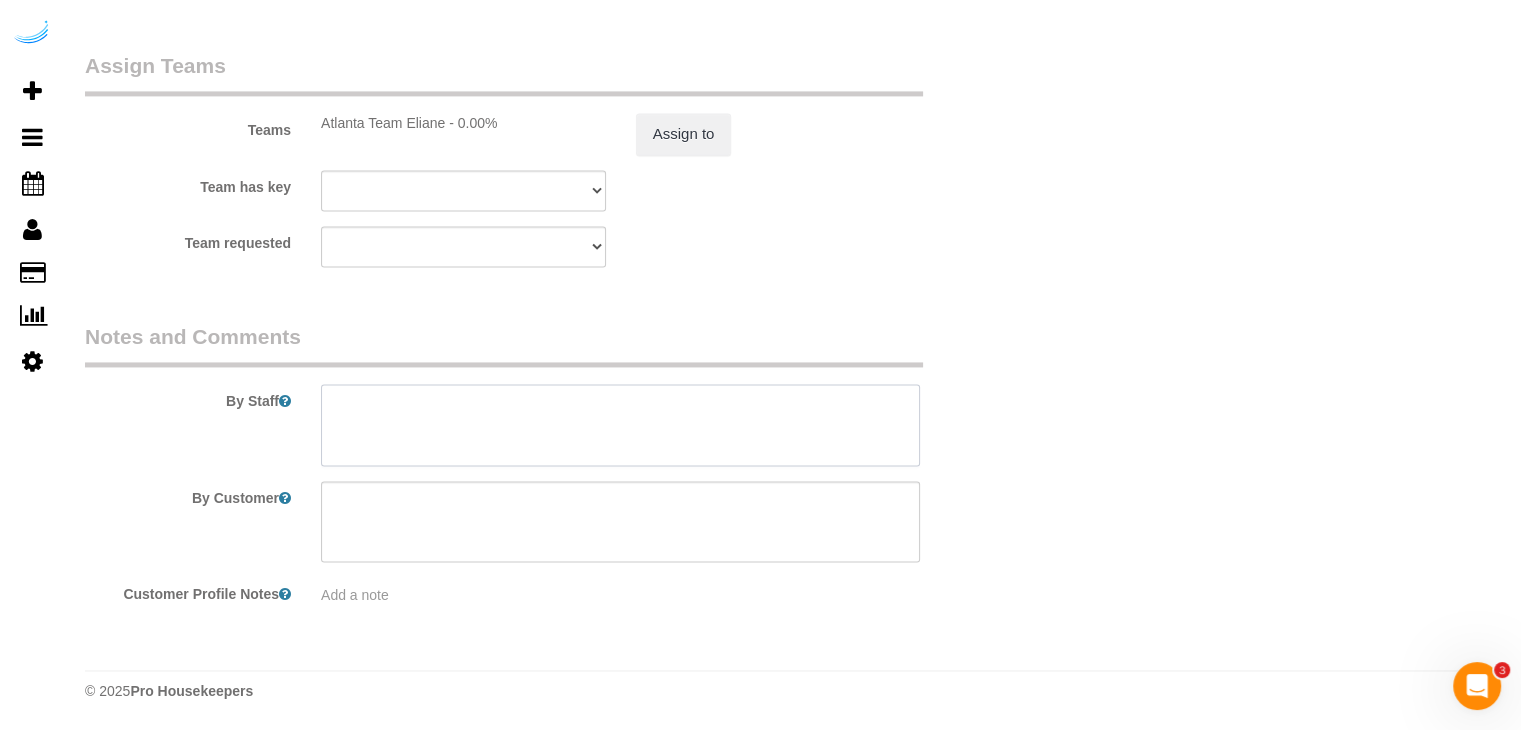 click at bounding box center (620, 425) 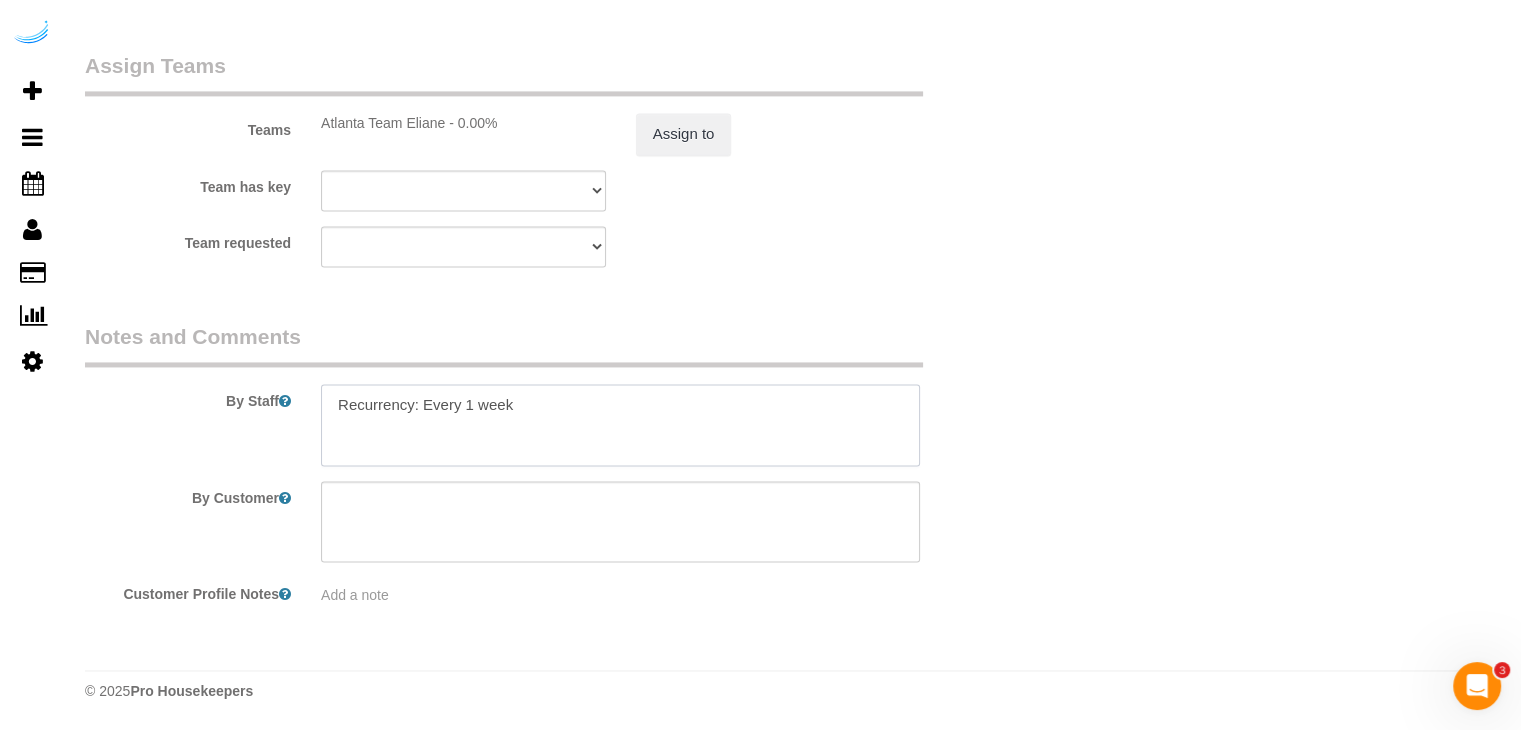 paste on "Permanent Notes:No notes from this customer.Today's Notes:No notes from this service.
Entry Method: Door Code
Code: 2424
Details:
It’s on the door
Additional Notes:
Code Type: Gate
Access Code: 0000#
Details:
Housekeeping Notes:" 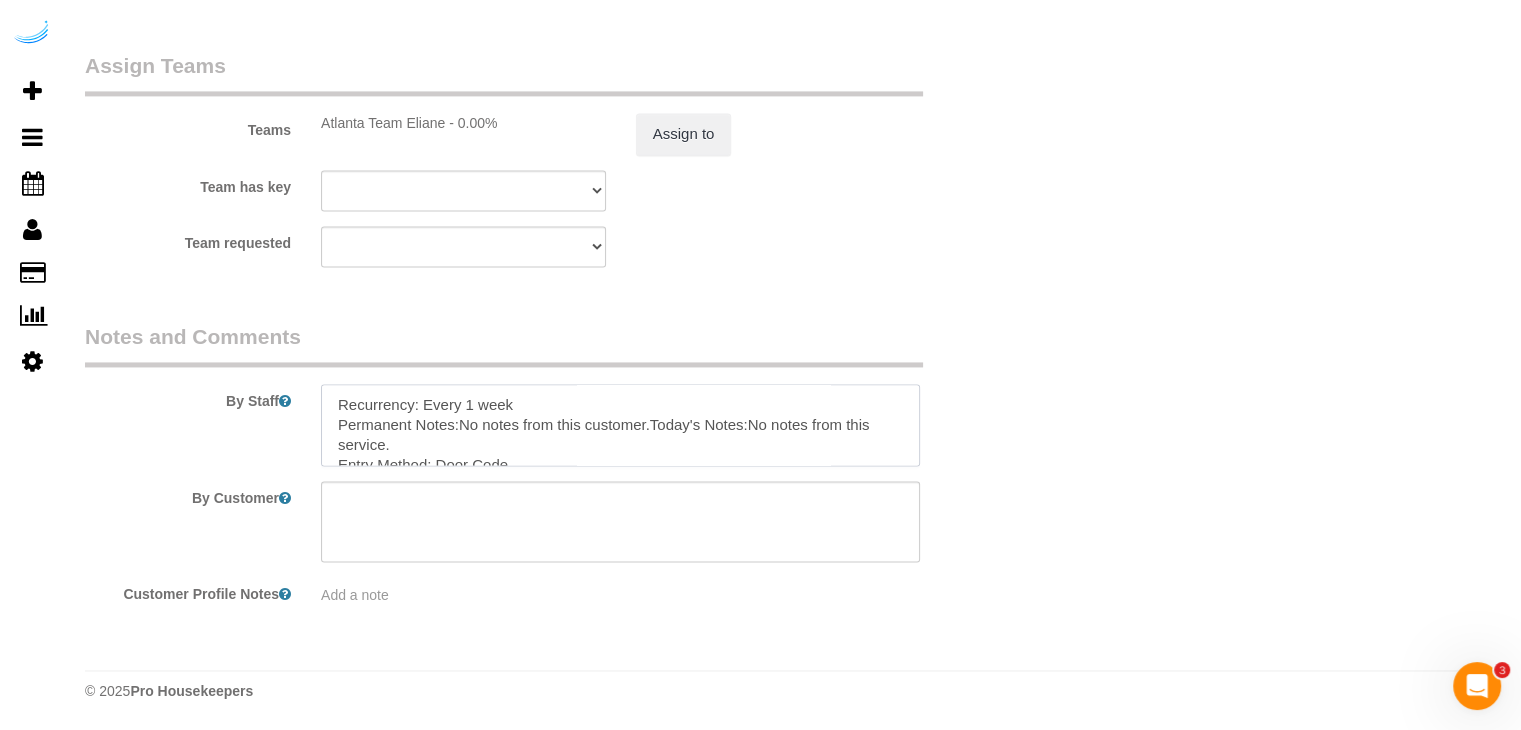 scroll, scrollTop: 227, scrollLeft: 0, axis: vertical 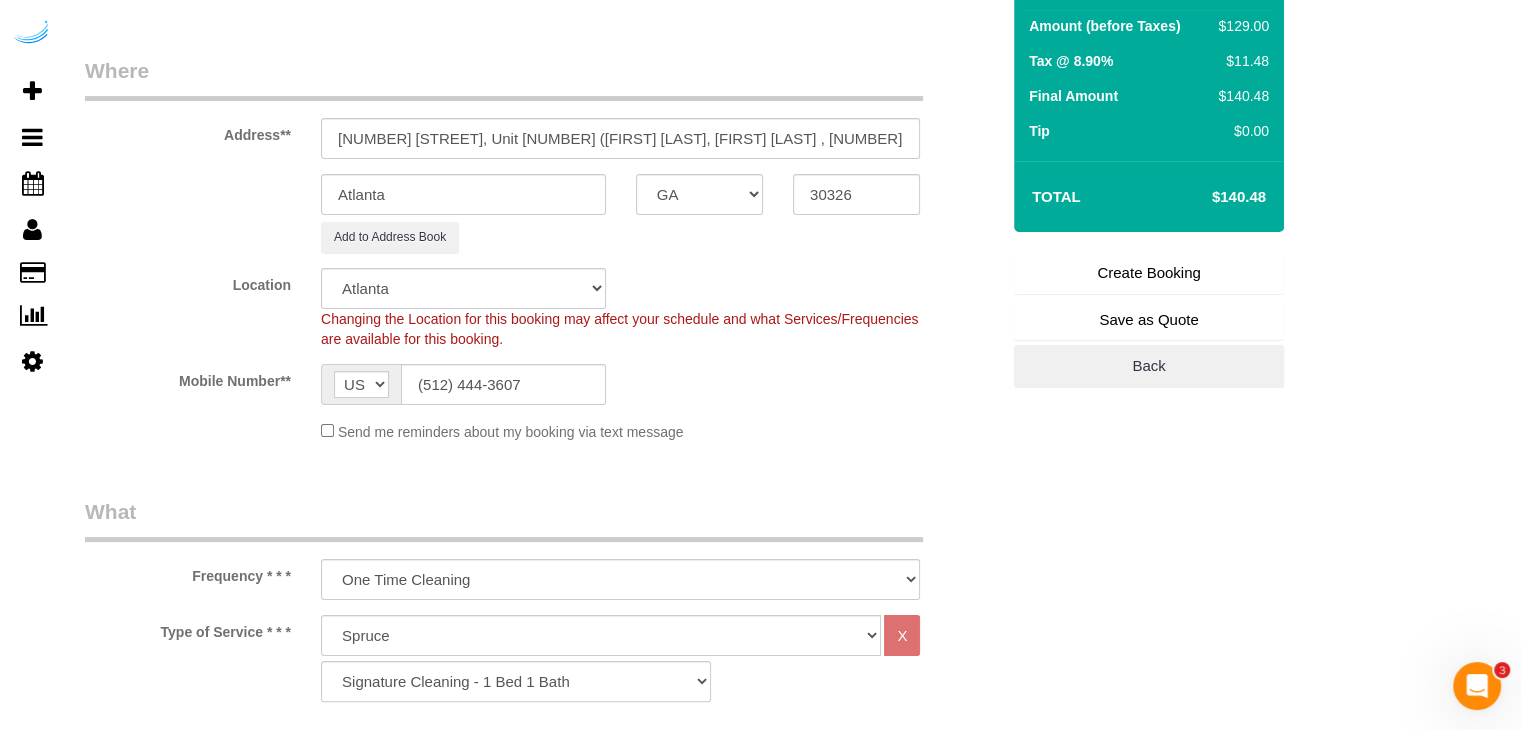 type on "Recurrency: Every 1 week
Permanent Notes:No notes from this customer.Today's Notes:No notes from this service.
Entry Method: Door Code
Code: 2424
Details:
It’s on the door
Additional Notes:
Code Type: Gate
Access Code: 0000#
Details:
Housekeeping Notes:" 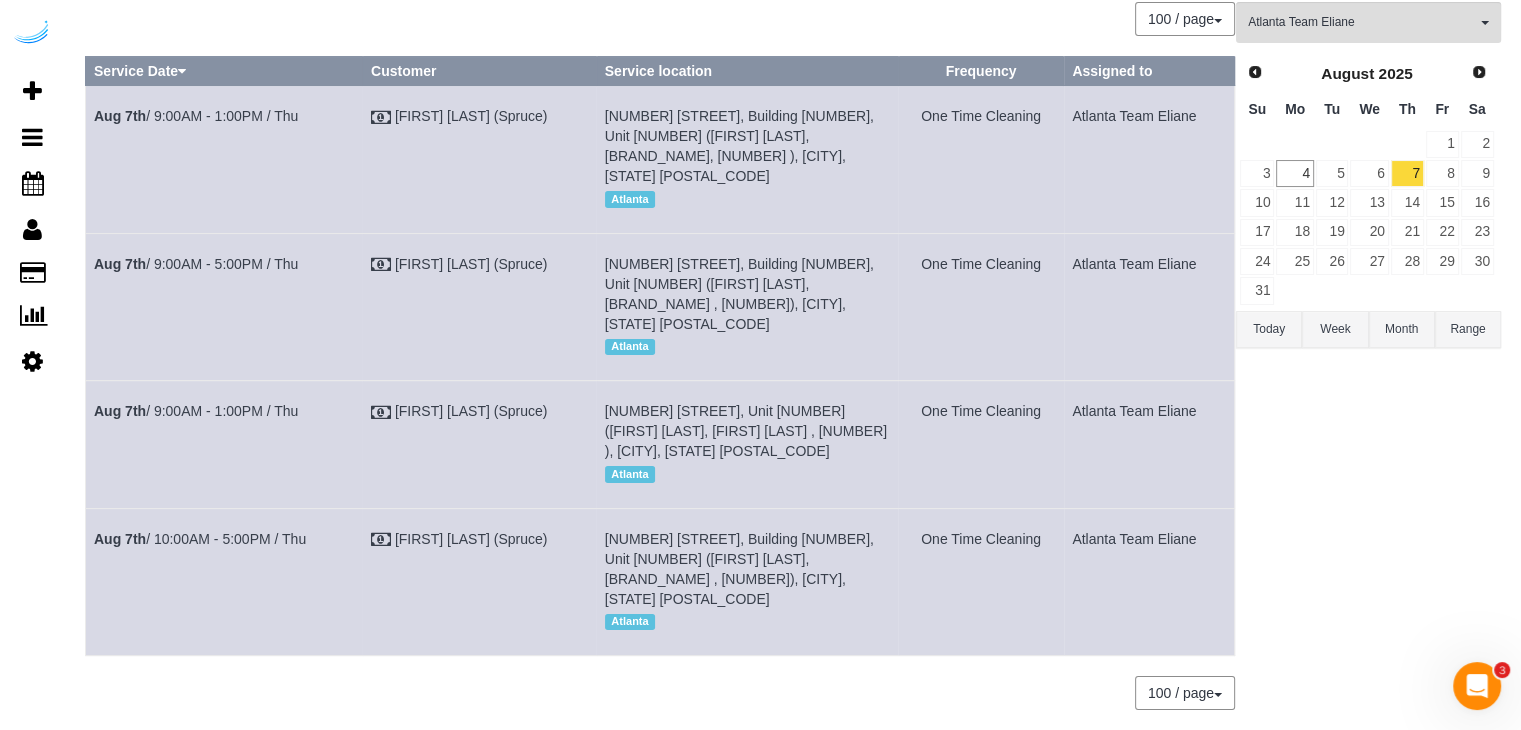 scroll, scrollTop: 168, scrollLeft: 0, axis: vertical 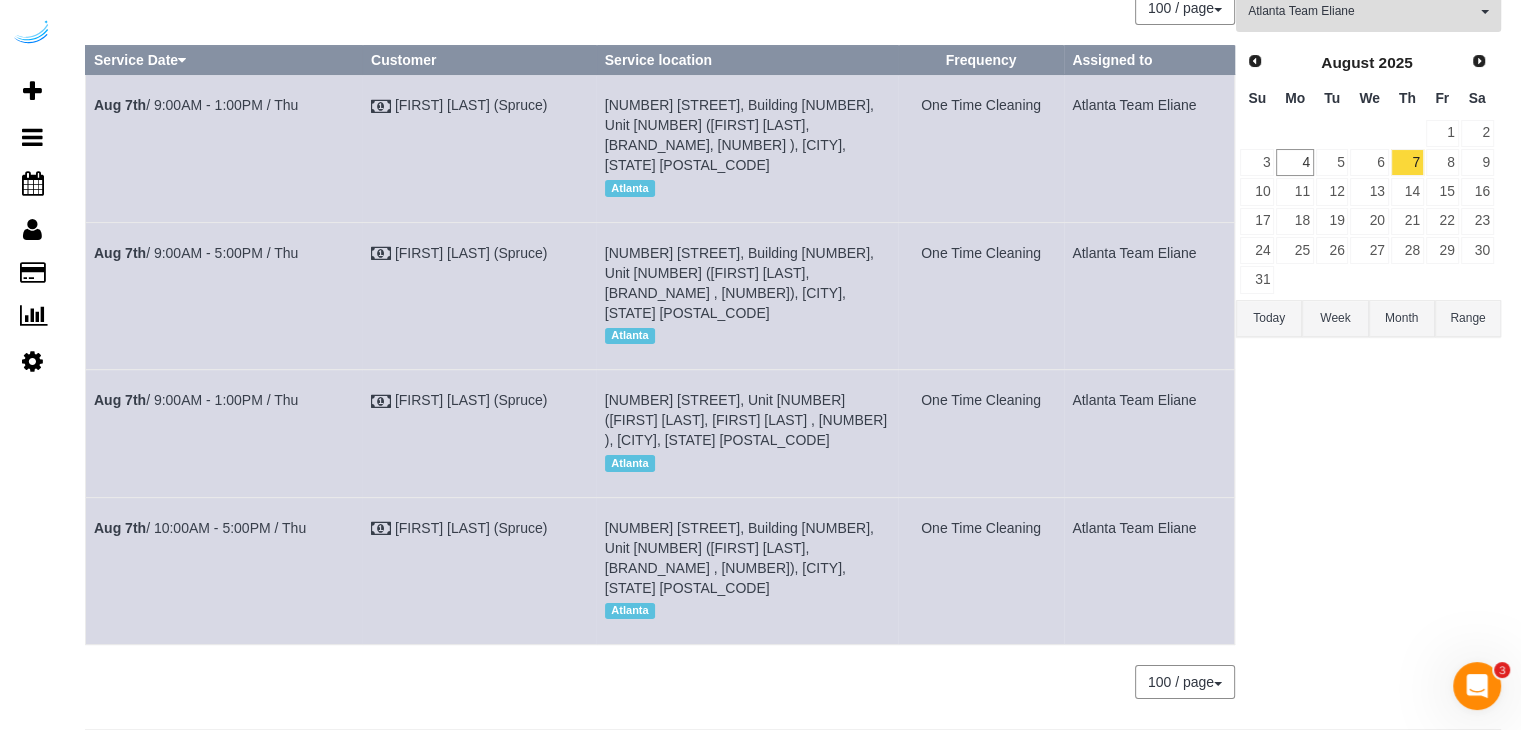 drag, startPoint x: 329, startPoint y: 380, endPoint x: 88, endPoint y: 384, distance: 241.03319 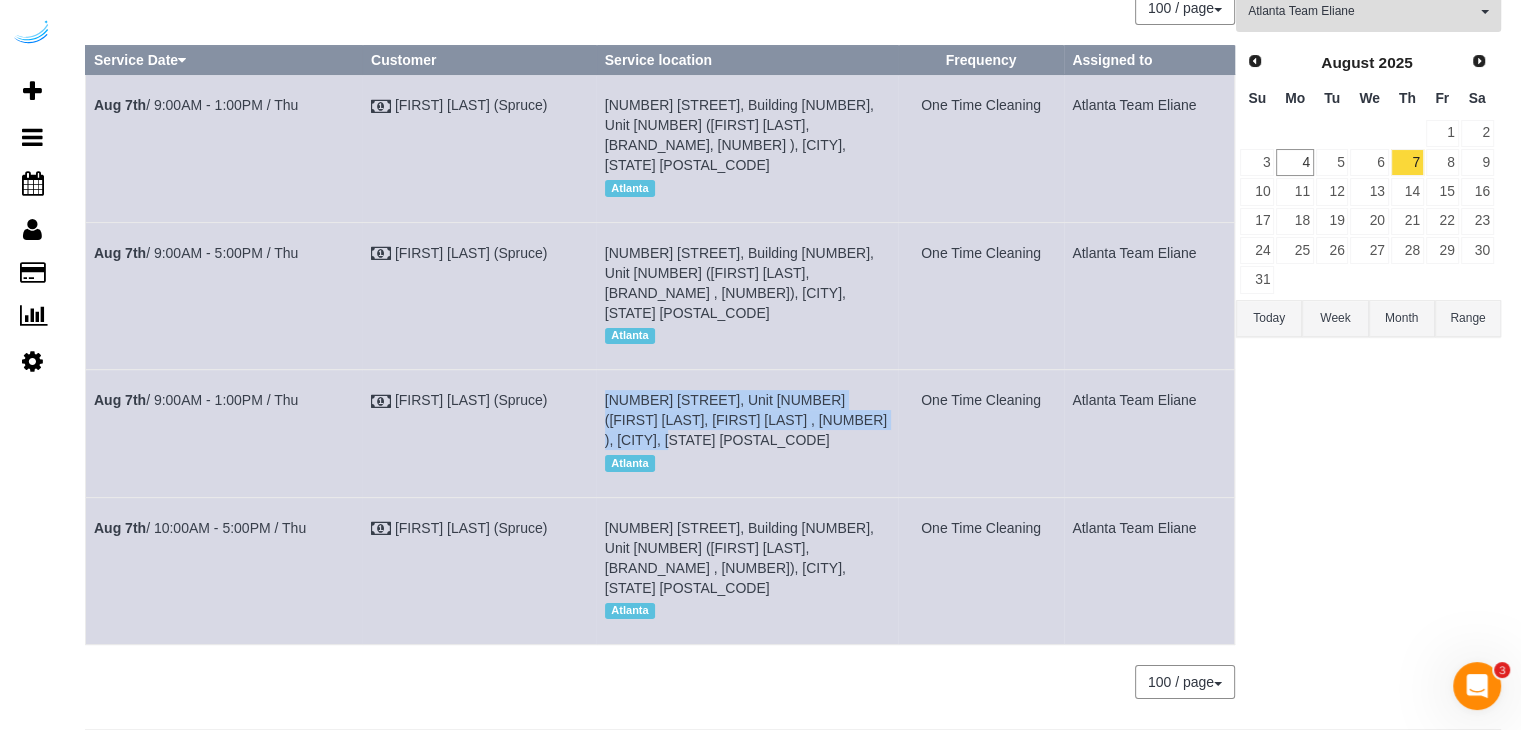 drag, startPoint x: 670, startPoint y: 404, endPoint x: 590, endPoint y: 371, distance: 86.53901 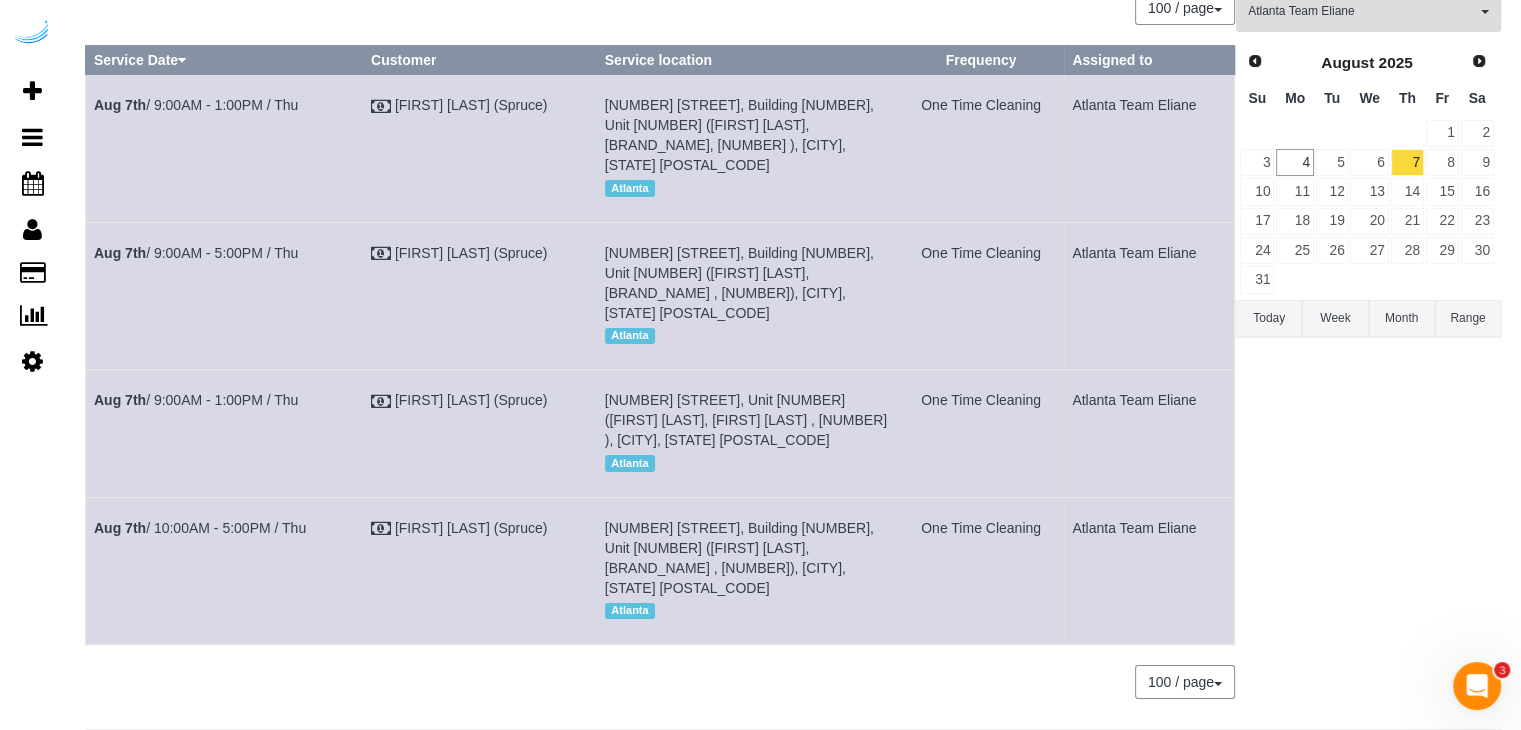 drag, startPoint x: 1199, startPoint y: 357, endPoint x: 1045, endPoint y: 367, distance: 154.32434 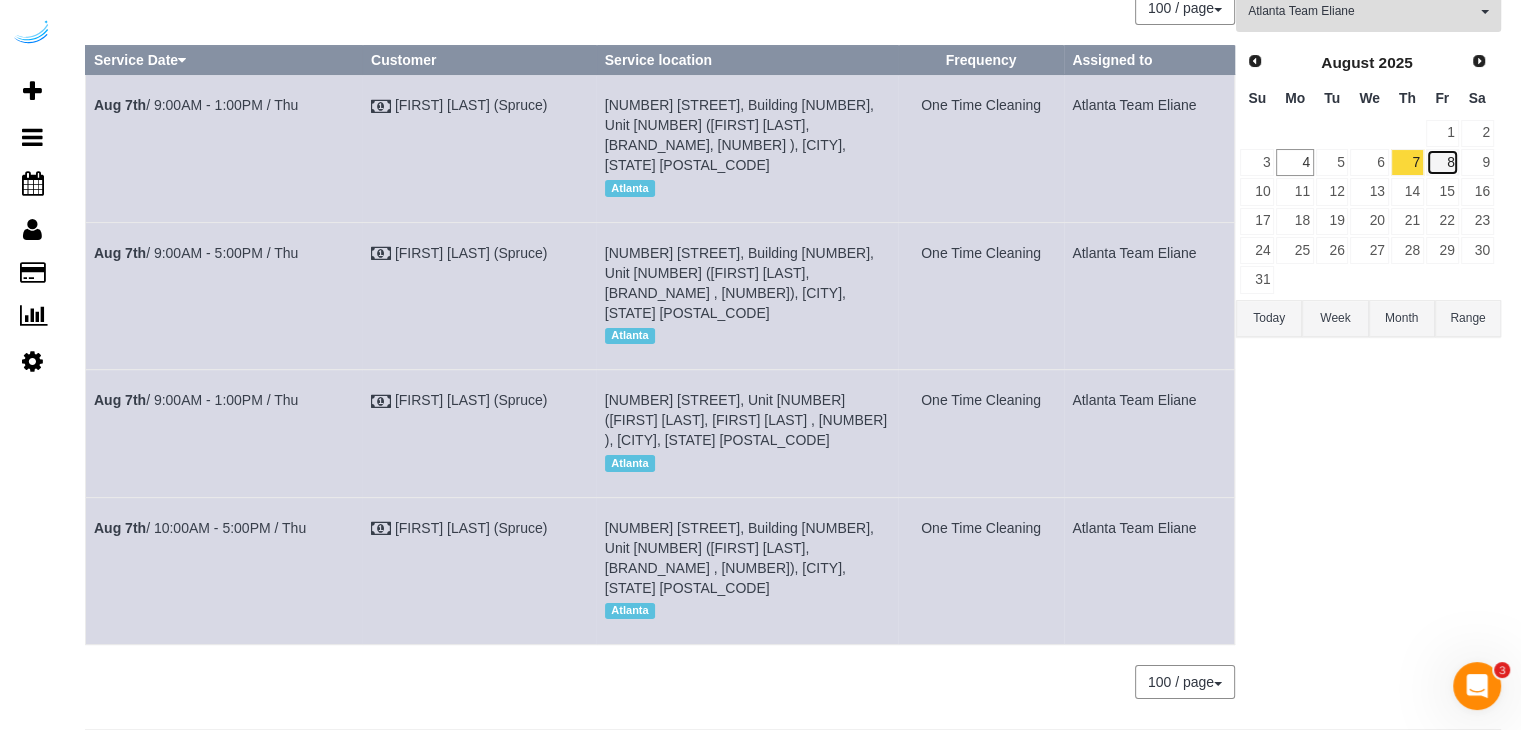 click on "8" at bounding box center [1442, 162] 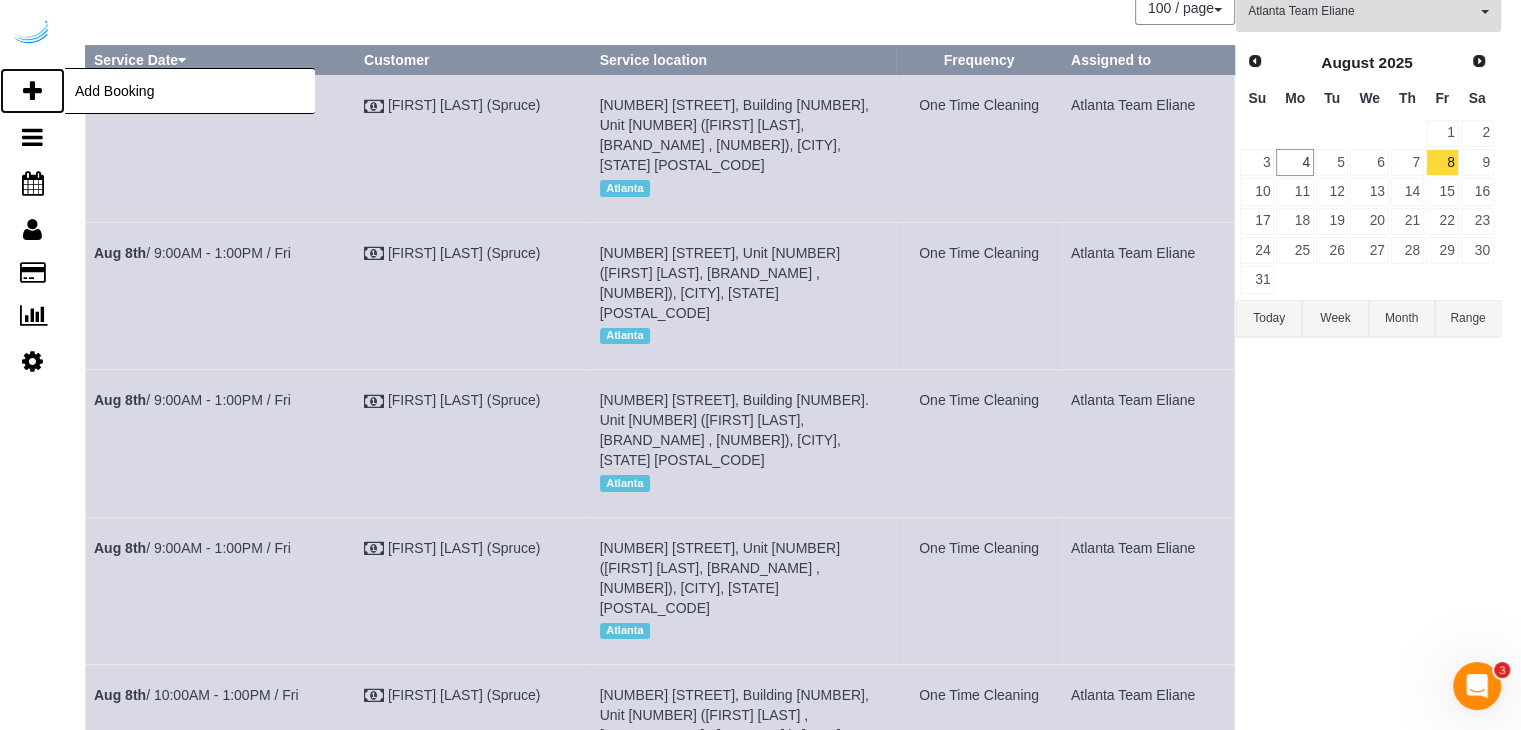 click at bounding box center (32, 91) 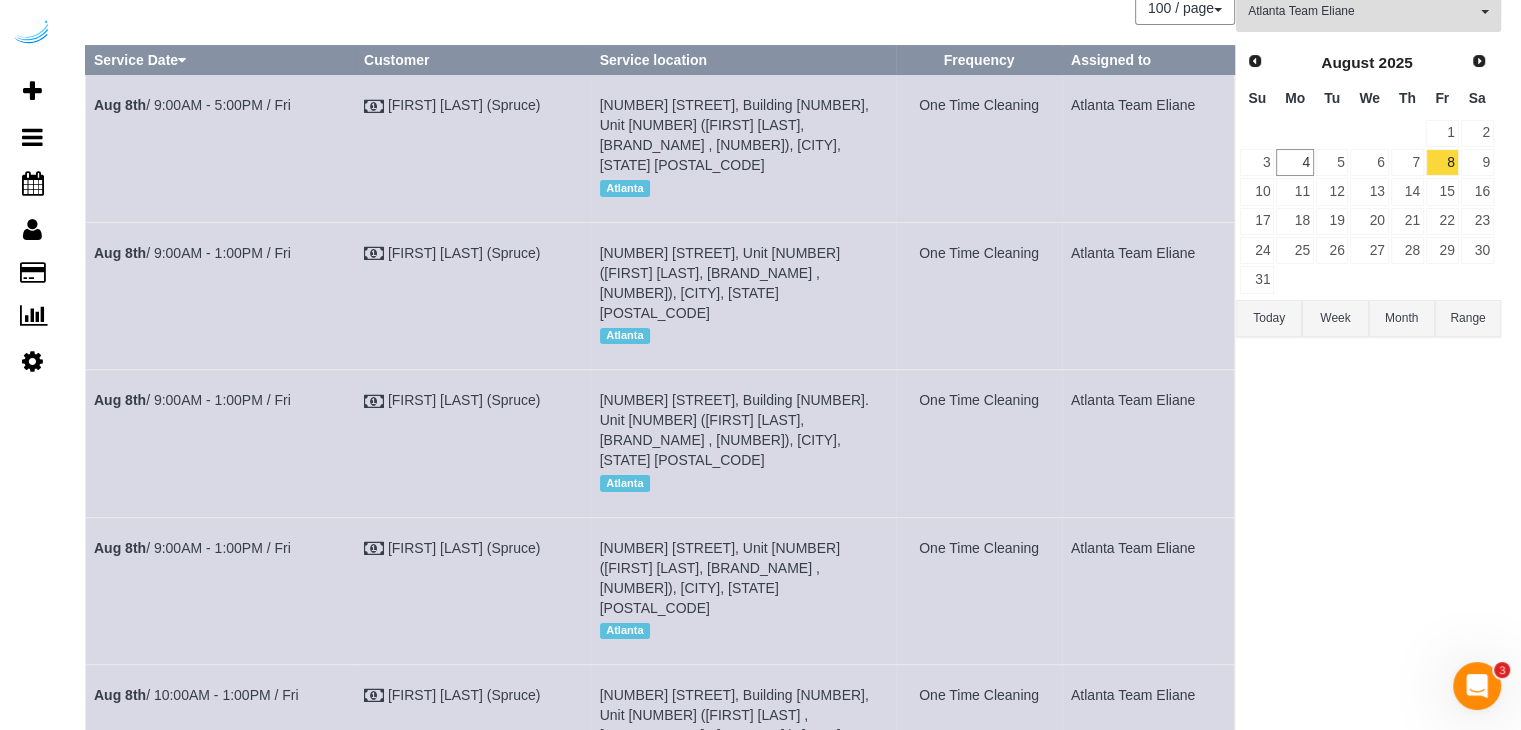 scroll, scrollTop: 424, scrollLeft: 0, axis: vertical 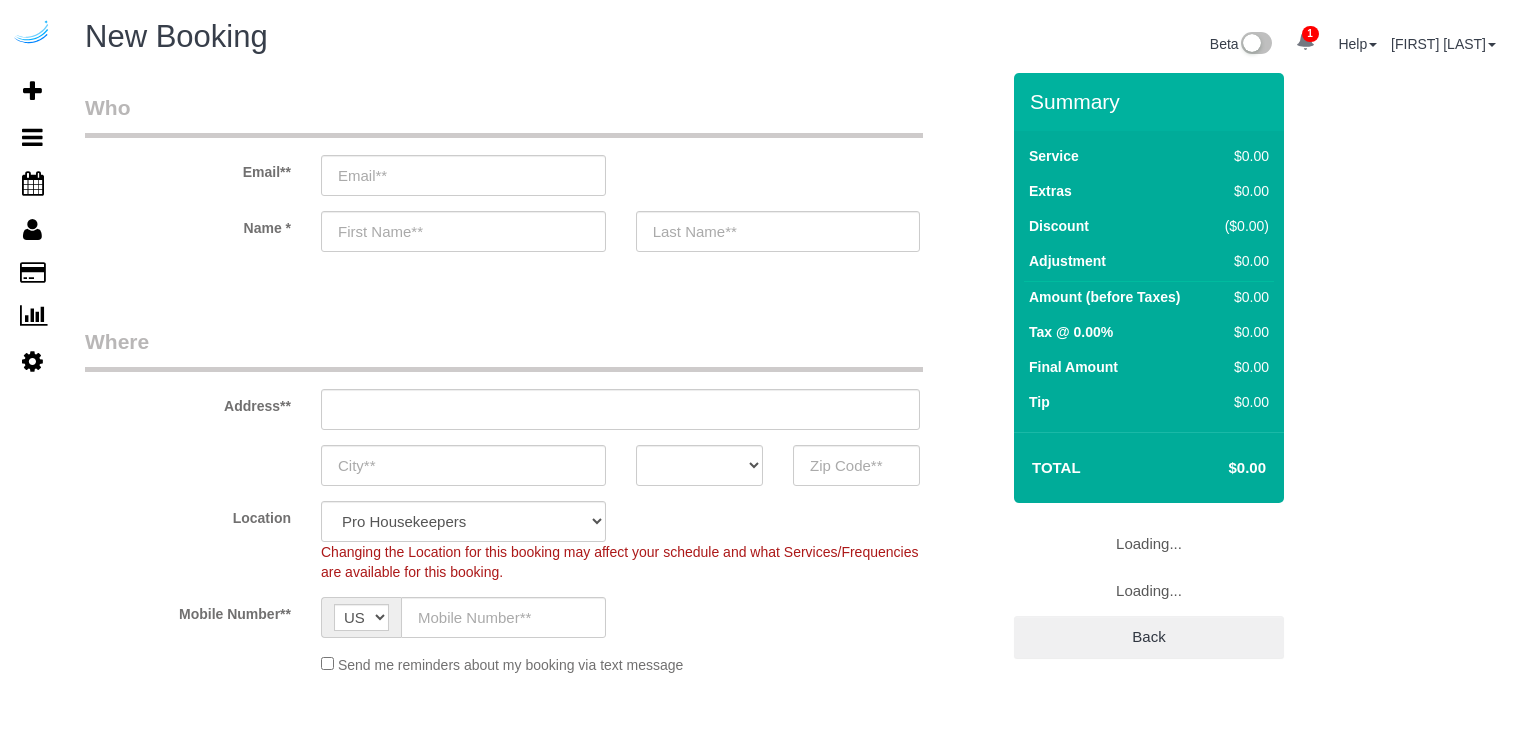 select on "4" 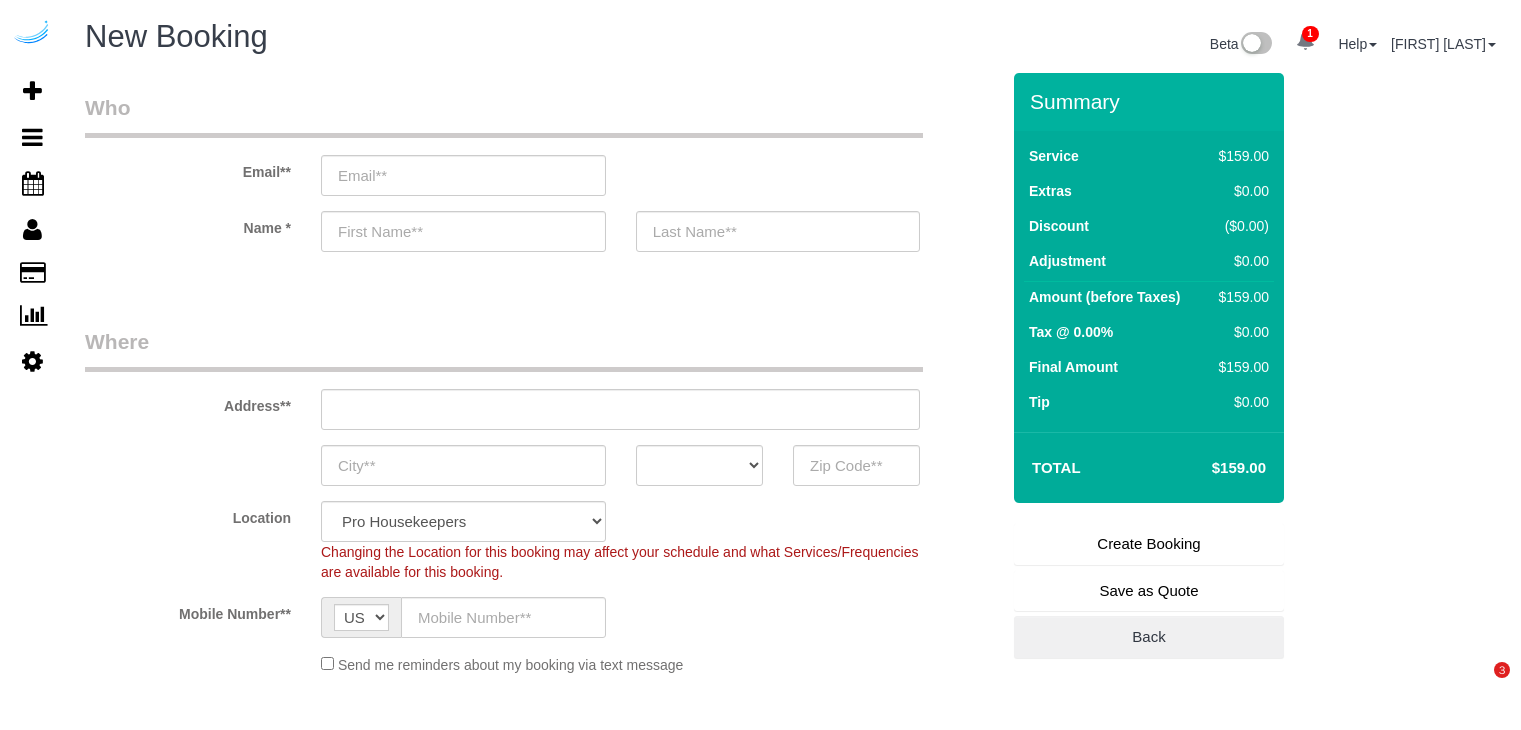 scroll, scrollTop: 0, scrollLeft: 0, axis: both 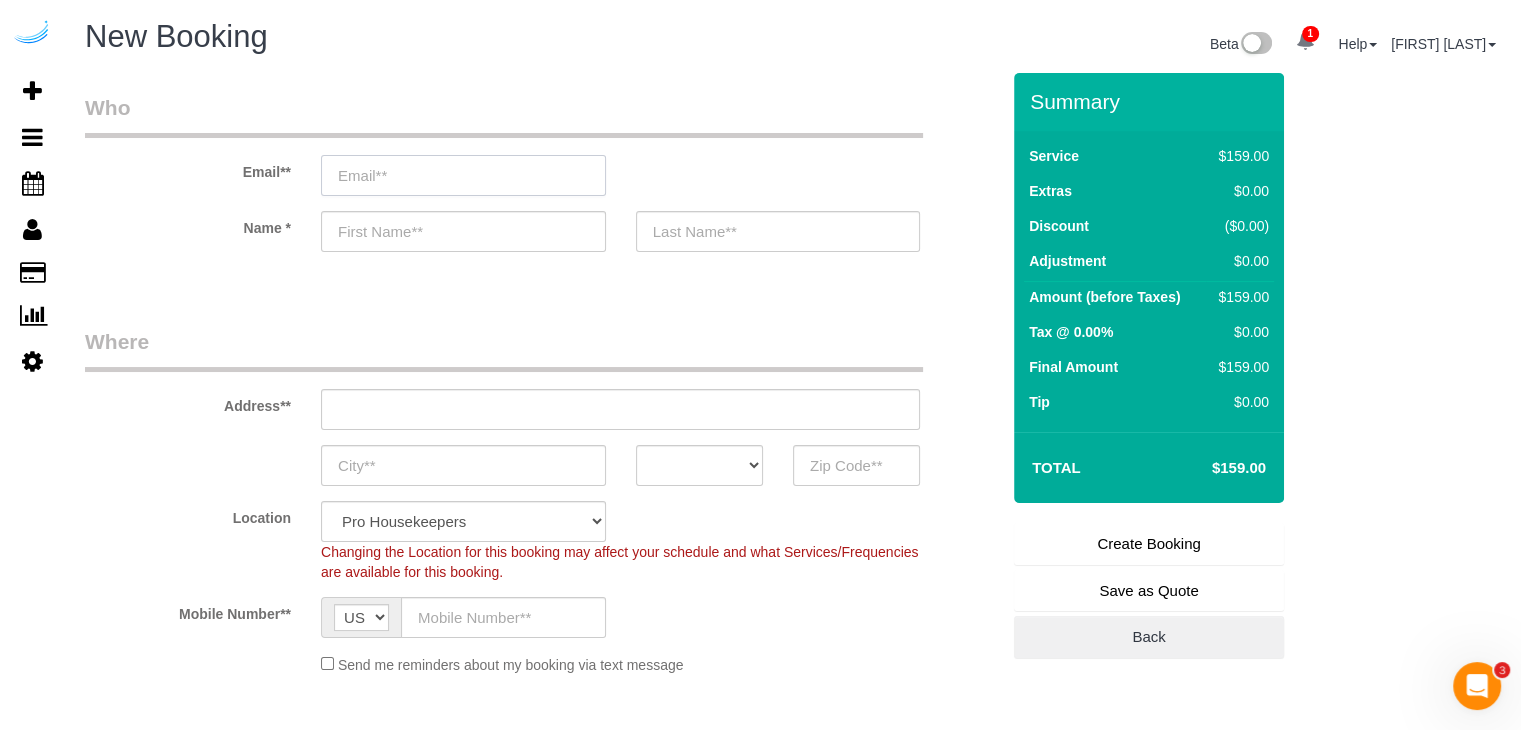 click at bounding box center [463, 175] 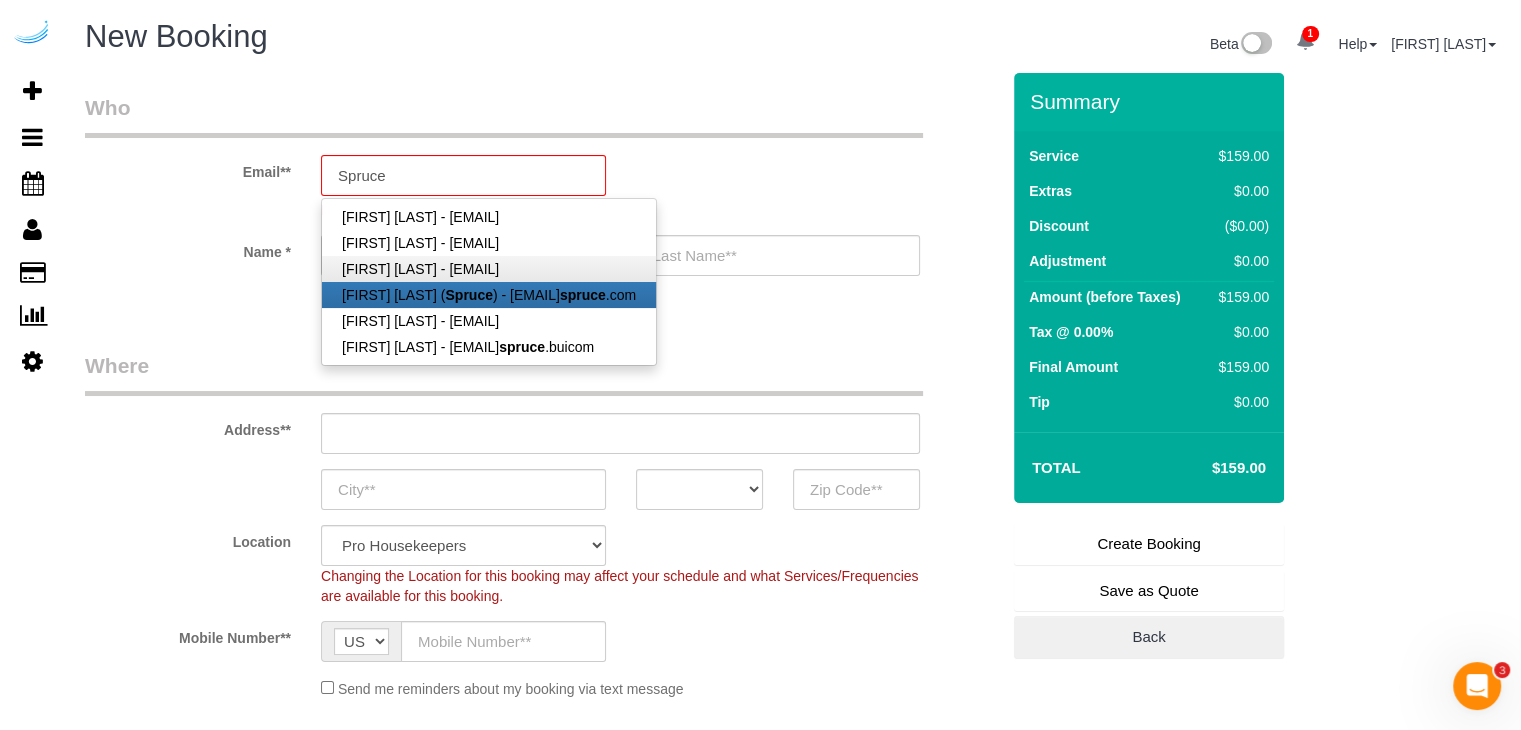 drag, startPoint x: 423, startPoint y: 288, endPoint x: 415, endPoint y: 280, distance: 11.313708 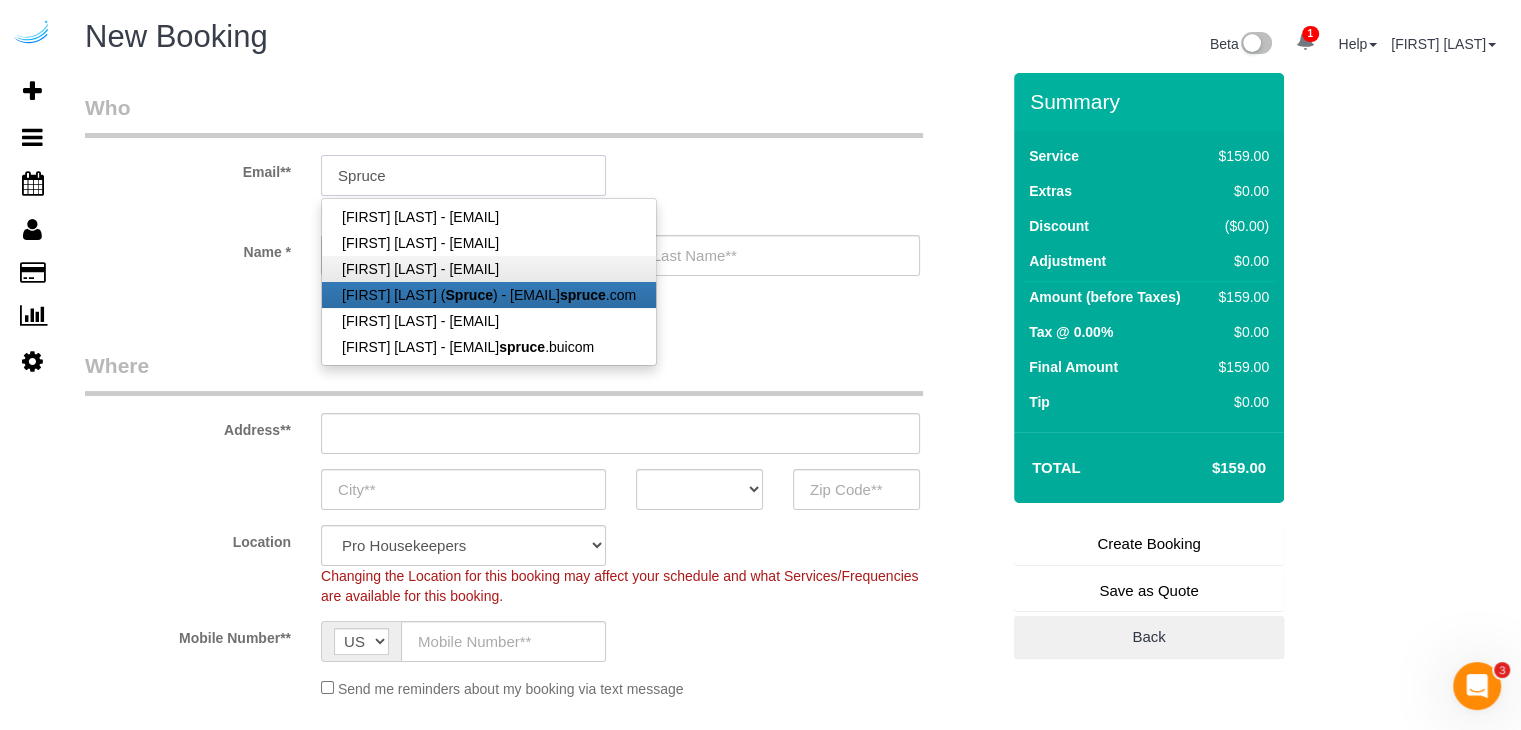 type on "brandie@getspruce.com" 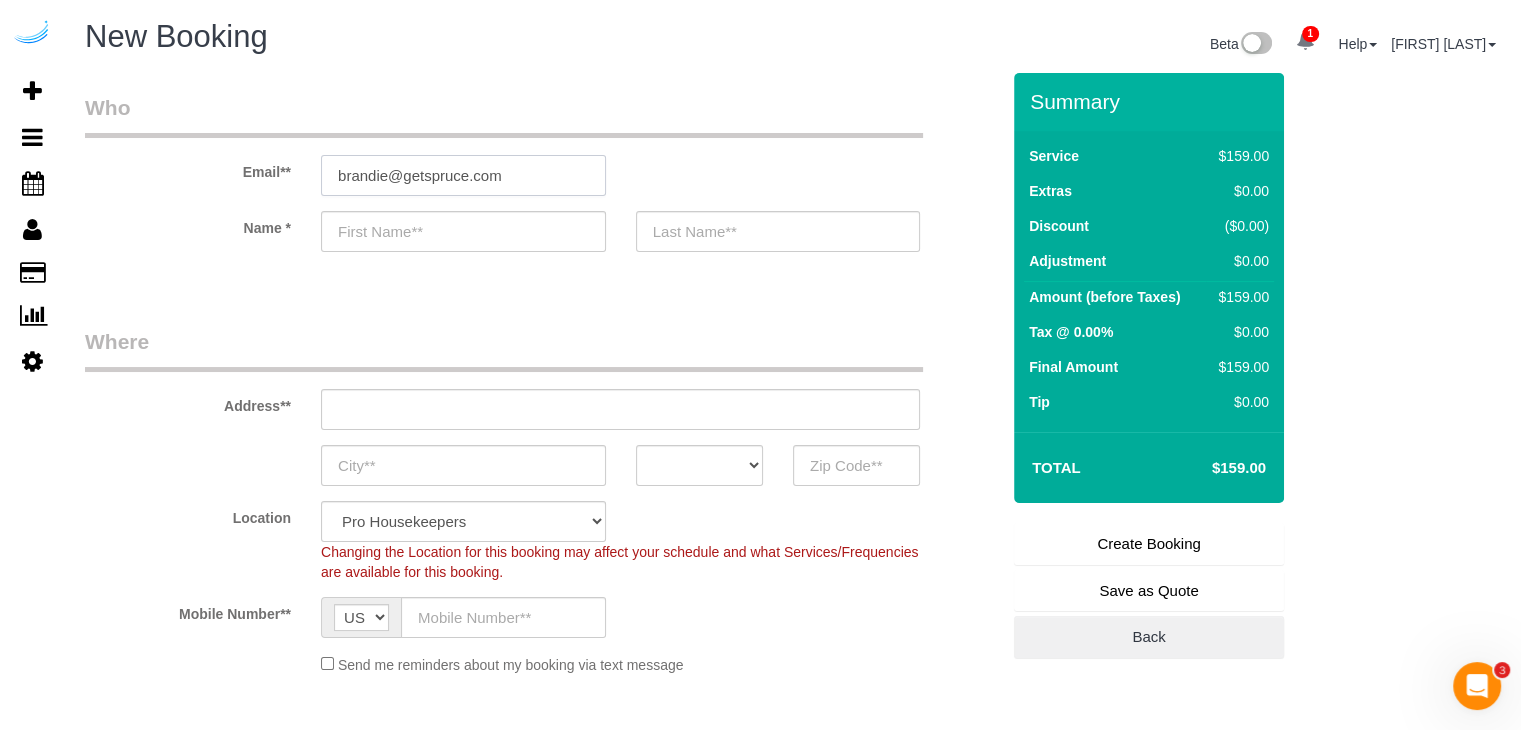 type on "Brandie" 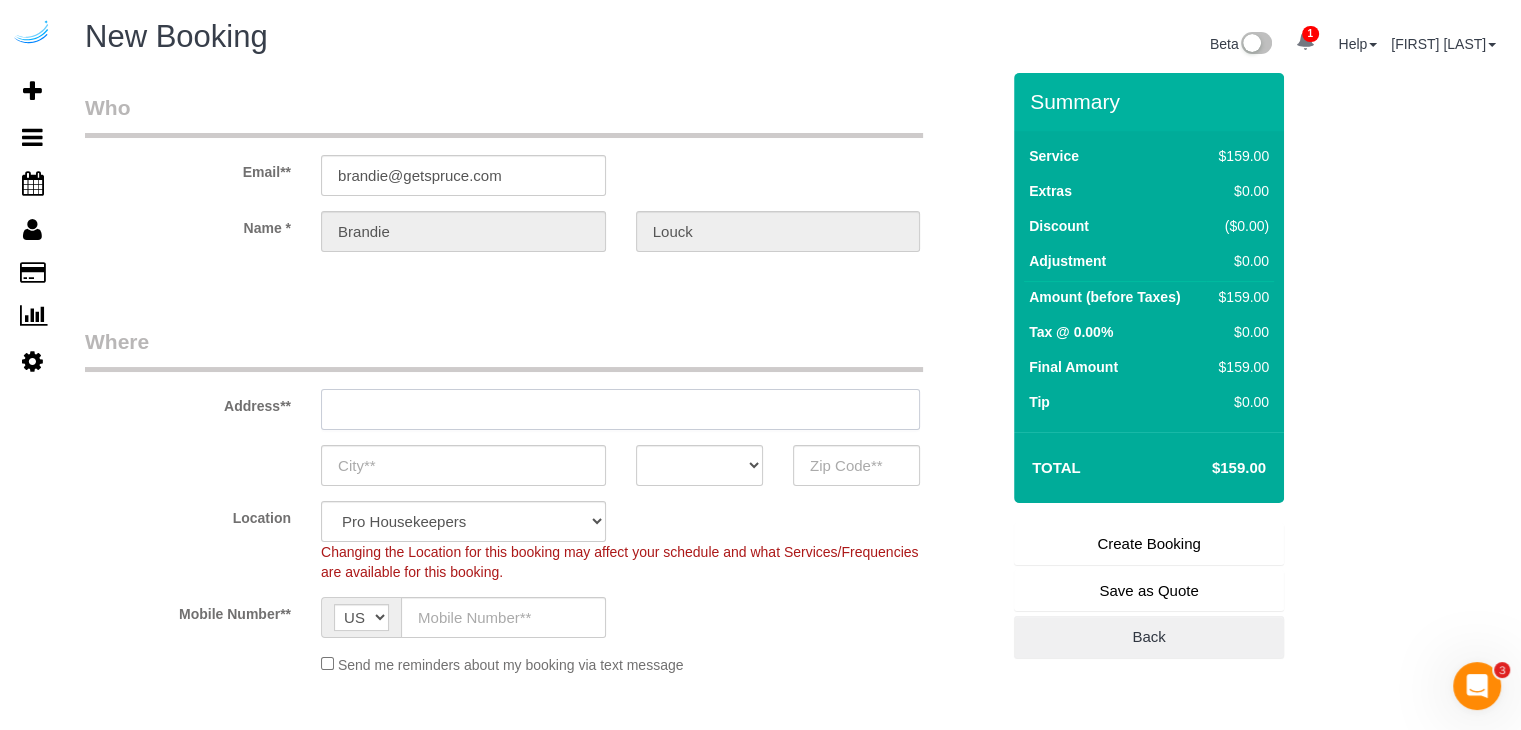 click at bounding box center (620, 409) 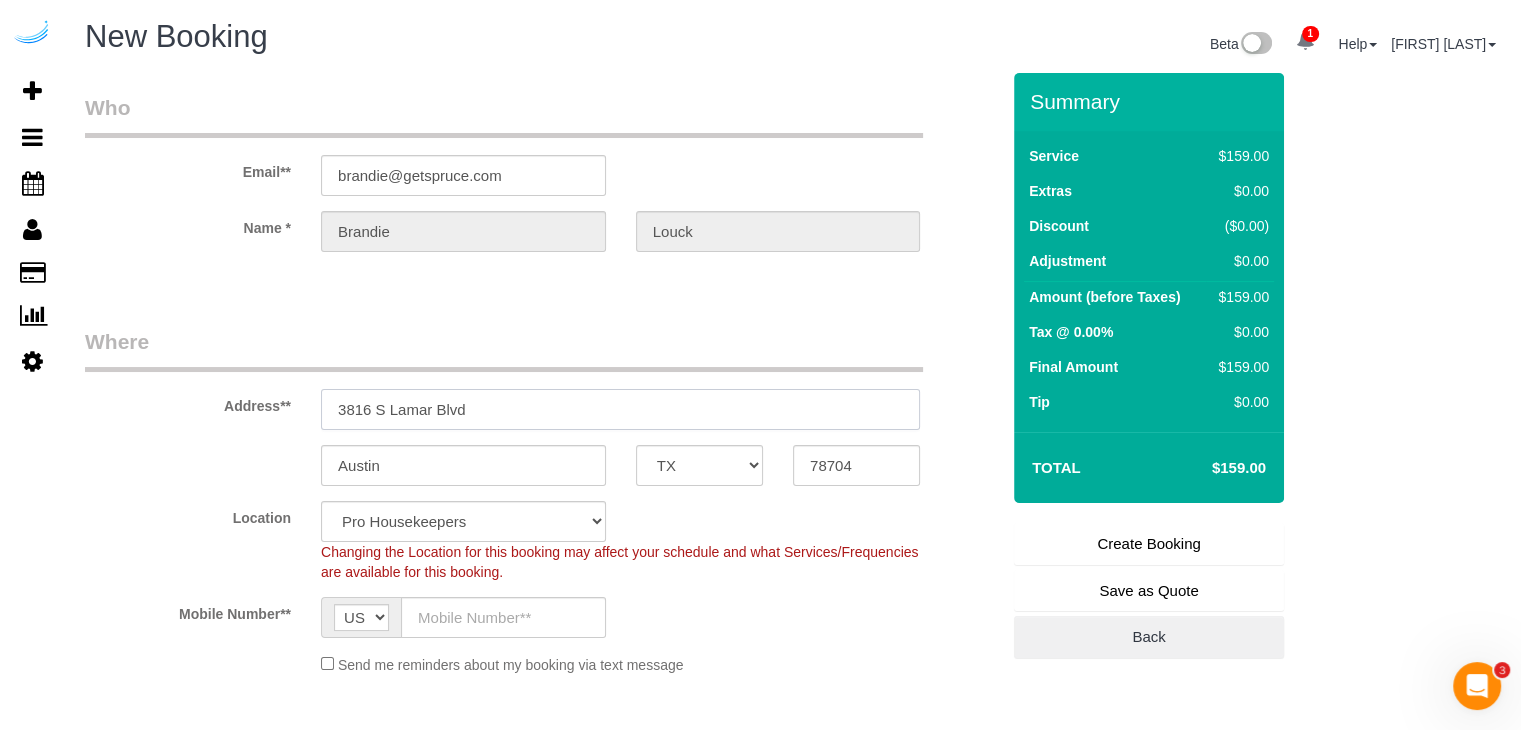 paste on "1411196" 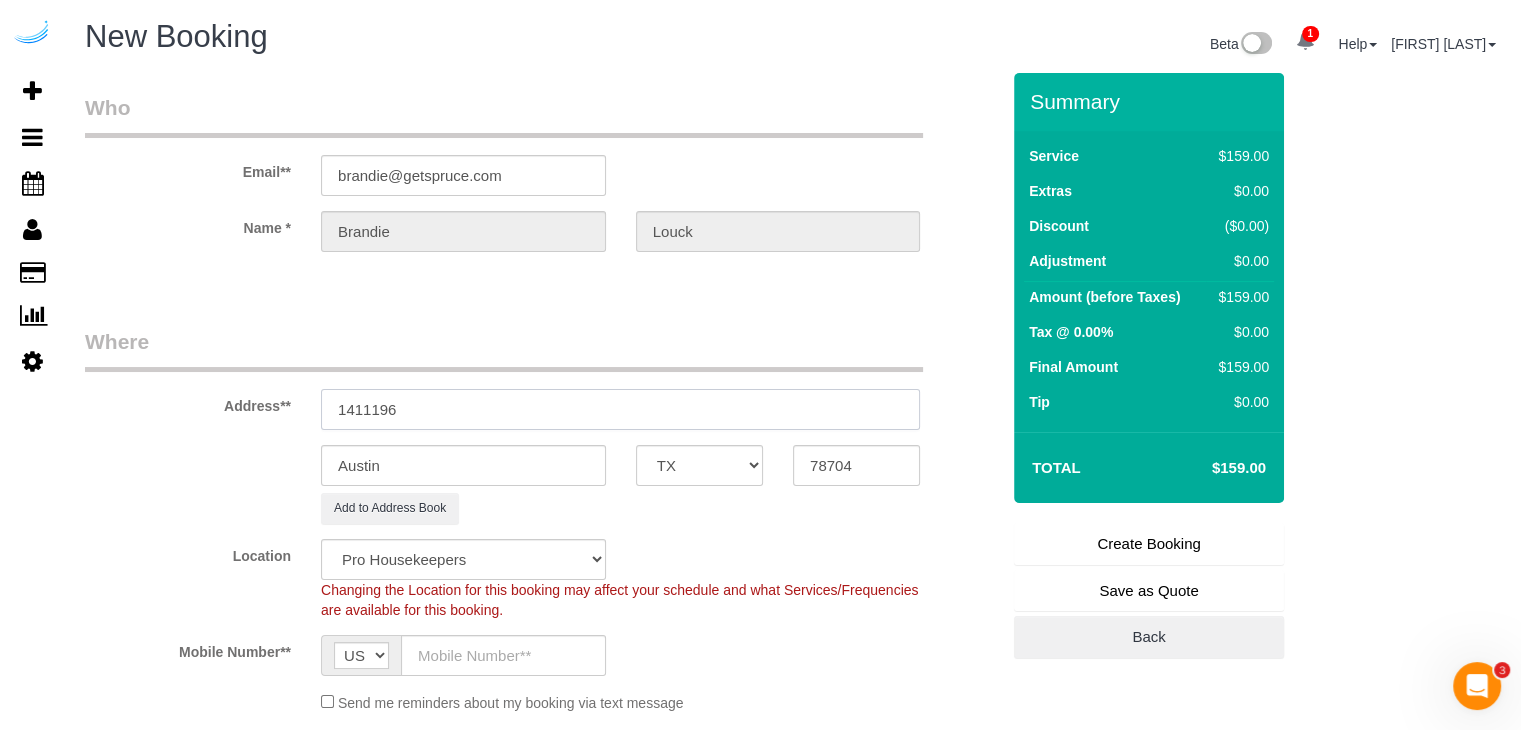 select on "9" 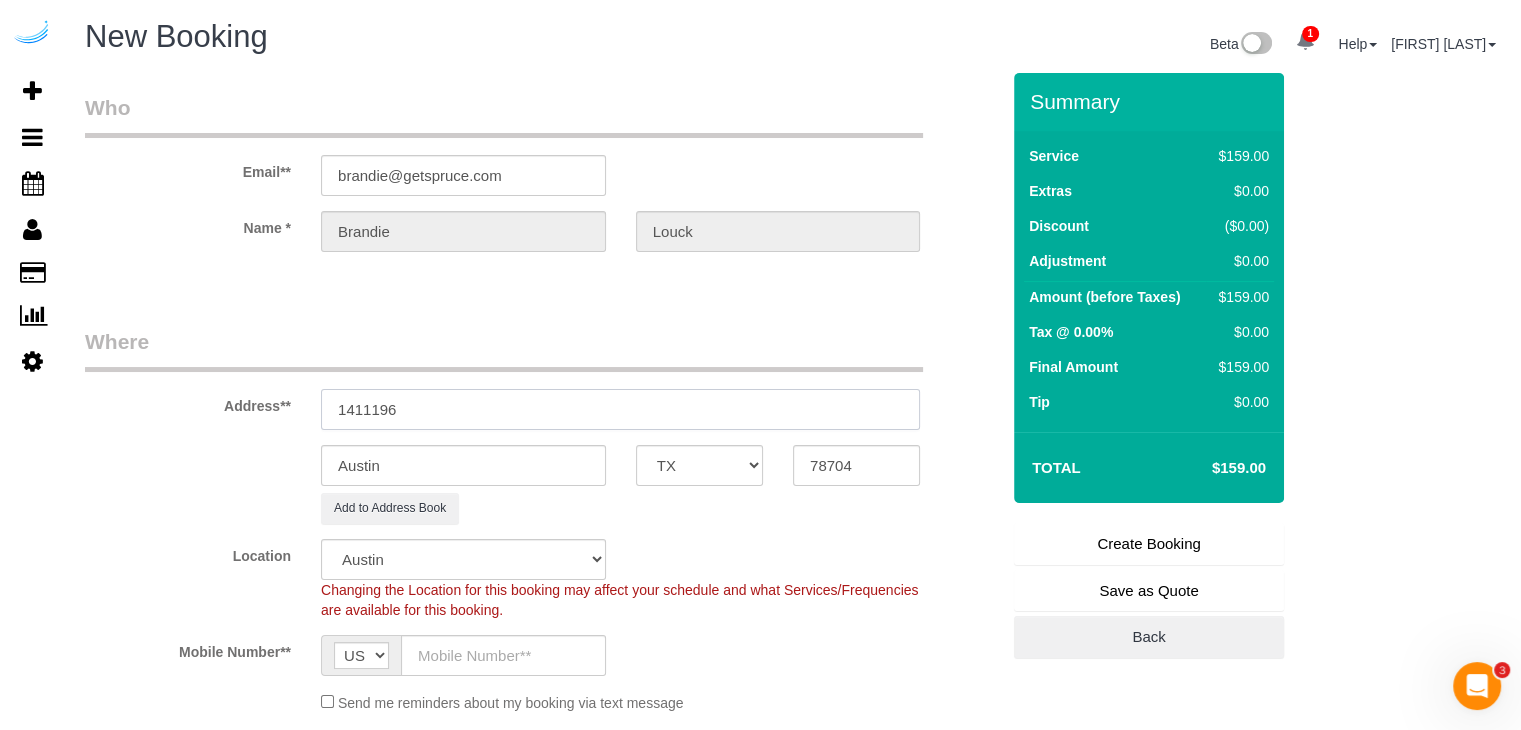 select on "object:1258" 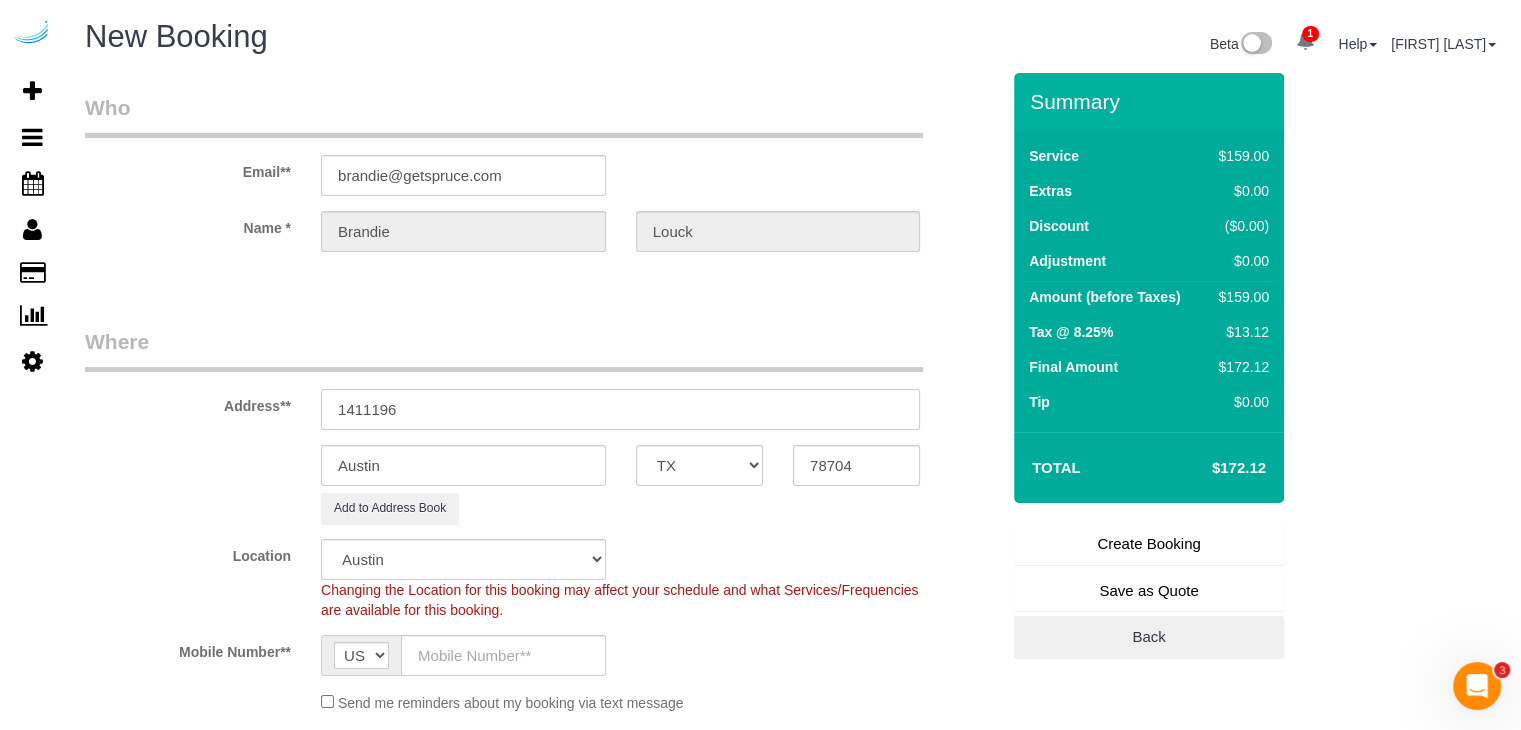 click on "1411196" at bounding box center (620, 409) 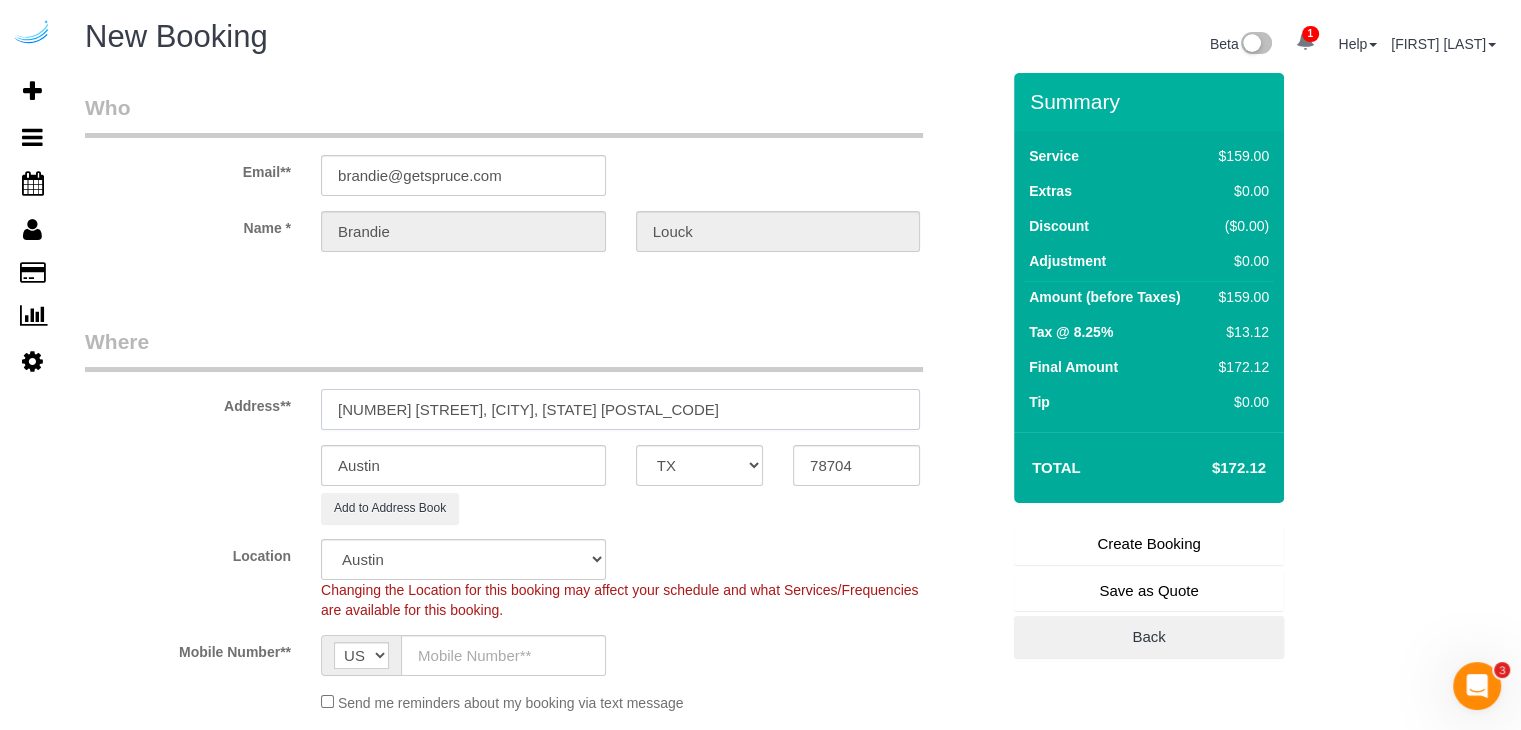 drag, startPoint x: 547, startPoint y: 405, endPoint x: 688, endPoint y: 415, distance: 141.35417 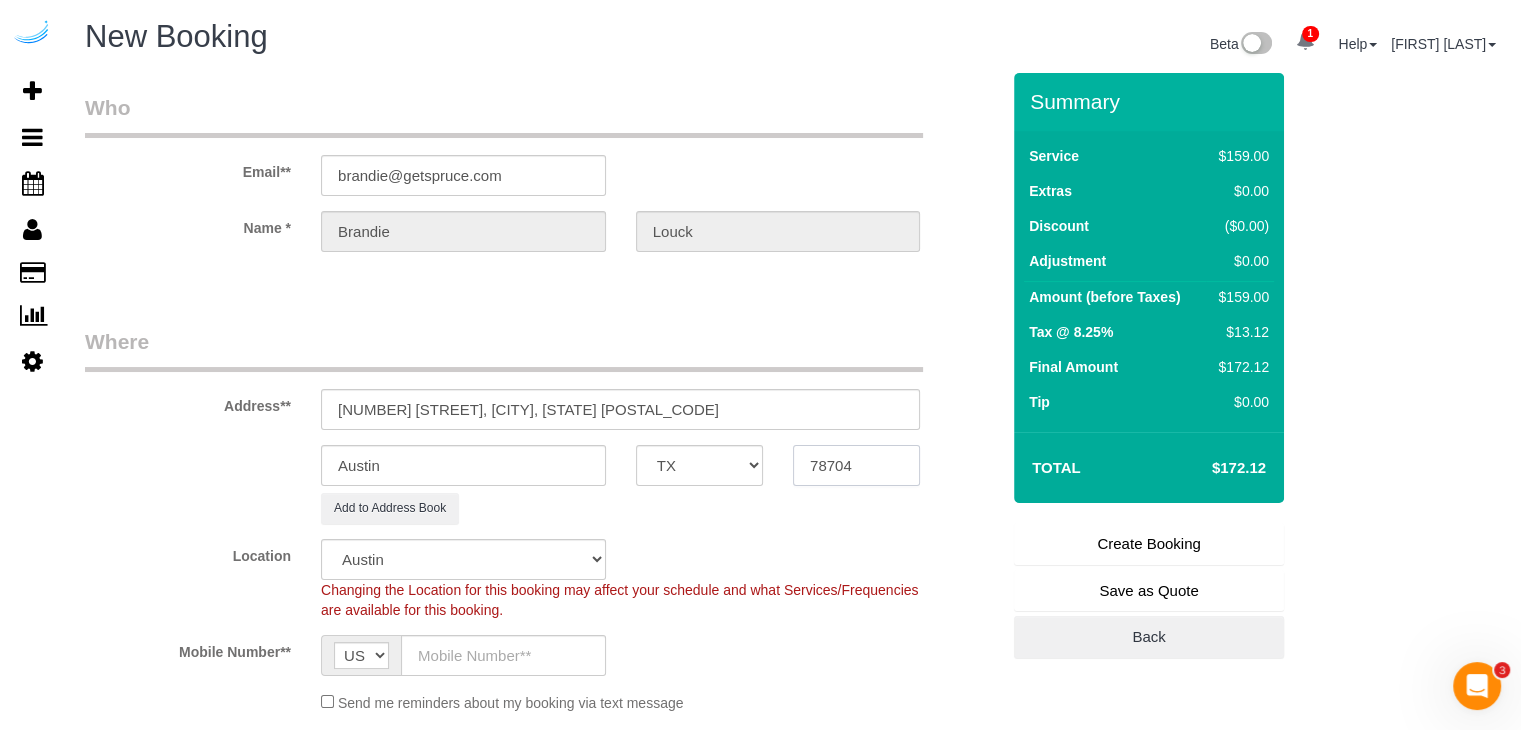 drag, startPoint x: 824, startPoint y: 449, endPoint x: 808, endPoint y: 457, distance: 17.888544 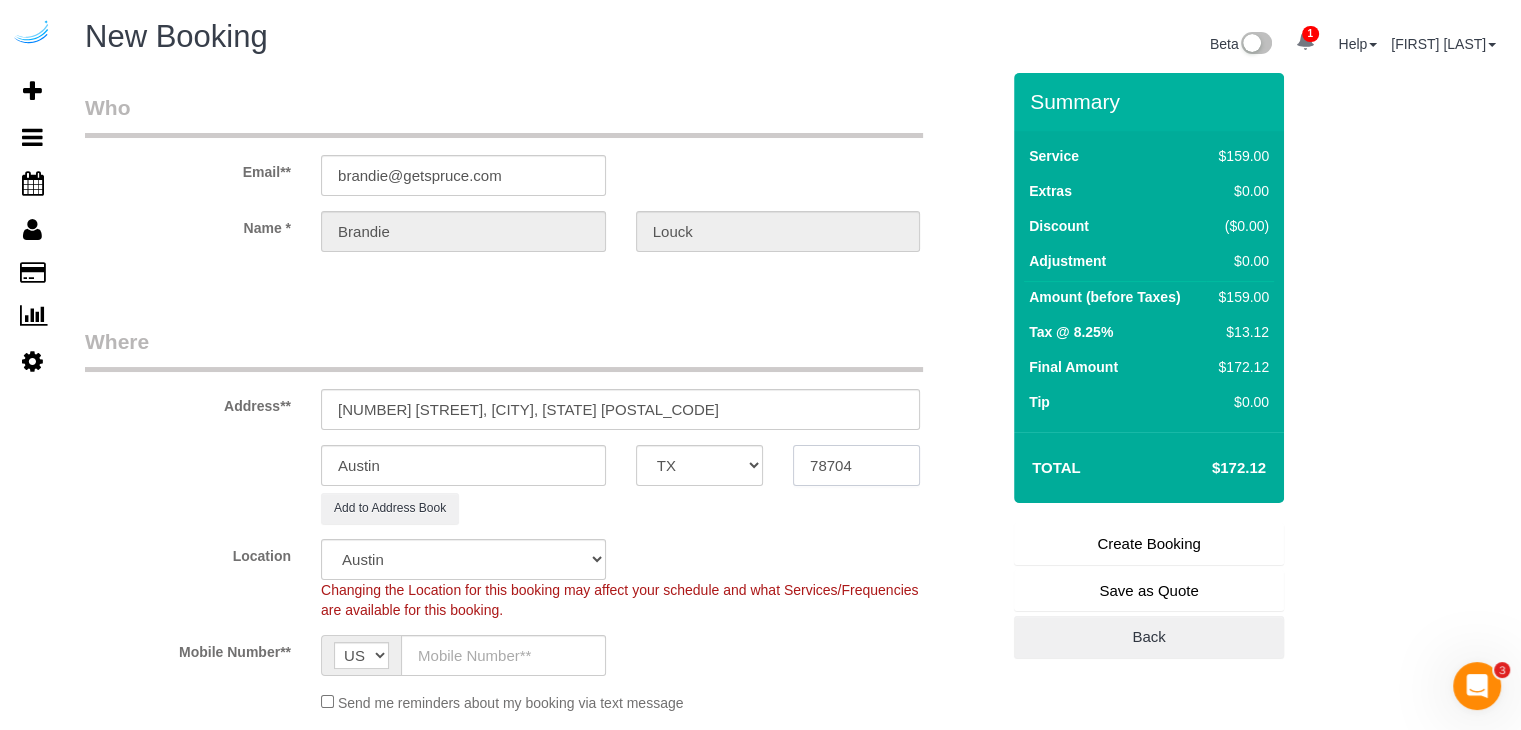 paste on "30308" 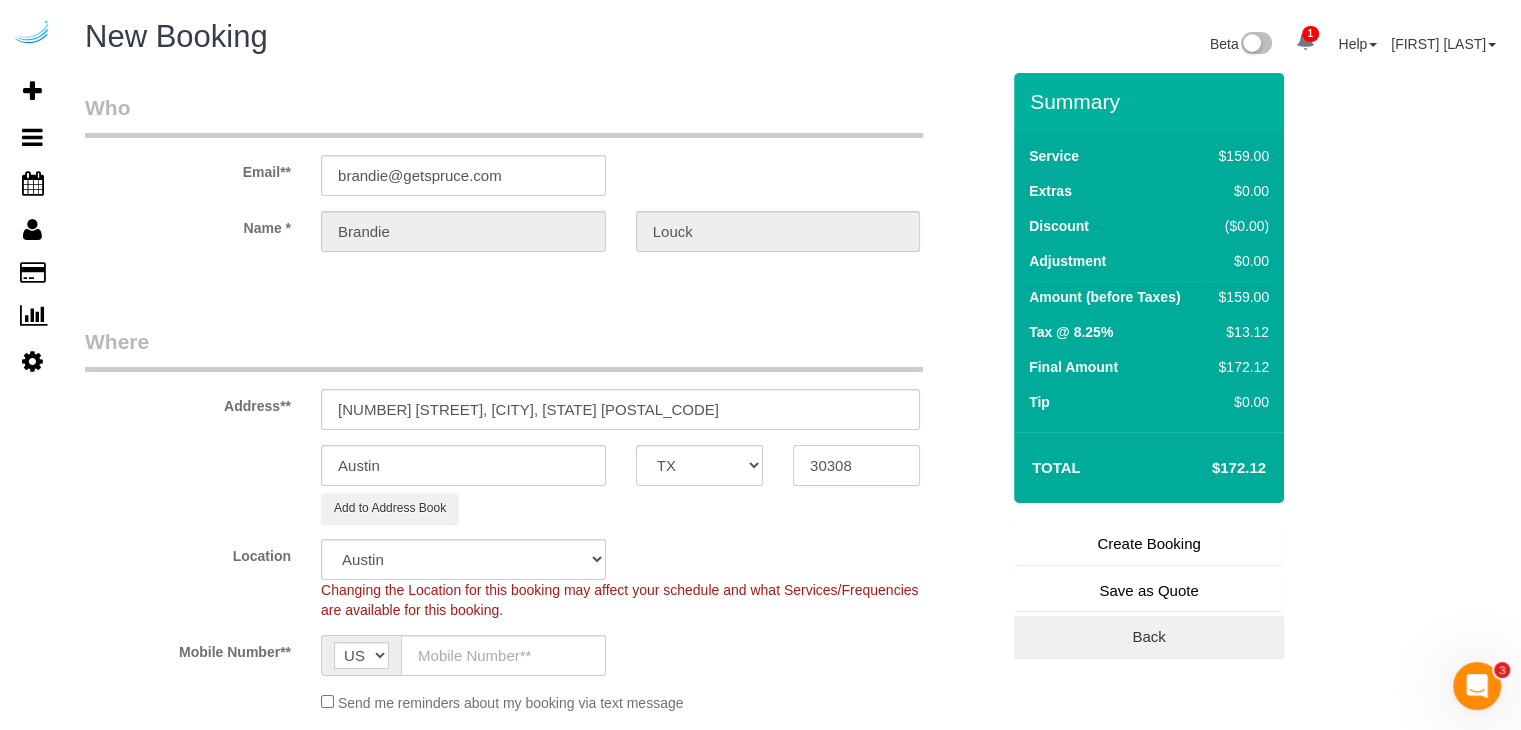 type on "30308" 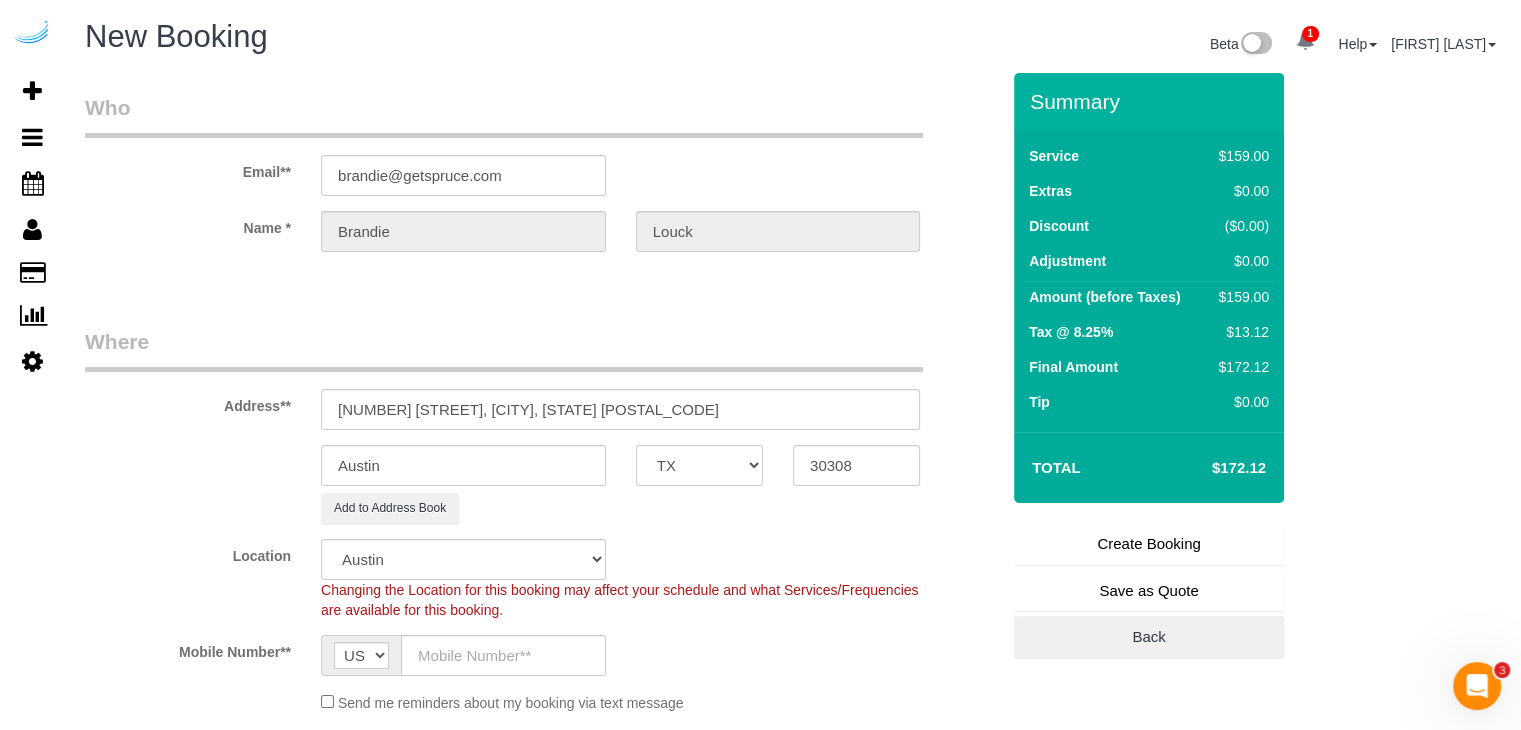 click on "AK
AL
AR
AZ
CA
CO
CT
DC
DE
FL
GA
HI
IA
ID
IL
IN
KS
KY
LA
MA
MD
ME
MI
MN
MO
MS
MT
NC
ND
NE
NH
NJ
NM
NV
NY
OH
OK
OR
PA
RI
SC
SD
TN
TX
UT
VA
VT
WA
WI
WV
WY" at bounding box center (699, 465) 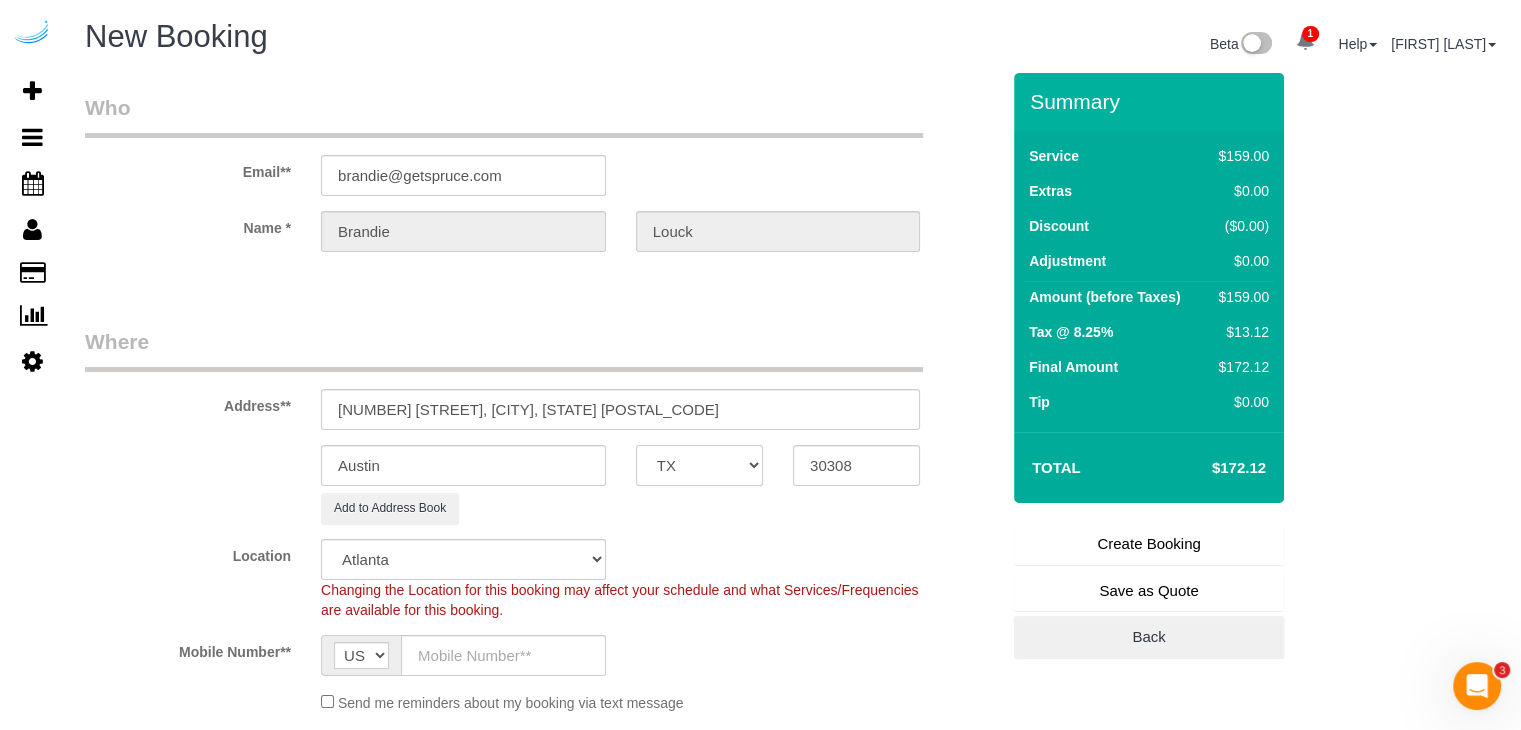 select on "object:1305" 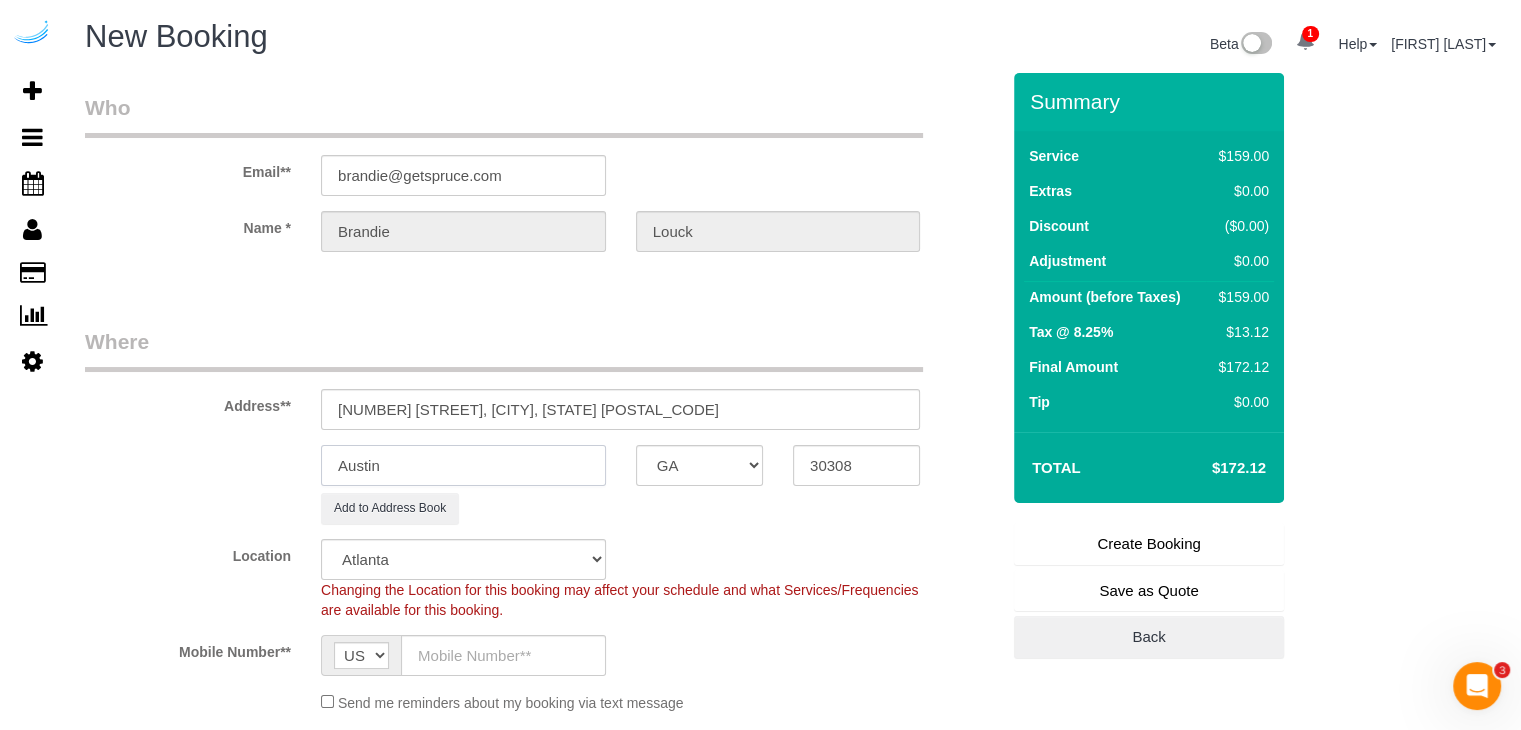 click on "Austin" at bounding box center [463, 465] 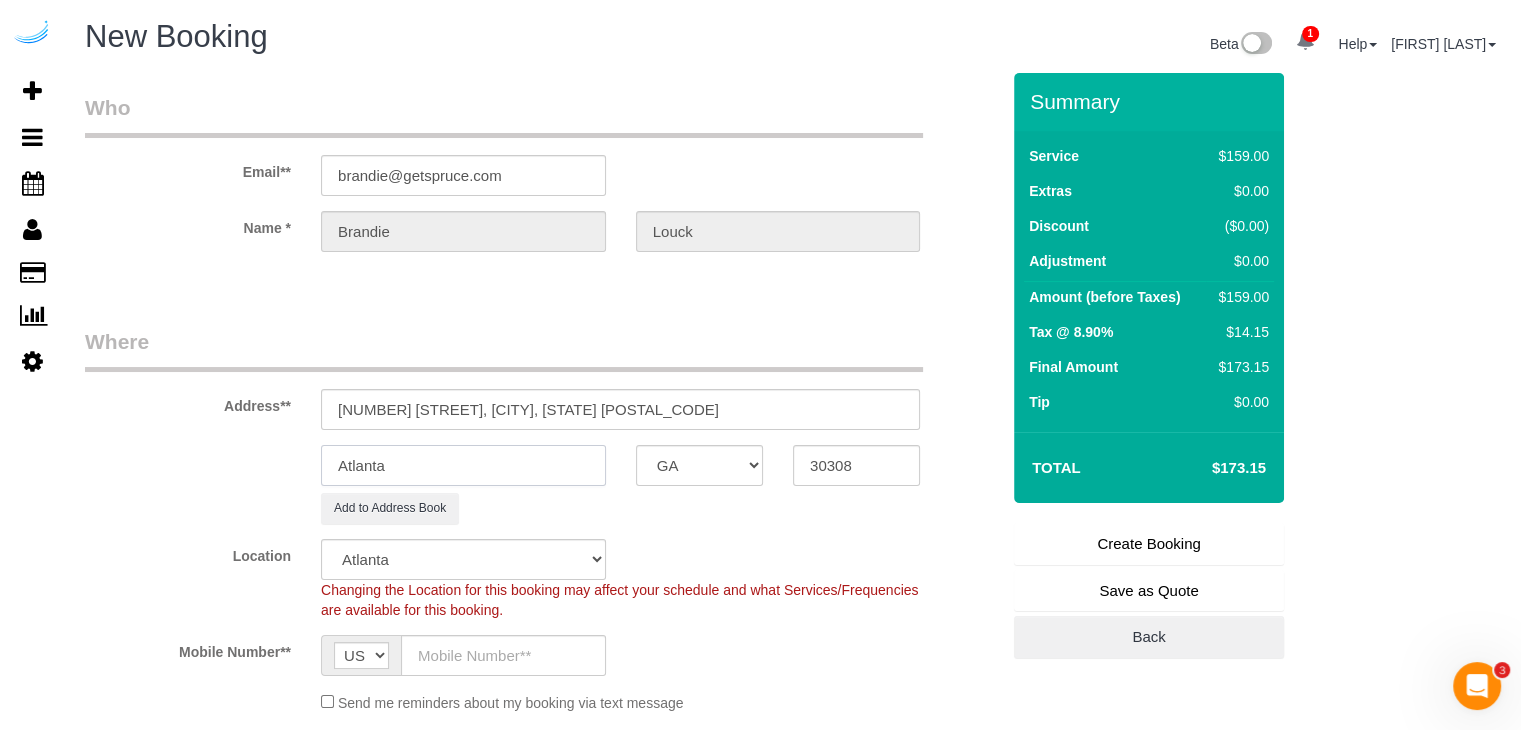 scroll, scrollTop: 200, scrollLeft: 0, axis: vertical 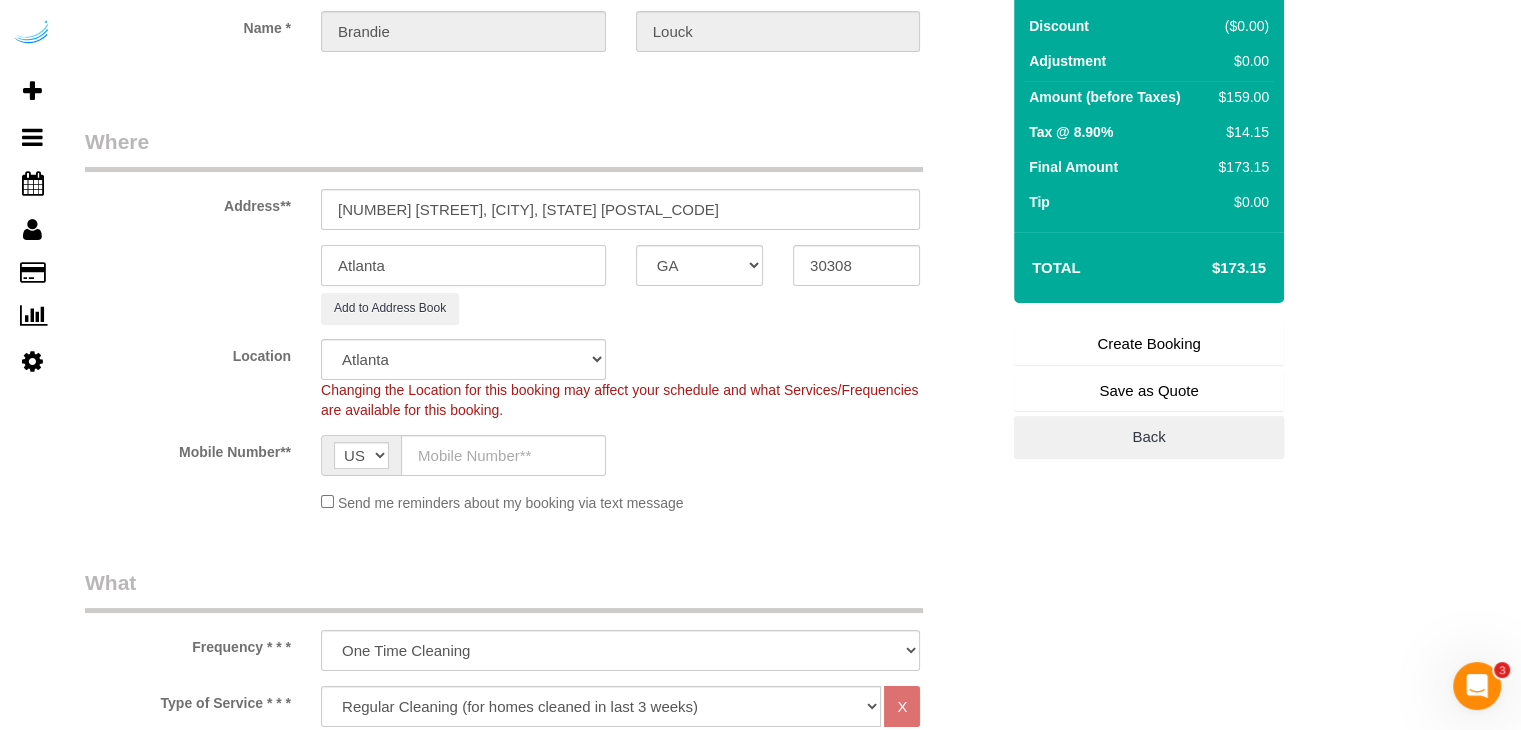type on "Atlanta" 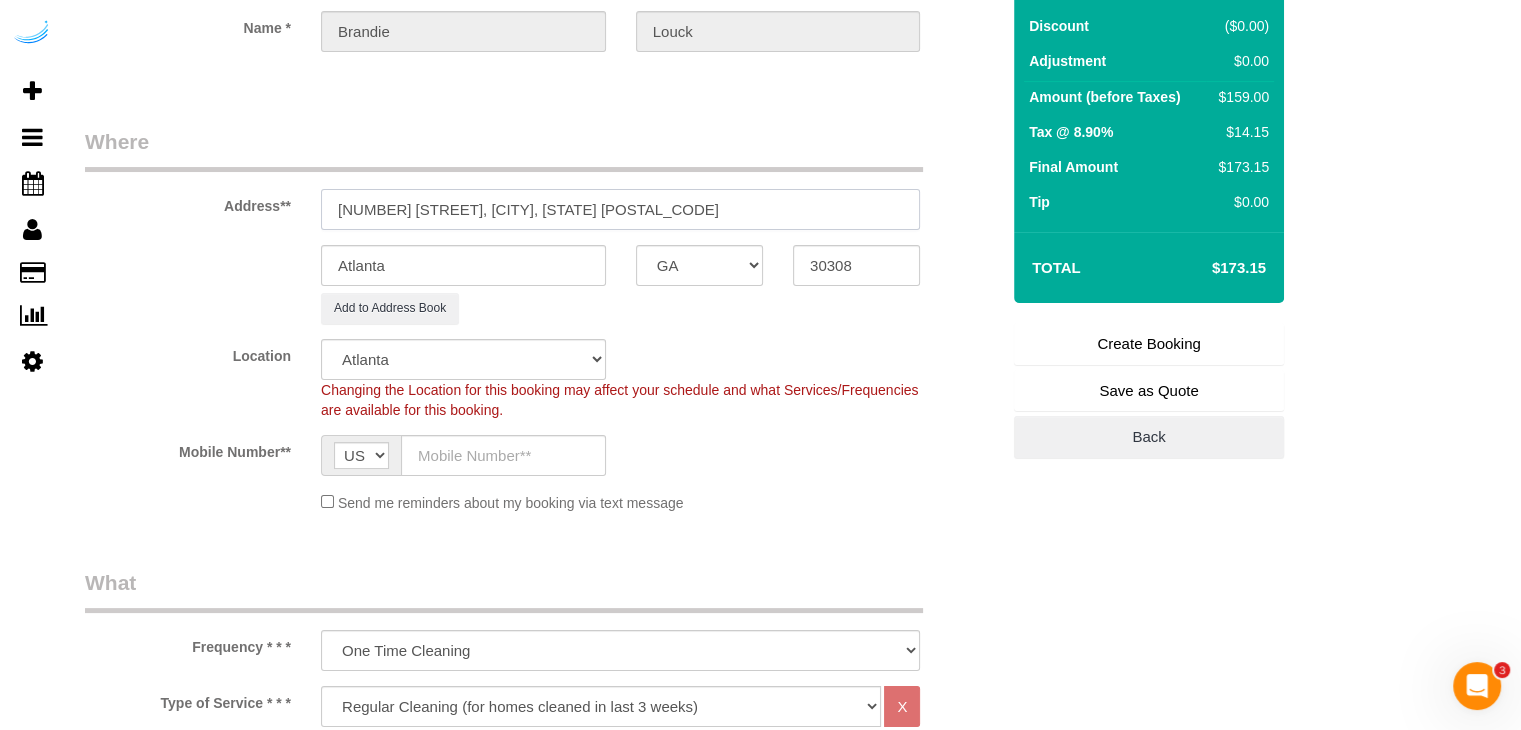drag, startPoint x: 467, startPoint y: 211, endPoint x: 740, endPoint y: 216, distance: 273.04578 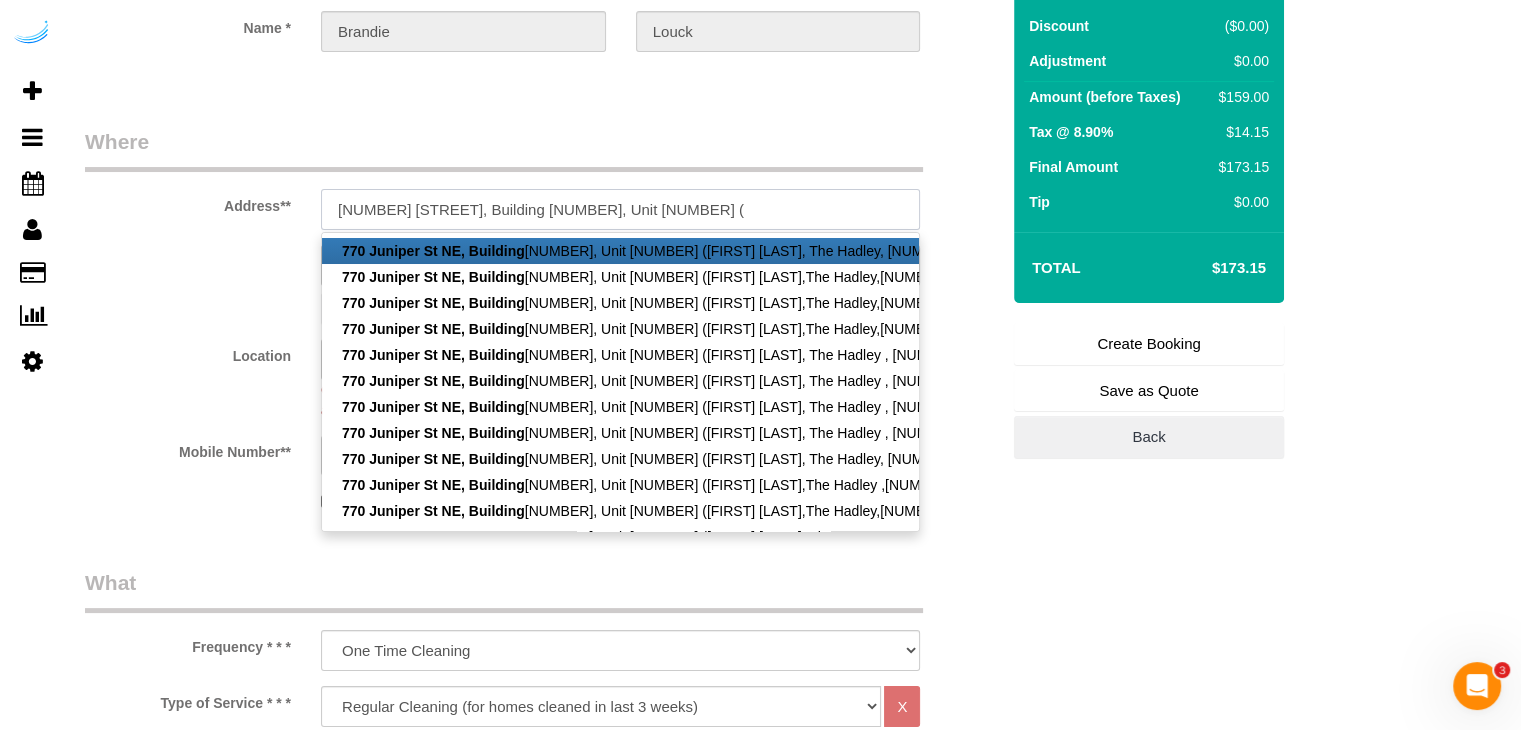 paste on "Sarah Anderson" 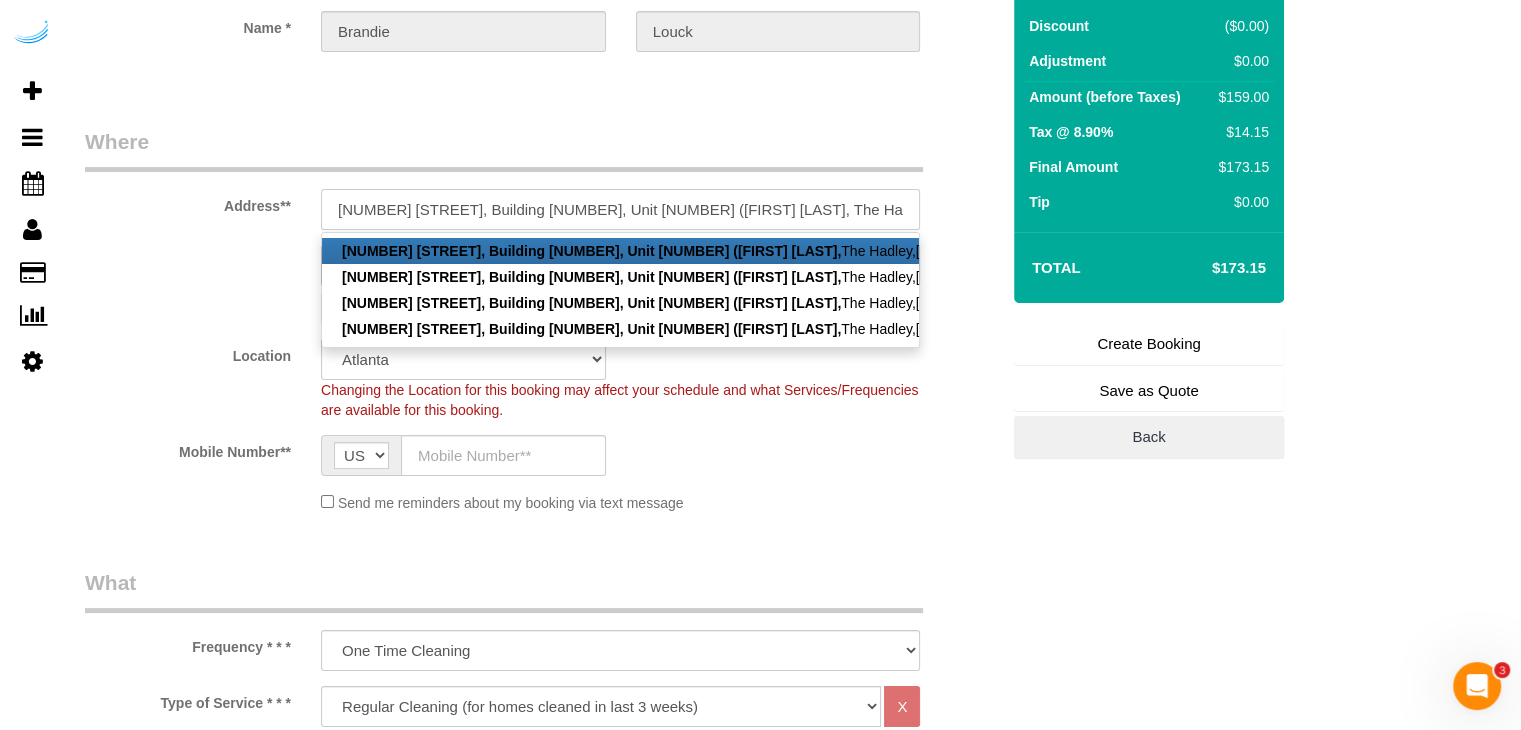 paste on "1408986" 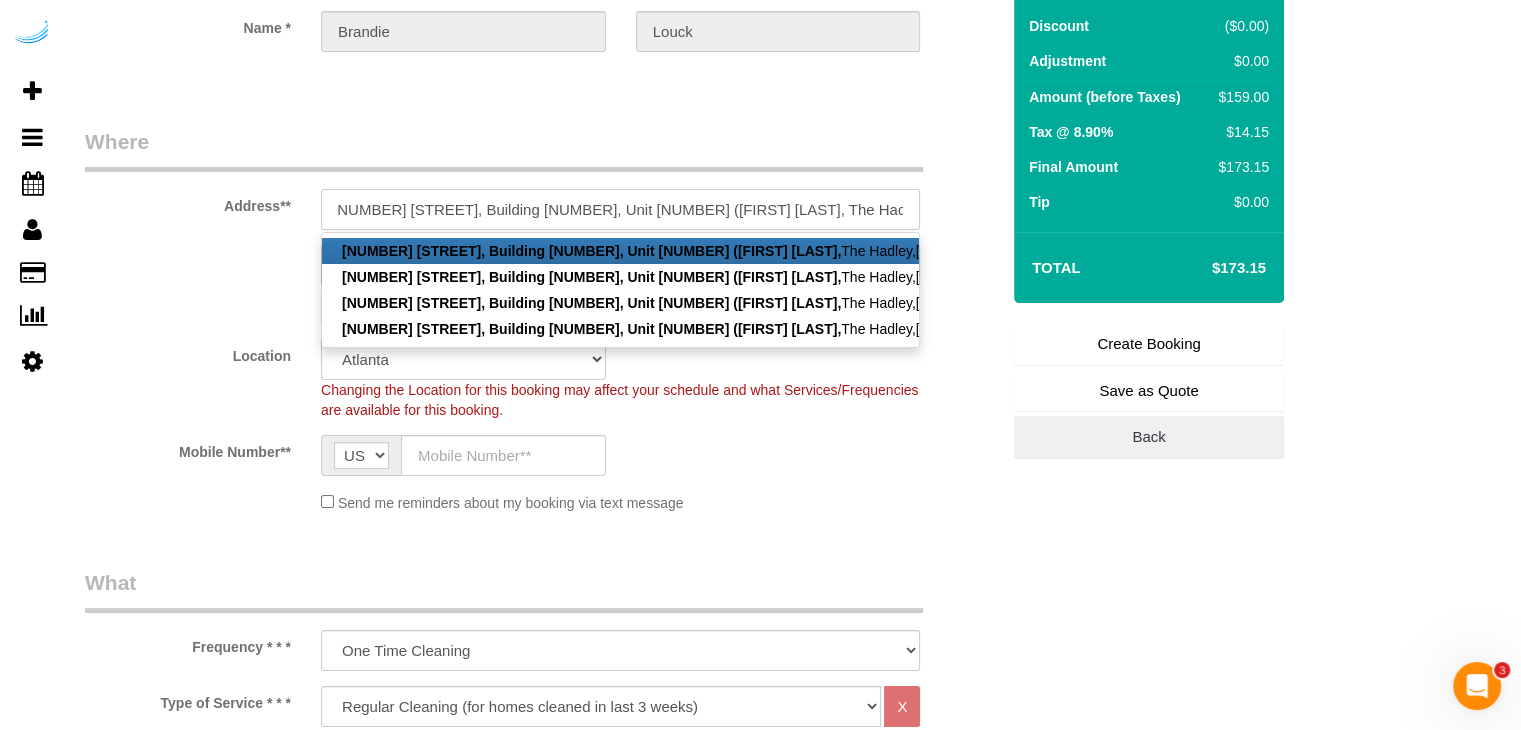 scroll, scrollTop: 0, scrollLeft: 10, axis: horizontal 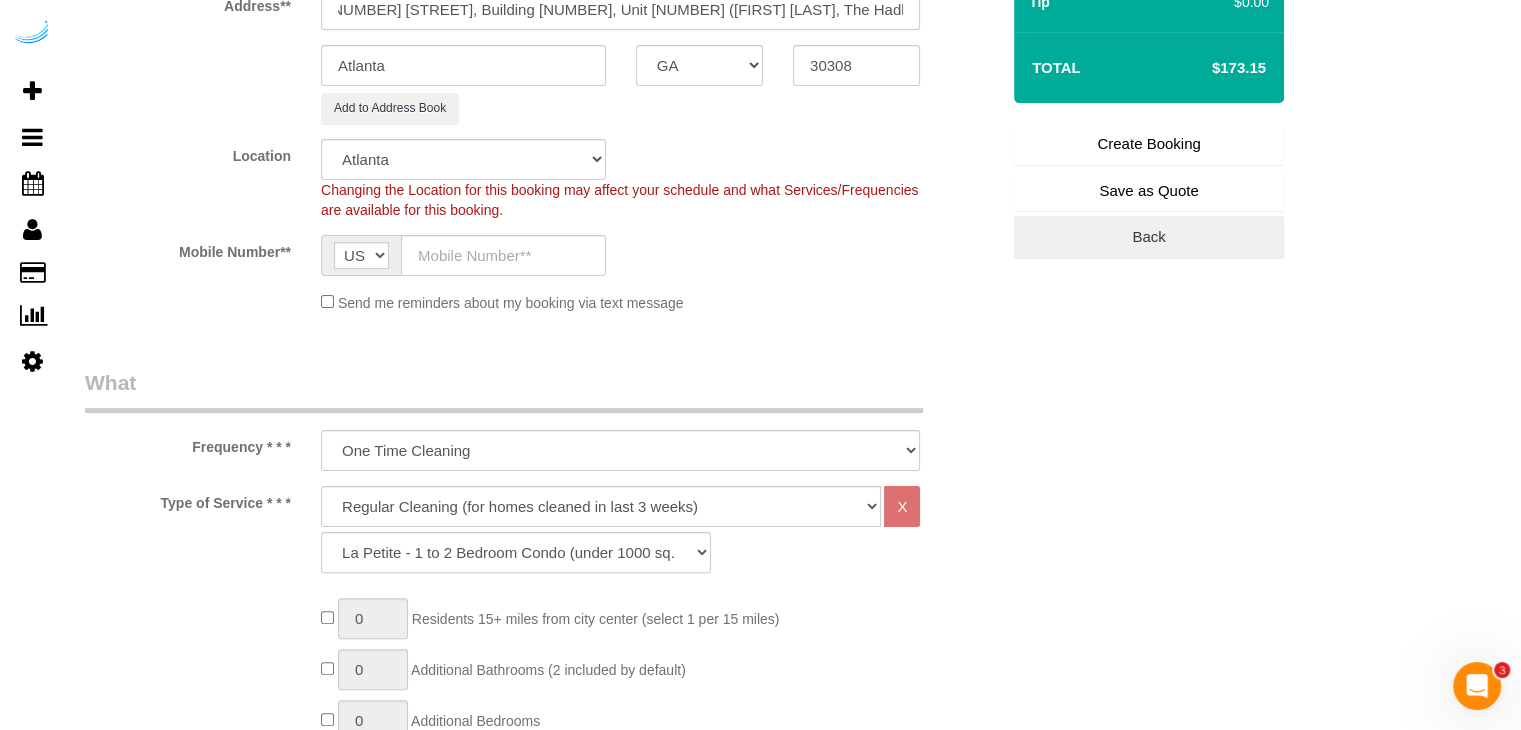 type on "770 Juniper St NE, Building 2307, Unit 2307 (Sarah Anderson, The Hadley, 1408986	 )" 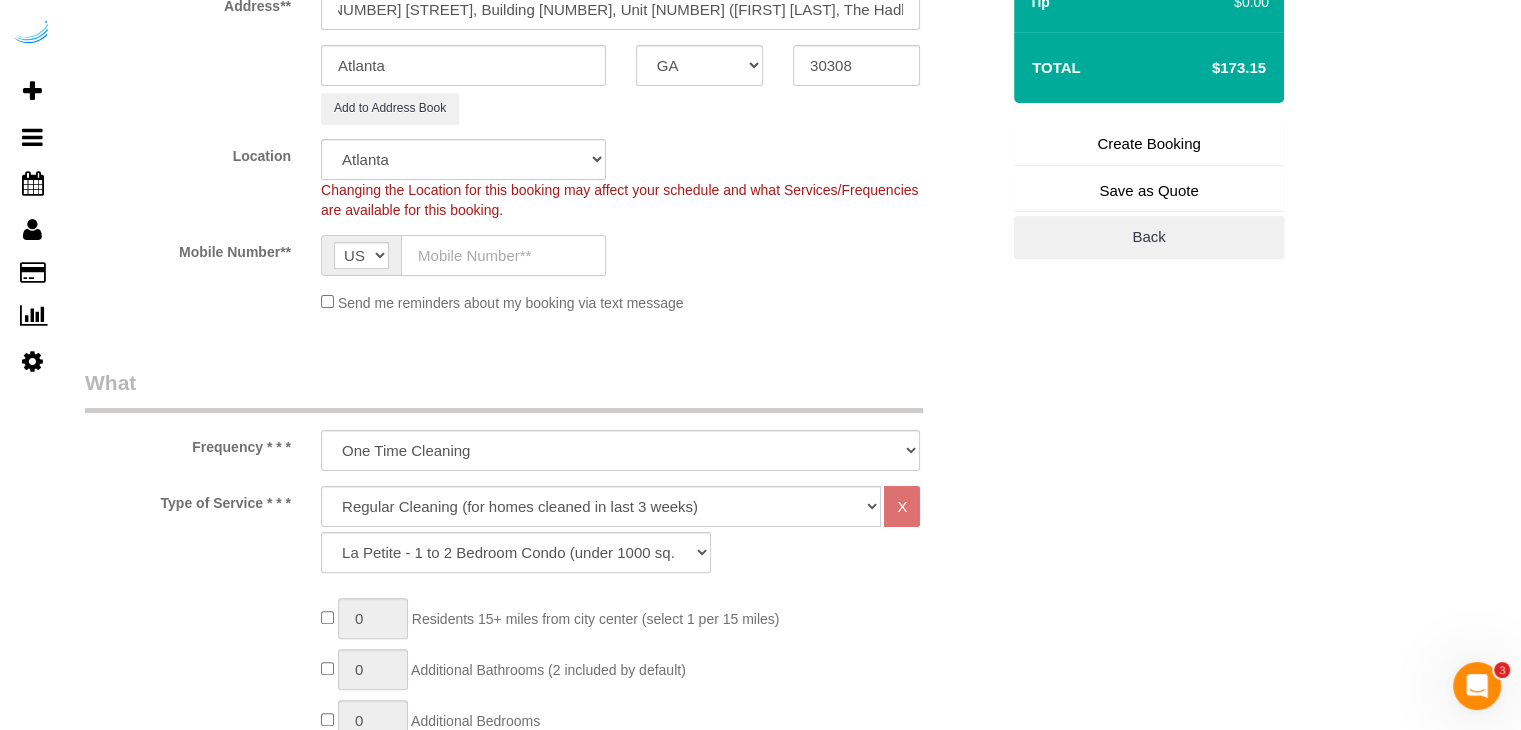 click 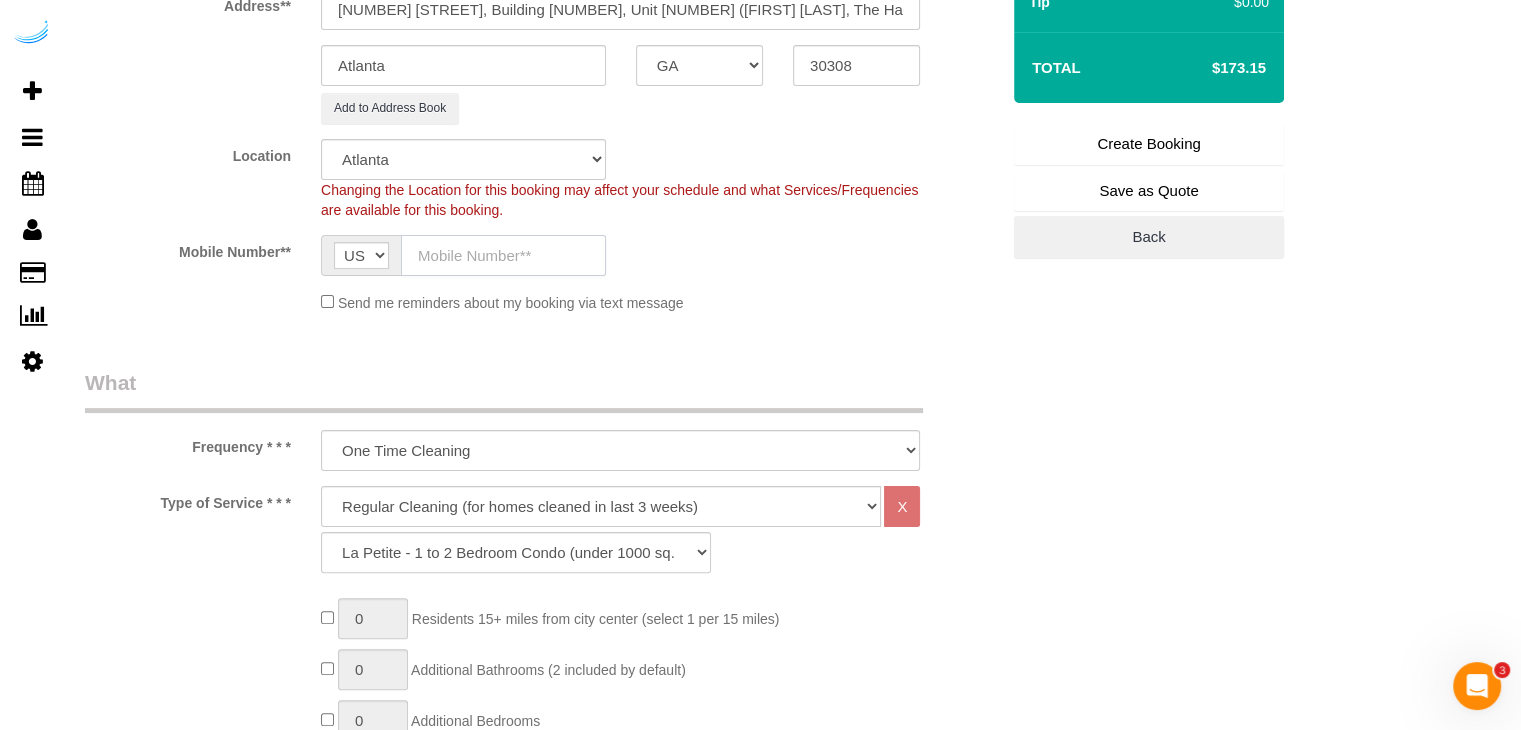 type on "(512) 444-3607" 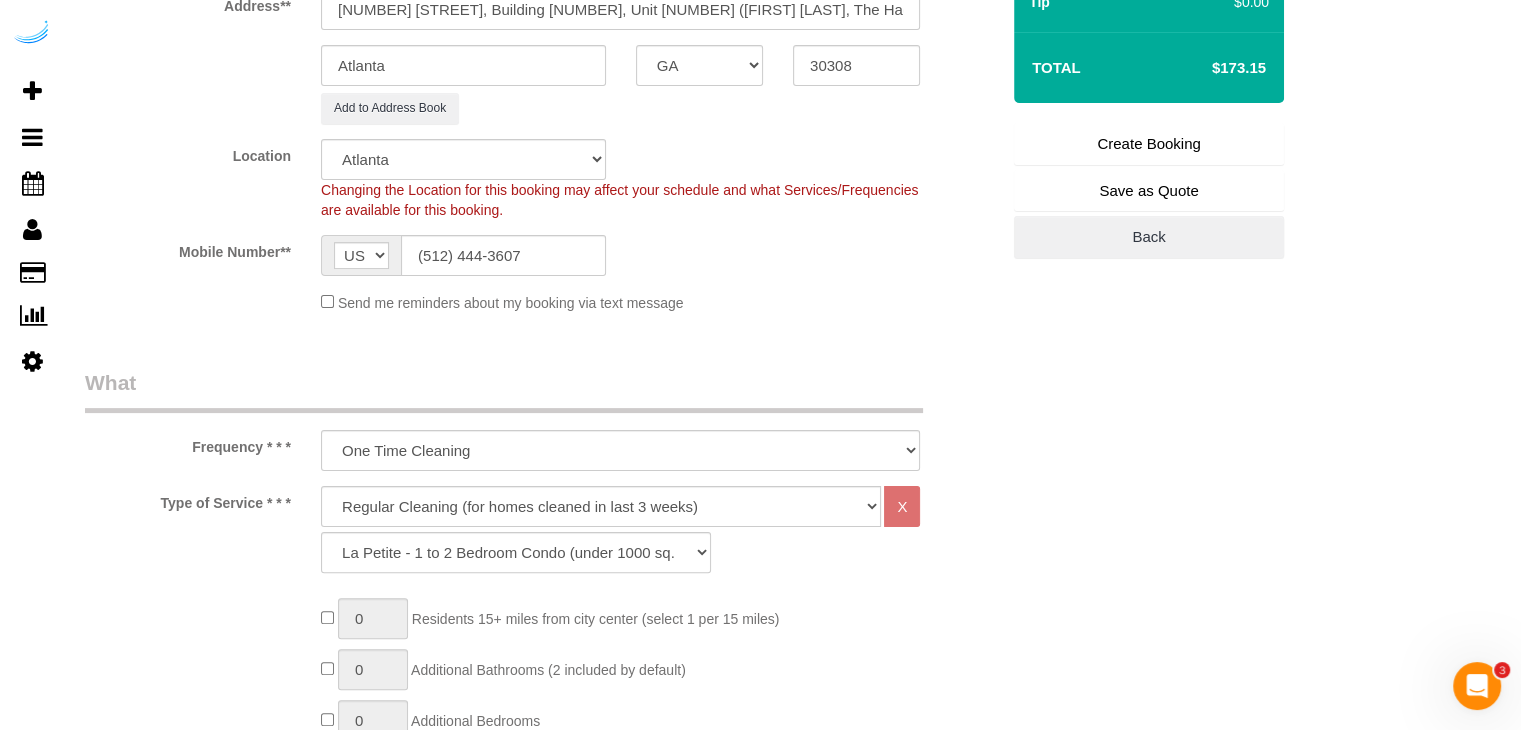type on "Brandie Louck" 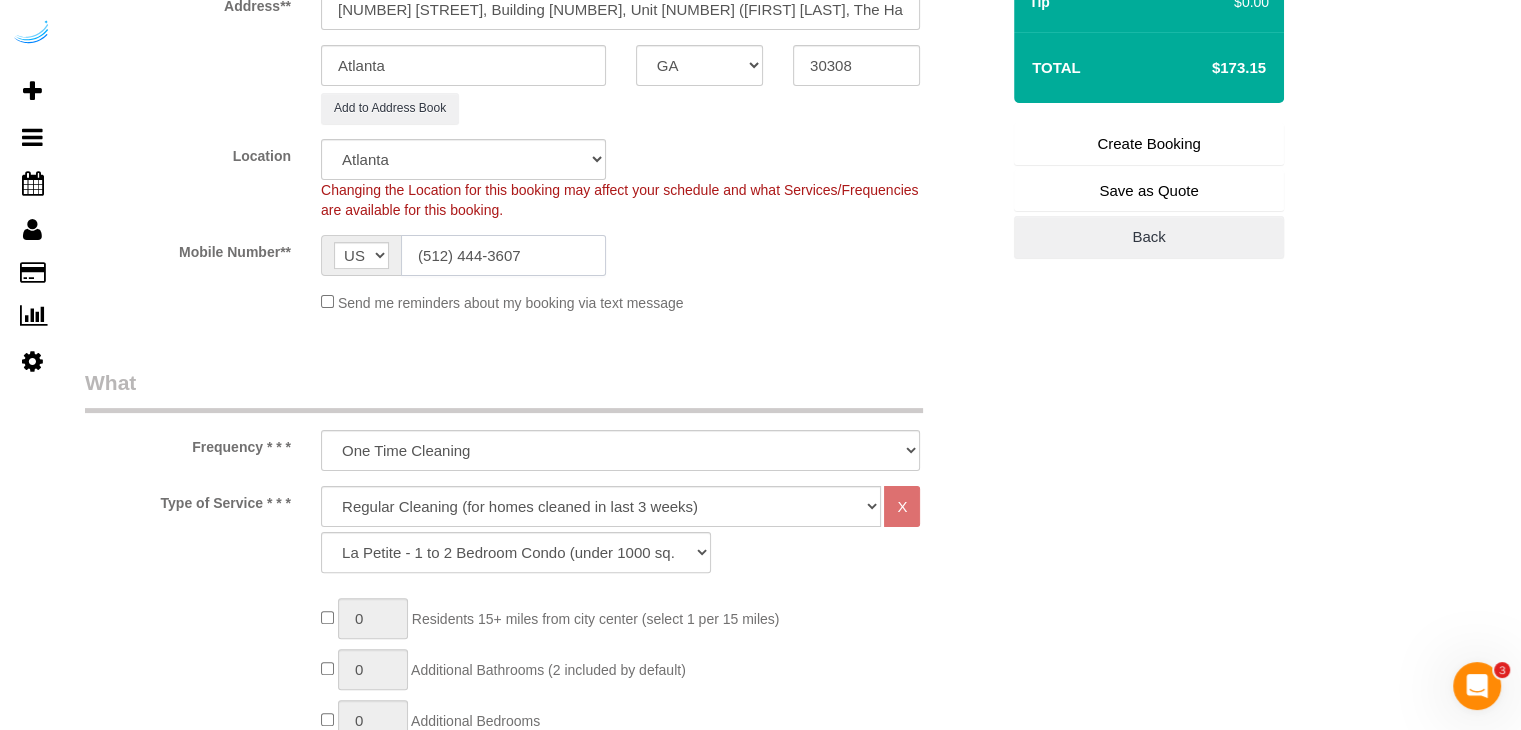 type on "(512) 444-3607" 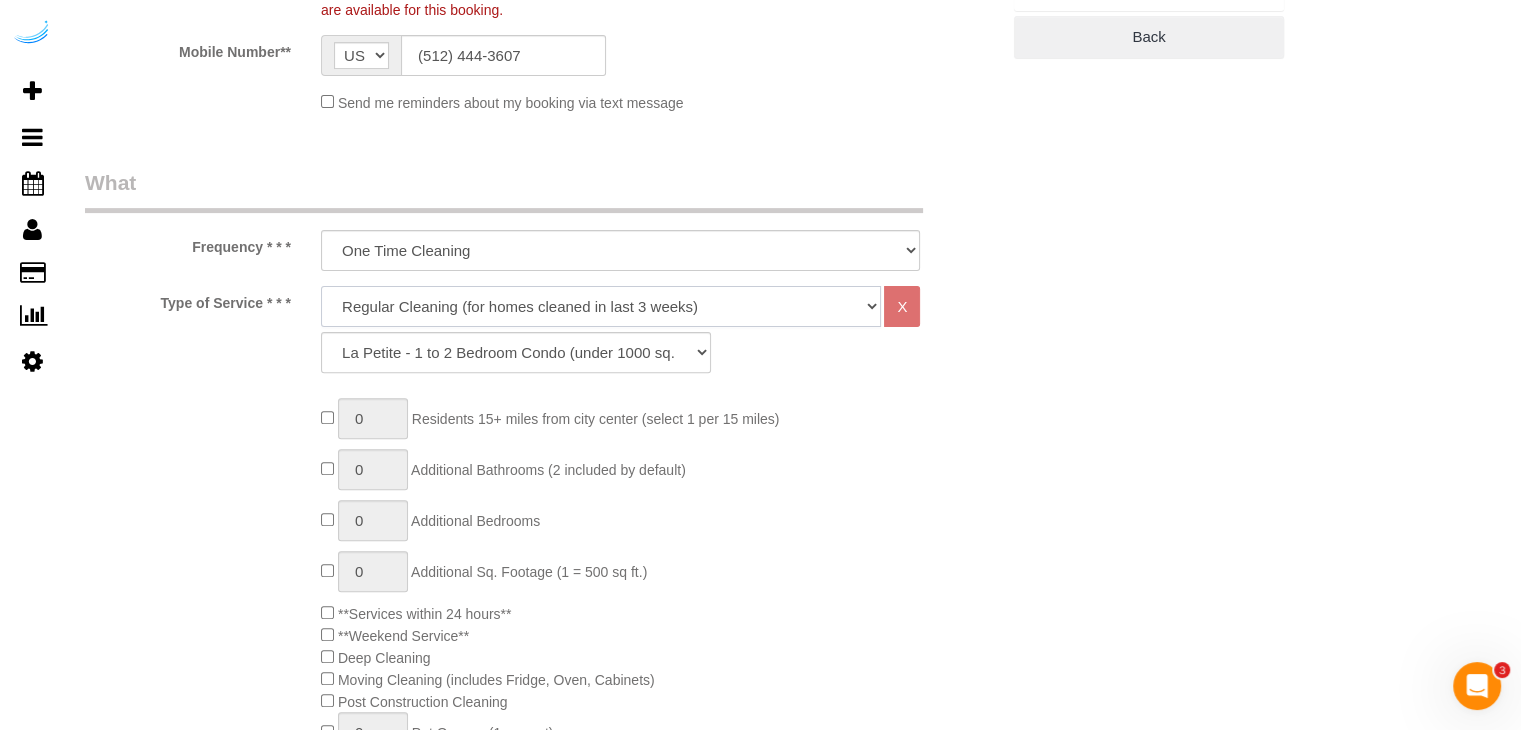 drag, startPoint x: 536, startPoint y: 309, endPoint x: 520, endPoint y: 324, distance: 21.931713 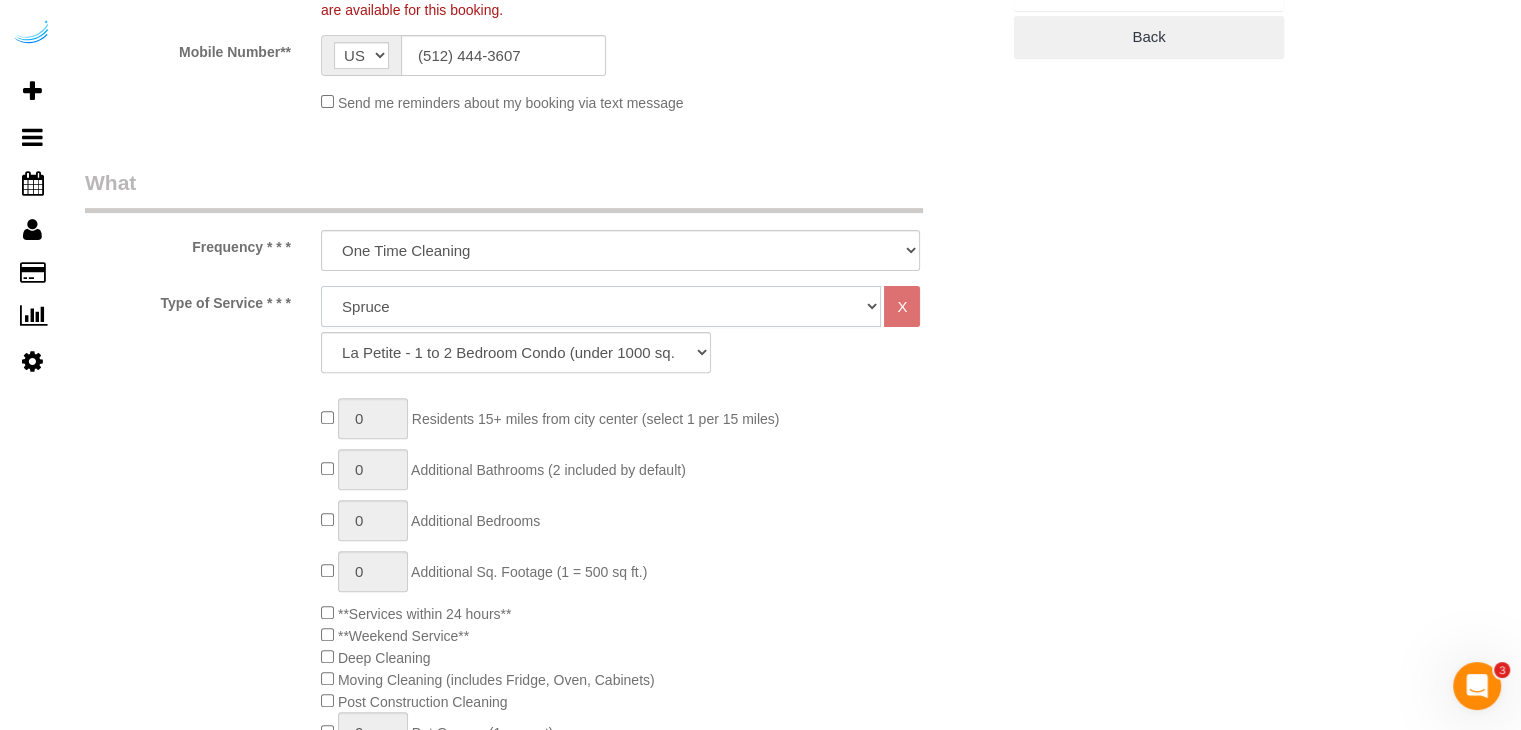click on "Deep Cleaning (for homes that have not been cleaned in 3+ weeks) Spruce Regular Cleaning (for homes cleaned in last 3 weeks) Moving Cleanup (to clean home for new tenants) Post Construction Cleaning Vacation Rental Cleaning Hourly" 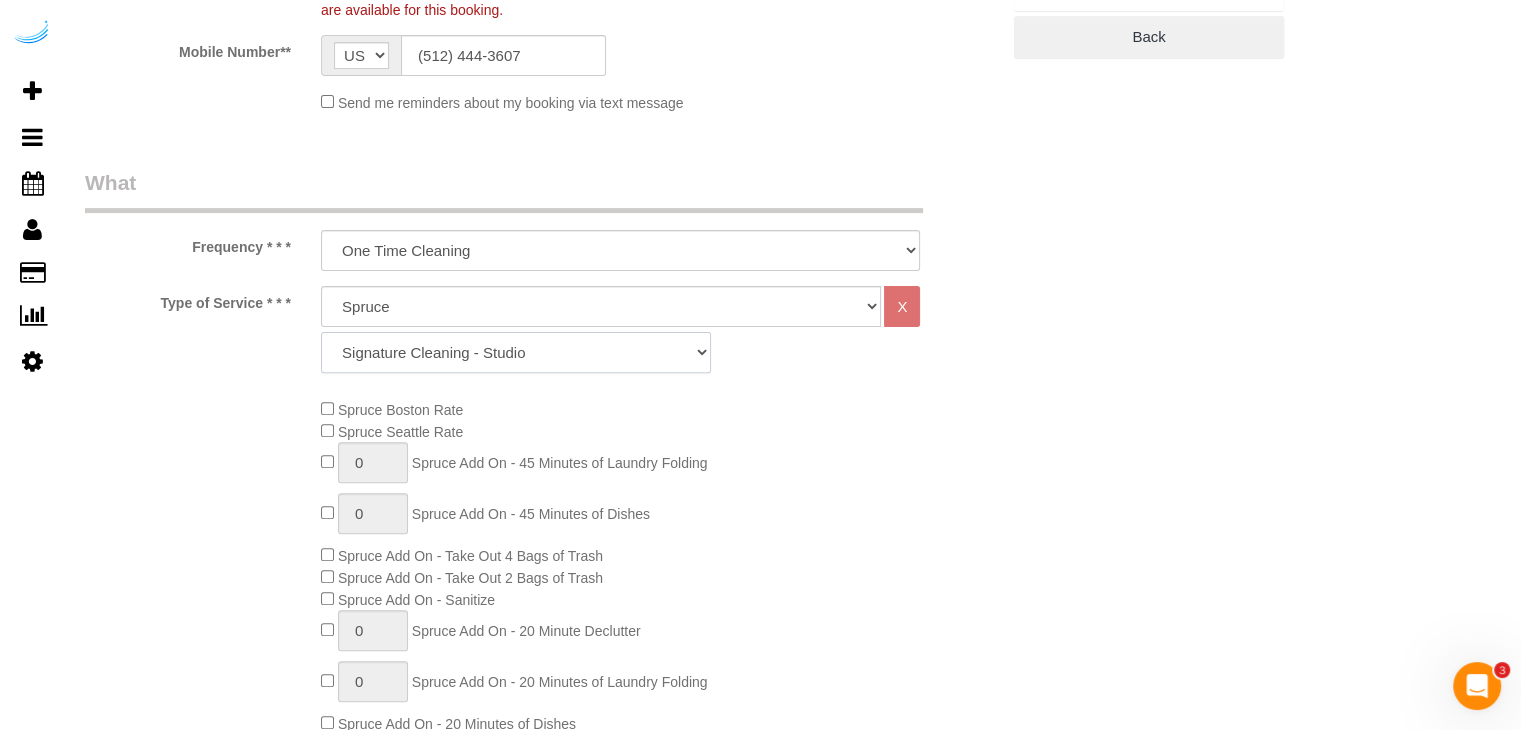 click on "Signature Cleaning - Studio Signature Cleaning - 1 Bed 1 Bath Signature Cleaning - 1 Bed 1.5 Bath Signature Cleaning - 1 Bed 1 Bath + Study Signature Cleaning - 1 Bed 2 Bath Signature Cleaning - 2 Bed 1 Bath Signature Cleaning - 2 Bed 2 Bath Signature Cleaning - 2 Bed 2.5 Bath Signature Cleaning - 2 Bed 2 Bath + Study Signature Cleaning - 3 Bed 2 Bath Signature Cleaning - 3 Bed 3 Bath Signature Cleaning - 4 Bed 2 Bath Signature Cleaning - 4 Bed 4 Bath Signature Cleaning - 5 Bed 4 Bath Signature Cleaning - 5 Bed 5 Bath Signature Cleaning - 6 Bed 6 Bath Premium Cleaning - Studio Premium Cleaning - 1 Bed 1 Bath Premium Cleaning - 1 Bed 1.5 Bath Premium Cleaning - 1 Bed 1 Bath + Study Premium Cleaning - 1 Bed 2 Bath Premium Cleaning - 2 Bed 1 Bath Premium Cleaning - 2 Bed 2 Bath Premium Cleaning - 2 Bed 2.5 Bath Premium Cleaning - 2 Bed 2 Bath + Study Premium Cleaning - 3 Bed 2 Bath Premium Cleaning - 3 Bed 3 Bath Premium Cleaning - 4 Bed 2 Bath Premium Cleaning - 4 Bed 4 Bath Premium Cleaning - 5 Bed 4 Bath" 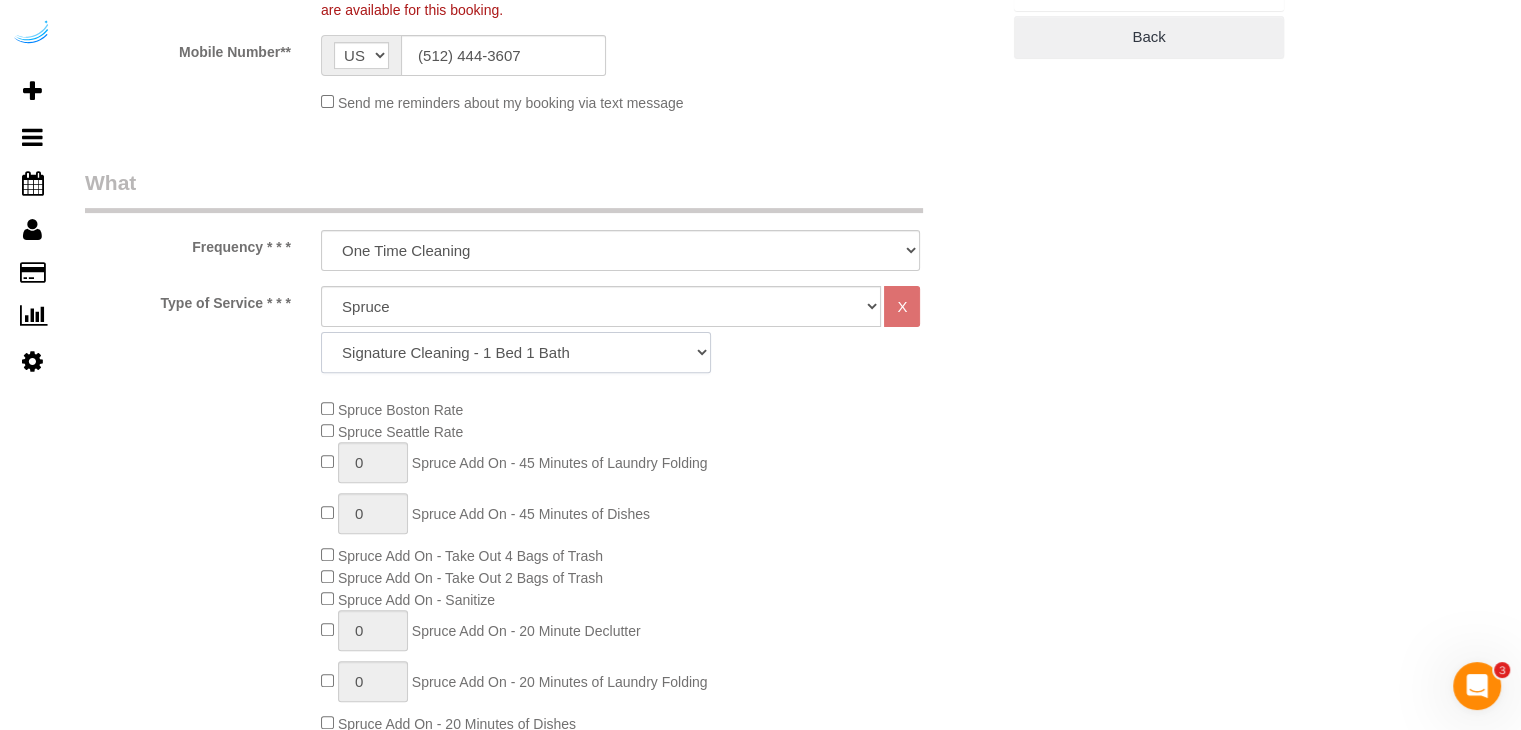 click on "Signature Cleaning - Studio Signature Cleaning - 1 Bed 1 Bath Signature Cleaning - 1 Bed 1.5 Bath Signature Cleaning - 1 Bed 1 Bath + Study Signature Cleaning - 1 Bed 2 Bath Signature Cleaning - 2 Bed 1 Bath Signature Cleaning - 2 Bed 2 Bath Signature Cleaning - 2 Bed 2.5 Bath Signature Cleaning - 2 Bed 2 Bath + Study Signature Cleaning - 3 Bed 2 Bath Signature Cleaning - 3 Bed 3 Bath Signature Cleaning - 4 Bed 2 Bath Signature Cleaning - 4 Bed 4 Bath Signature Cleaning - 5 Bed 4 Bath Signature Cleaning - 5 Bed 5 Bath Signature Cleaning - 6 Bed 6 Bath Premium Cleaning - Studio Premium Cleaning - 1 Bed 1 Bath Premium Cleaning - 1 Bed 1.5 Bath Premium Cleaning - 1 Bed 1 Bath + Study Premium Cleaning - 1 Bed 2 Bath Premium Cleaning - 2 Bed 1 Bath Premium Cleaning - 2 Bed 2 Bath Premium Cleaning - 2 Bed 2.5 Bath Premium Cleaning - 2 Bed 2 Bath + Study Premium Cleaning - 3 Bed 2 Bath Premium Cleaning - 3 Bed 3 Bath Premium Cleaning - 4 Bed 2 Bath Premium Cleaning - 4 Bed 4 Bath Premium Cleaning - 5 Bed 4 Bath" 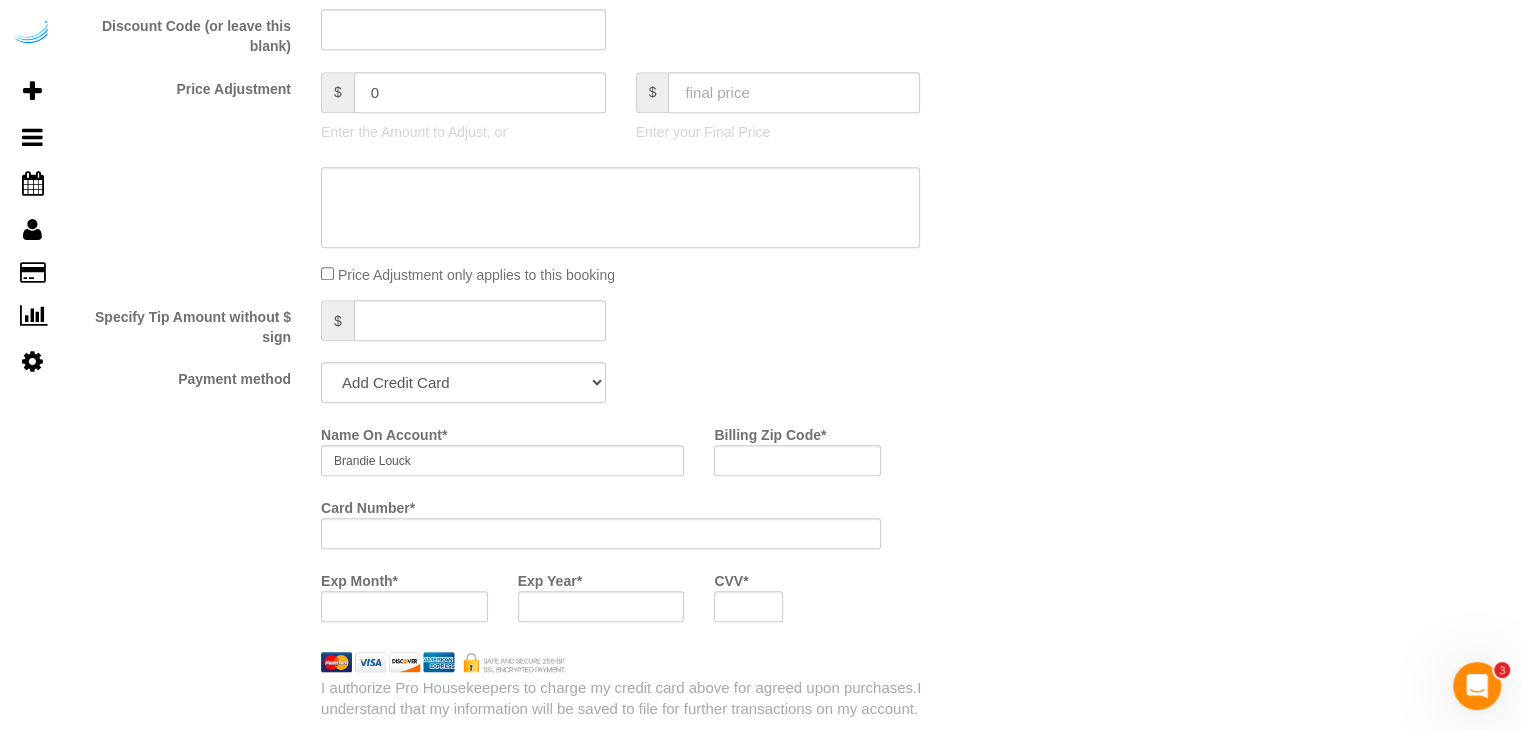 scroll, scrollTop: 1800, scrollLeft: 0, axis: vertical 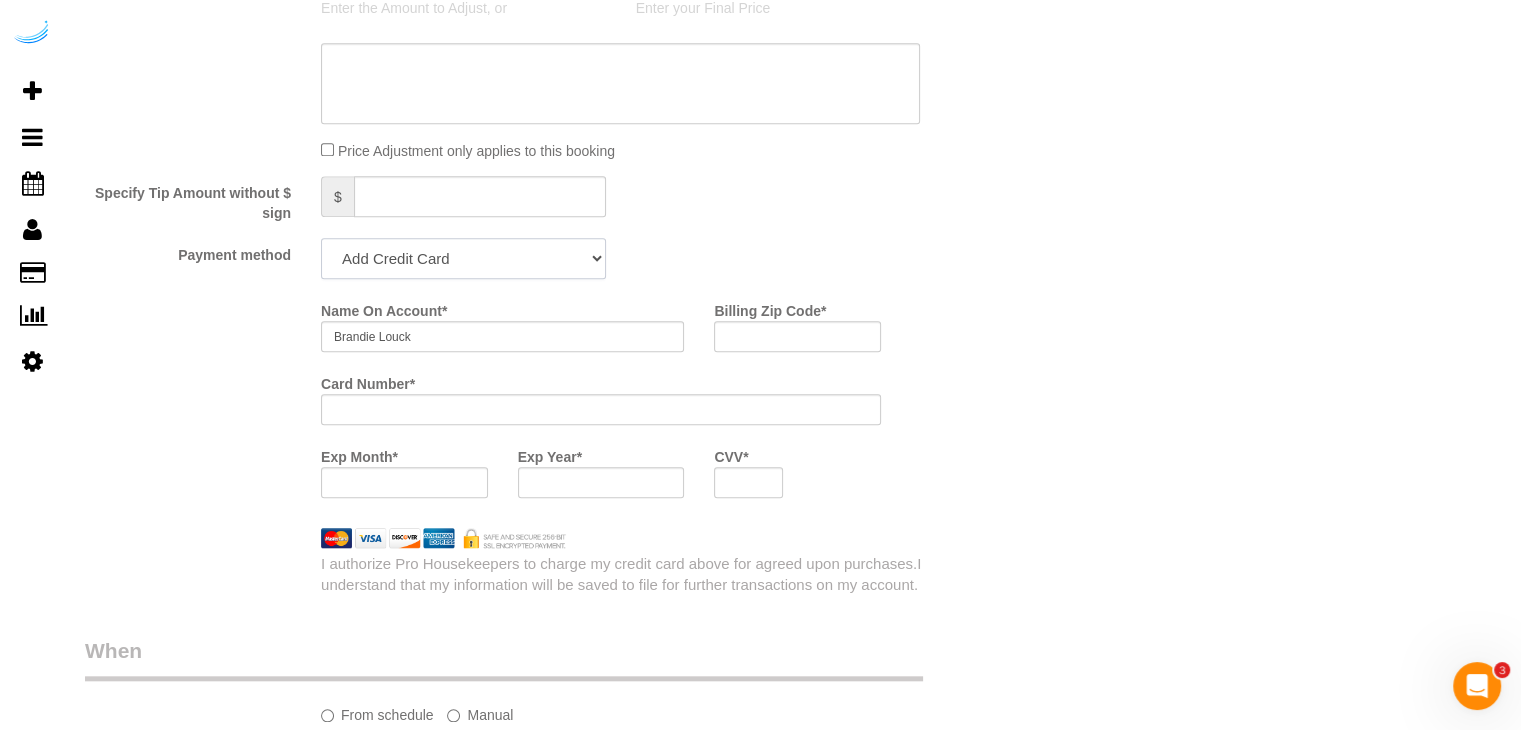 click on "Add Credit Card Cash Check Paypal" 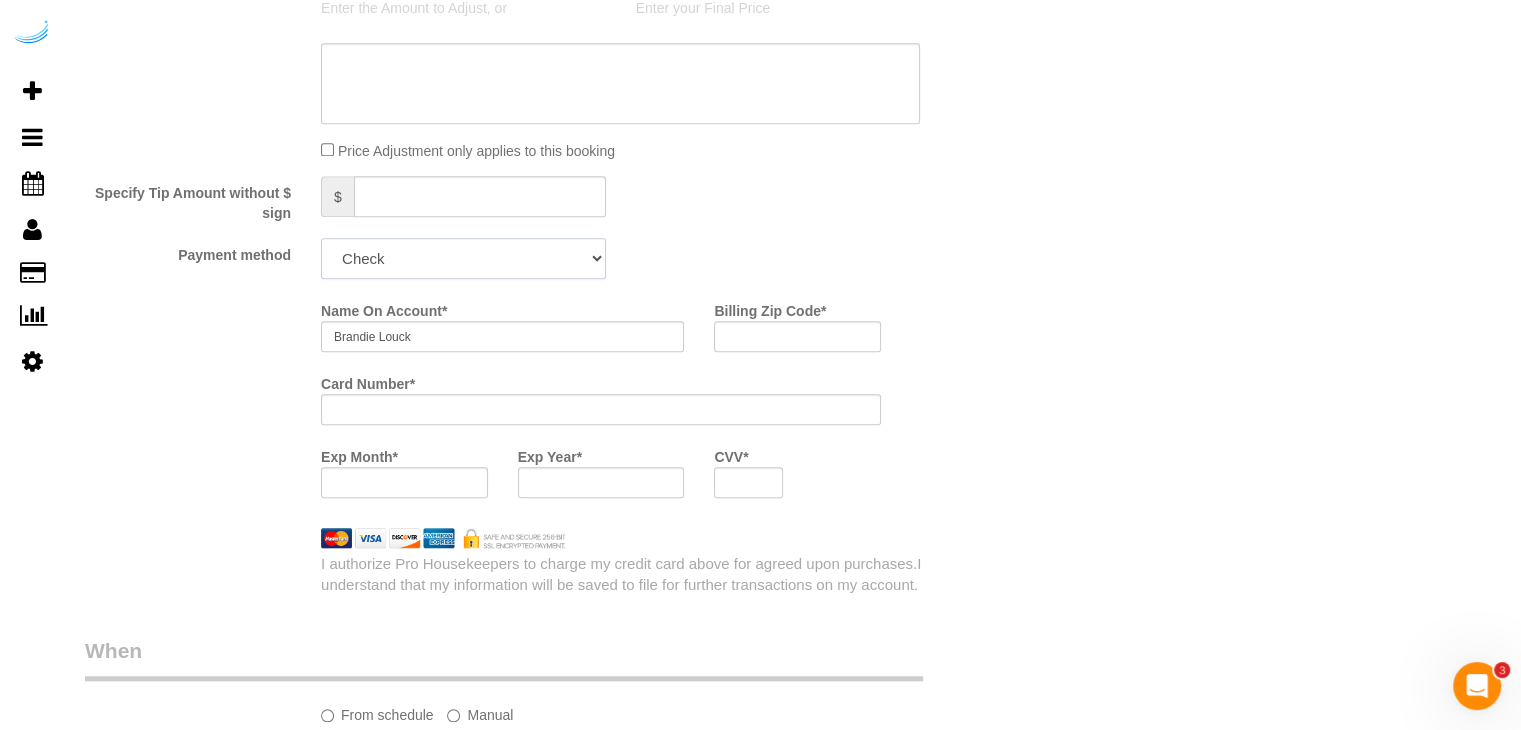 click on "Add Credit Card Cash Check Paypal" 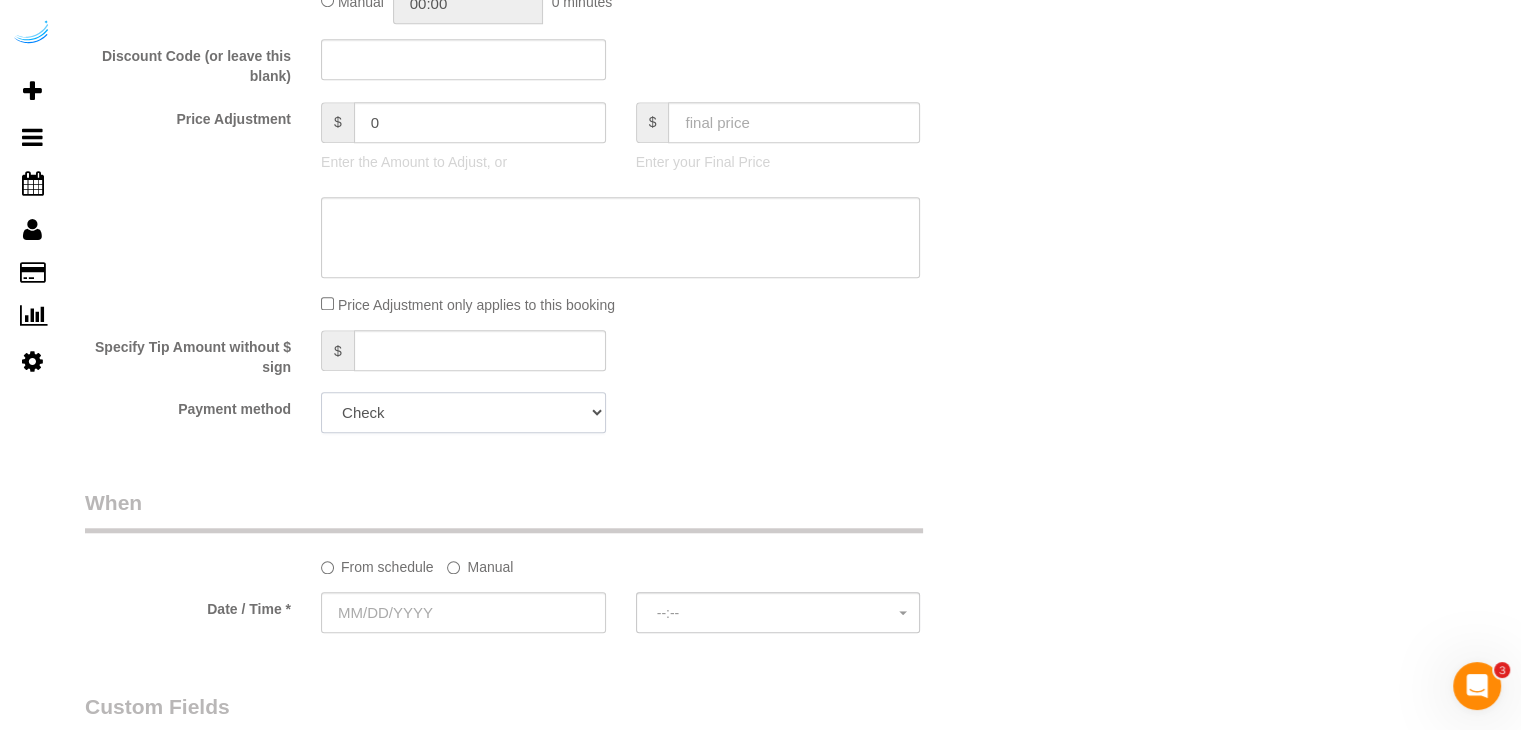 scroll, scrollTop: 1600, scrollLeft: 0, axis: vertical 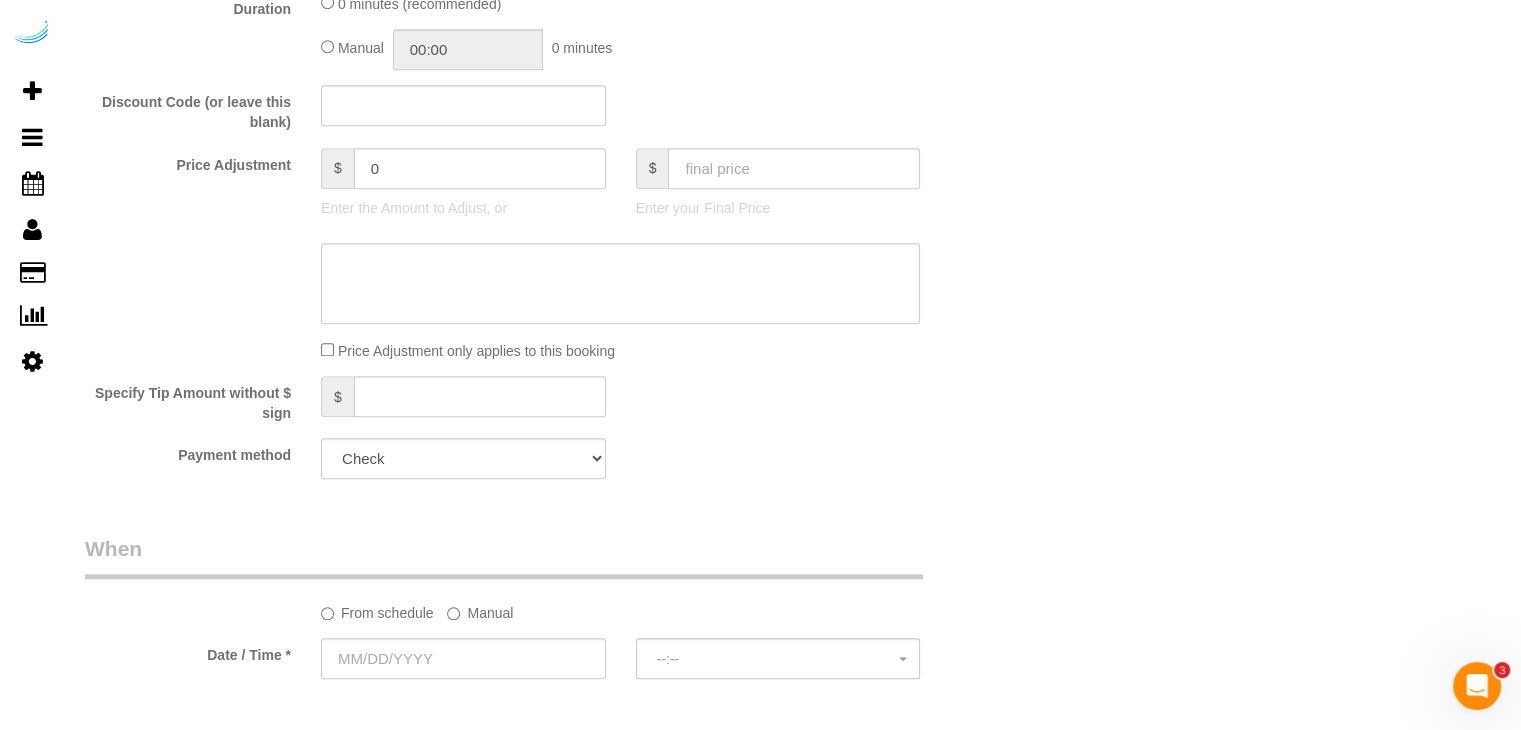 click on "Manual" 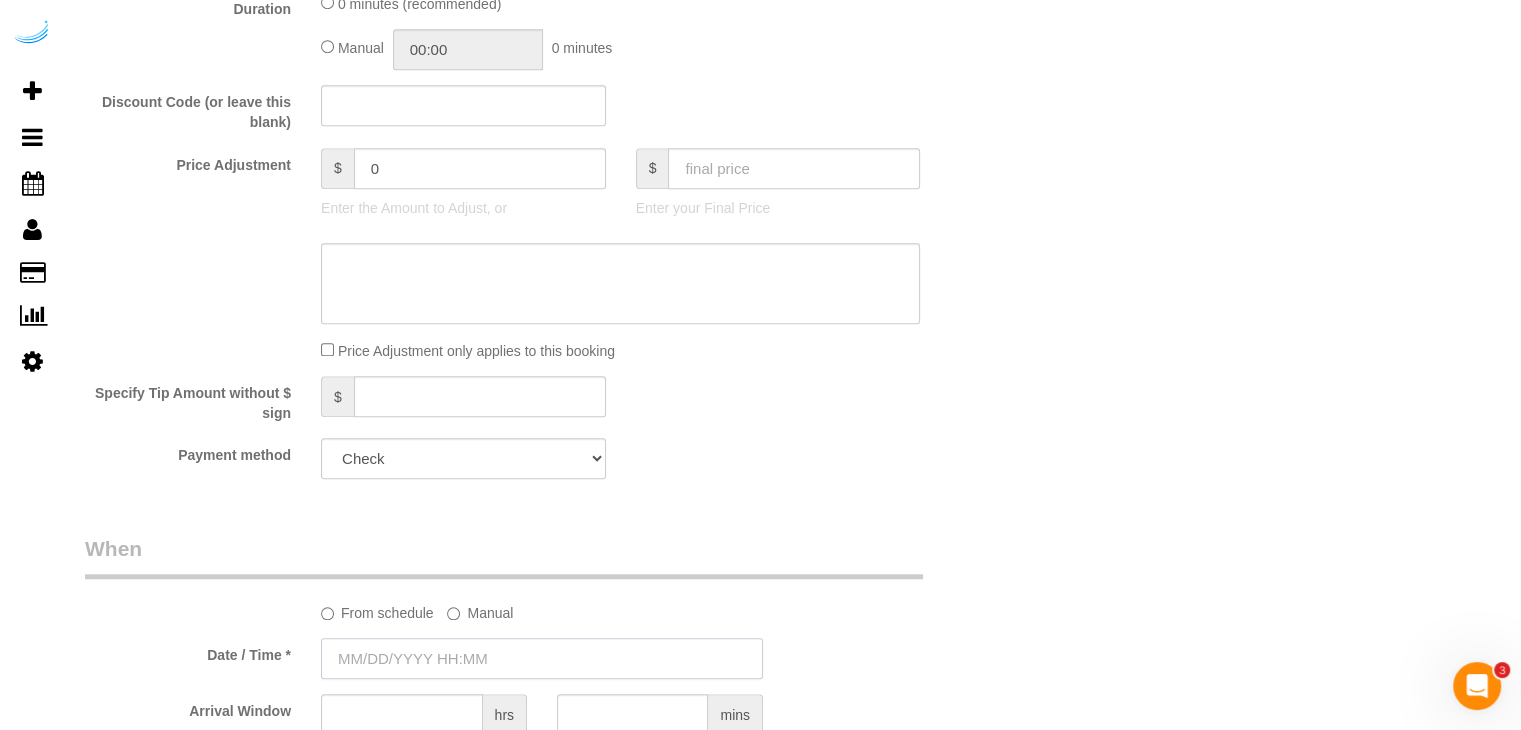 click at bounding box center (542, 658) 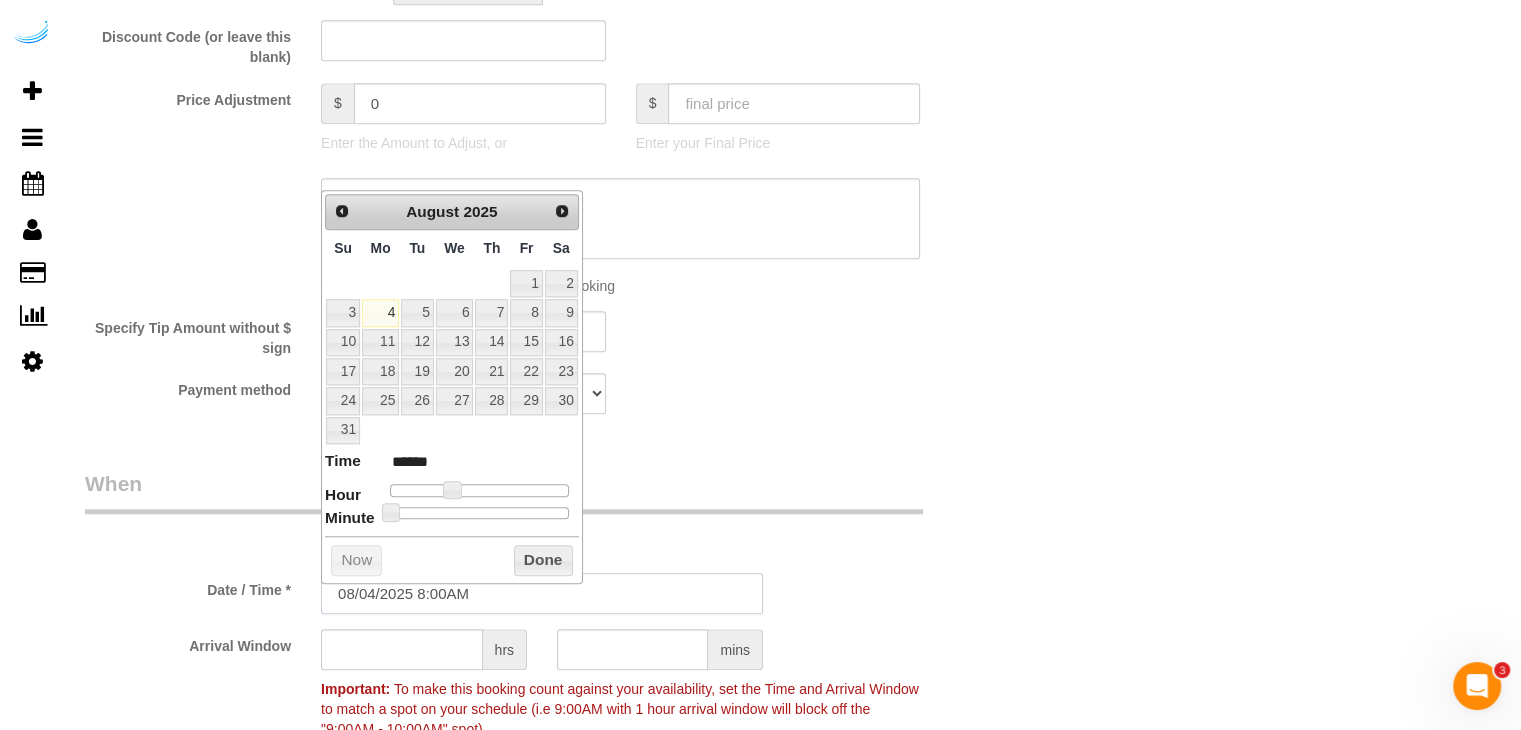 scroll, scrollTop: 1700, scrollLeft: 0, axis: vertical 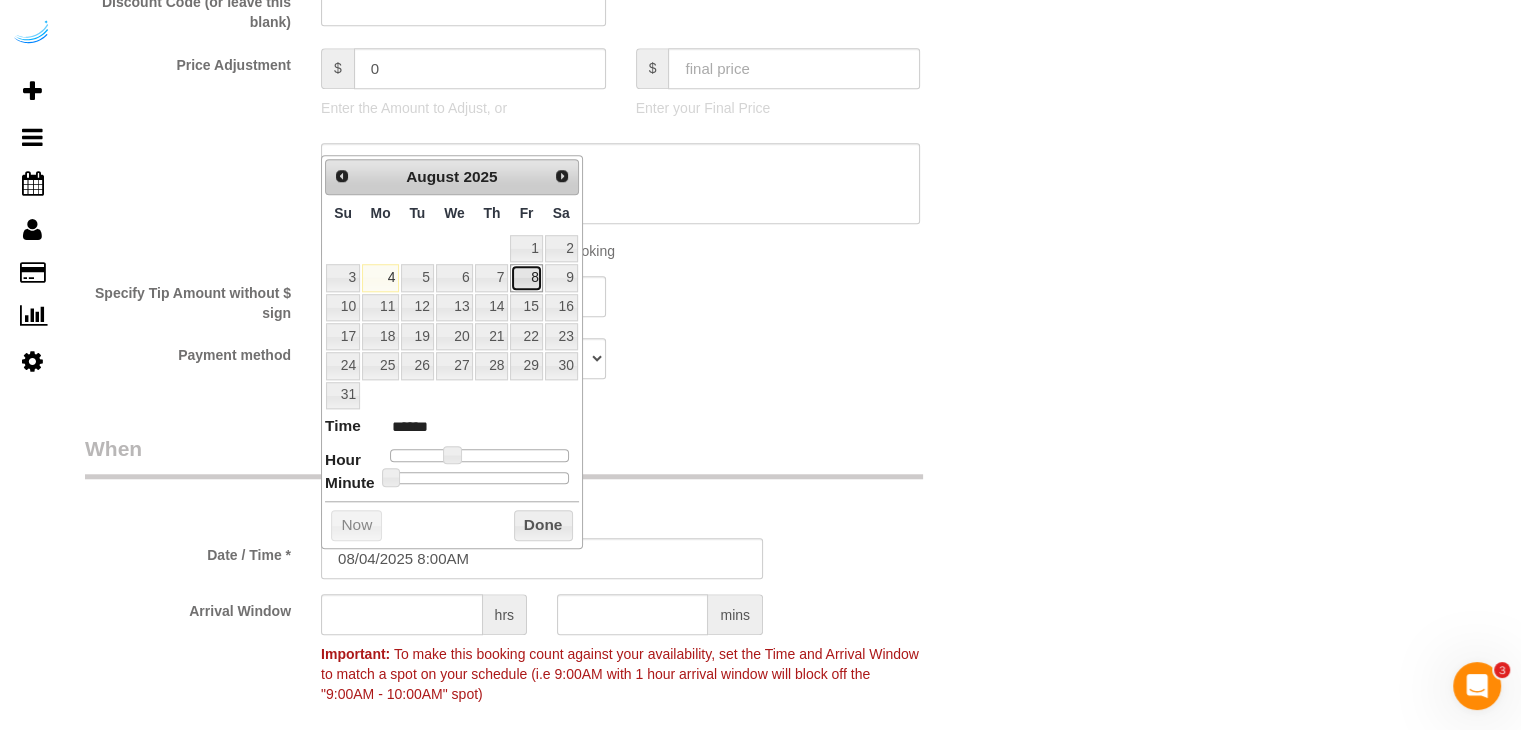 click on "8" at bounding box center [526, 277] 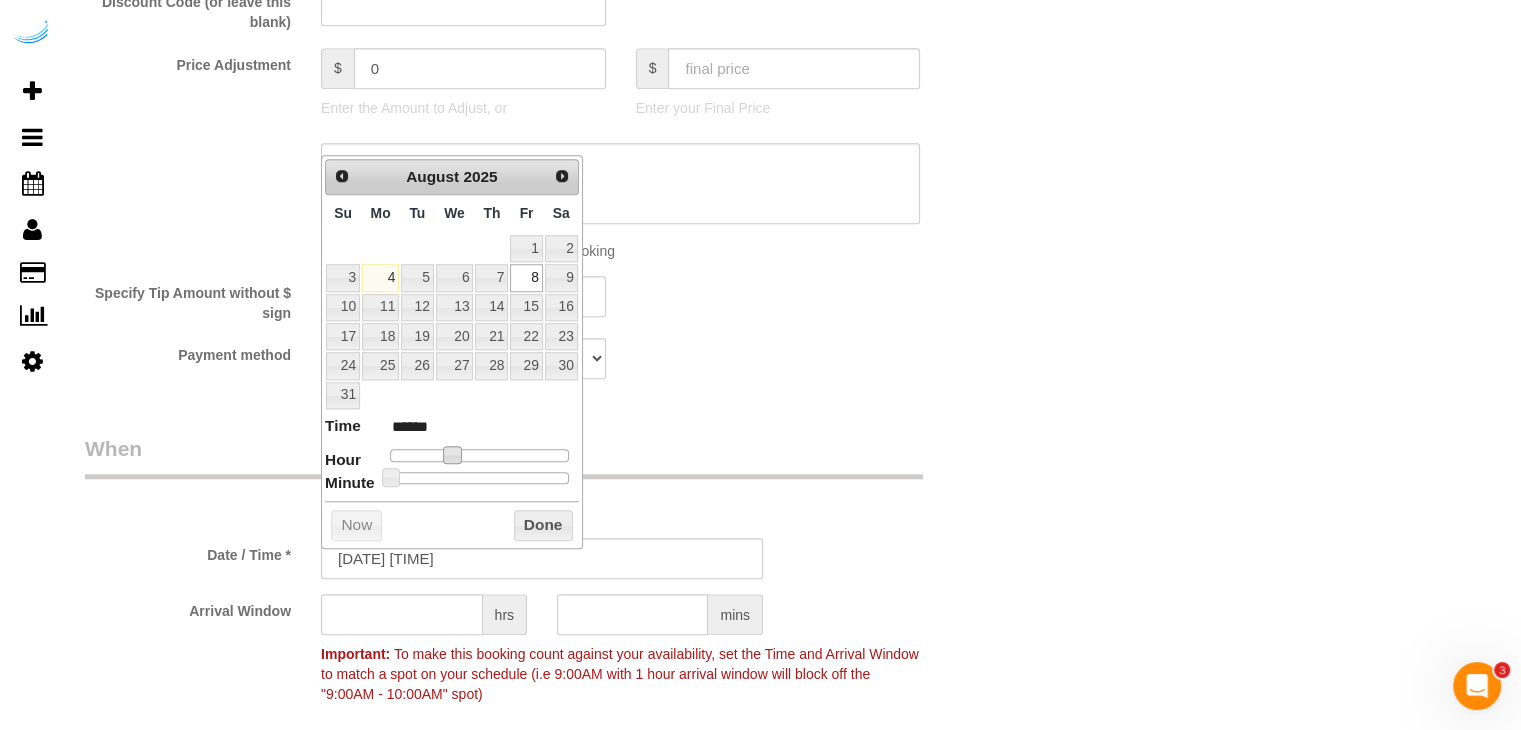 drag, startPoint x: 449, startPoint y: 441, endPoint x: 458, endPoint y: 450, distance: 12.727922 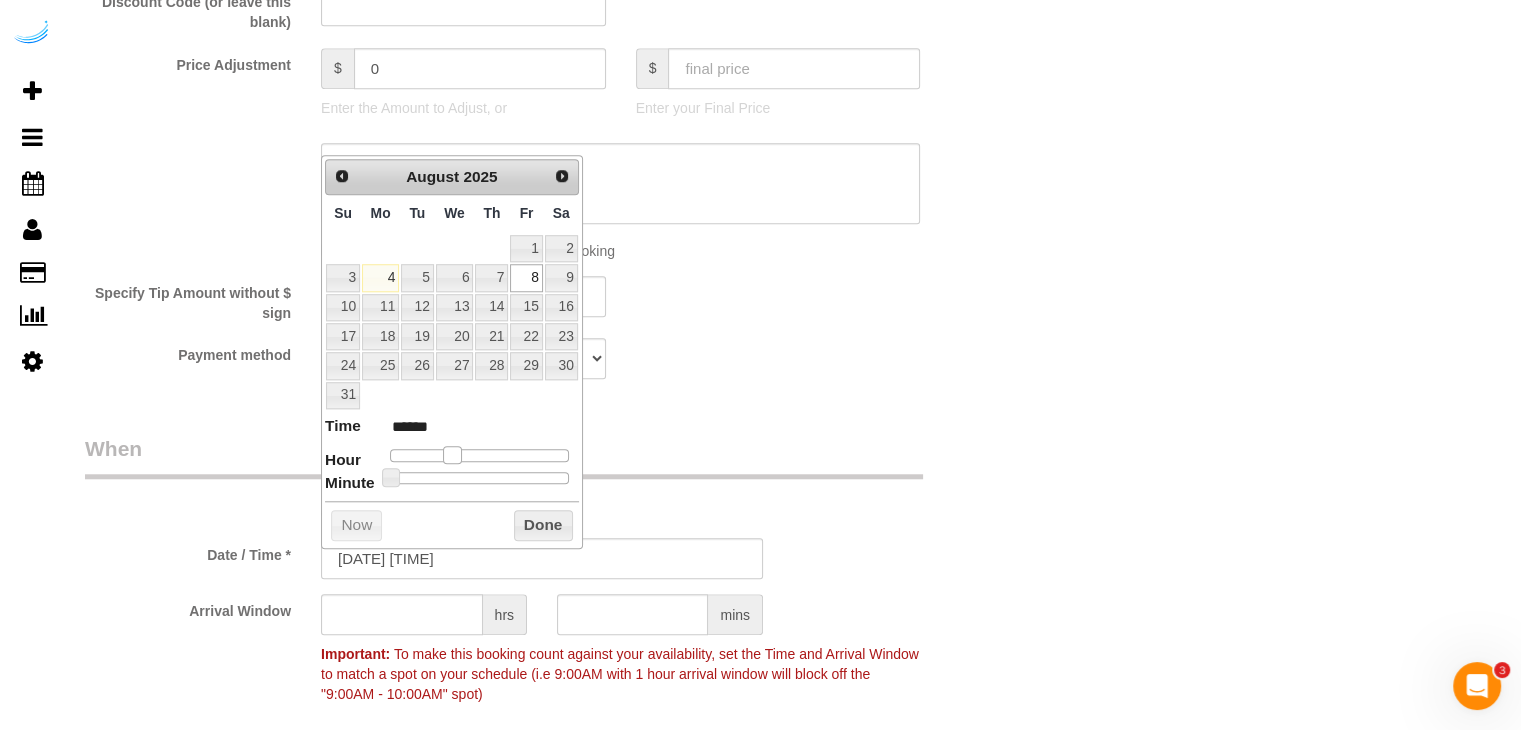 type on "08/08/2025 9:00AM" 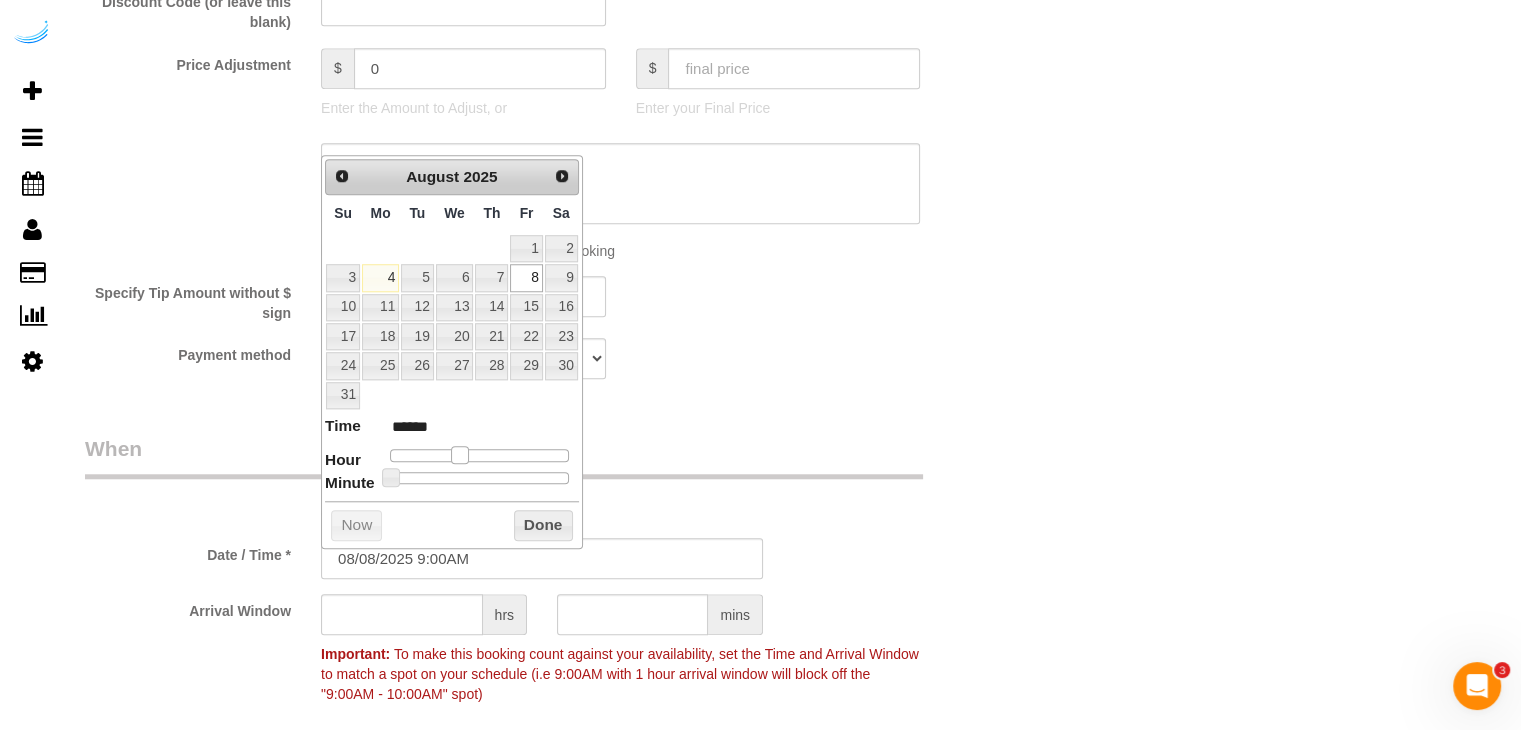 click at bounding box center (460, 455) 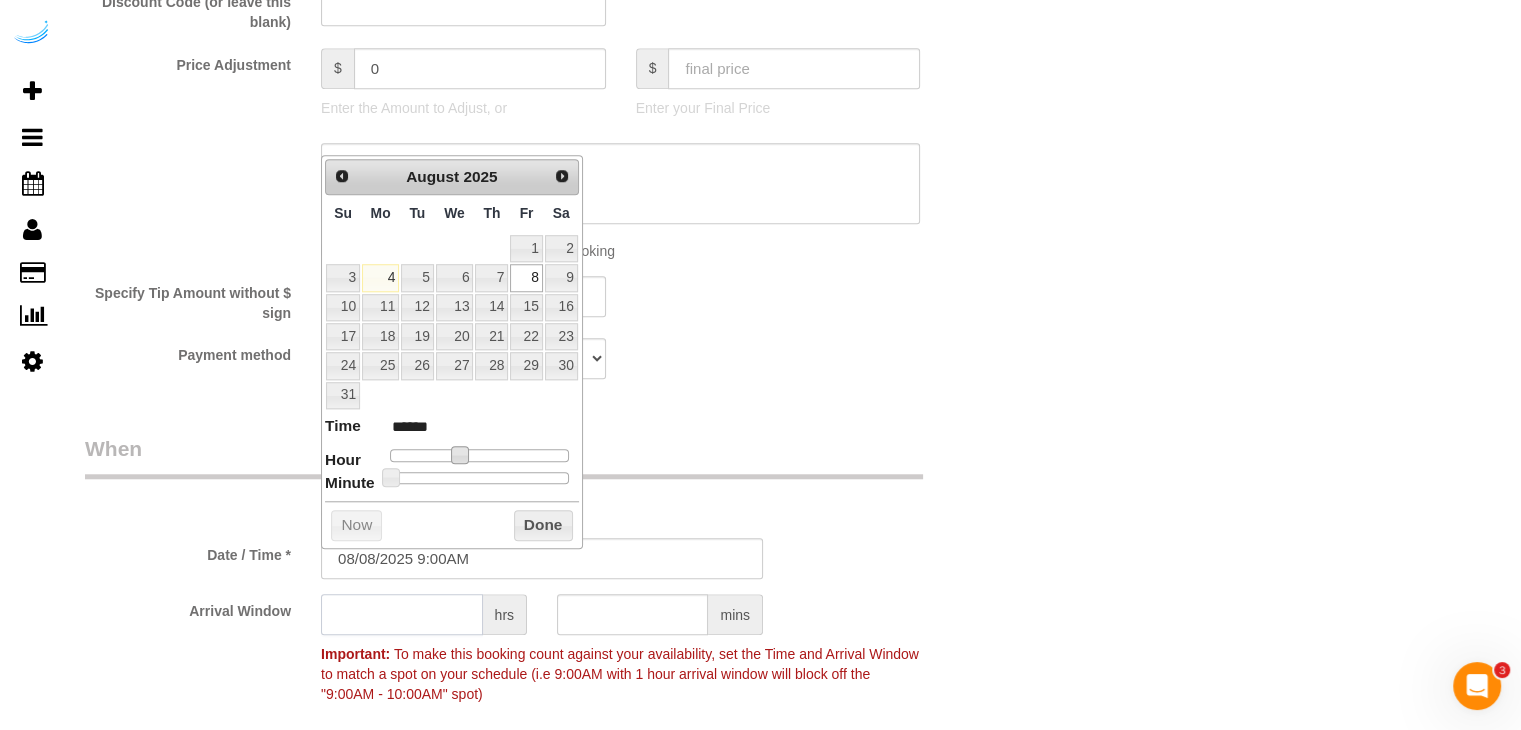 click 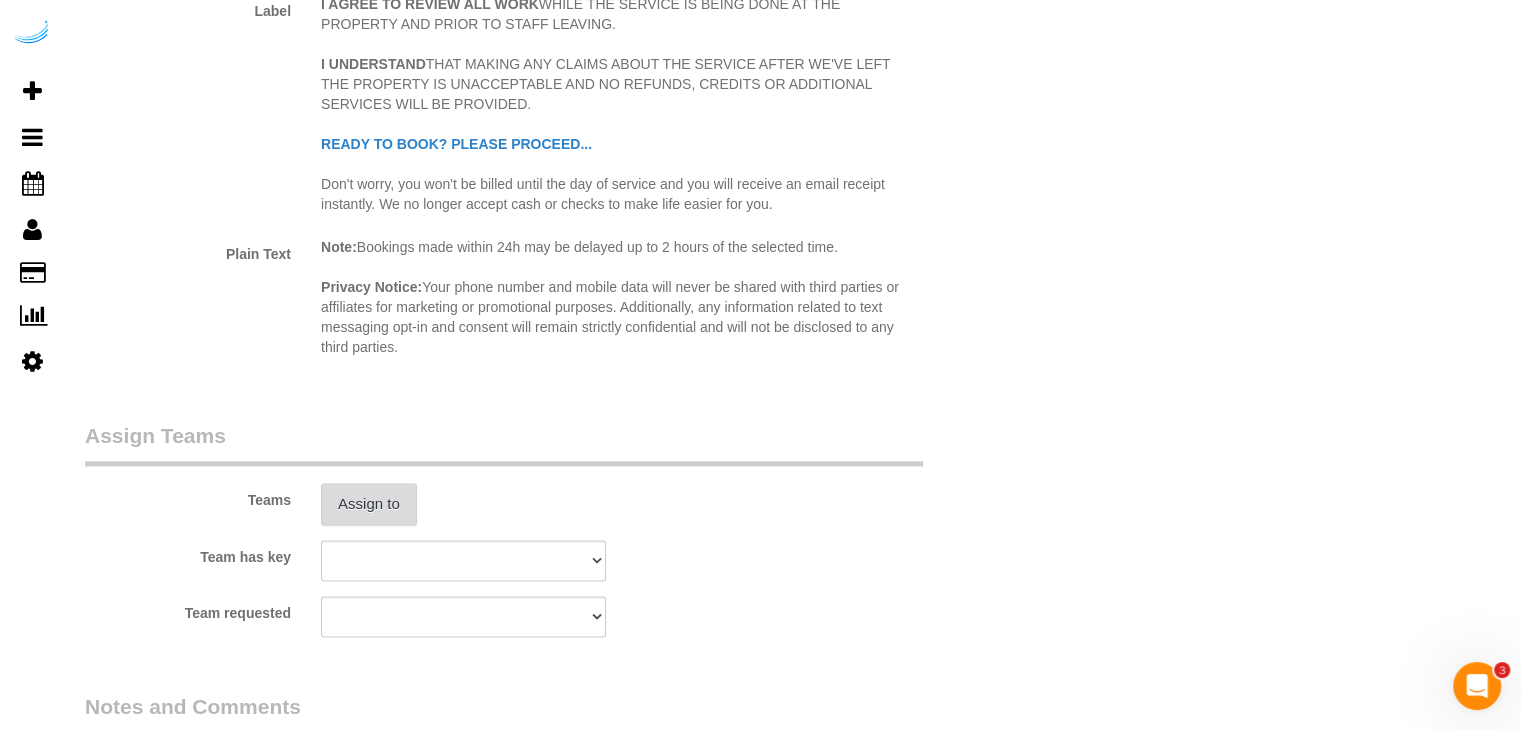scroll, scrollTop: 2600, scrollLeft: 0, axis: vertical 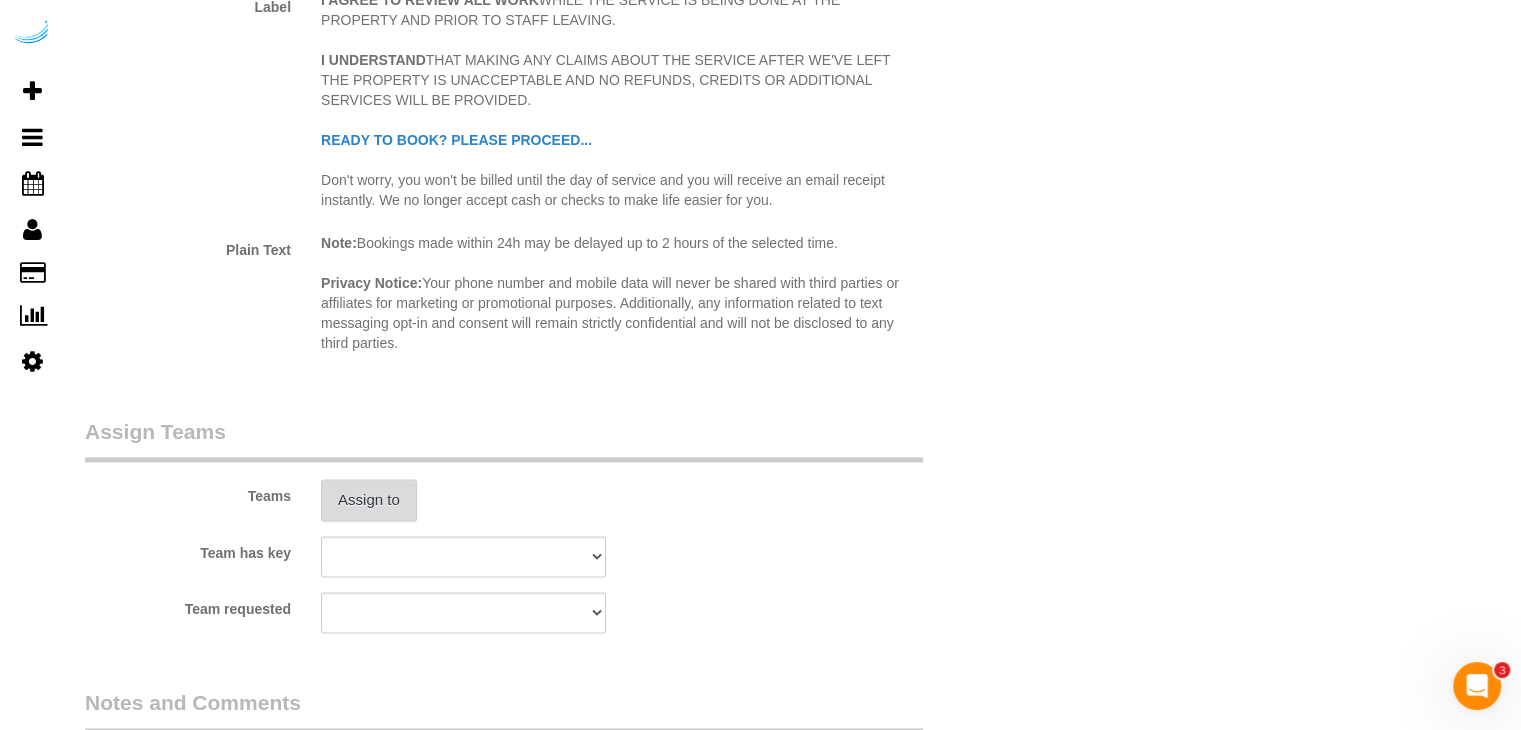 type on "8" 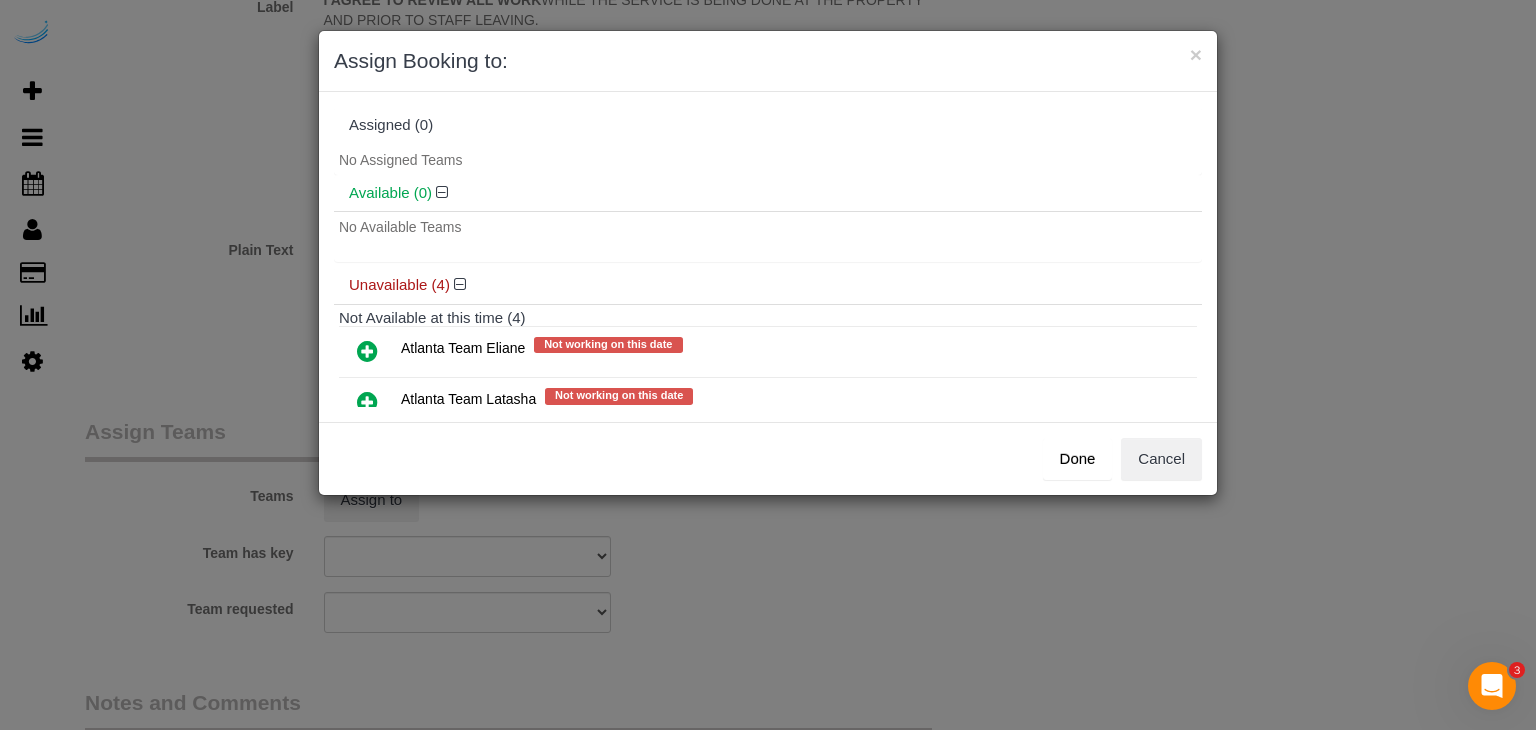click at bounding box center [367, 351] 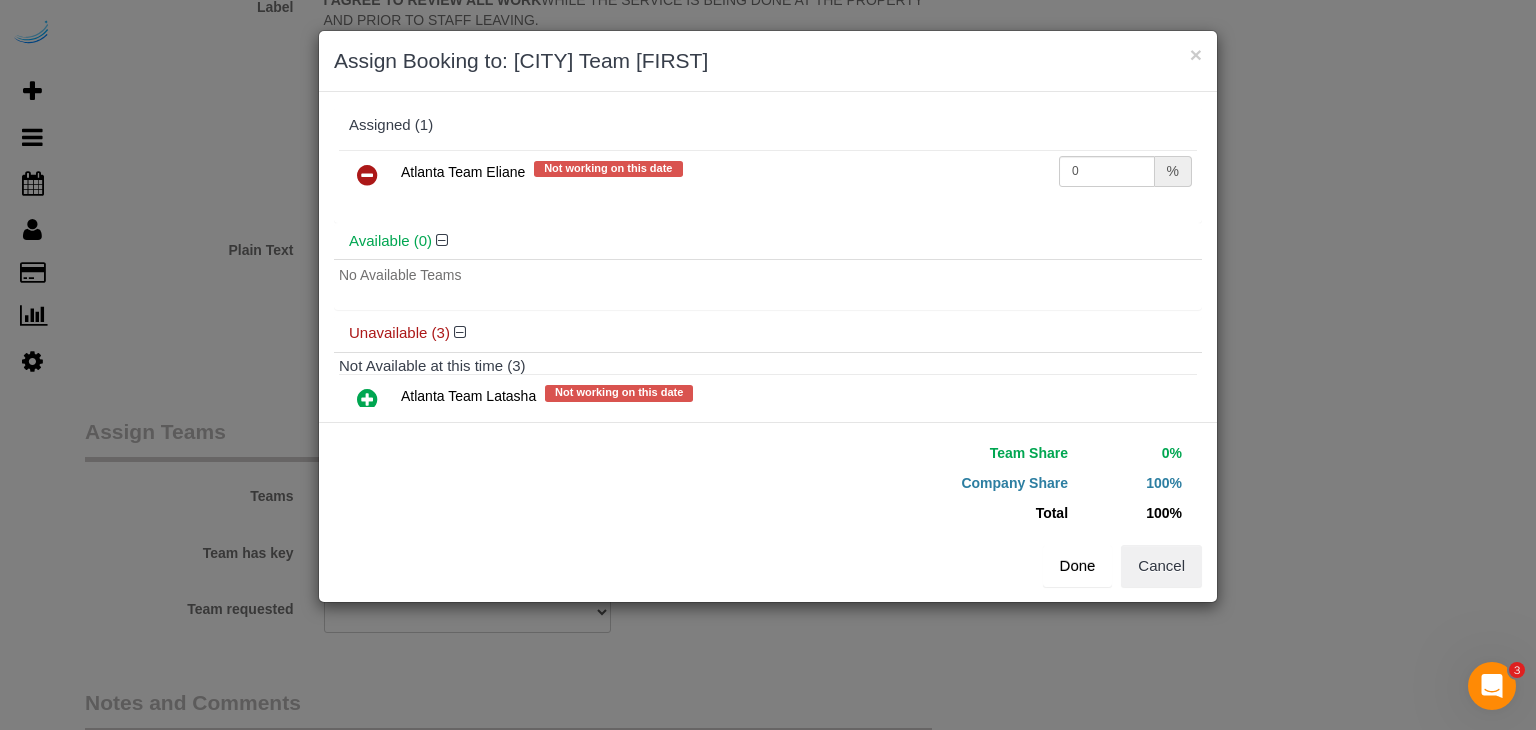click on "Done" at bounding box center (1078, 566) 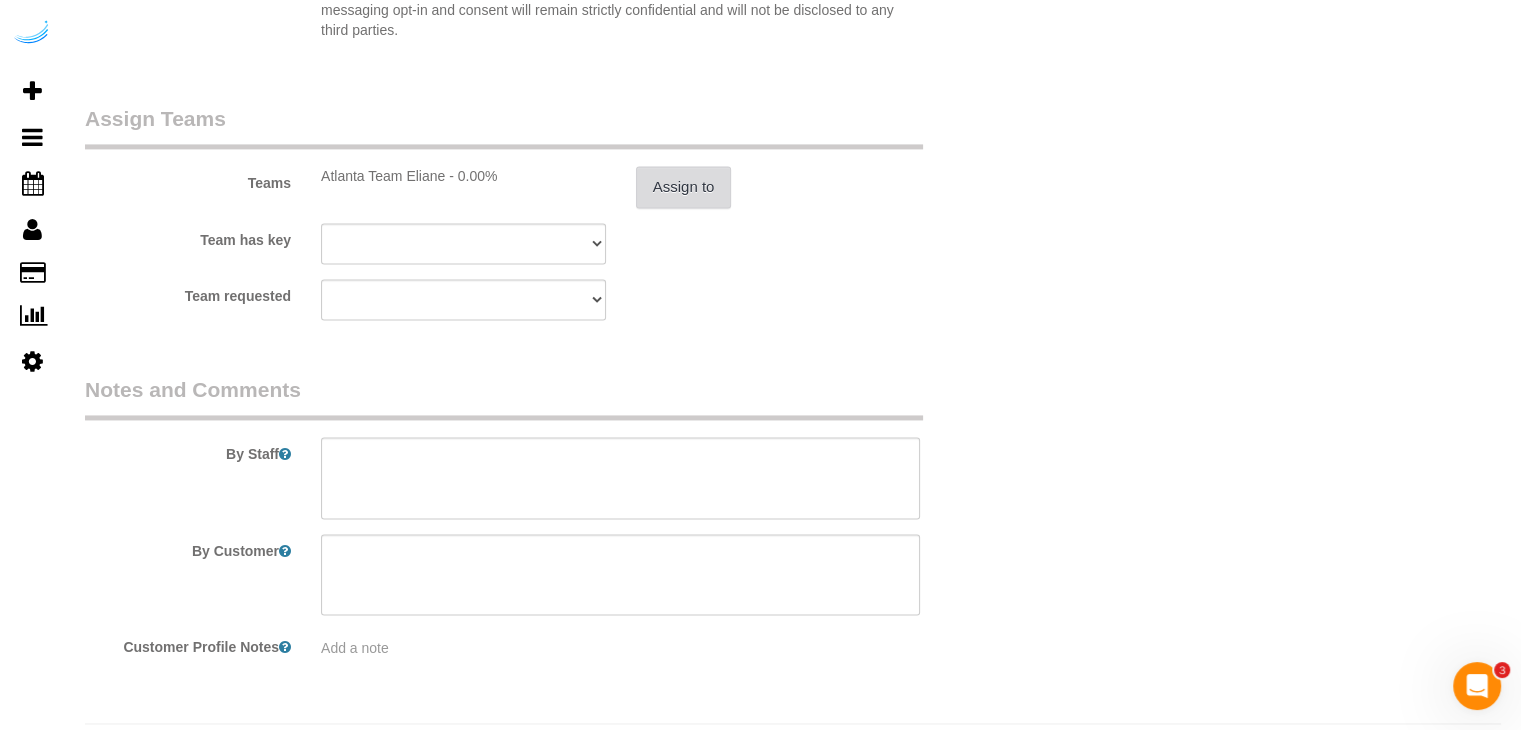 scroll, scrollTop: 2971, scrollLeft: 0, axis: vertical 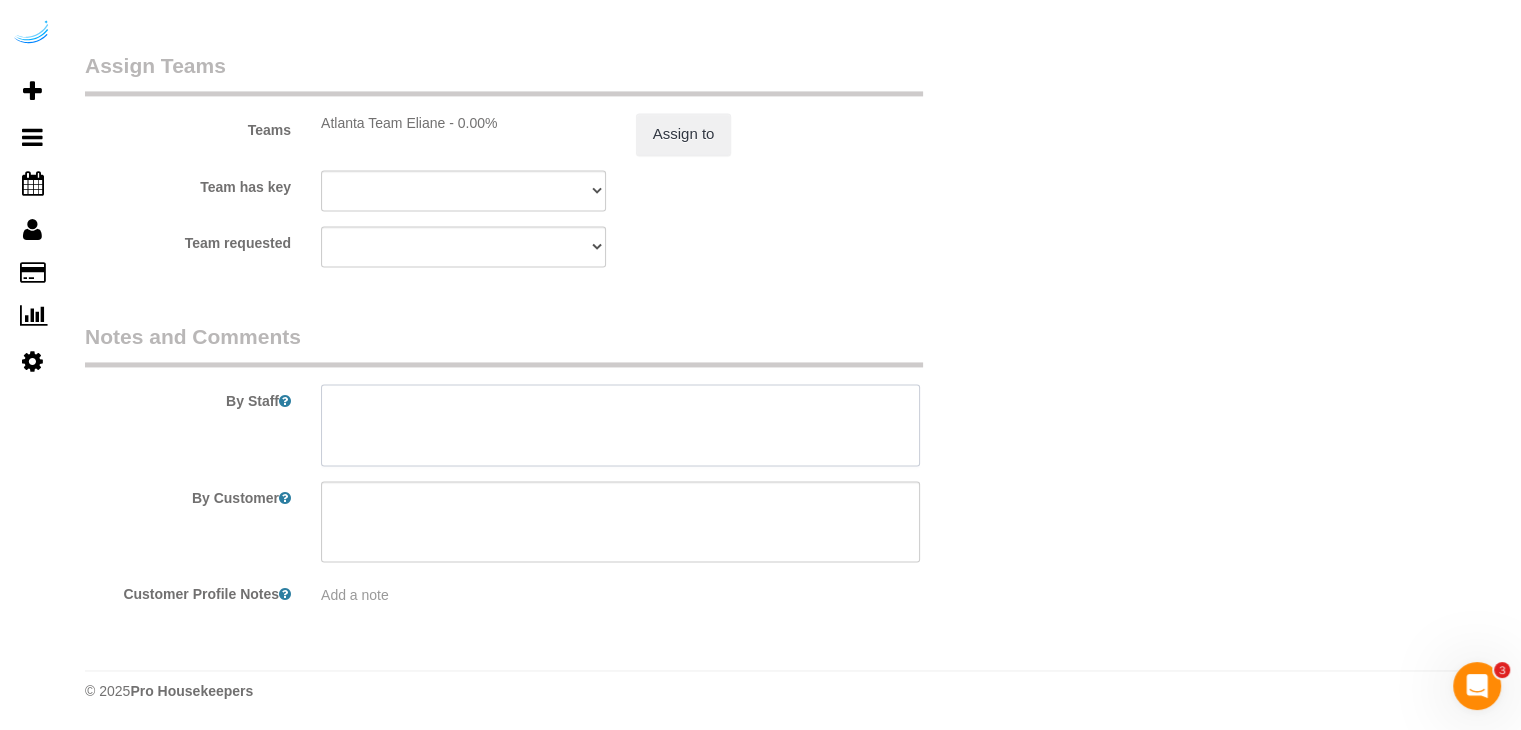 click at bounding box center [620, 425] 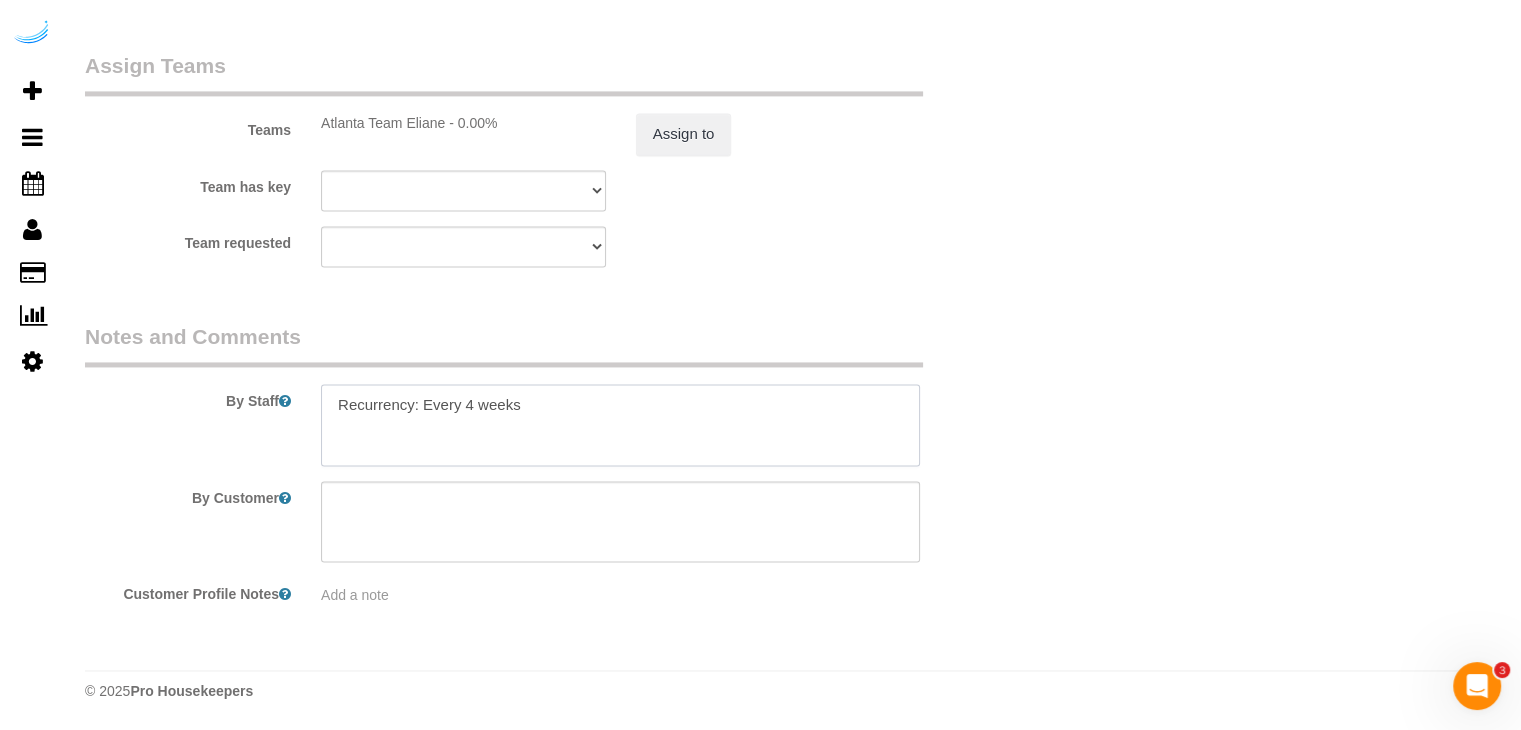 paste on "Permanent Notes:No notes from this customer.Today's Notes:1) no need to change bedding 2) our dog is scared of strangers and is likely to bark initially; he'll settle down and be fine as long as you ignore him. Please do not try to pet him.
Entry Method: Door Code
Code: 2937922
Details:
Code is to our apartment door (2307); please use the intercom / ask reception to be let into the building and upstairs.
Additional Notes:
Housekeeping Notes:" 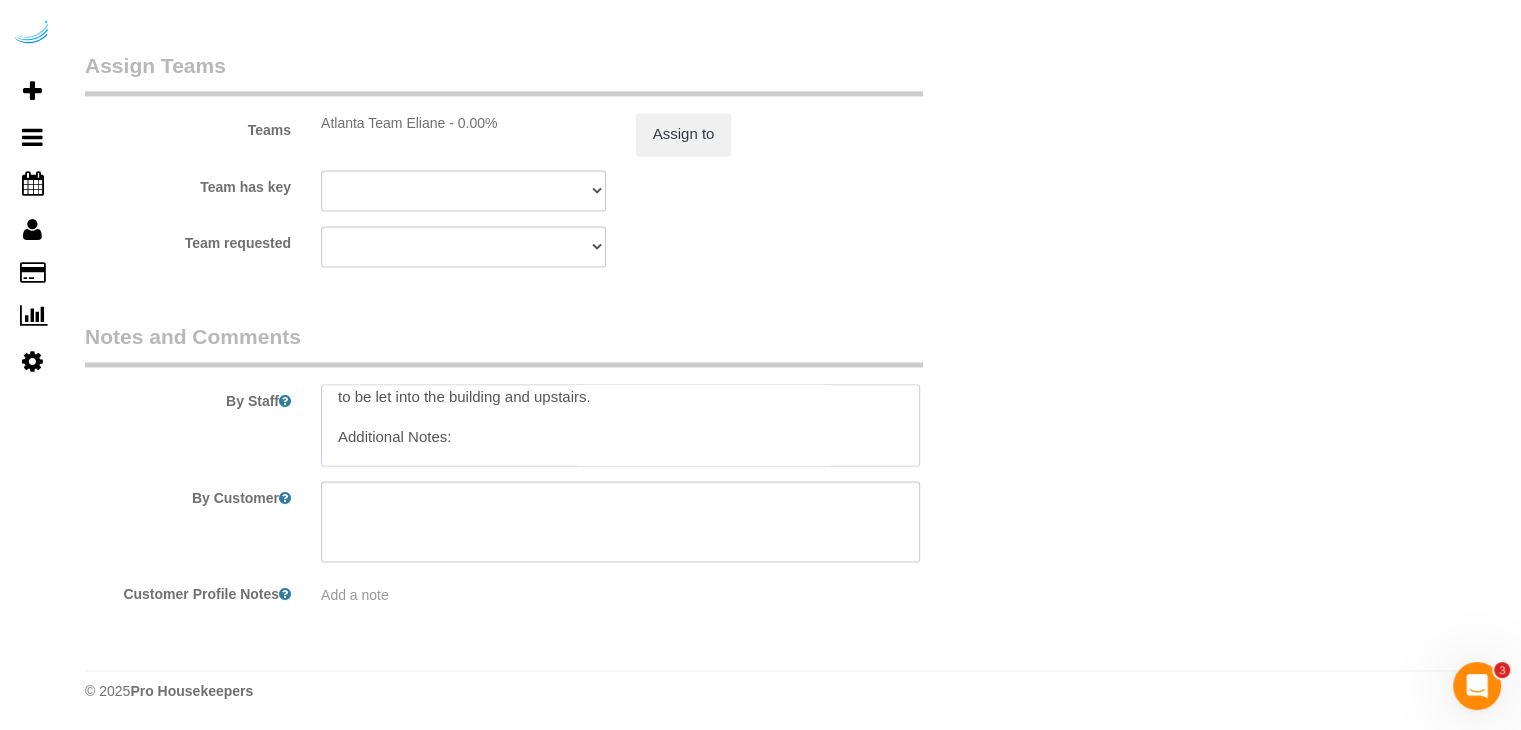 scroll, scrollTop: 0, scrollLeft: 0, axis: both 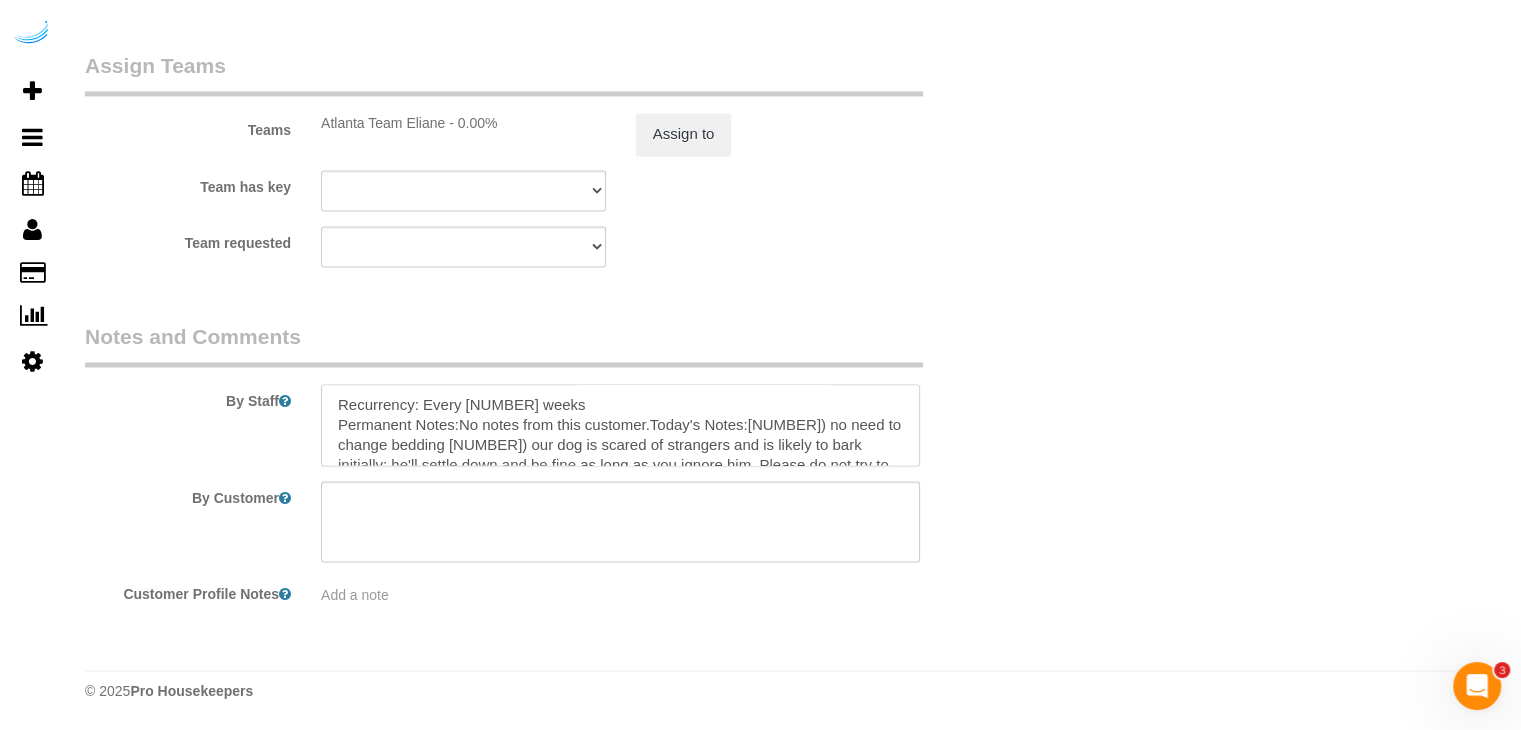 type on "Recurrency: Every 4 weeks
Permanent Notes:No notes from this customer.Today's Notes:1) no need to change bedding 2) our dog is scared of strangers and is likely to bark initially; he'll settle down and be fine as long as you ignore him. Please do not try to pet him.
Entry Method: Door Code
Code: 2937922
Details:
Code is to our apartment door (2307); please use the intercom / ask reception to be let into the building and upstairs.
Additional Notes:
Housekeeping Notes:" 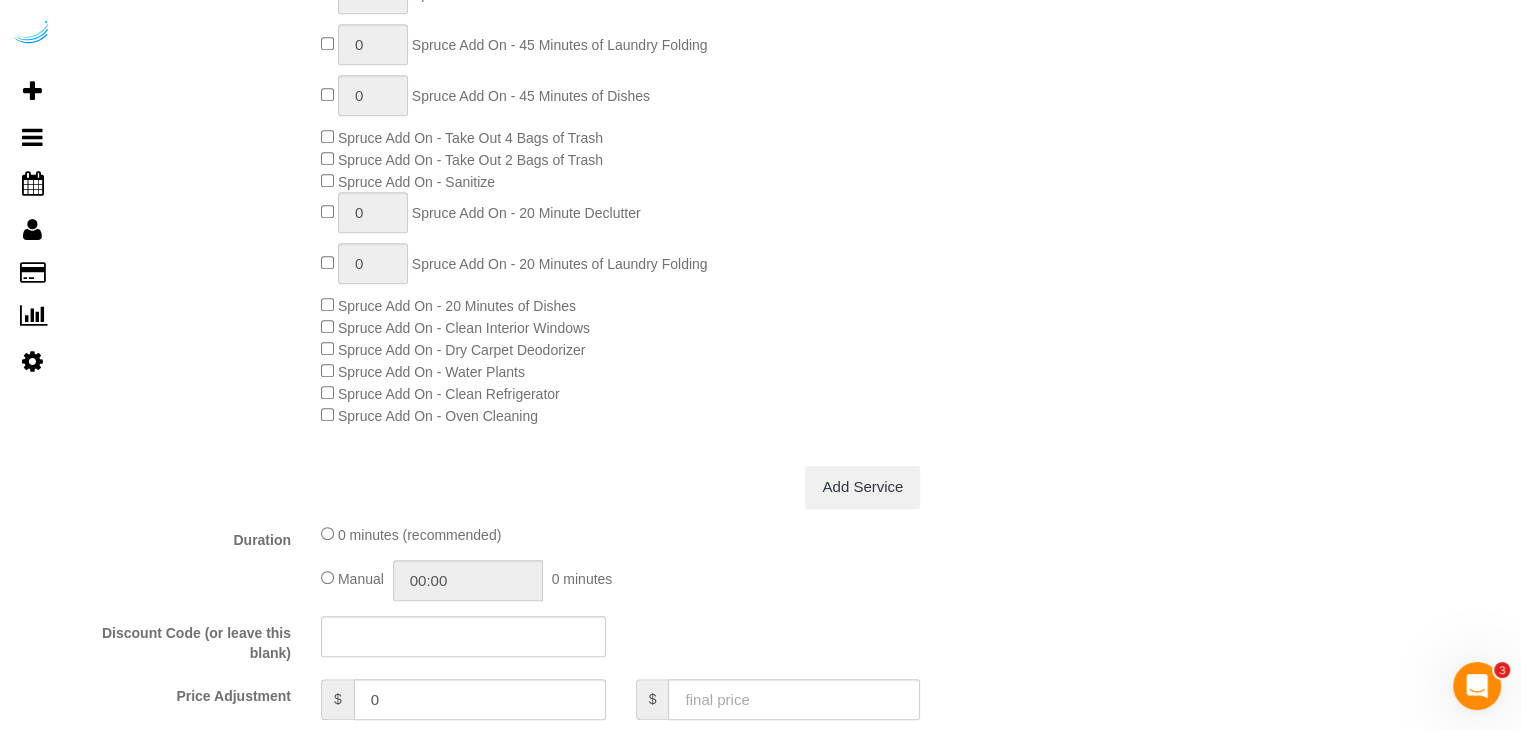 scroll, scrollTop: 371, scrollLeft: 0, axis: vertical 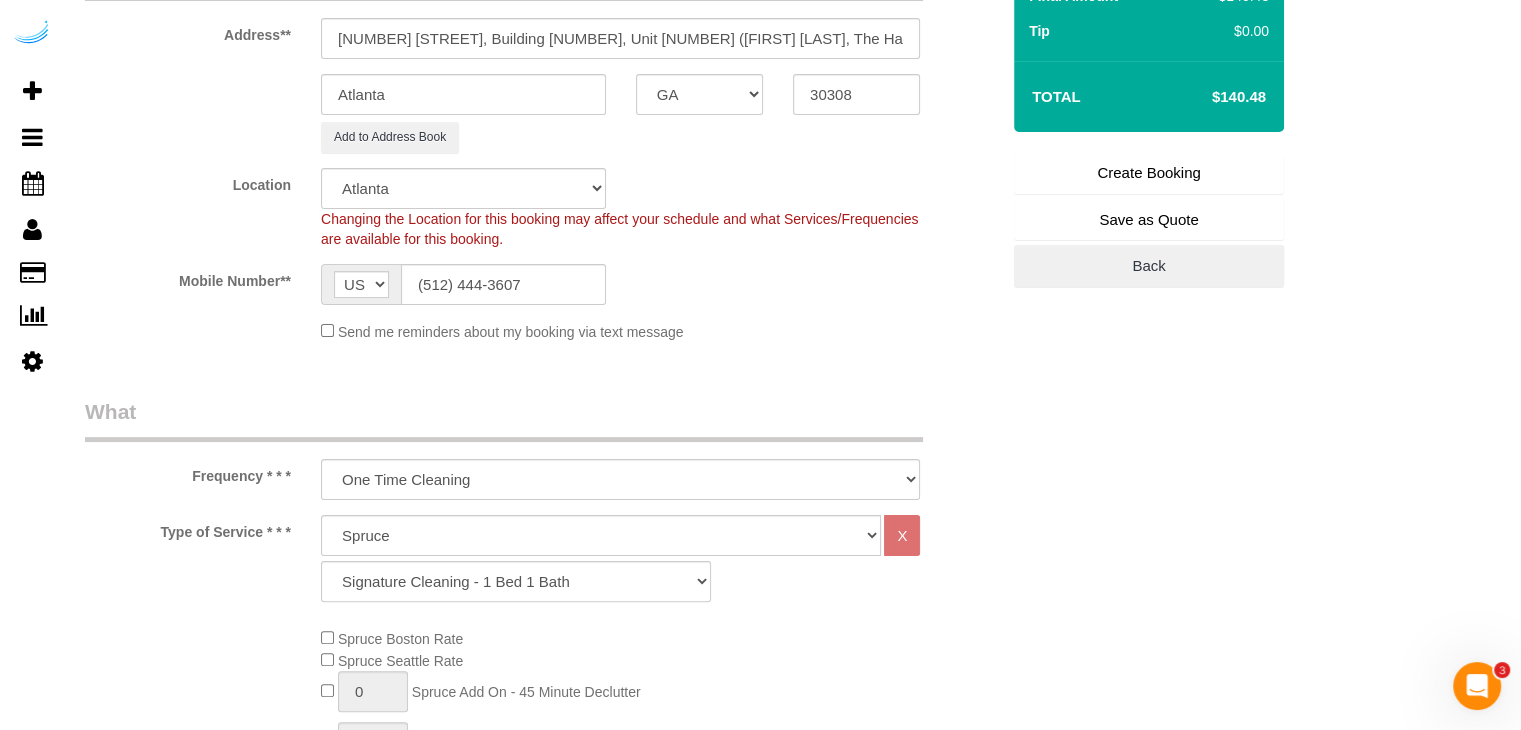 click on "Create Booking" at bounding box center (1149, 173) 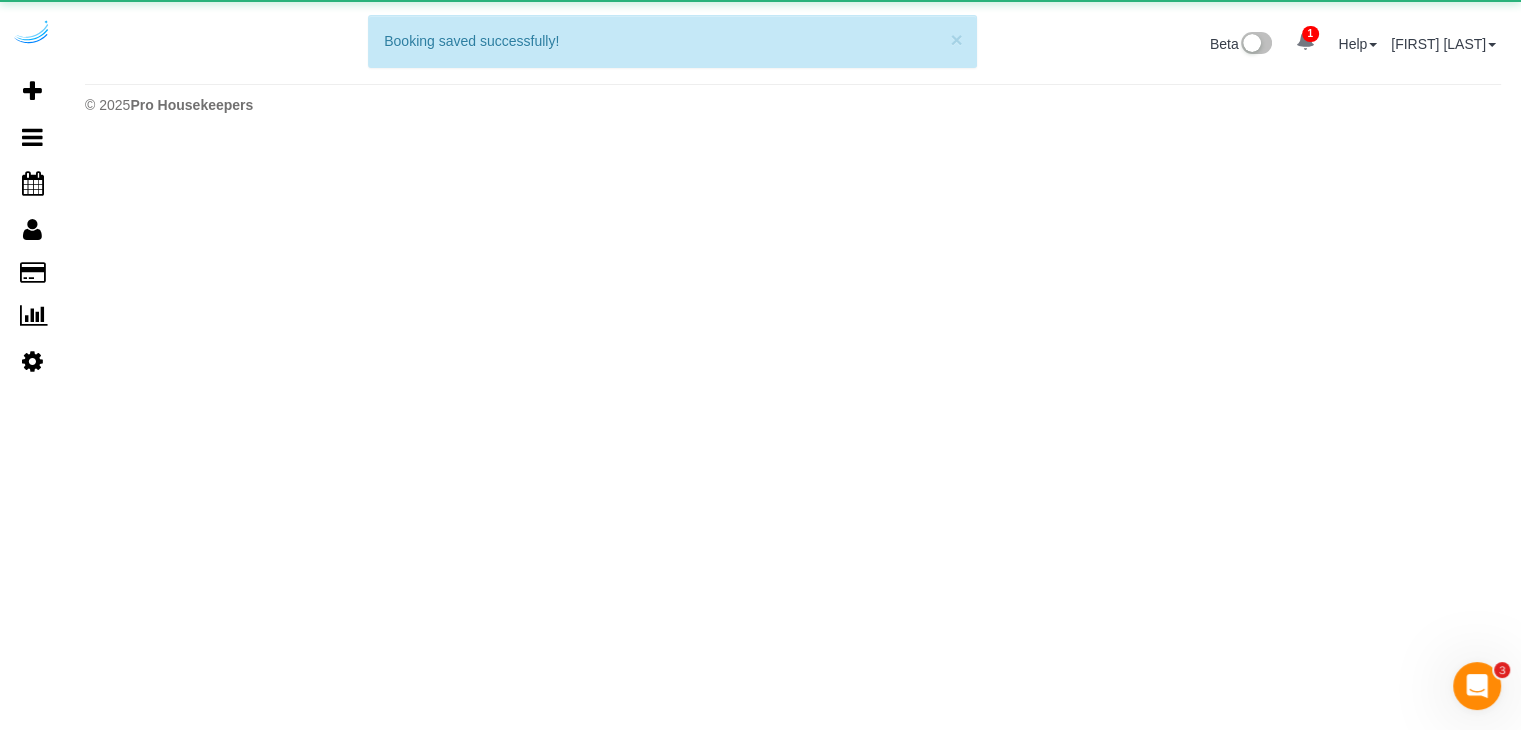 scroll, scrollTop: 0, scrollLeft: 0, axis: both 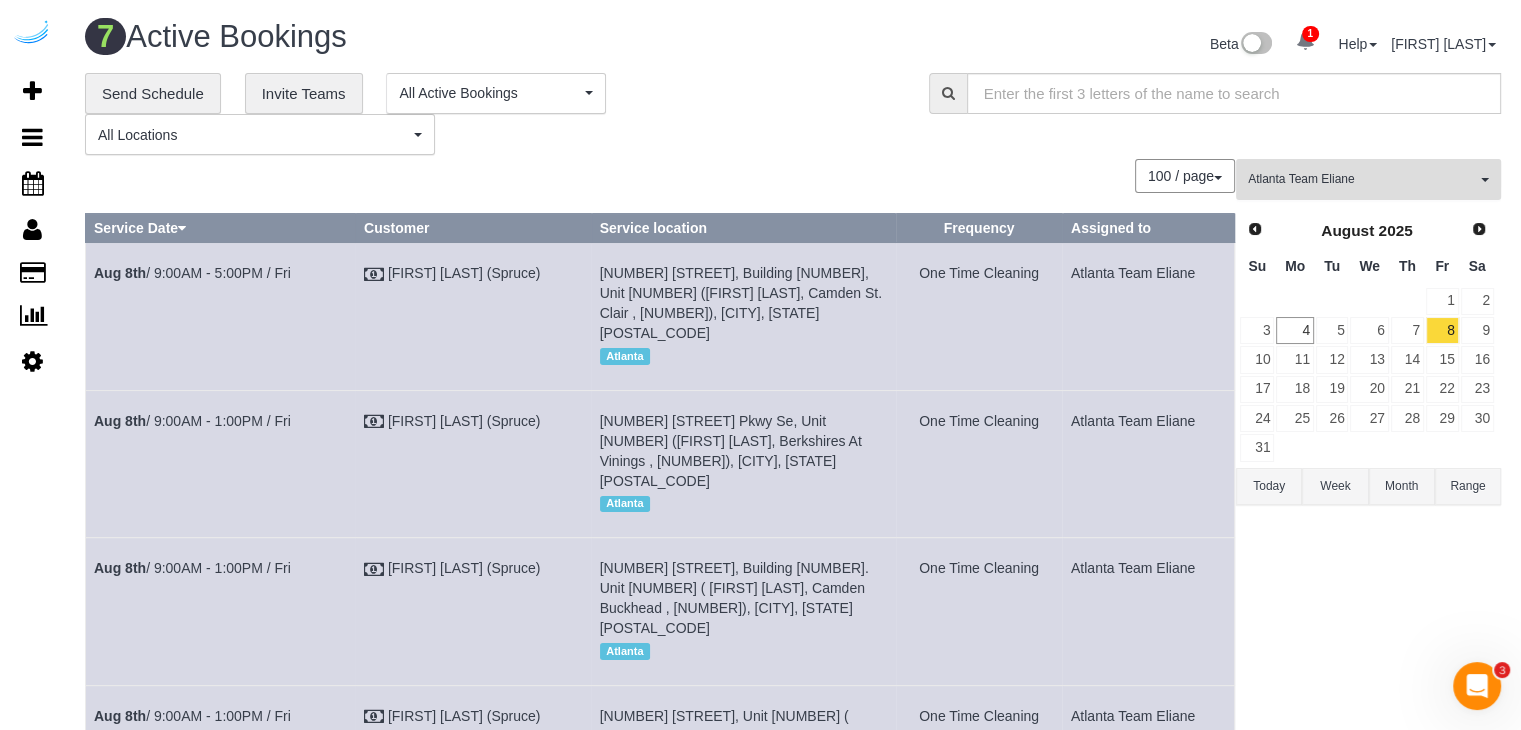 click on "Atlanta Team Eliane" at bounding box center [1362, 179] 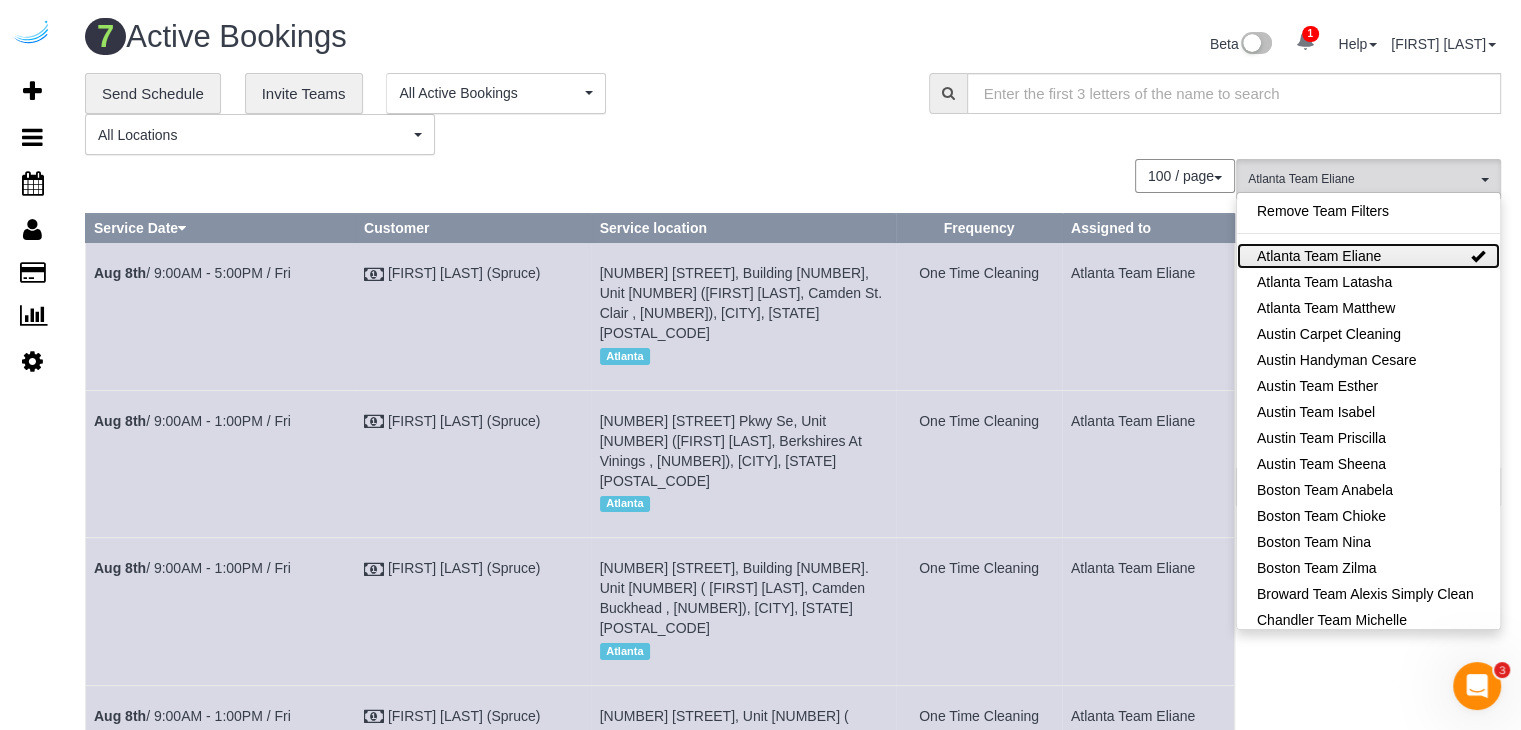 click on "Atlanta Team Eliane" at bounding box center (1368, 256) 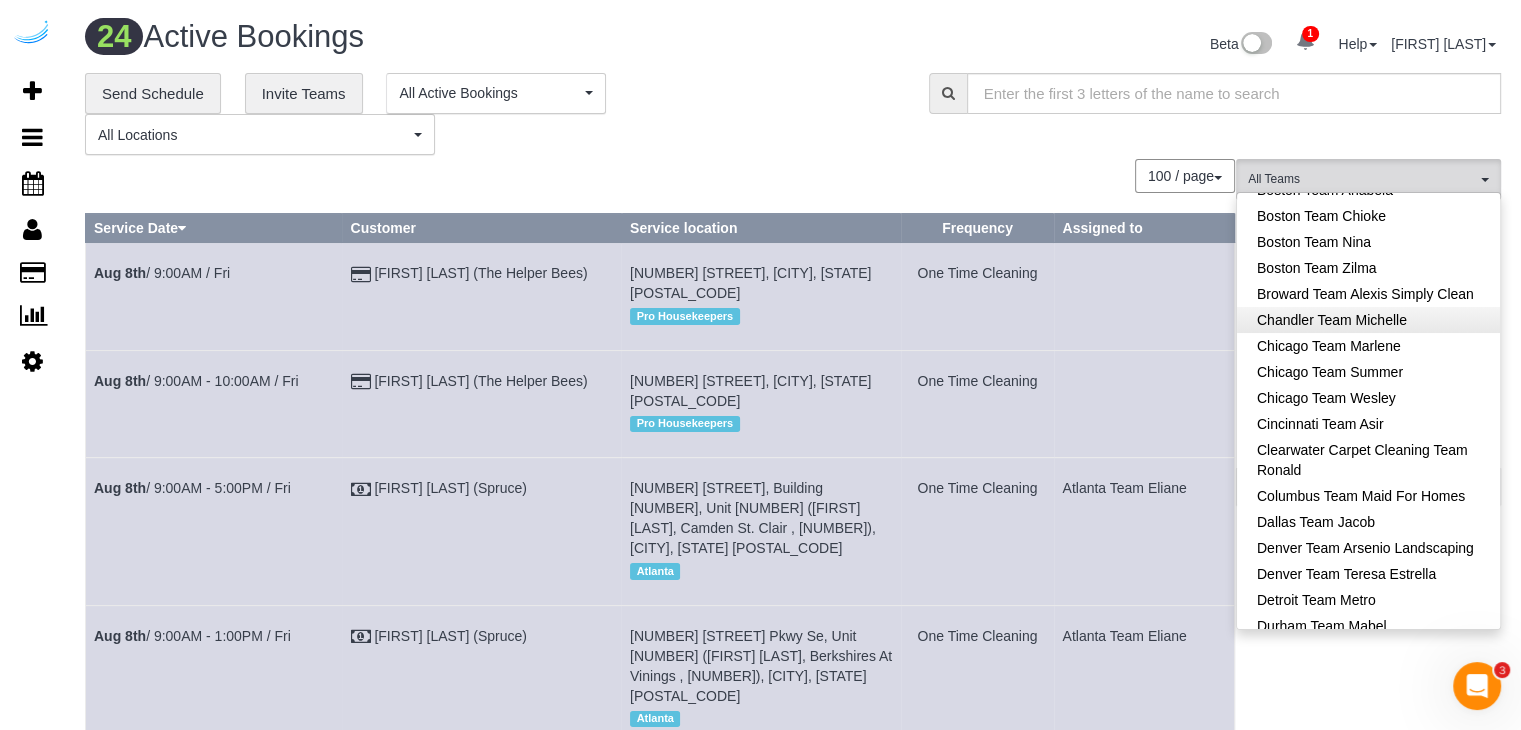 scroll, scrollTop: 200, scrollLeft: 0, axis: vertical 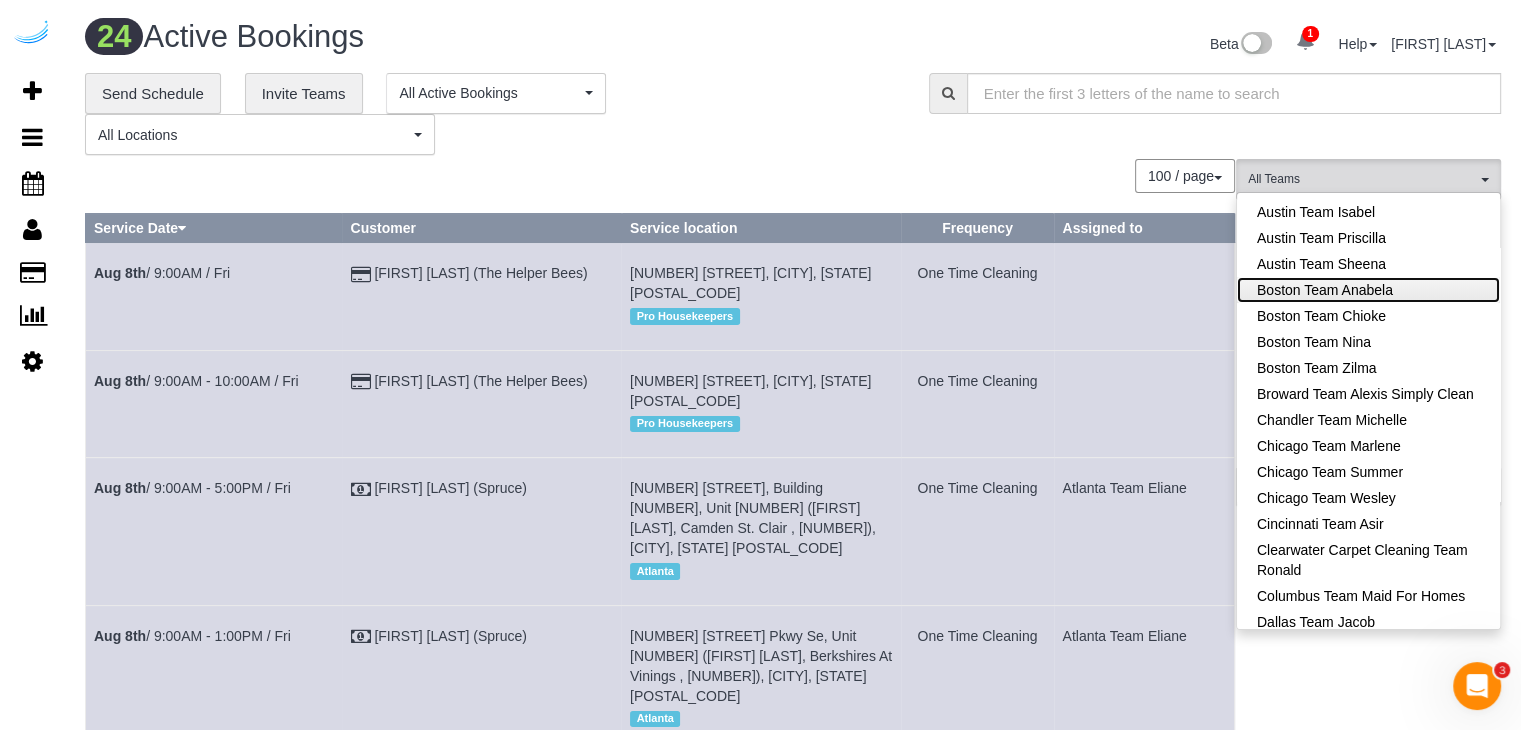 click on "Boston Team Anabela" at bounding box center [1368, 290] 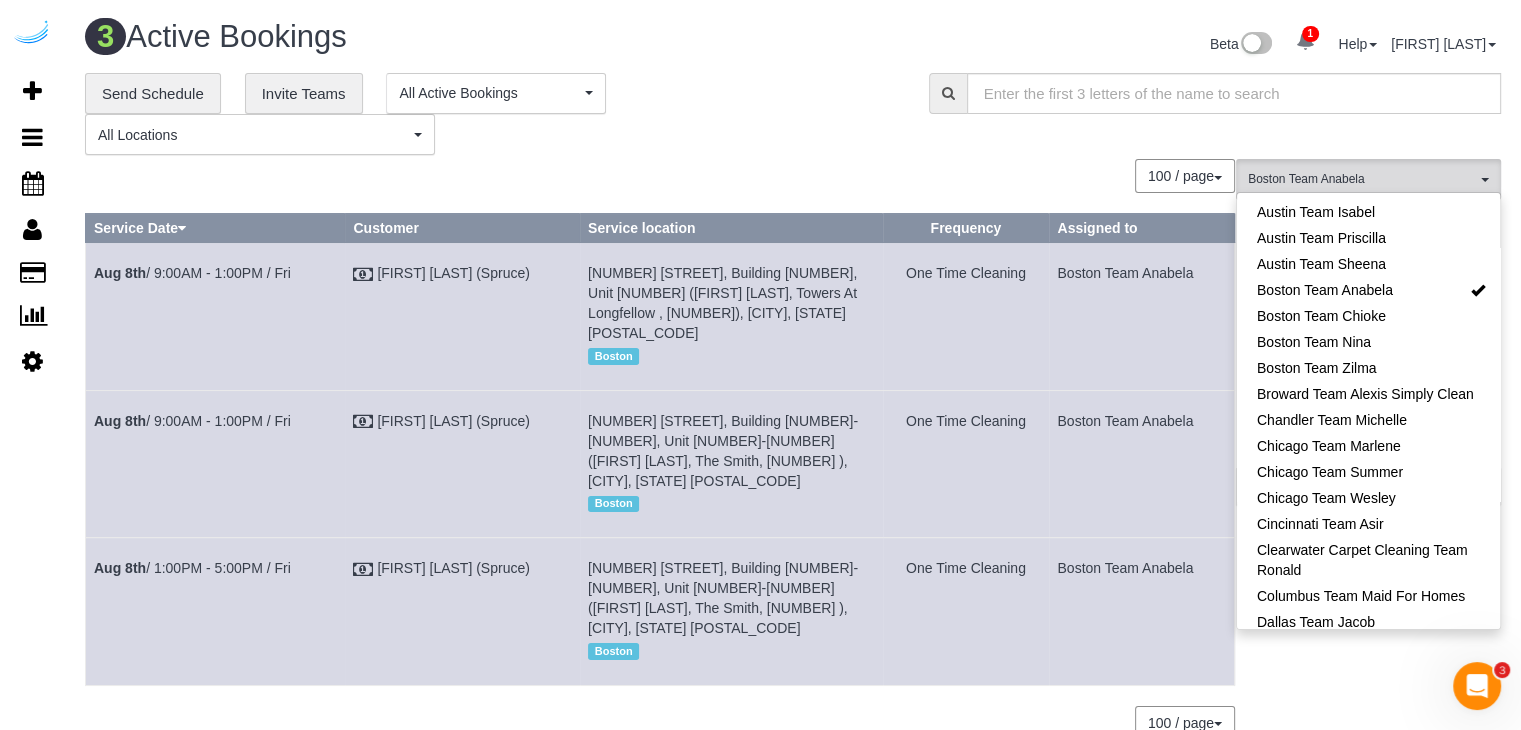 click on "**********" at bounding box center [793, 114] 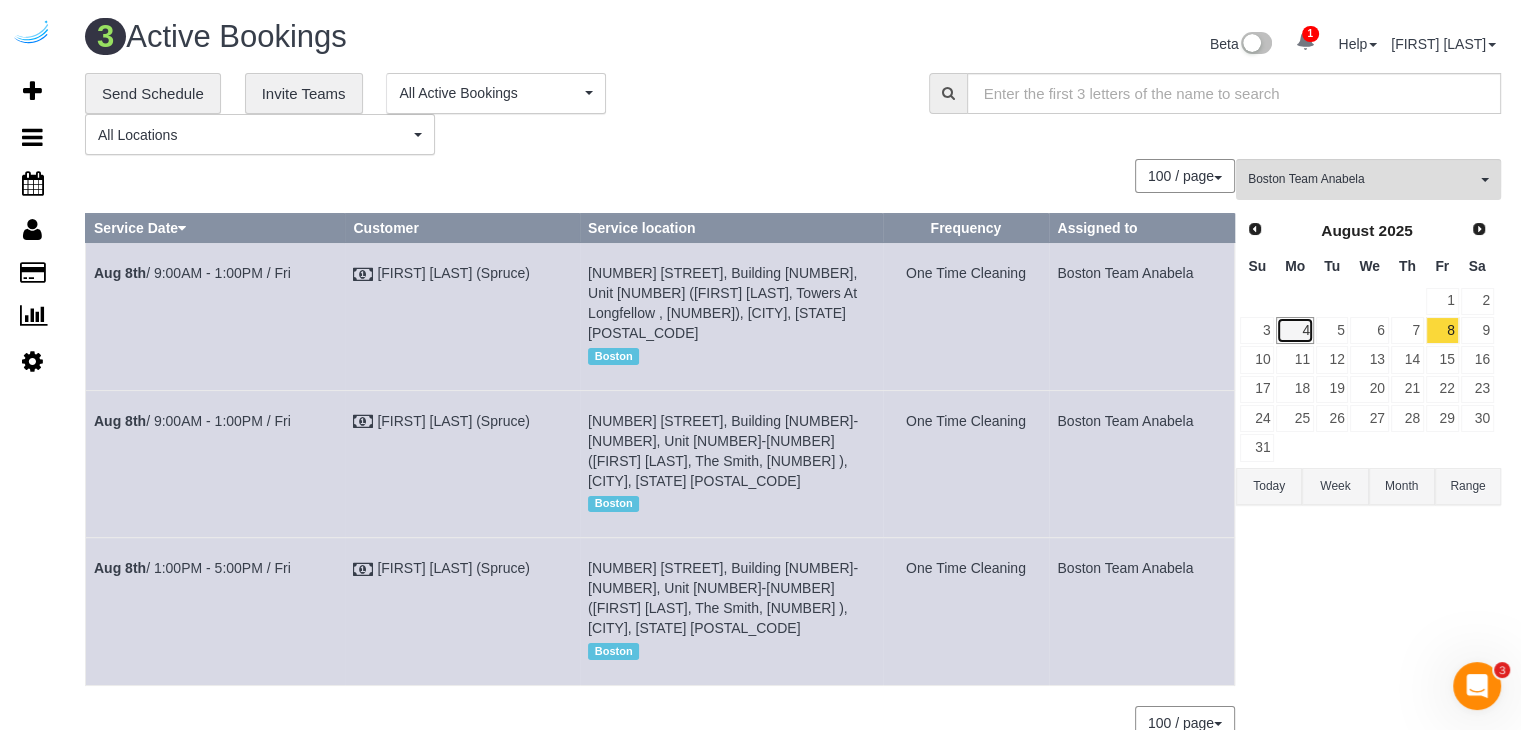 click on "4" at bounding box center (1294, 330) 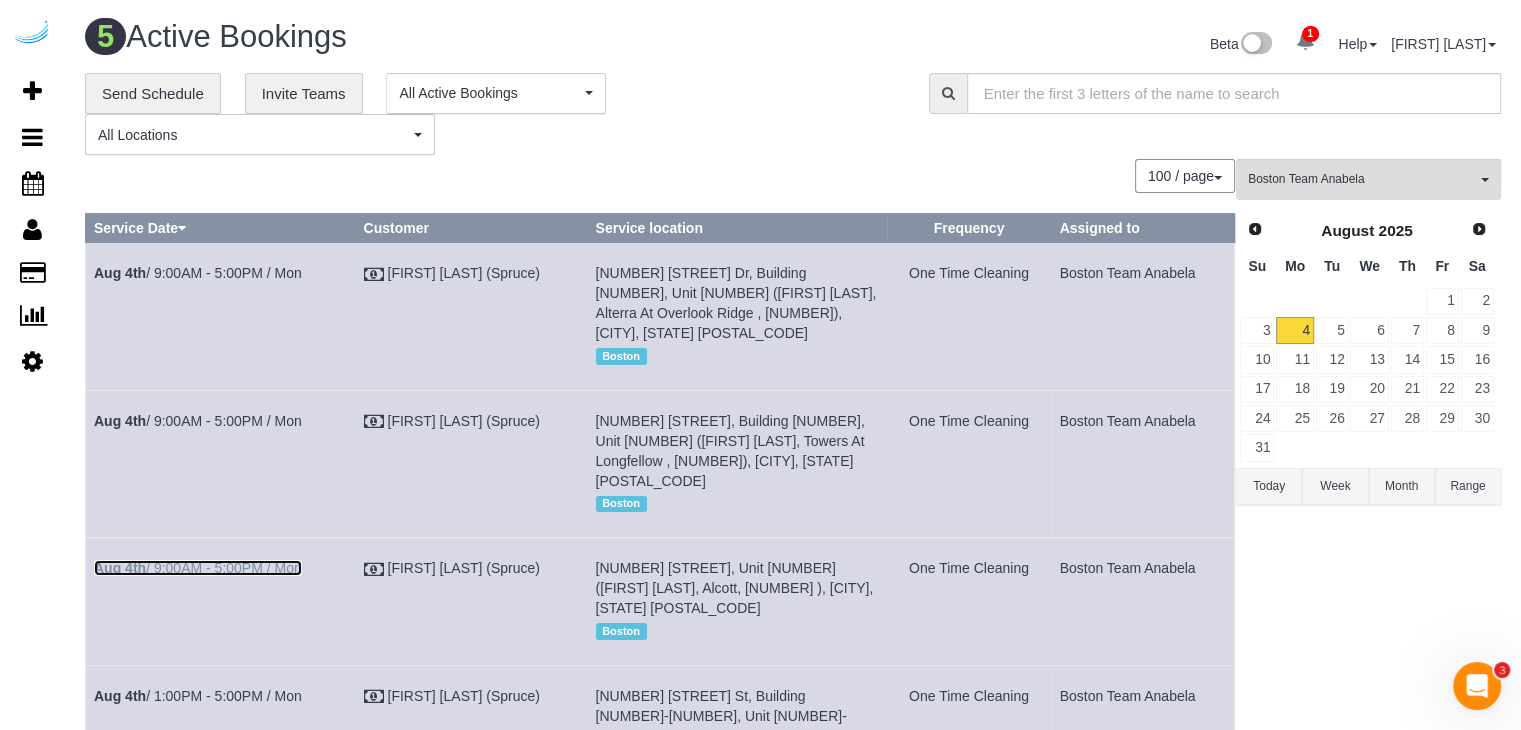 click on "Aug 4th
/ 9:00AM - 5:00PM / Mon" at bounding box center (198, 568) 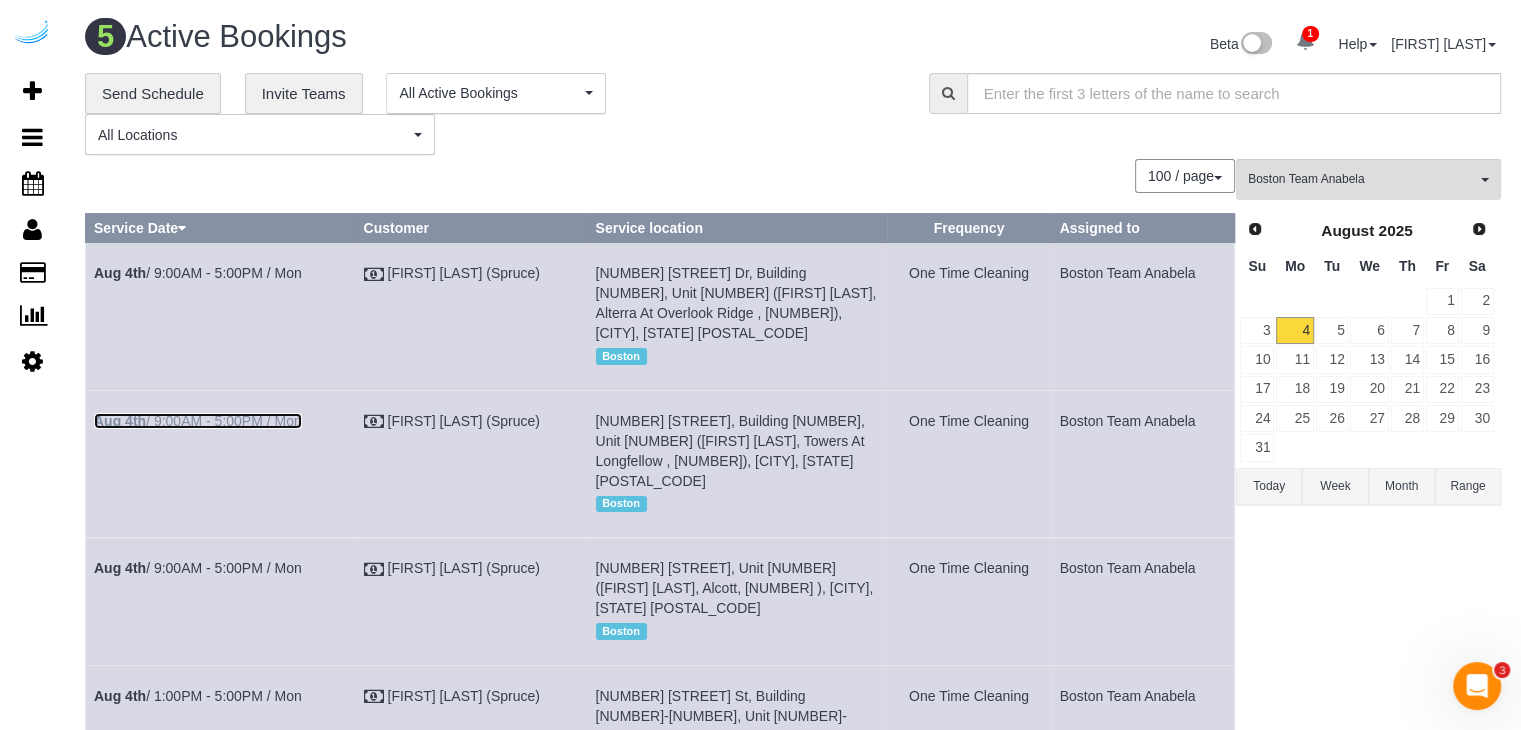 click on "Aug 4th
/ 9:00AM - 5:00PM / Mon" at bounding box center (198, 421) 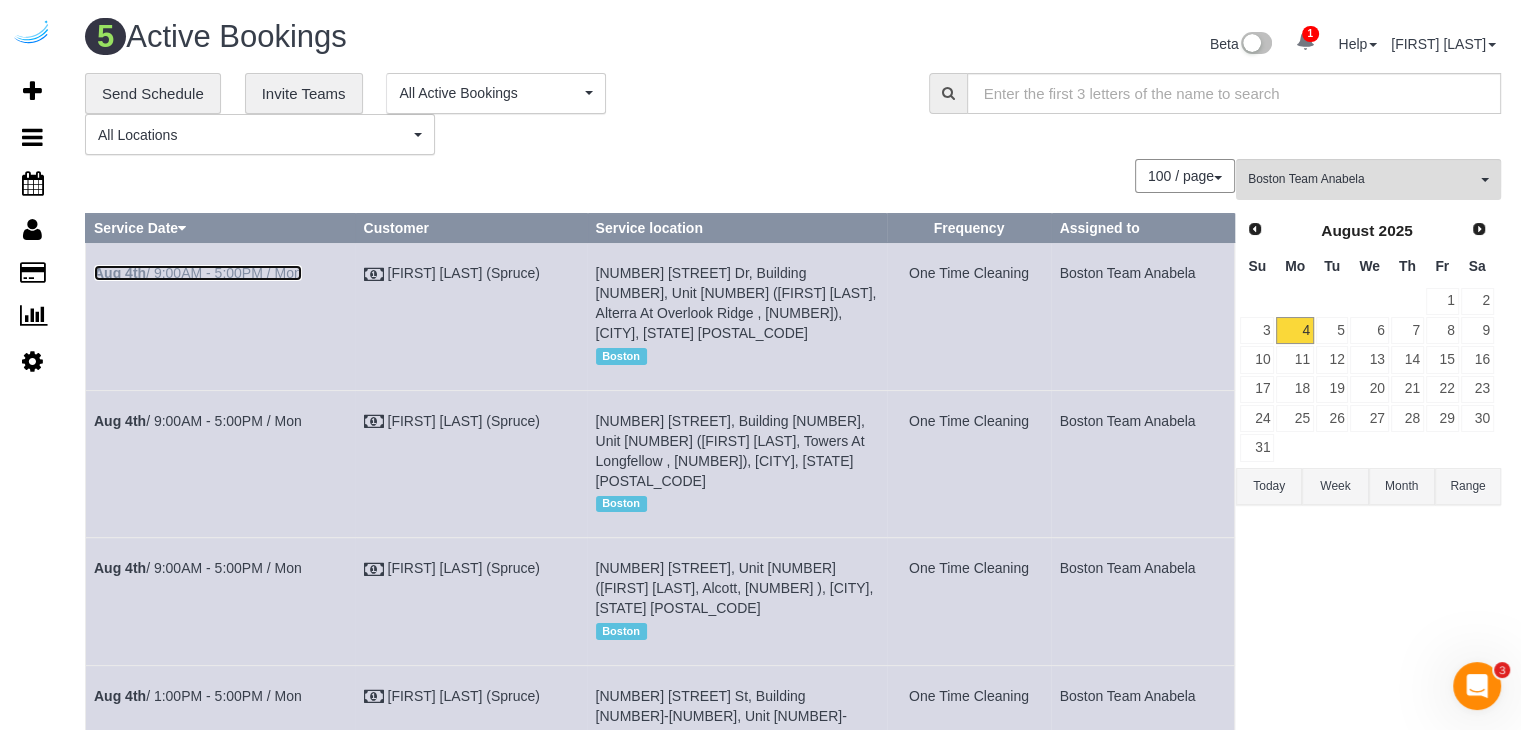 click on "Aug 4th
/ 9:00AM - 5:00PM / Mon" at bounding box center (198, 273) 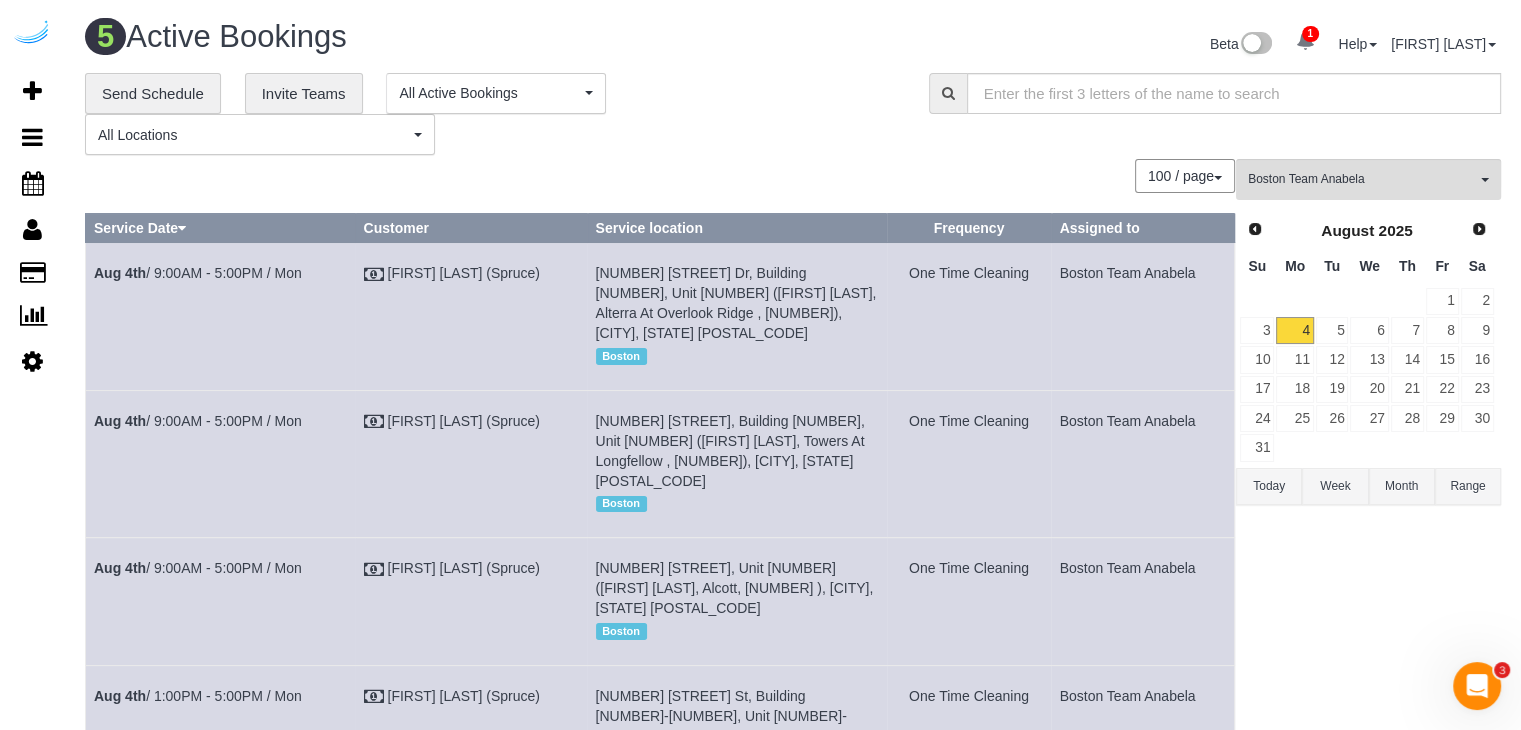 scroll, scrollTop: 276, scrollLeft: 0, axis: vertical 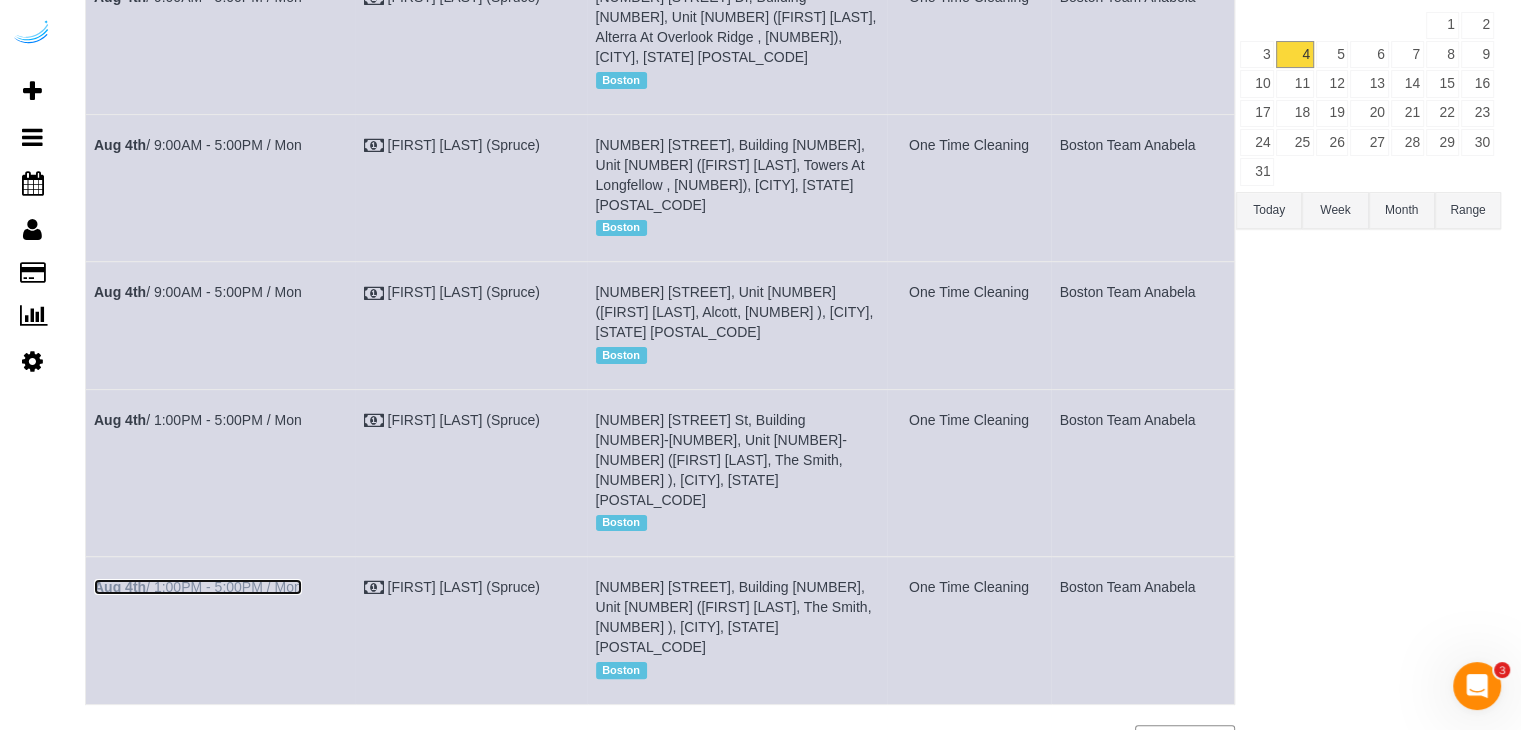click on "Aug 4th
/ 1:00PM - 5:00PM / Mon" at bounding box center [198, 587] 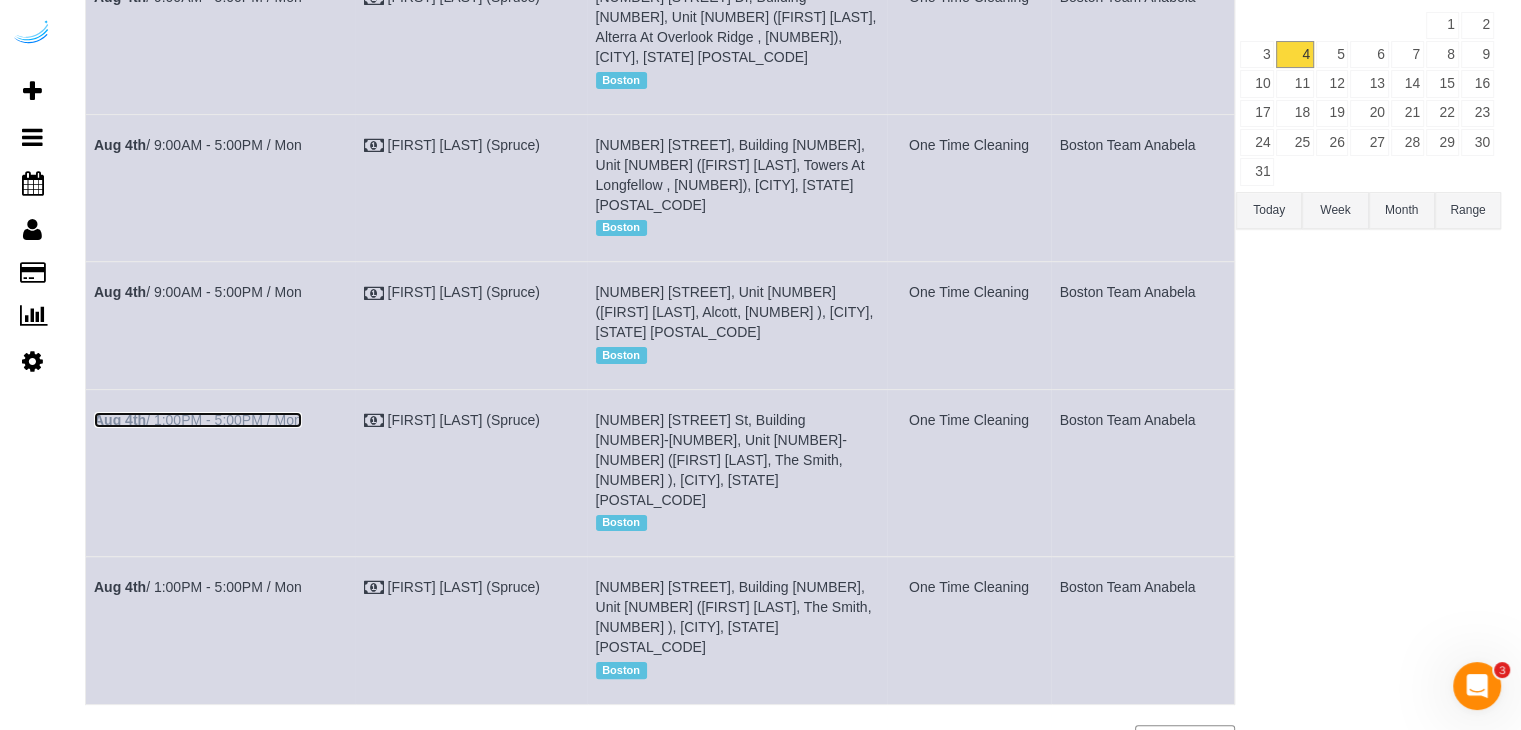 click on "Aug 4th
/ 1:00PM - 5:00PM / Mon" at bounding box center [198, 420] 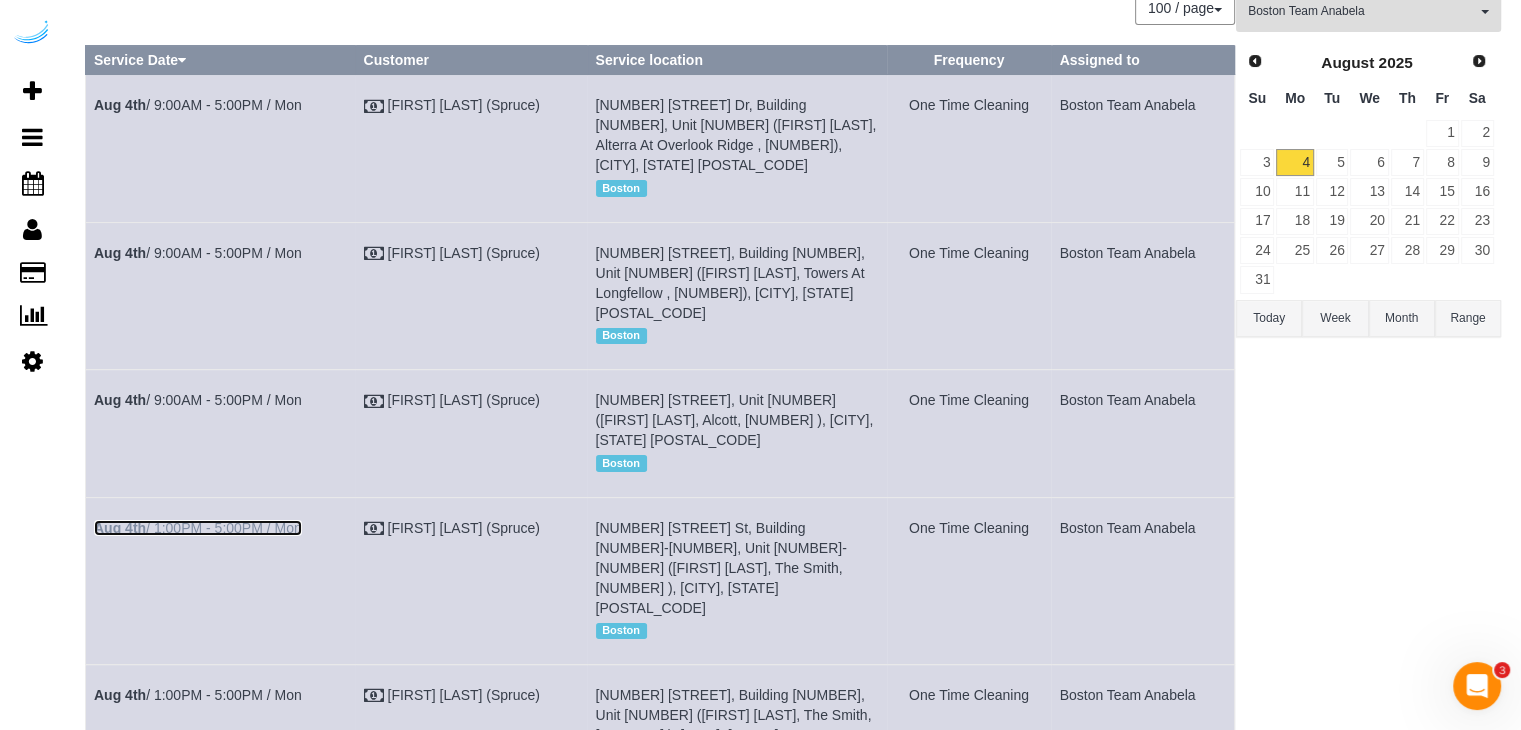 scroll, scrollTop: 0, scrollLeft: 0, axis: both 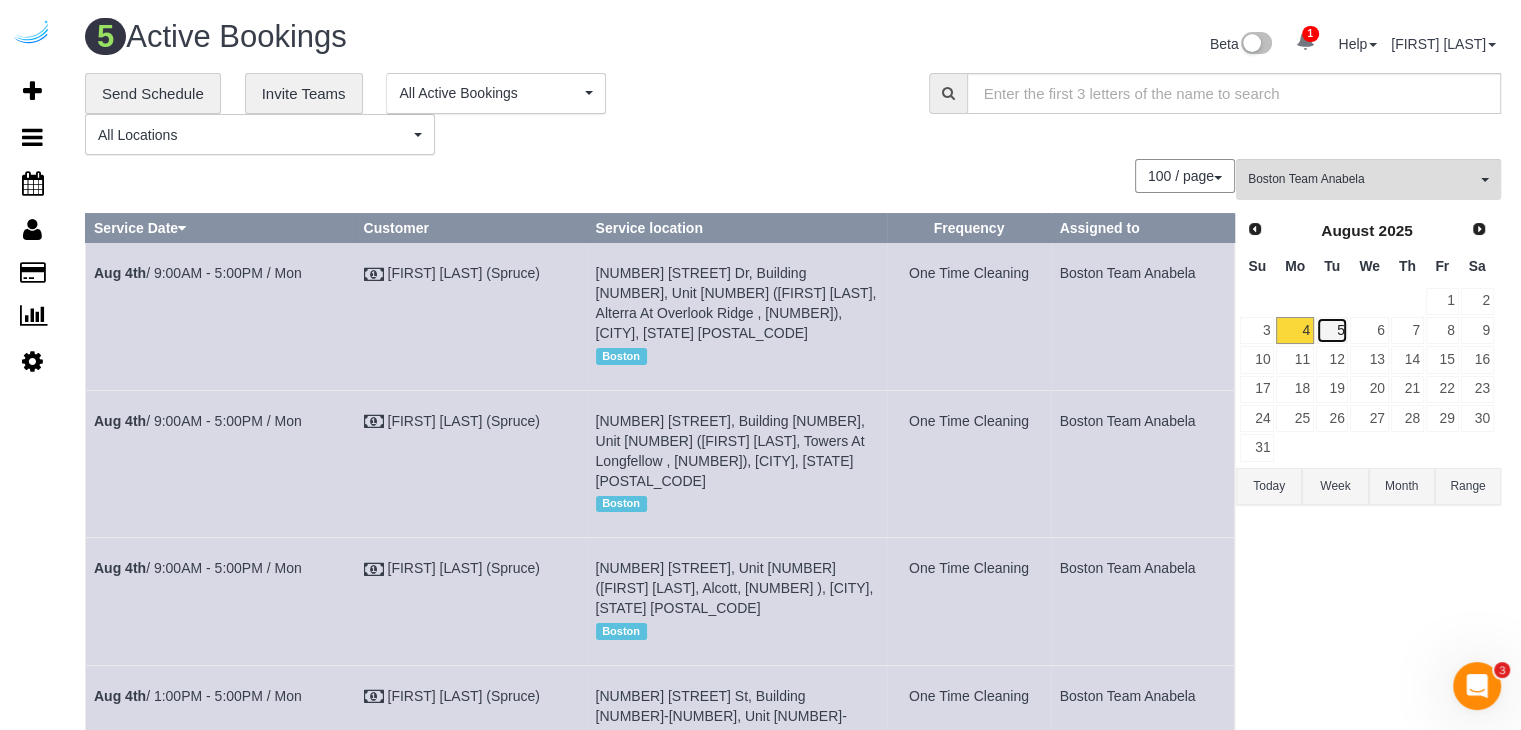 click on "5" at bounding box center [1332, 330] 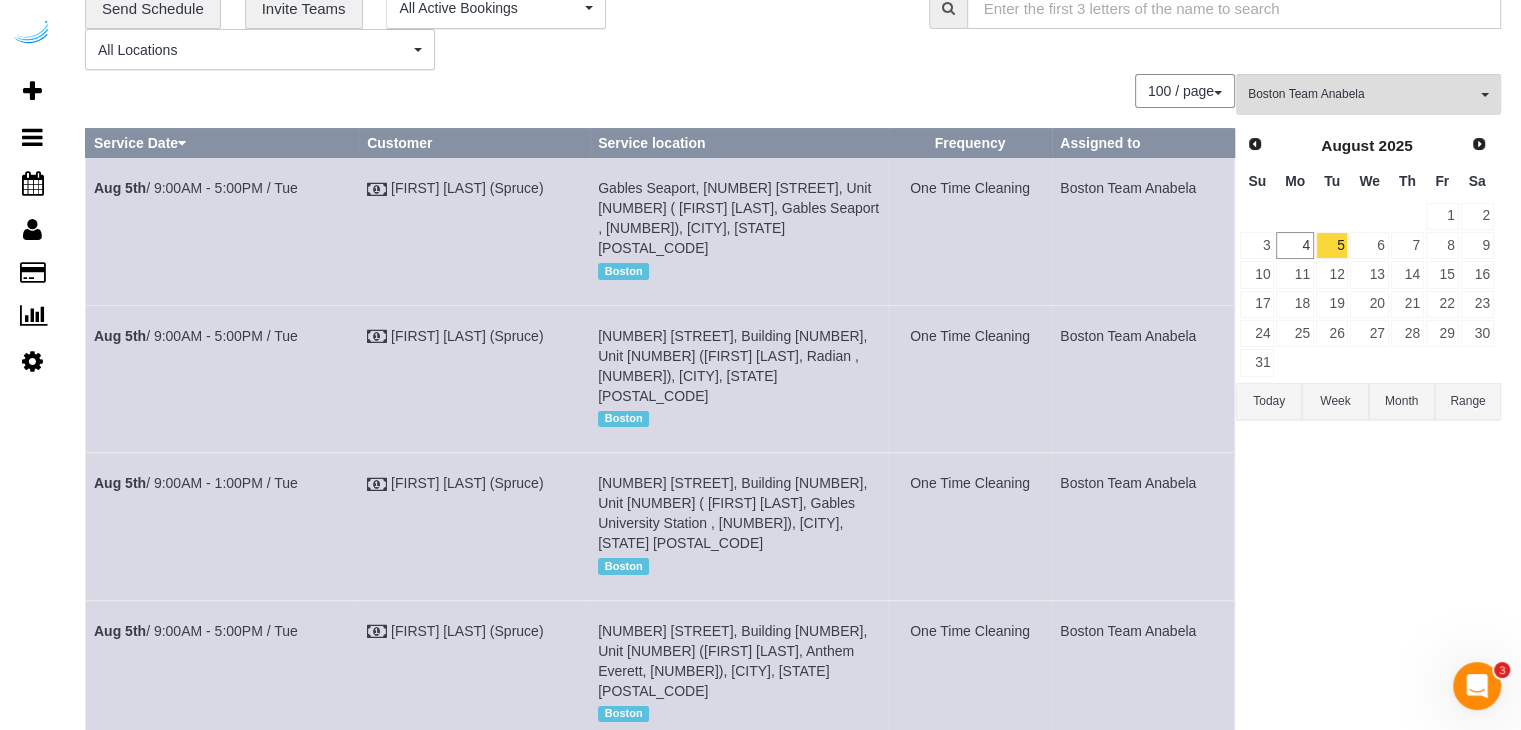 scroll, scrollTop: 300, scrollLeft: 0, axis: vertical 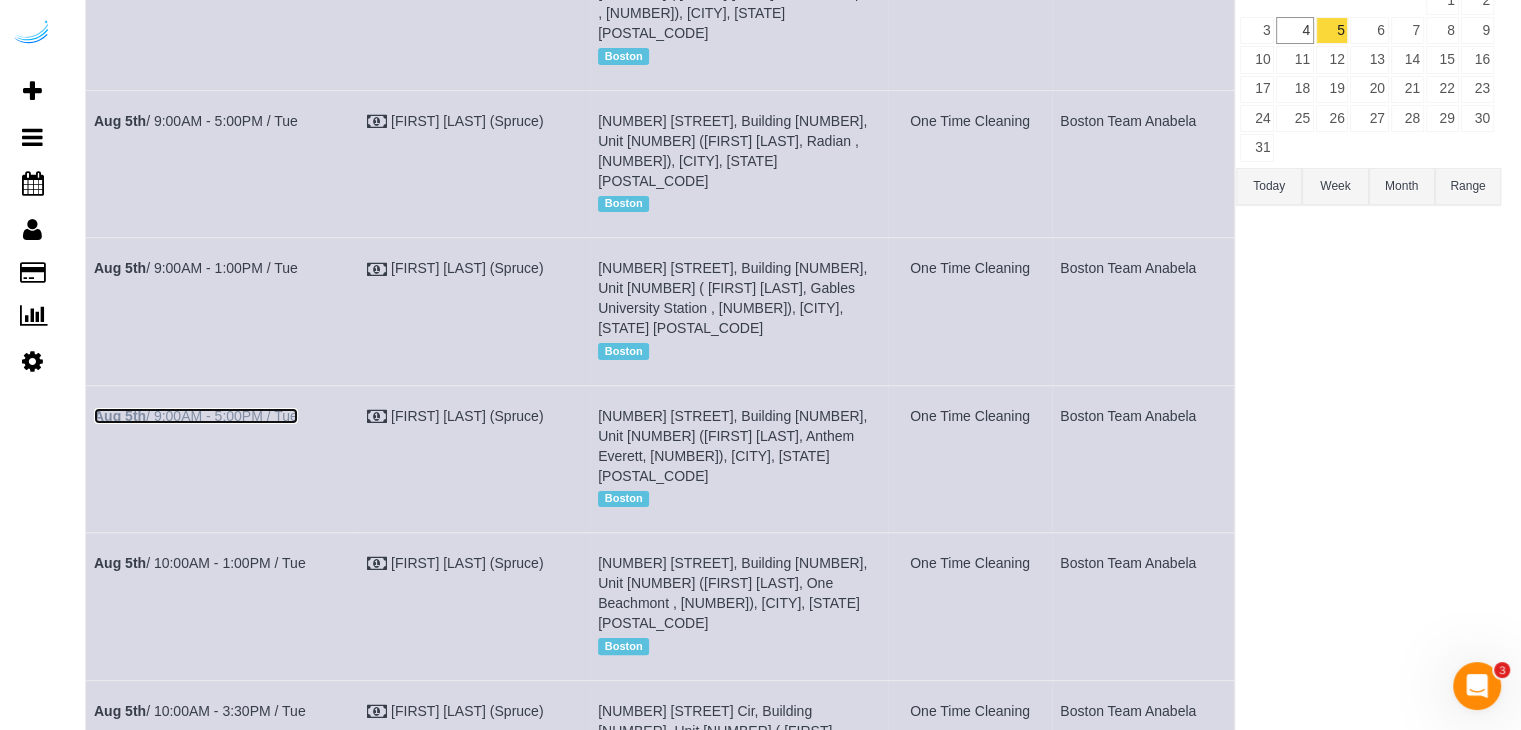 click on "Aug 5th
/ 9:00AM - 5:00PM / Tue" at bounding box center (196, 416) 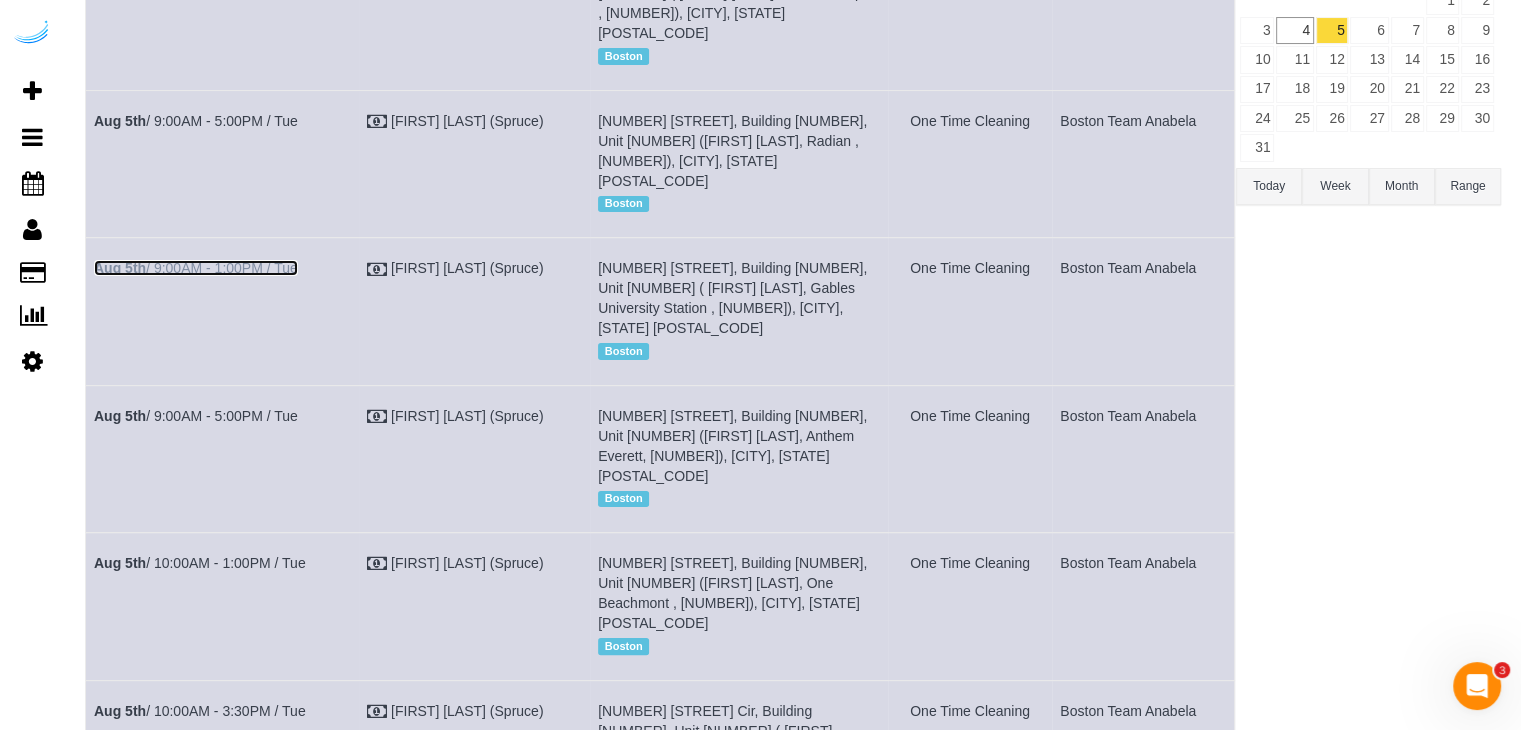 click on "Aug 5th
/ 9:00AM - 1:00PM / Tue" at bounding box center (196, 268) 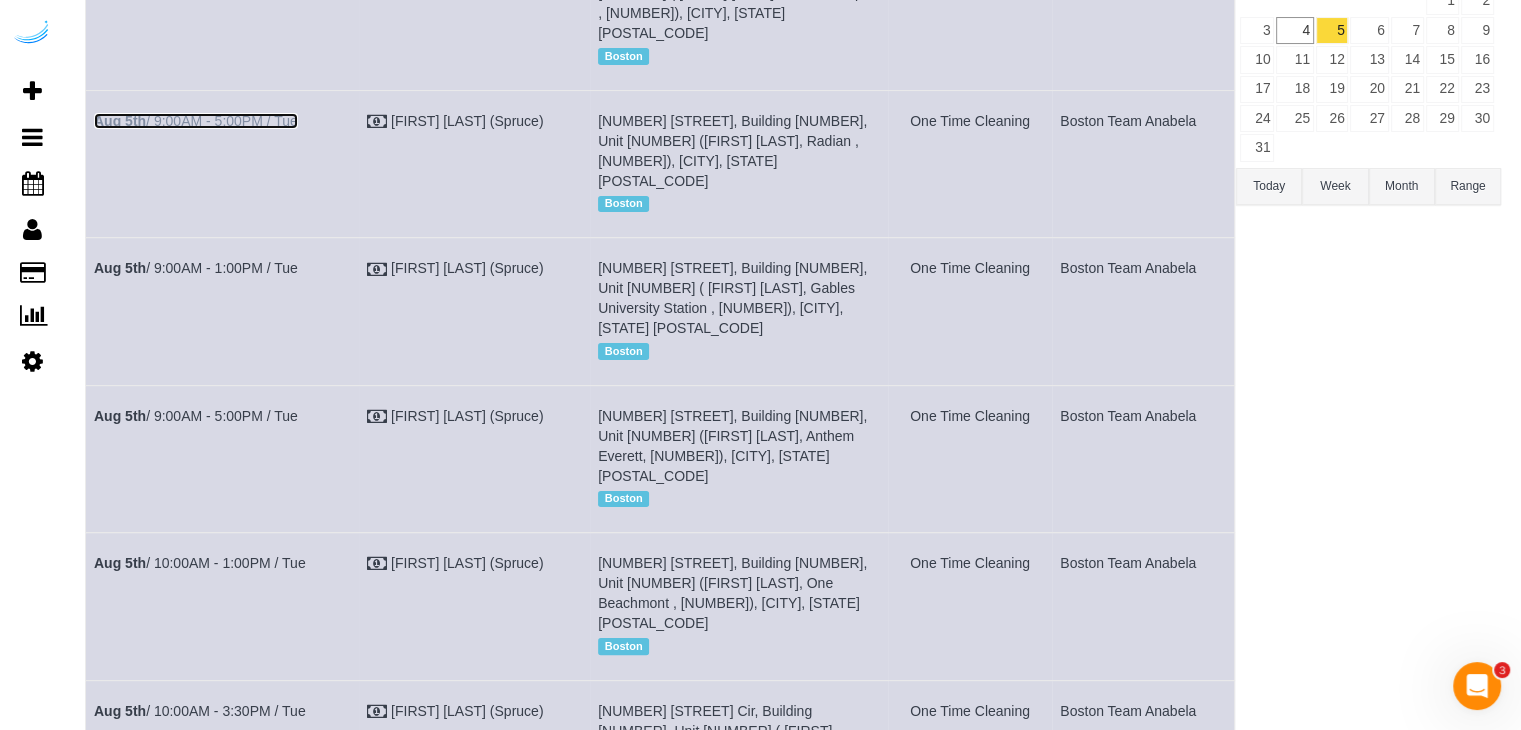 click on "Aug 5th
/ 9:00AM - 5:00PM / Tue" at bounding box center (196, 121) 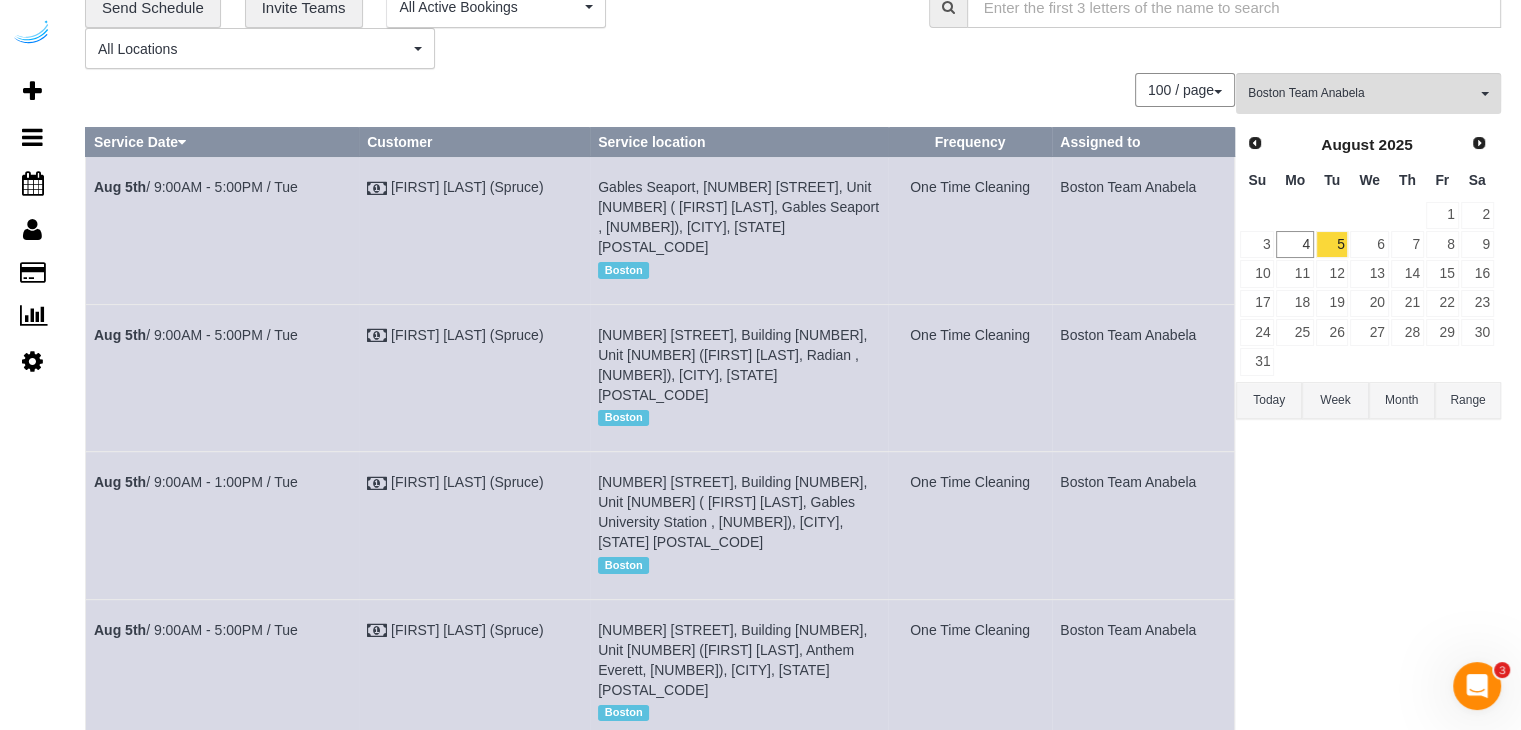 scroll, scrollTop: 0, scrollLeft: 0, axis: both 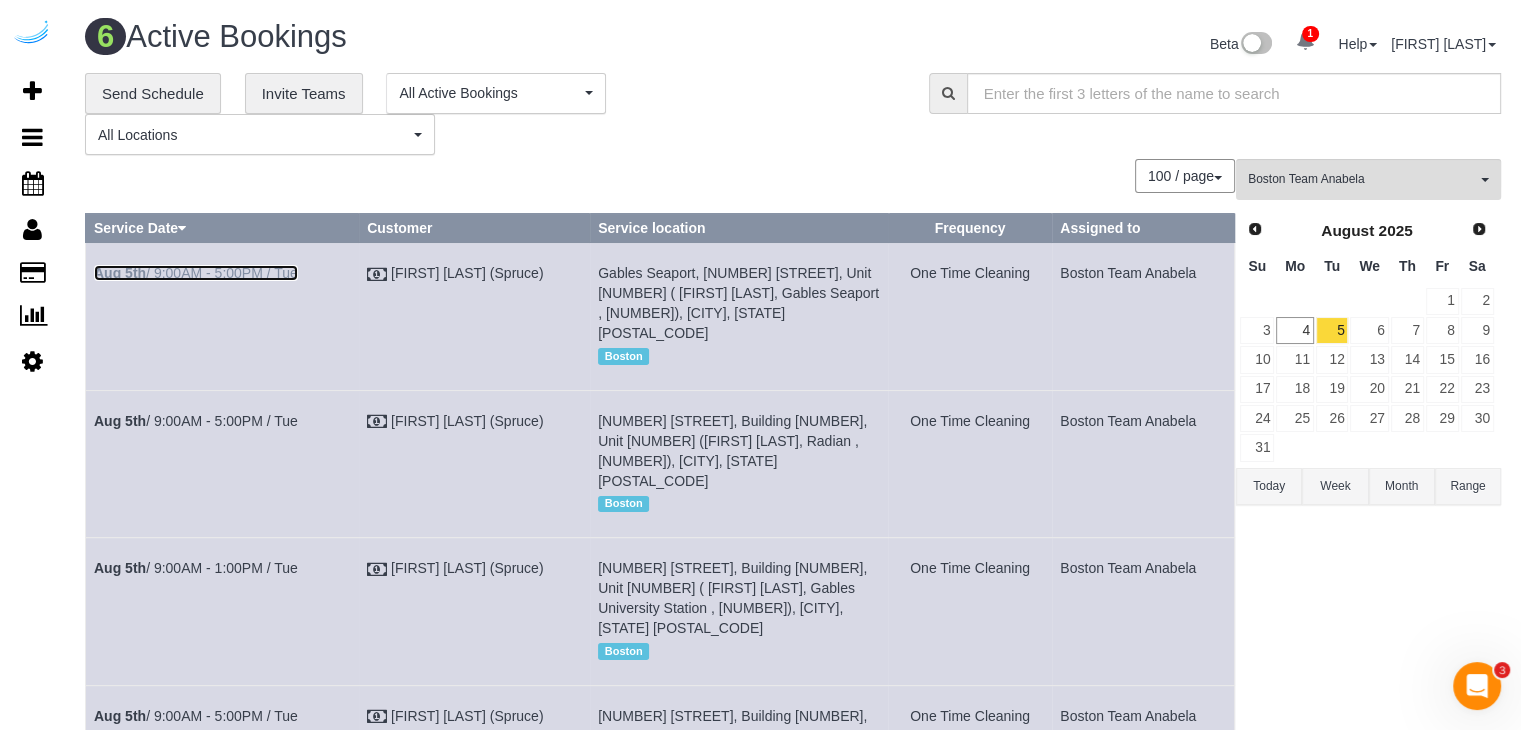 click on "Aug 5th
/ 9:00AM - 5:00PM / Tue" at bounding box center (196, 273) 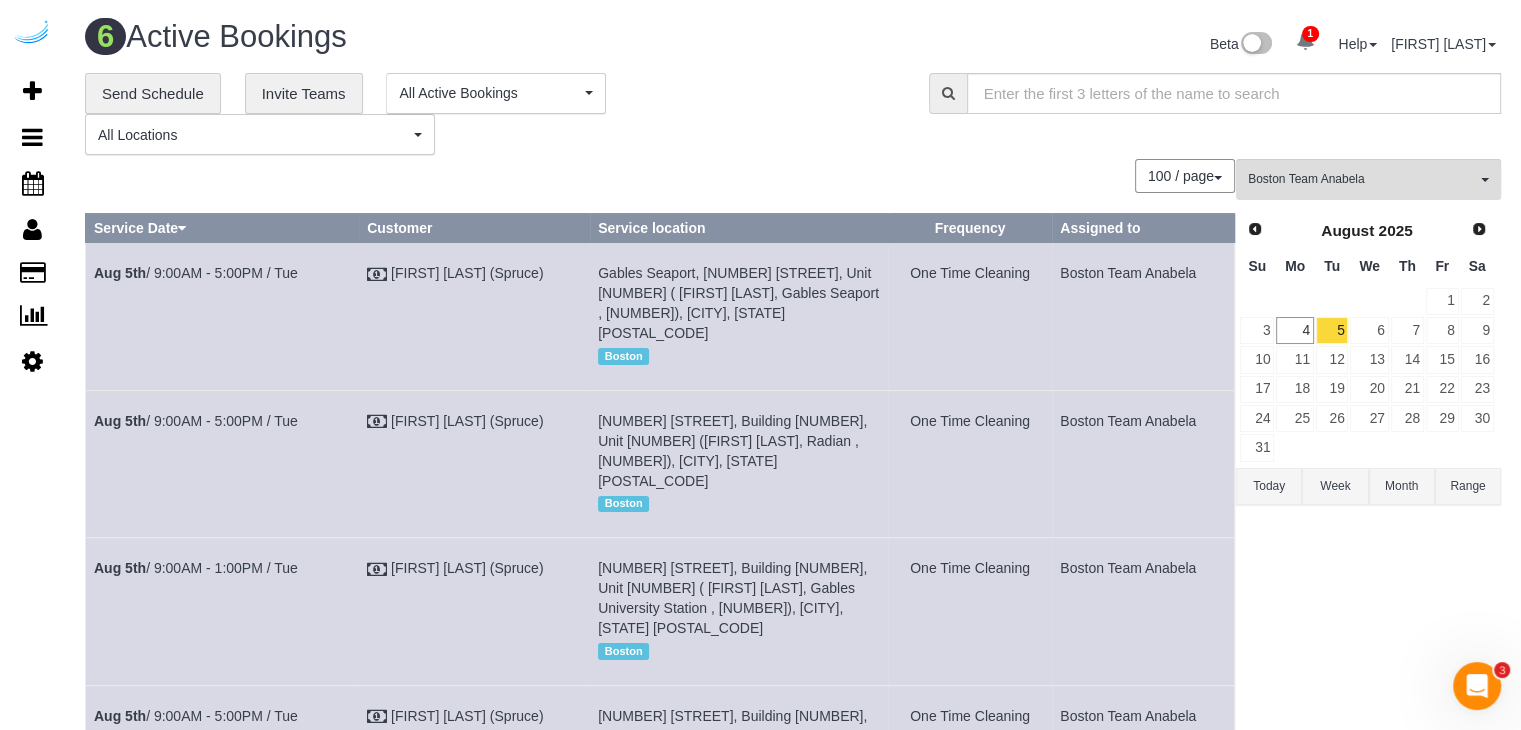 scroll, scrollTop: 424, scrollLeft: 0, axis: vertical 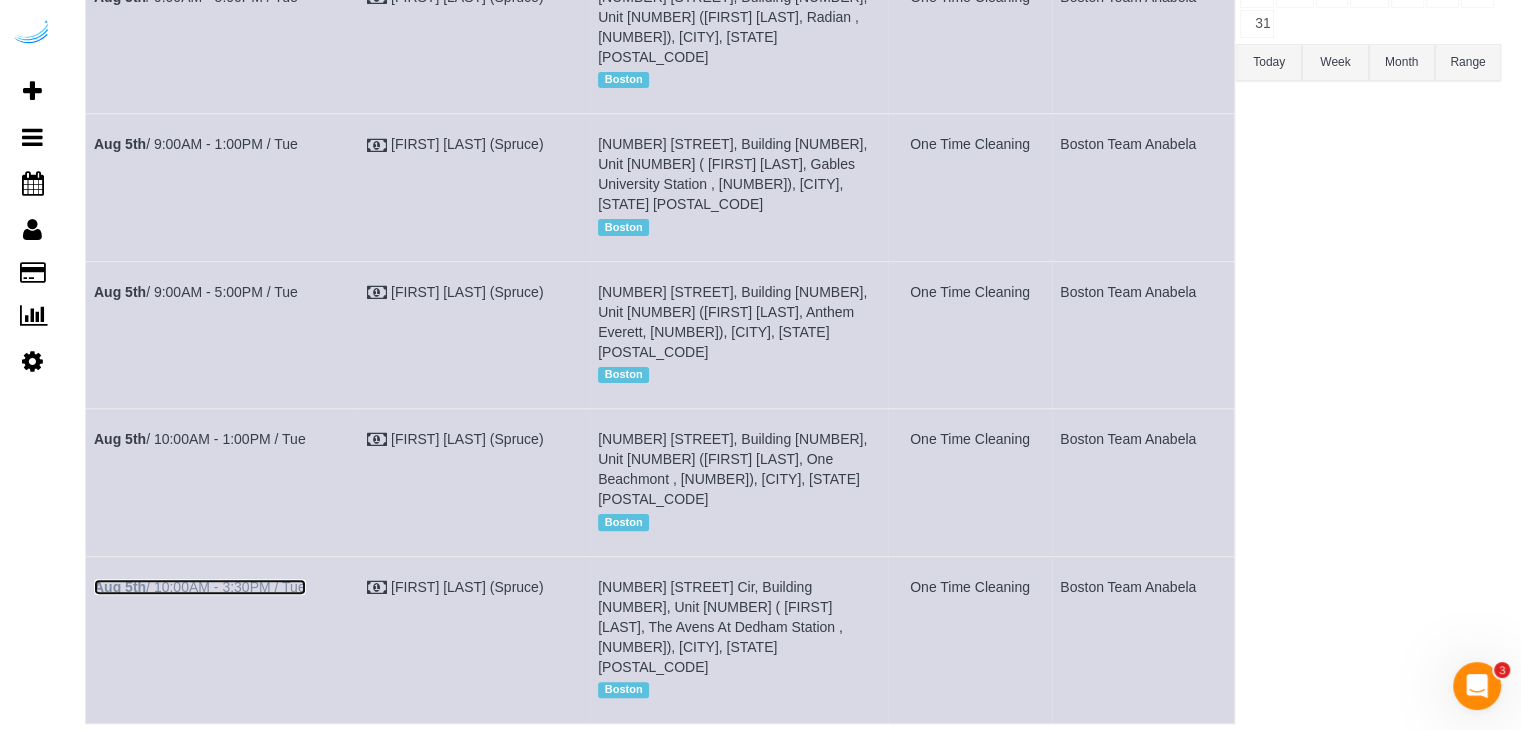 click on "Aug 5th
/ 10:00AM - 3:30PM / Tue" at bounding box center [200, 587] 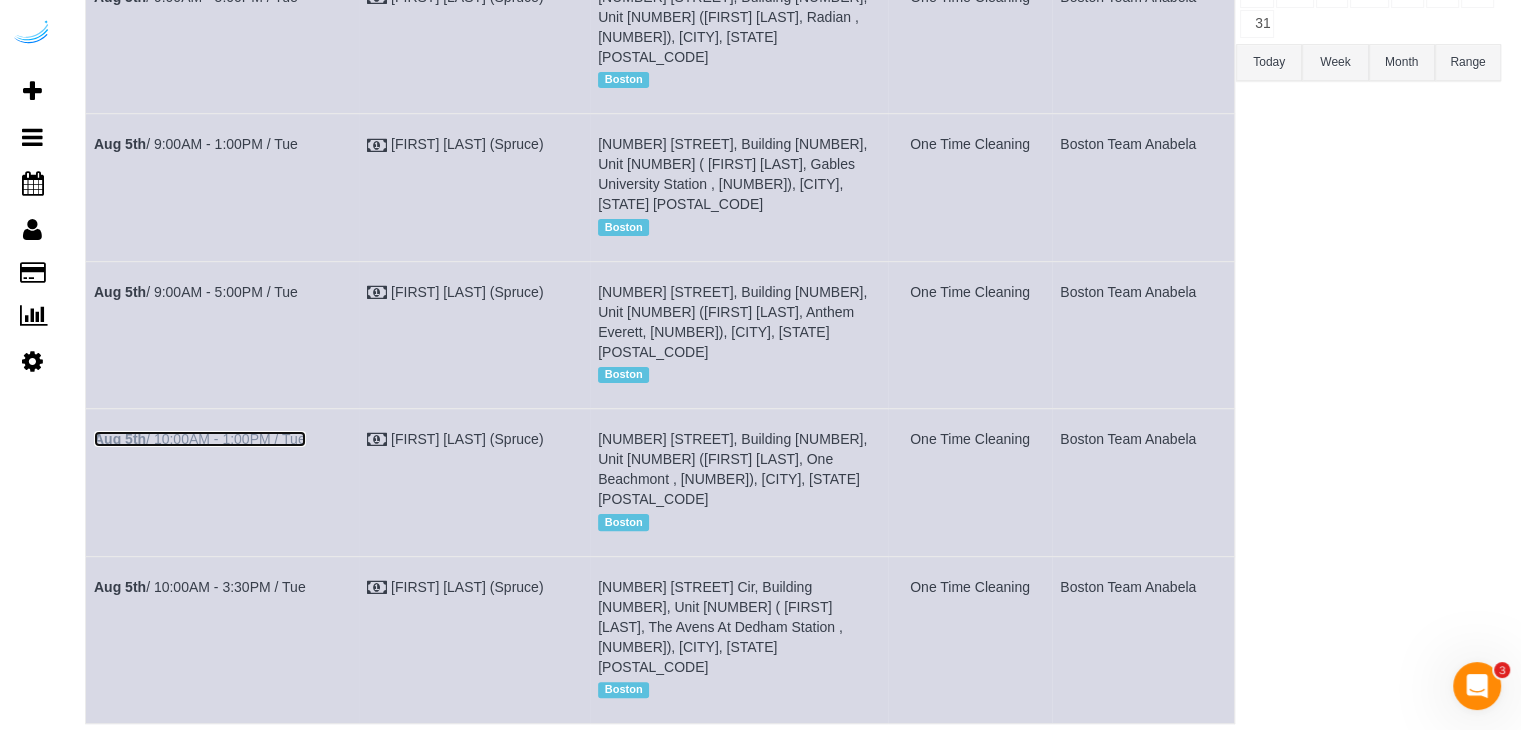 click on "Aug 5th
/ 10:00AM - 1:00PM / Tue" at bounding box center [200, 439] 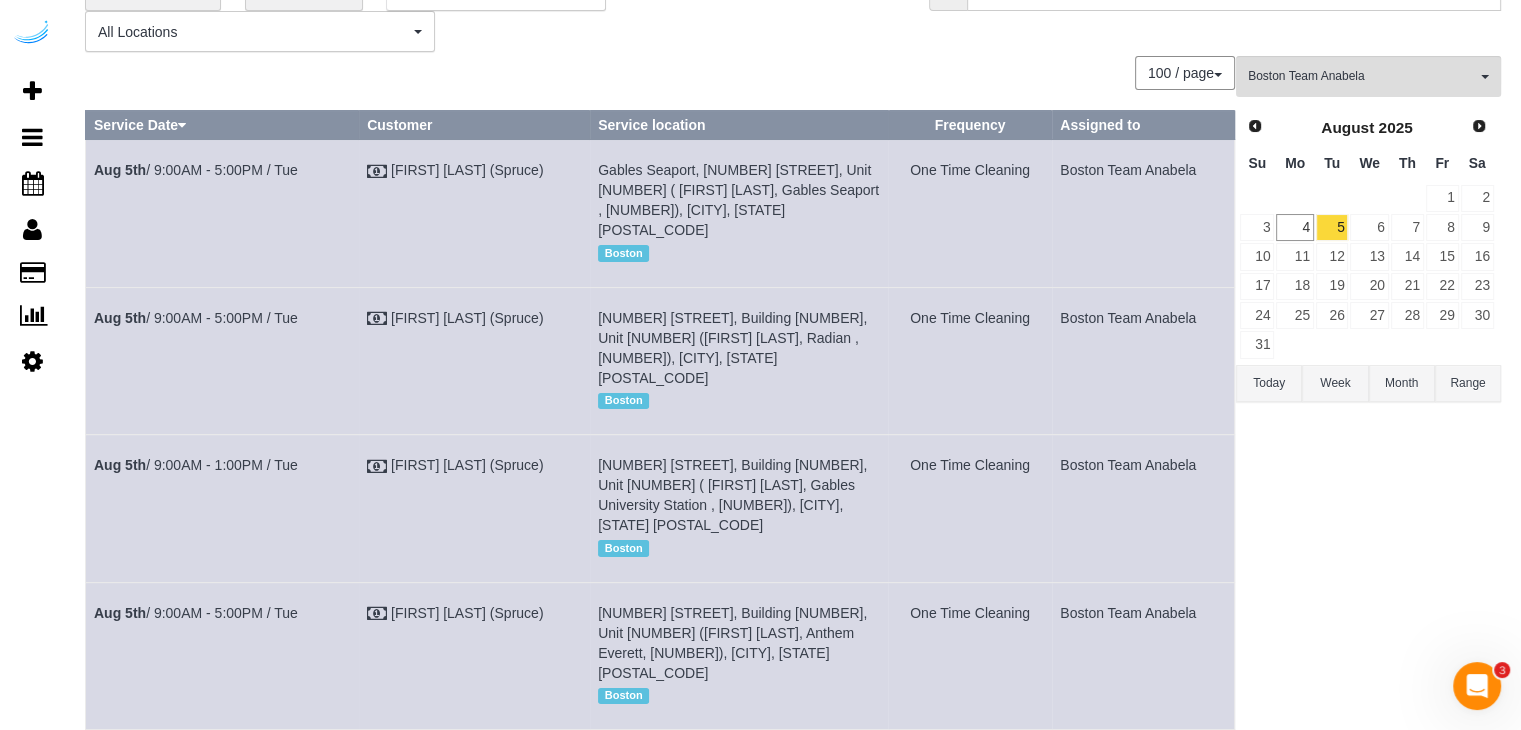 scroll, scrollTop: 24, scrollLeft: 0, axis: vertical 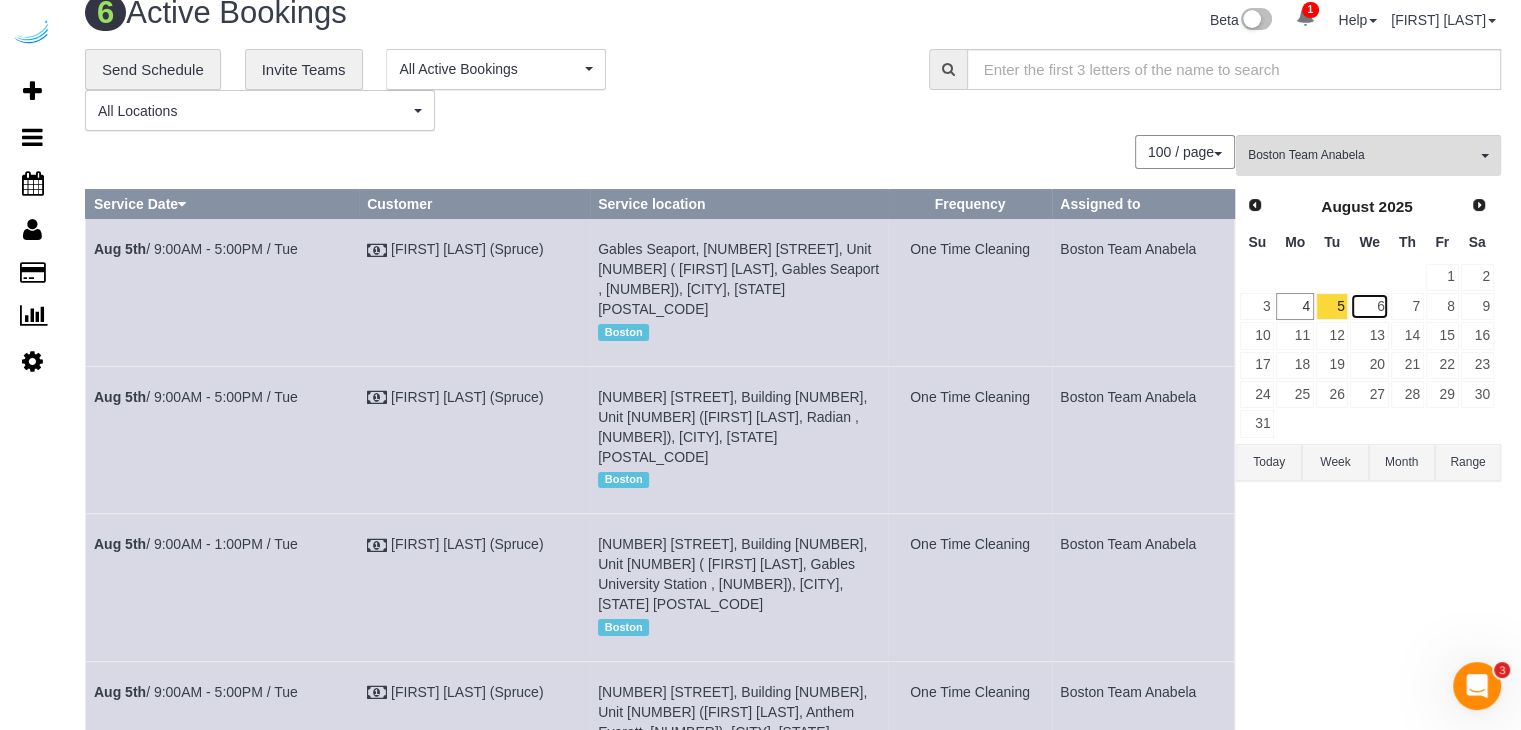 click on "6" at bounding box center [1369, 306] 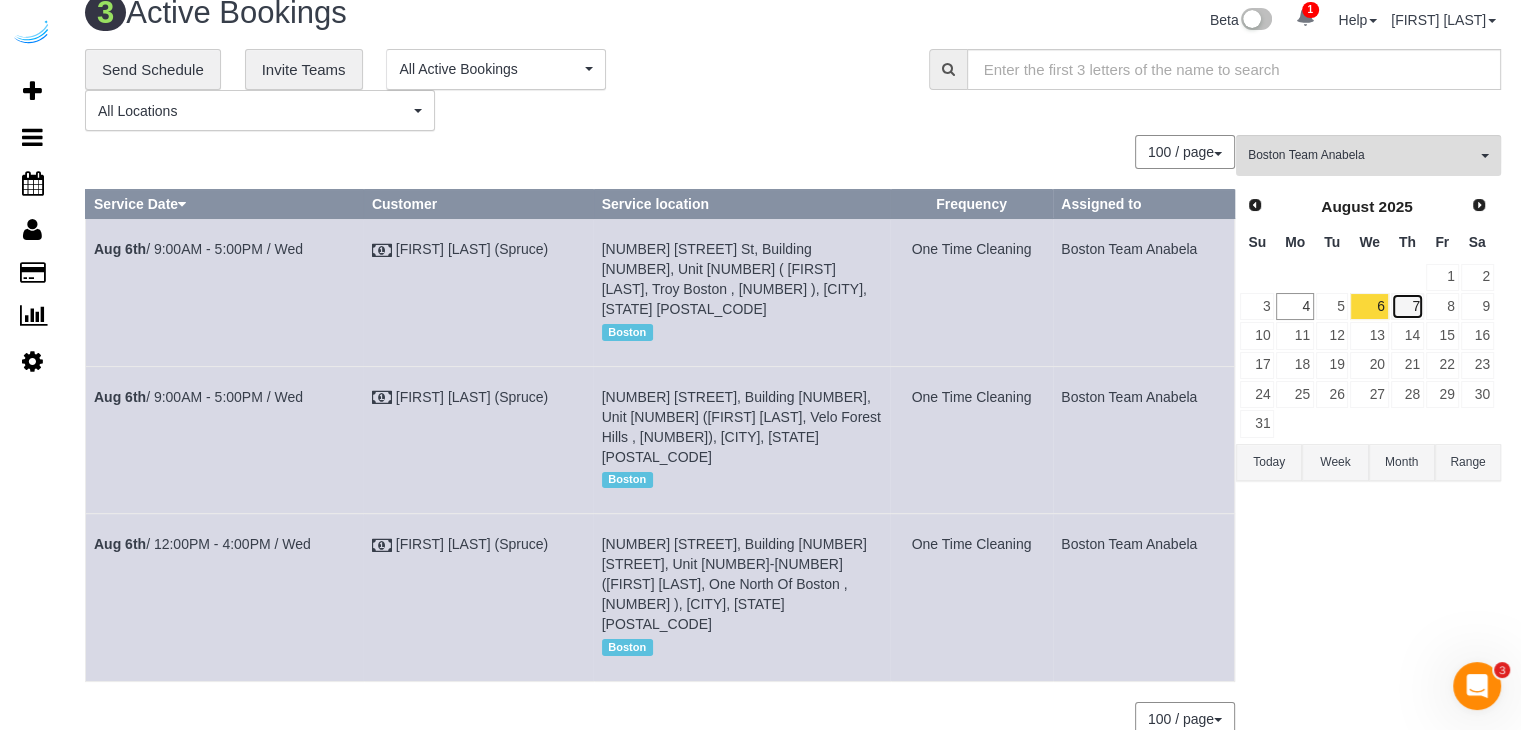 click on "7" at bounding box center [1407, 306] 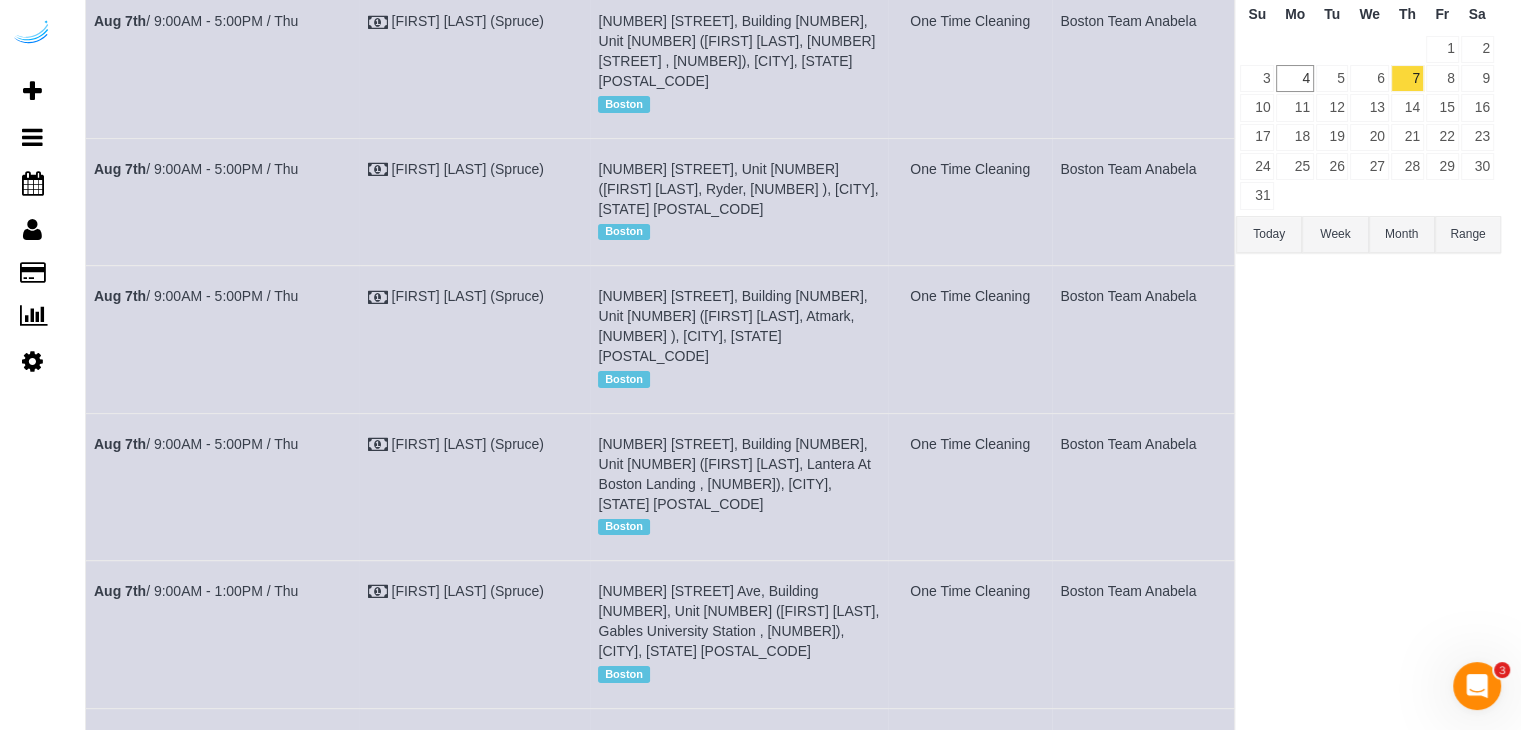 scroll, scrollTop: 0, scrollLeft: 0, axis: both 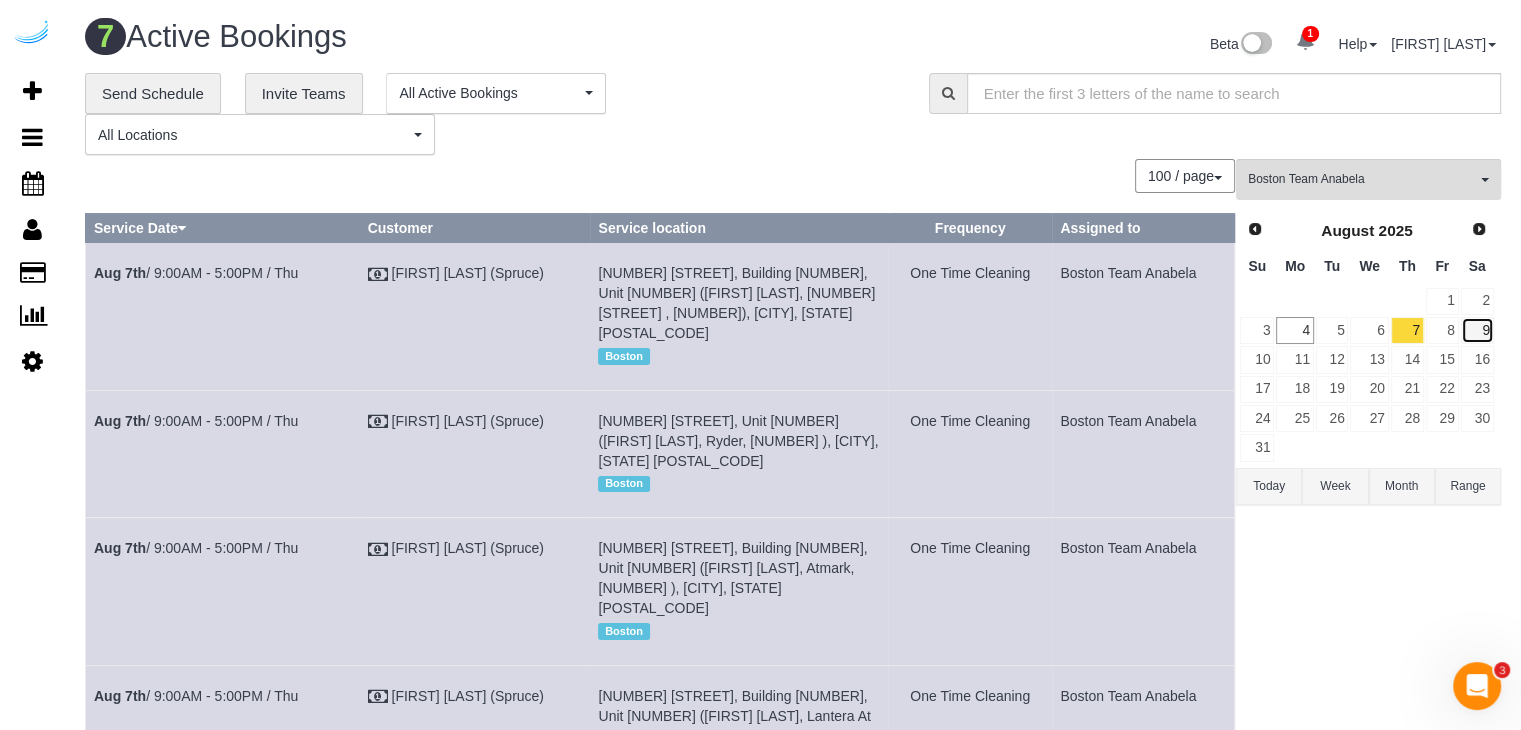 click on "9" at bounding box center (1477, 330) 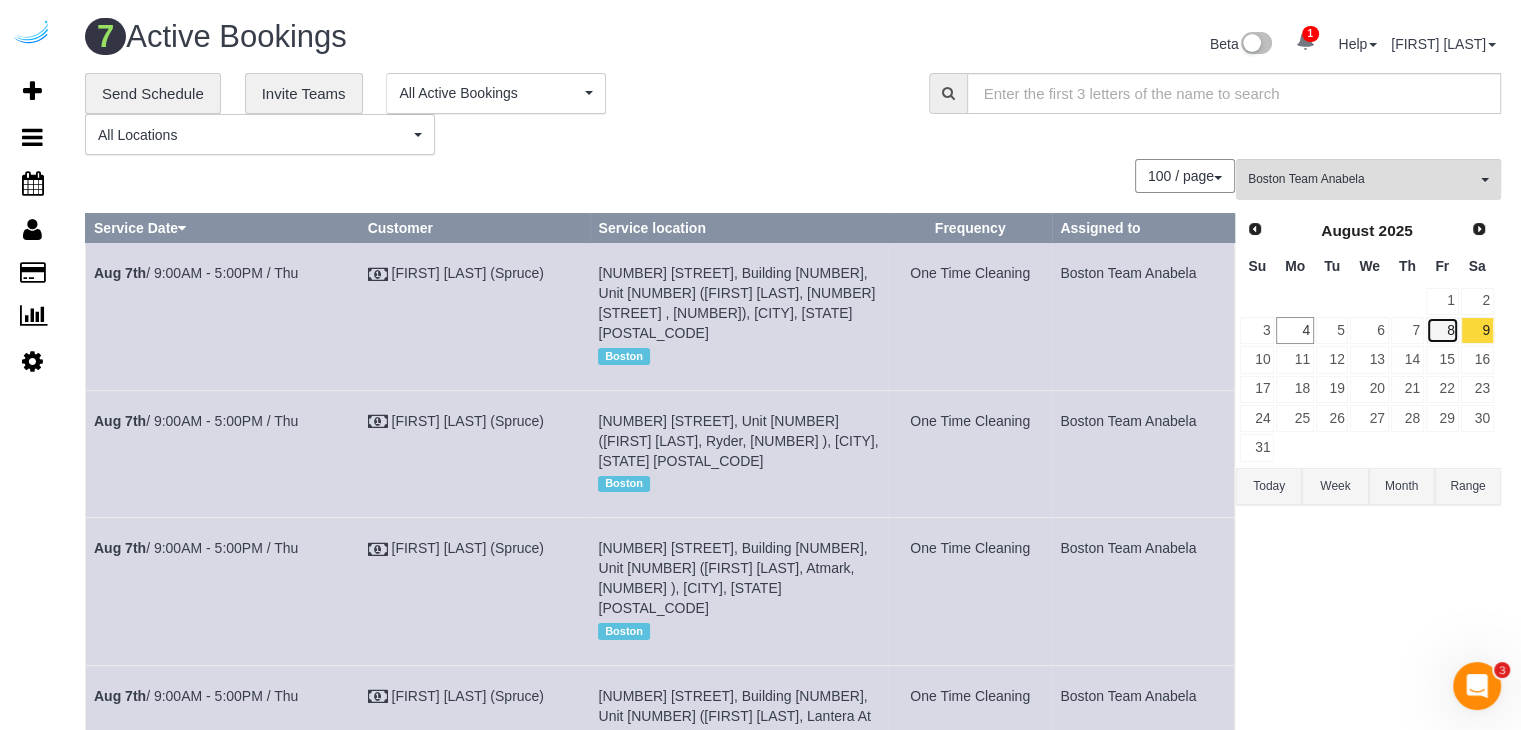 click on "8" at bounding box center [1442, 330] 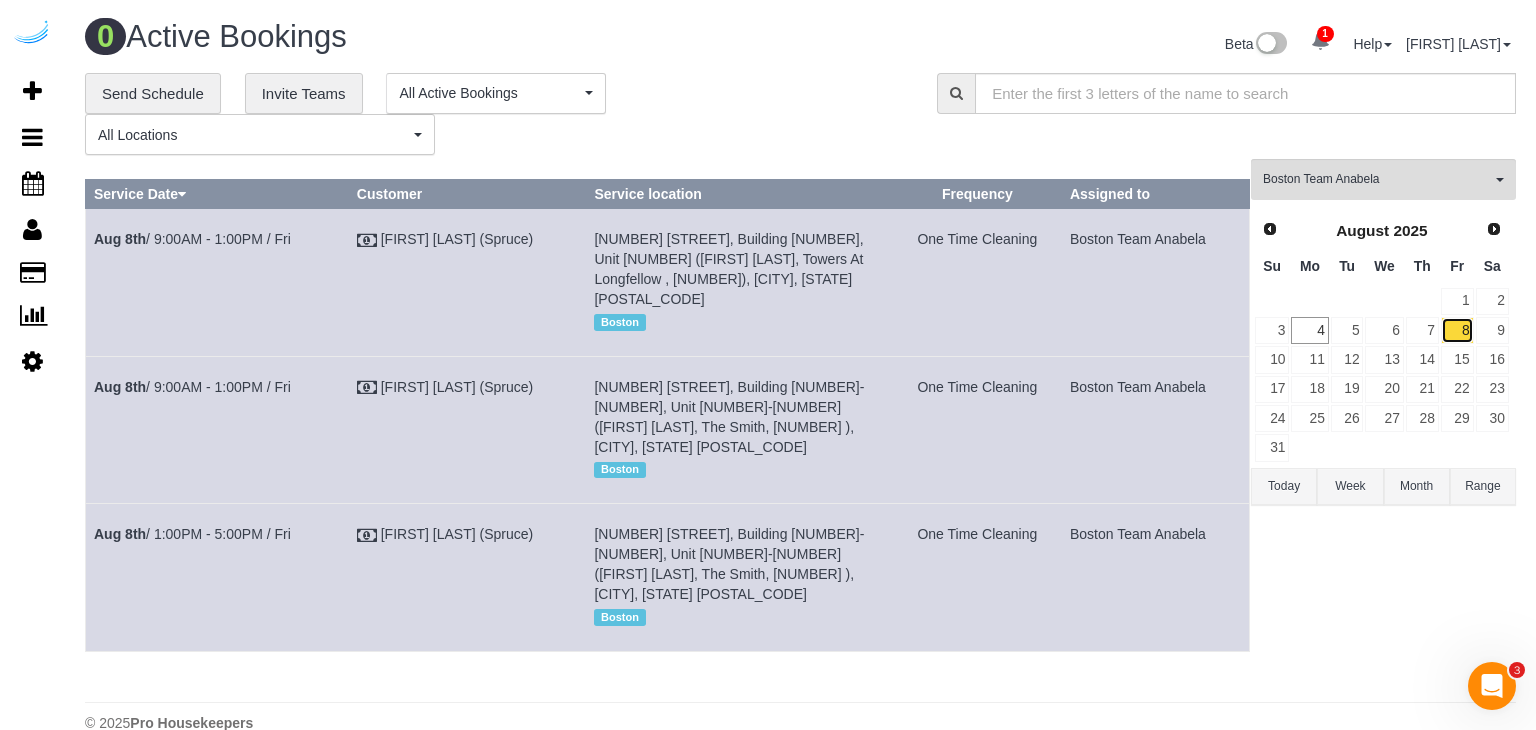 click on "8" at bounding box center [1457, 330] 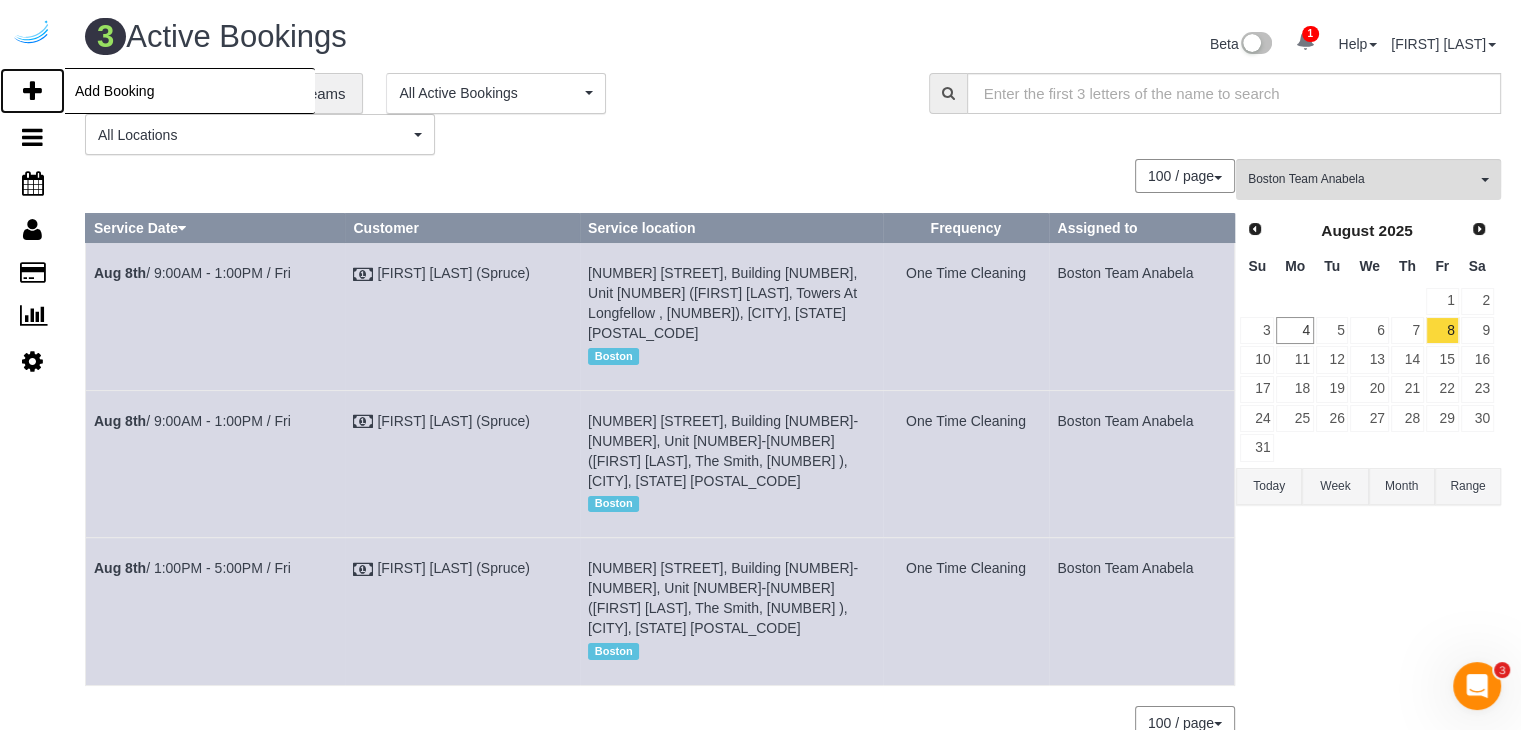 click on "Add Booking" at bounding box center (32, 91) 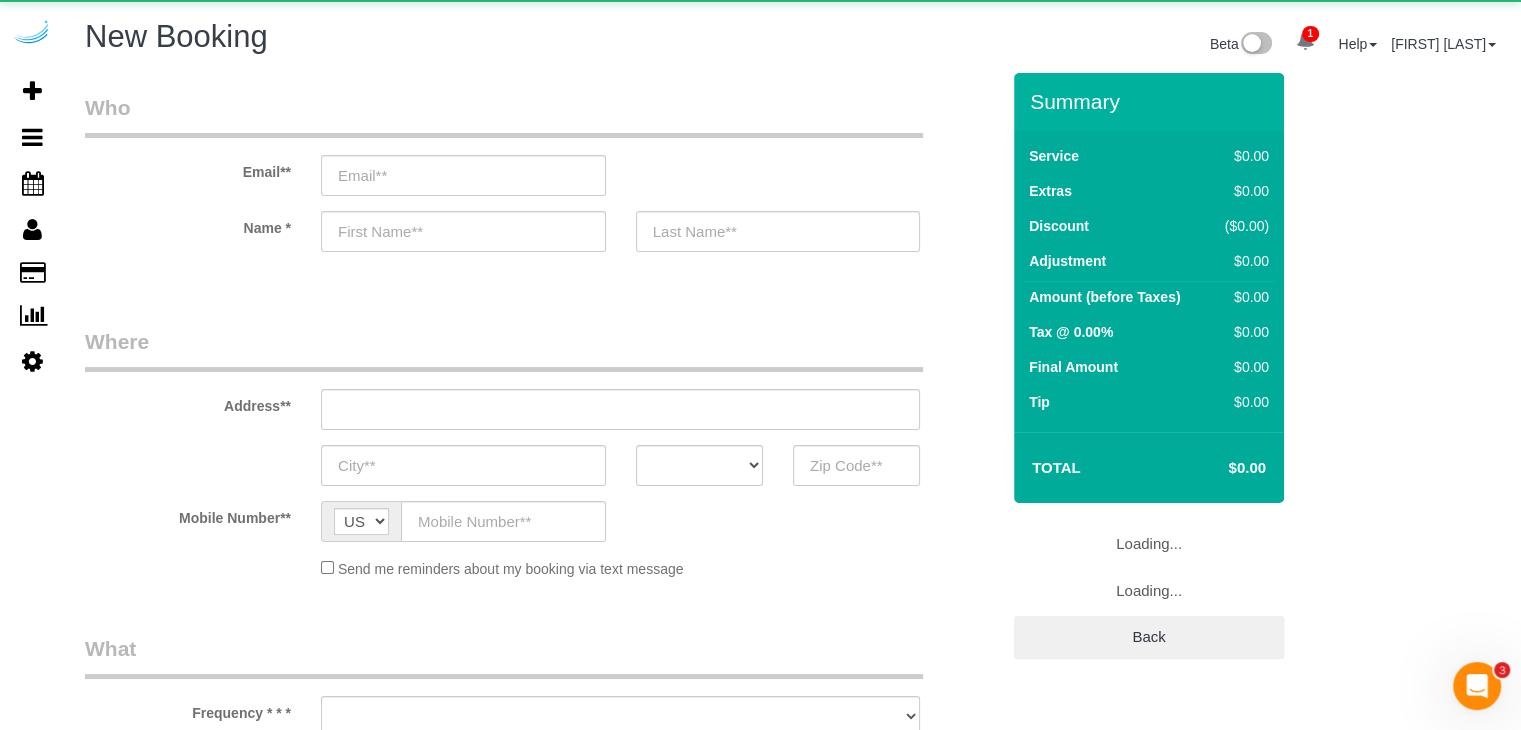 select on "number:9" 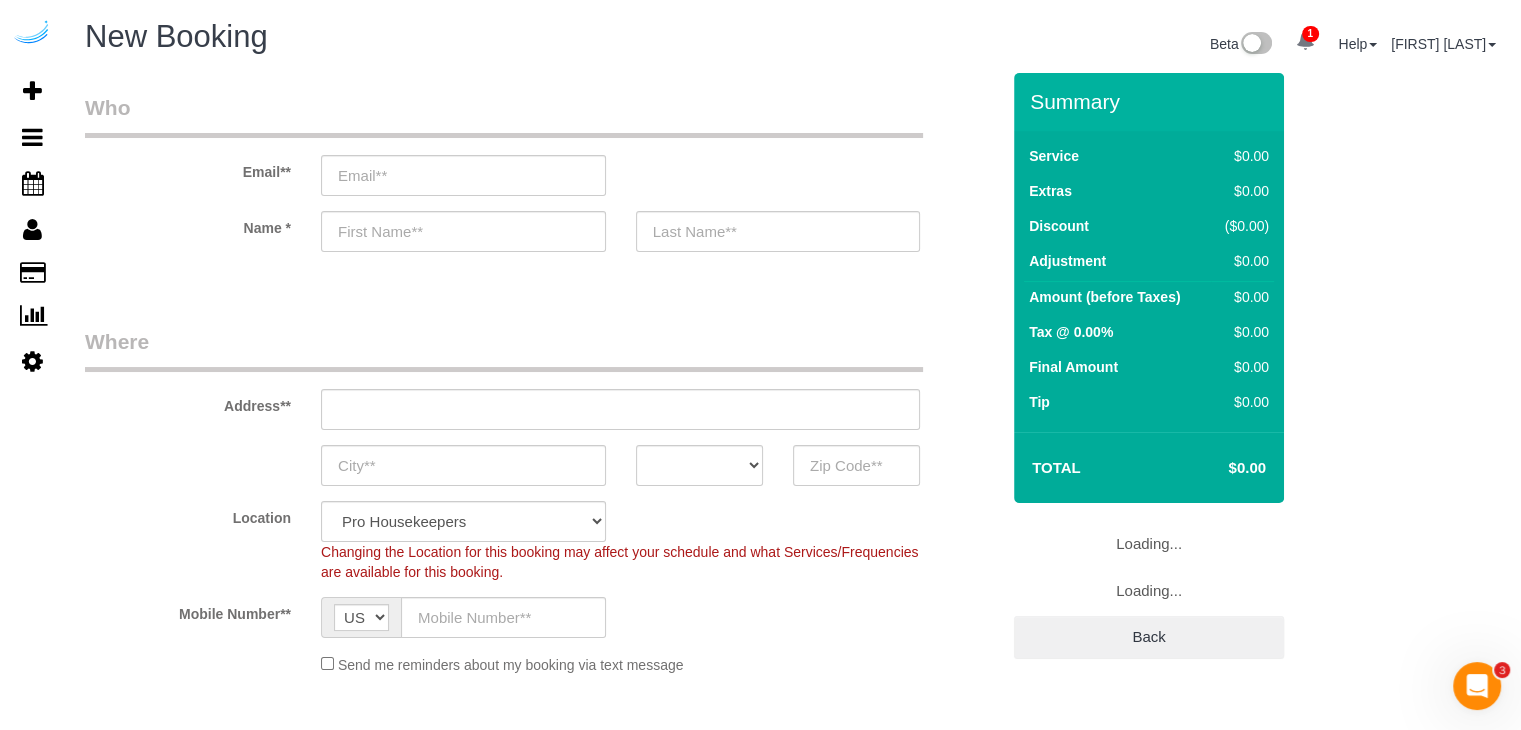 select on "object:3737" 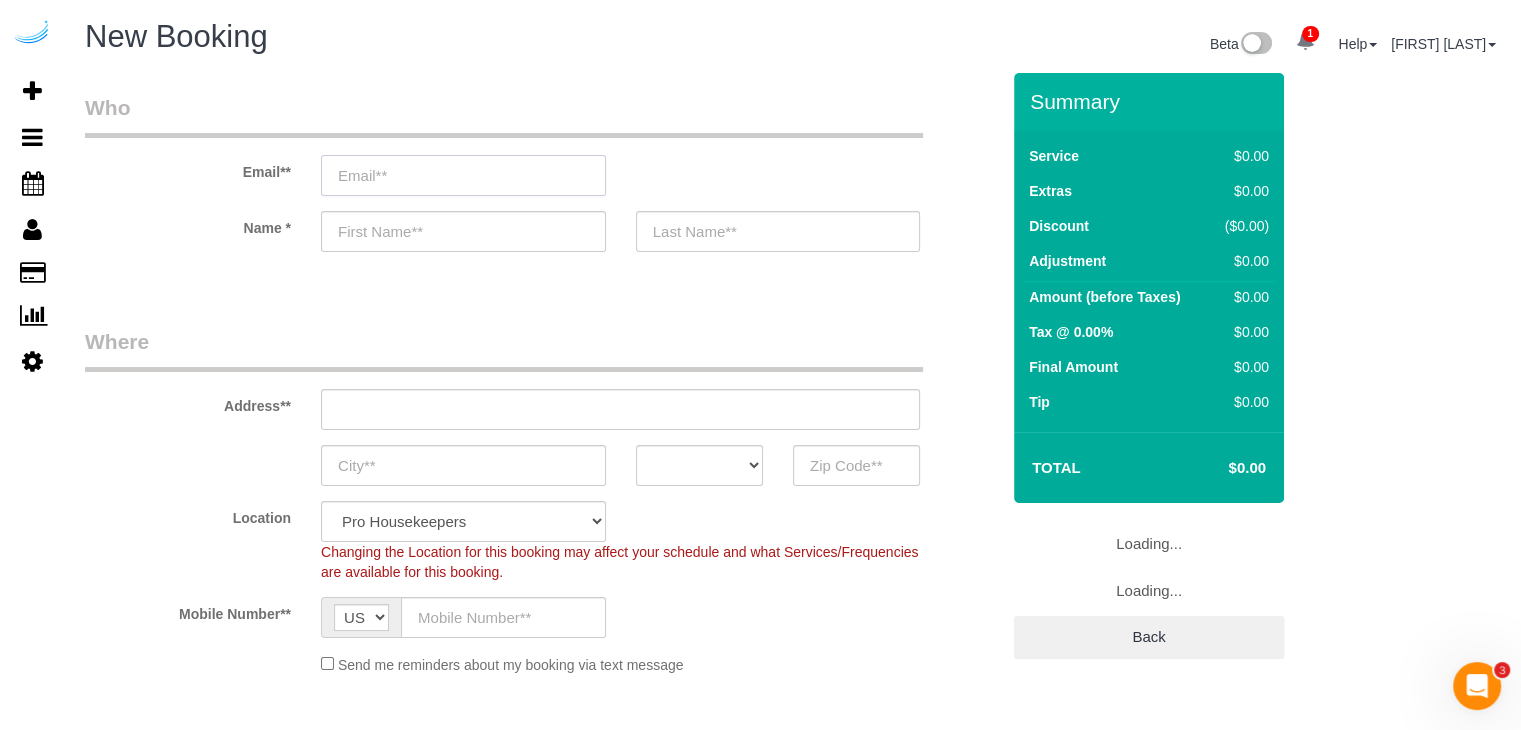 click at bounding box center (463, 175) 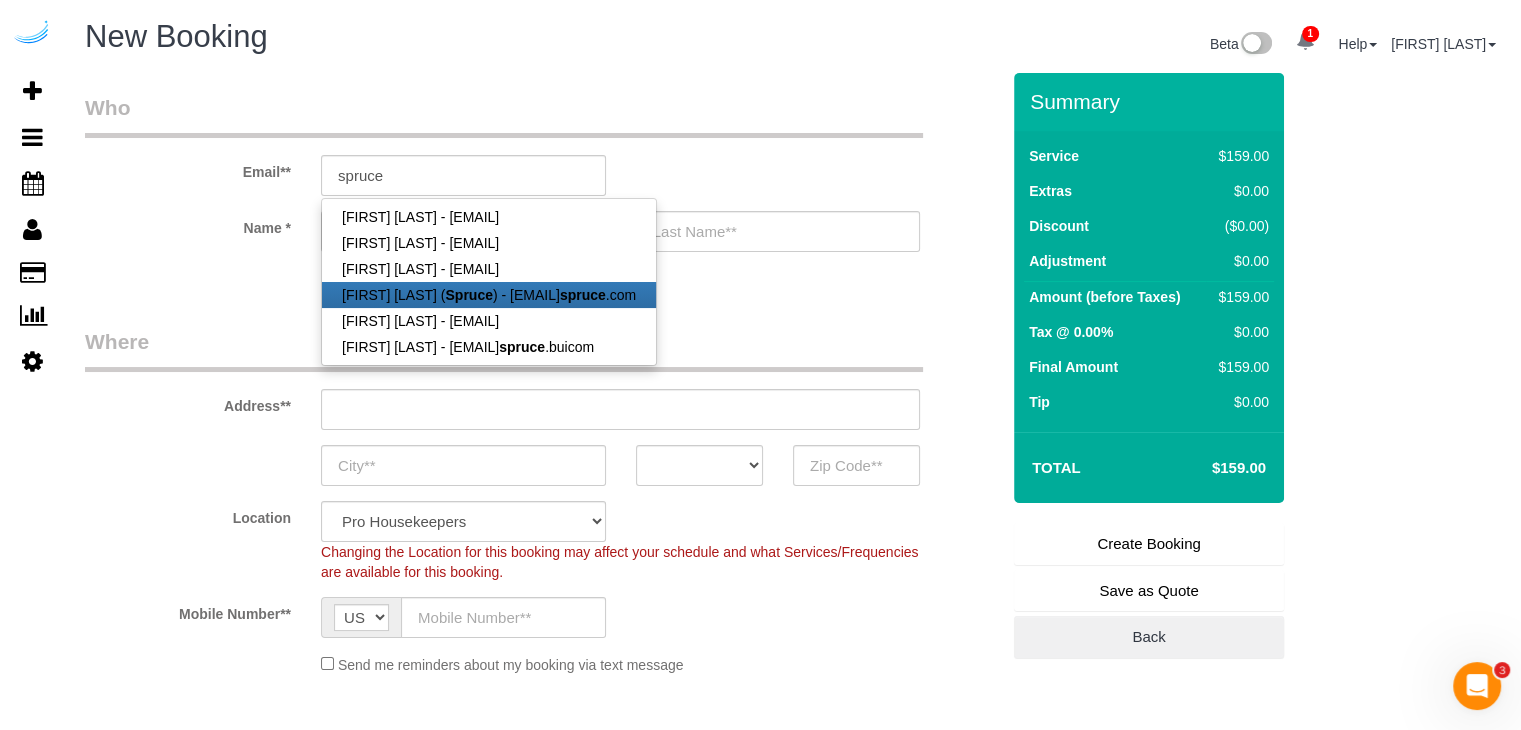 click on "Spruce" at bounding box center [468, 295] 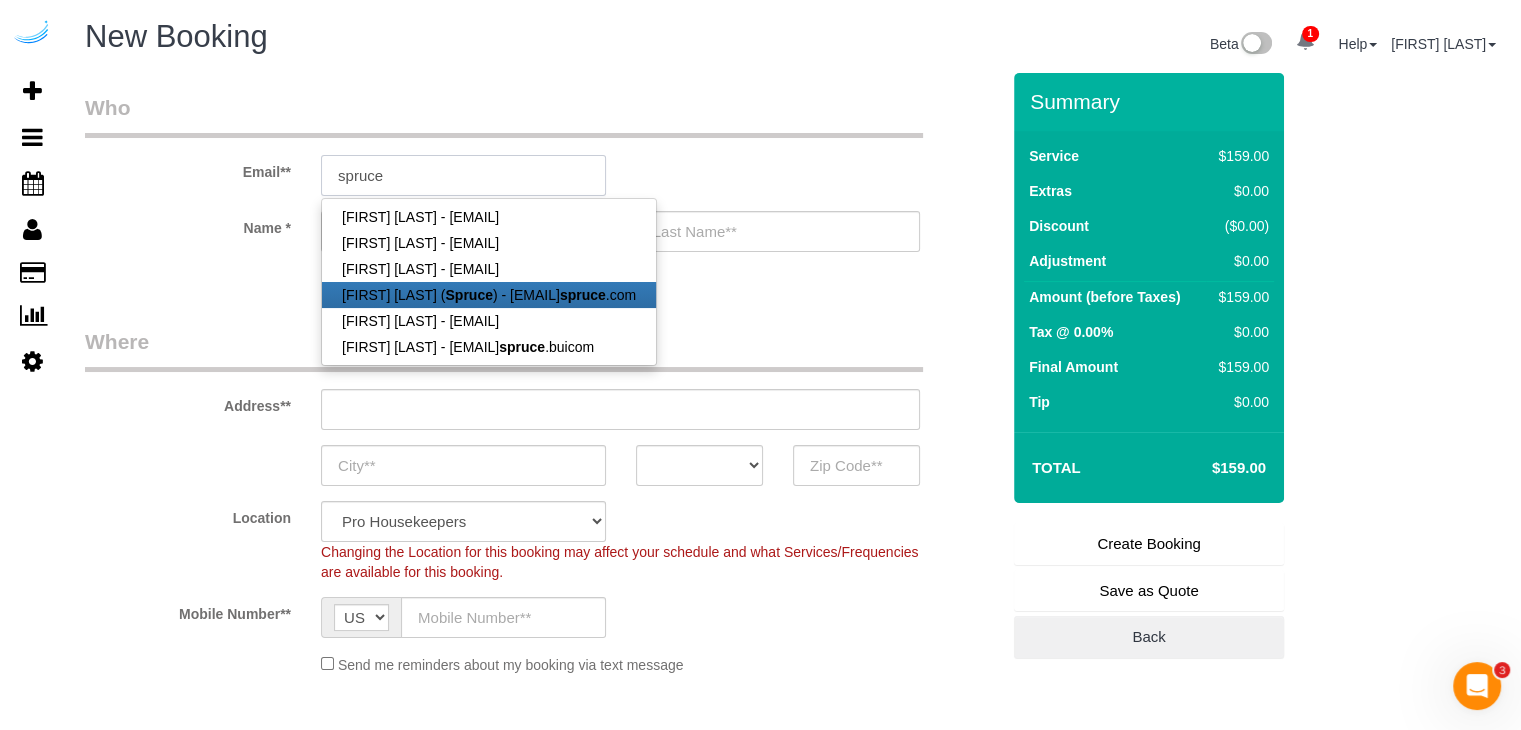 type on "brandie@getspruce.com" 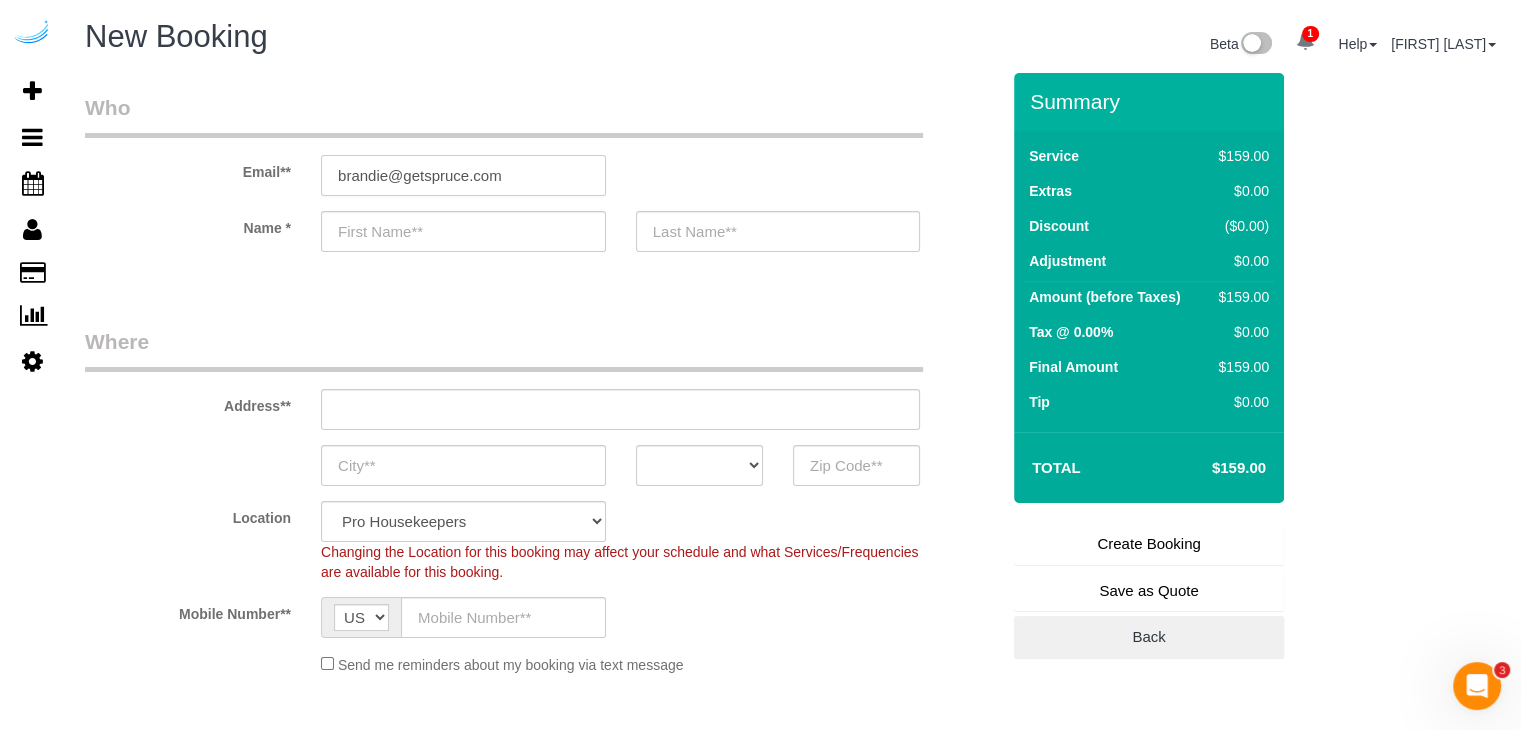 type on "Brandie" 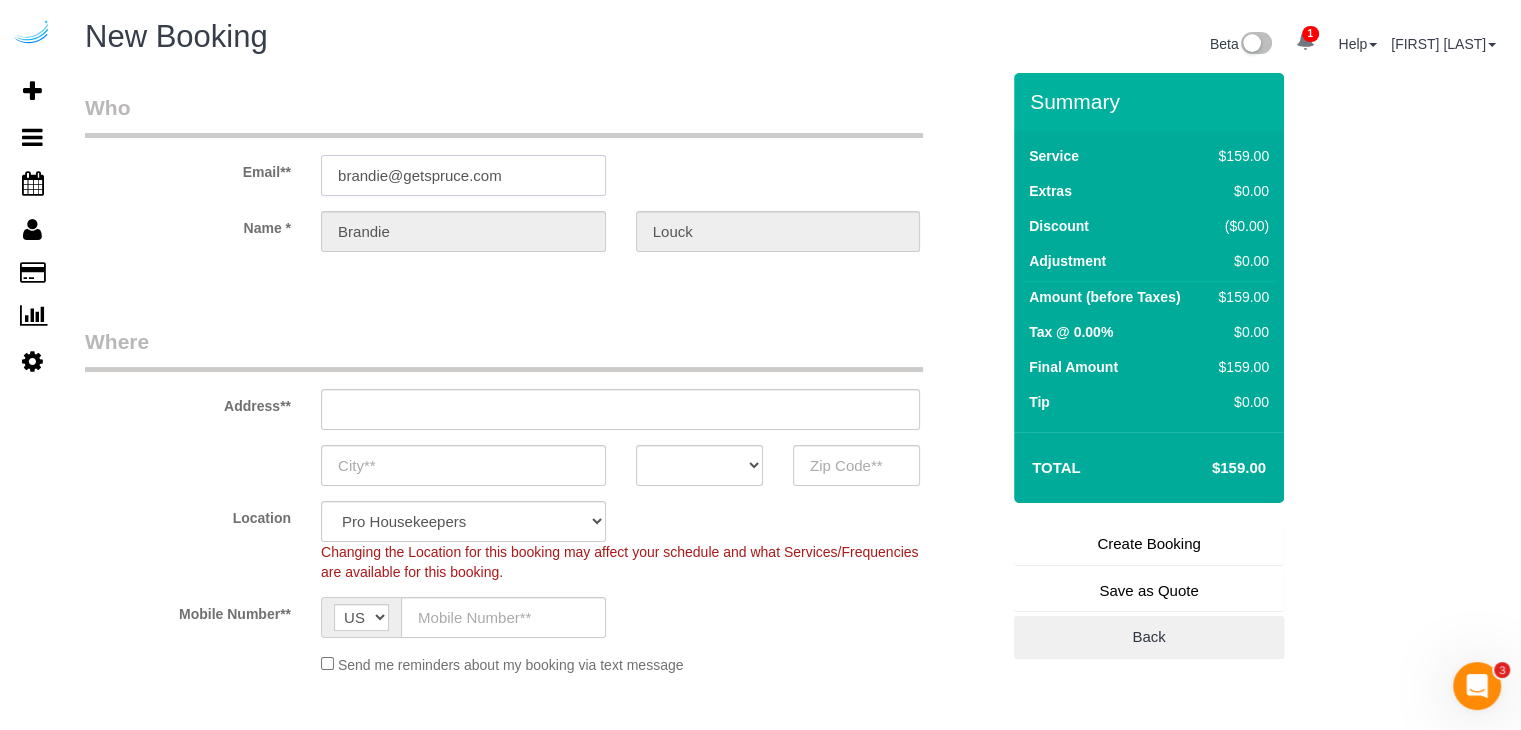 type on "3816 S Lamar Blvd" 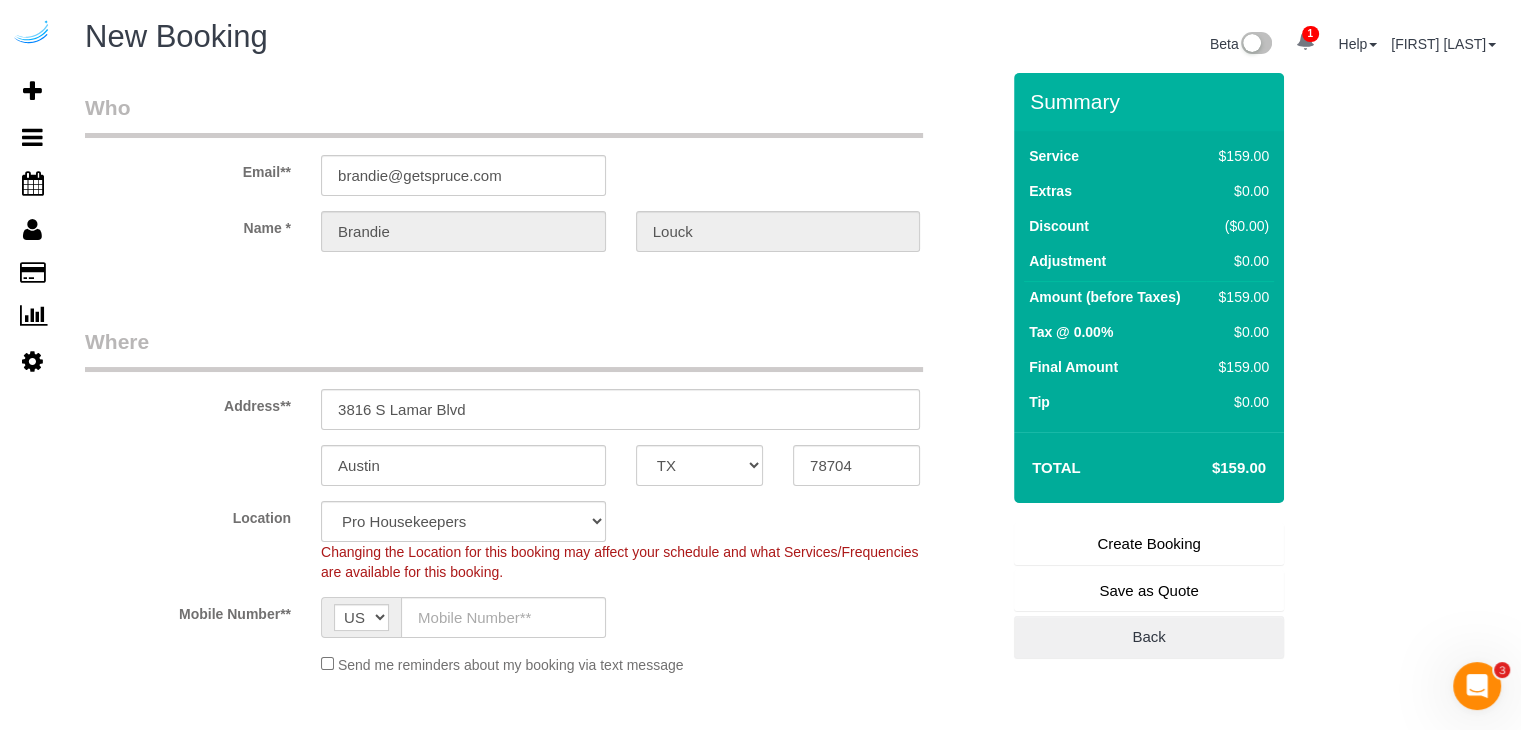 select on "9" 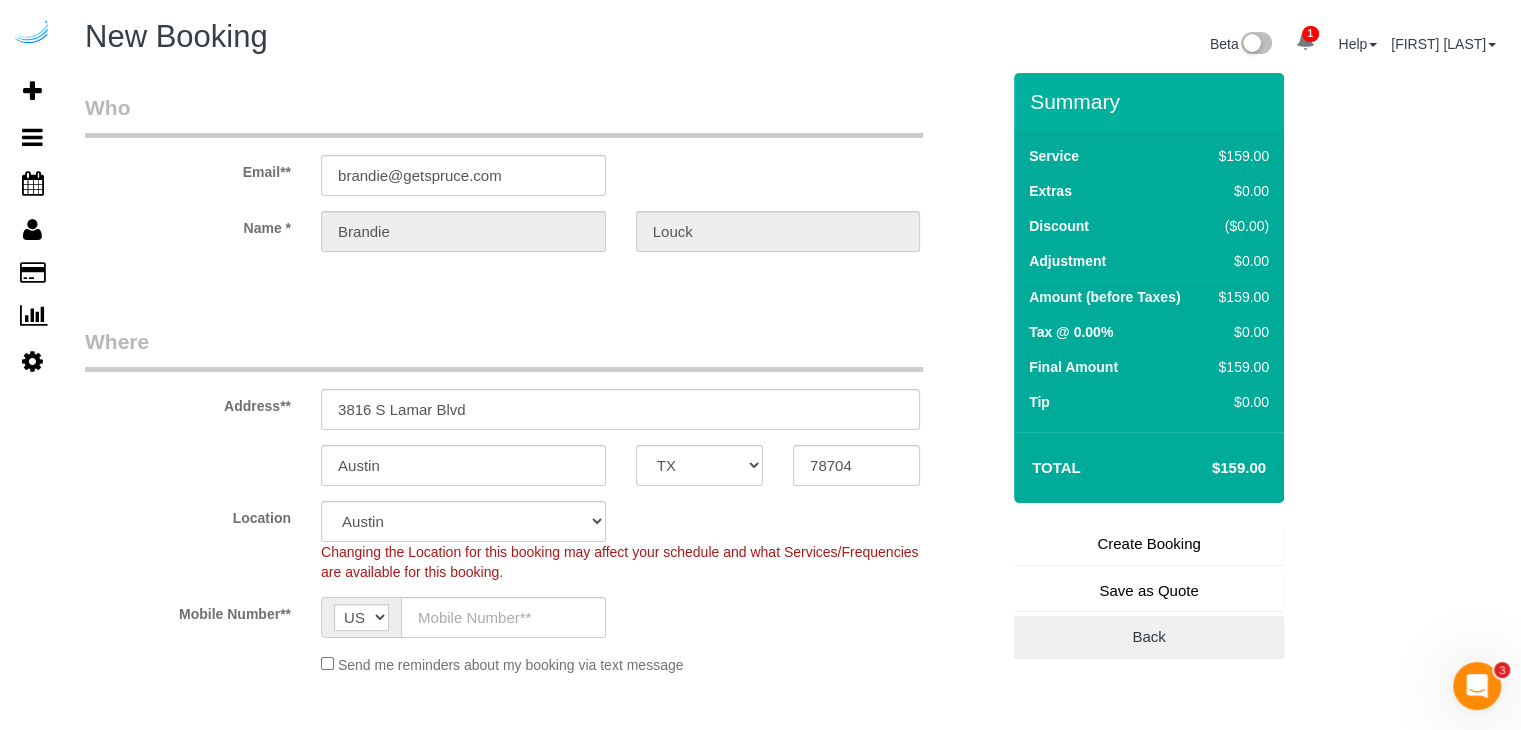 select on "object:3776" 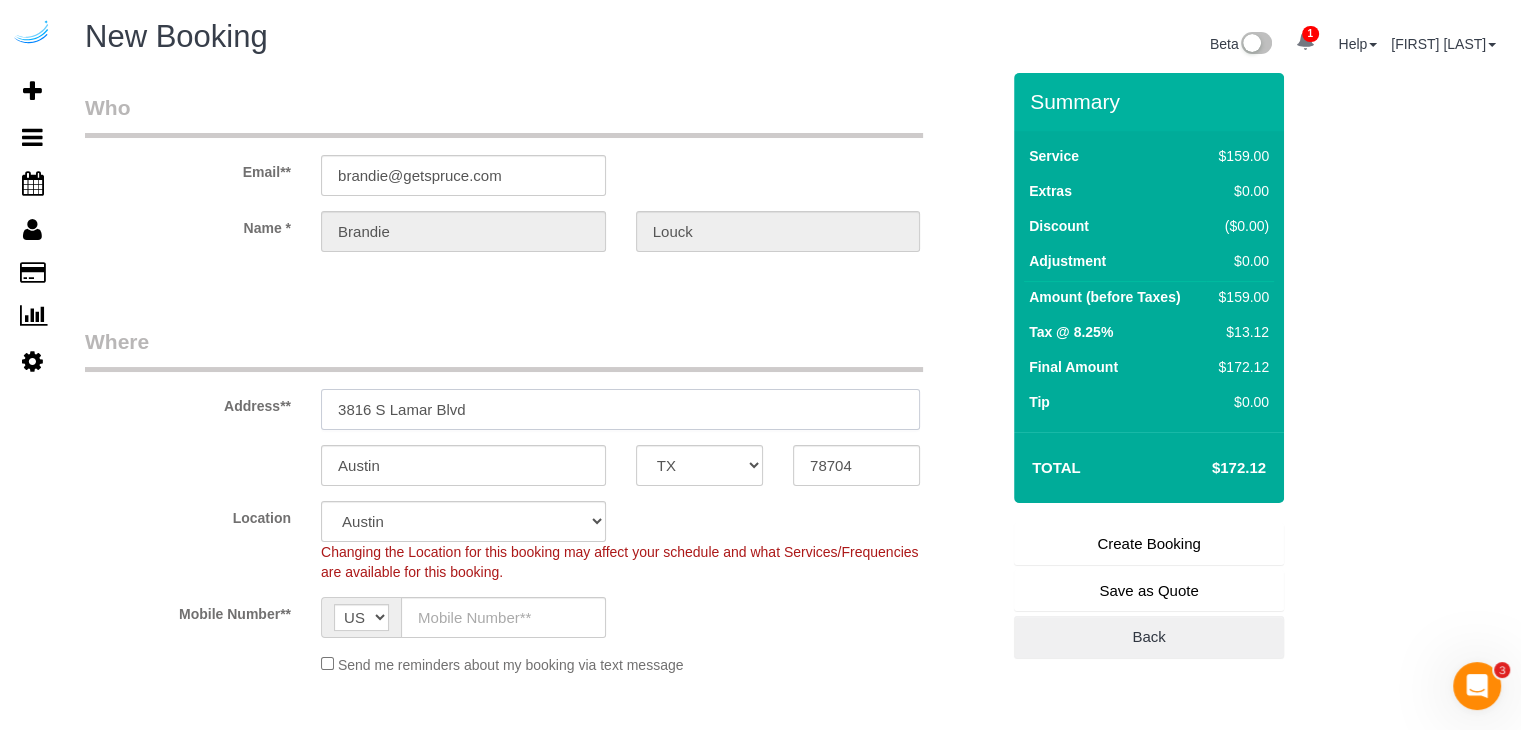 click on "3816 S Lamar Blvd" at bounding box center (620, 409) 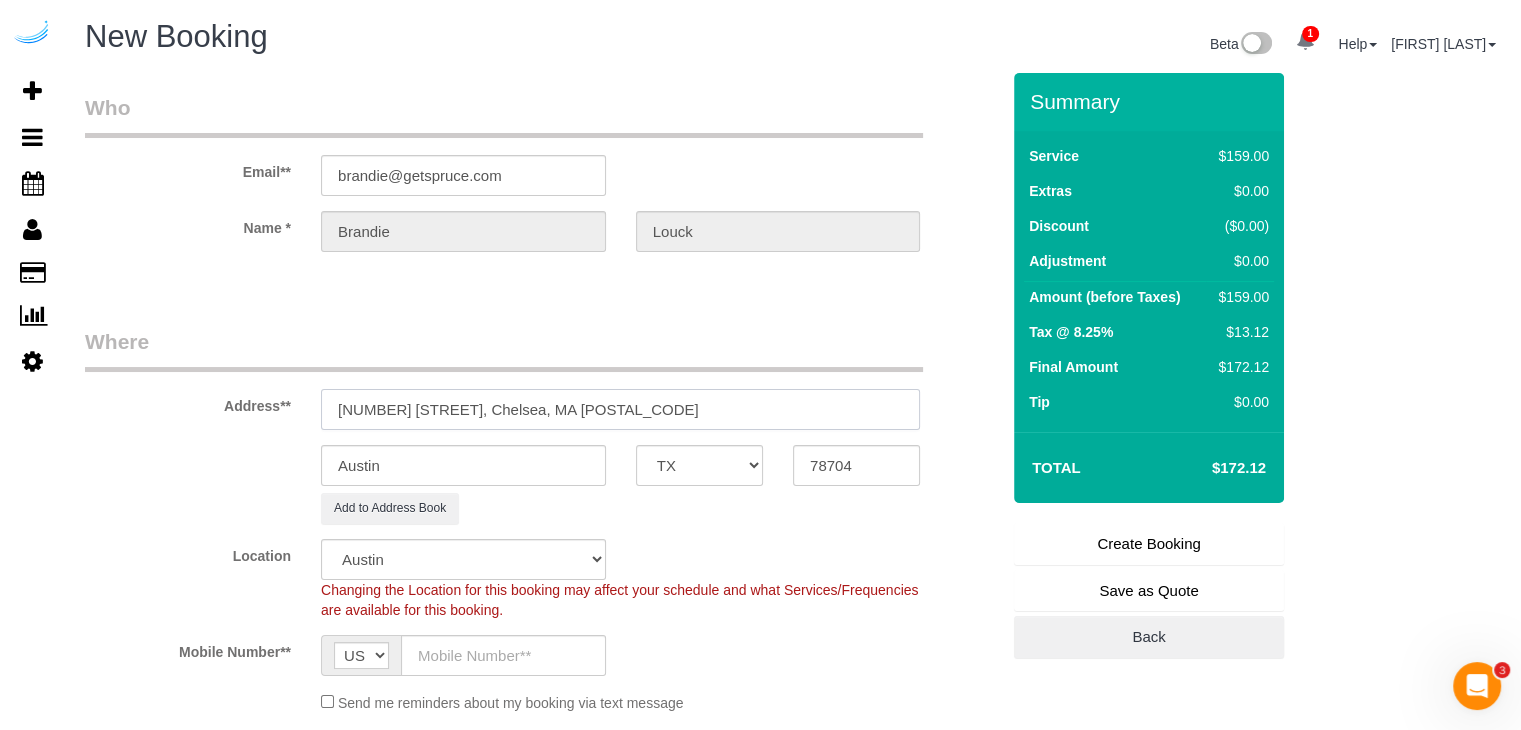 click on "100 Heard St, Chelsea, MA 02150" at bounding box center [620, 409] 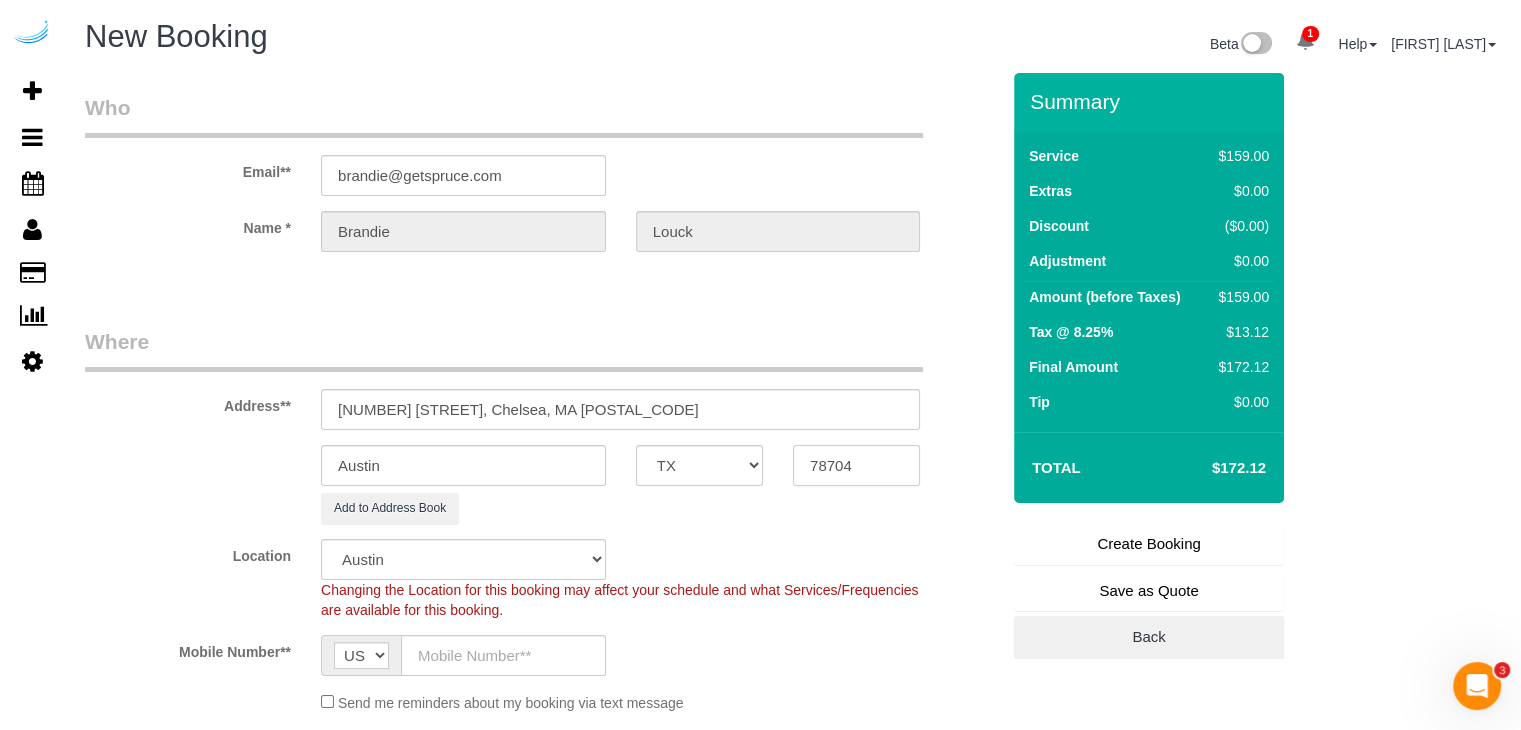 click on "78704" at bounding box center (856, 465) 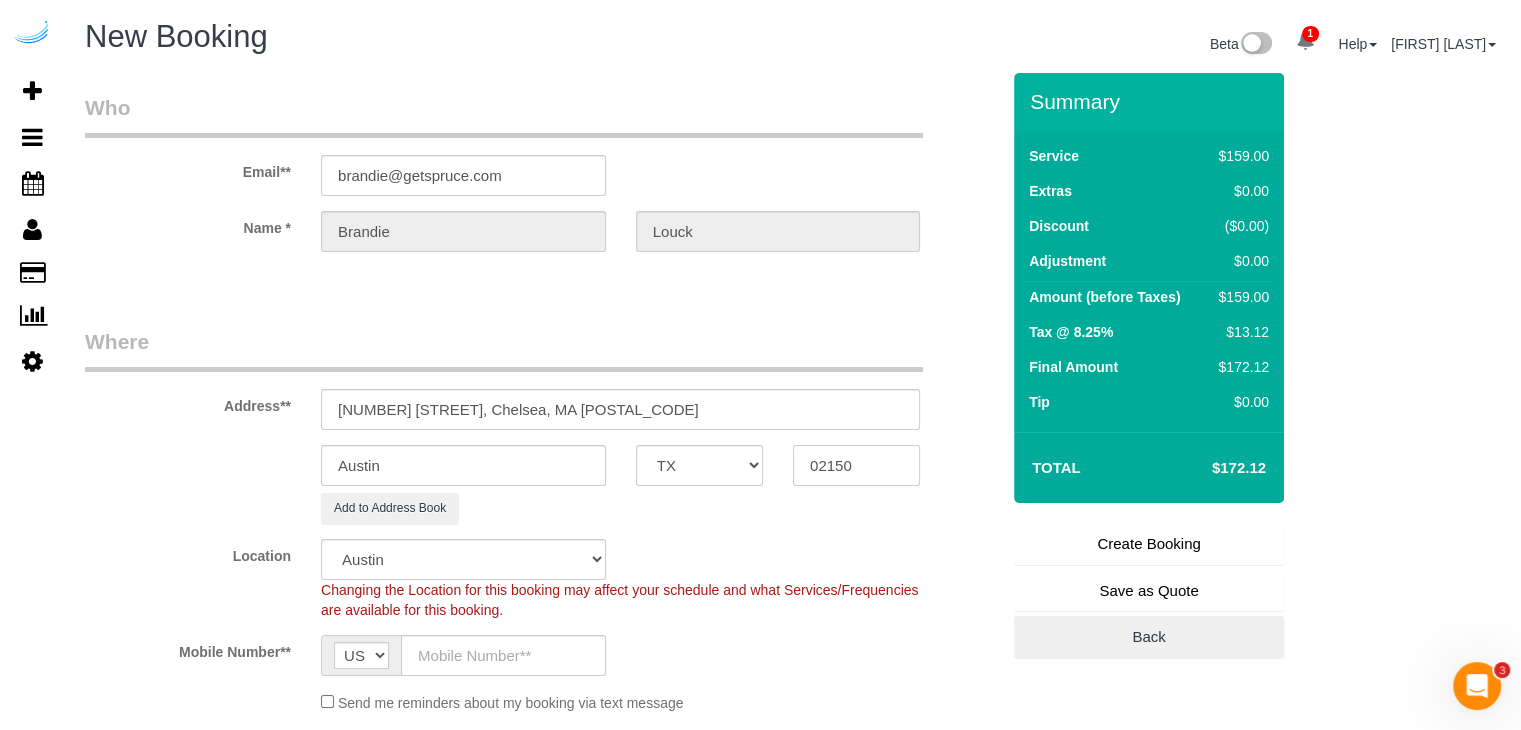 type on "02150" 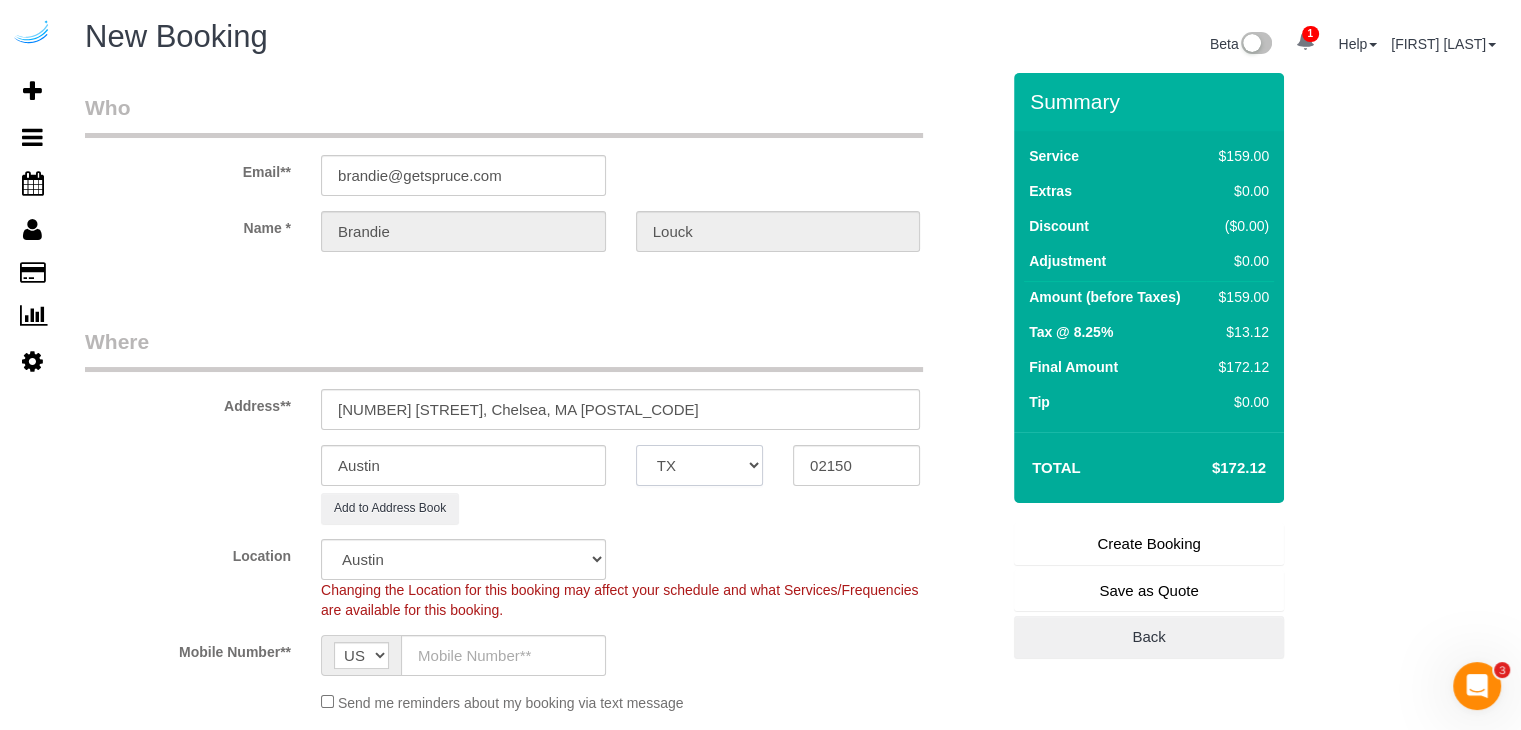 click on "AK
AL
AR
AZ
CA
CO
CT
DC
DE
FL
GA
HI
IA
ID
IL
IN
KS
KY
LA
MA
MD
ME
MI
MN
MO
MS
MT
NC
ND
NE
NH
NJ
NM
NV
NY
OH
OK
OR
PA
RI
SC
SD
TN
TX
UT
VA
VT
WA
WI
WV
WY" at bounding box center (699, 465) 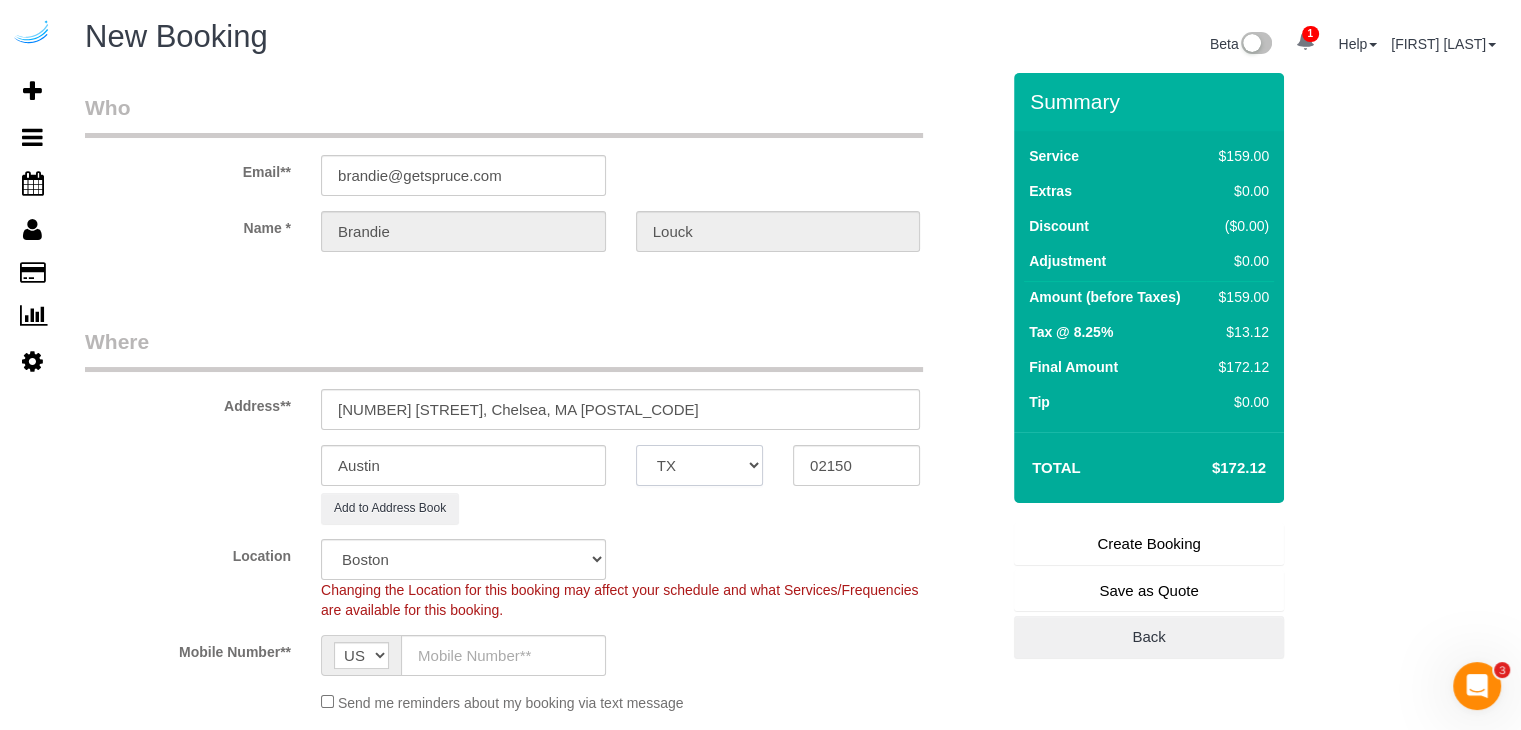 select on "object:3828" 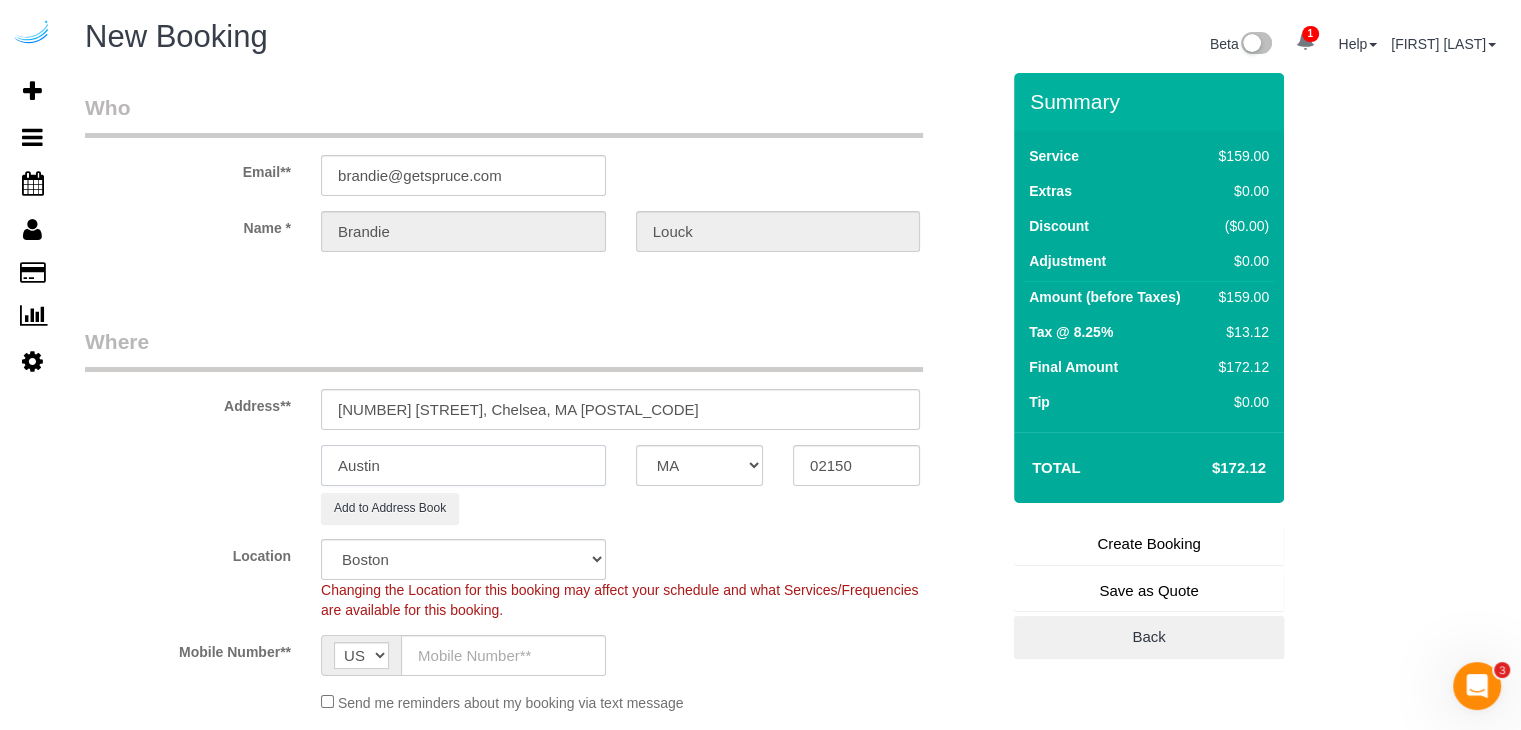 click on "Austin" at bounding box center (463, 465) 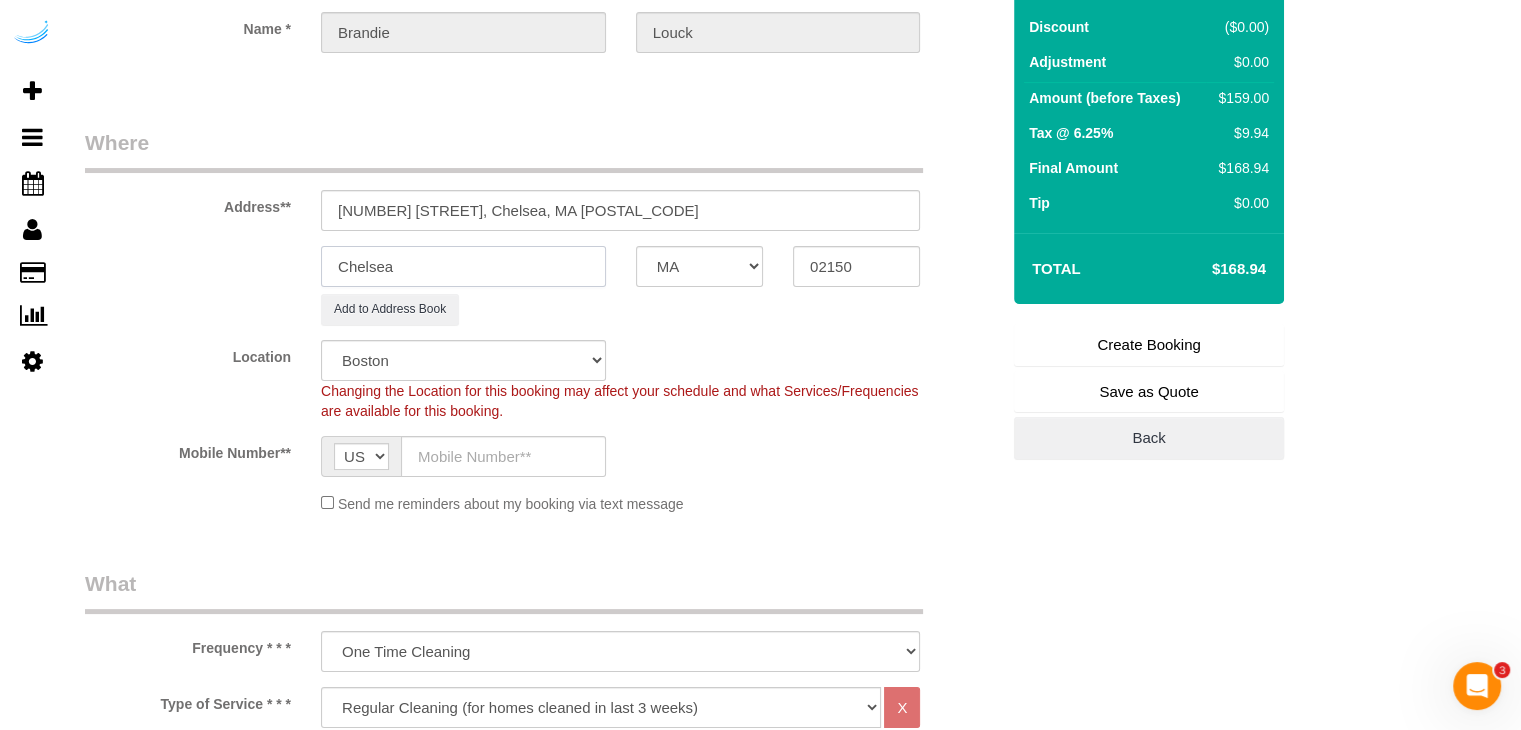 scroll, scrollTop: 200, scrollLeft: 0, axis: vertical 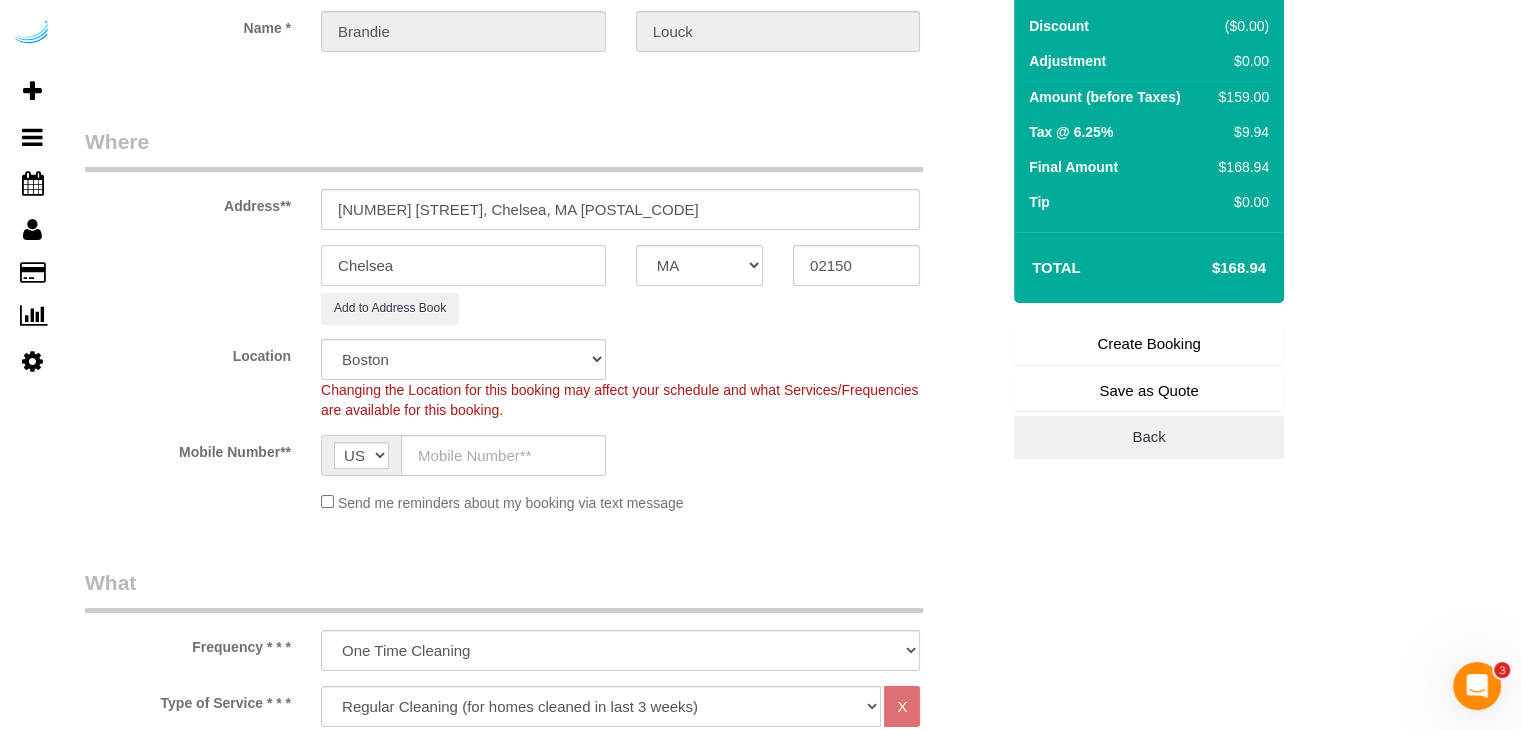 type on "Chelsea" 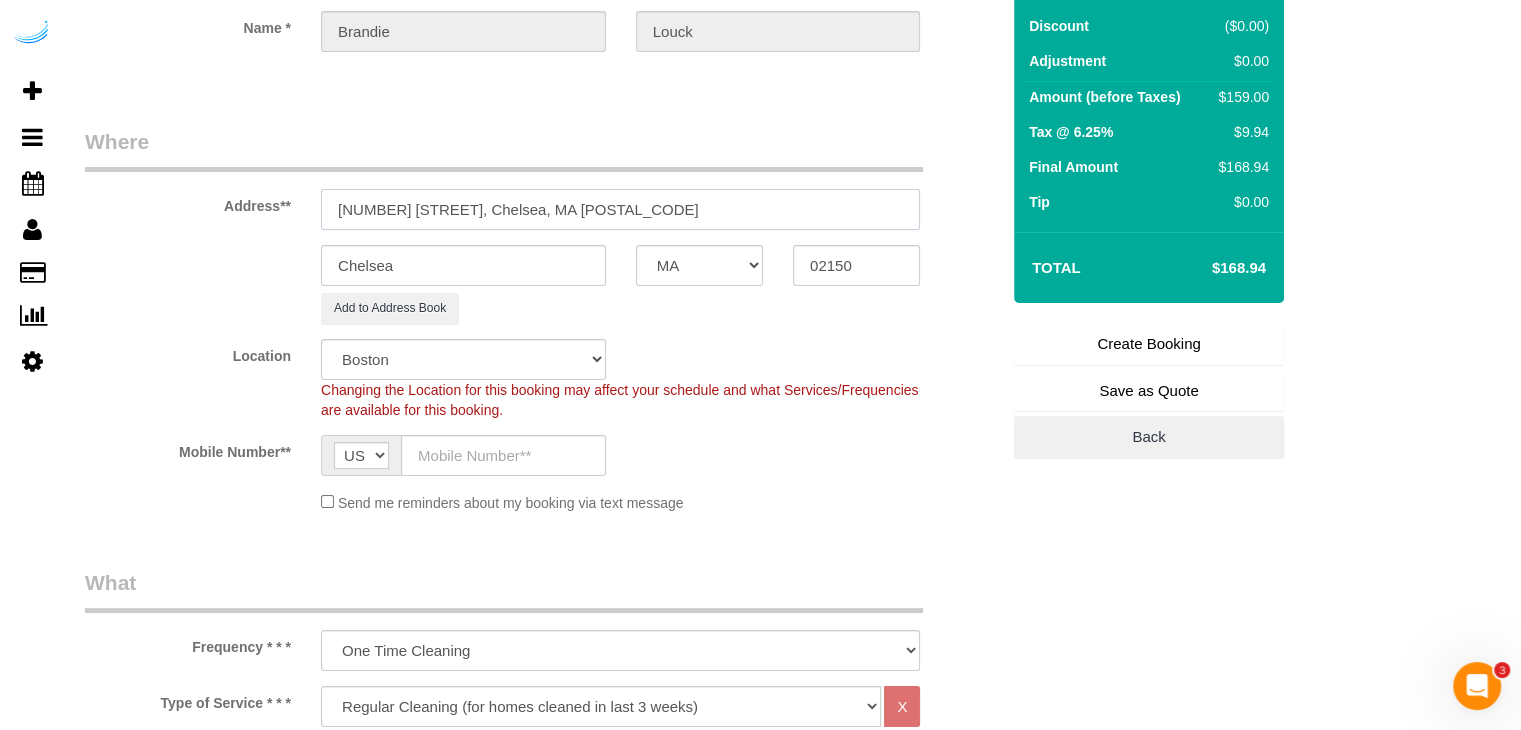 drag, startPoint x: 437, startPoint y: 211, endPoint x: 675, endPoint y: 237, distance: 239.41595 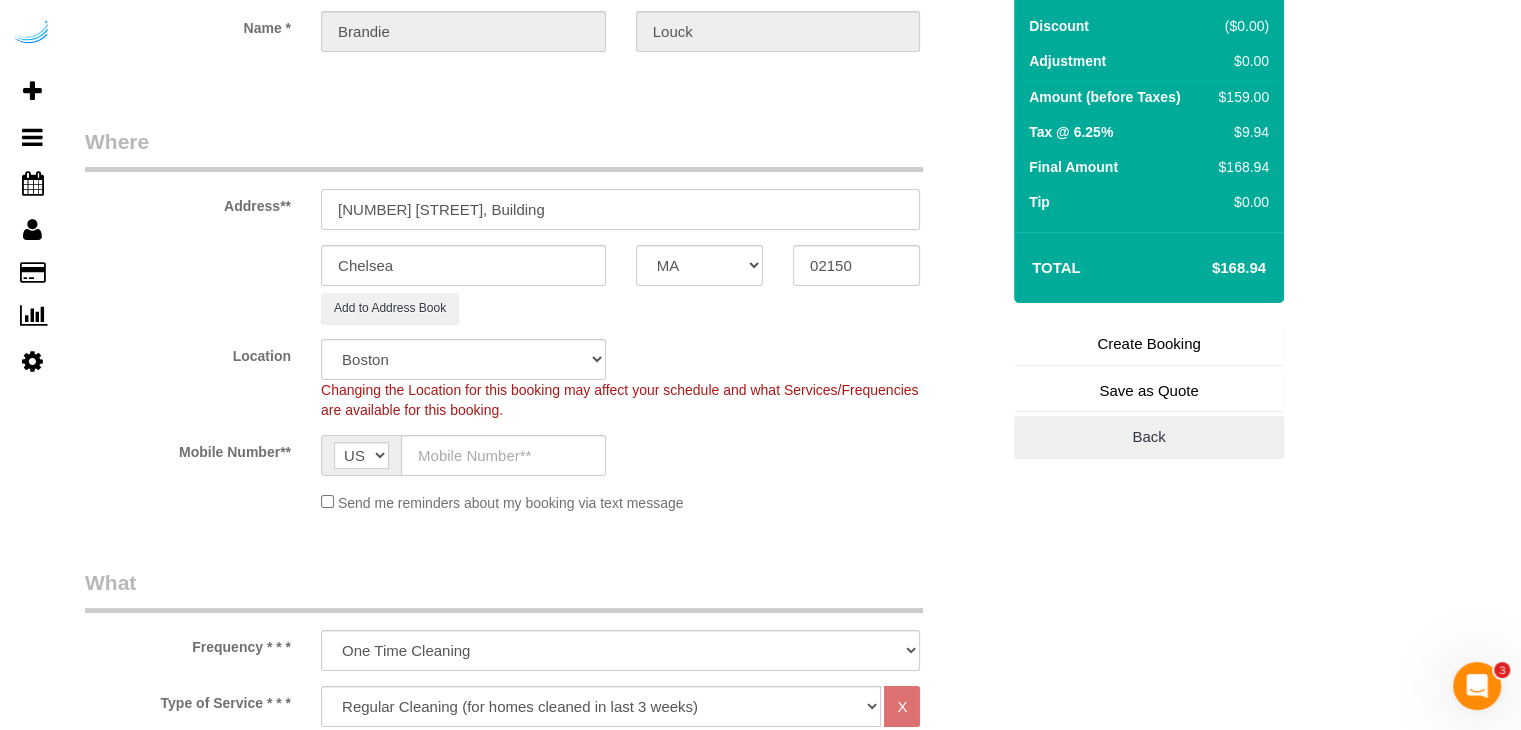 paste on "100-216" 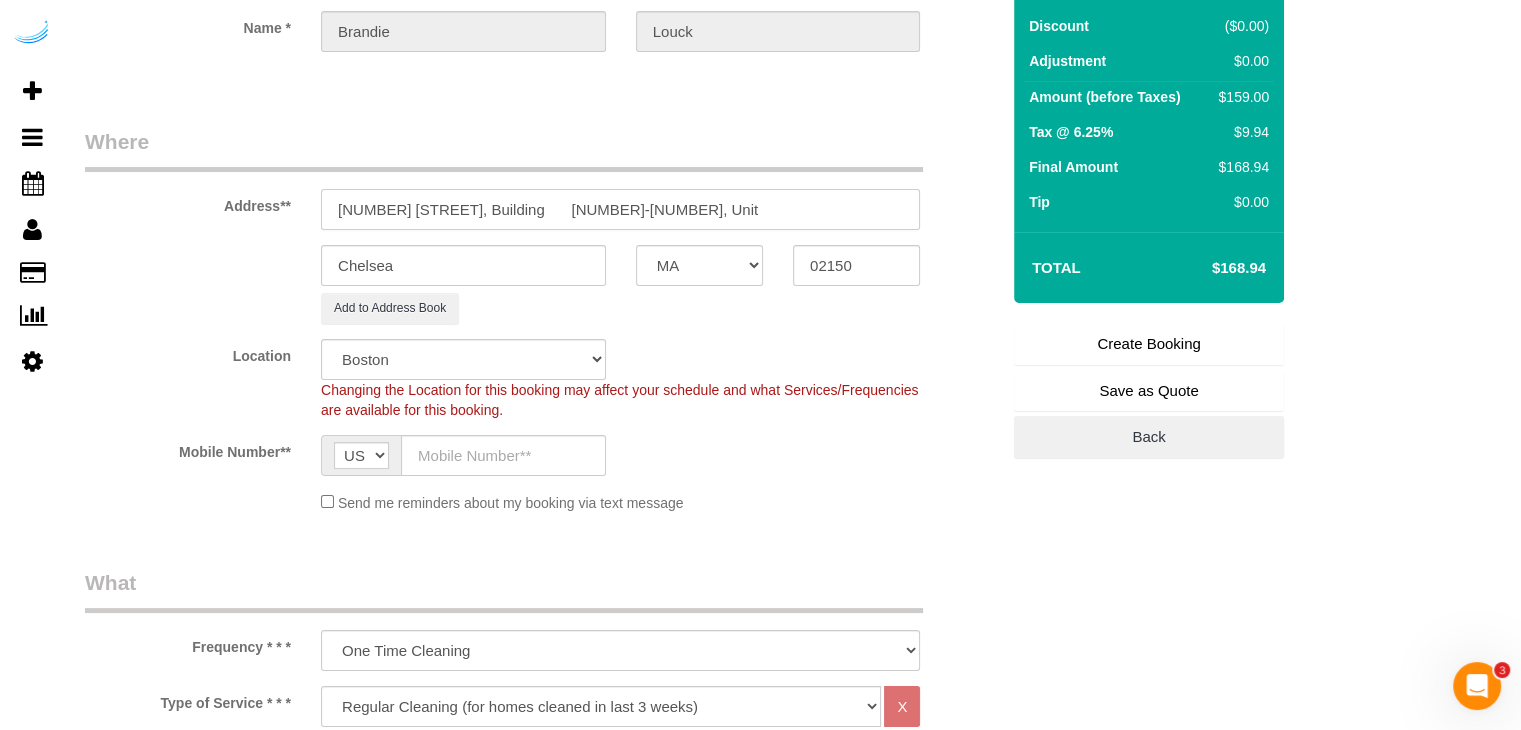 paste on "100-216" 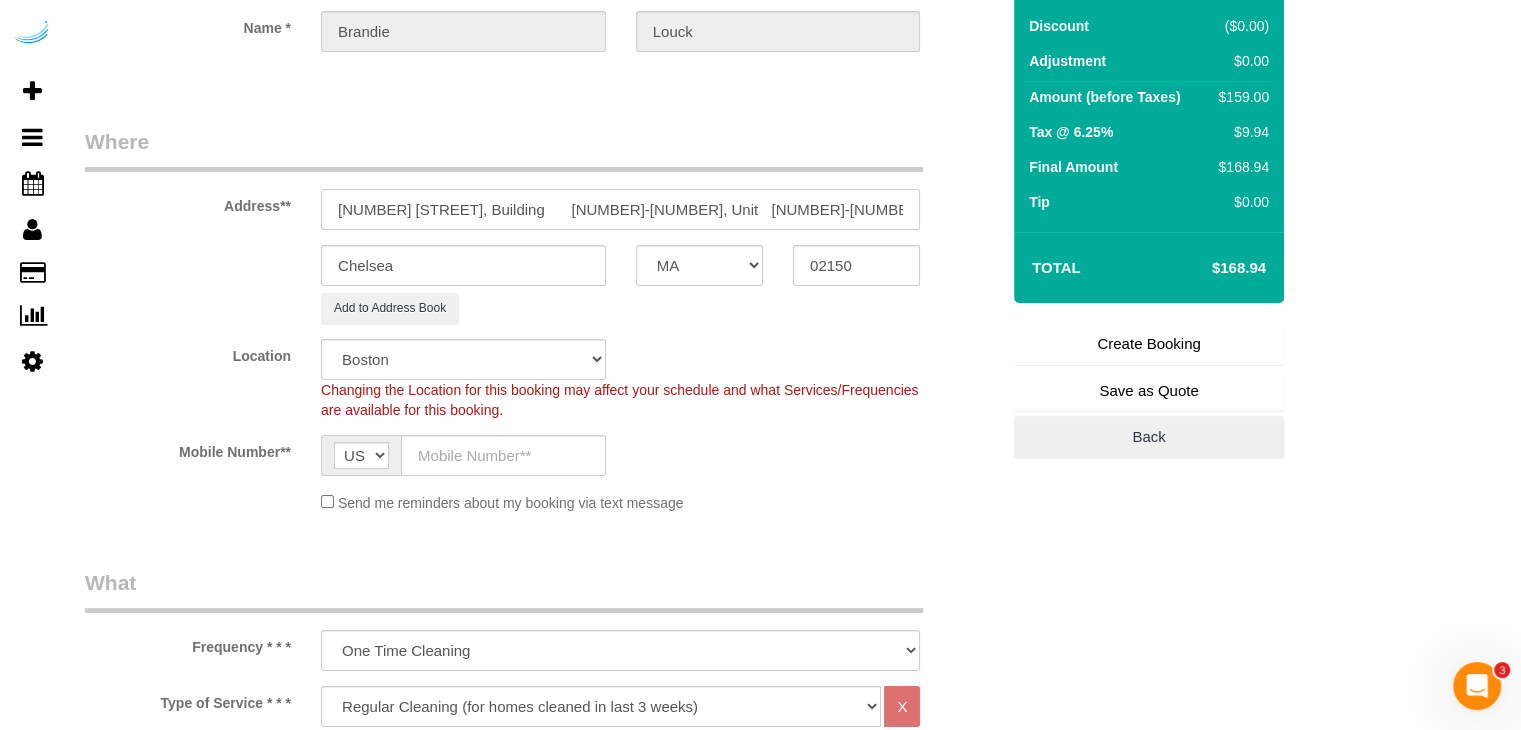 paste on "Beeraj Kaushal" 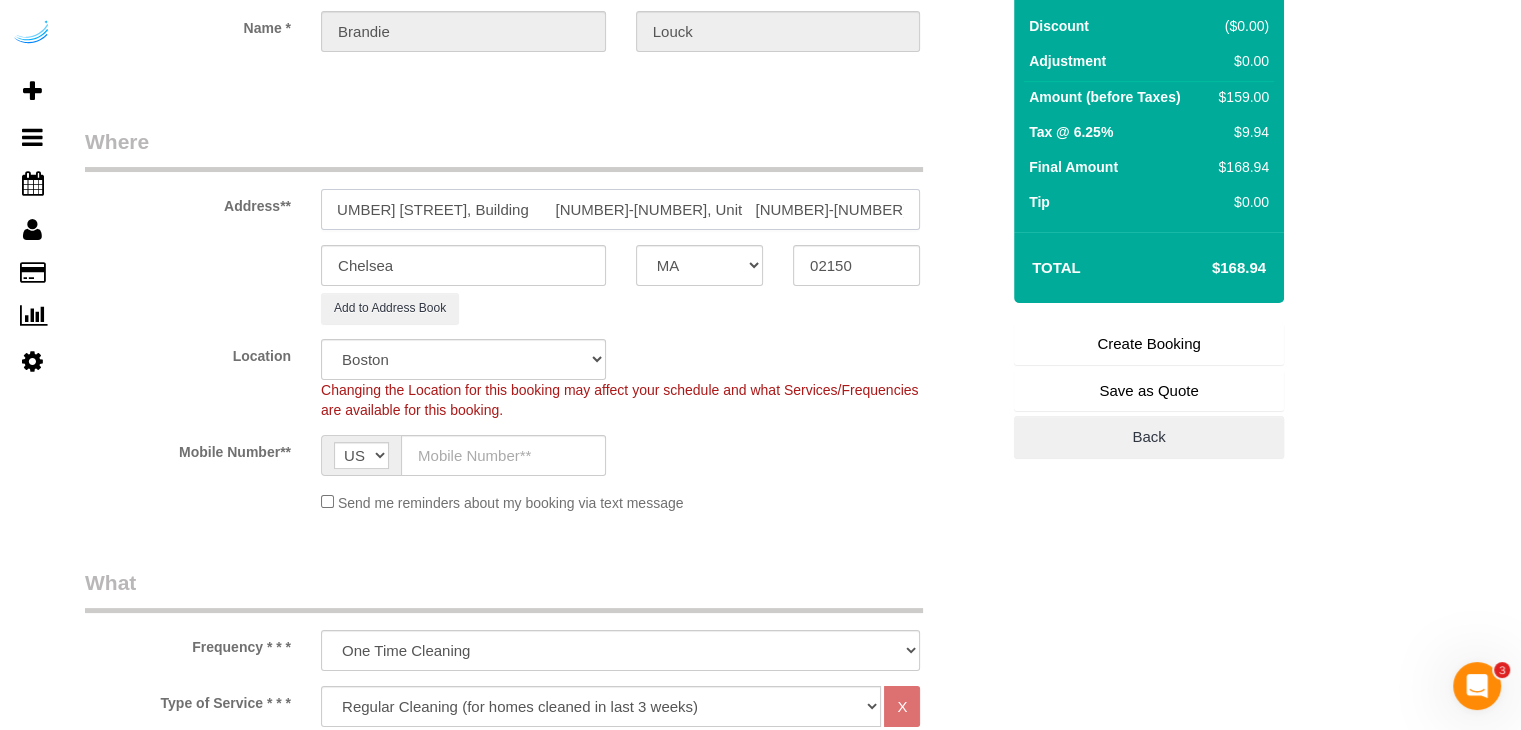 scroll, scrollTop: 0, scrollLeft: 24, axis: horizontal 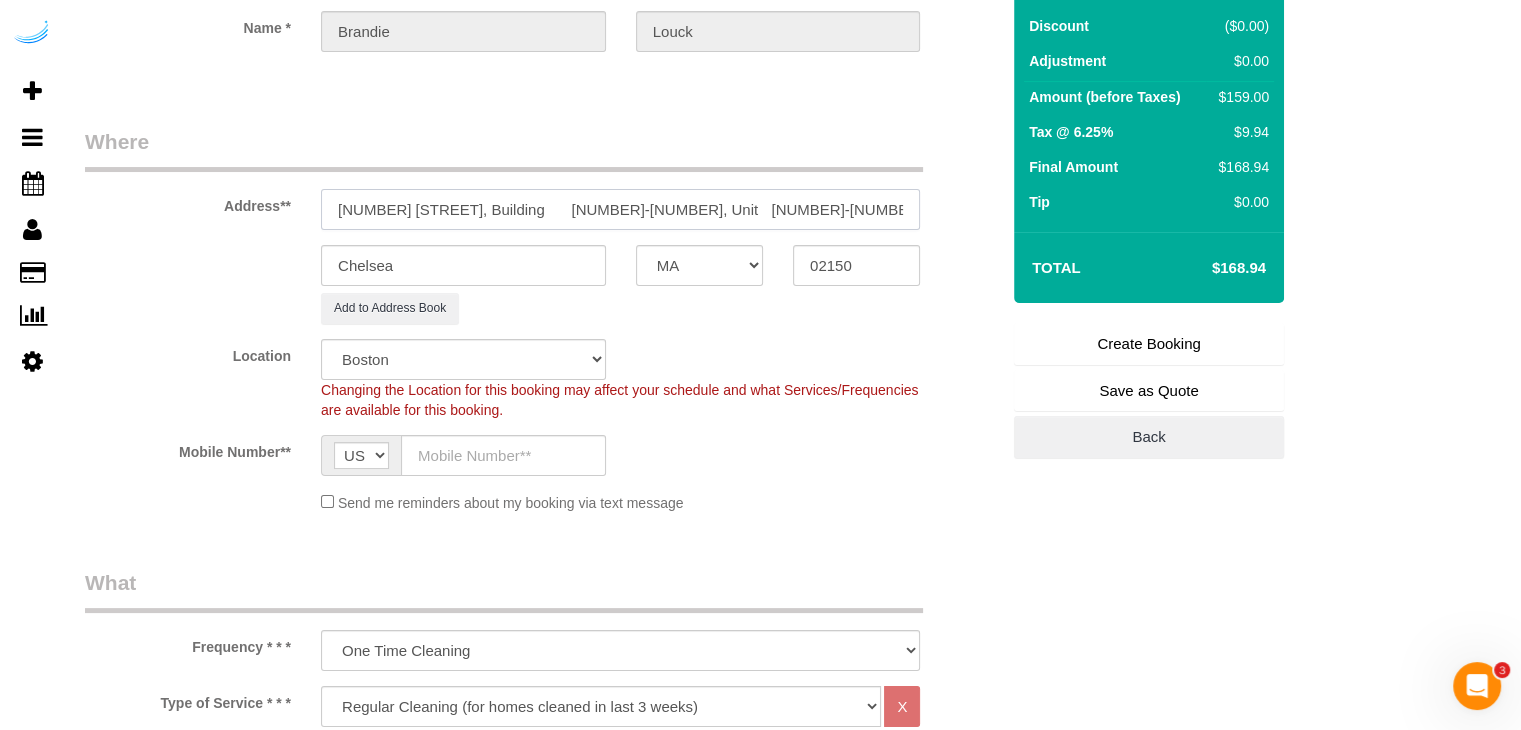 paste on "1450097" 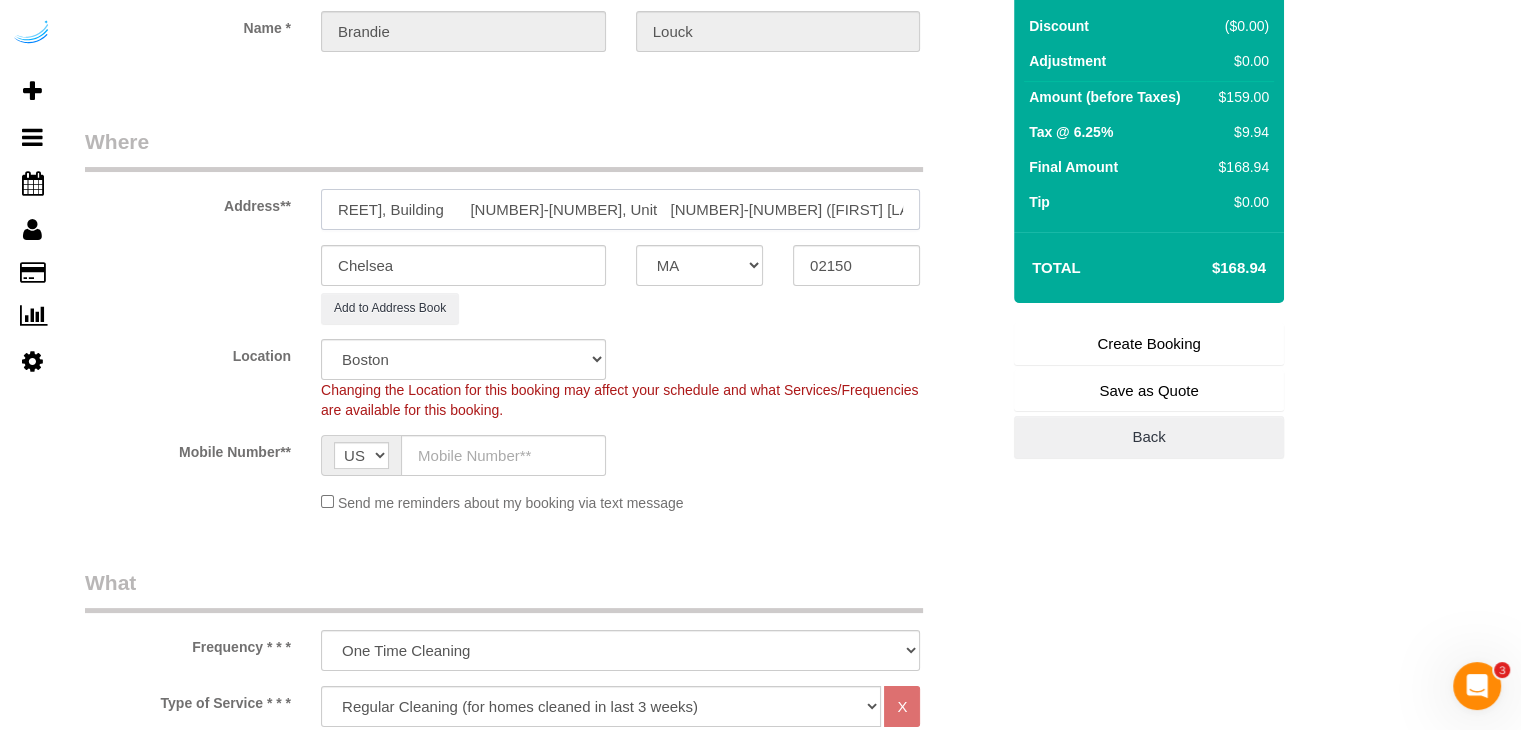 scroll, scrollTop: 0, scrollLeft: 106, axis: horizontal 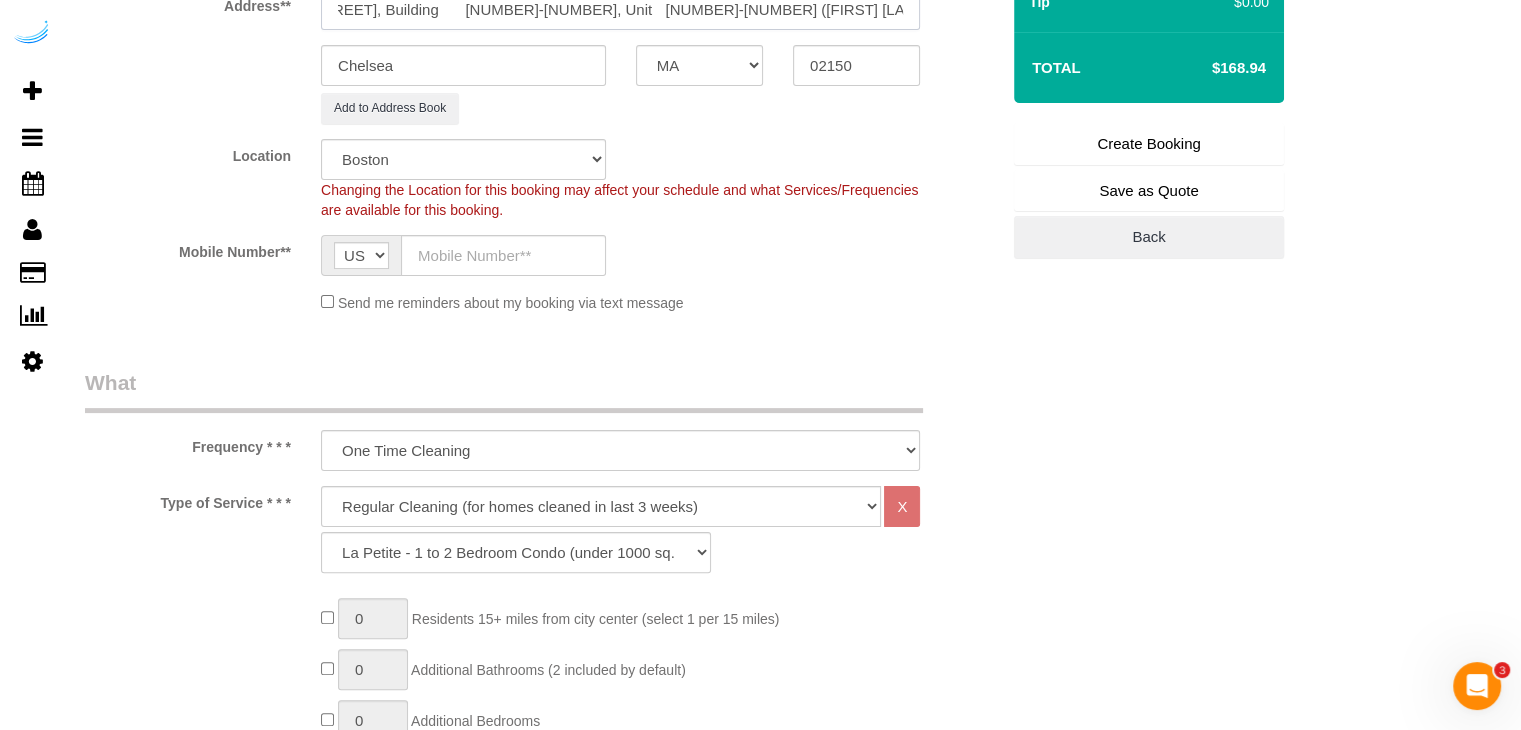 type on "100 Heard St, Building 	100-216, Unit 	100-216 (Beeraj Kaushal, One North of Boston , 1450097	)" 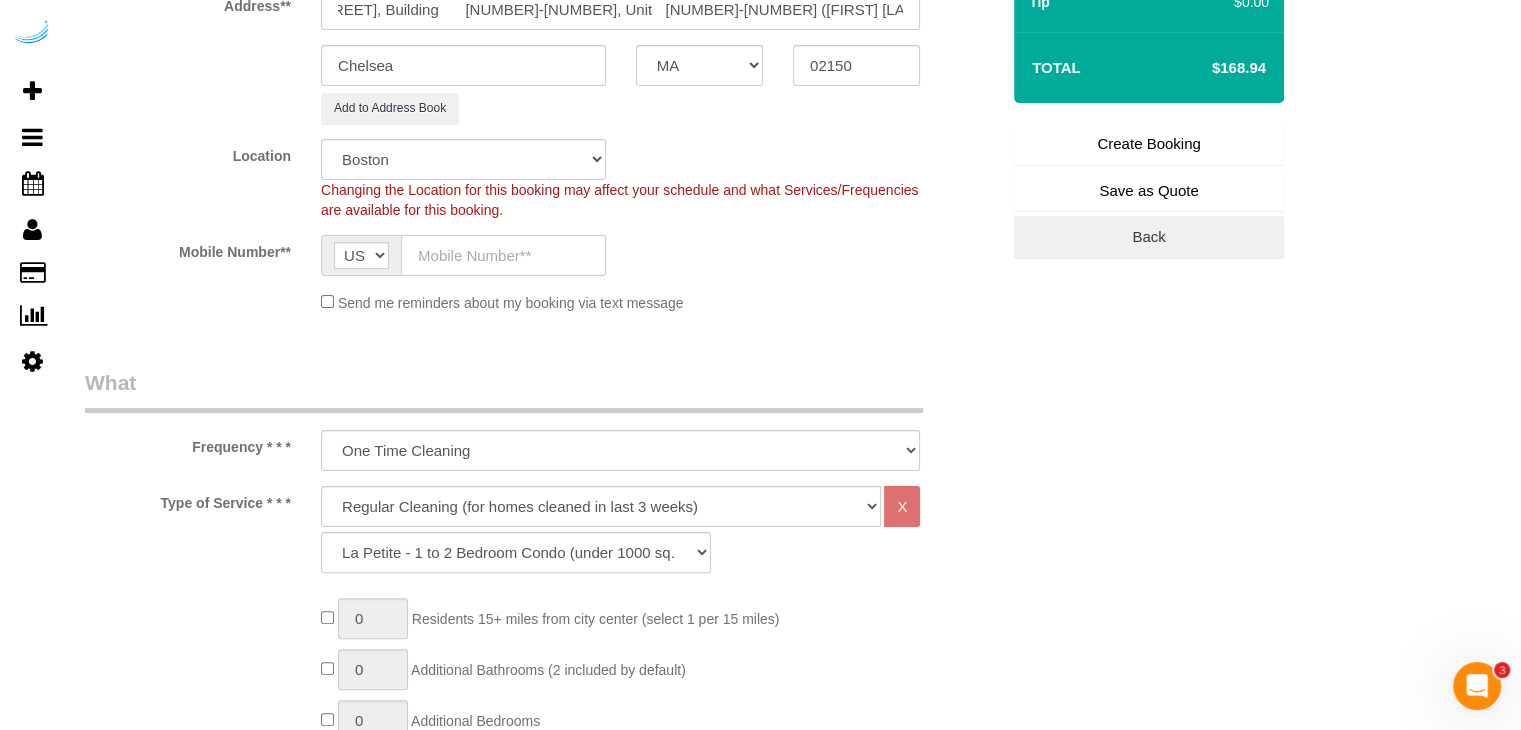 drag, startPoint x: 523, startPoint y: 237, endPoint x: 526, endPoint y: 253, distance: 16.27882 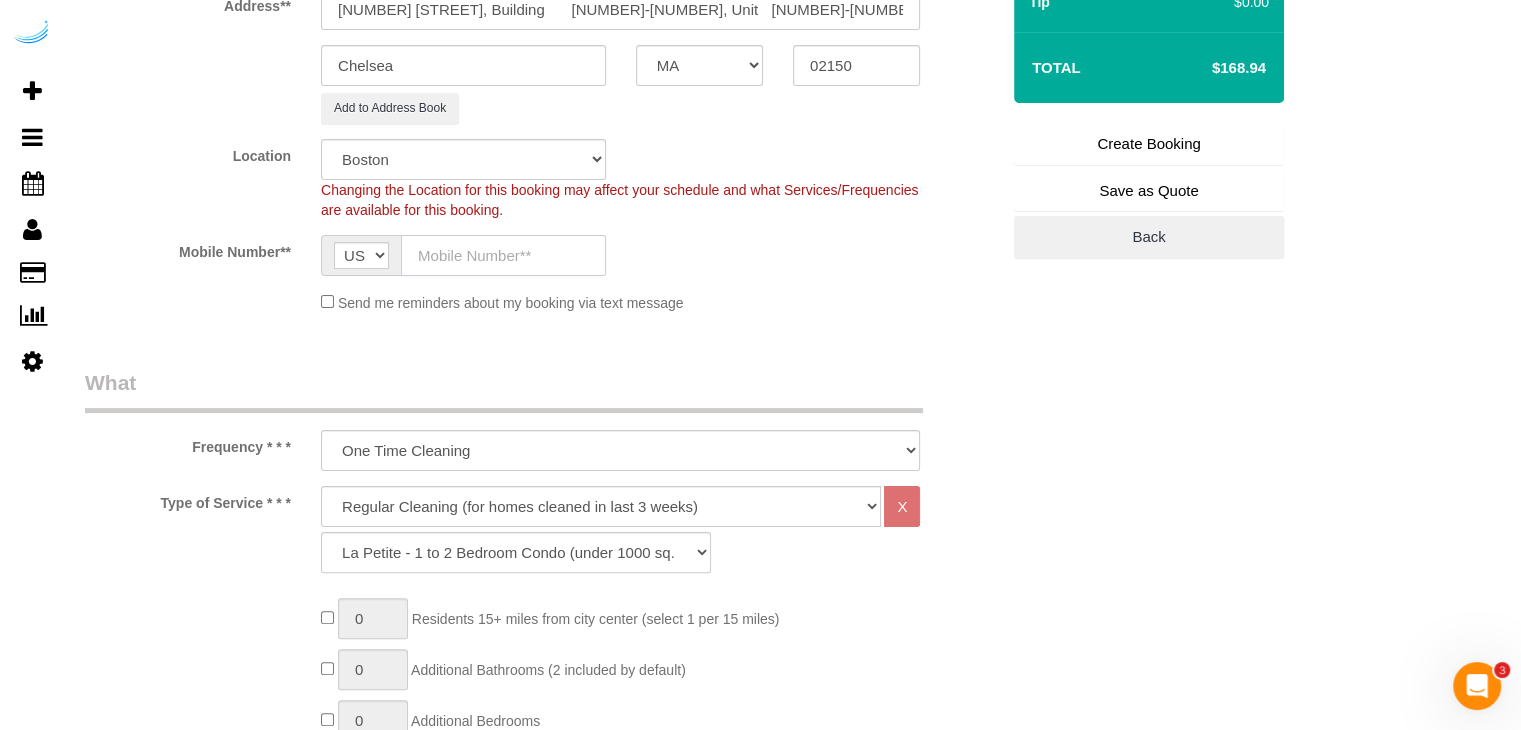 type on "(512) 444-3607" 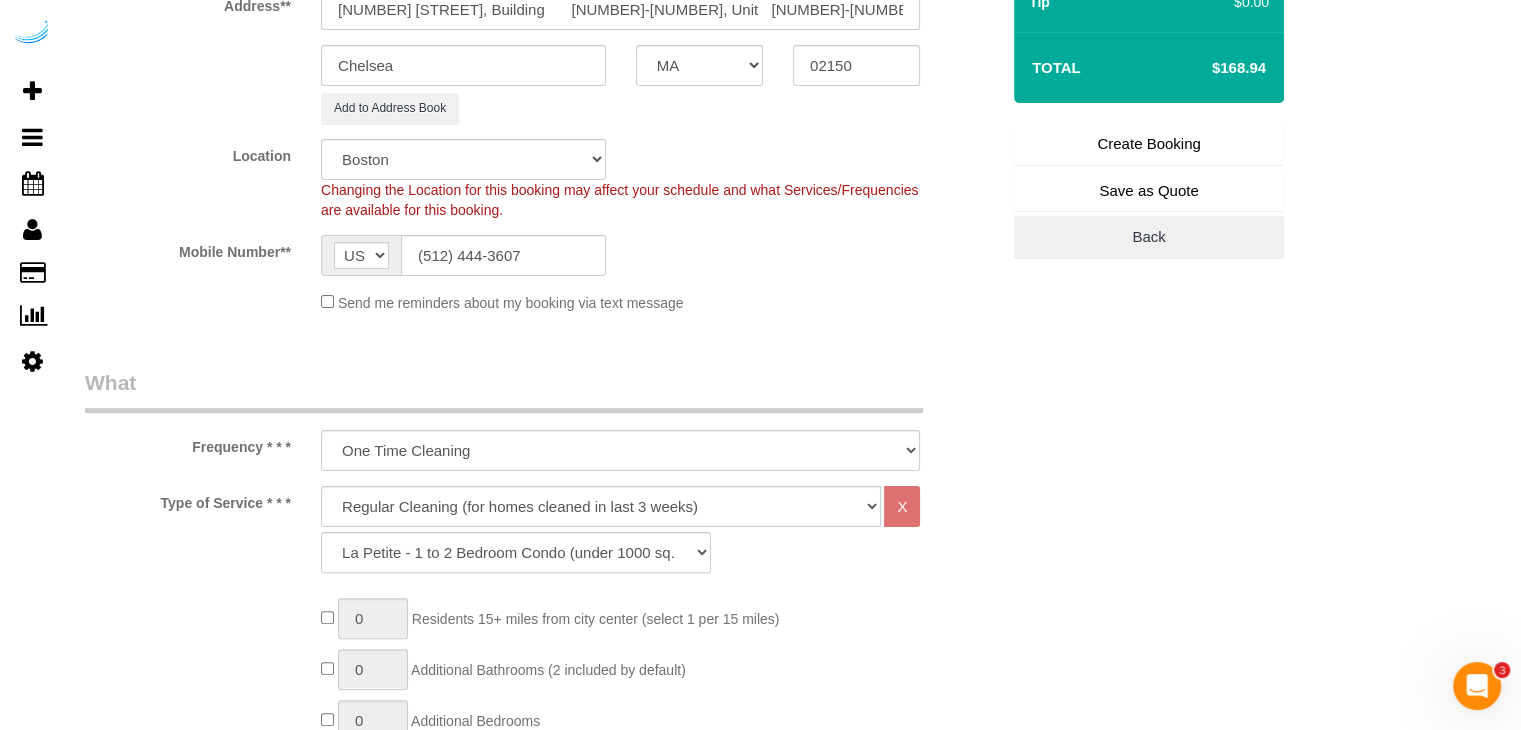 type on "Brandie Louck" 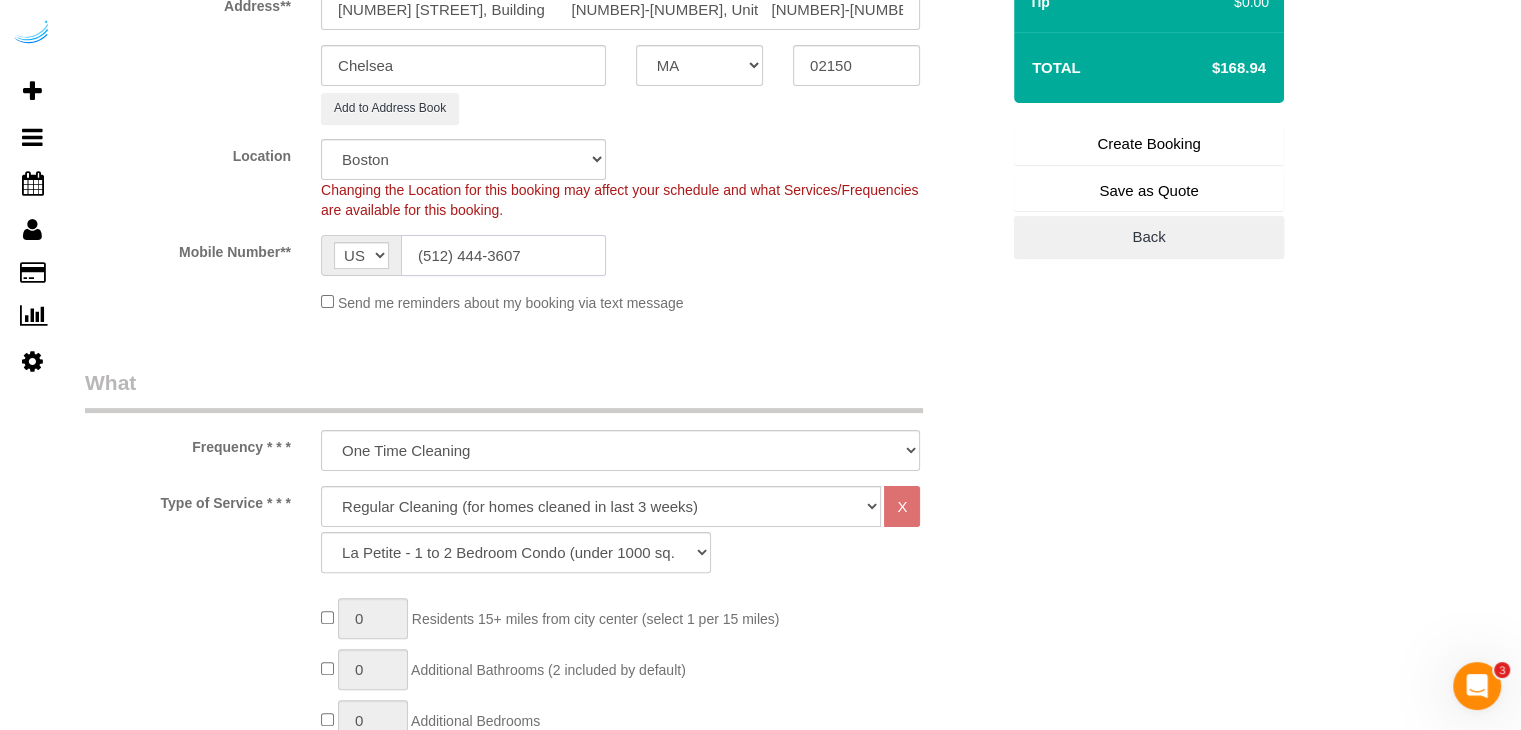 type on "(512) 444-3607" 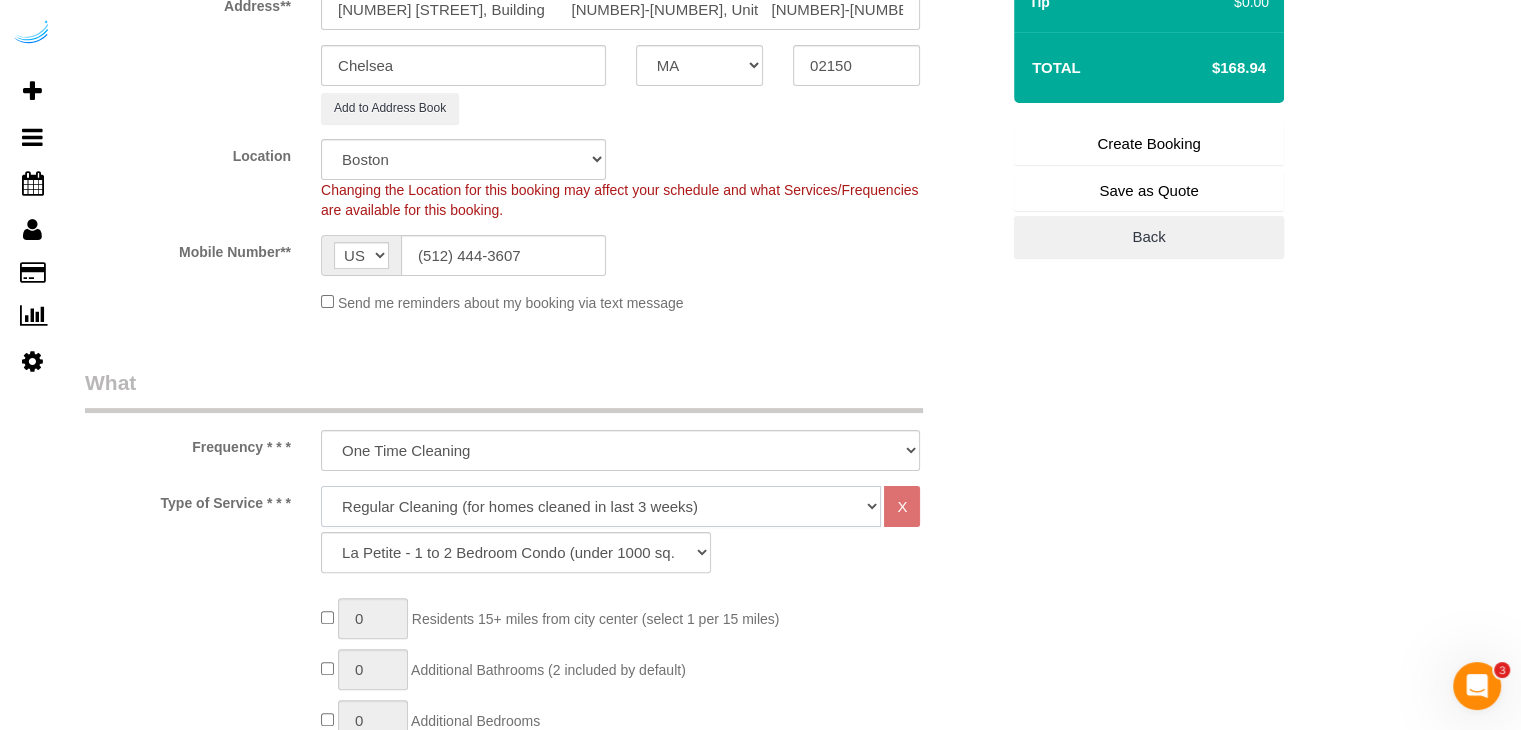 drag, startPoint x: 552, startPoint y: 493, endPoint x: 524, endPoint y: 509, distance: 32.24903 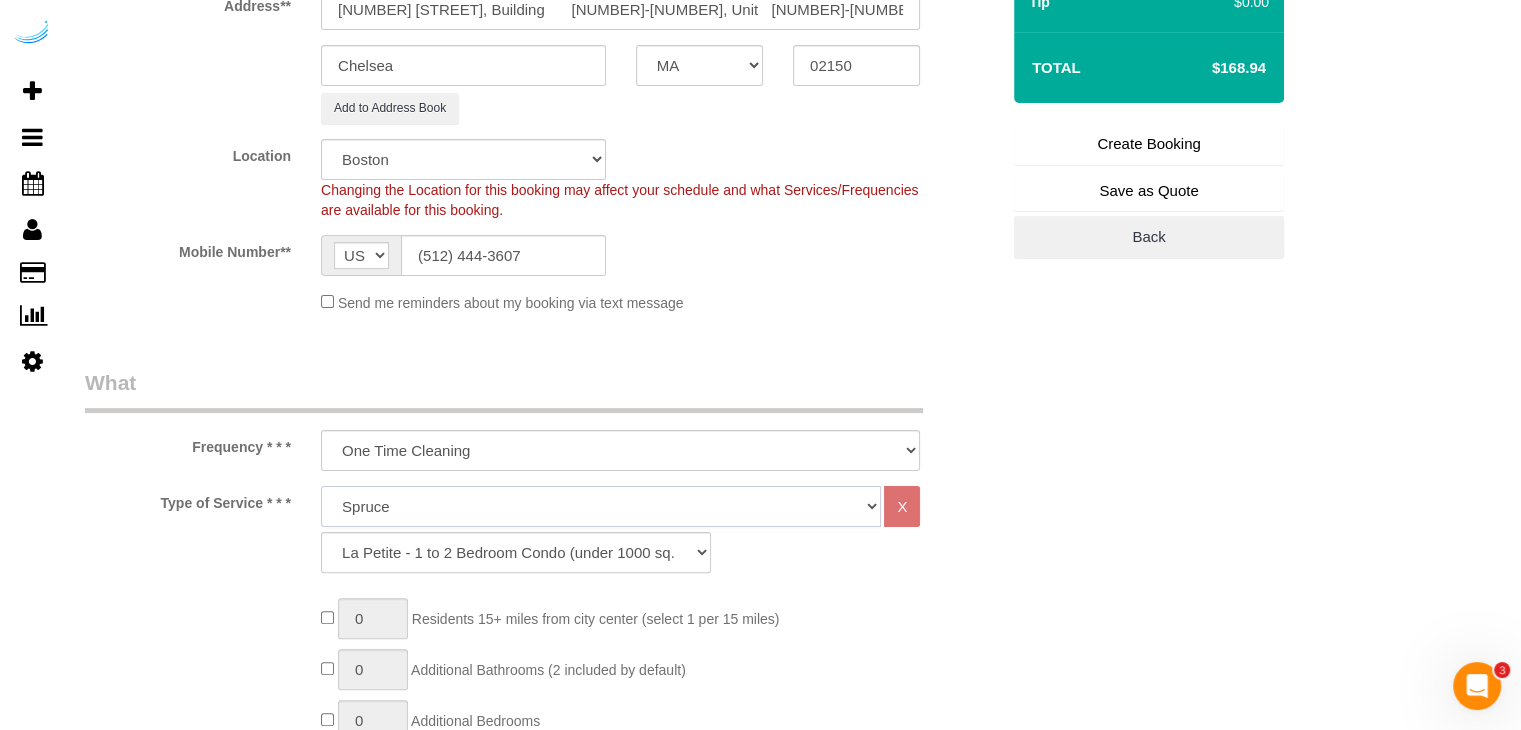 click on "Deep Cleaning (for homes that have not been cleaned in 3+ weeks) Spruce Regular Cleaning (for homes cleaned in last 3 weeks) Moving Cleanup (to clean home for new tenants) Post Construction Cleaning Vacation Rental Cleaning Hourly" 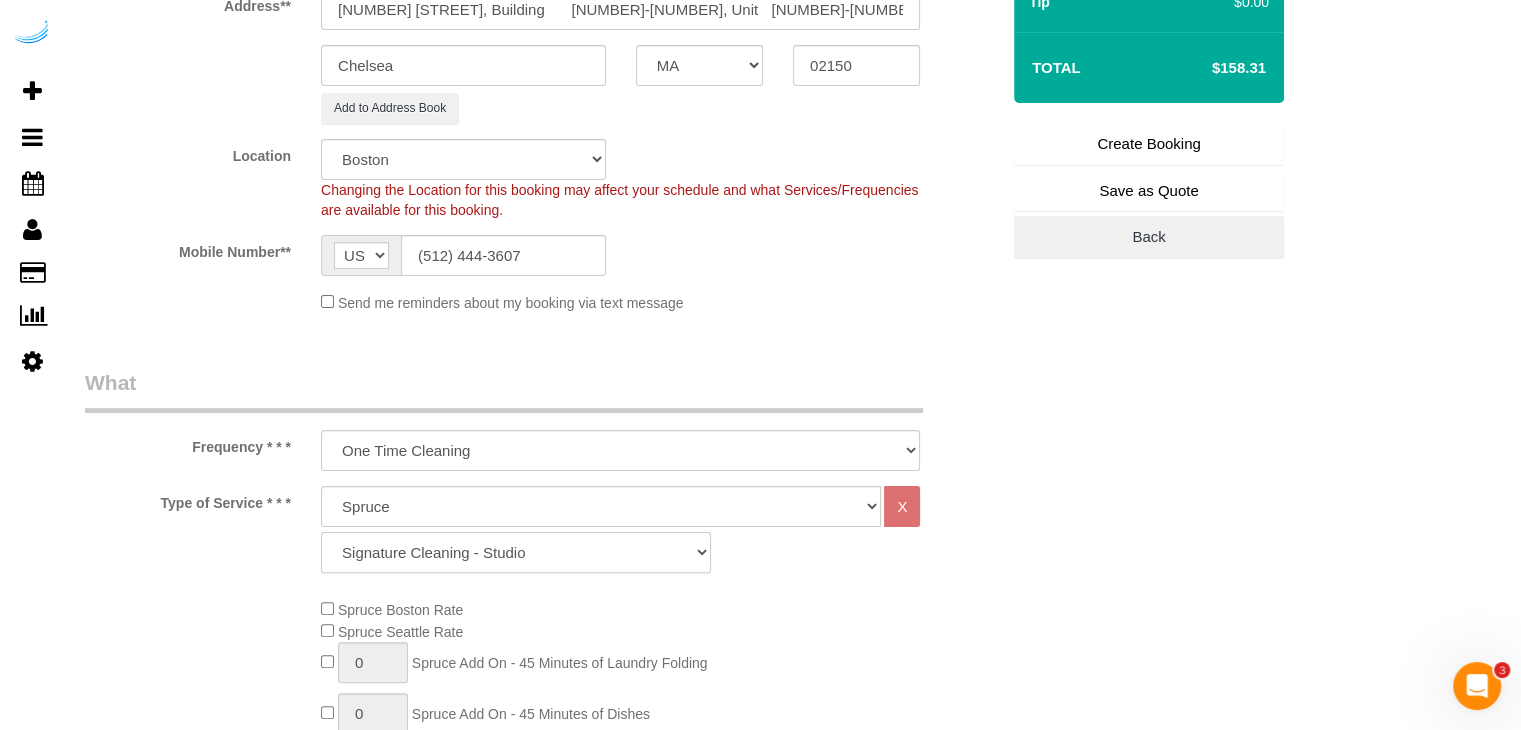 click on "Signature Cleaning - Studio Signature Cleaning - 1 Bed 1 Bath Signature Cleaning - 1 Bed 1.5 Bath Signature Cleaning - 1 Bed 1 Bath + Study Signature Cleaning - 1 Bed 2 Bath Signature Cleaning - 2 Bed 1 Bath Signature Cleaning - 2 Bed 2 Bath Signature Cleaning - 2 Bed 2.5 Bath Signature Cleaning - 2 Bed 2 Bath + Study Signature Cleaning - 3 Bed 2 Bath Signature Cleaning - 3 Bed 3 Bath Signature Cleaning - 4 Bed 2 Bath Signature Cleaning - 4 Bed 4 Bath Signature Cleaning - 5 Bed 4 Bath Signature Cleaning - 5 Bed 5 Bath Signature Cleaning - 6 Bed 6 Bath Premium Cleaning - Studio Premium Cleaning - 1 Bed 1 Bath Premium Cleaning - 1 Bed 1.5 Bath Premium Cleaning - 1 Bed 1 Bath + Study Premium Cleaning - 1 Bed 2 Bath Premium Cleaning - 2 Bed 1 Bath Premium Cleaning - 2 Bed 2 Bath Premium Cleaning - 2 Bed 2.5 Bath Premium Cleaning - 2 Bed 2 Bath + Study Premium Cleaning - 3 Bed 2 Bath Premium Cleaning - 3 Bed 3 Bath Premium Cleaning - 4 Bed 2 Bath Premium Cleaning - 4 Bed 4 Bath Premium Cleaning - 5 Bed 4 Bath" 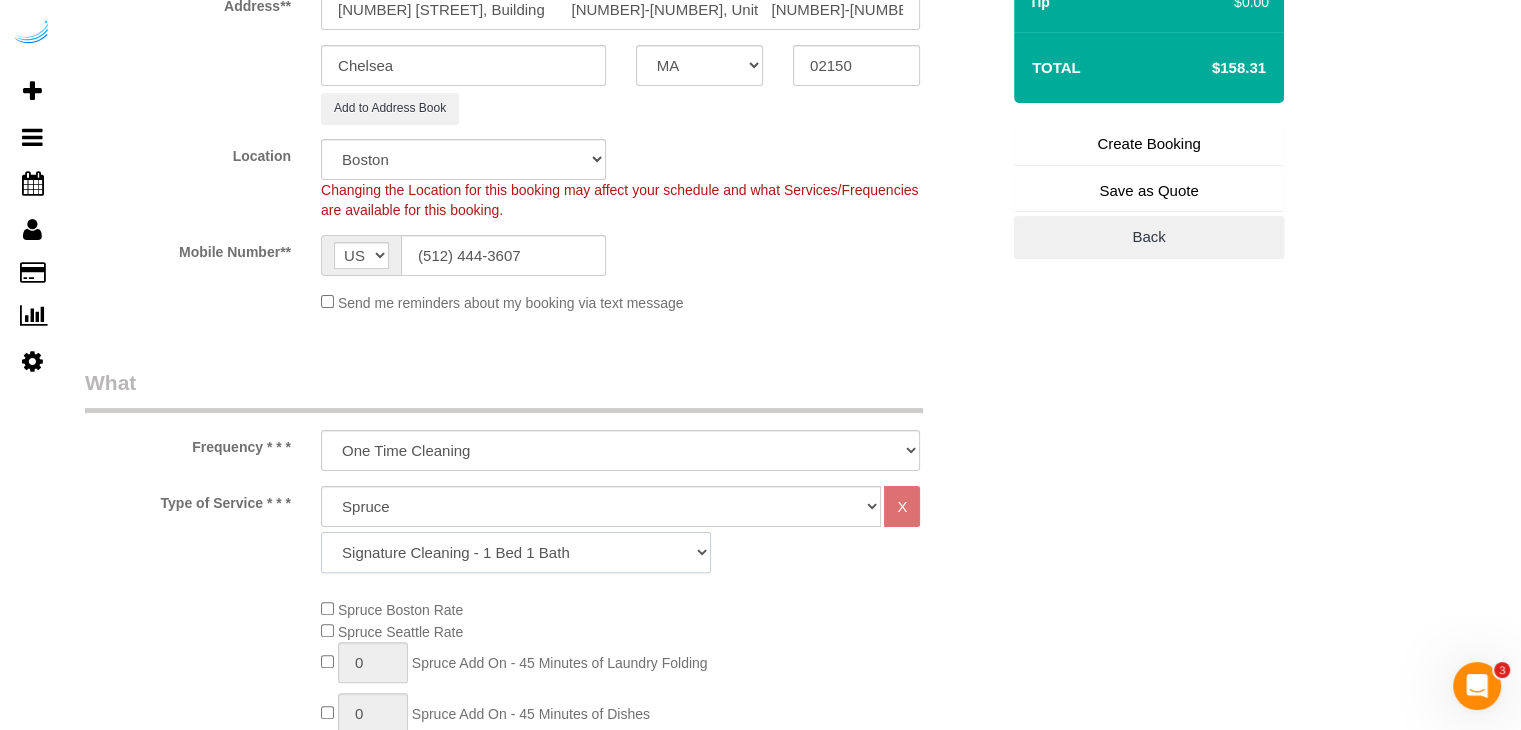 click on "Signature Cleaning - Studio Signature Cleaning - 1 Bed 1 Bath Signature Cleaning - 1 Bed 1.5 Bath Signature Cleaning - 1 Bed 1 Bath + Study Signature Cleaning - 1 Bed 2 Bath Signature Cleaning - 2 Bed 1 Bath Signature Cleaning - 2 Bed 2 Bath Signature Cleaning - 2 Bed 2.5 Bath Signature Cleaning - 2 Bed 2 Bath + Study Signature Cleaning - 3 Bed 2 Bath Signature Cleaning - 3 Bed 3 Bath Signature Cleaning - 4 Bed 2 Bath Signature Cleaning - 4 Bed 4 Bath Signature Cleaning - 5 Bed 4 Bath Signature Cleaning - 5 Bed 5 Bath Signature Cleaning - 6 Bed 6 Bath Premium Cleaning - Studio Premium Cleaning - 1 Bed 1 Bath Premium Cleaning - 1 Bed 1.5 Bath Premium Cleaning - 1 Bed 1 Bath + Study Premium Cleaning - 1 Bed 2 Bath Premium Cleaning - 2 Bed 1 Bath Premium Cleaning - 2 Bed 2 Bath Premium Cleaning - 2 Bed 2.5 Bath Premium Cleaning - 2 Bed 2 Bath + Study Premium Cleaning - 3 Bed 2 Bath Premium Cleaning - 3 Bed 3 Bath Premium Cleaning - 4 Bed 2 Bath Premium Cleaning - 4 Bed 4 Bath Premium Cleaning - 5 Bed 4 Bath" 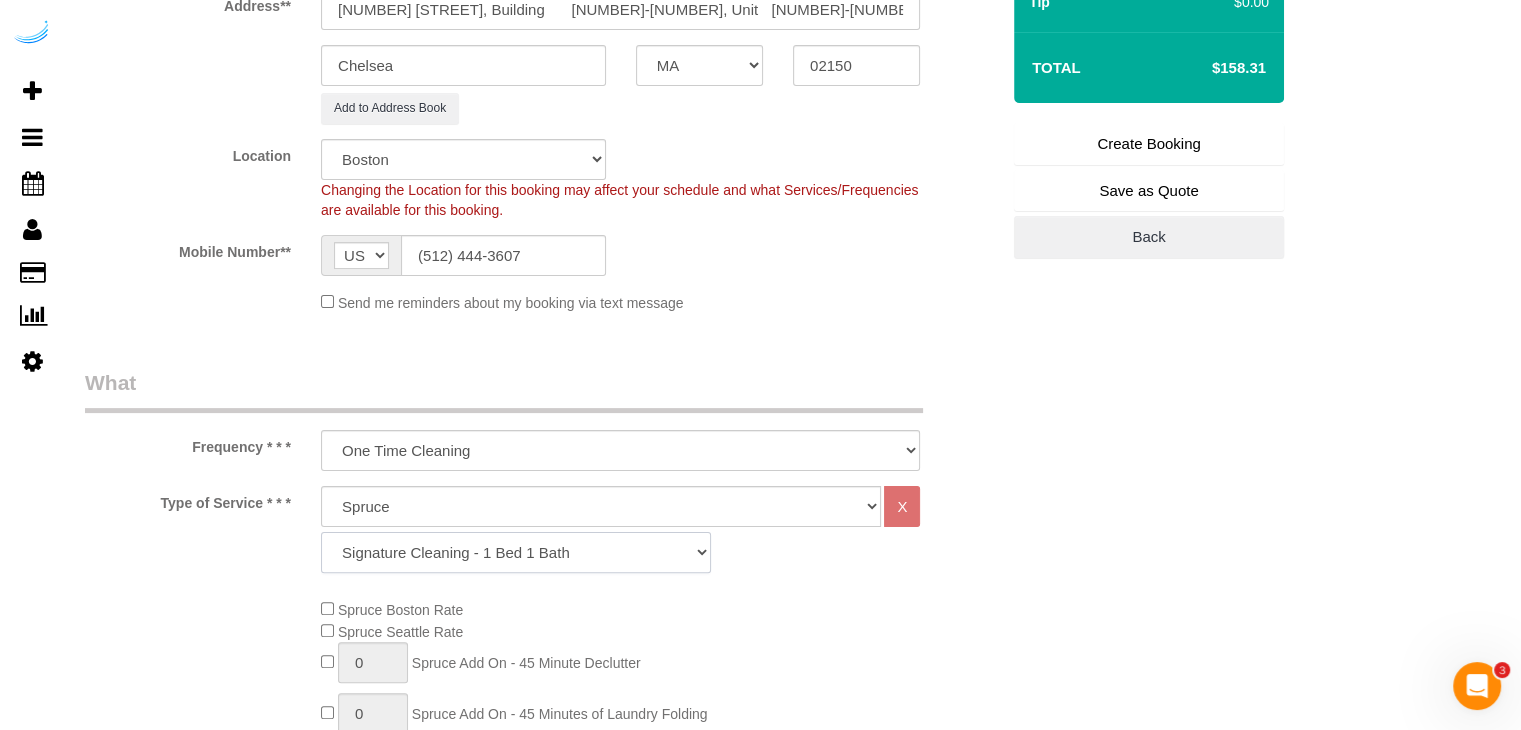 drag, startPoint x: 584, startPoint y: 563, endPoint x: 587, endPoint y: 535, distance: 28.160255 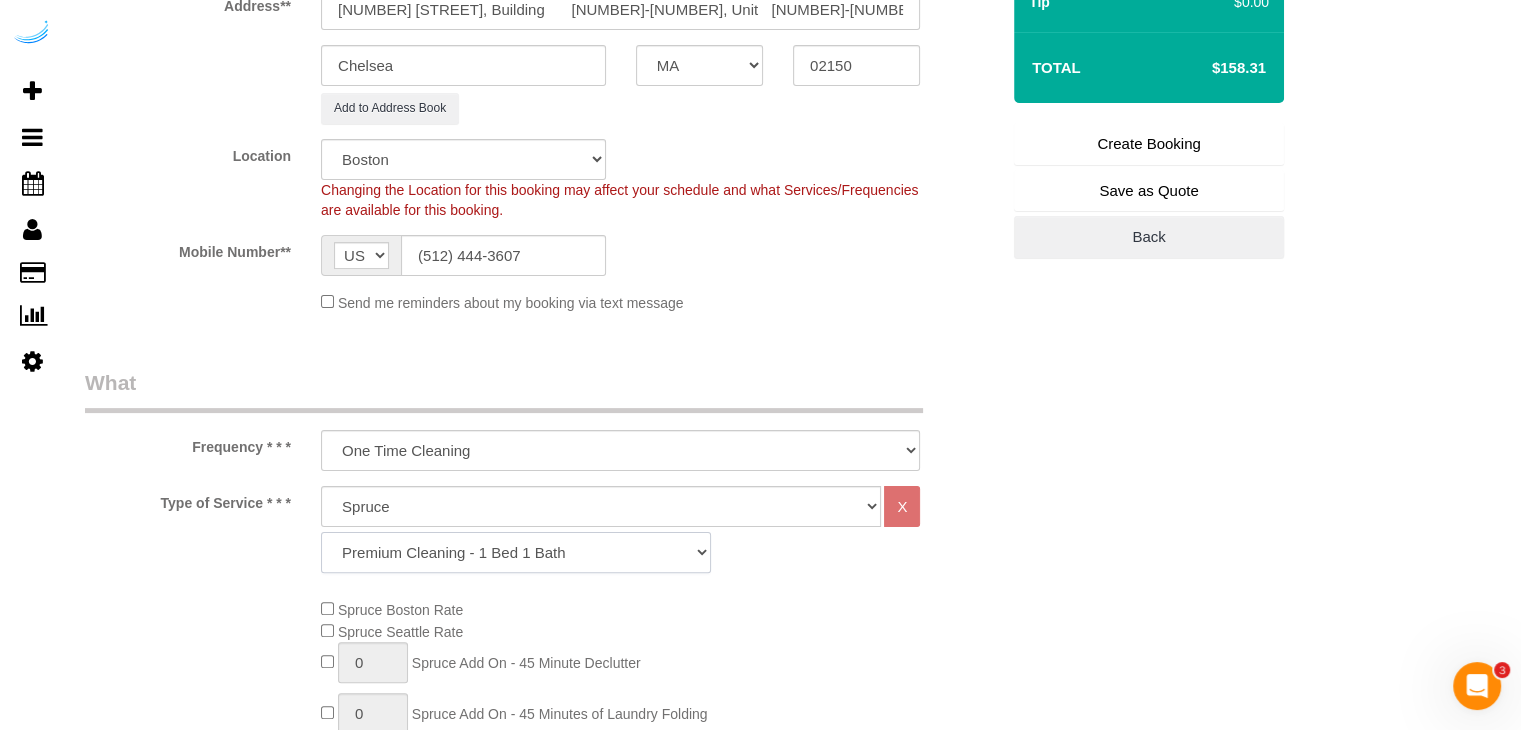 click on "Signature Cleaning - Studio Signature Cleaning - 1 Bed 1 Bath Signature Cleaning - 1 Bed 1.5 Bath Signature Cleaning - 1 Bed 1 Bath + Study Signature Cleaning - 1 Bed 2 Bath Signature Cleaning - 2 Bed 1 Bath Signature Cleaning - 2 Bed 2 Bath Signature Cleaning - 2 Bed 2.5 Bath Signature Cleaning - 2 Bed 2 Bath + Study Signature Cleaning - 3 Bed 2 Bath Signature Cleaning - 3 Bed 3 Bath Signature Cleaning - 4 Bed 2 Bath Signature Cleaning - 4 Bed 4 Bath Signature Cleaning - 5 Bed 4 Bath Signature Cleaning - 5 Bed 5 Bath Signature Cleaning - 6 Bed 6 Bath Premium Cleaning - Studio Premium Cleaning - 1 Bed 1 Bath Premium Cleaning - 1 Bed 1.5 Bath Premium Cleaning - 1 Bed 1 Bath + Study Premium Cleaning - 1 Bed 2 Bath Premium Cleaning - 2 Bed 1 Bath Premium Cleaning - 2 Bed 2 Bath Premium Cleaning - 2 Bed 2.5 Bath Premium Cleaning - 2 Bed 2 Bath + Study Premium Cleaning - 3 Bed 2 Bath Premium Cleaning - 3 Bed 3 Bath Premium Cleaning - 4 Bed 2 Bath Premium Cleaning - 4 Bed 4 Bath Premium Cleaning - 5 Bed 4 Bath" 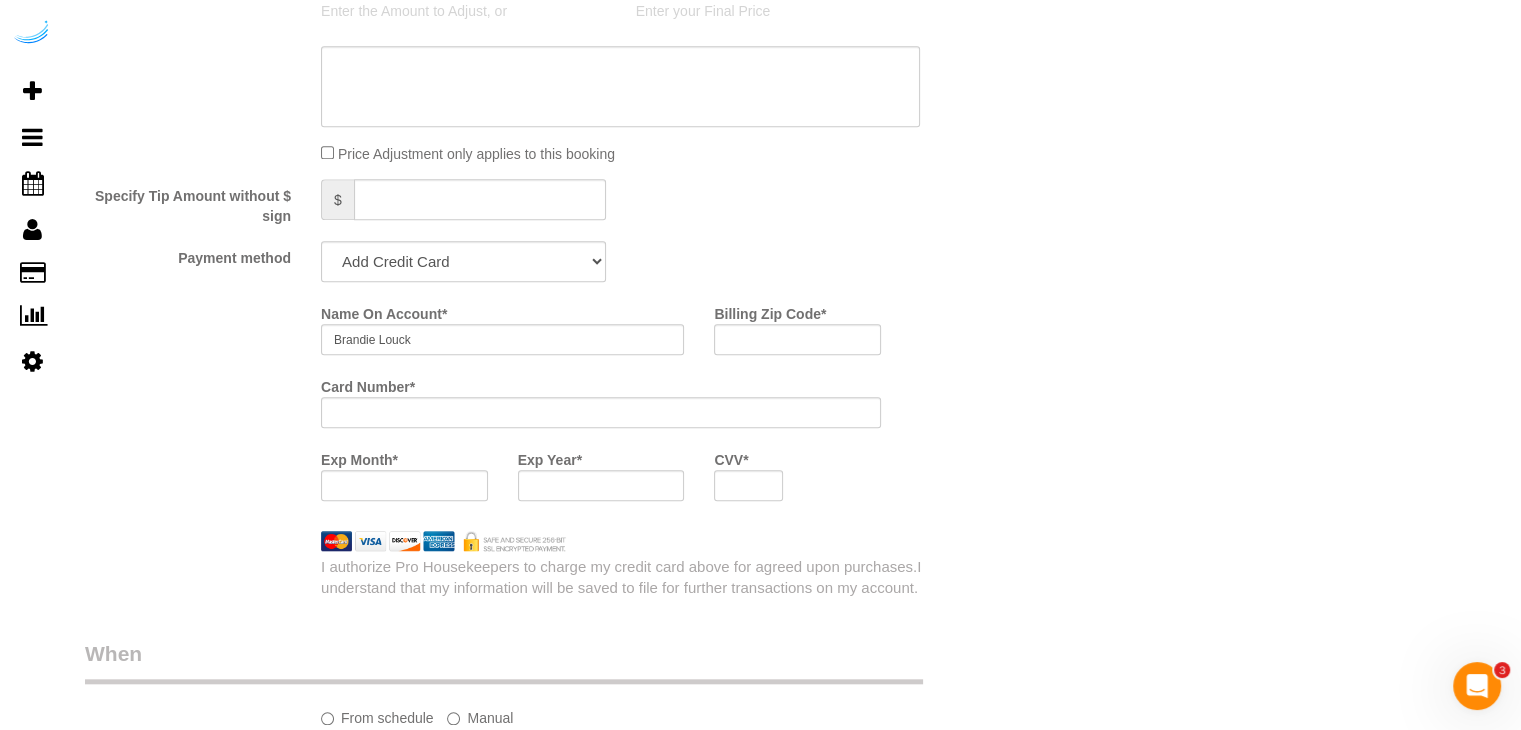 scroll, scrollTop: 1800, scrollLeft: 0, axis: vertical 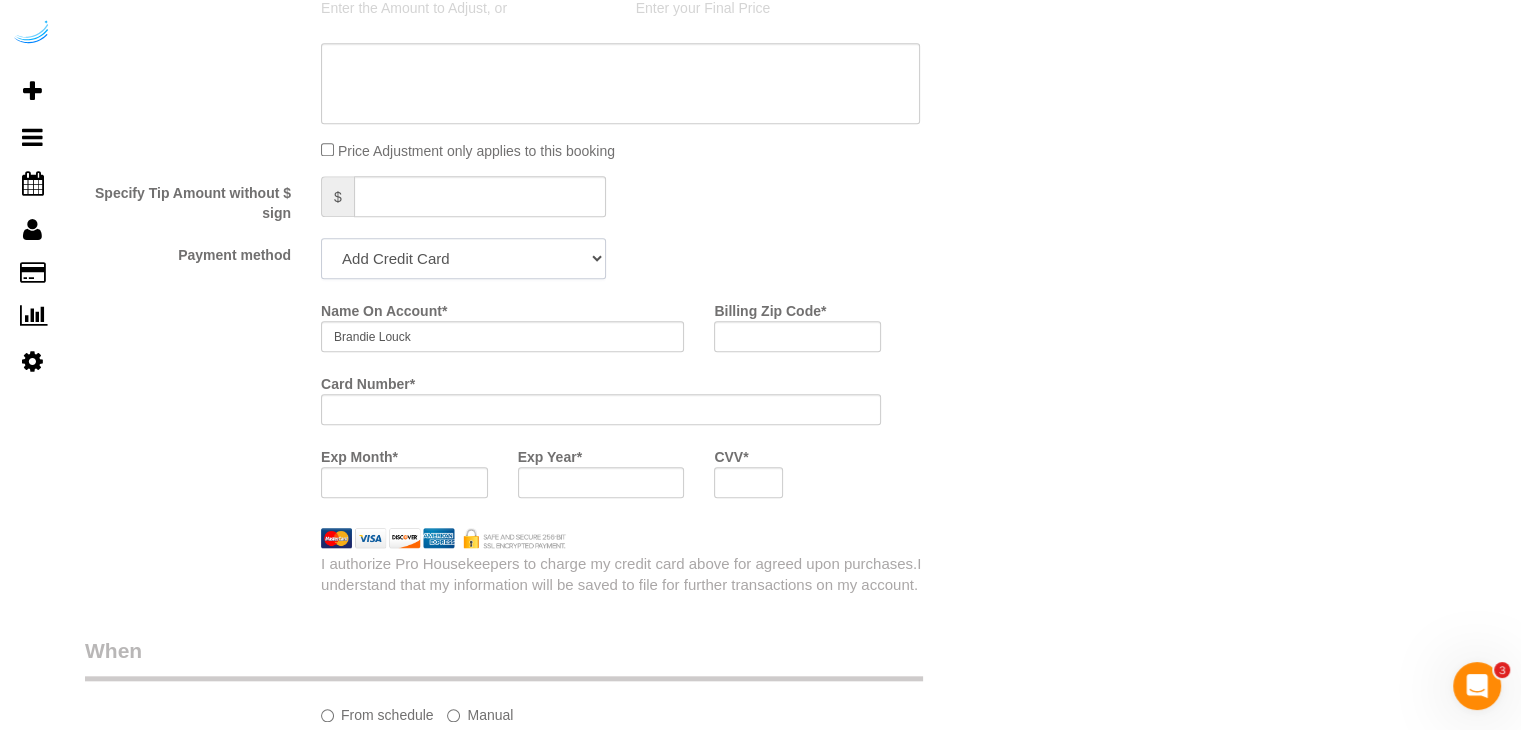 click on "Add Credit Card Cash Check Paypal" 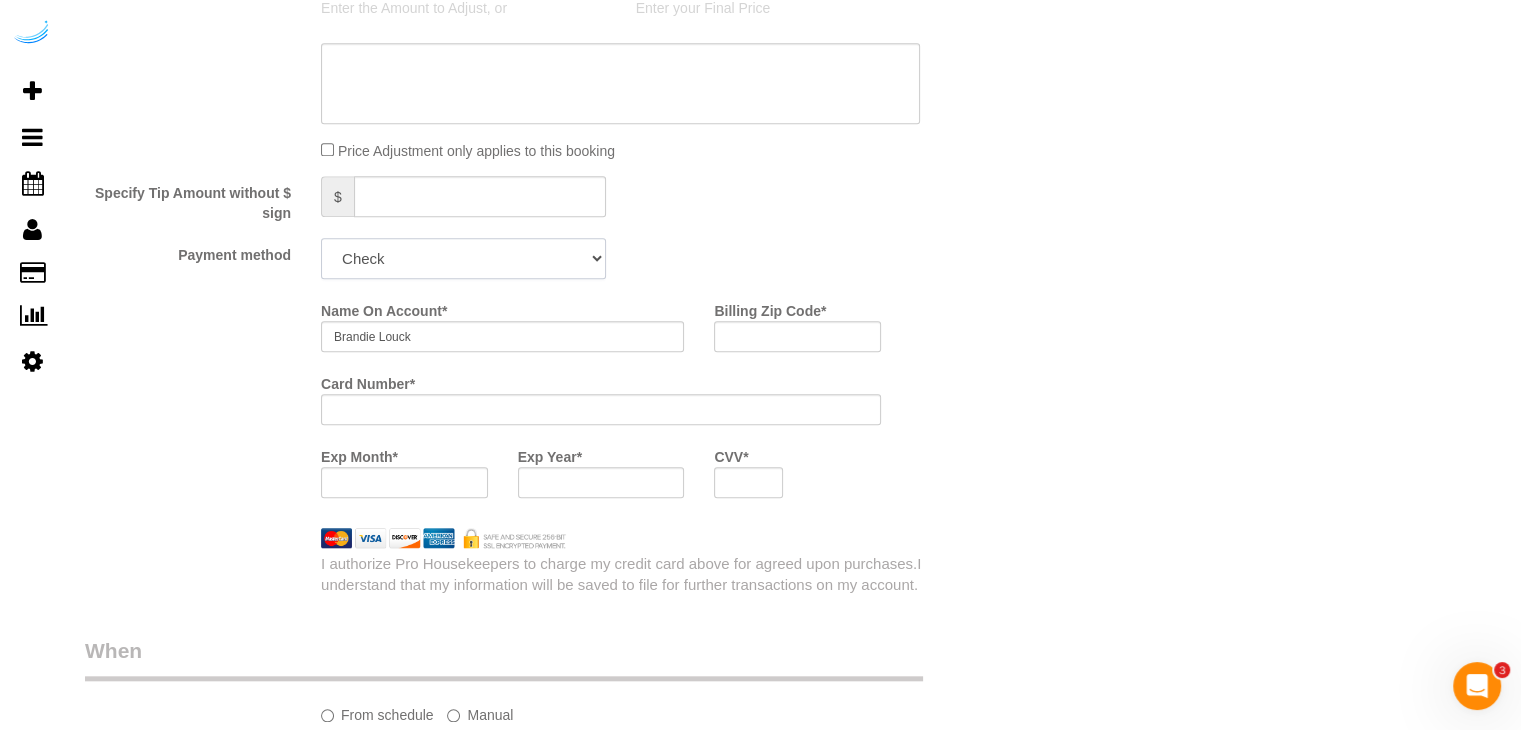click on "Add Credit Card Cash Check Paypal" 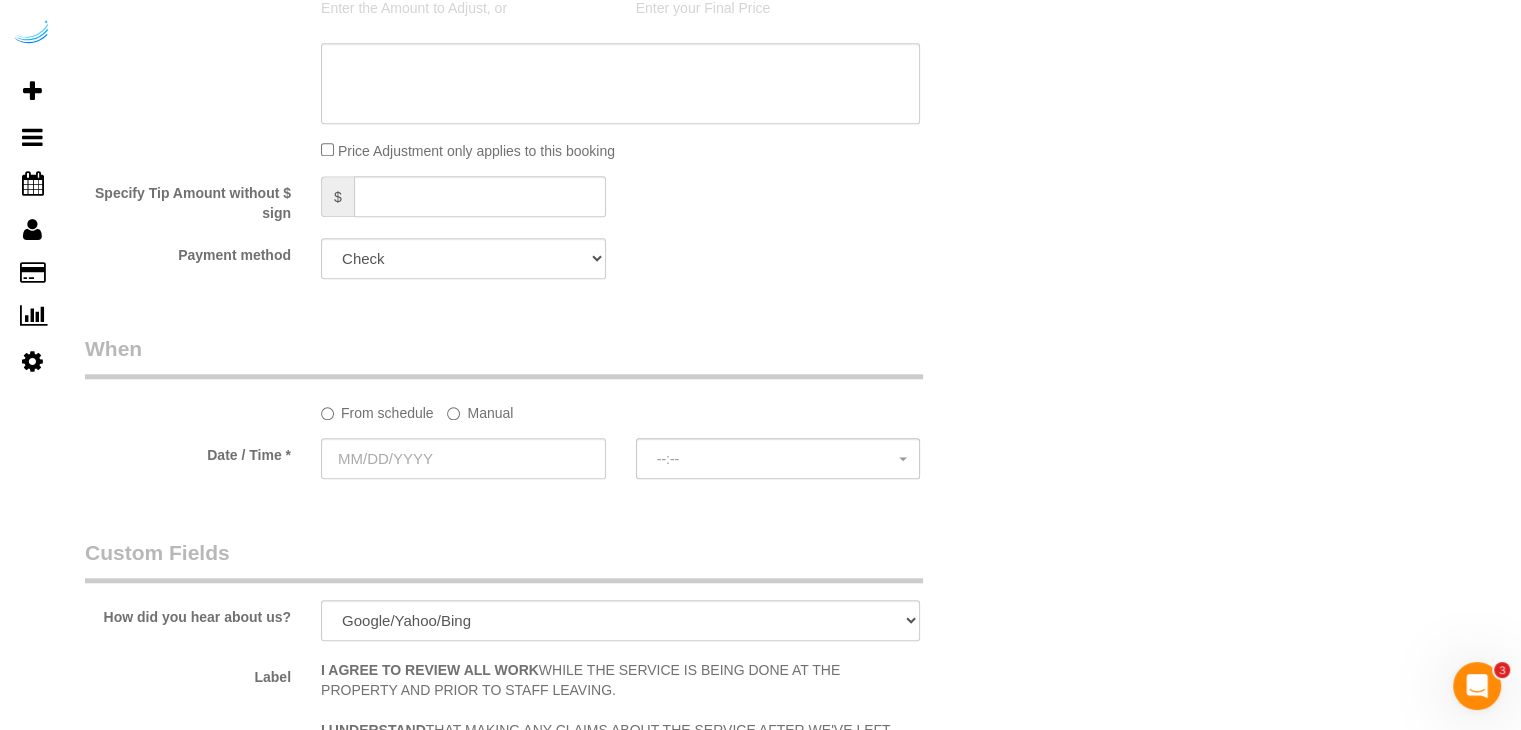 click on "Manual" 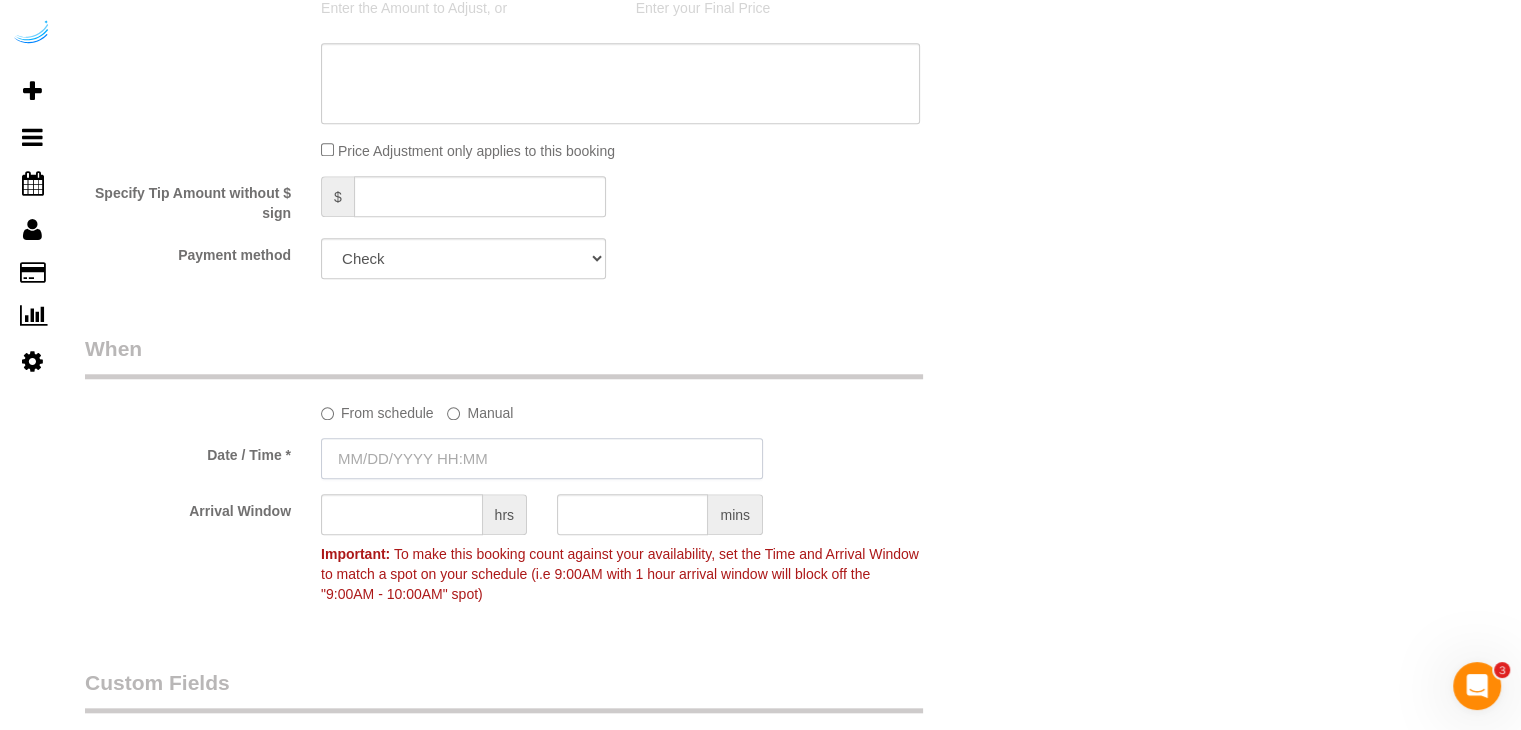 click at bounding box center (542, 458) 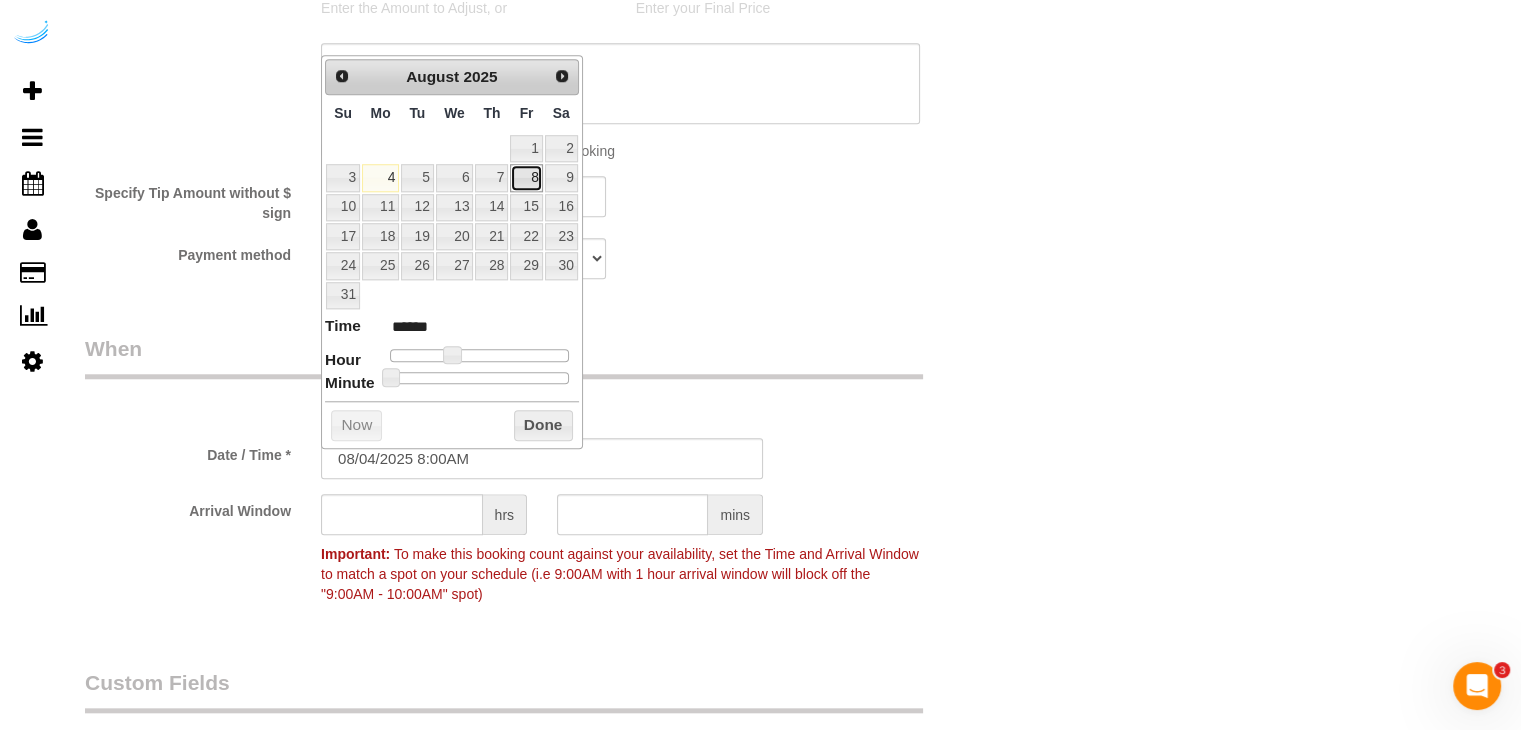 click on "8" at bounding box center [526, 177] 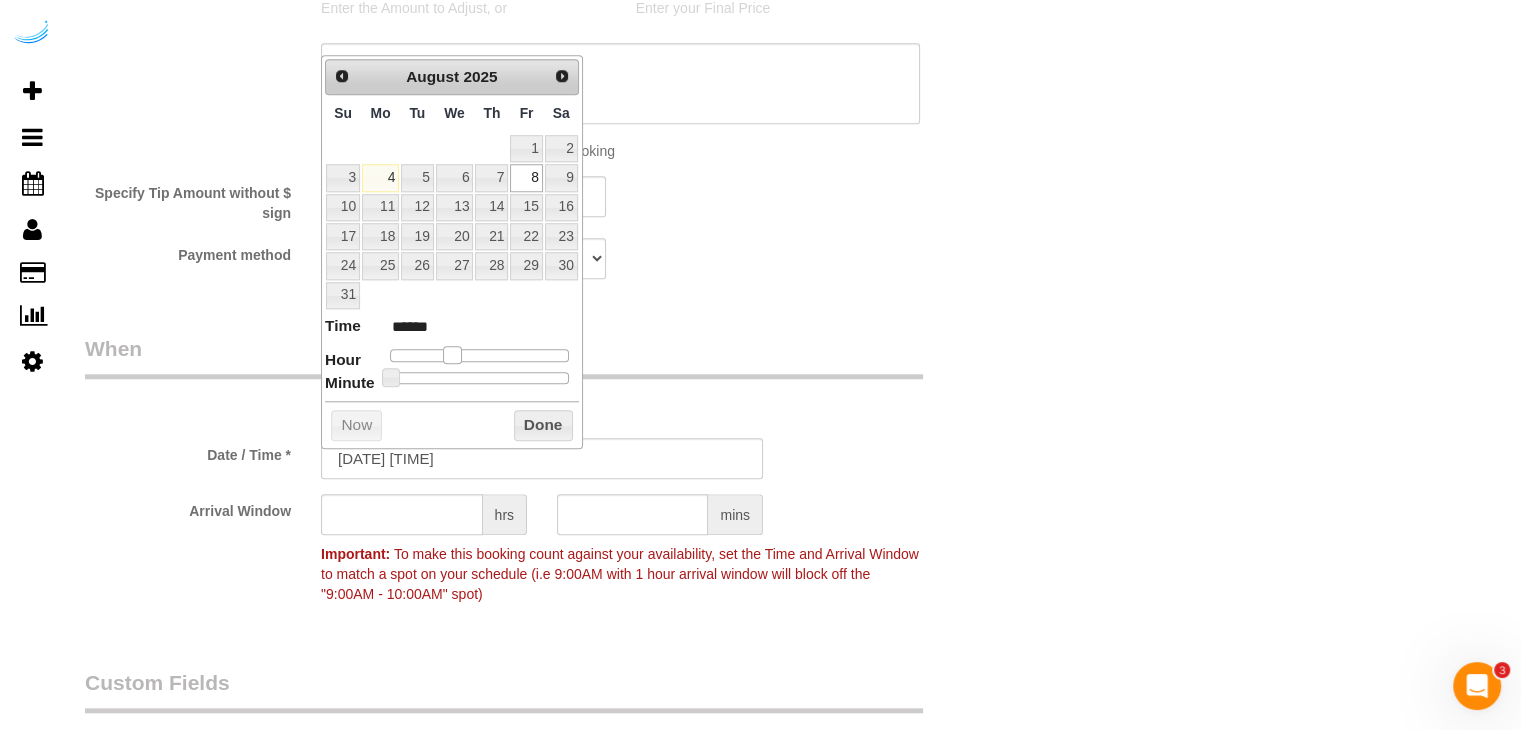 type on "08/08/2025 9:00AM" 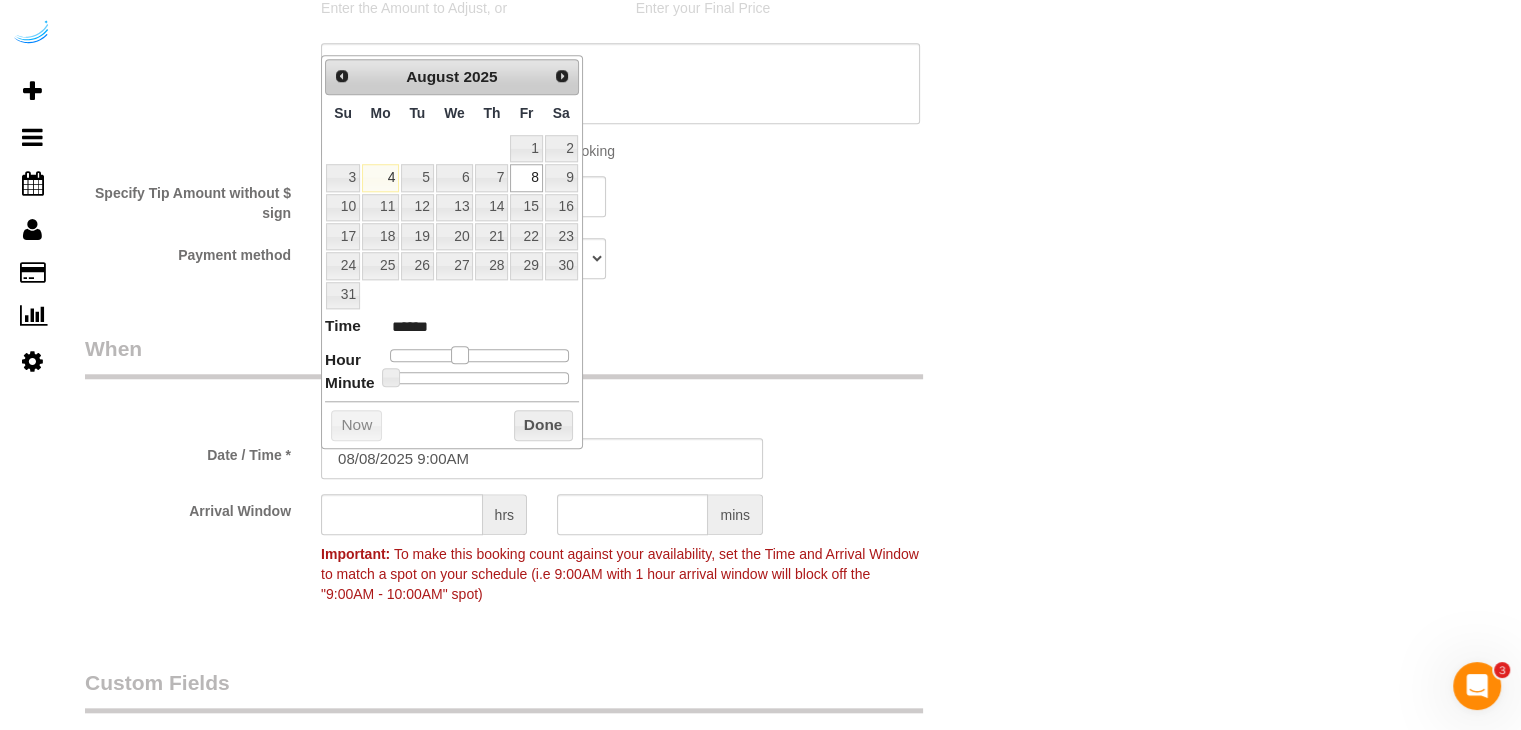 type on "08/08/2025 10:00AM" 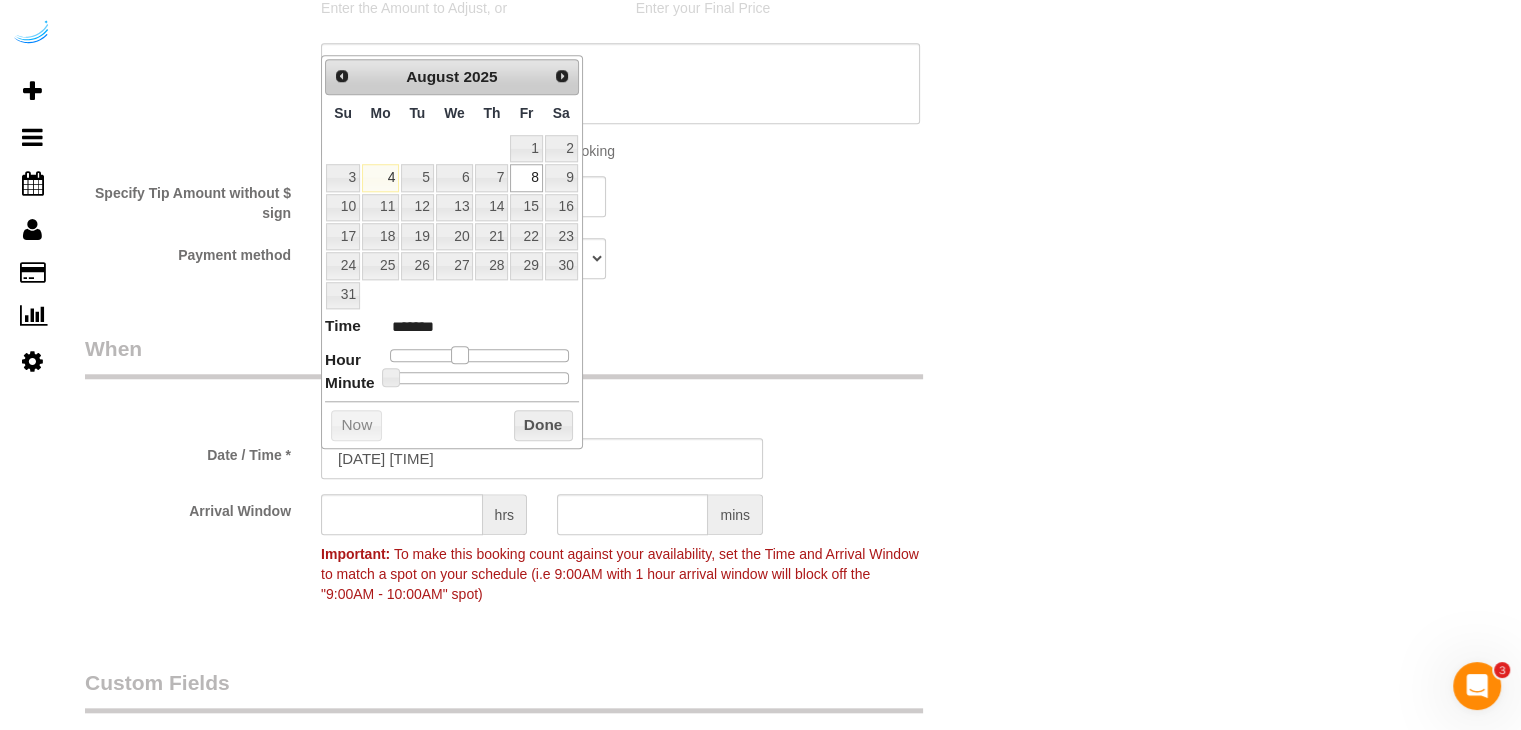 type on "08/08/2025 11:00AM" 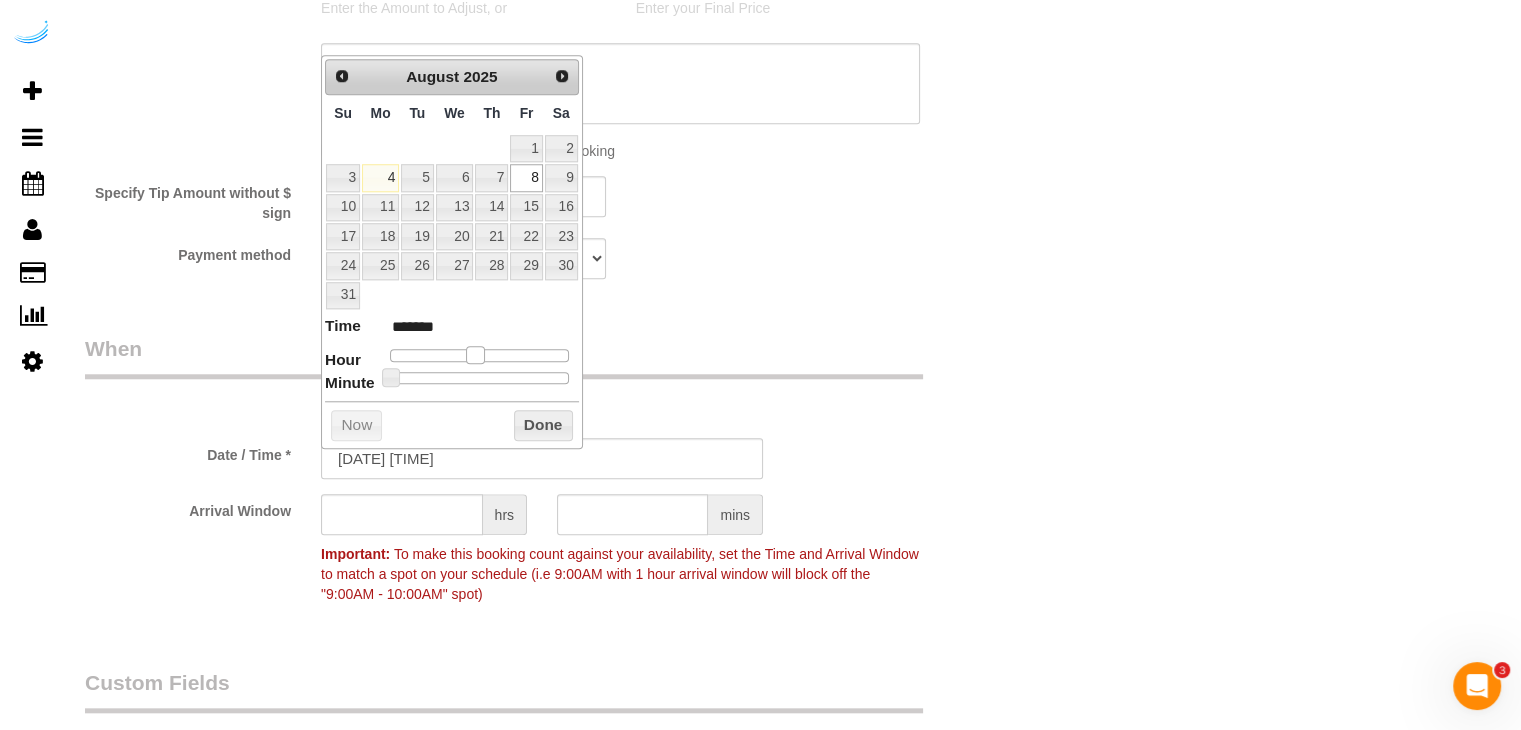 drag, startPoint x: 456, startPoint y: 349, endPoint x: 477, endPoint y: 352, distance: 21.213203 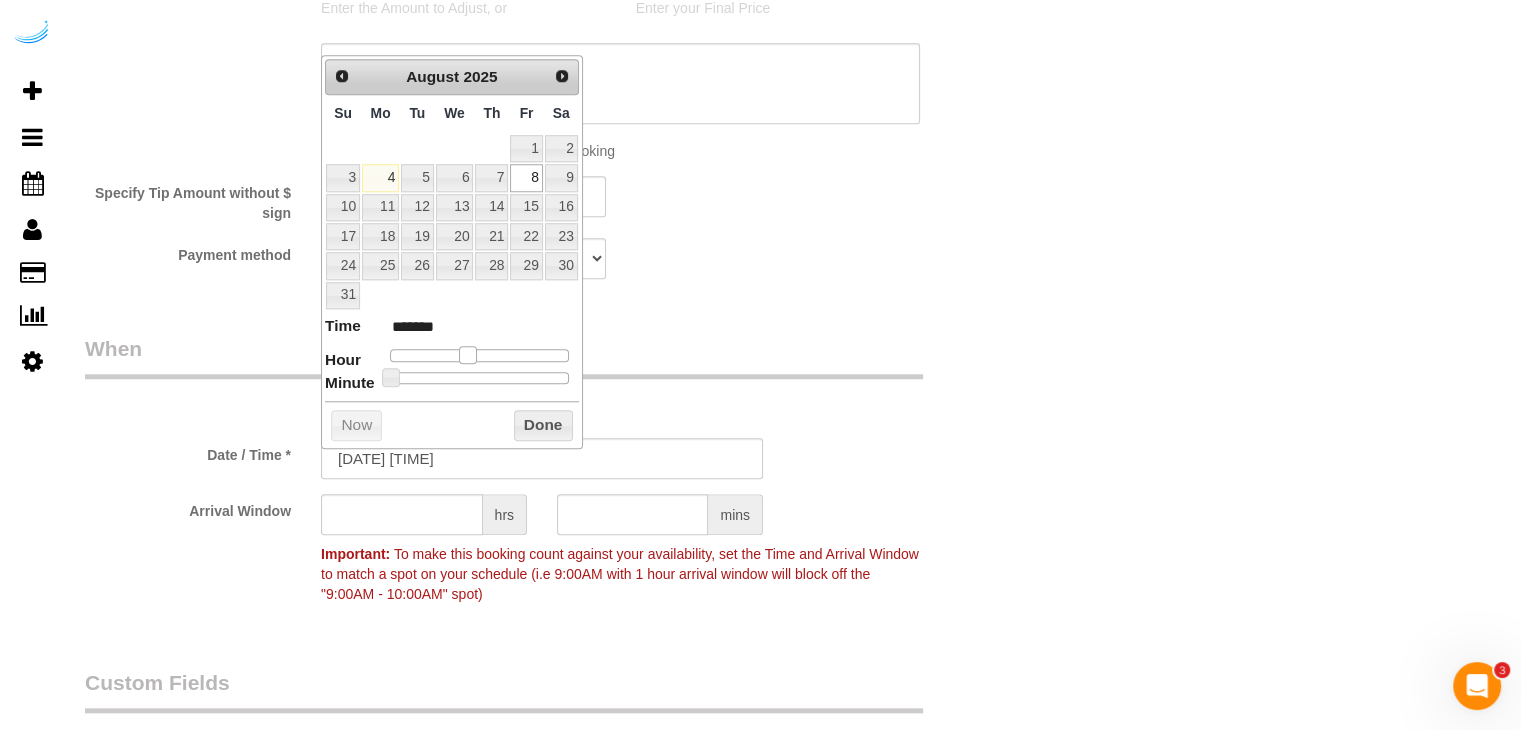 click at bounding box center [468, 355] 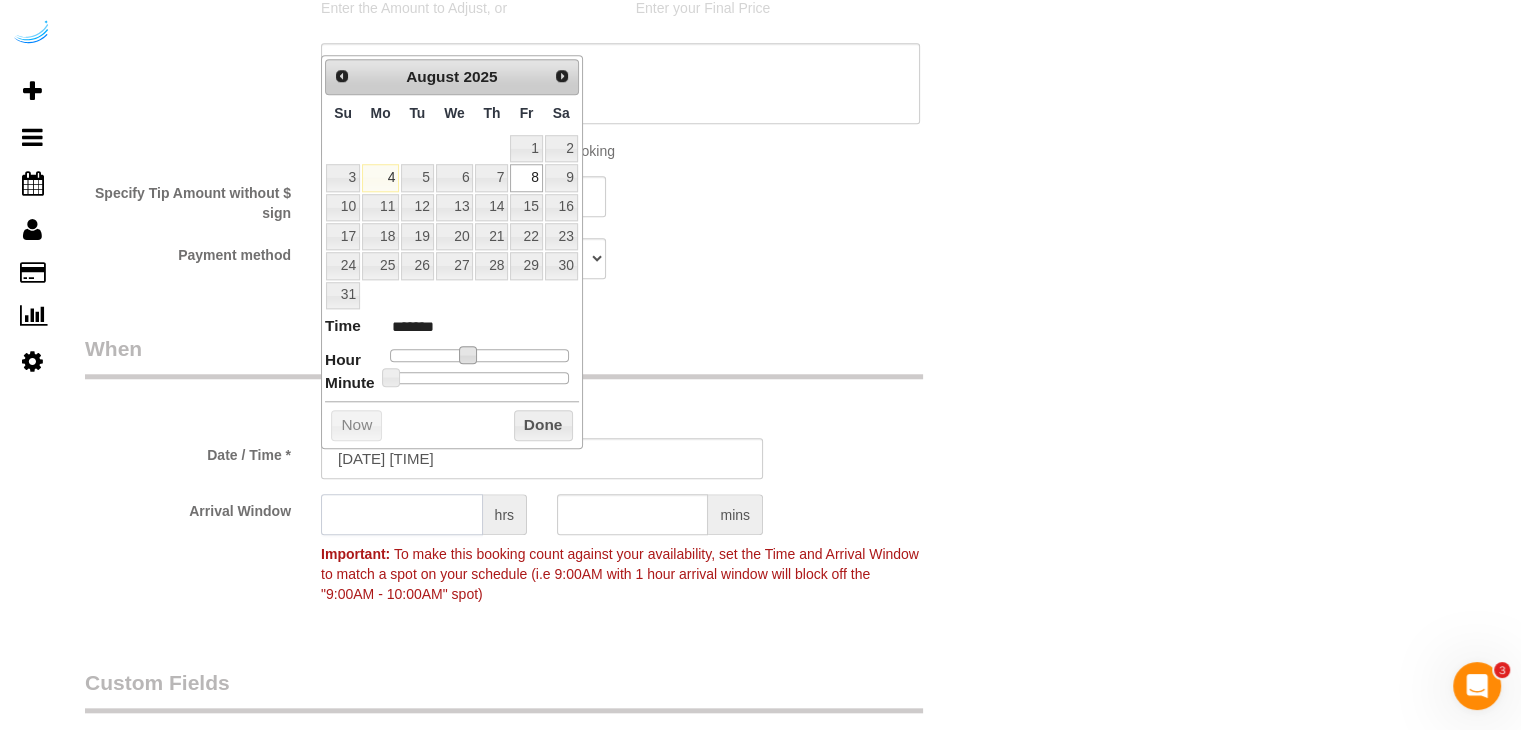 click 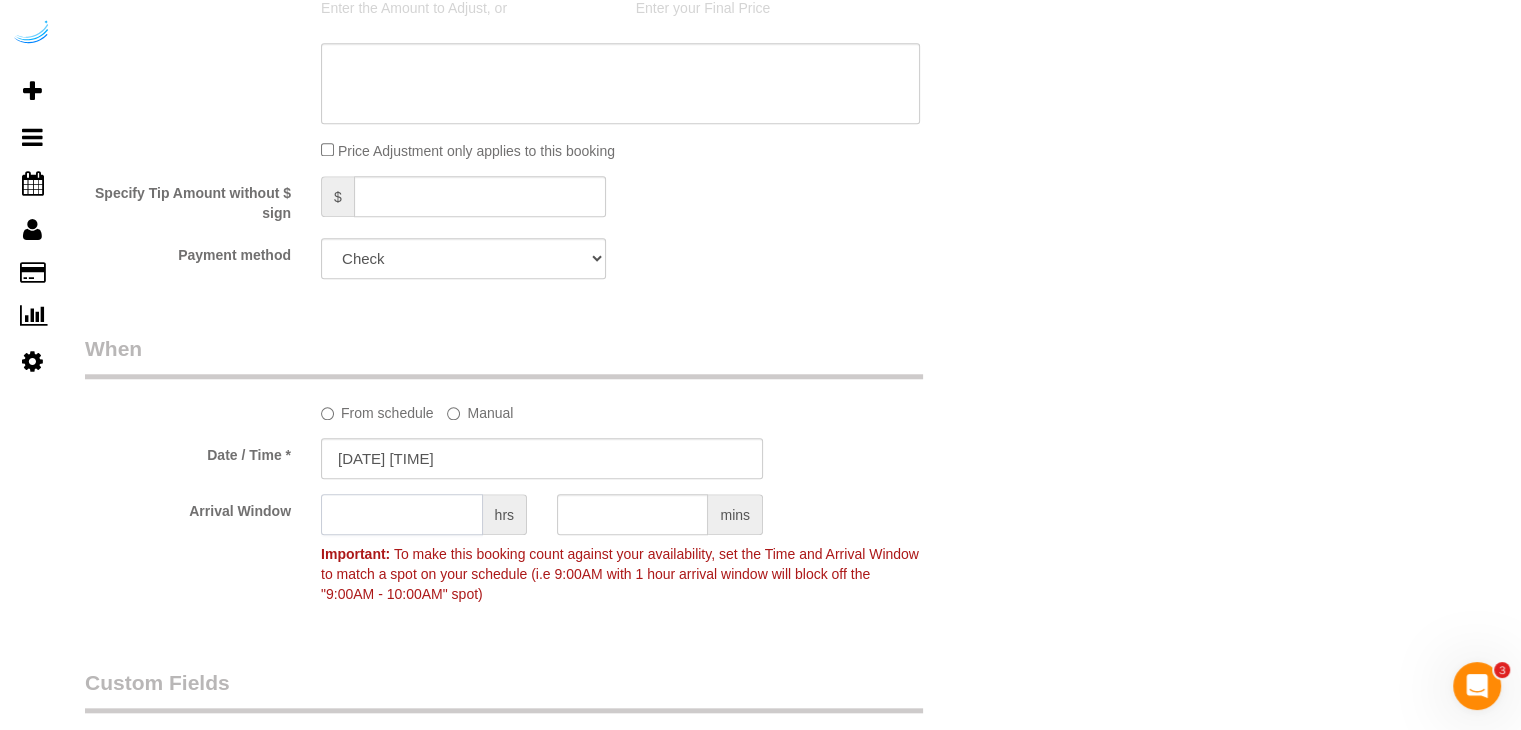 type on "4" 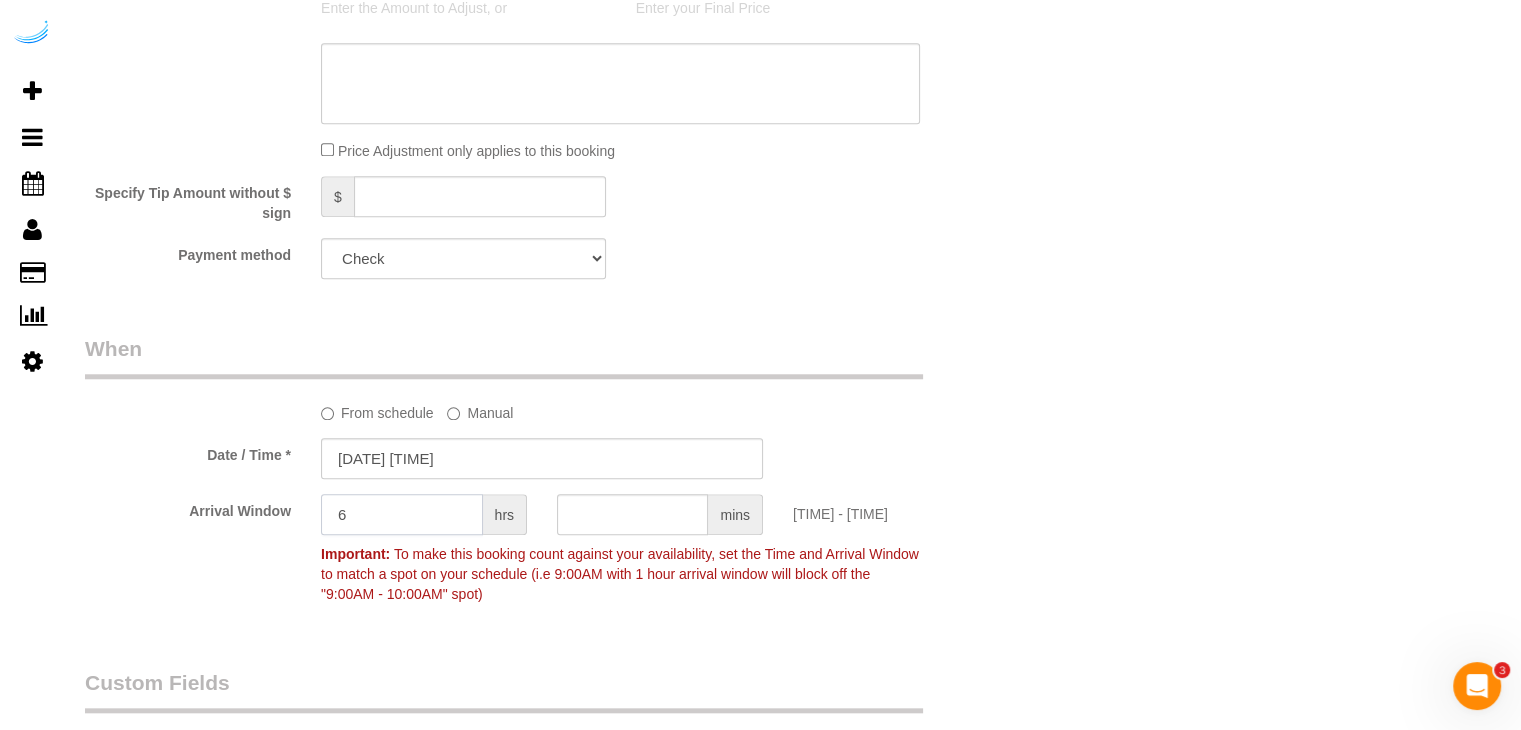 type on "6" 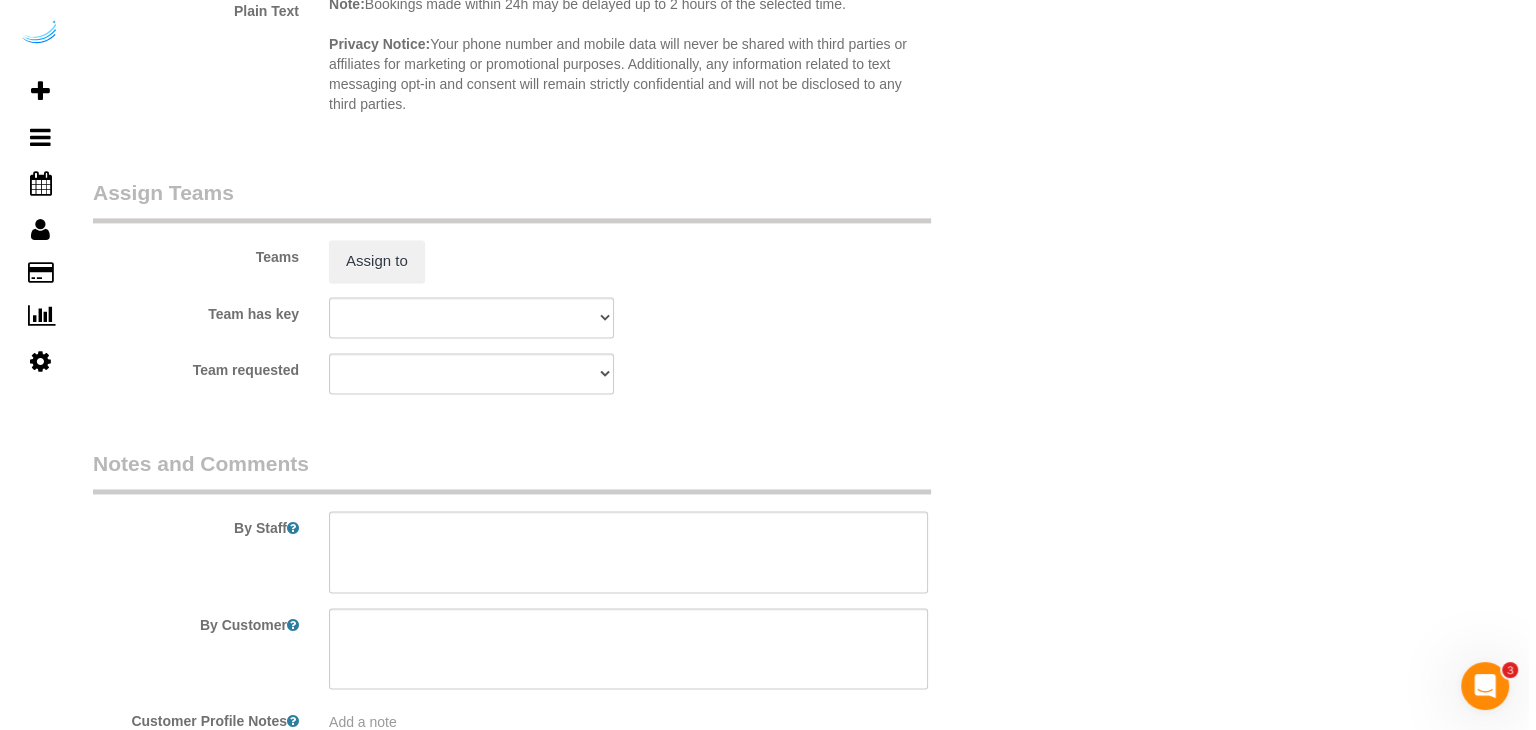 scroll, scrollTop: 2900, scrollLeft: 0, axis: vertical 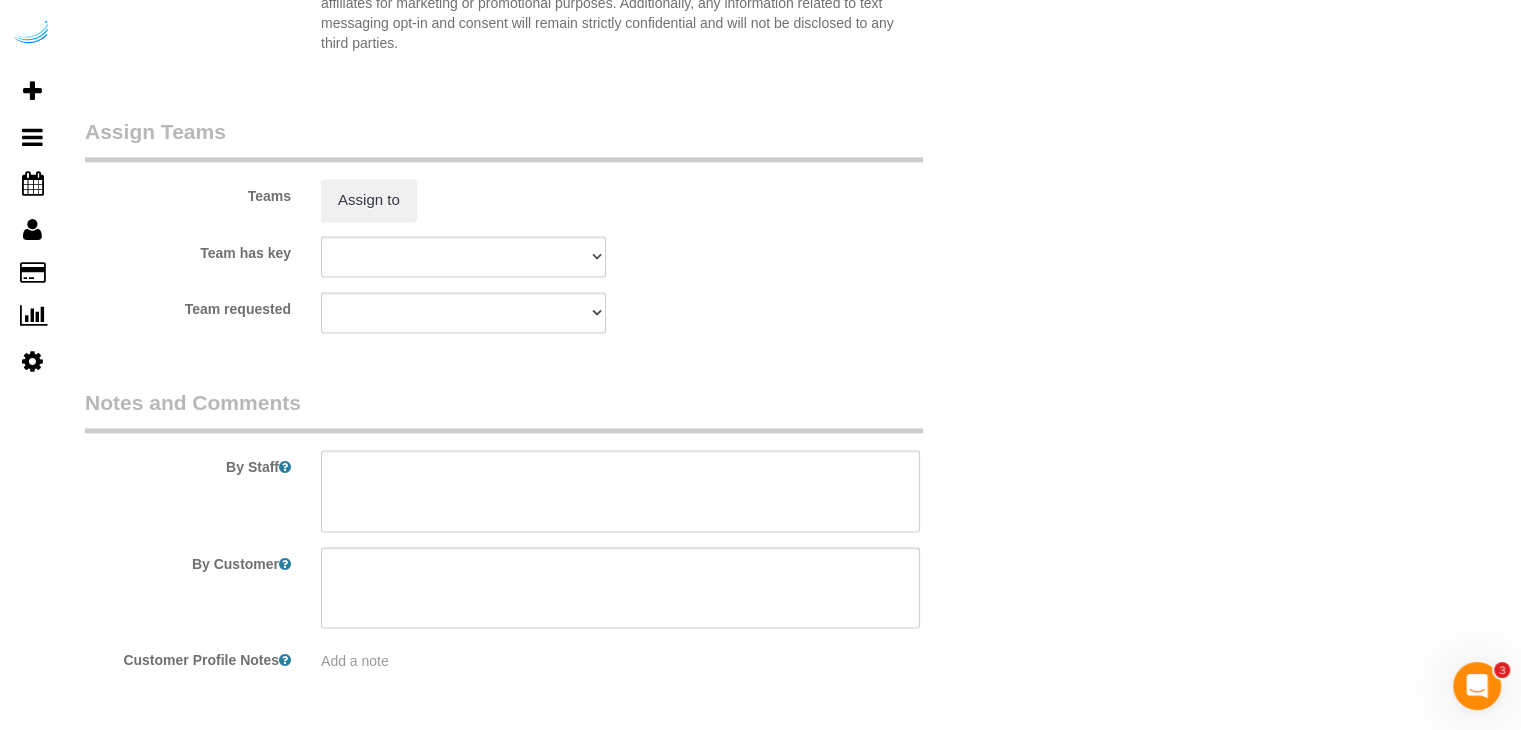 click on "Teams
Assign to" at bounding box center [542, 169] 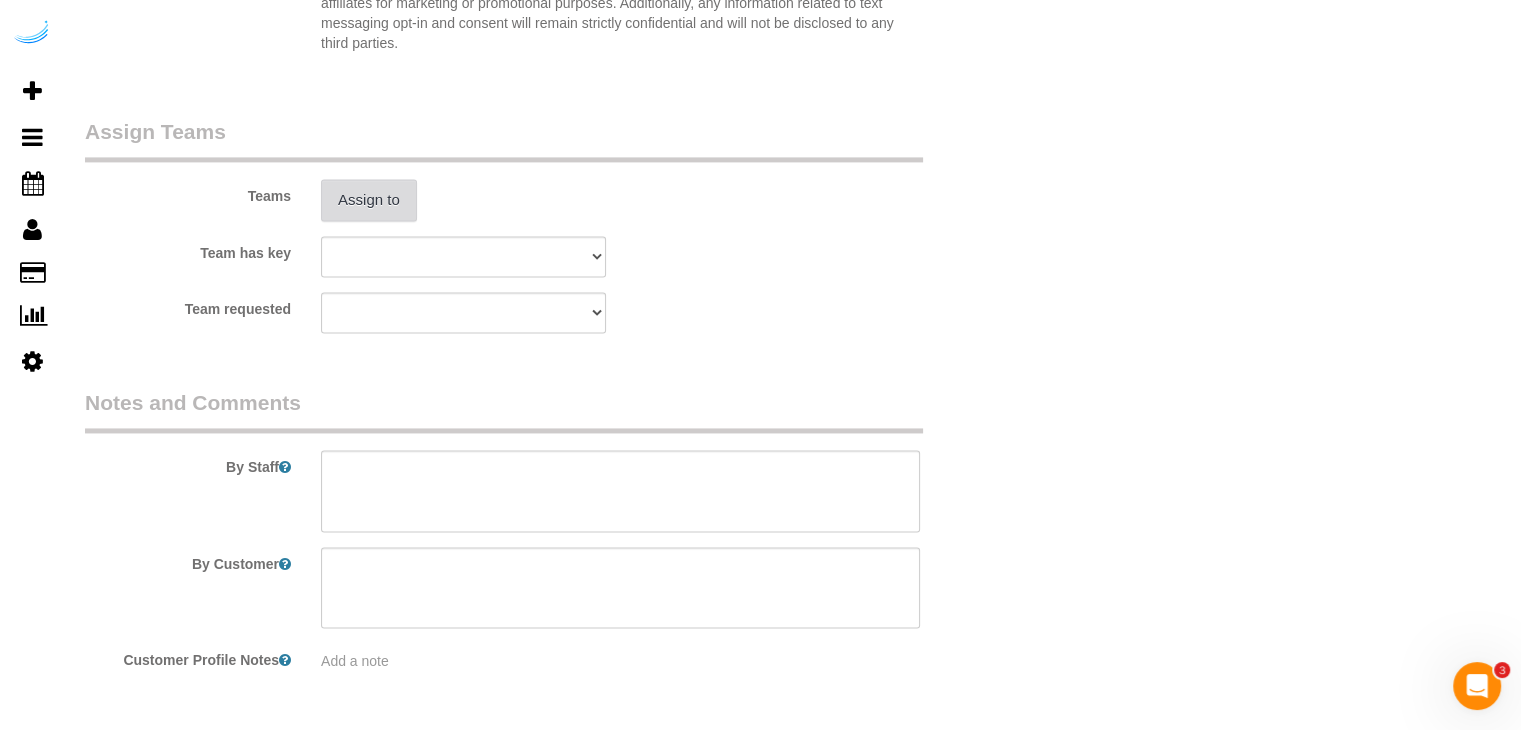 click on "Assign to" at bounding box center (369, 200) 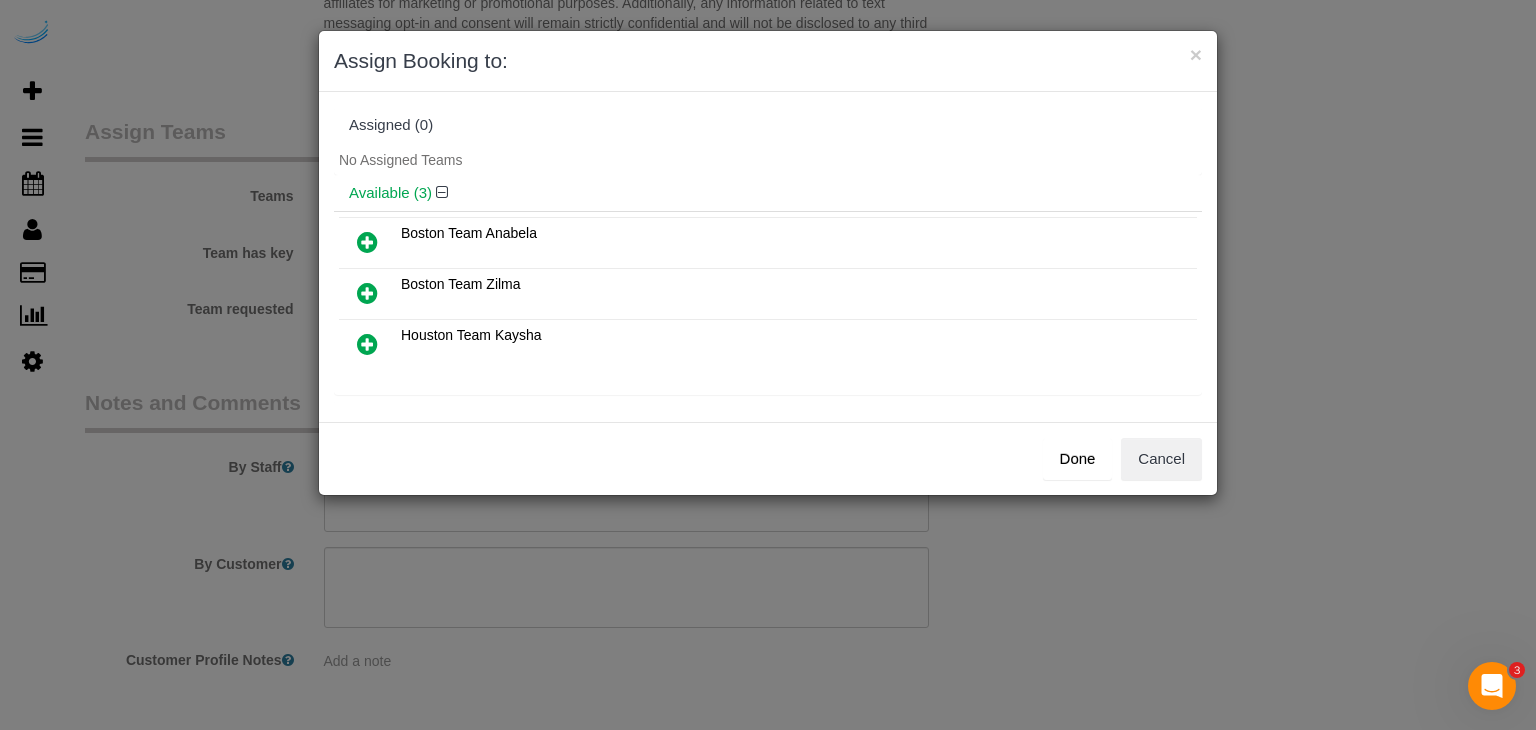 click at bounding box center [367, 242] 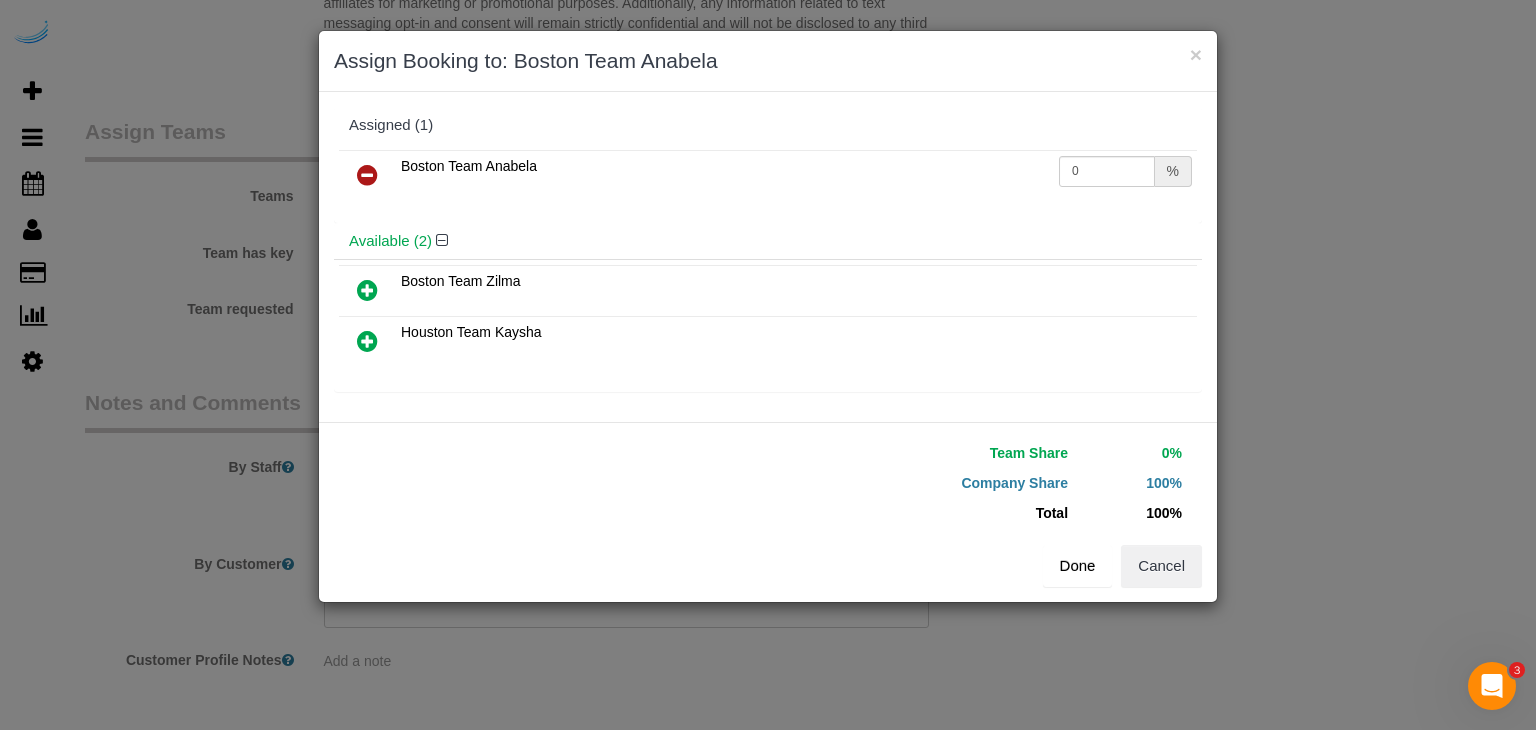 click on "Done" at bounding box center [1078, 566] 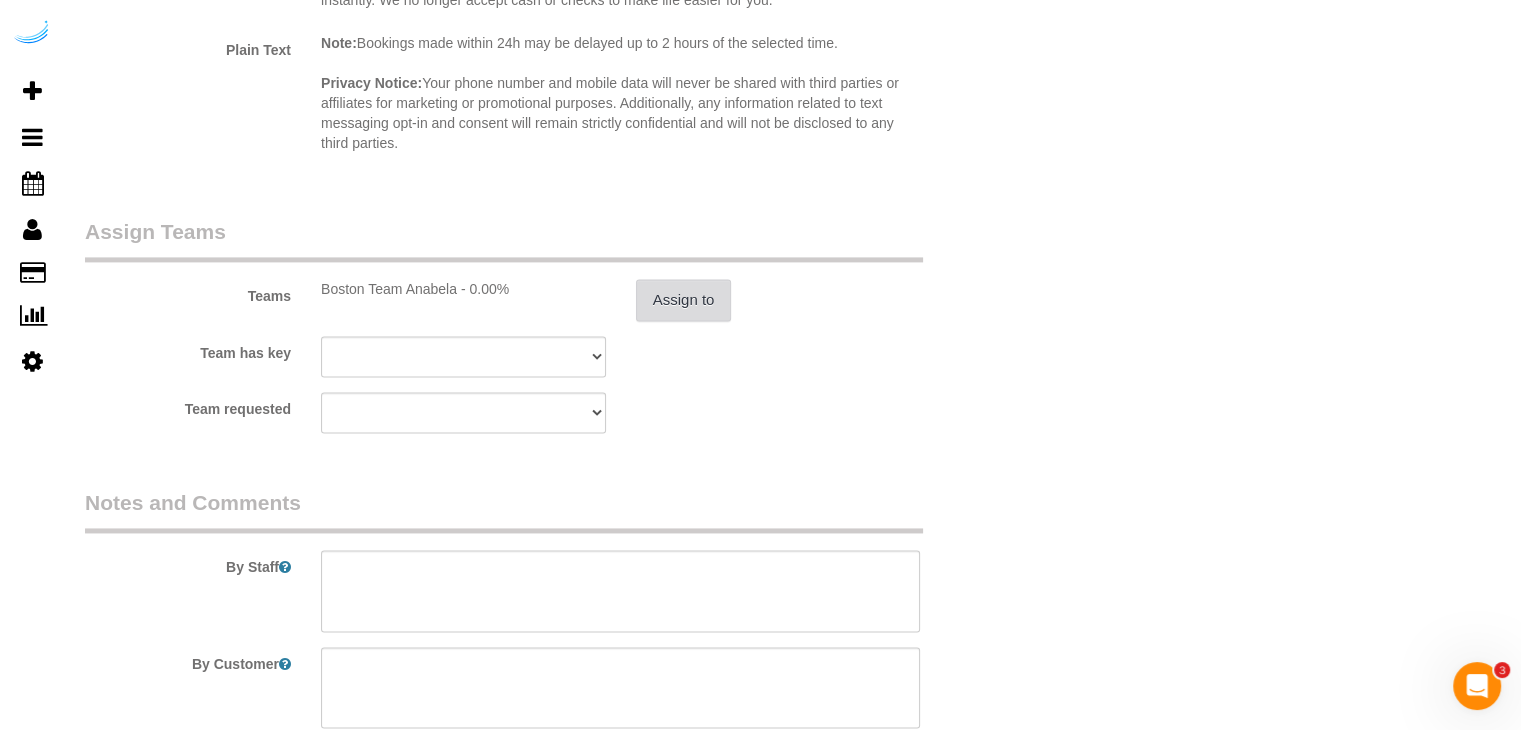 scroll, scrollTop: 2971, scrollLeft: 0, axis: vertical 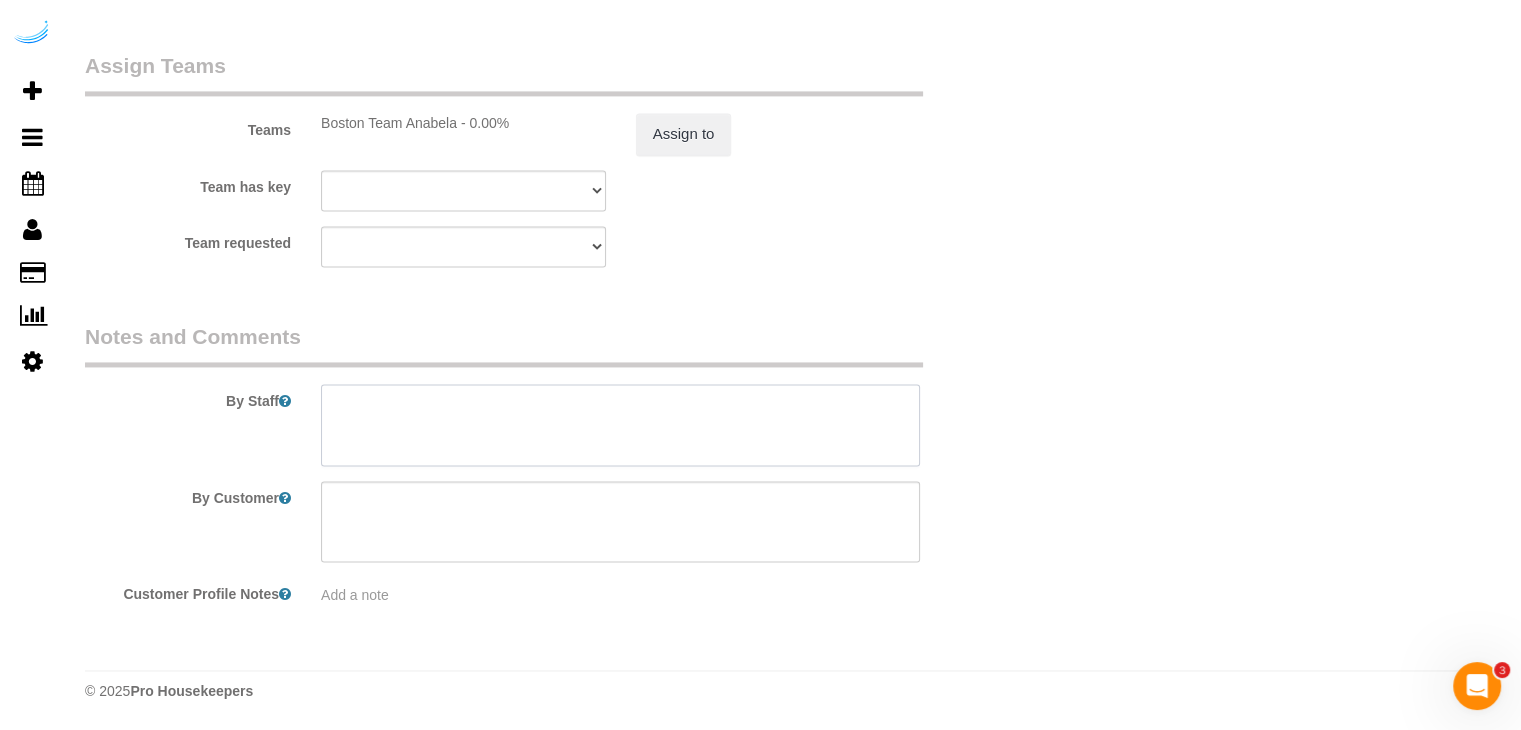 drag, startPoint x: 406, startPoint y: 421, endPoint x: 425, endPoint y: 321, distance: 101.788994 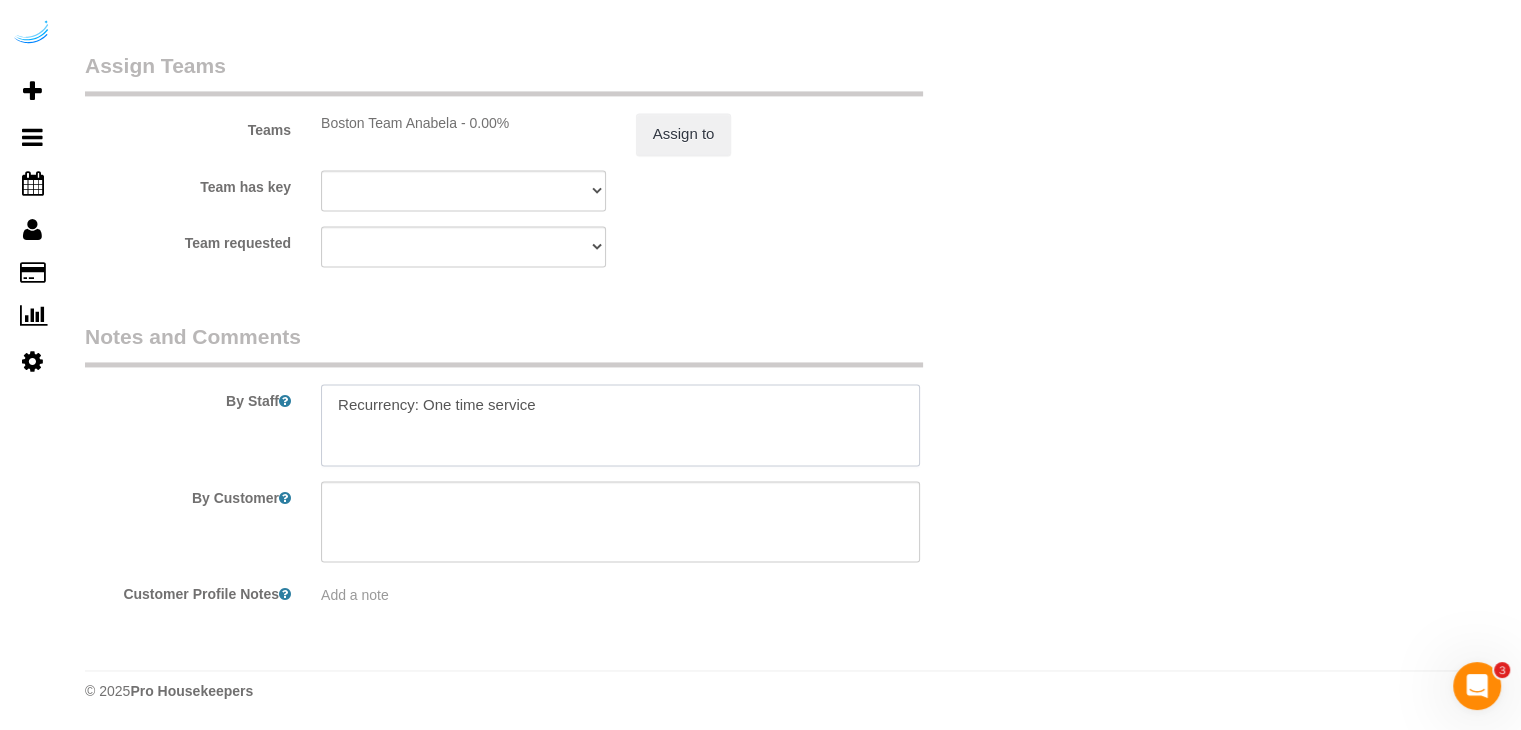 paste on "Permanent Notes:No notes from this customer.Today's Notes:No notes from this service.
Entry Method: Someone will be home
Details:
Additional Notes:
Housekeeping Notes:" 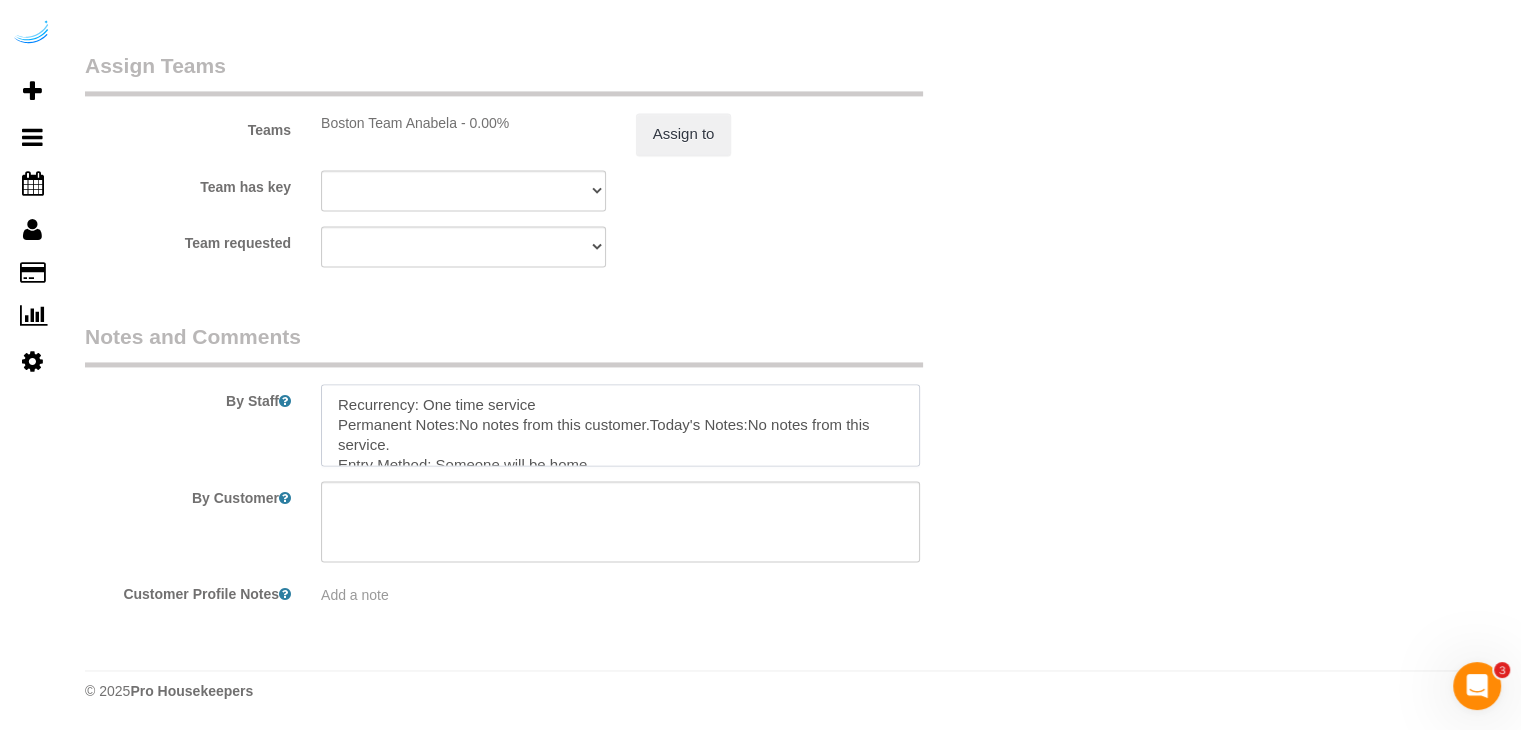 scroll, scrollTop: 108, scrollLeft: 0, axis: vertical 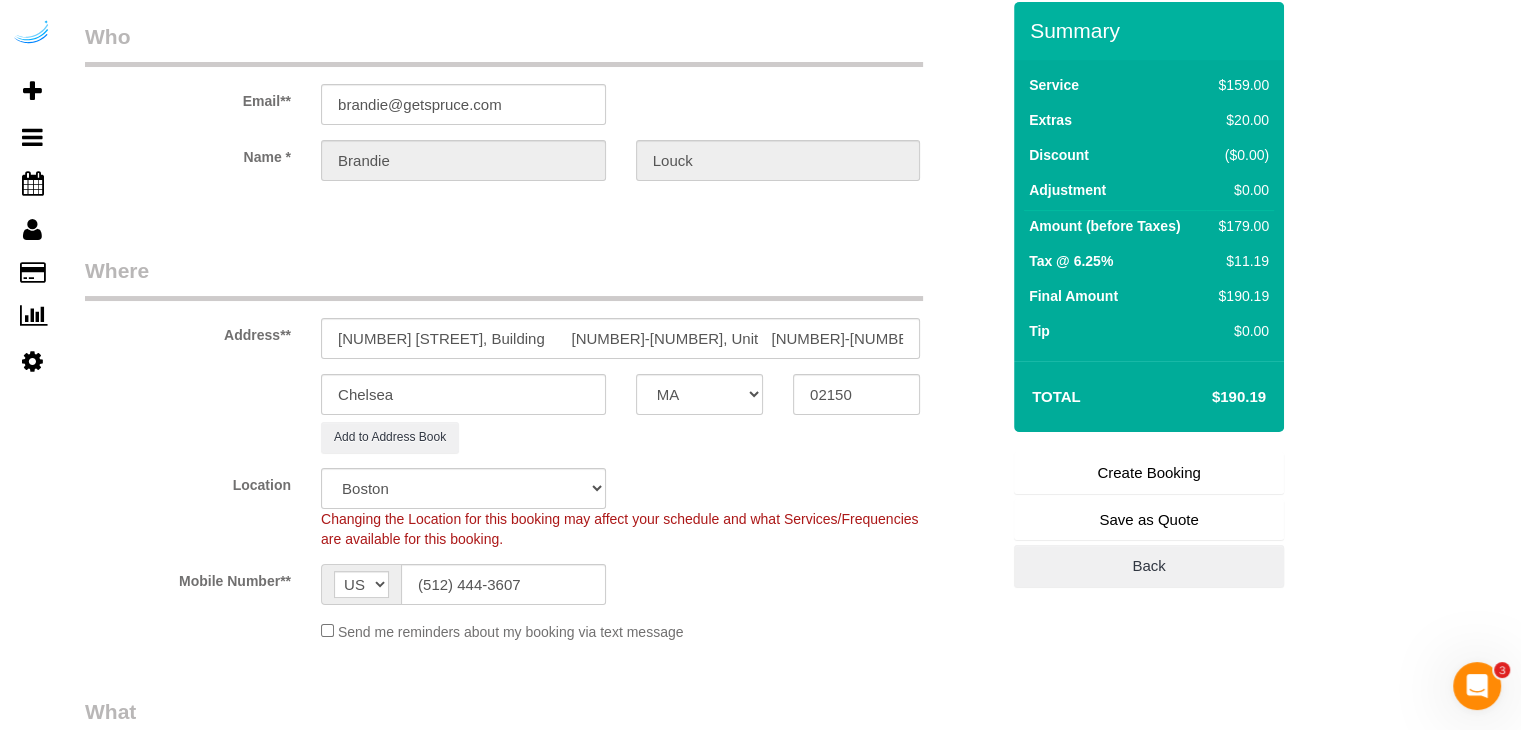 type on "Recurrency: One time service
Permanent Notes:No notes from this customer.Today's Notes:No notes from this service.
Entry Method: Someone will be home
Details:
Additional Notes:
Housekeeping Notes:" 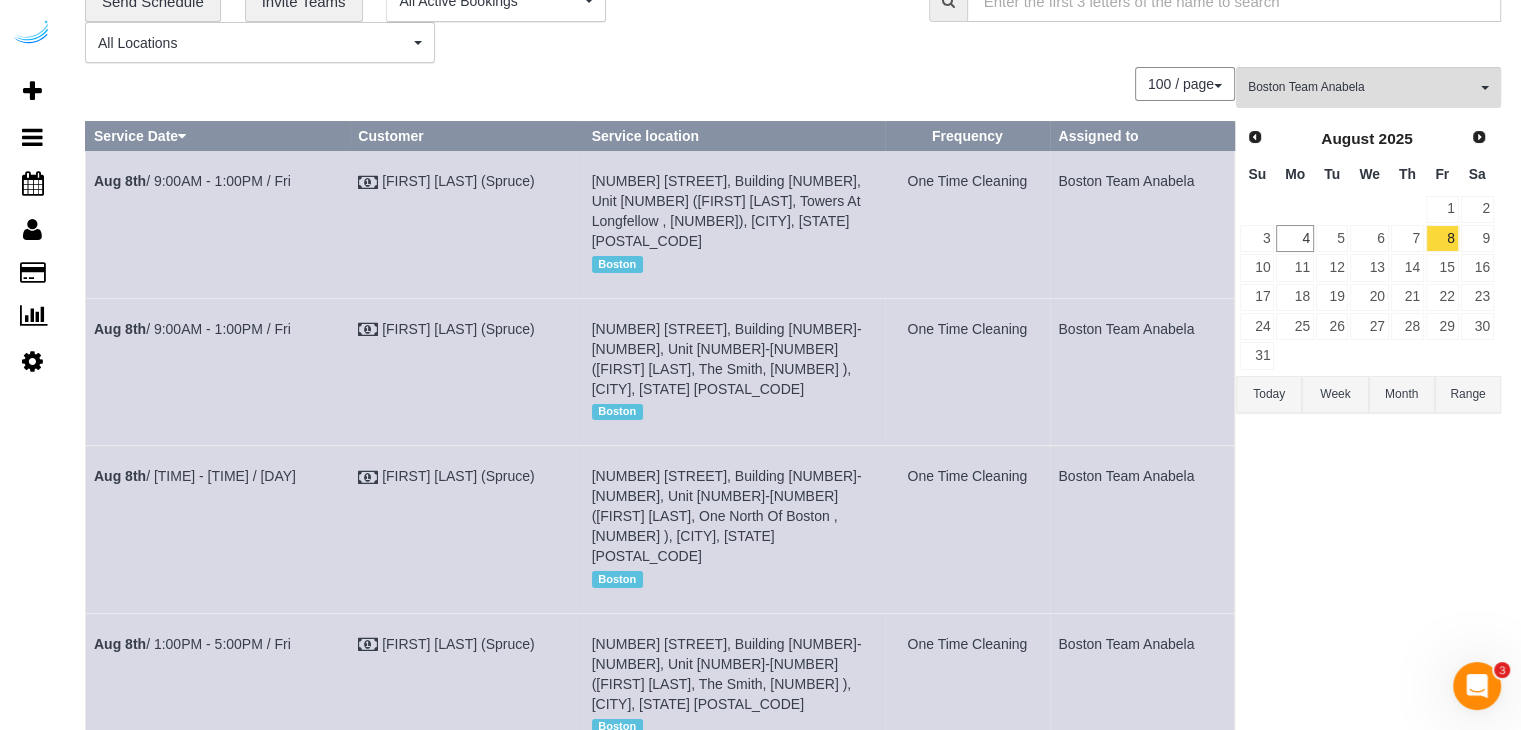 scroll, scrollTop: 168, scrollLeft: 0, axis: vertical 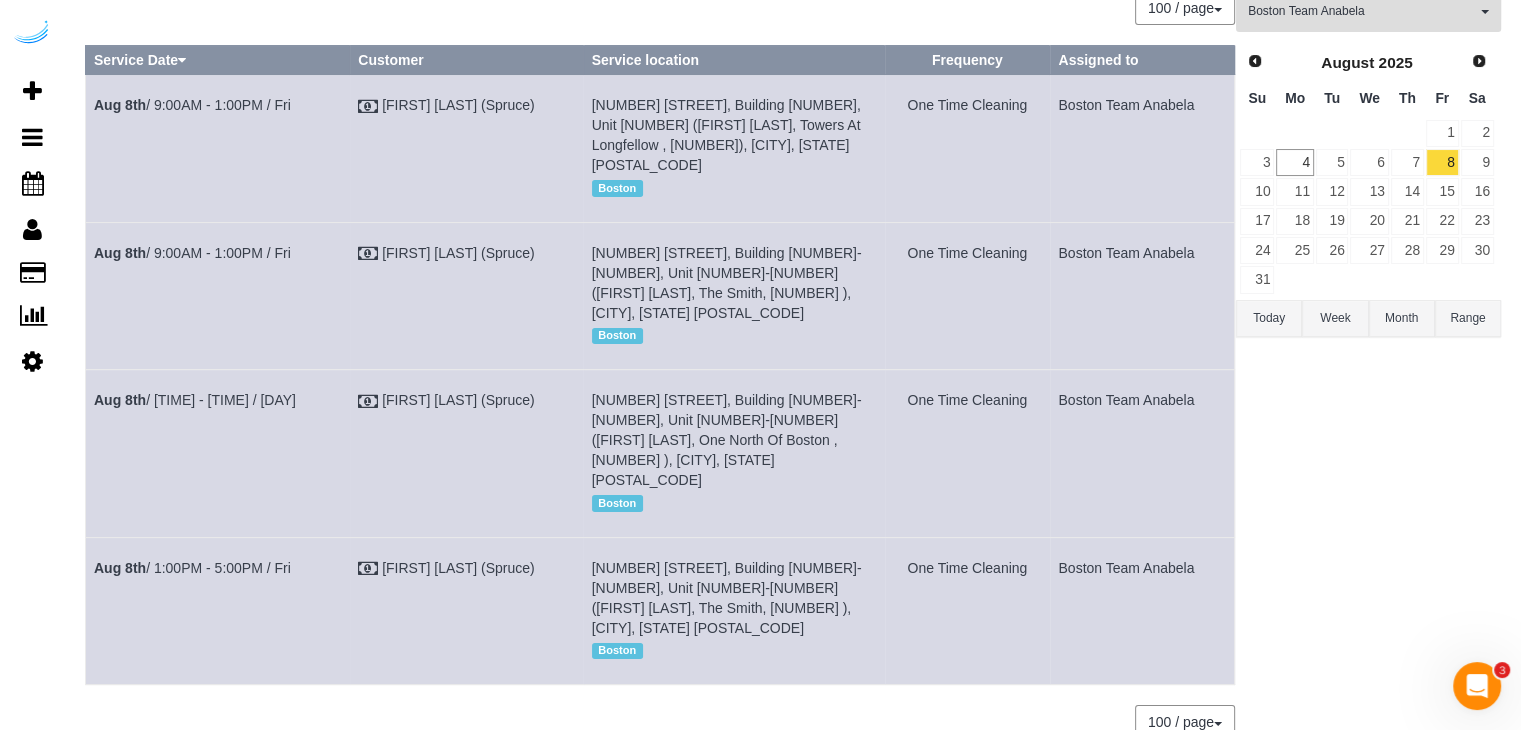 drag, startPoint x: 302, startPoint y: 369, endPoint x: 90, endPoint y: 386, distance: 212.68051 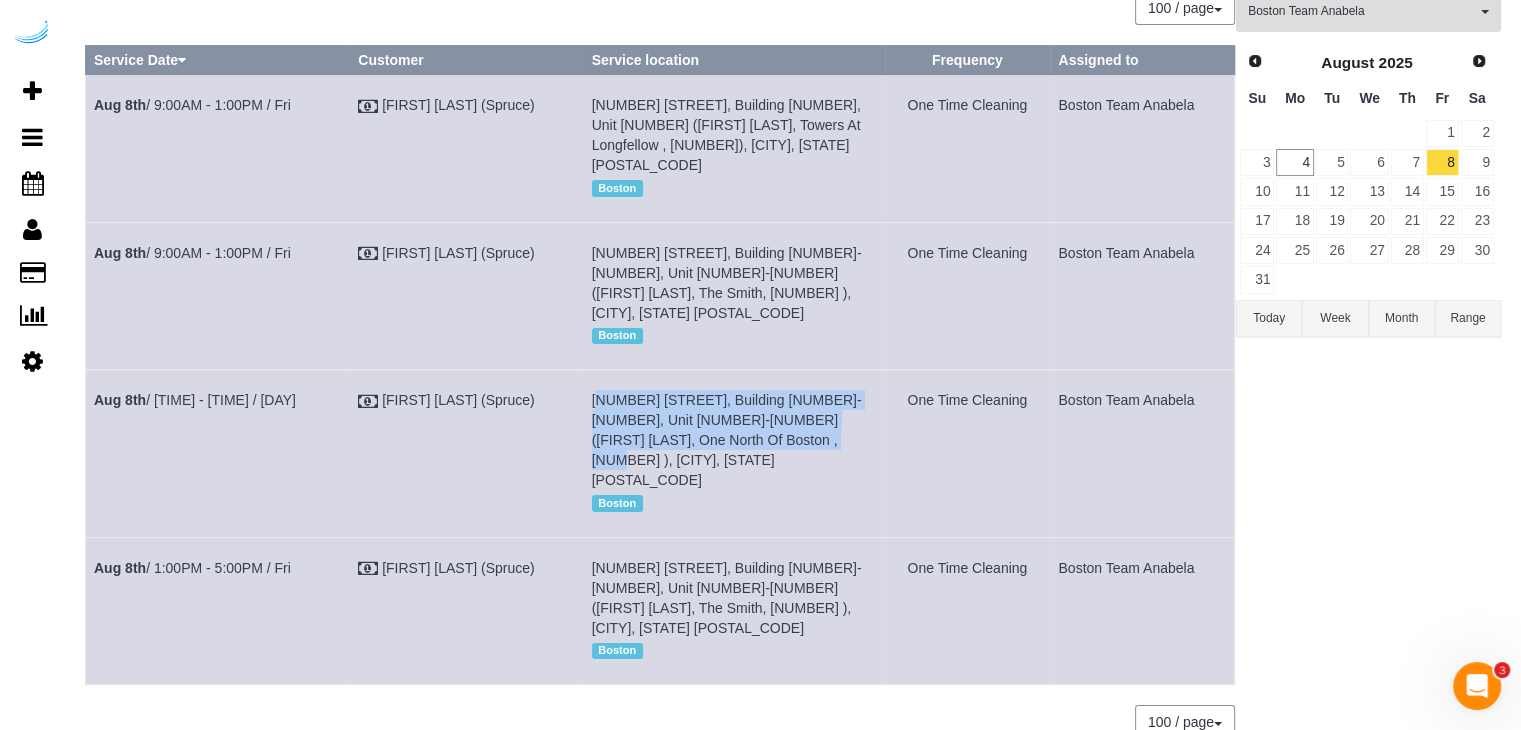 drag, startPoint x: 765, startPoint y: 394, endPoint x: 583, endPoint y: 359, distance: 185.33484 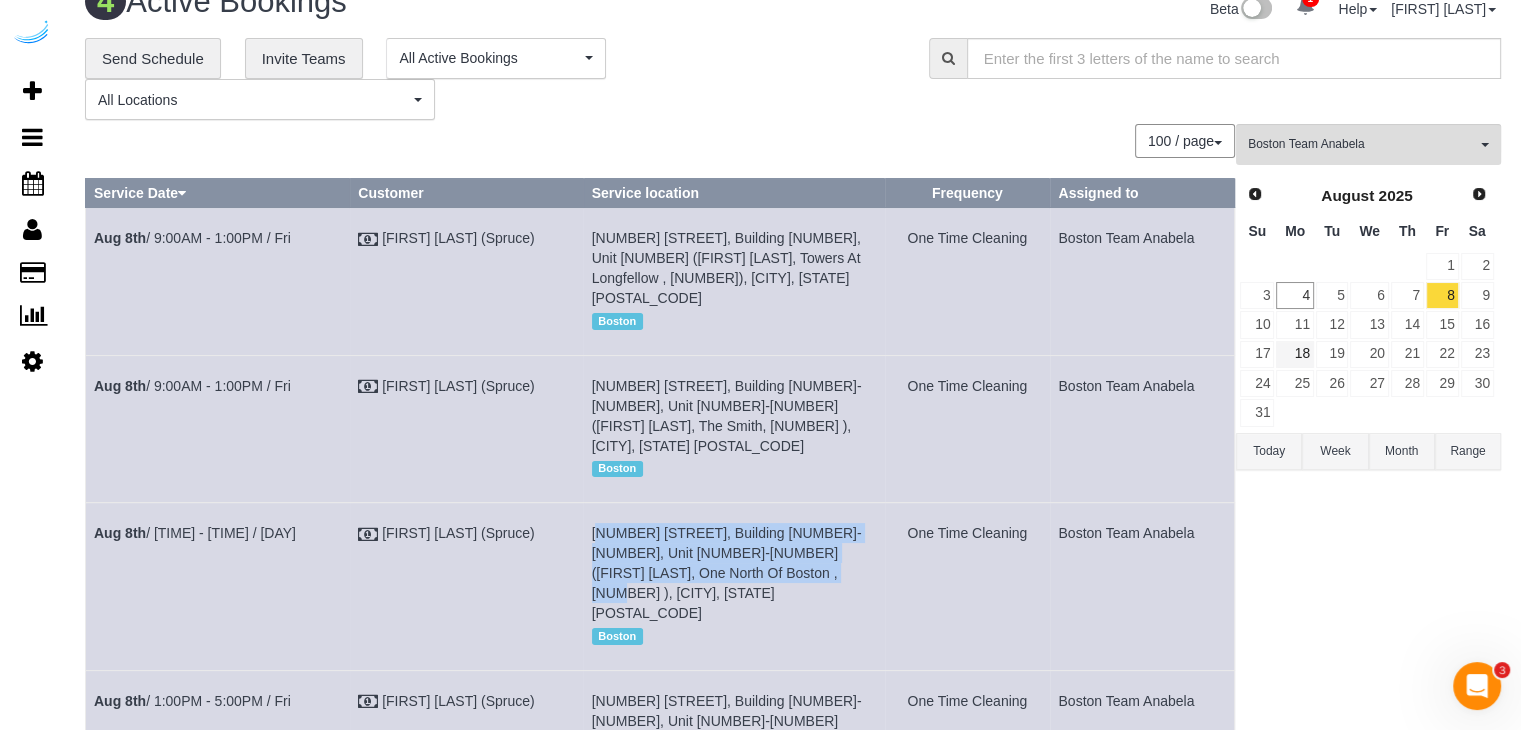 scroll, scrollTop: 0, scrollLeft: 0, axis: both 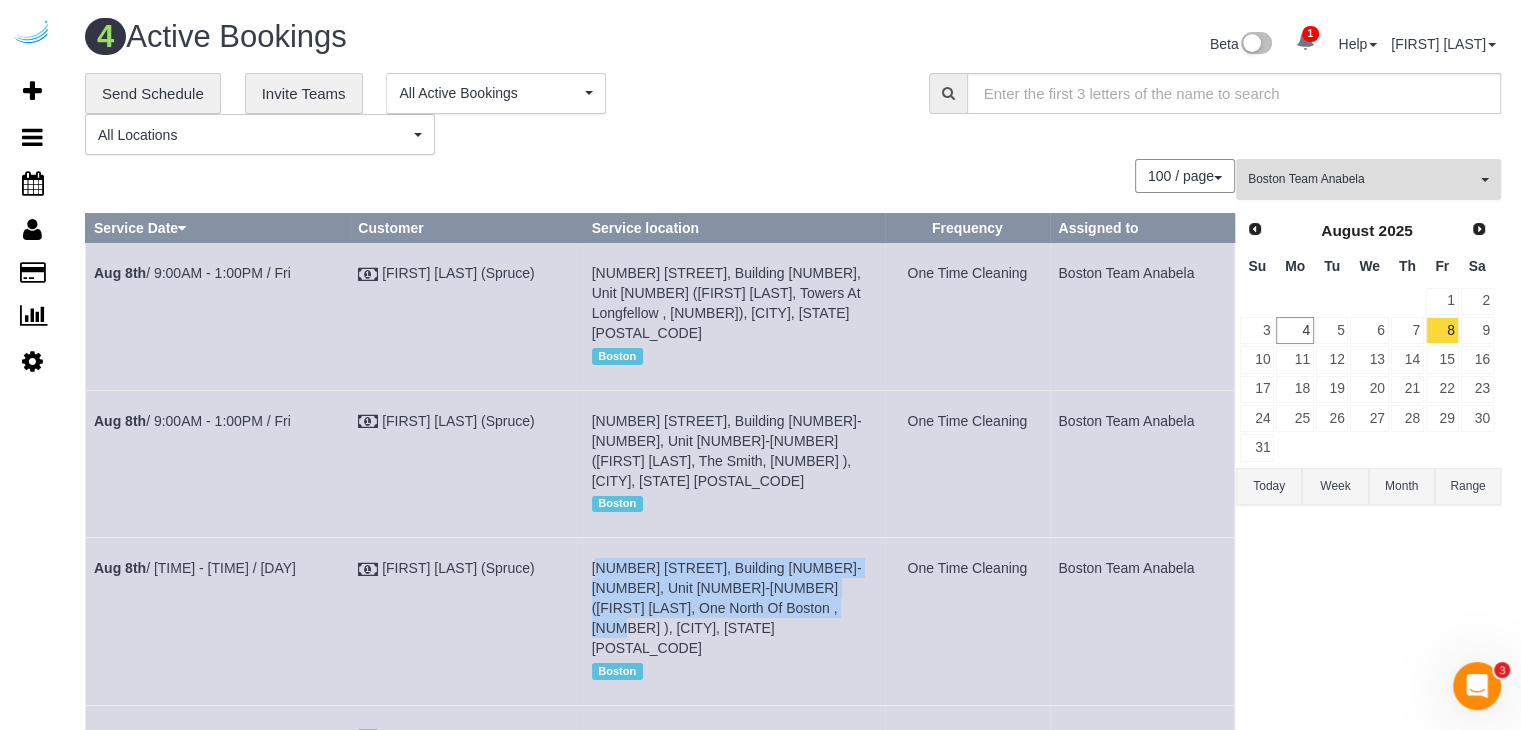click on "Boston Team Anabela" at bounding box center (1362, 179) 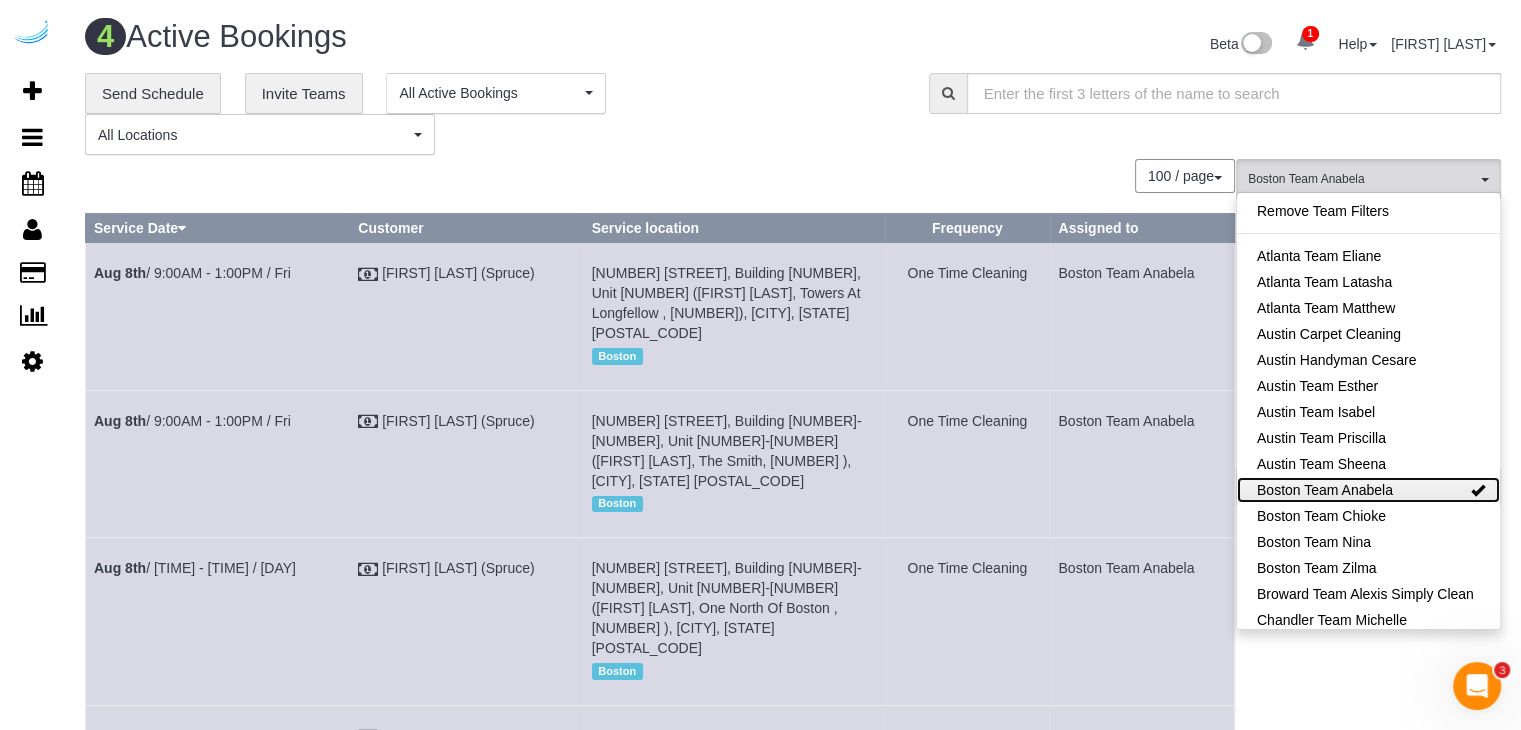 click on "Boston Team Anabela" at bounding box center (1368, 490) 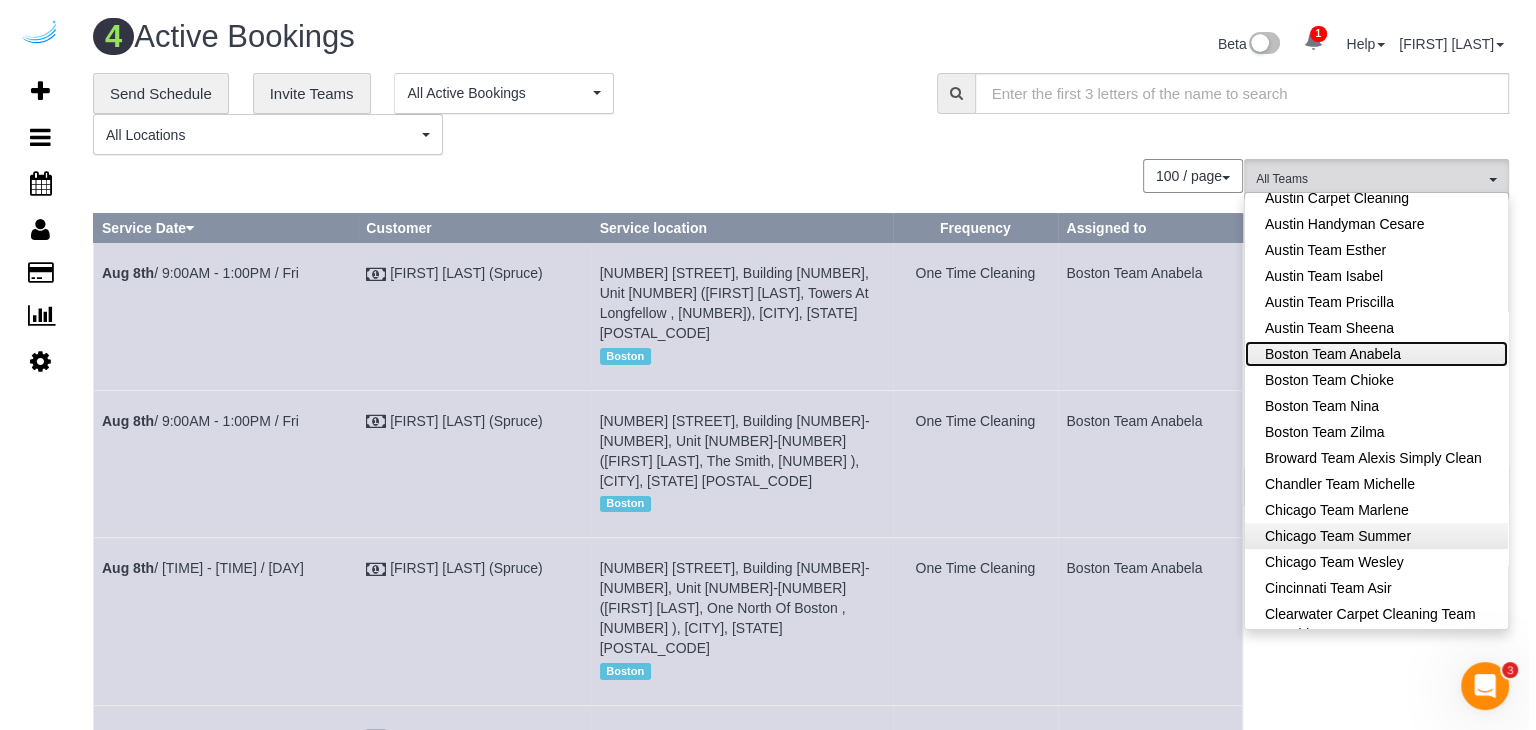 scroll, scrollTop: 200, scrollLeft: 0, axis: vertical 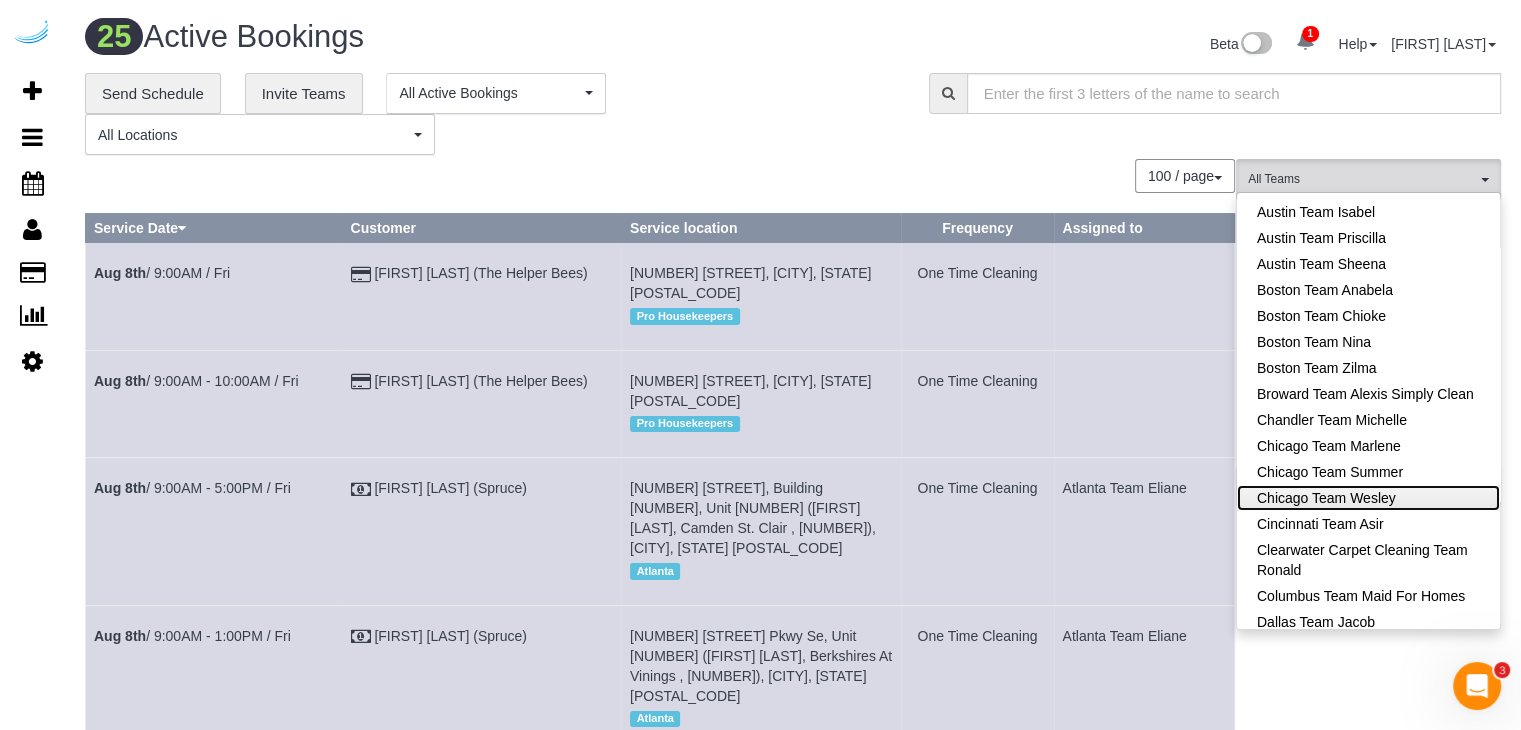 click on "Chicago Team Wesley" at bounding box center (1368, 498) 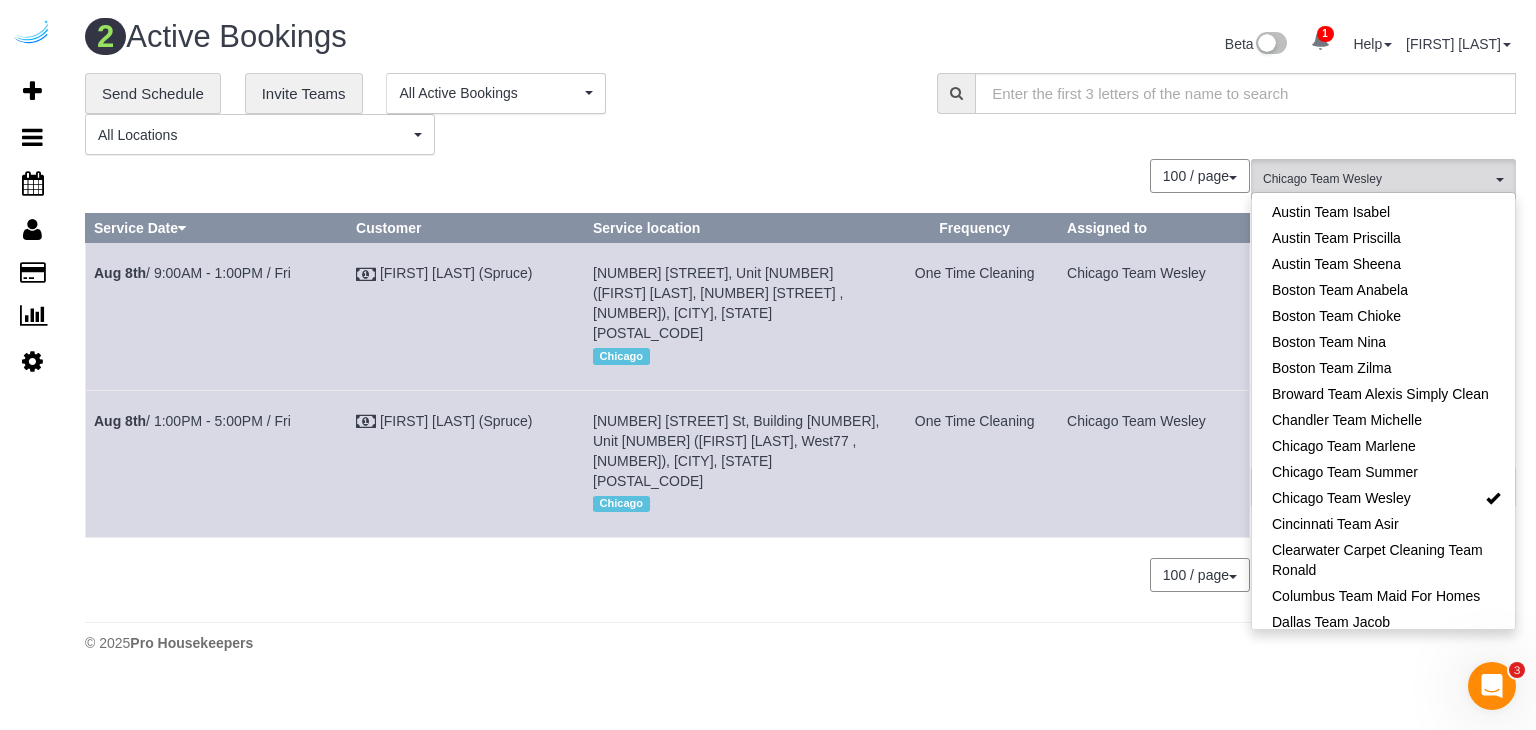 click on "**********" at bounding box center (800, 114) 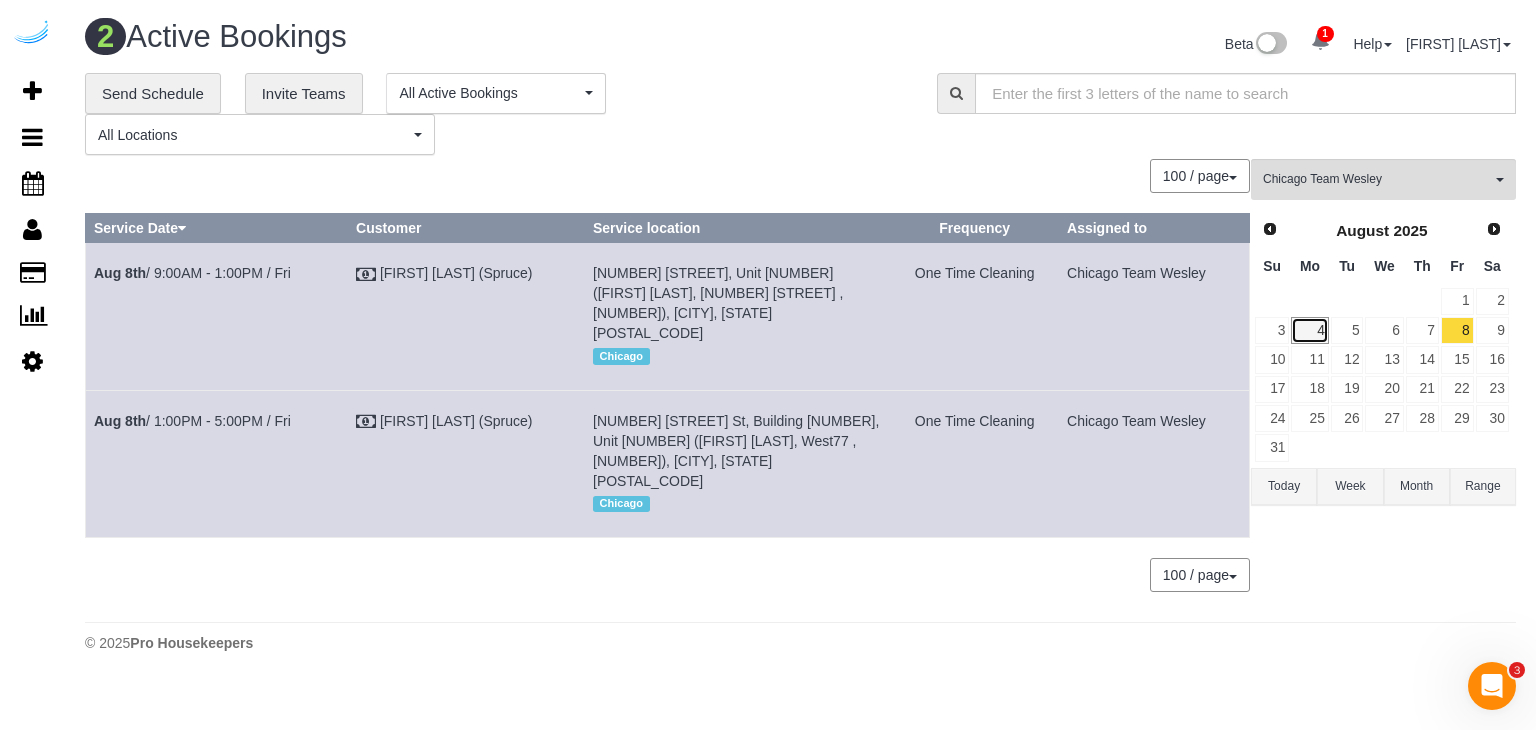click on "4" at bounding box center (1309, 330) 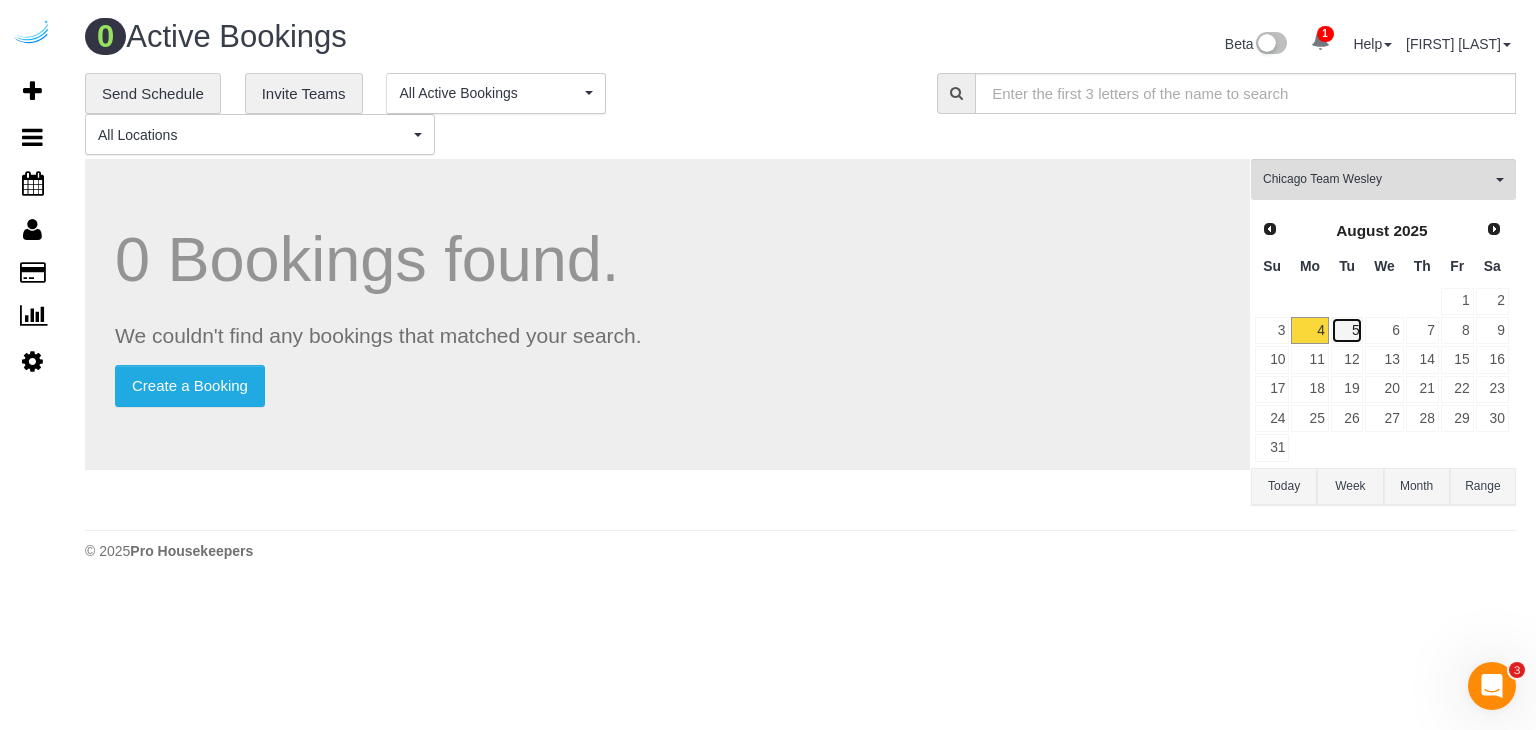 click on "5" at bounding box center (1347, 330) 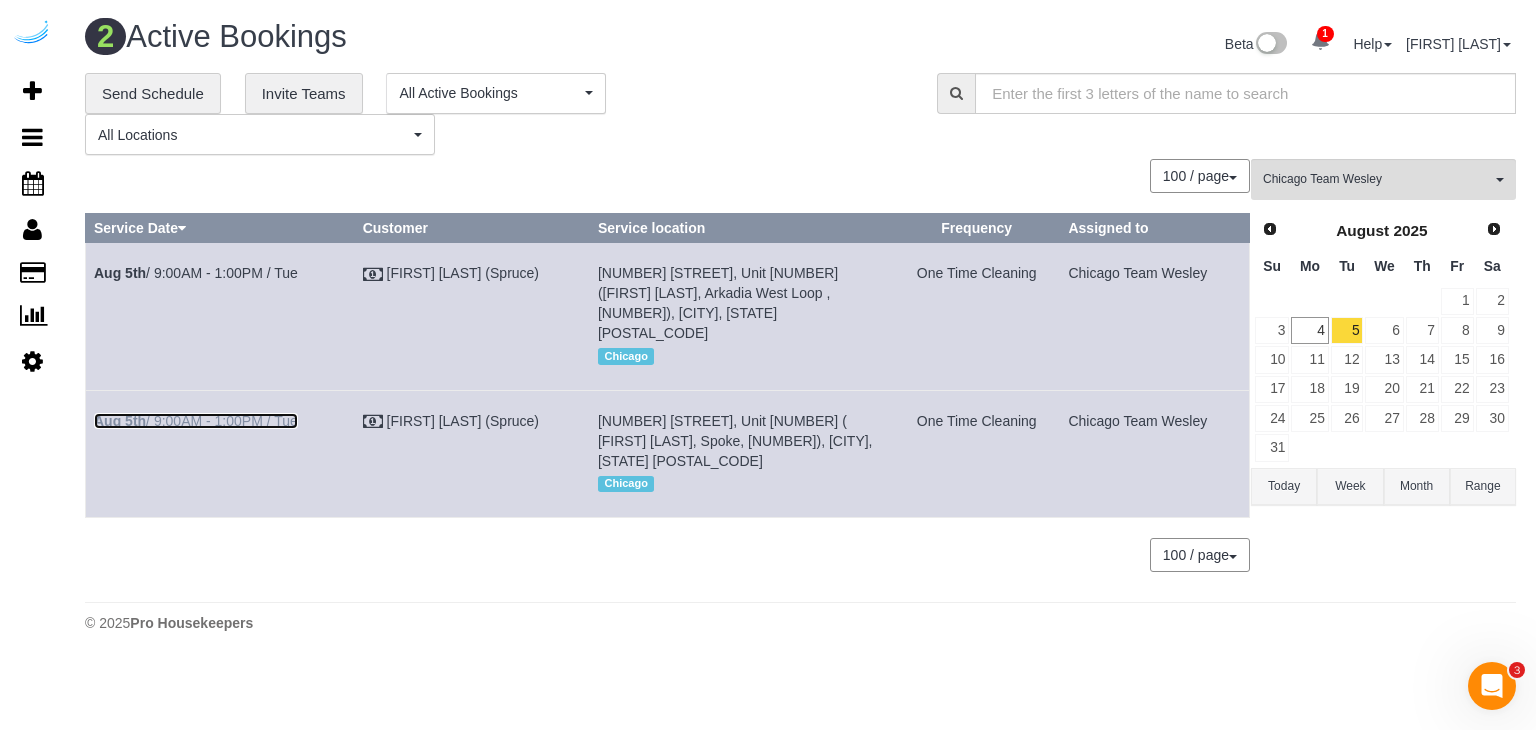 click on "Aug 5th
/ 9:00AM - 1:00PM / Tue" at bounding box center (196, 421) 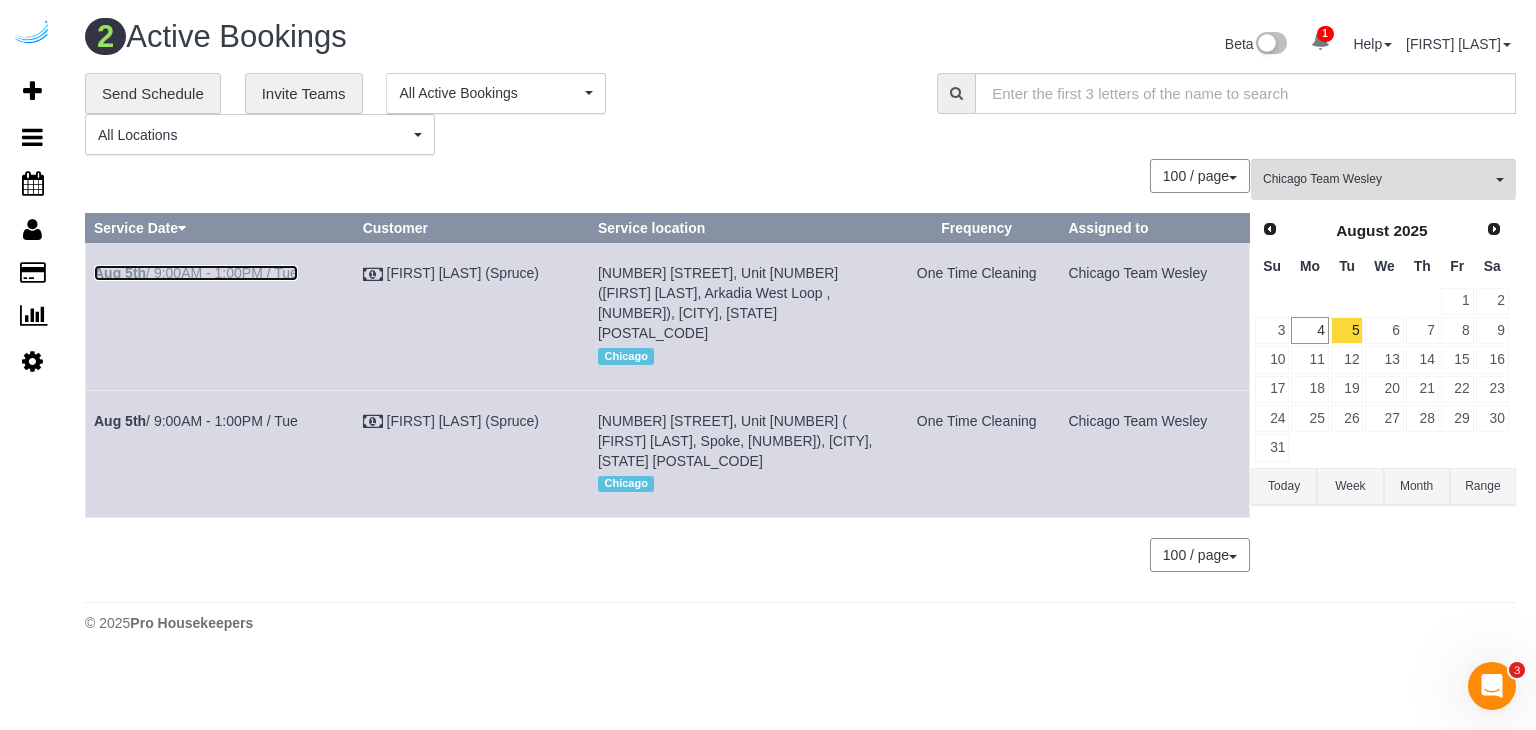 click on "Aug 5th
/ 9:00AM - 1:00PM / Tue" at bounding box center [196, 273] 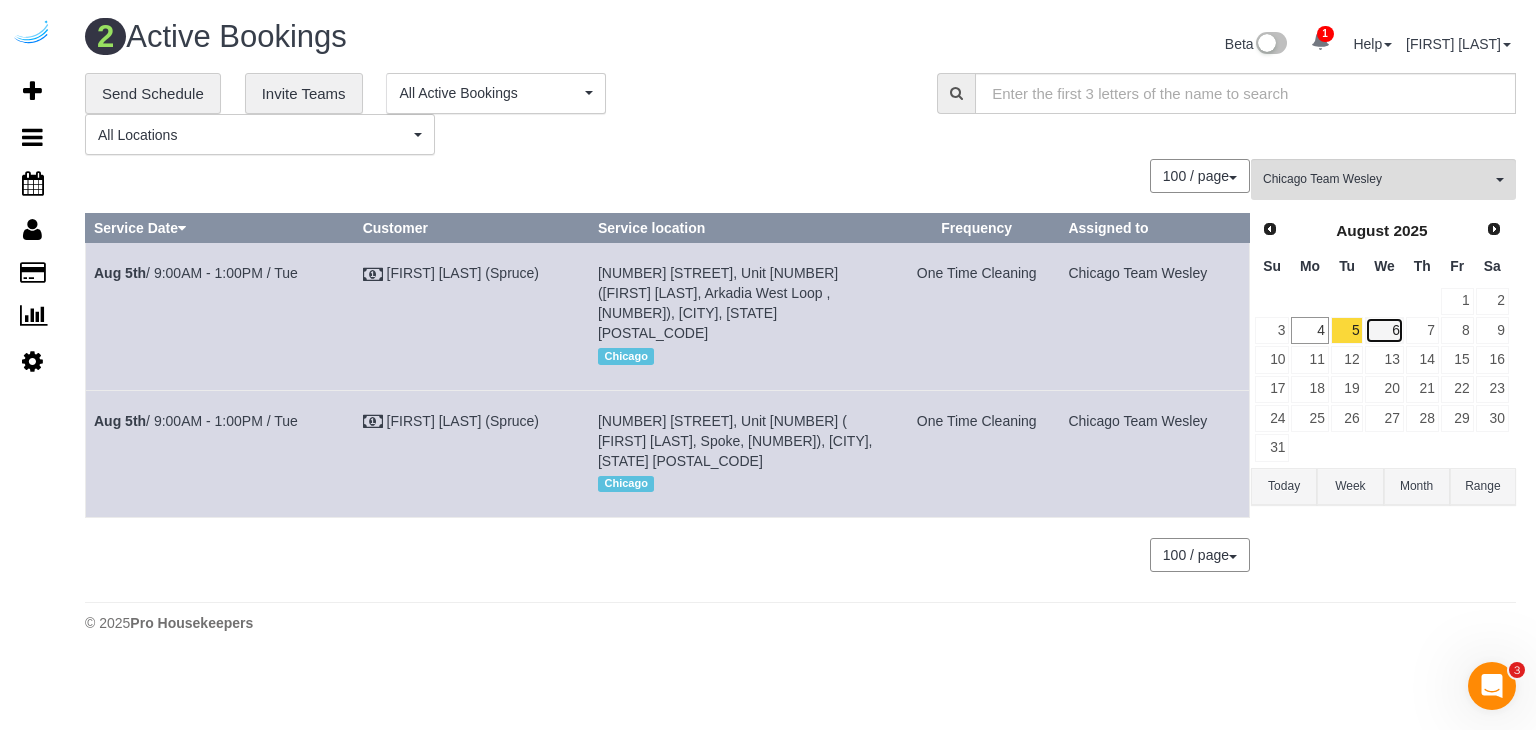 click on "6" at bounding box center (1384, 330) 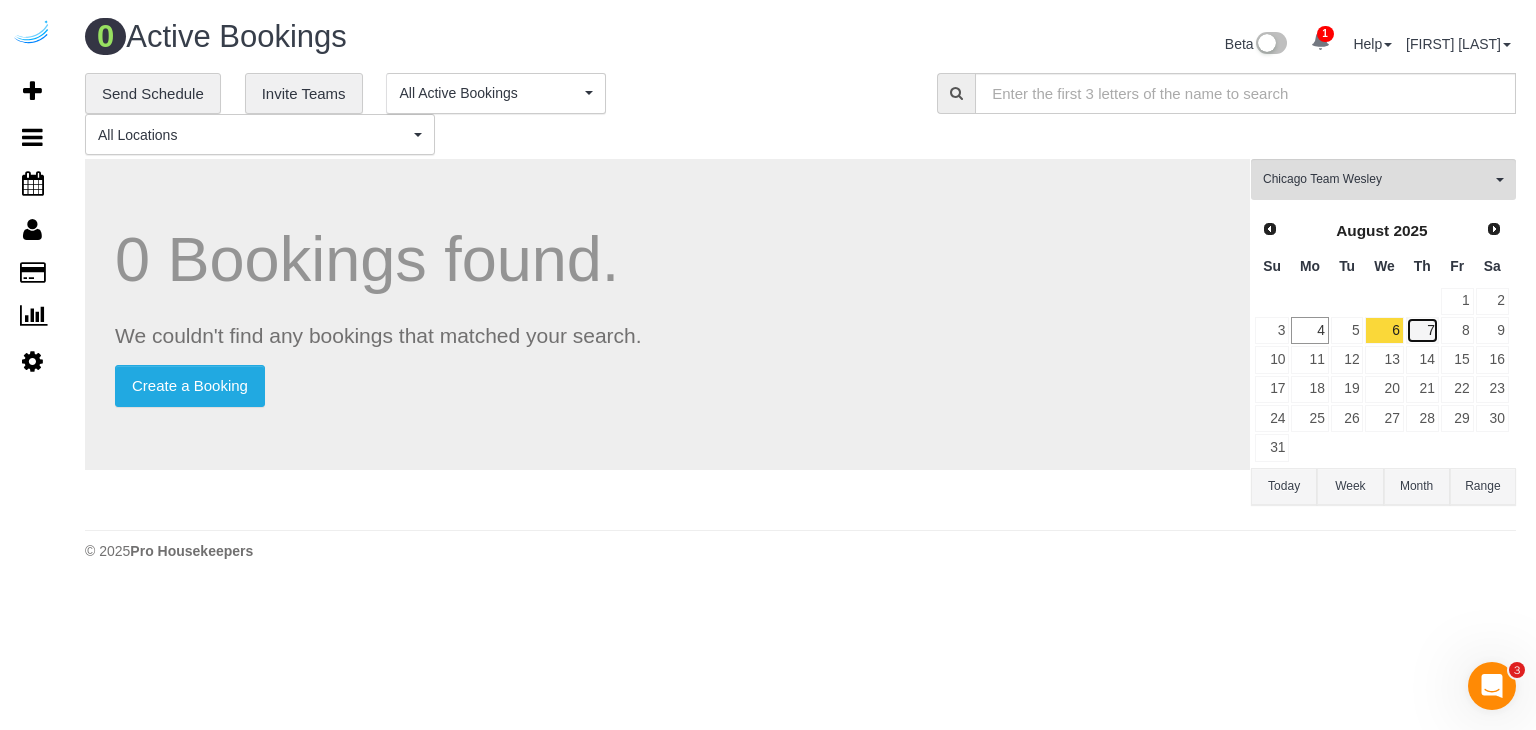 click on "7" at bounding box center (1422, 330) 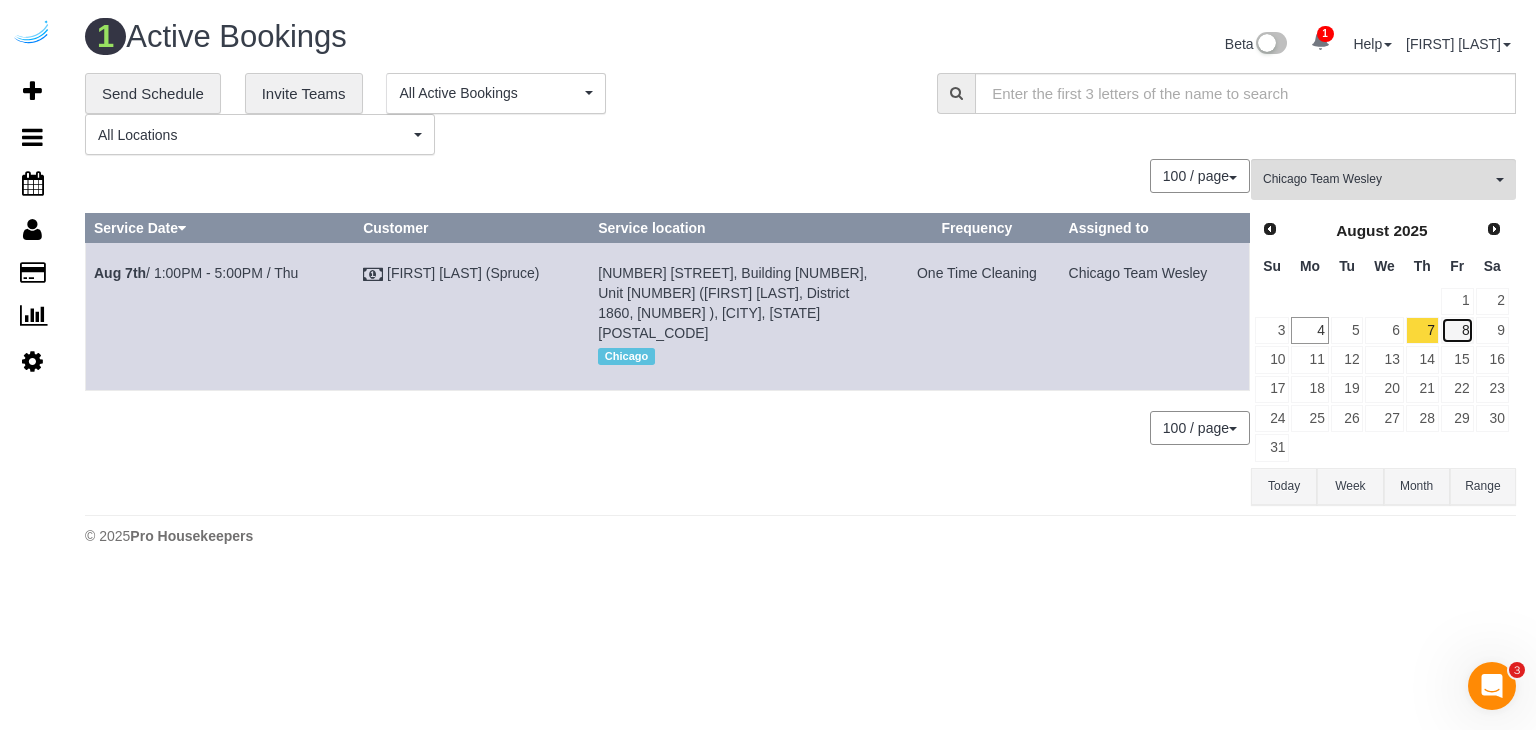 click on "8" at bounding box center [1457, 330] 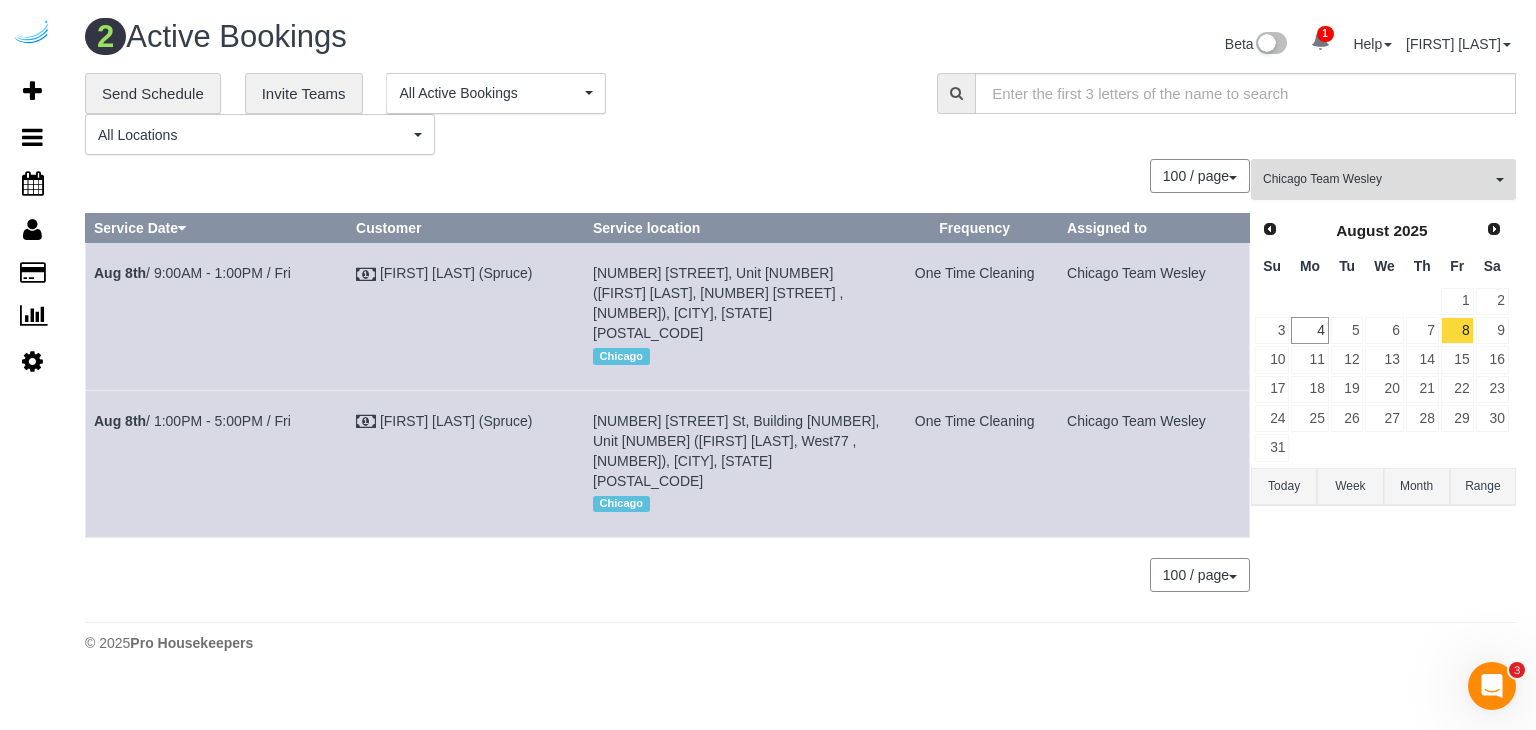 click on "Chicago Team Wesley" at bounding box center [1377, 179] 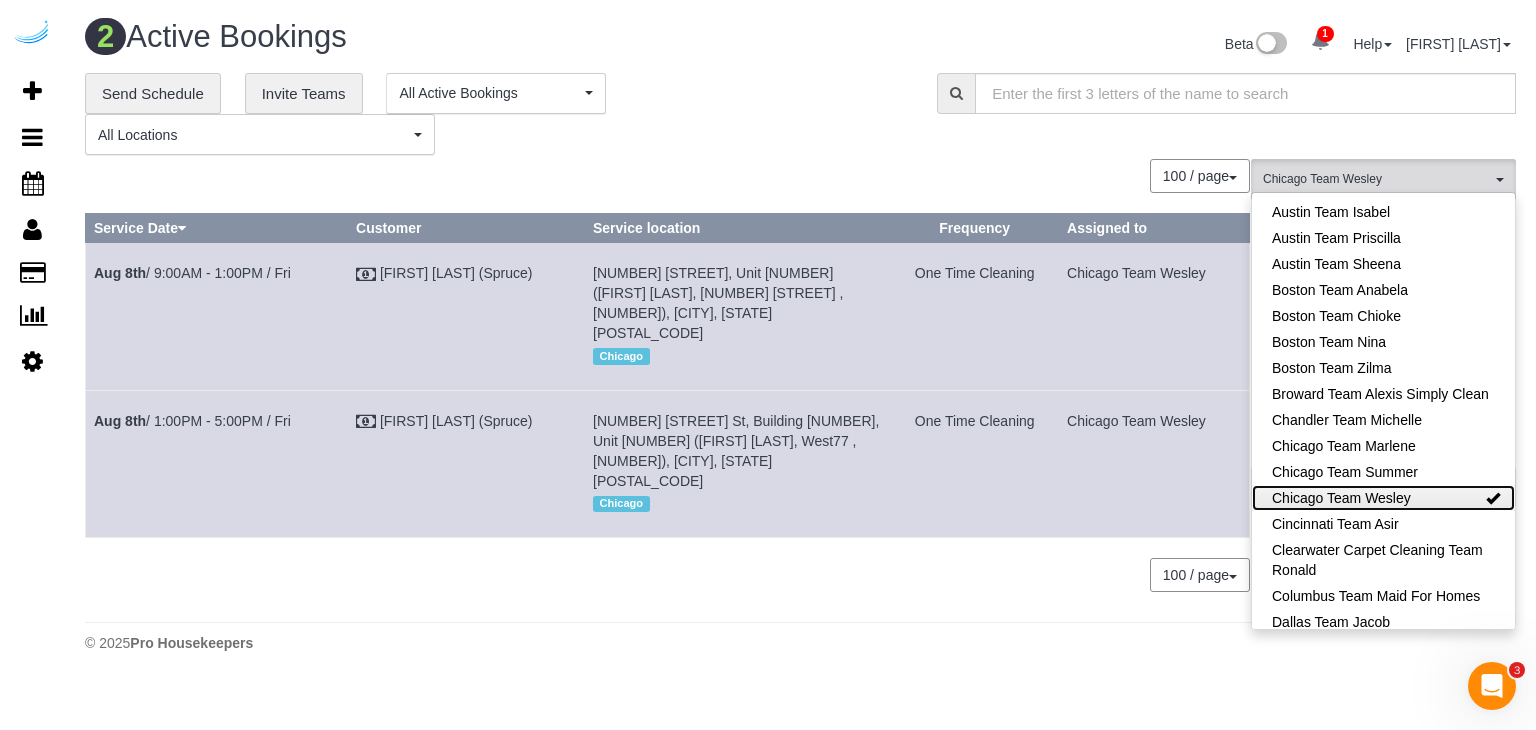 click on "Chicago Team Wesley" at bounding box center [1383, 498] 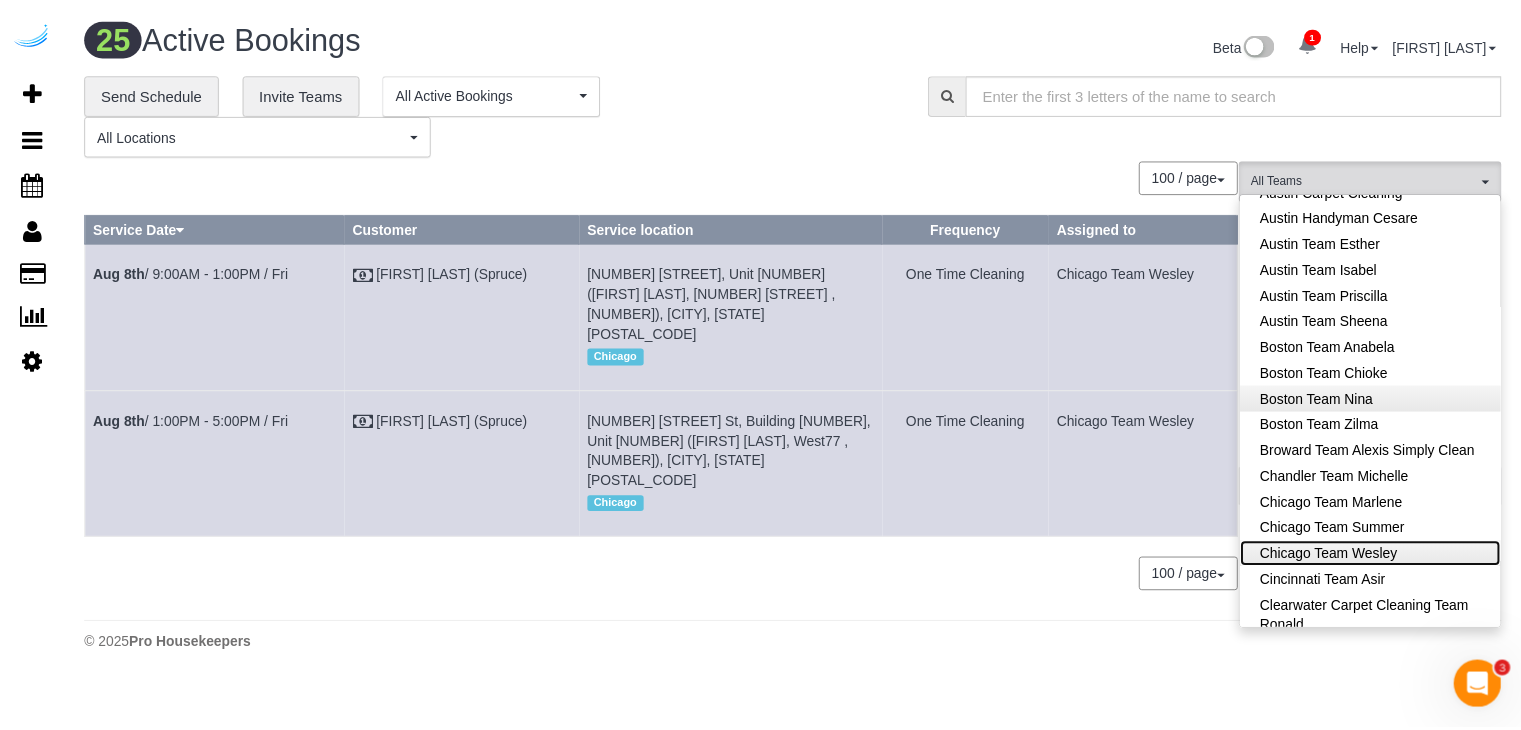 scroll, scrollTop: 100, scrollLeft: 0, axis: vertical 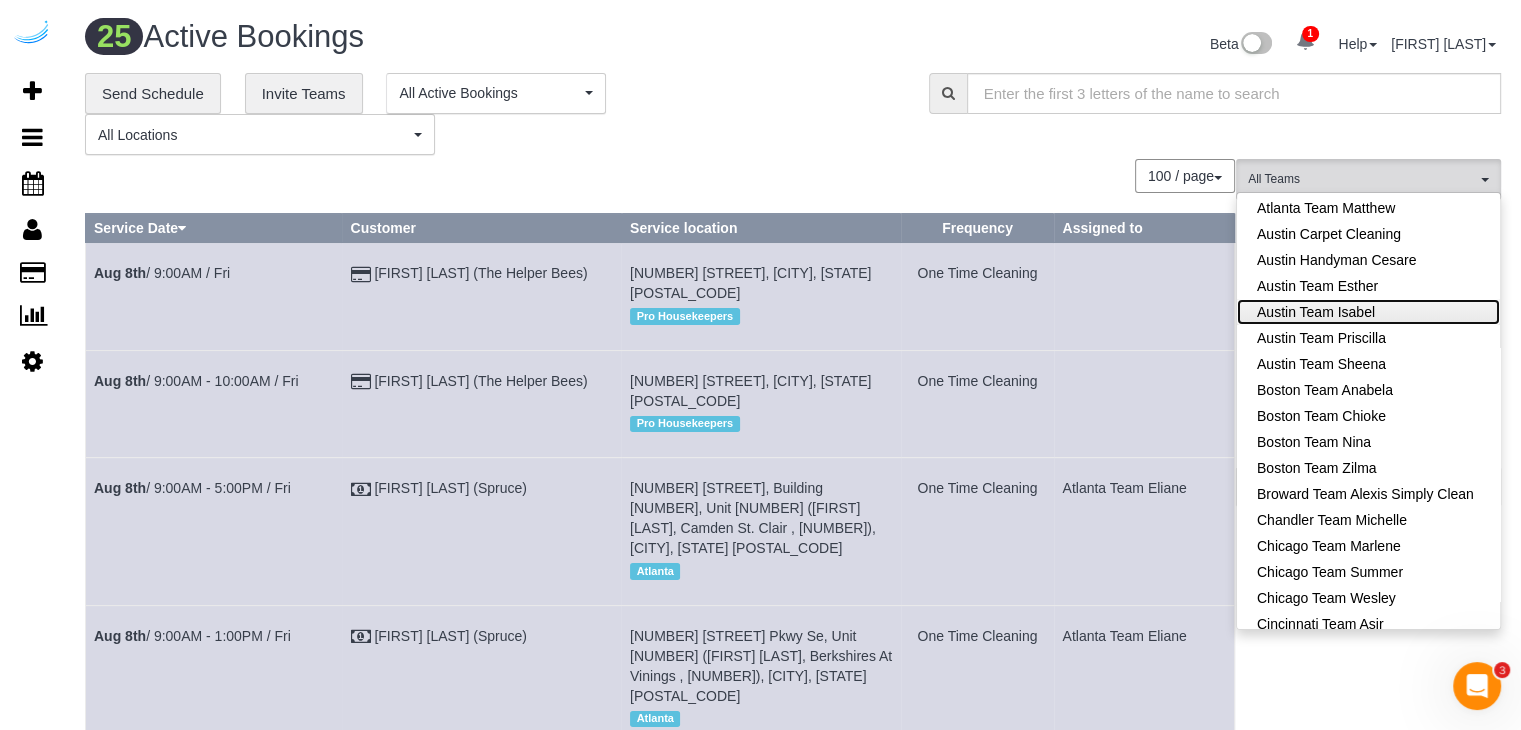 click on "Austin Team Isabel" at bounding box center [1368, 312] 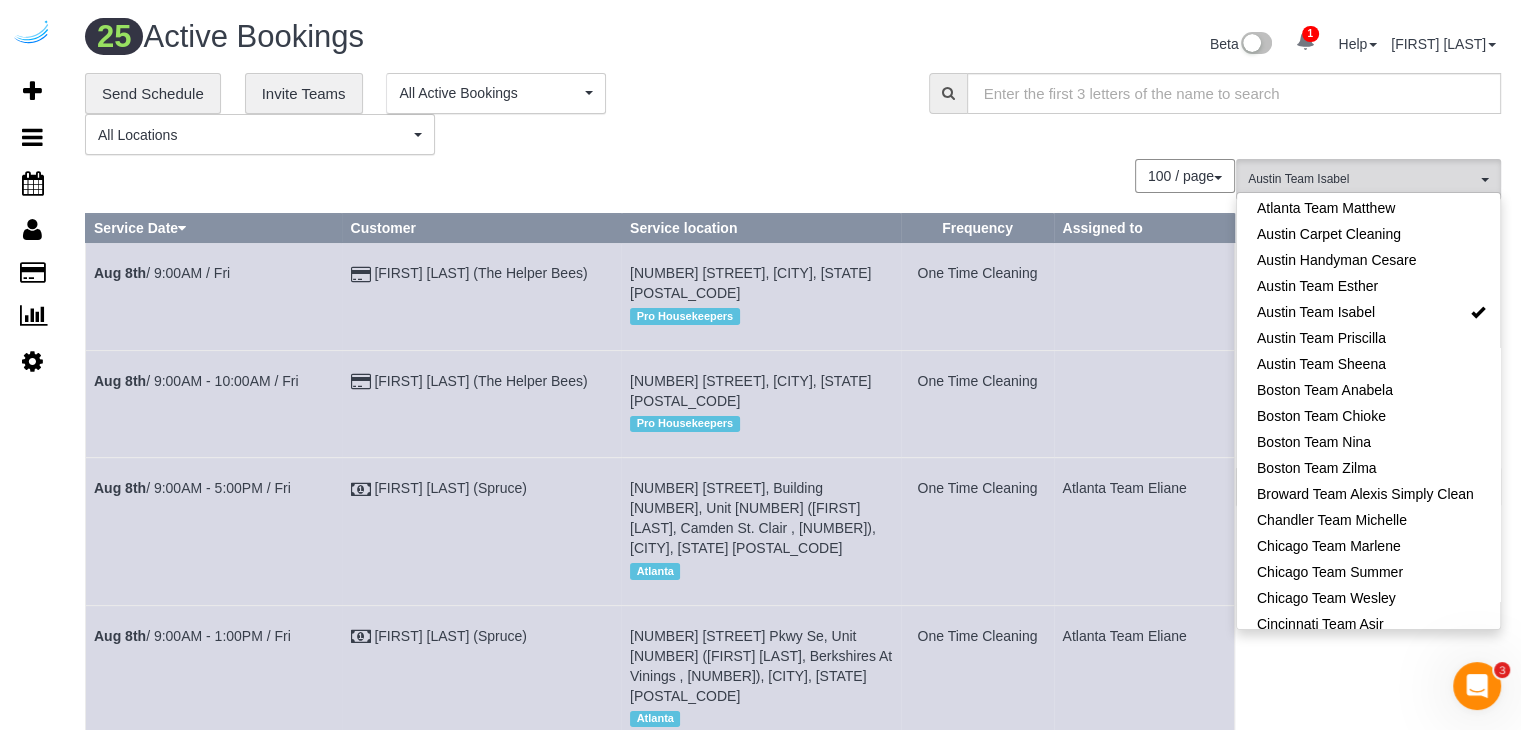 click on "**********" at bounding box center (793, 114) 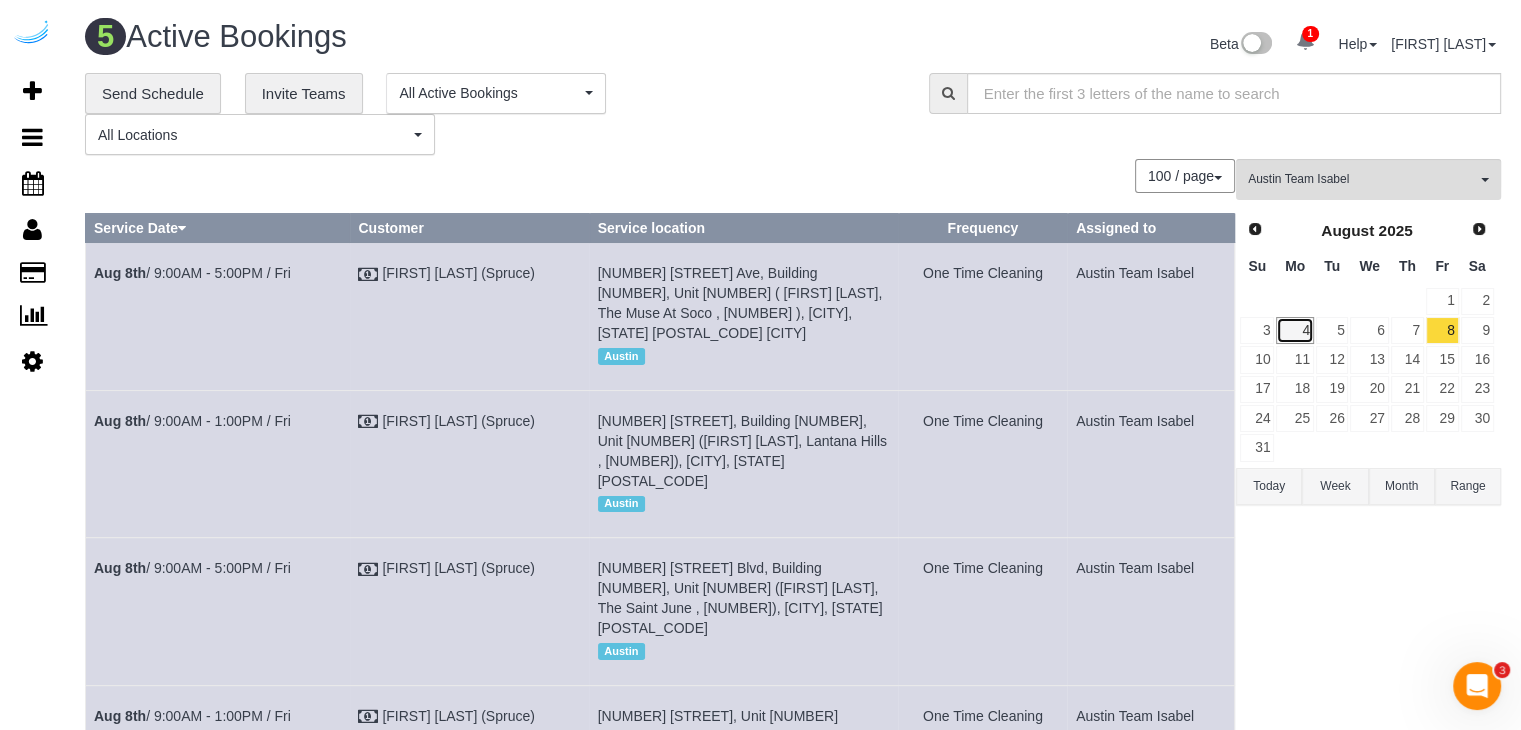 click on "4" at bounding box center (1294, 330) 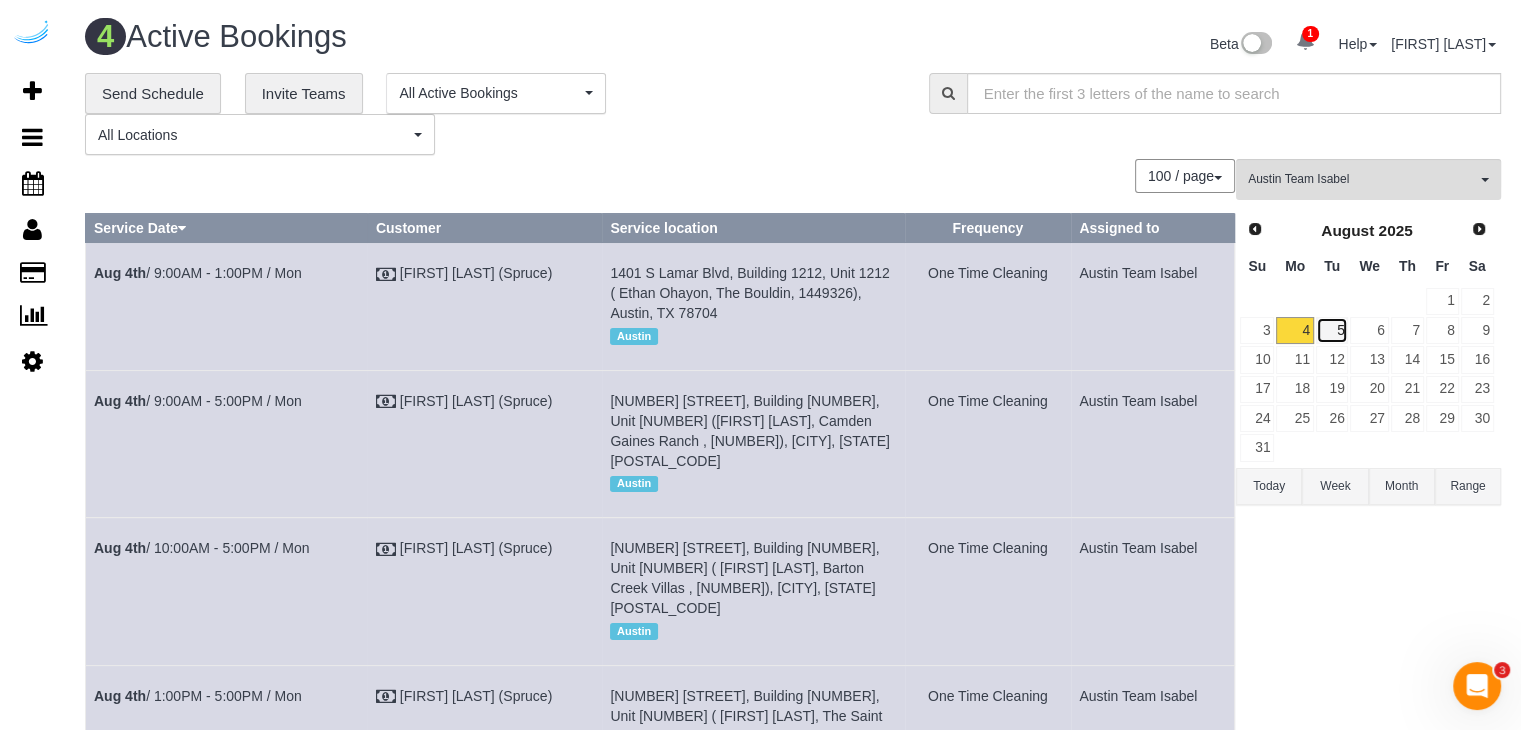 click on "5" at bounding box center [1332, 330] 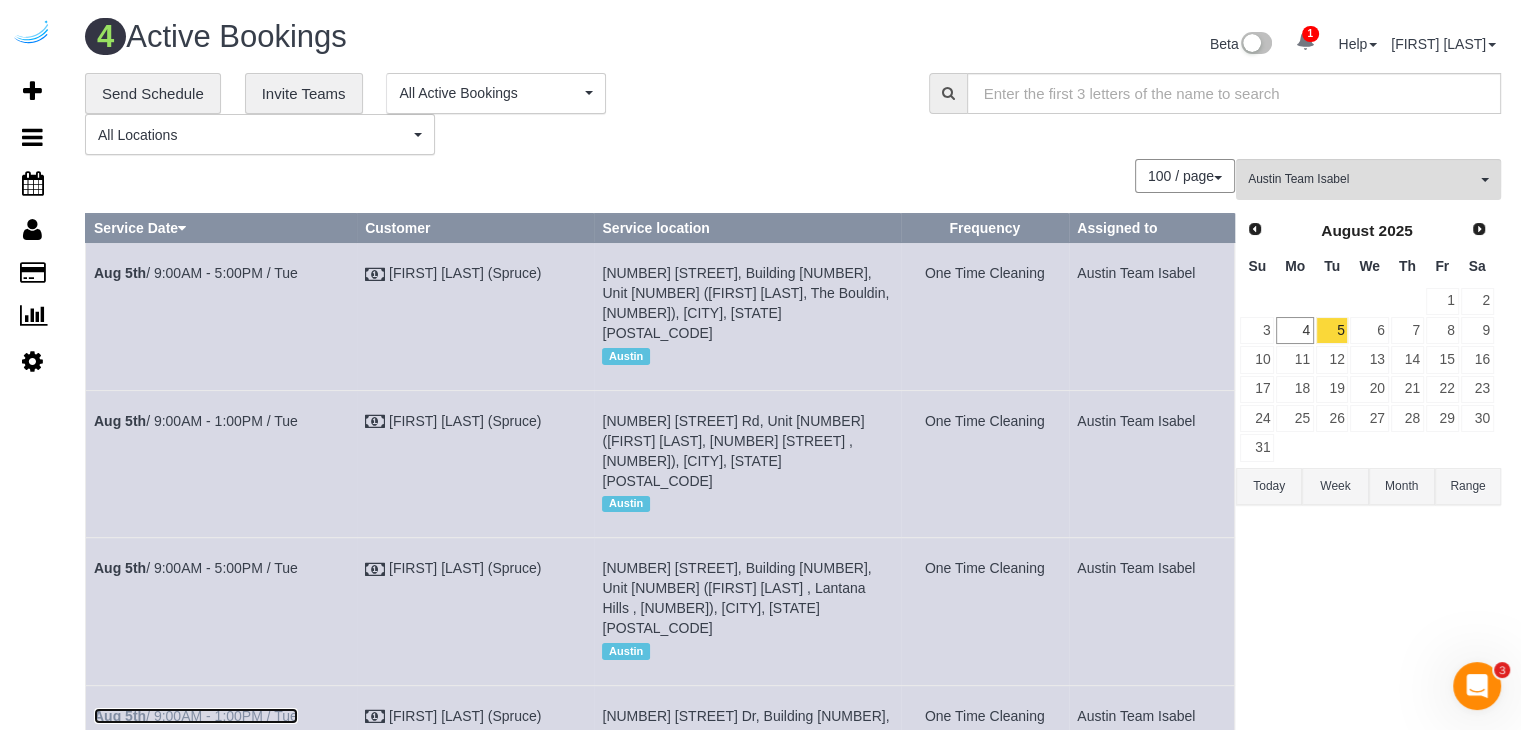 click on "Aug 5th
/ 9:00AM - 1:00PM / Tue" at bounding box center (196, 716) 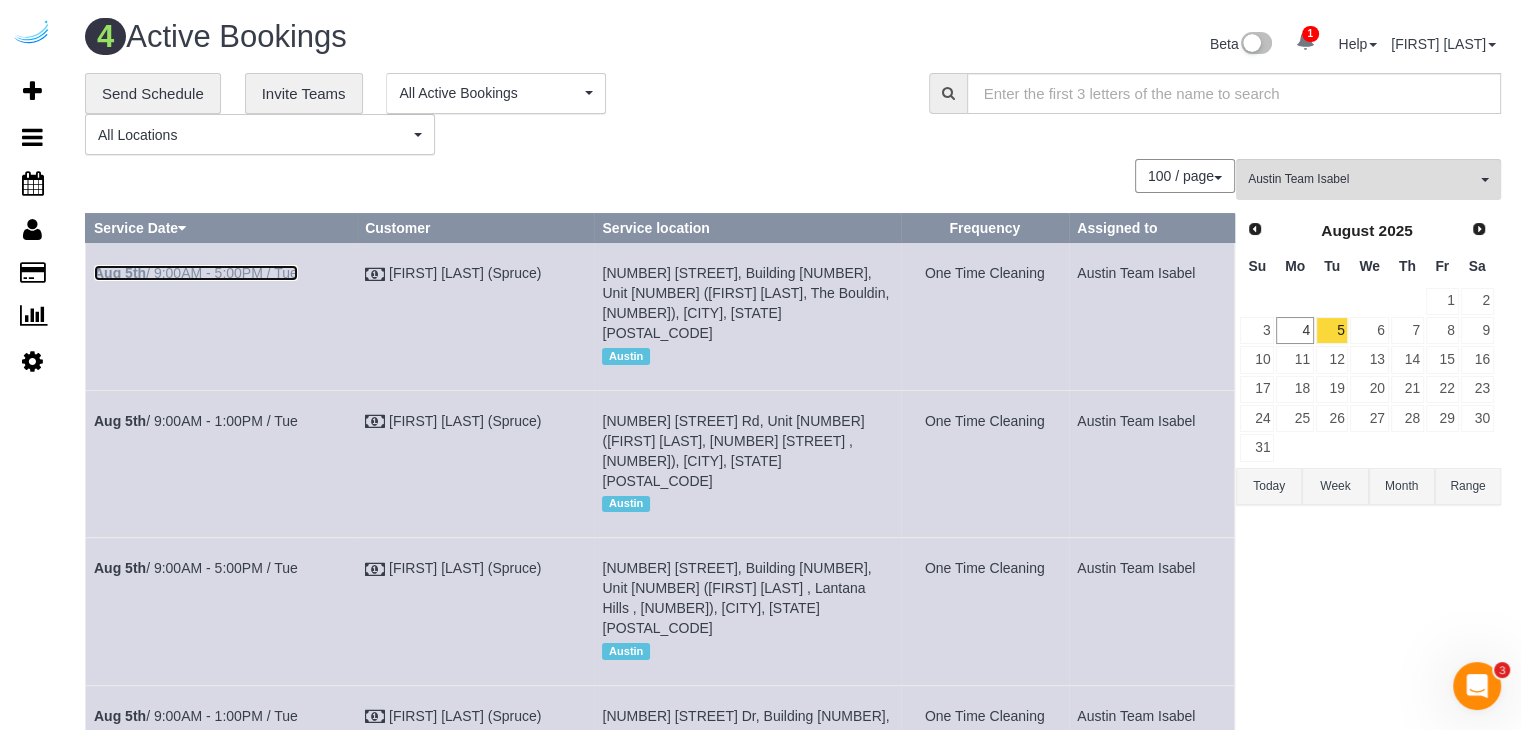 click on "Aug 5th
/ 9:00AM - 5:00PM / Tue" at bounding box center (196, 273) 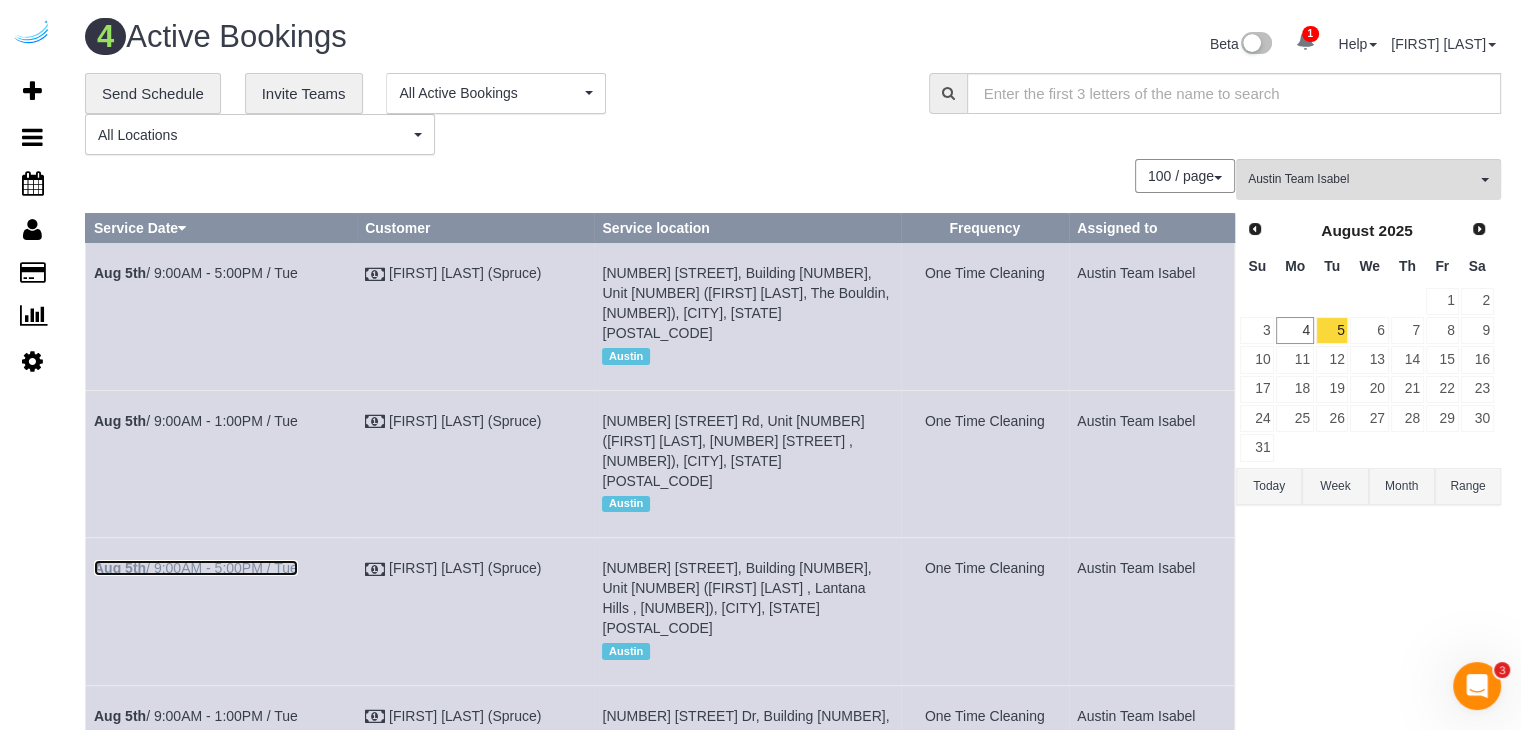 click on "Aug 5th
/ 9:00AM - 5:00PM / Tue" at bounding box center (196, 568) 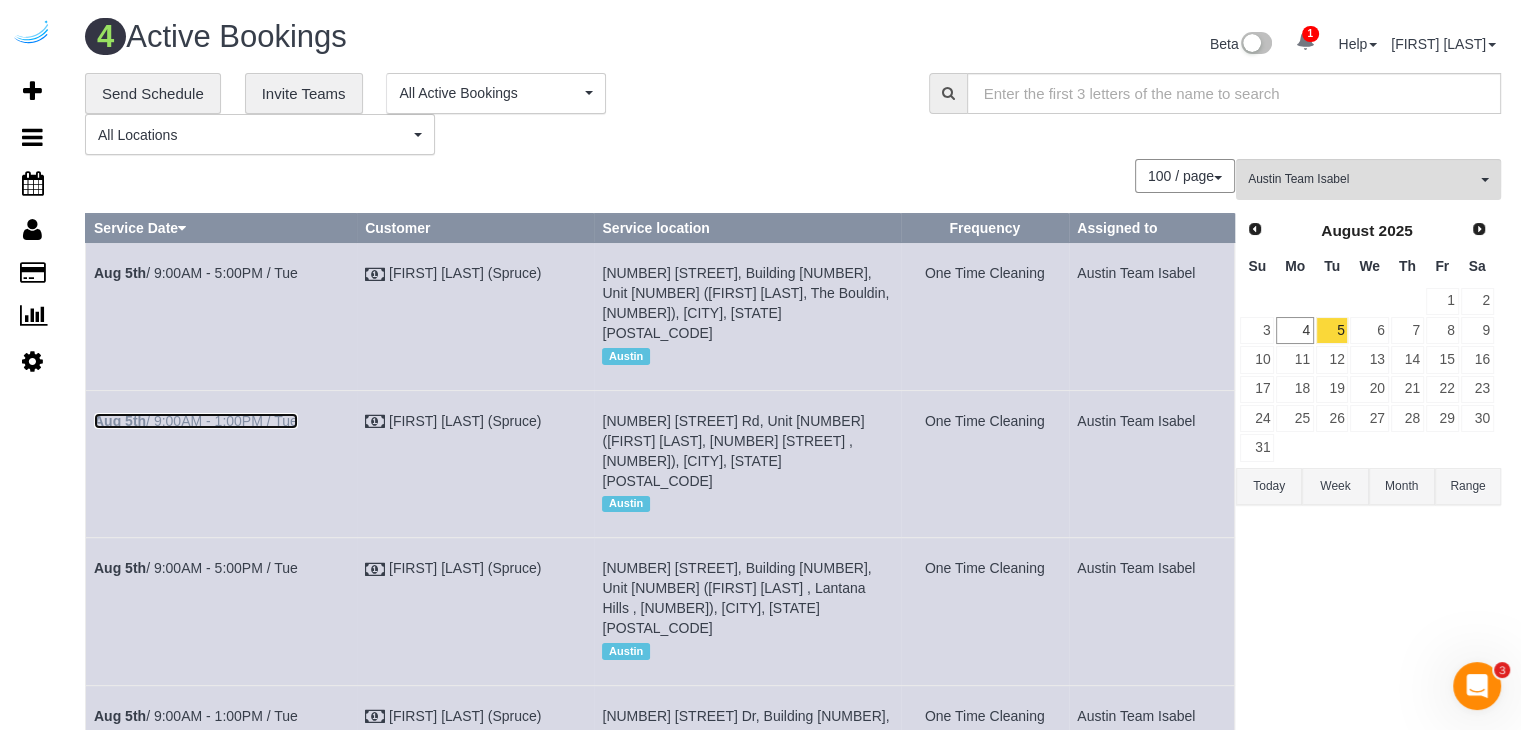 click on "Aug 5th
/ 9:00AM - 1:00PM / Tue" at bounding box center [196, 421] 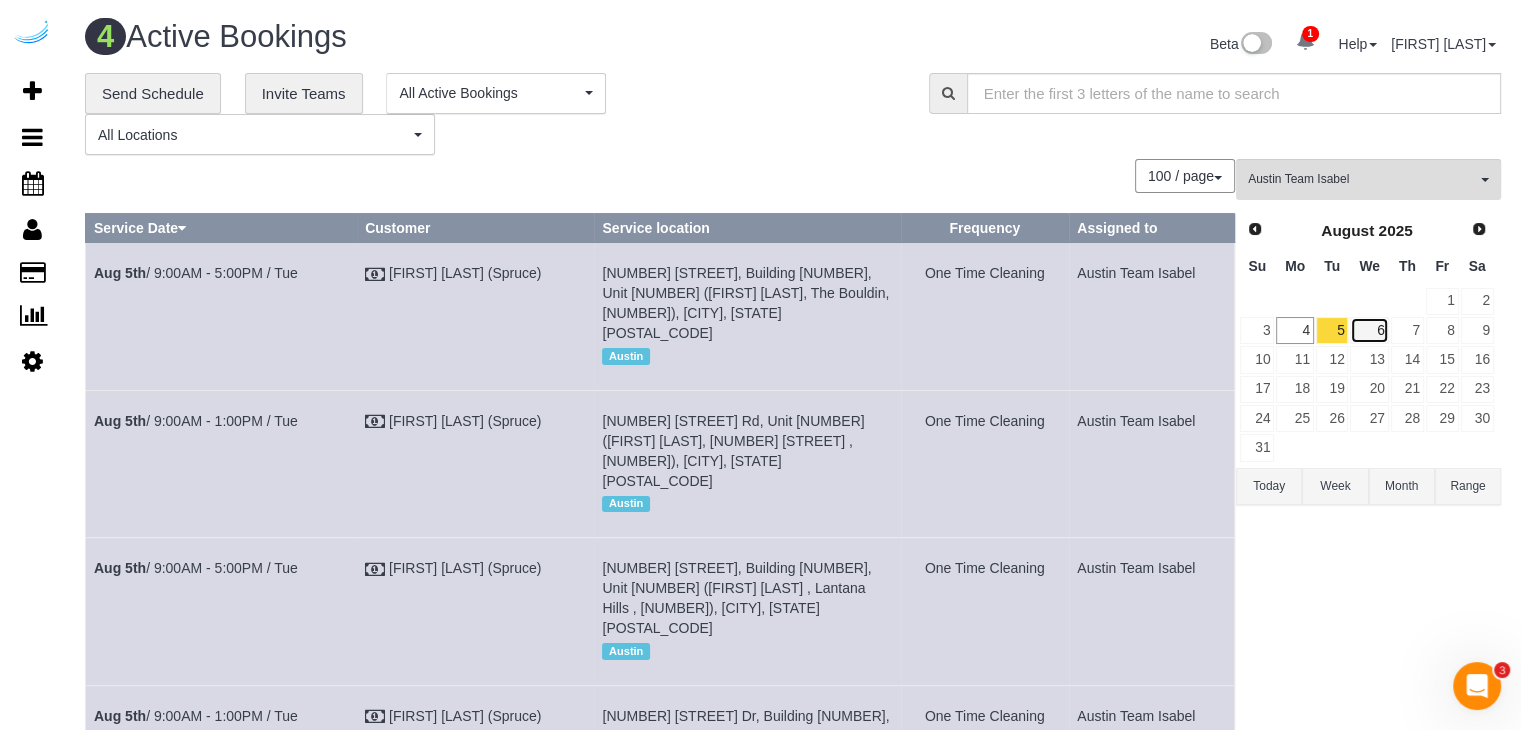 click on "6" at bounding box center (1369, 330) 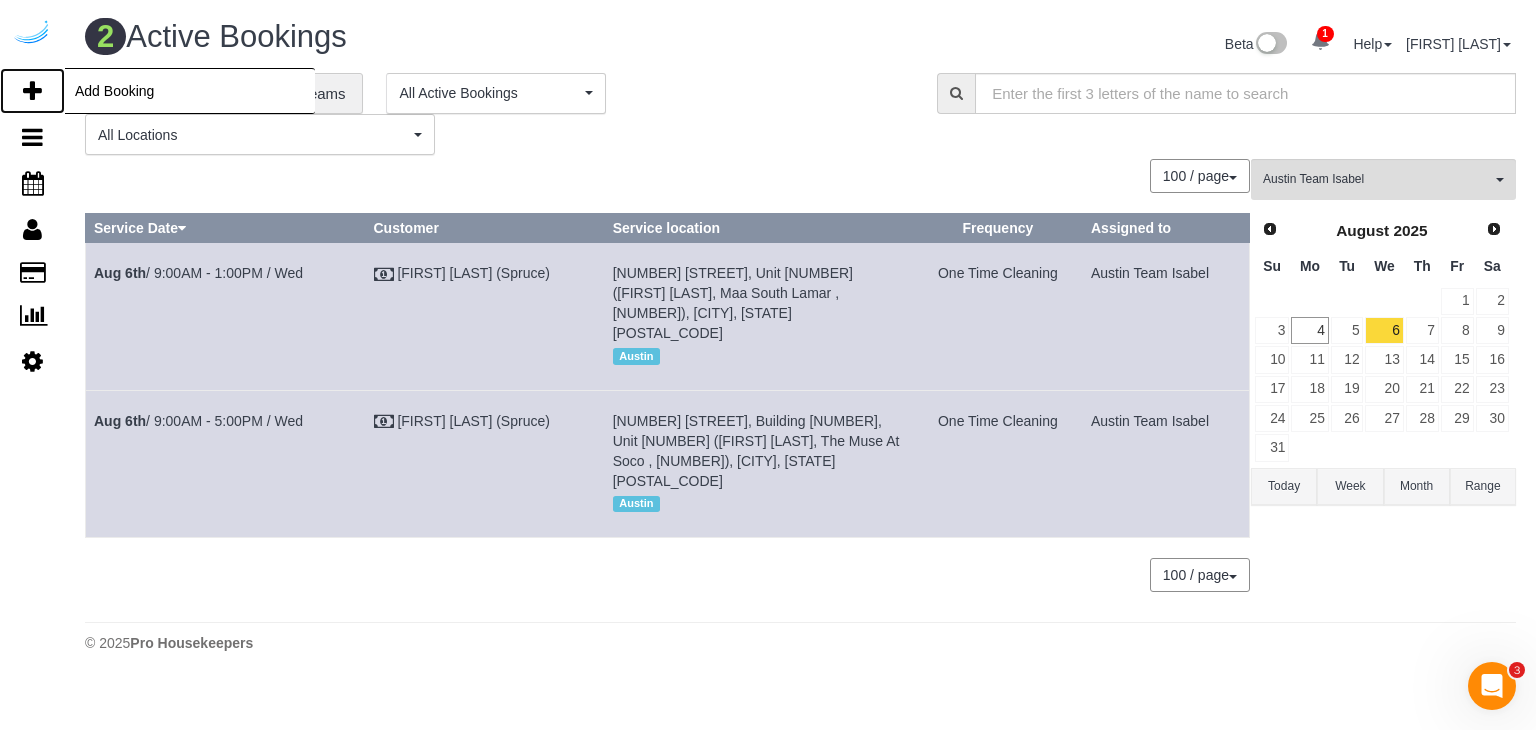 click at bounding box center [32, 91] 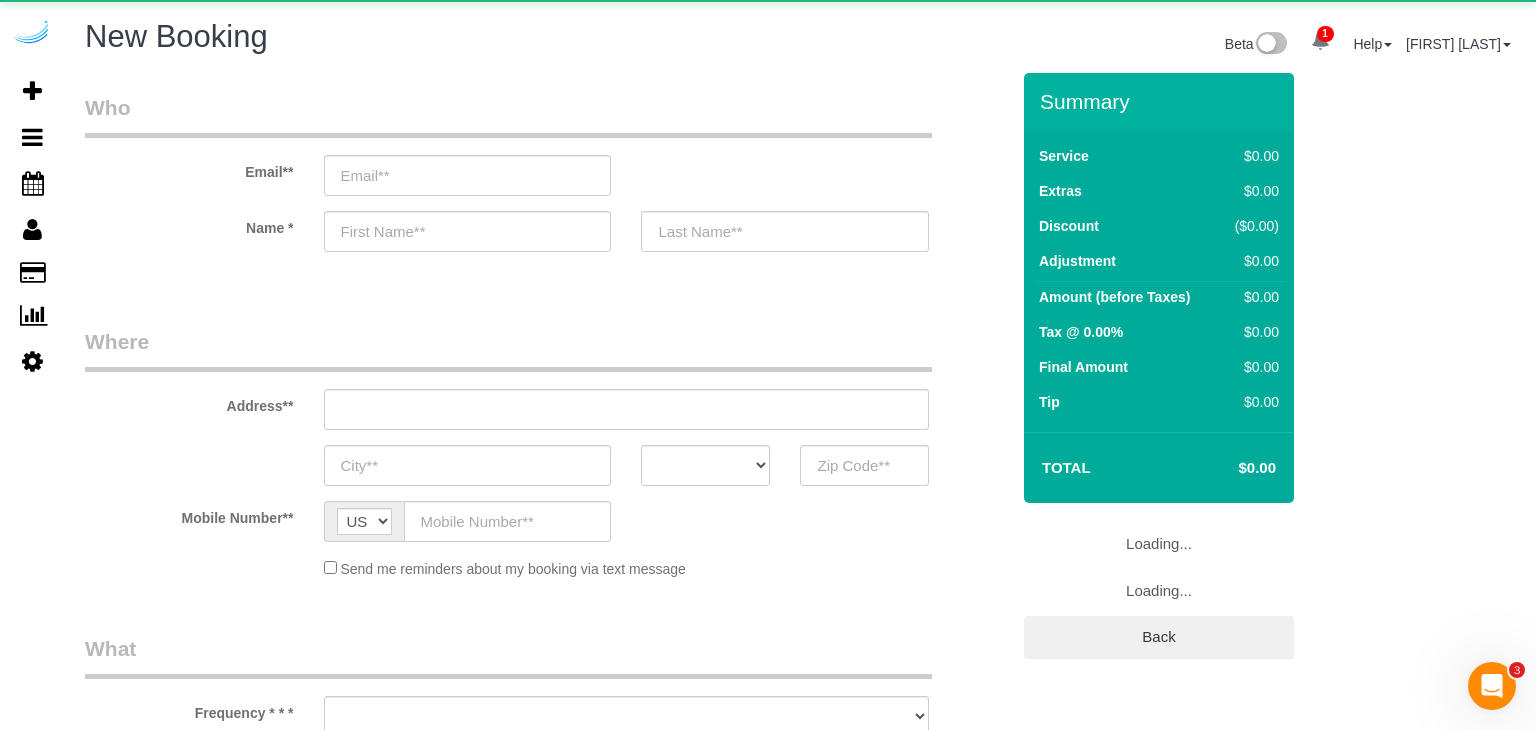 select on "number:9" 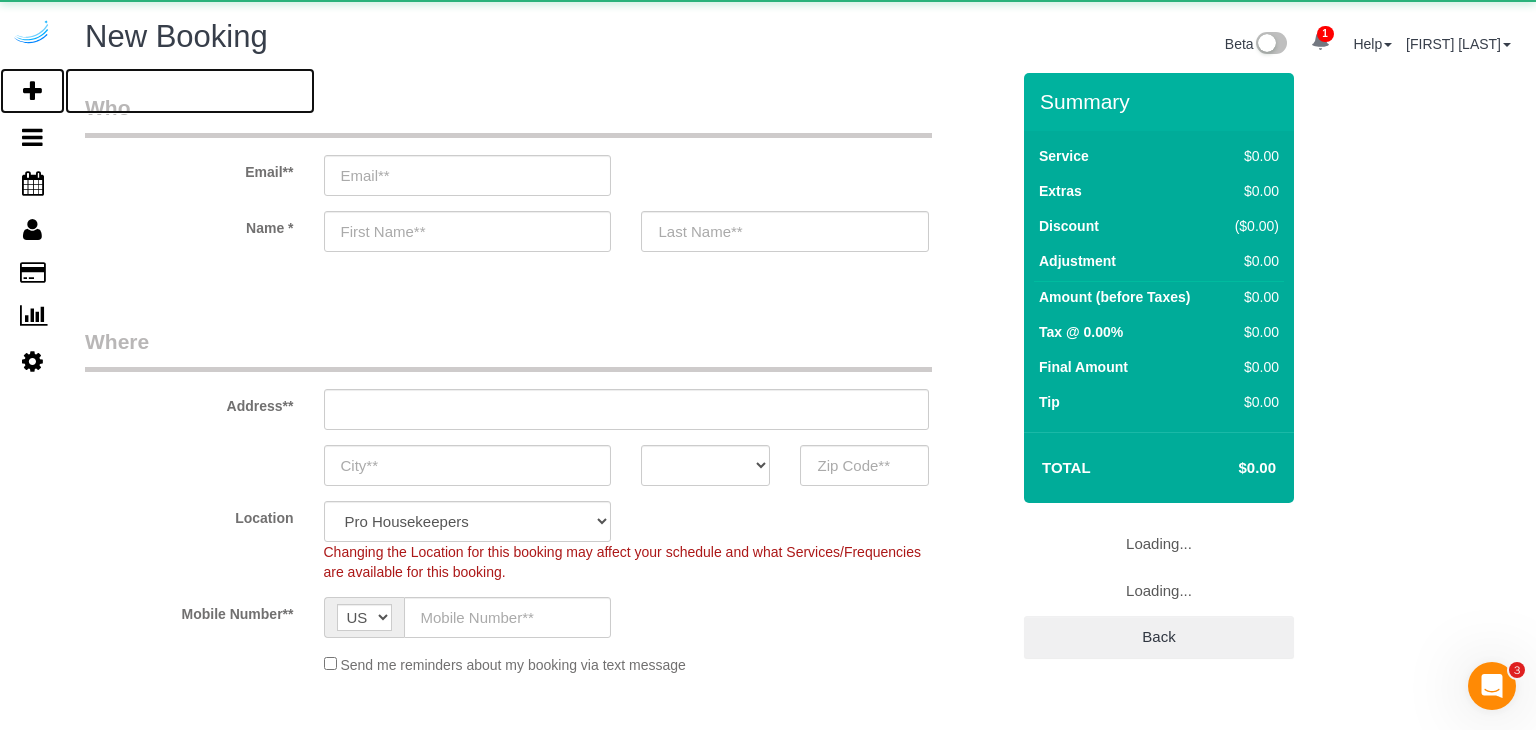 select on "object:6356" 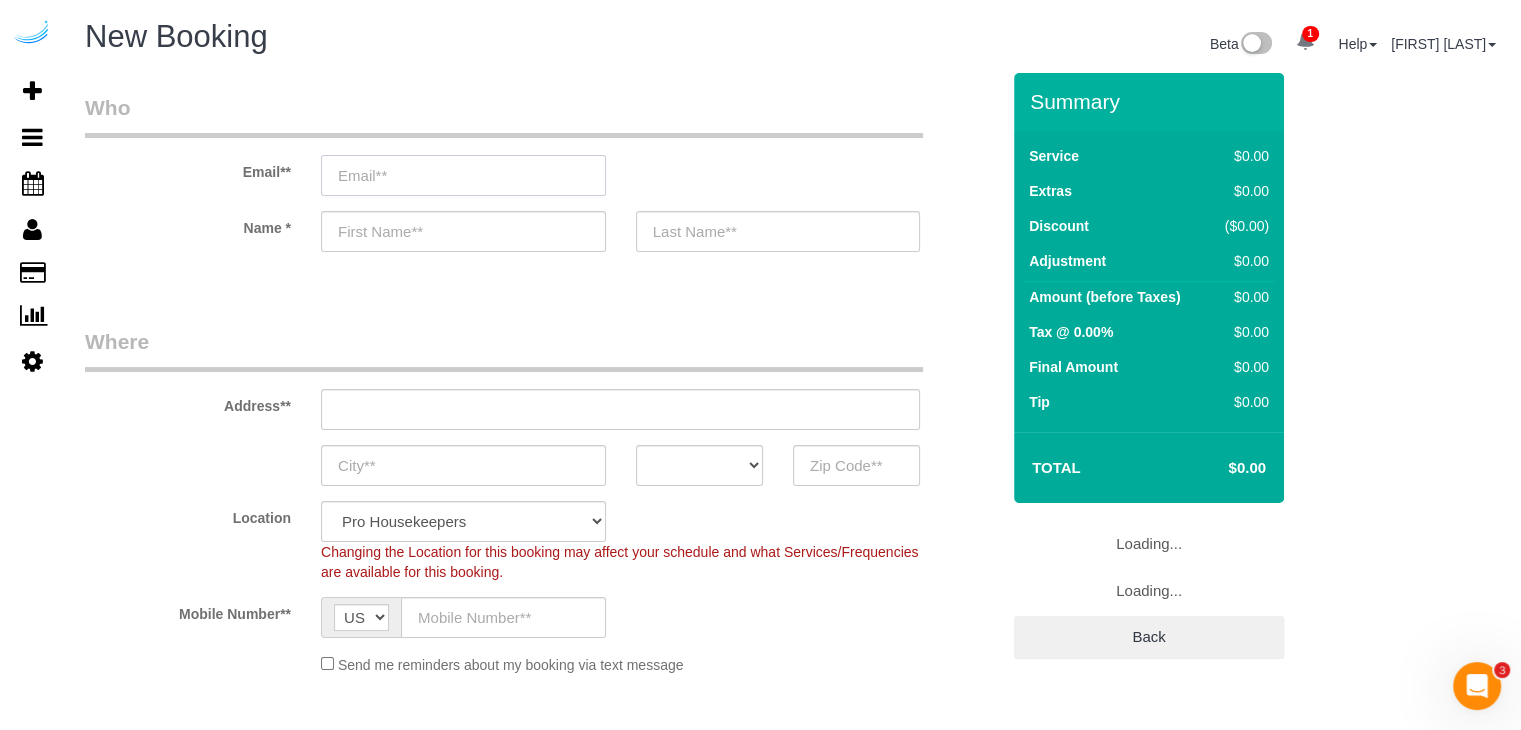 click at bounding box center (463, 175) 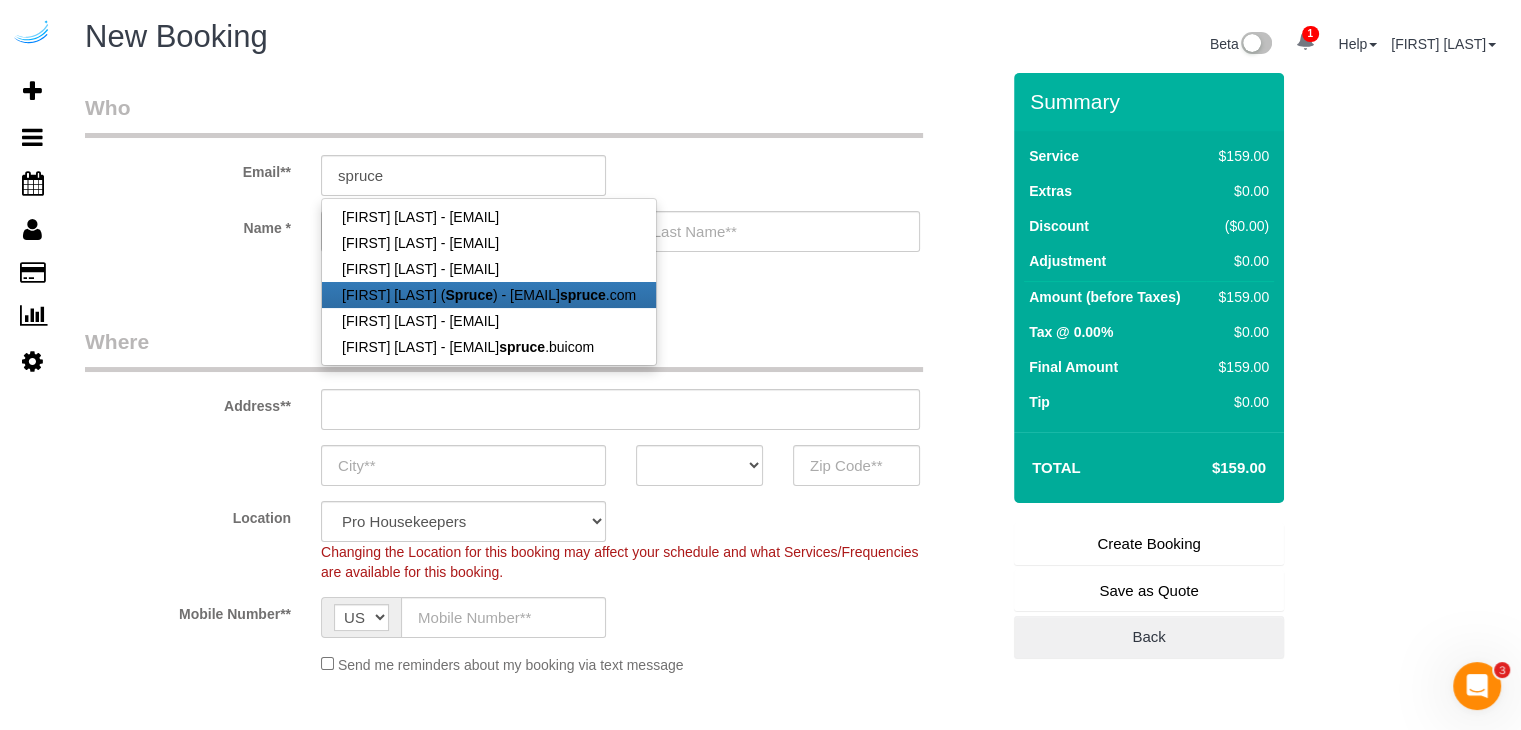 click on "[FIRST] [LAST] - [EMAIL]" at bounding box center (489, 295) 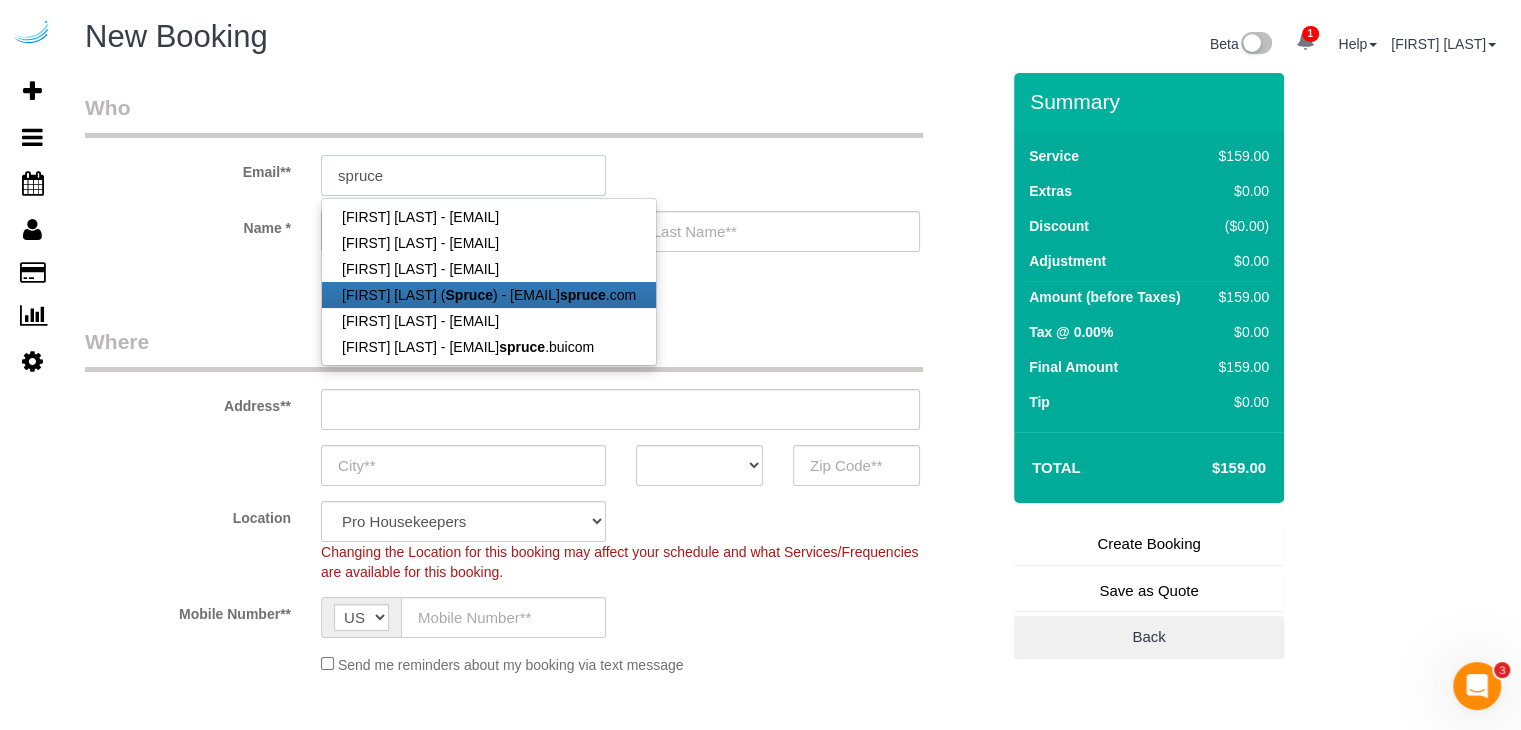 type on "brandie@getspruce.com" 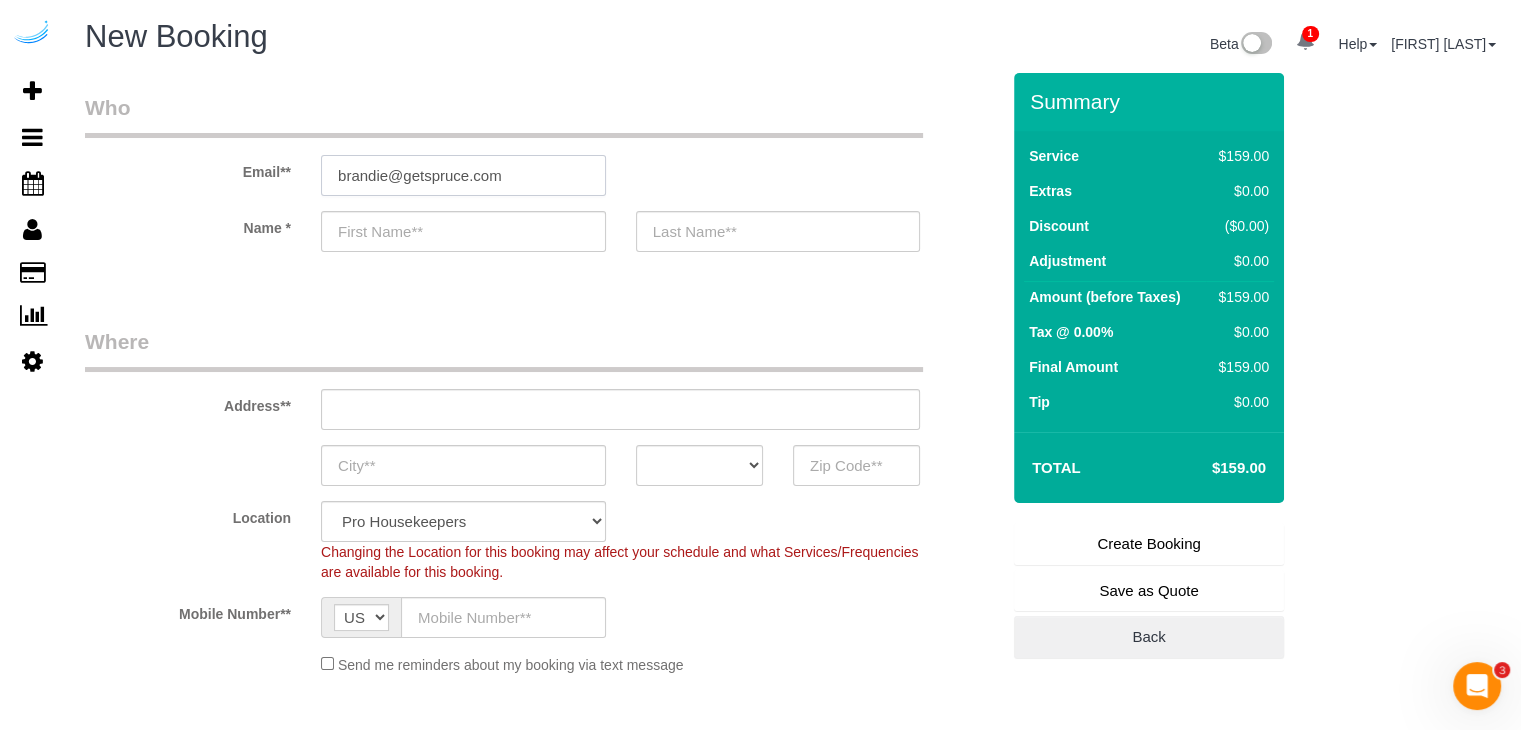 type on "Brandie" 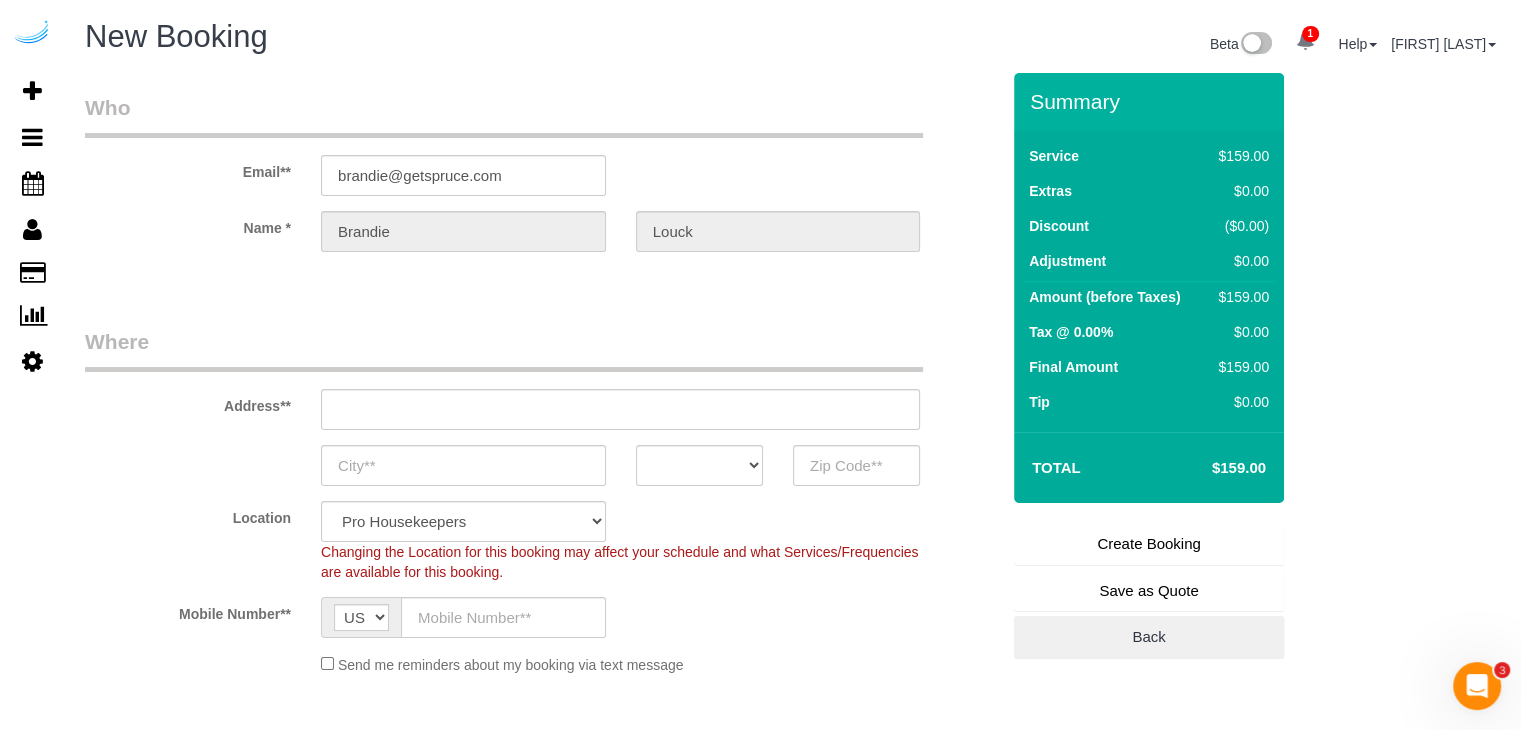 type on "3816 S Lamar Blvd" 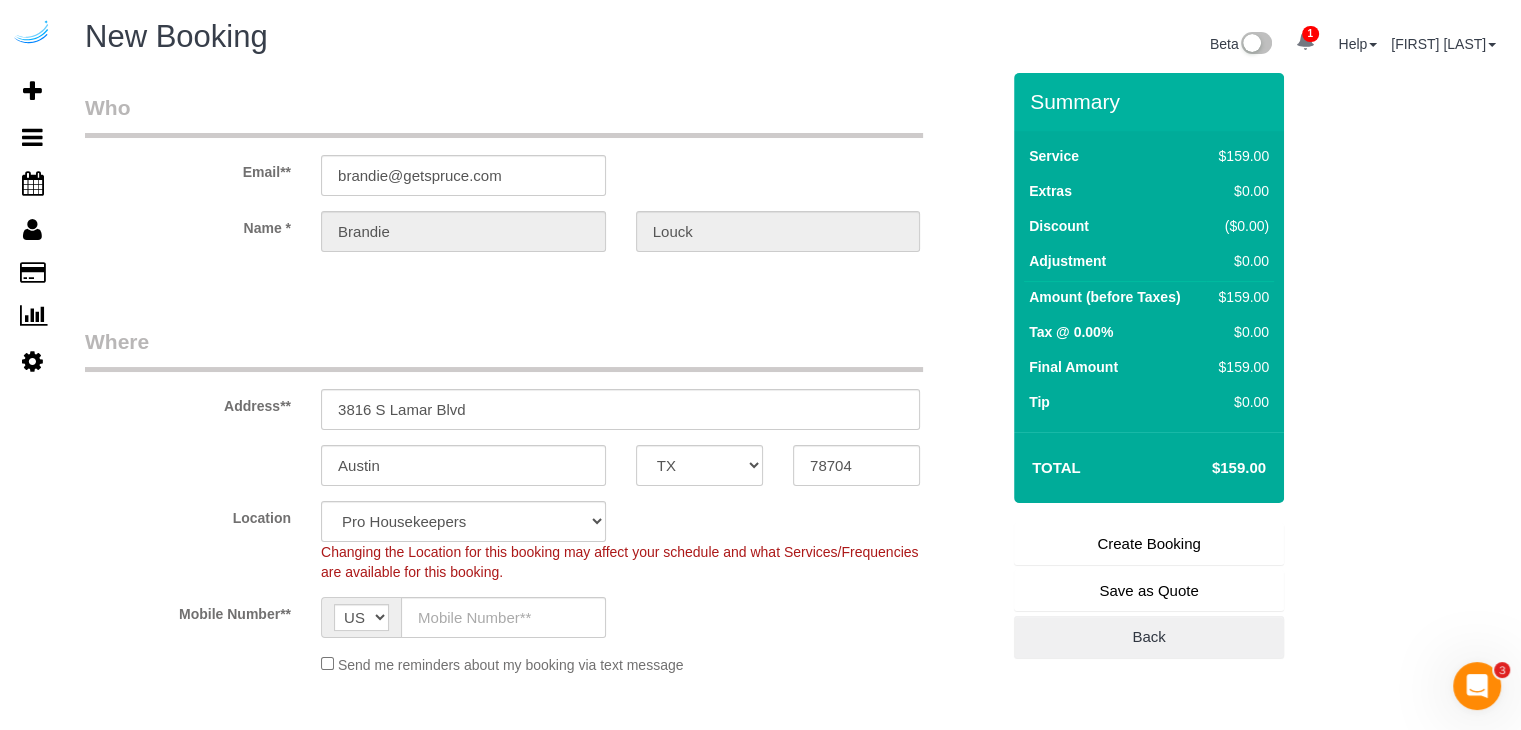select on "9" 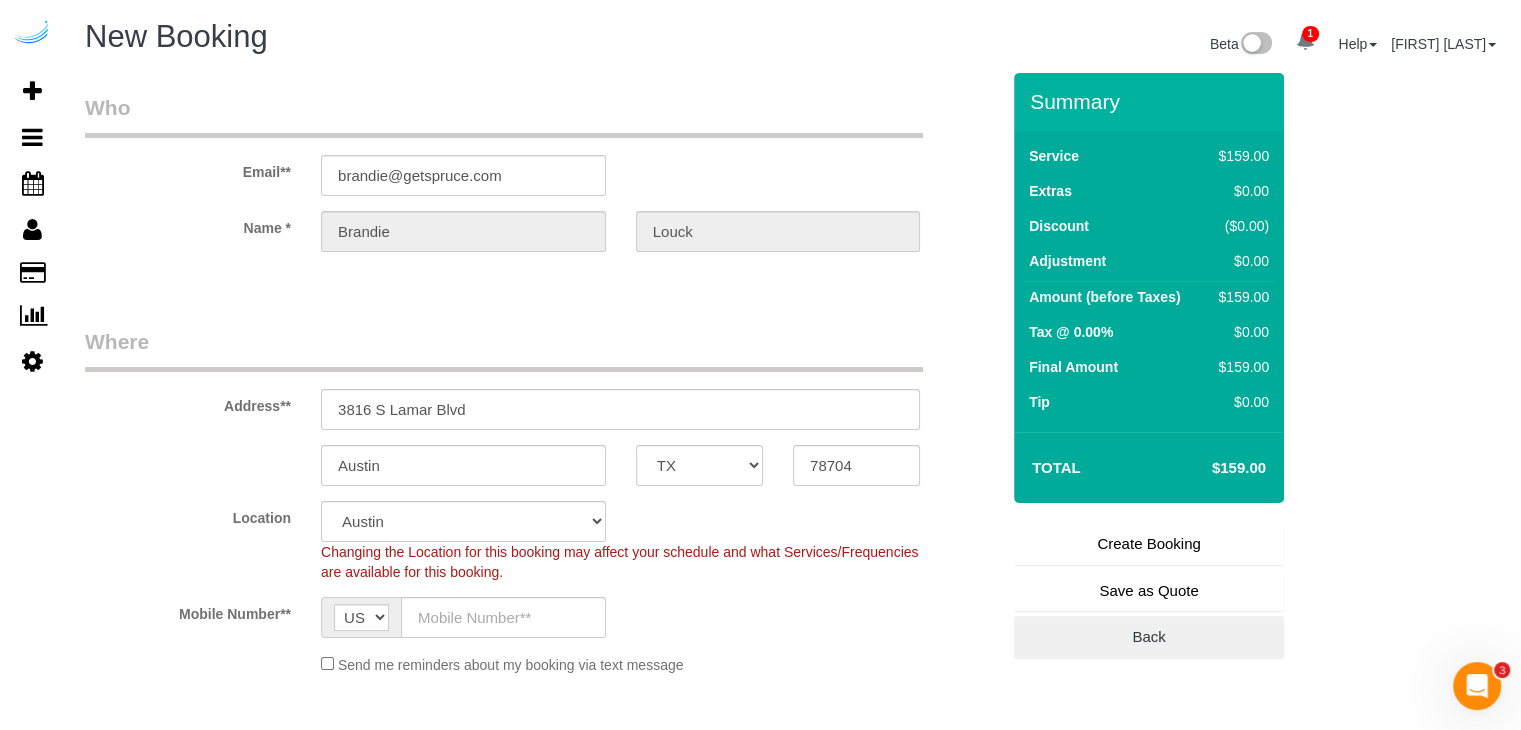 select on "object:6395" 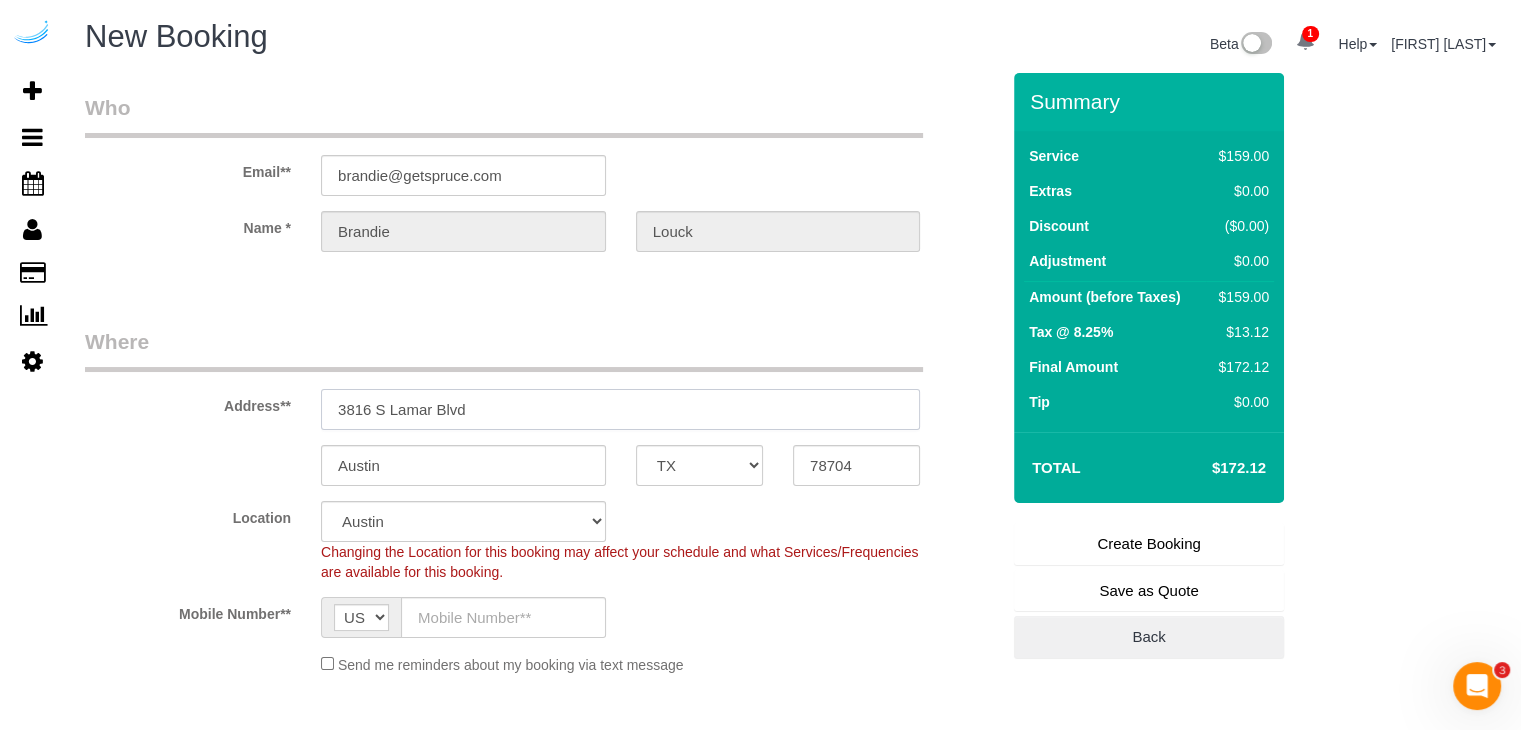 click on "3816 S Lamar Blvd" at bounding box center (620, 409) 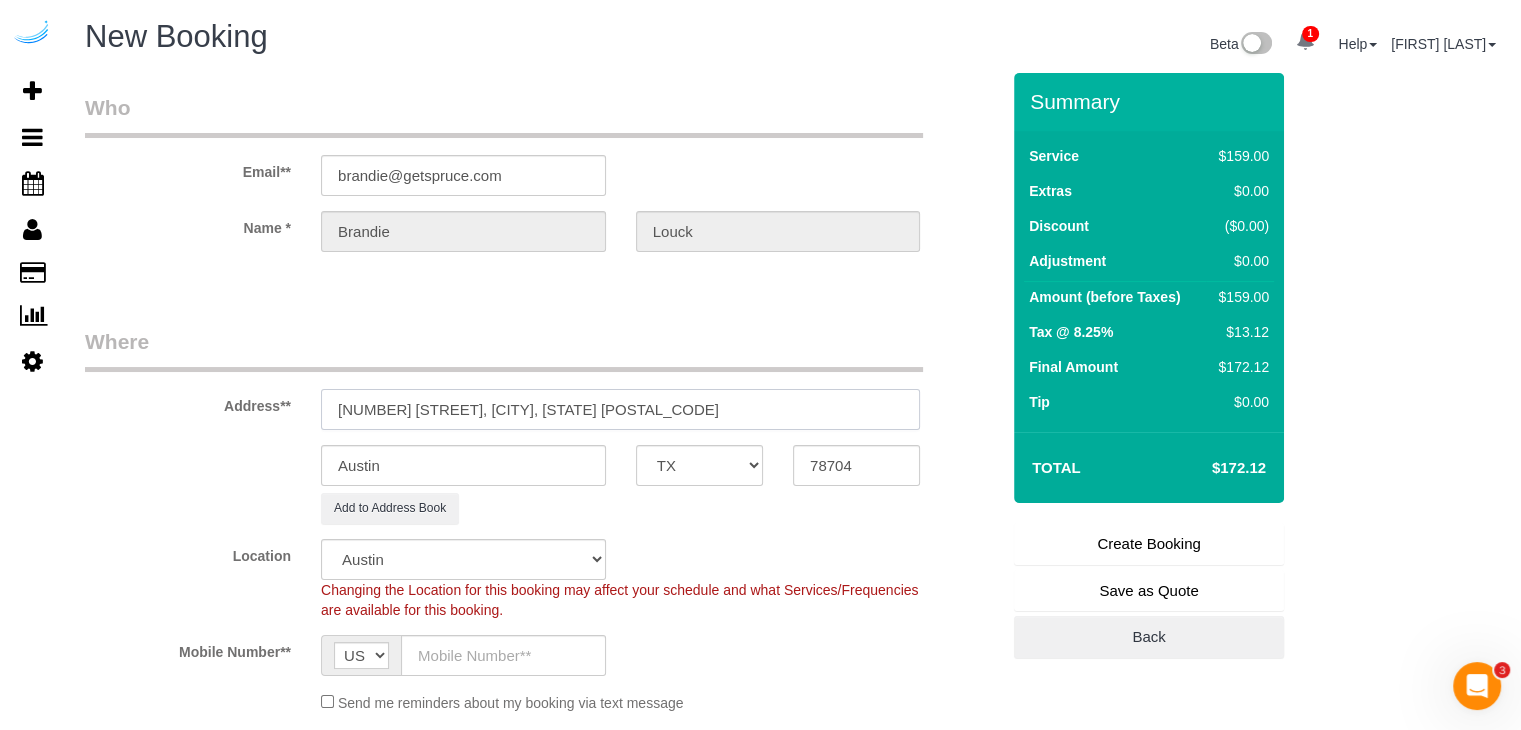 drag, startPoint x: 561, startPoint y: 409, endPoint x: 646, endPoint y: 415, distance: 85.2115 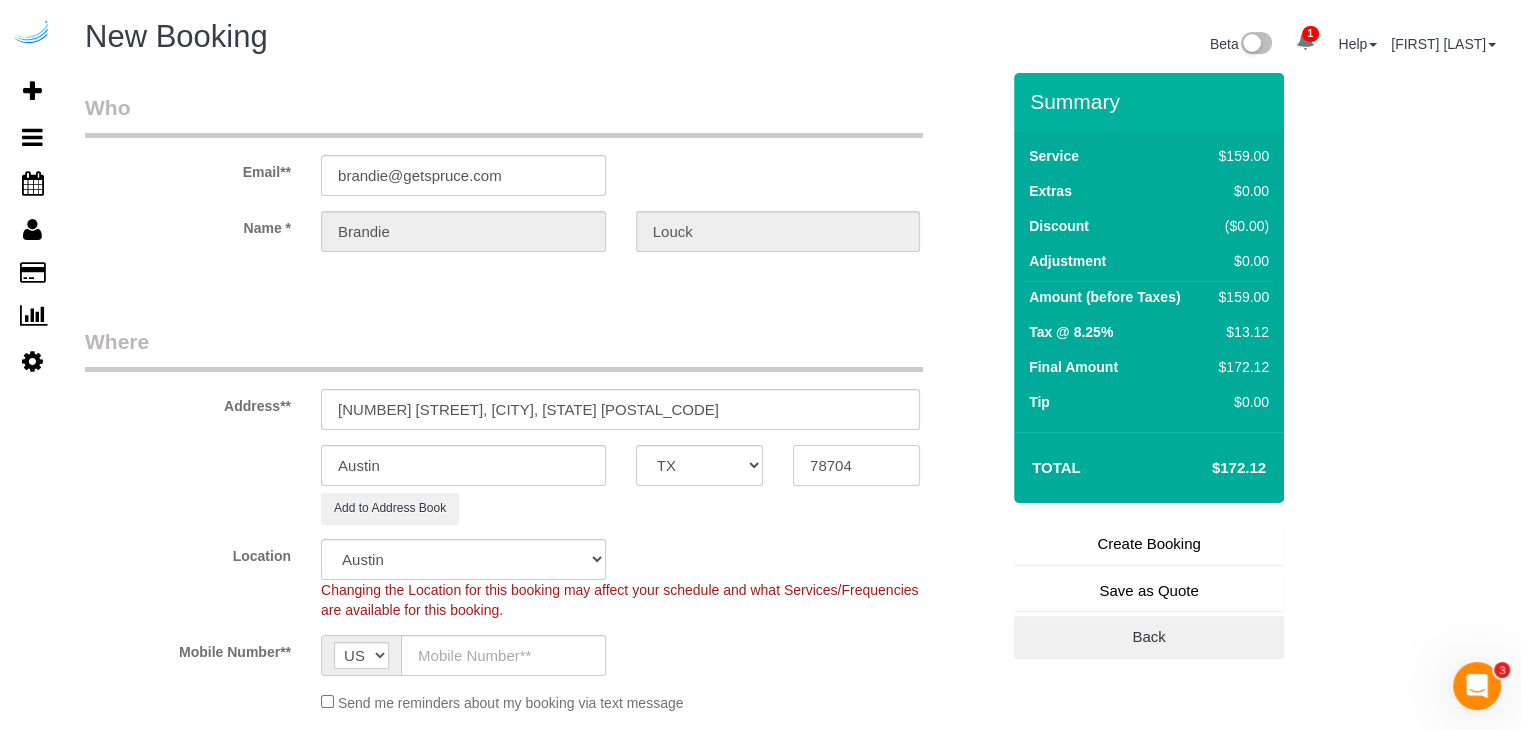 click on "78704" at bounding box center (856, 465) 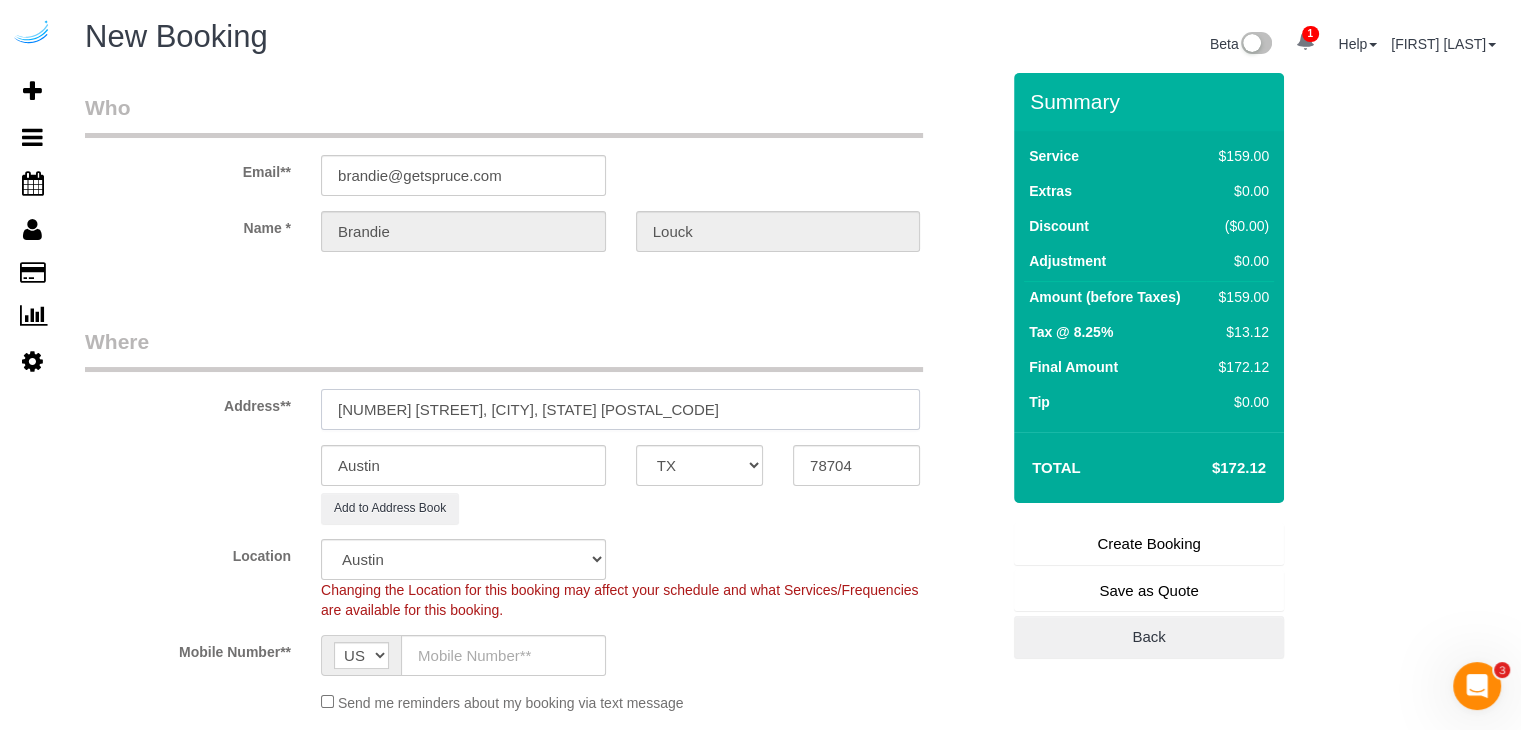 drag, startPoint x: 496, startPoint y: 407, endPoint x: 707, endPoint y: 405, distance: 211.00948 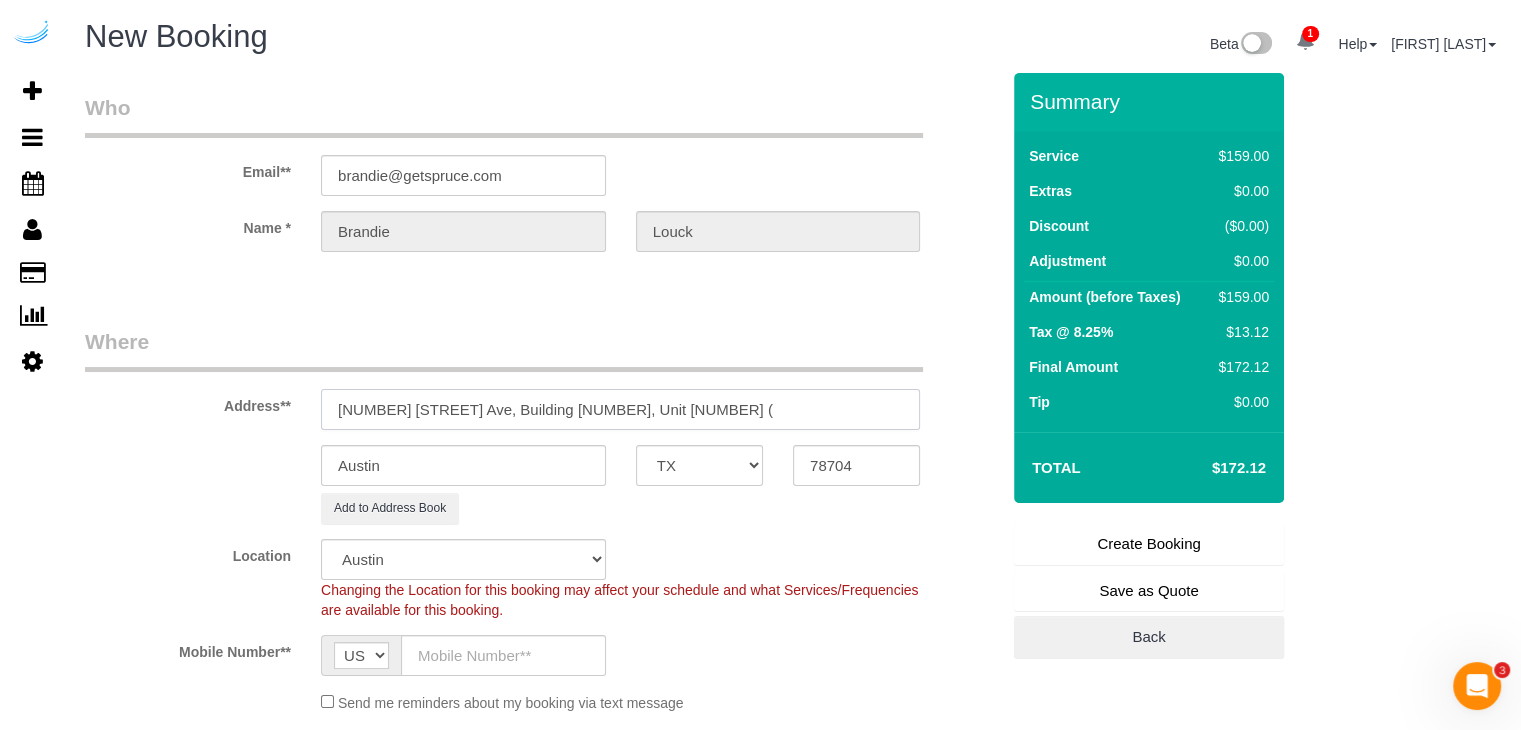 paste on "Kaitlyn mazza" 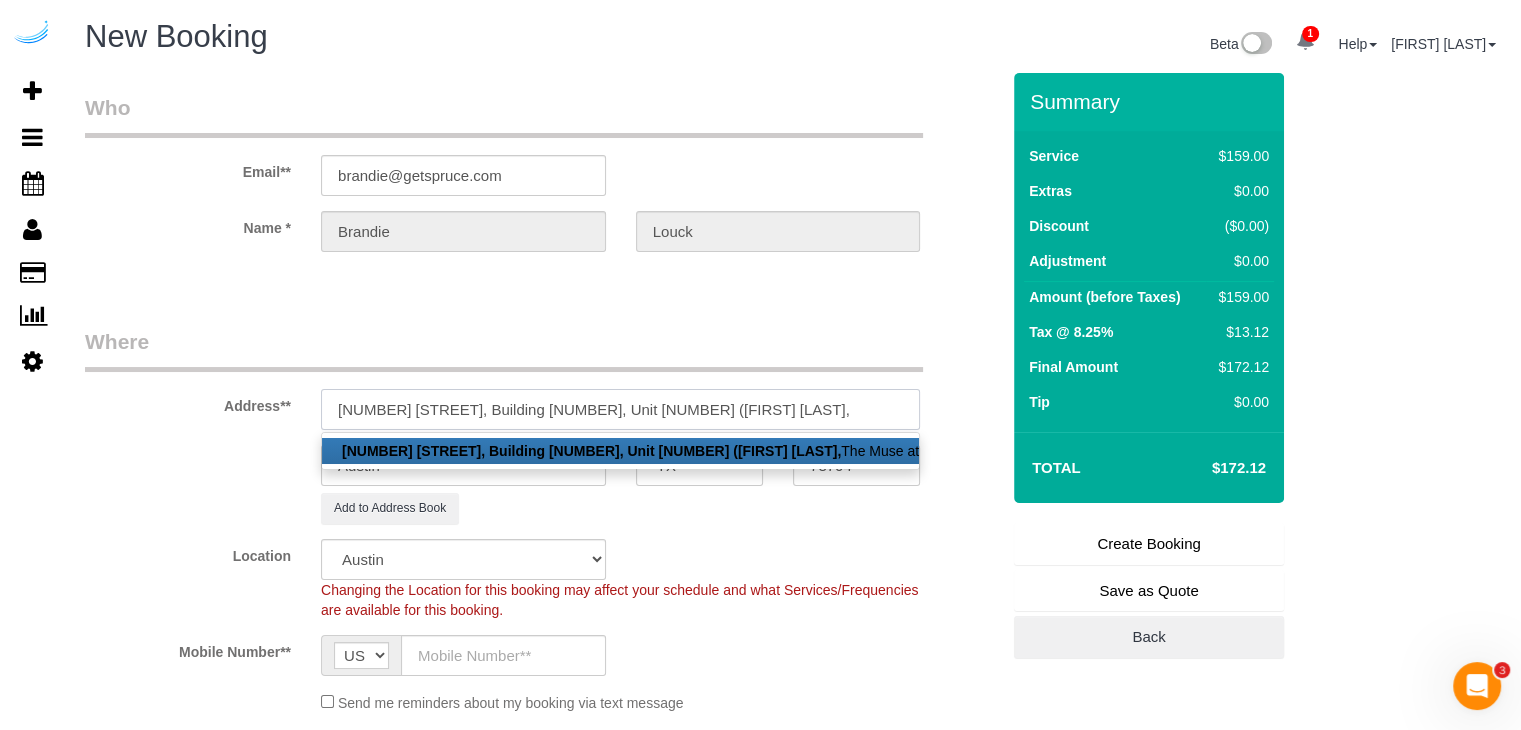 paste on "The Muse at SoCo" 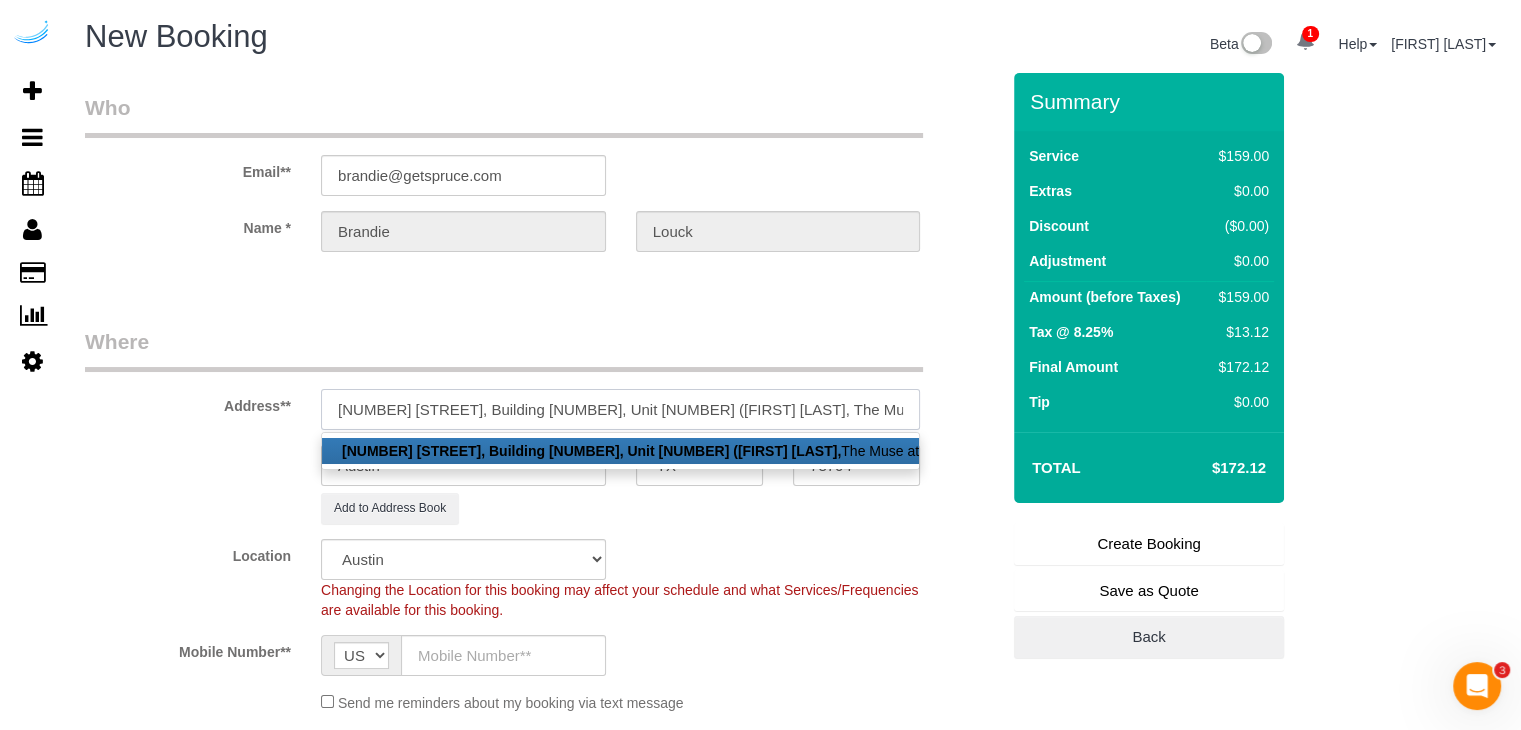 paste on "1459246" 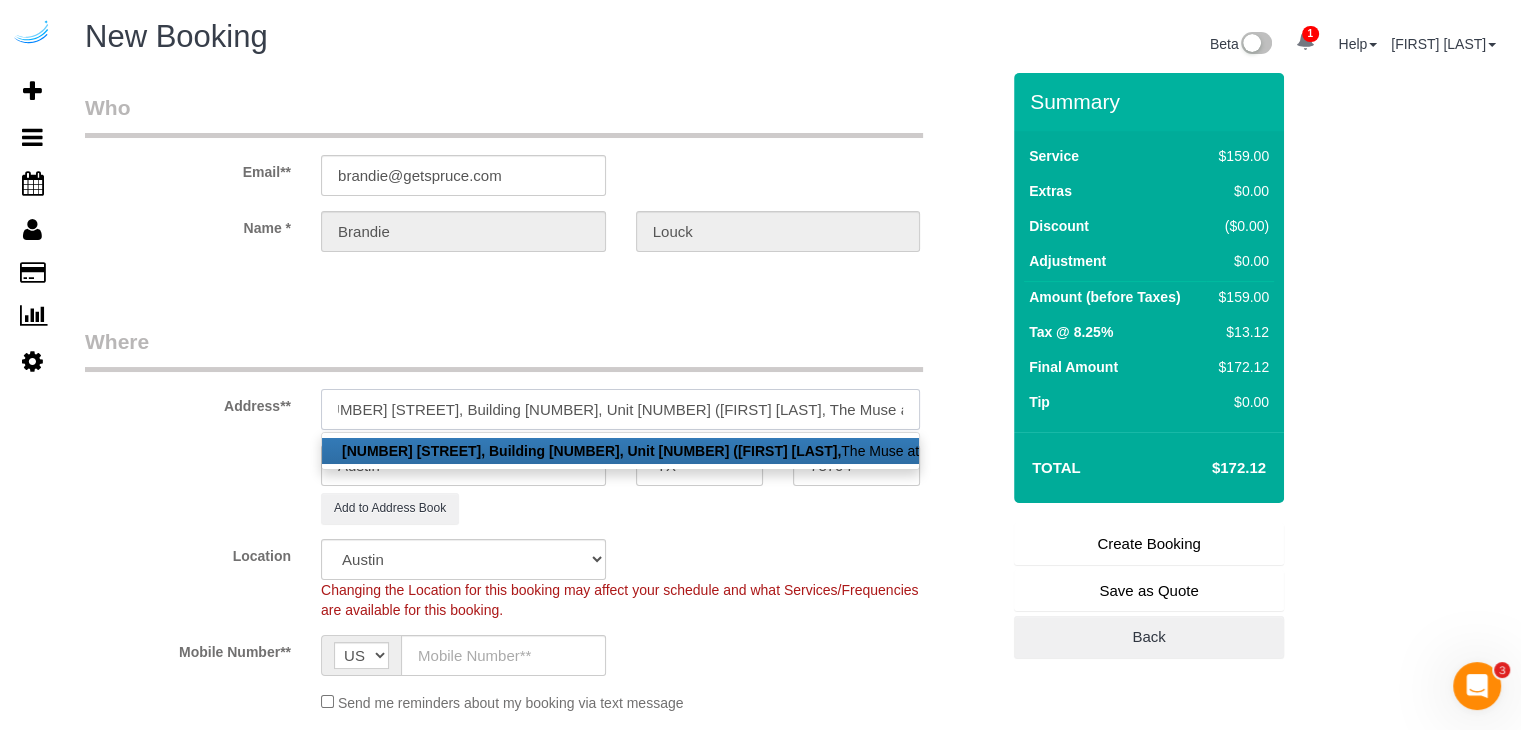 scroll, scrollTop: 0, scrollLeft: 29, axis: horizontal 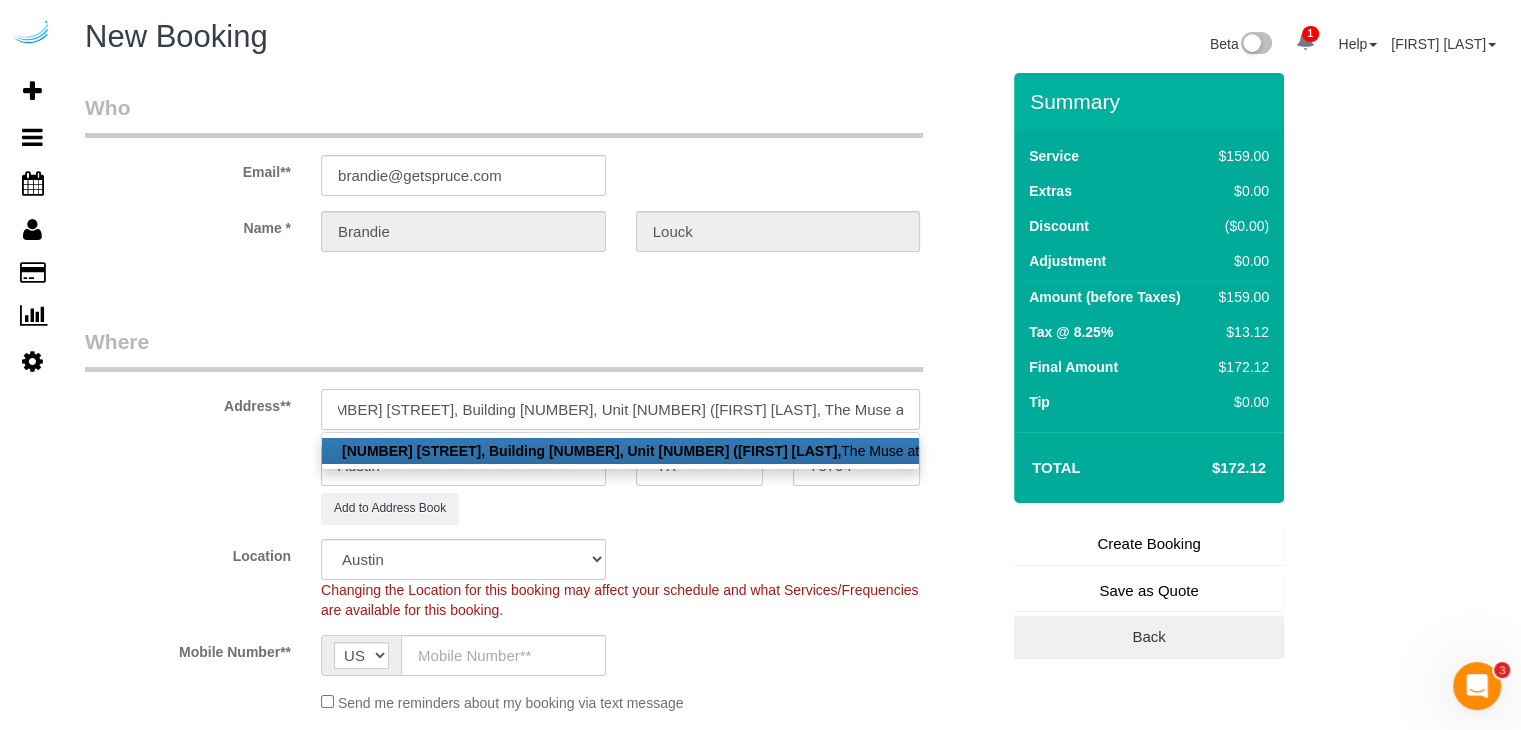 type on "1007 S Congress Ave, Building 5, Unit 532 (Kaitlyn mazza, The Muse at SoCo , 1459246)" 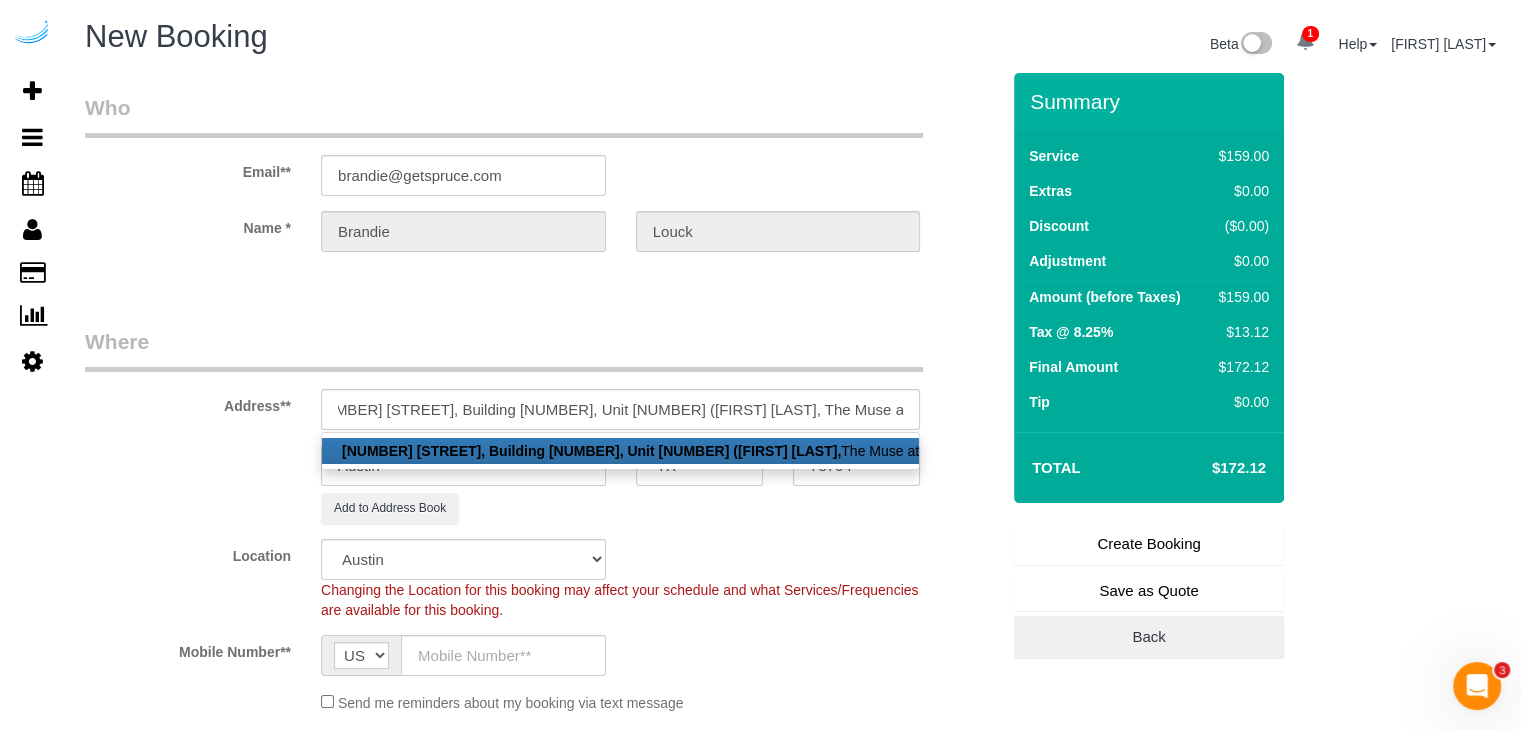 click on "Where" at bounding box center (504, 349) 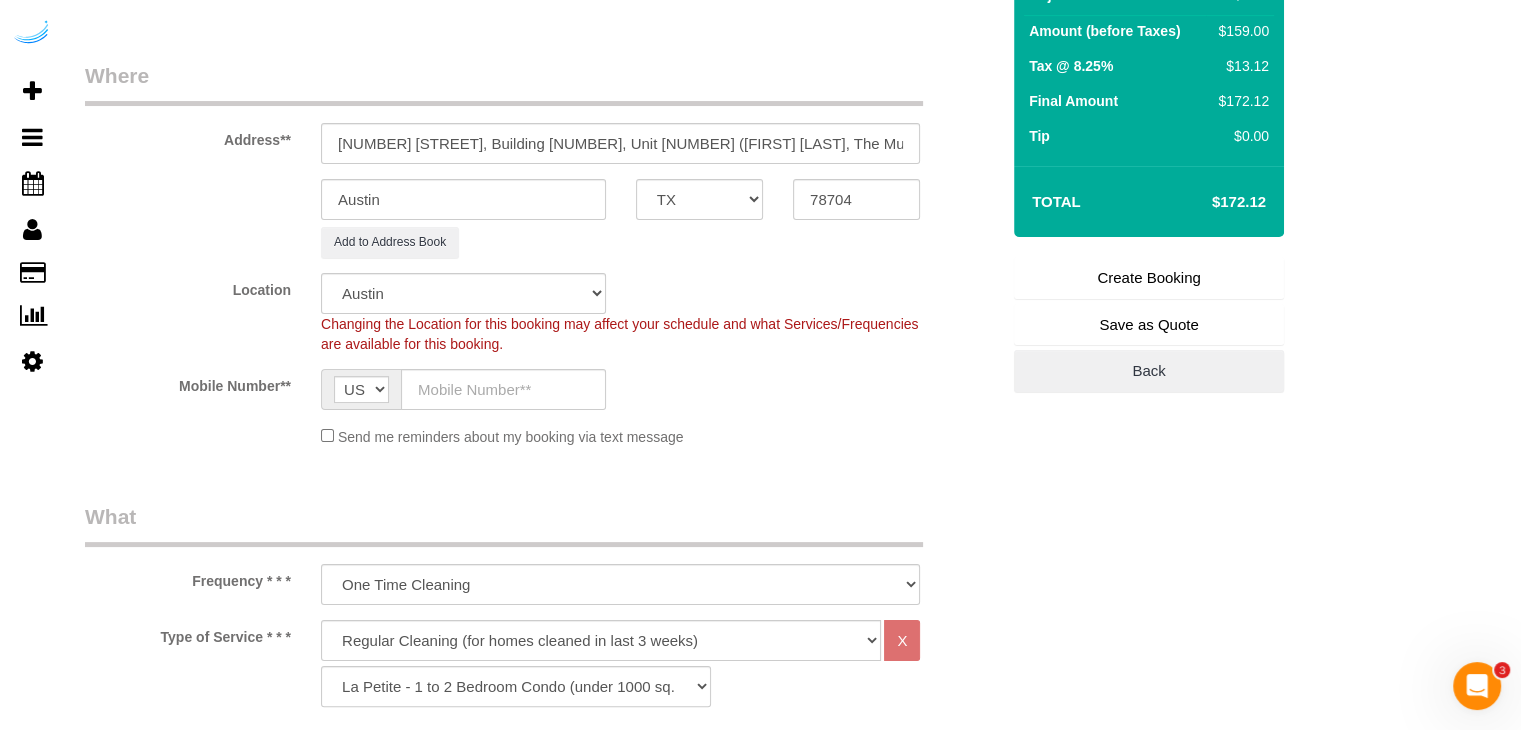 scroll, scrollTop: 300, scrollLeft: 0, axis: vertical 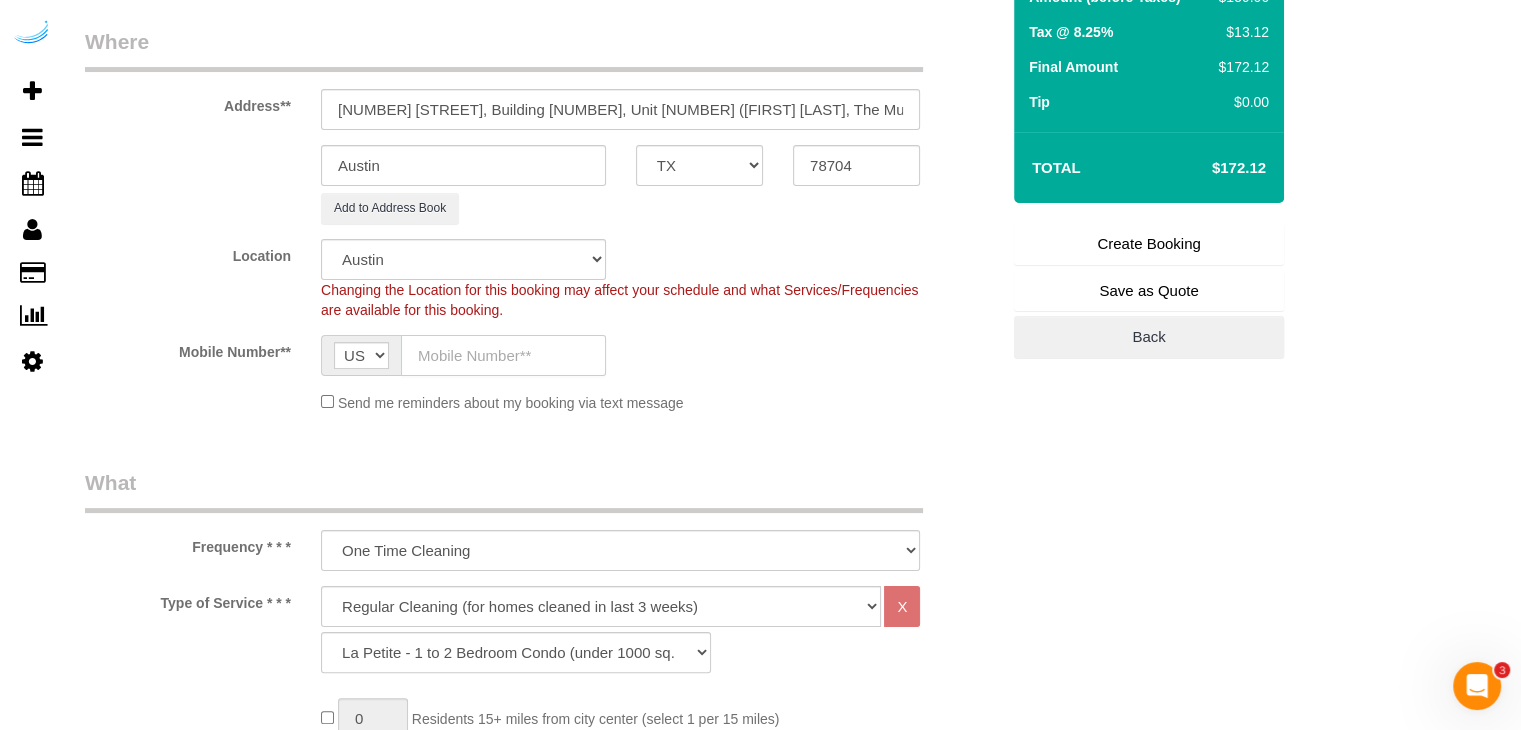 click 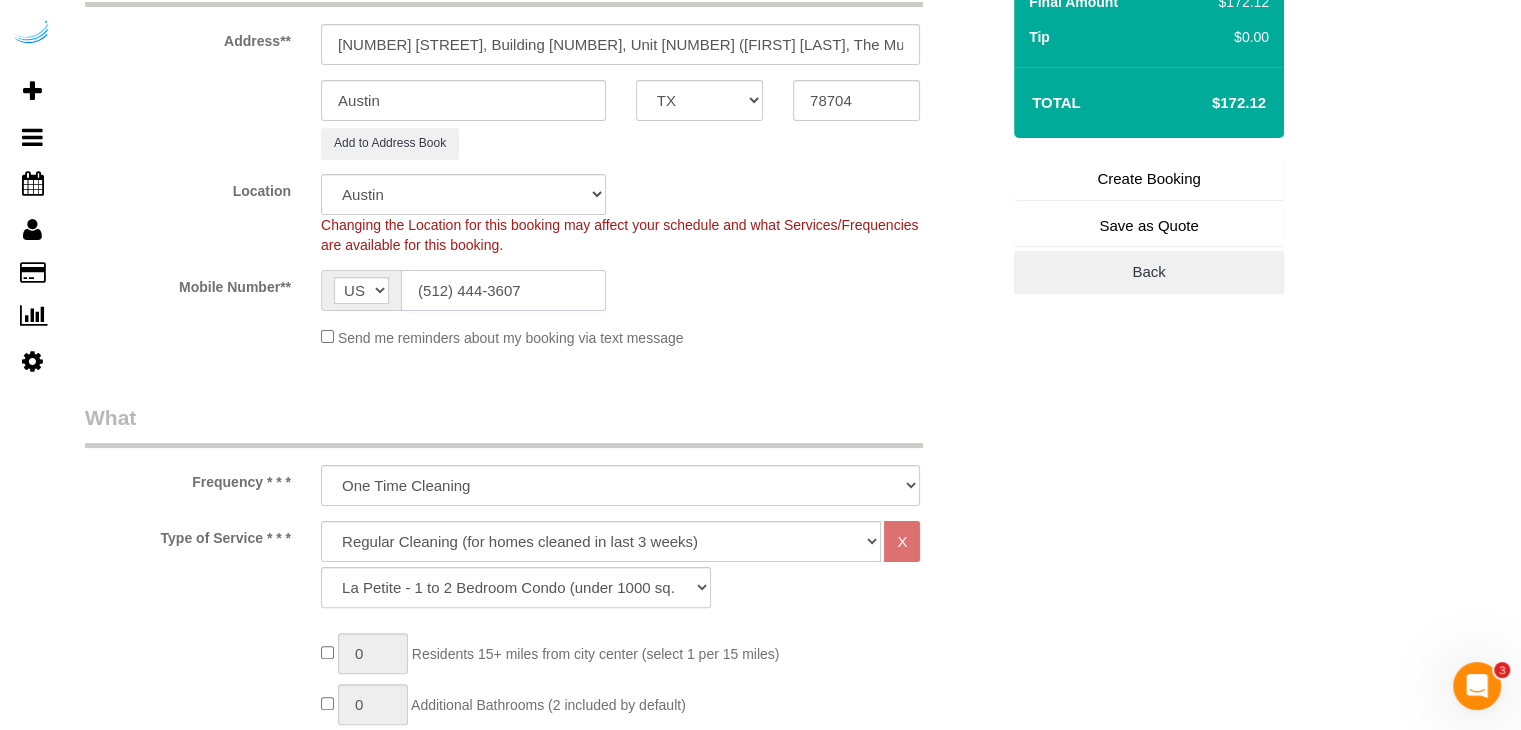 scroll, scrollTop: 400, scrollLeft: 0, axis: vertical 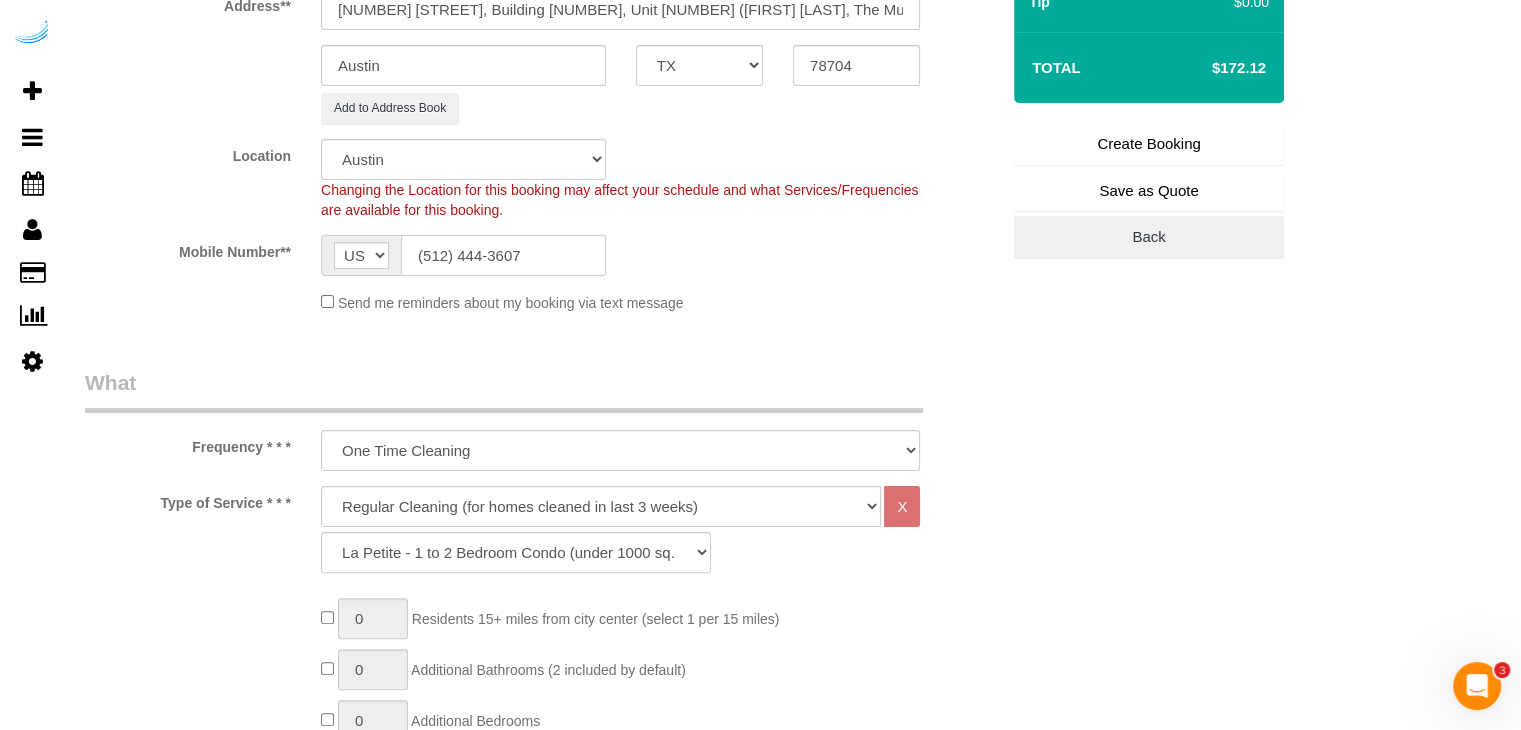 type on "(512) 444-3607" 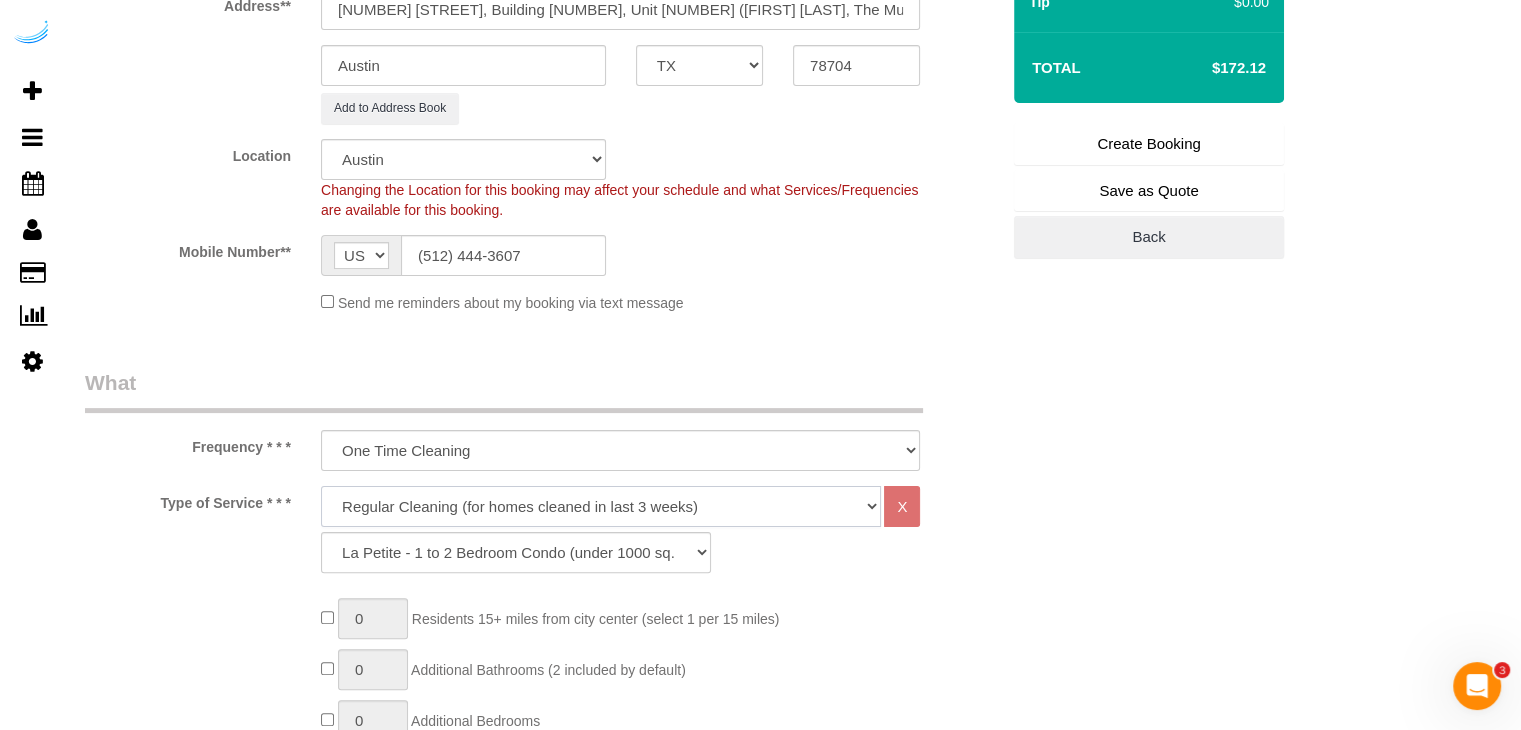 click on "Deep Cleaning (for homes that have not been cleaned in 3+ weeks) Spruce Regular Cleaning (for homes cleaned in last 3 weeks) Moving Cleanup (to clean home for new tenants) Post Construction Cleaning Vacation Rental Cleaning Hourly" 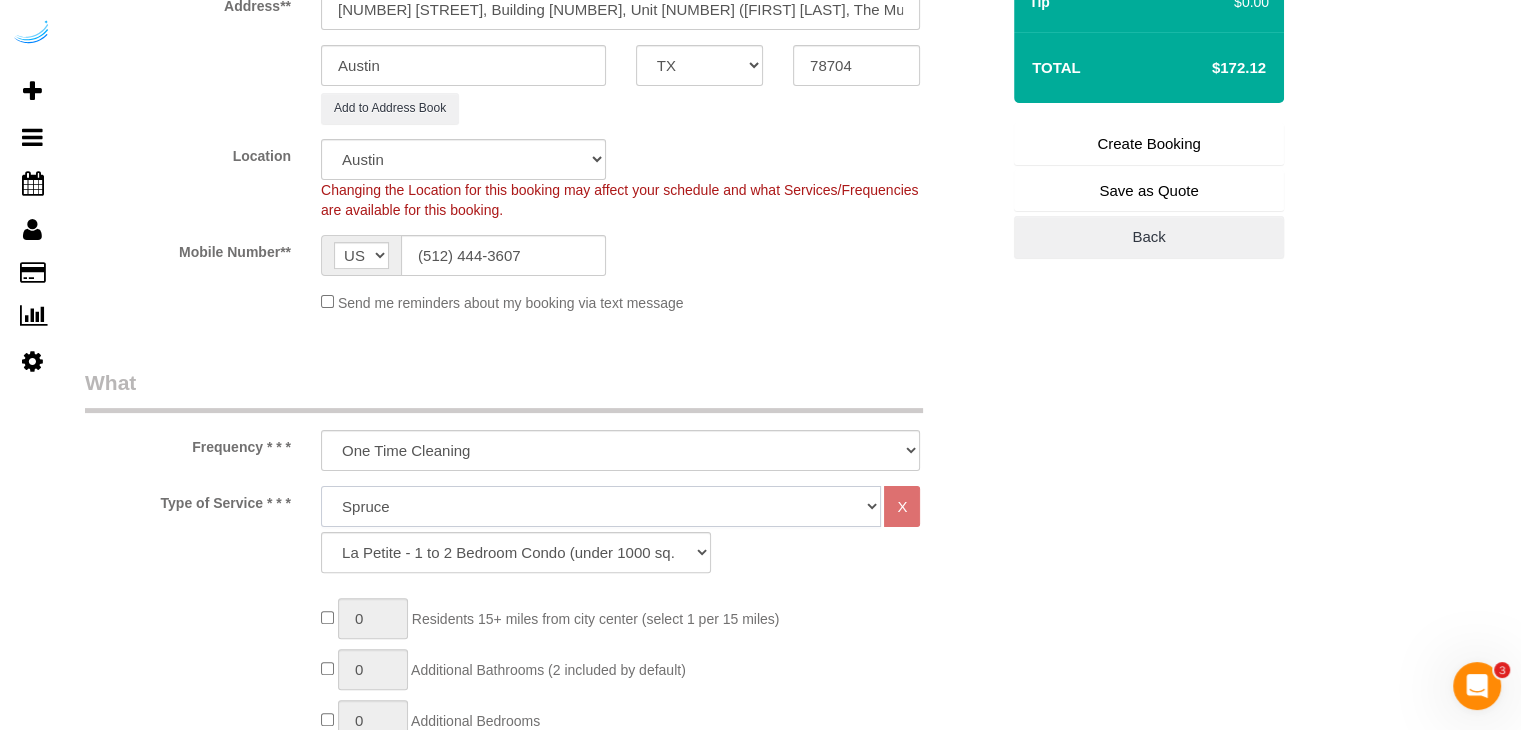 click on "Deep Cleaning (for homes that have not been cleaned in 3+ weeks) Spruce Regular Cleaning (for homes cleaned in last 3 weeks) Moving Cleanup (to clean home for new tenants) Post Construction Cleaning Vacation Rental Cleaning Hourly" 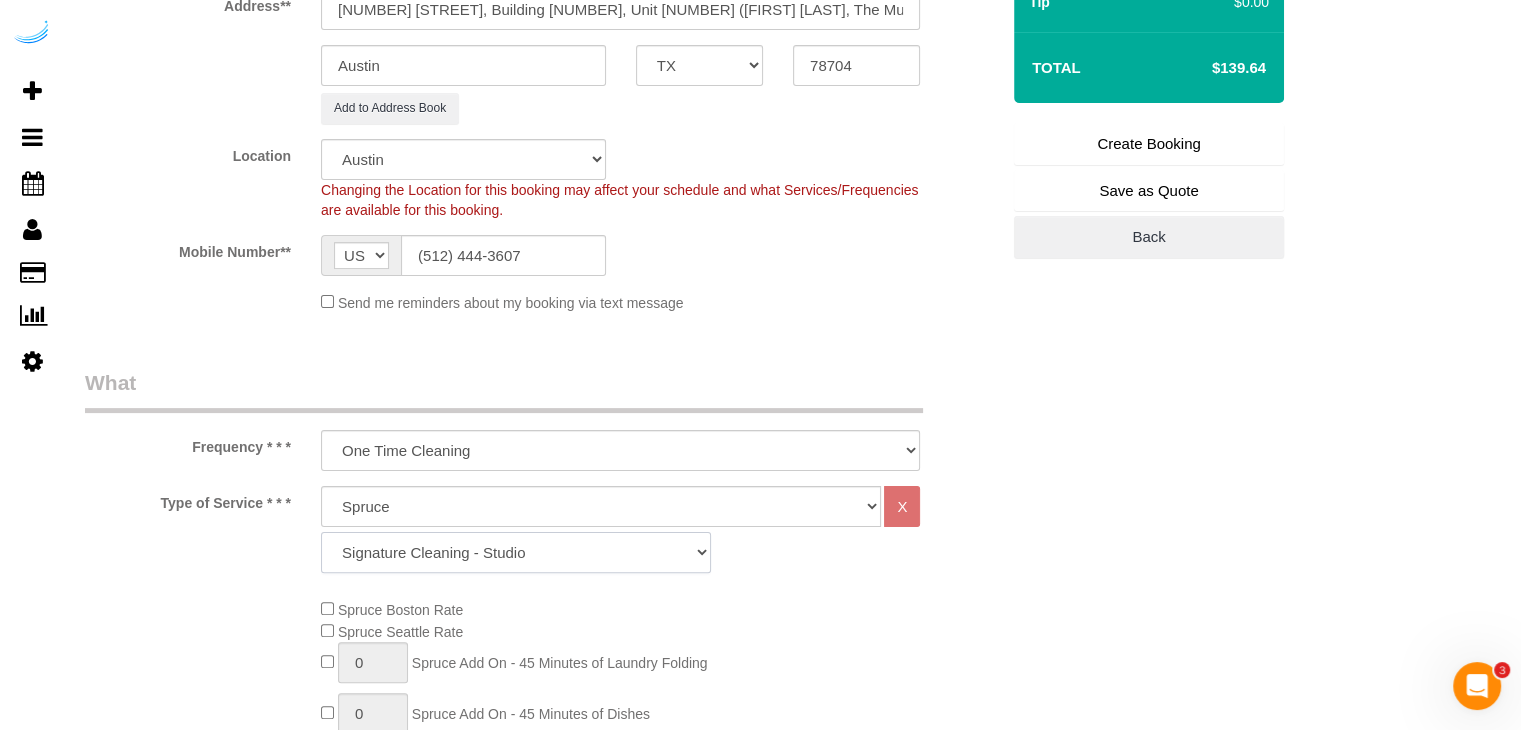 click on "Signature Cleaning - Studio Signature Cleaning - 1 Bed 1 Bath Signature Cleaning - 1 Bed 1.5 Bath Signature Cleaning - 1 Bed 1 Bath + Study Signature Cleaning - 1 Bed 2 Bath Signature Cleaning - 2 Bed 1 Bath Signature Cleaning - 2 Bed 2 Bath Signature Cleaning - 2 Bed 2.5 Bath Signature Cleaning - 2 Bed 2 Bath + Study Signature Cleaning - 3 Bed 2 Bath Signature Cleaning - 3 Bed 3 Bath Signature Cleaning - 4 Bed 2 Bath Signature Cleaning - 4 Bed 4 Bath Signature Cleaning - 5 Bed 4 Bath Signature Cleaning - 5 Bed 5 Bath Signature Cleaning - 6 Bed 6 Bath Premium Cleaning - Studio Premium Cleaning - 1 Bed 1 Bath Premium Cleaning - 1 Bed 1.5 Bath Premium Cleaning - 1 Bed 1 Bath + Study Premium Cleaning - 1 Bed 2 Bath Premium Cleaning - 2 Bed 1 Bath Premium Cleaning - 2 Bed 2 Bath Premium Cleaning - 2 Bed 2.5 Bath Premium Cleaning - 2 Bed 2 Bath + Study Premium Cleaning - 3 Bed 2 Bath Premium Cleaning - 3 Bed 3 Bath Premium Cleaning - 4 Bed 2 Bath Premium Cleaning - 4 Bed 4 Bath Premium Cleaning - 5 Bed 4 Bath" 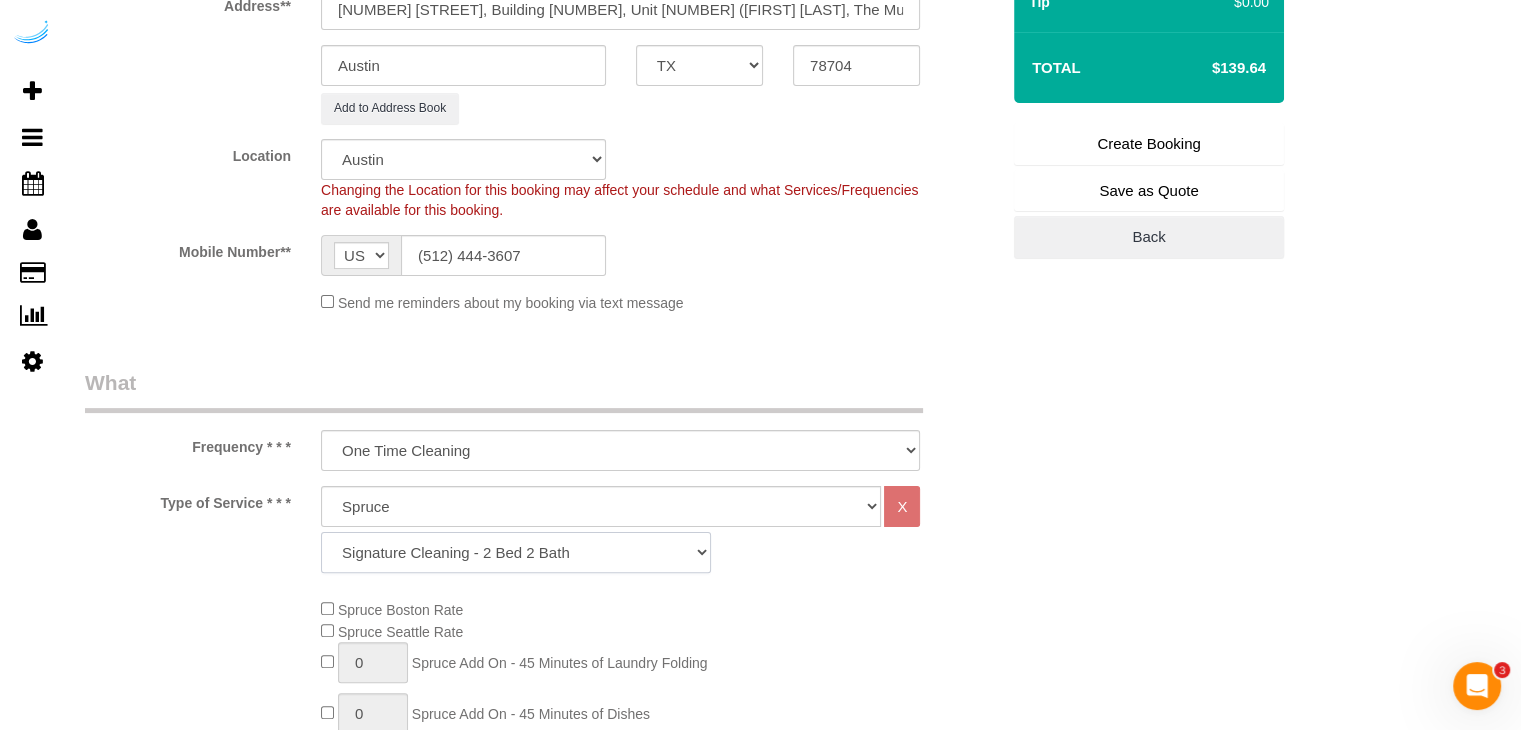 click on "Signature Cleaning - Studio Signature Cleaning - 1 Bed 1 Bath Signature Cleaning - 1 Bed 1.5 Bath Signature Cleaning - 1 Bed 1 Bath + Study Signature Cleaning - 1 Bed 2 Bath Signature Cleaning - 2 Bed 1 Bath Signature Cleaning - 2 Bed 2 Bath Signature Cleaning - 2 Bed 2.5 Bath Signature Cleaning - 2 Bed 2 Bath + Study Signature Cleaning - 3 Bed 2 Bath Signature Cleaning - 3 Bed 3 Bath Signature Cleaning - 4 Bed 2 Bath Signature Cleaning - 4 Bed 4 Bath Signature Cleaning - 5 Bed 4 Bath Signature Cleaning - 5 Bed 5 Bath Signature Cleaning - 6 Bed 6 Bath Premium Cleaning - Studio Premium Cleaning - 1 Bed 1 Bath Premium Cleaning - 1 Bed 1.5 Bath Premium Cleaning - 1 Bed 1 Bath + Study Premium Cleaning - 1 Bed 2 Bath Premium Cleaning - 2 Bed 1 Bath Premium Cleaning - 2 Bed 2 Bath Premium Cleaning - 2 Bed 2.5 Bath Premium Cleaning - 2 Bed 2 Bath + Study Premium Cleaning - 3 Bed 2 Bath Premium Cleaning - 3 Bed 3 Bath Premium Cleaning - 4 Bed 2 Bath Premium Cleaning - 4 Bed 4 Bath Premium Cleaning - 5 Bed 4 Bath" 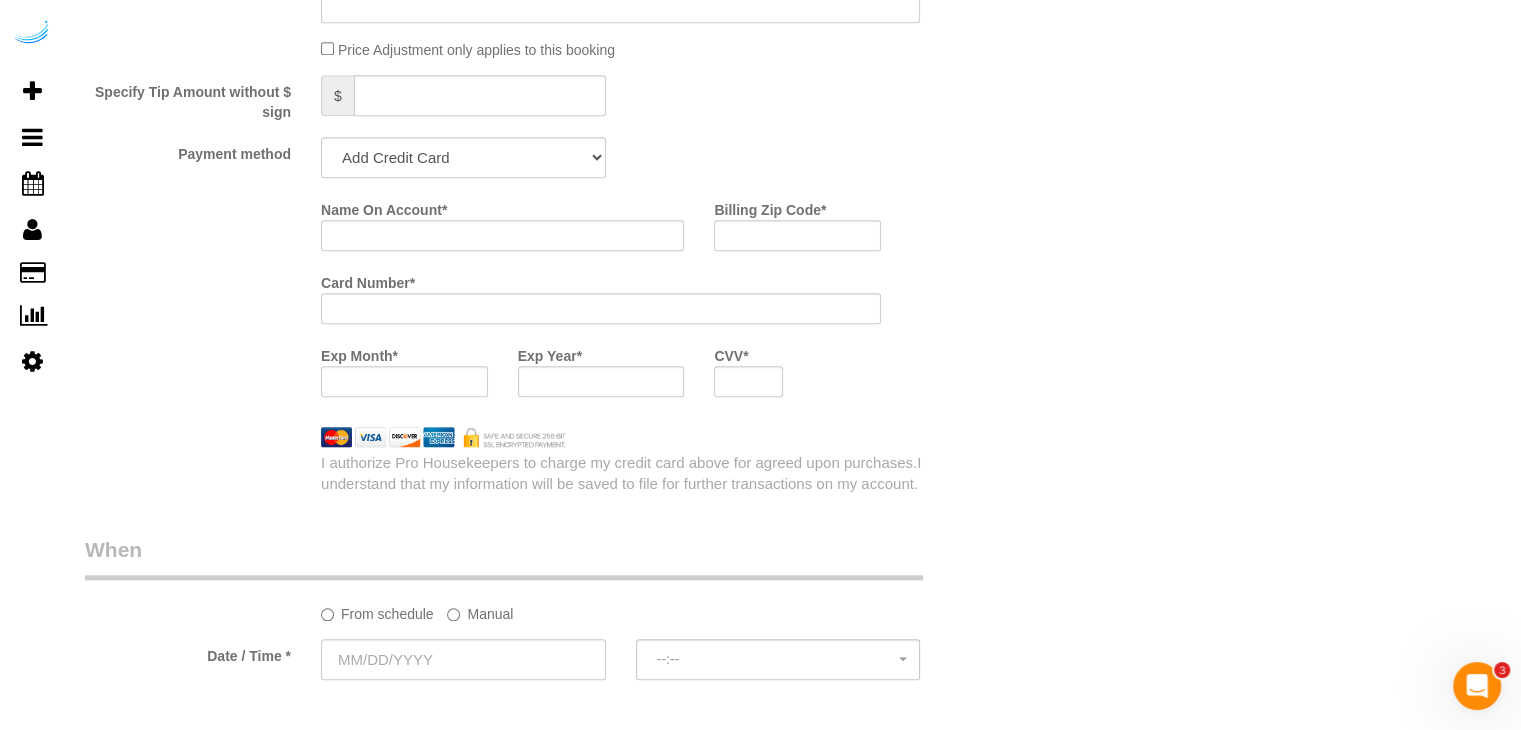 scroll, scrollTop: 1900, scrollLeft: 0, axis: vertical 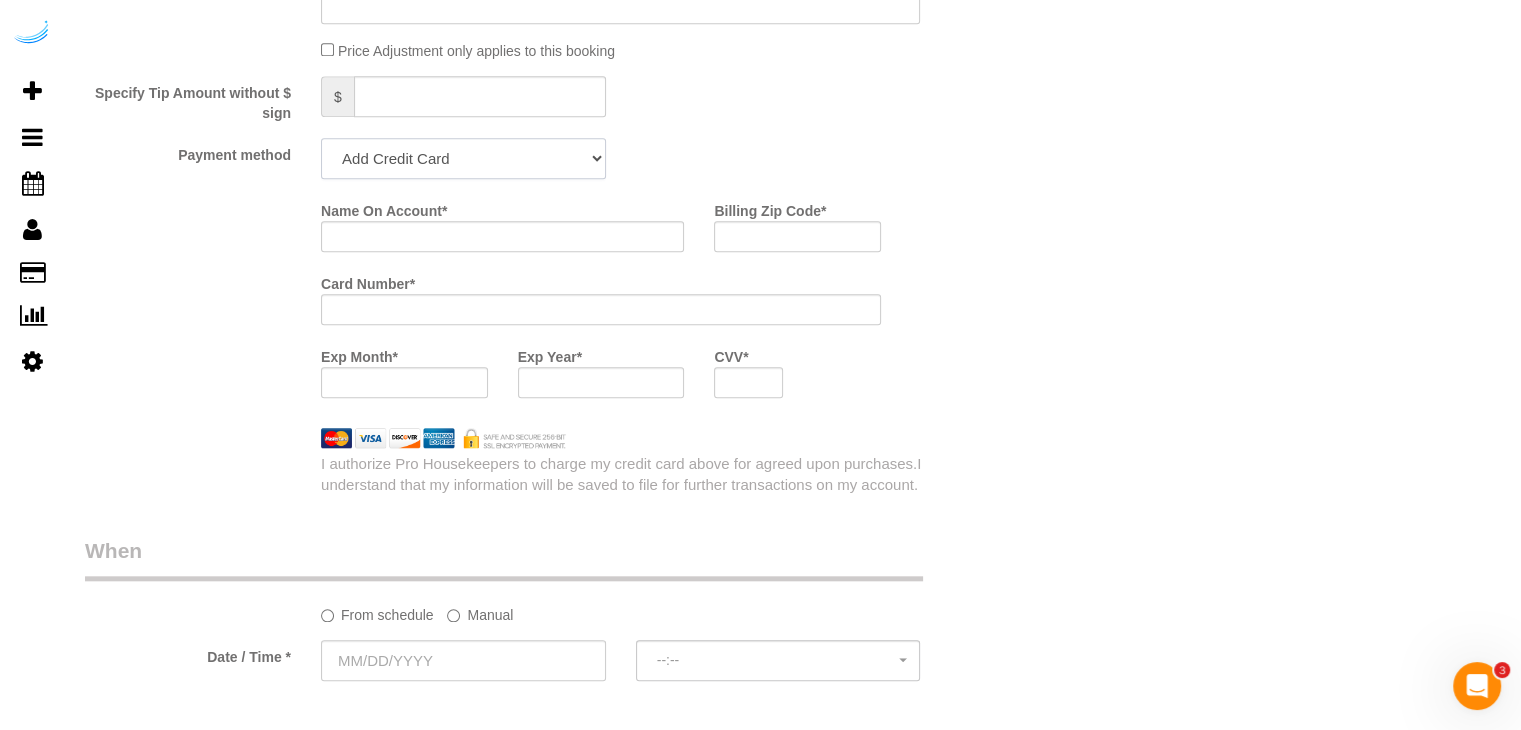 click on "Add Credit Card Cash Check Paypal" 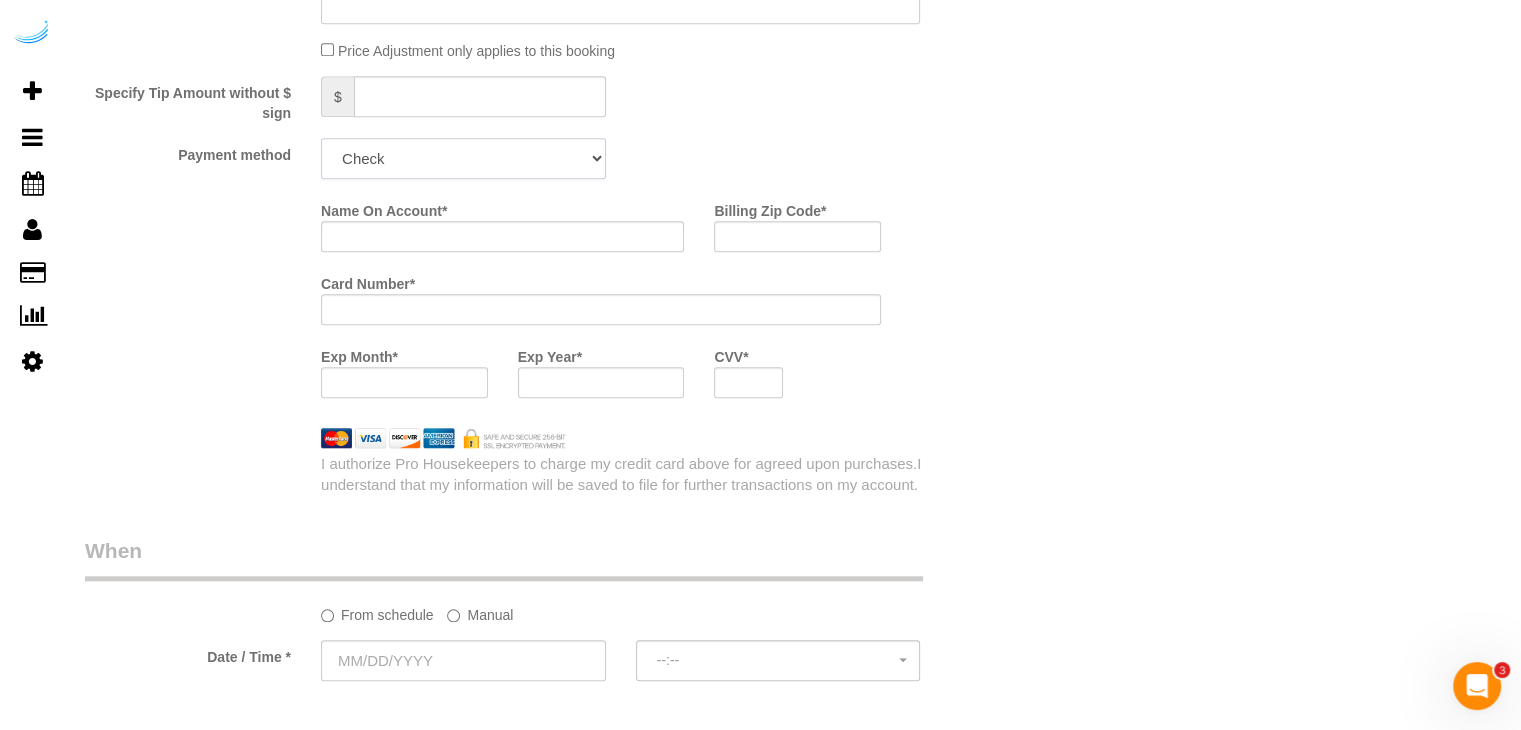 click on "Add Credit Card Cash Check Paypal" 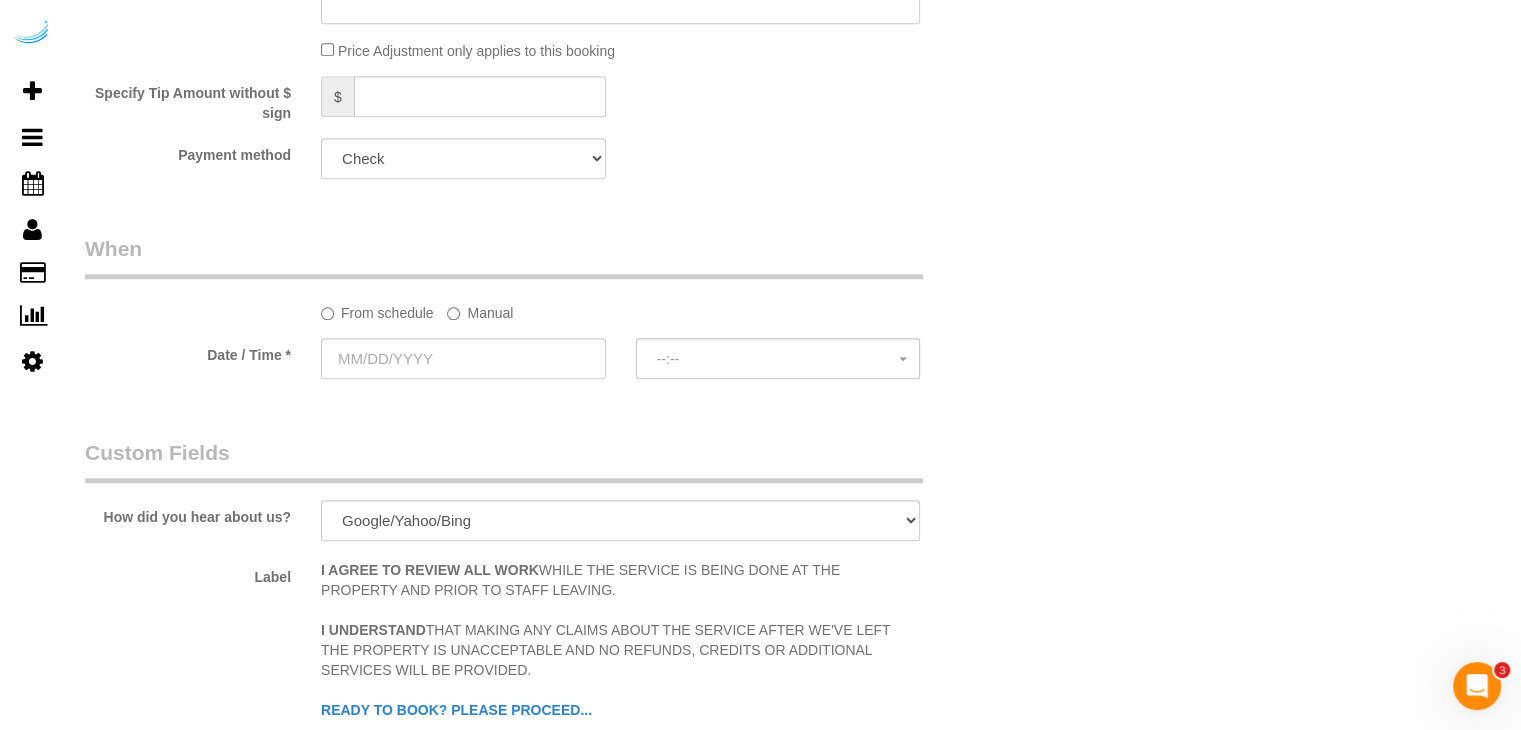 click on "Manual" 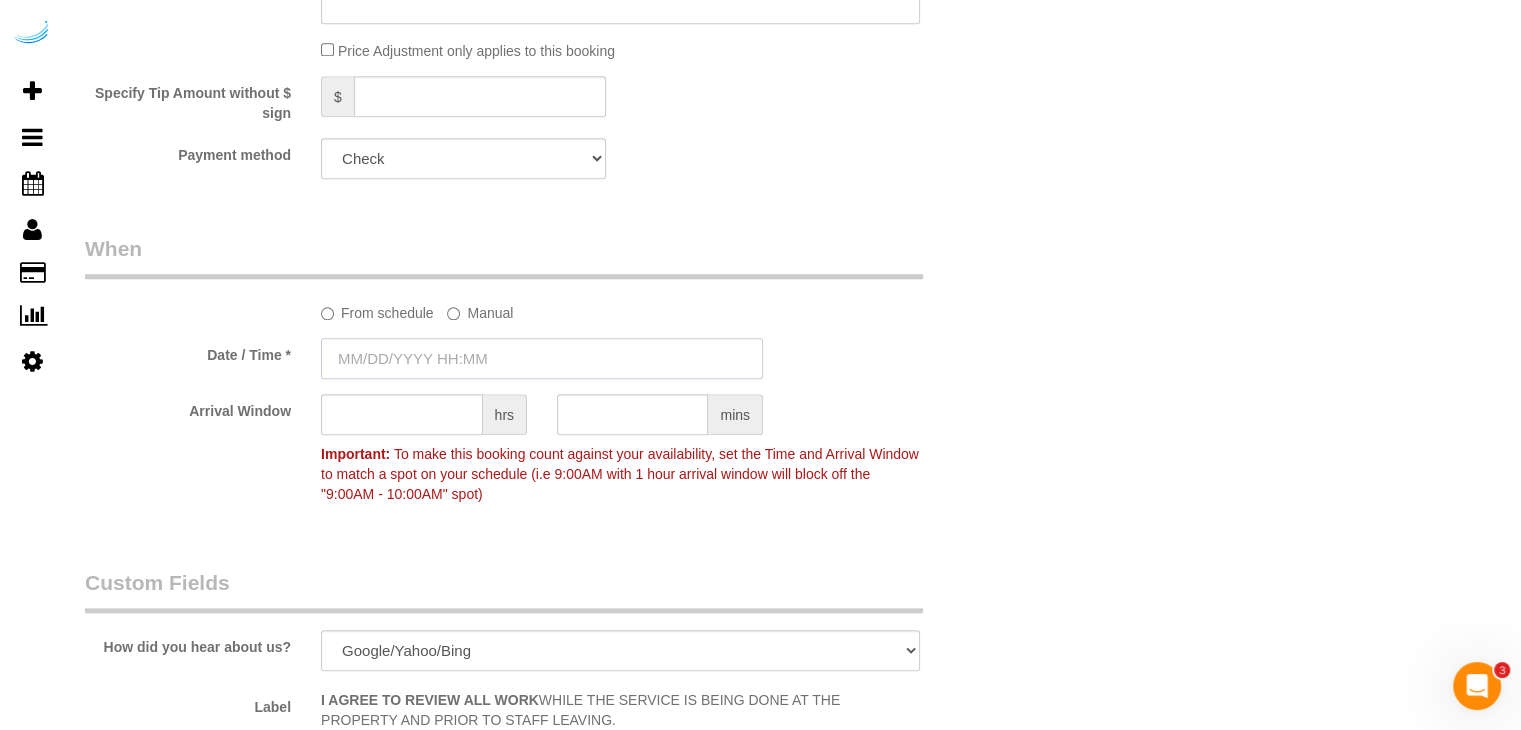 click at bounding box center [542, 358] 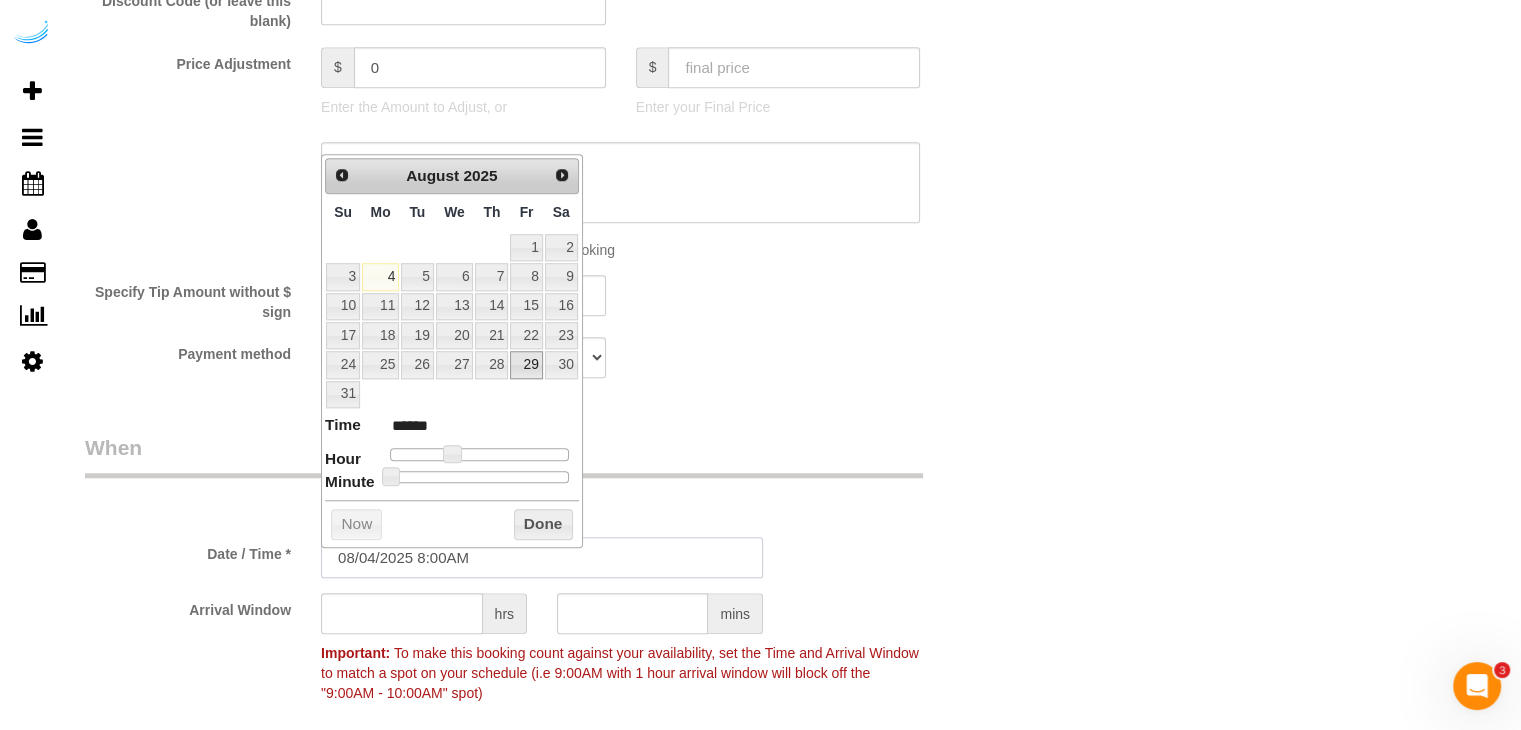 scroll, scrollTop: 1700, scrollLeft: 0, axis: vertical 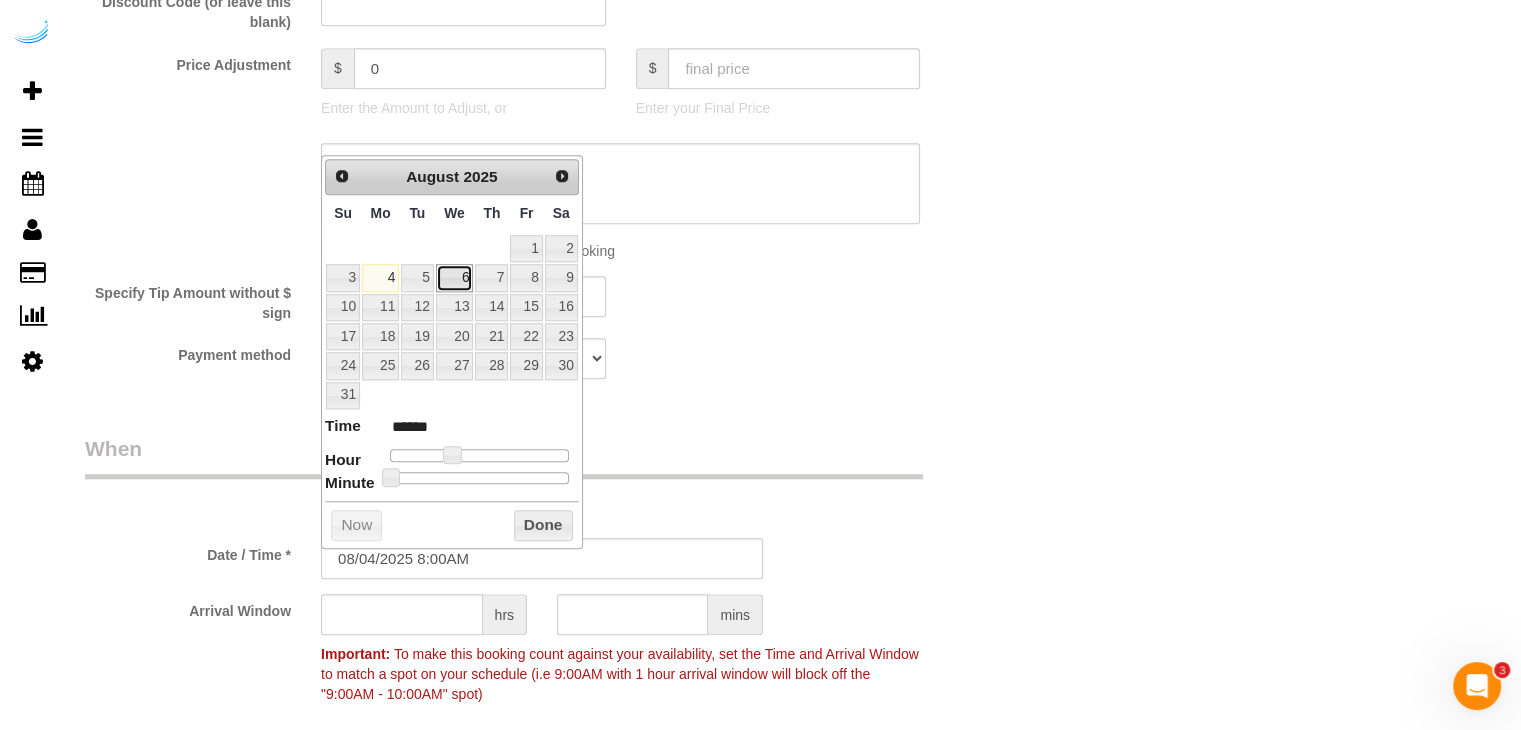 click on "6" at bounding box center [455, 277] 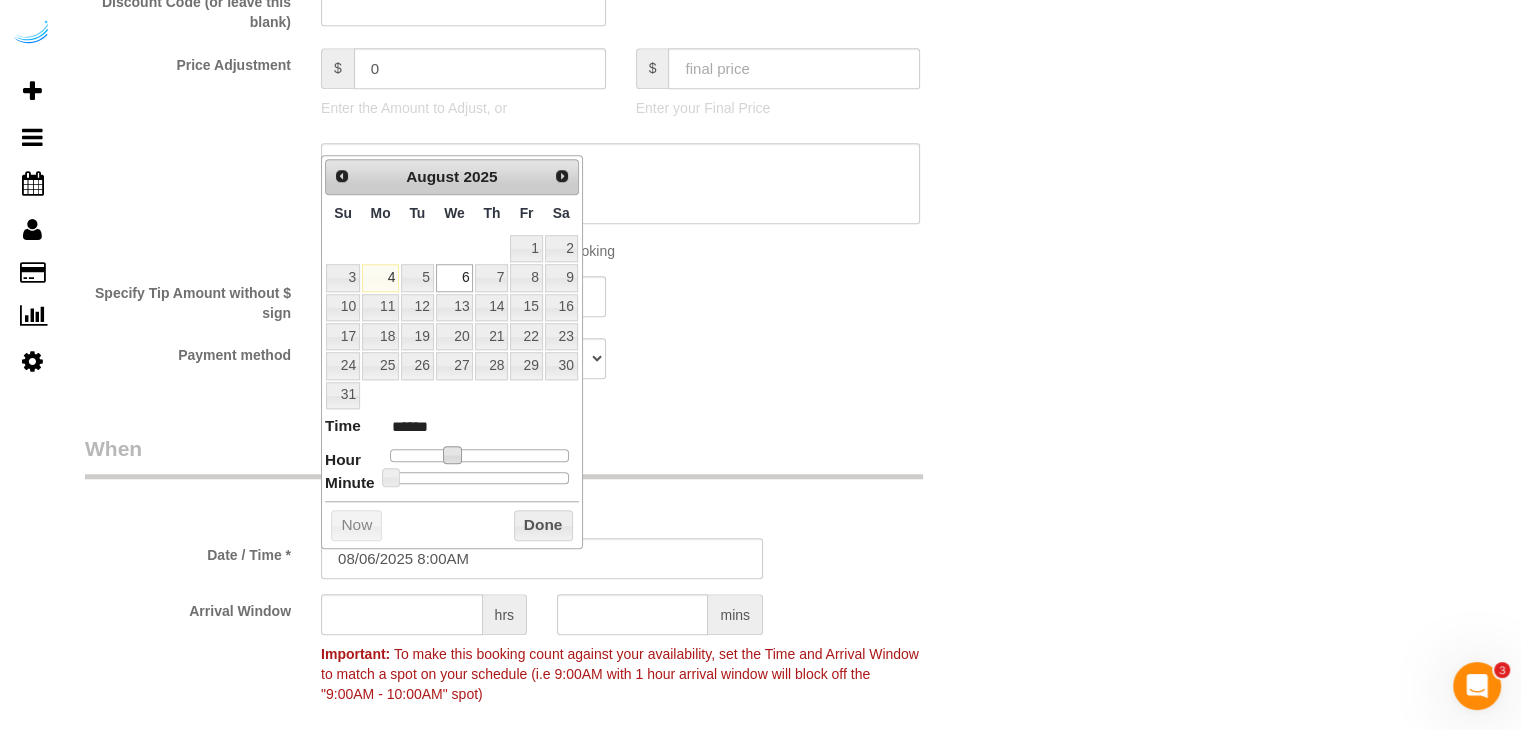 type on "08/06/2025 9:00AM" 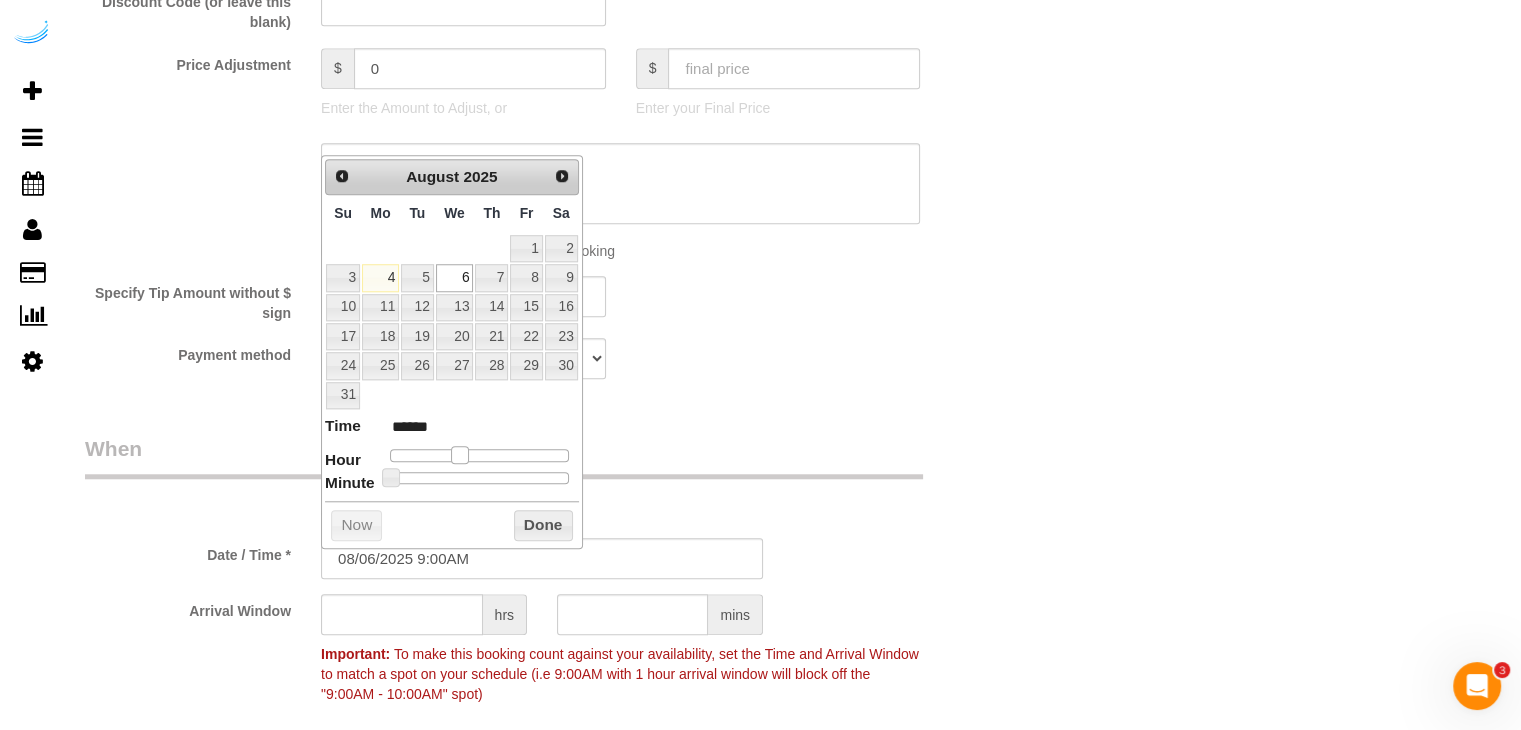 type on "08/06/2025 10:00AM" 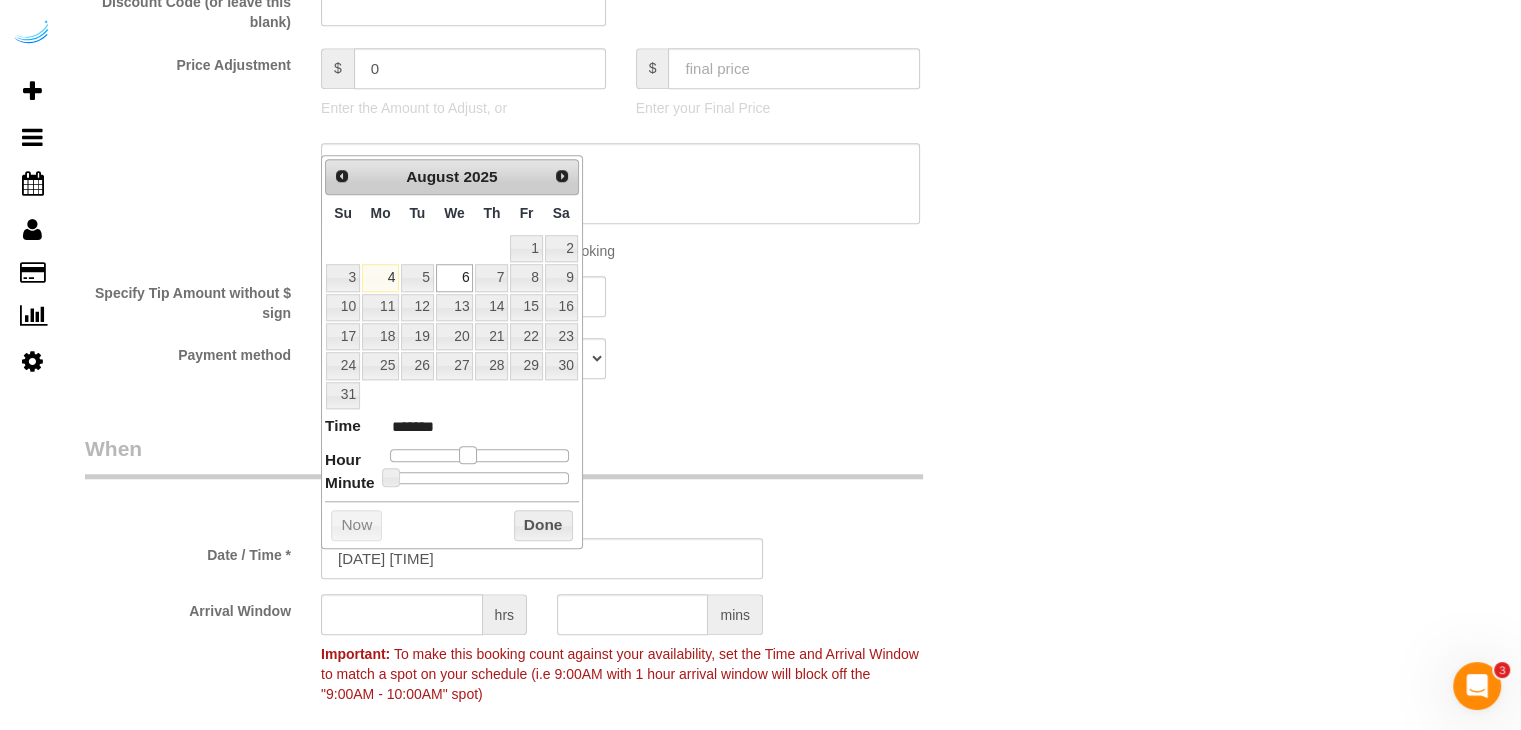type on "08/06/2025 9:00AM" 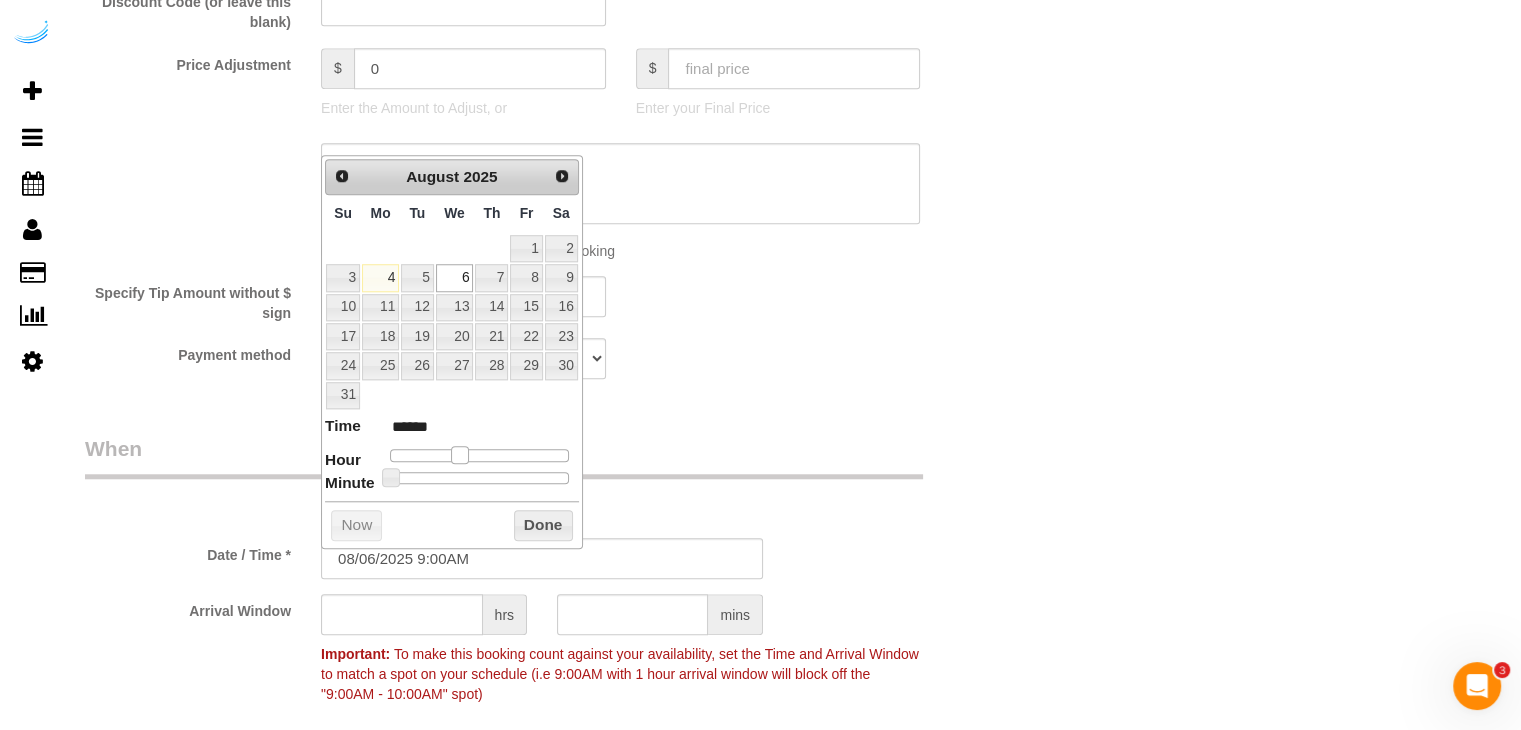 click at bounding box center [460, 455] 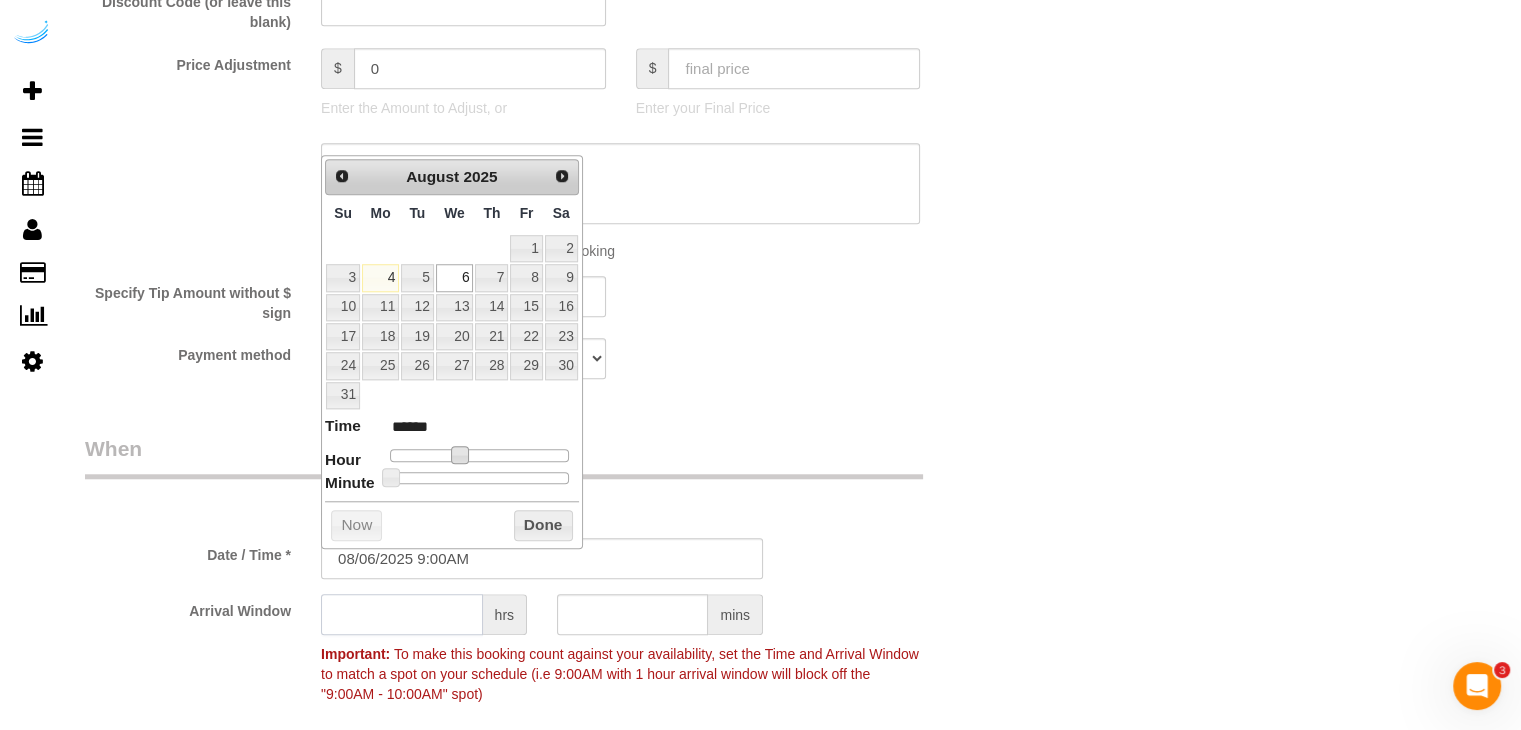 click 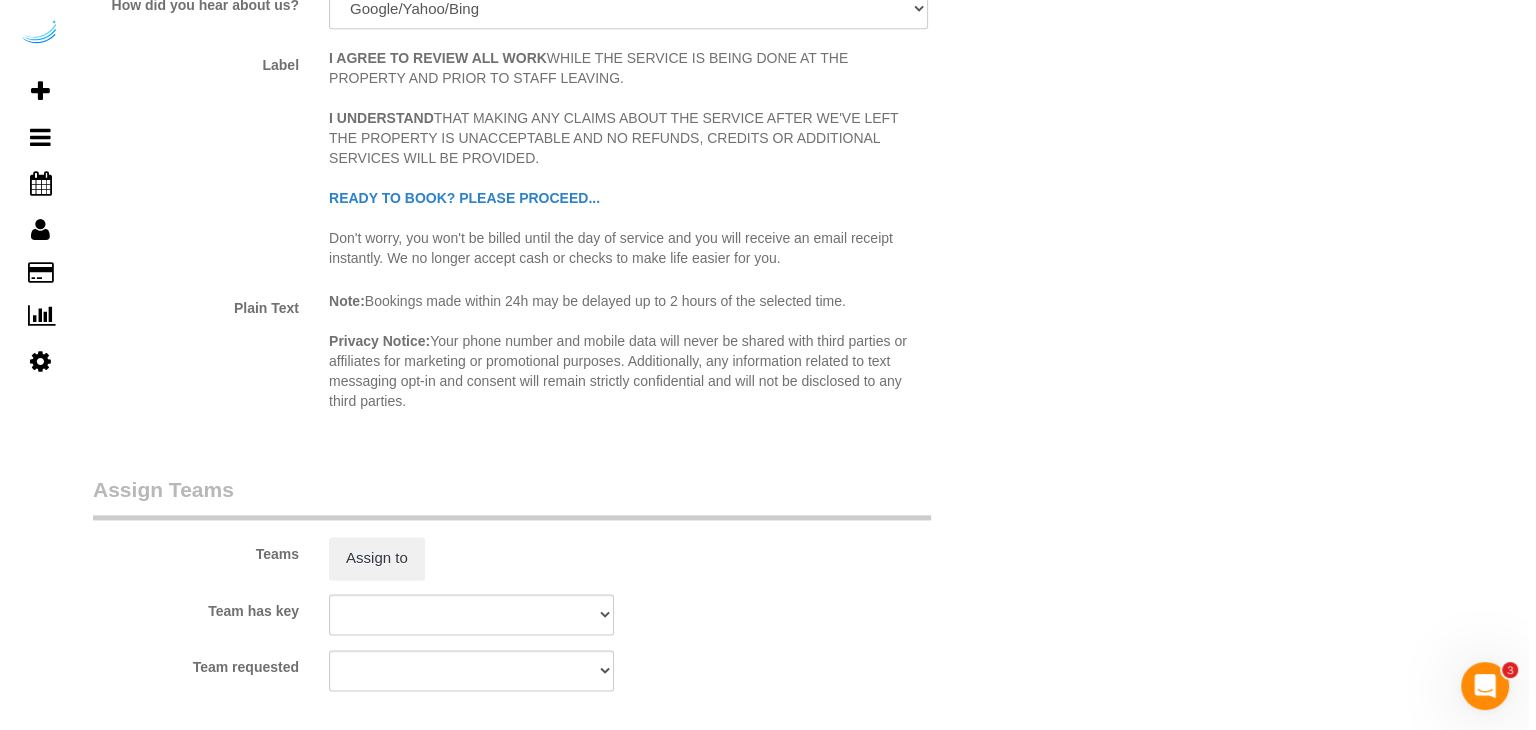 scroll, scrollTop: 2900, scrollLeft: 0, axis: vertical 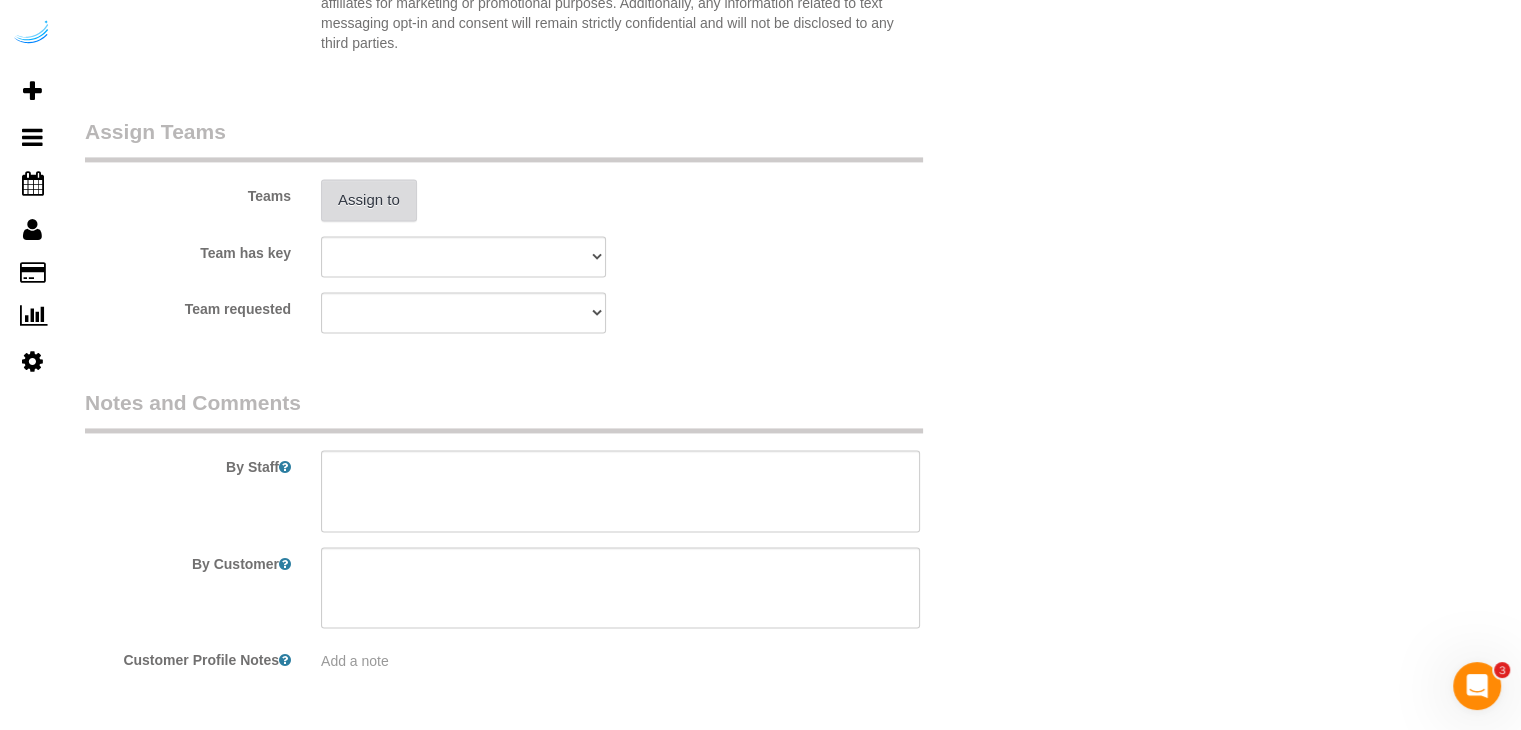 type on "8" 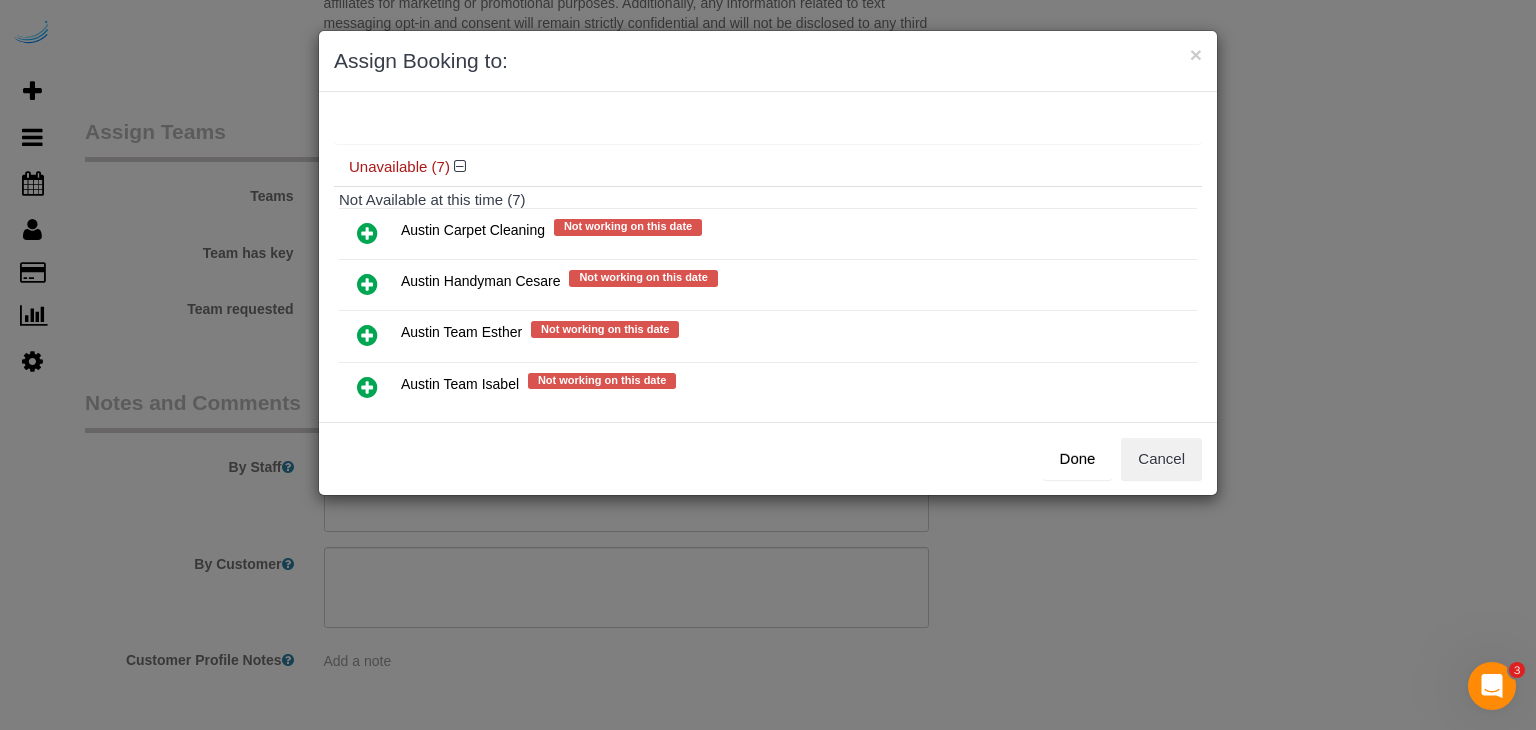 scroll, scrollTop: 200, scrollLeft: 0, axis: vertical 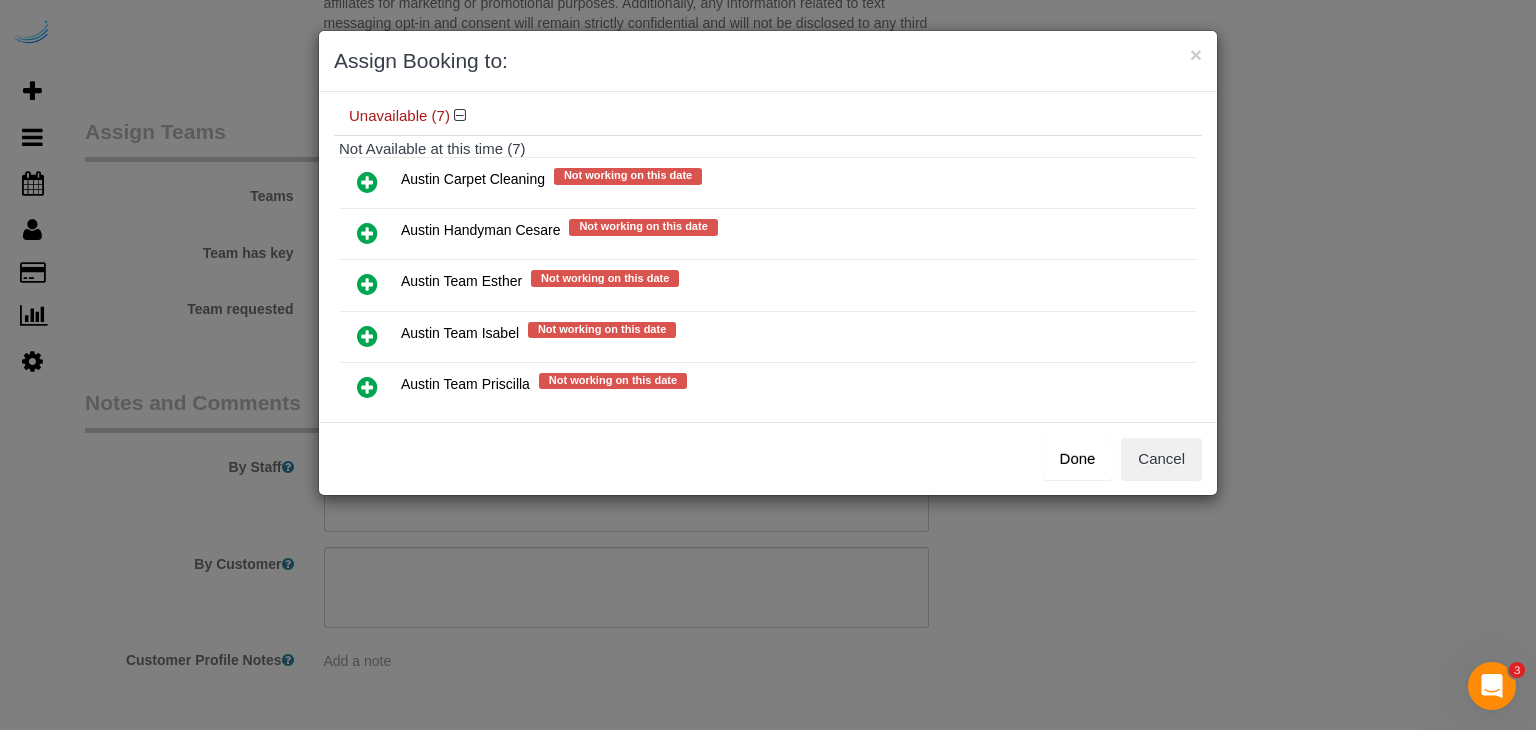 click at bounding box center [367, 336] 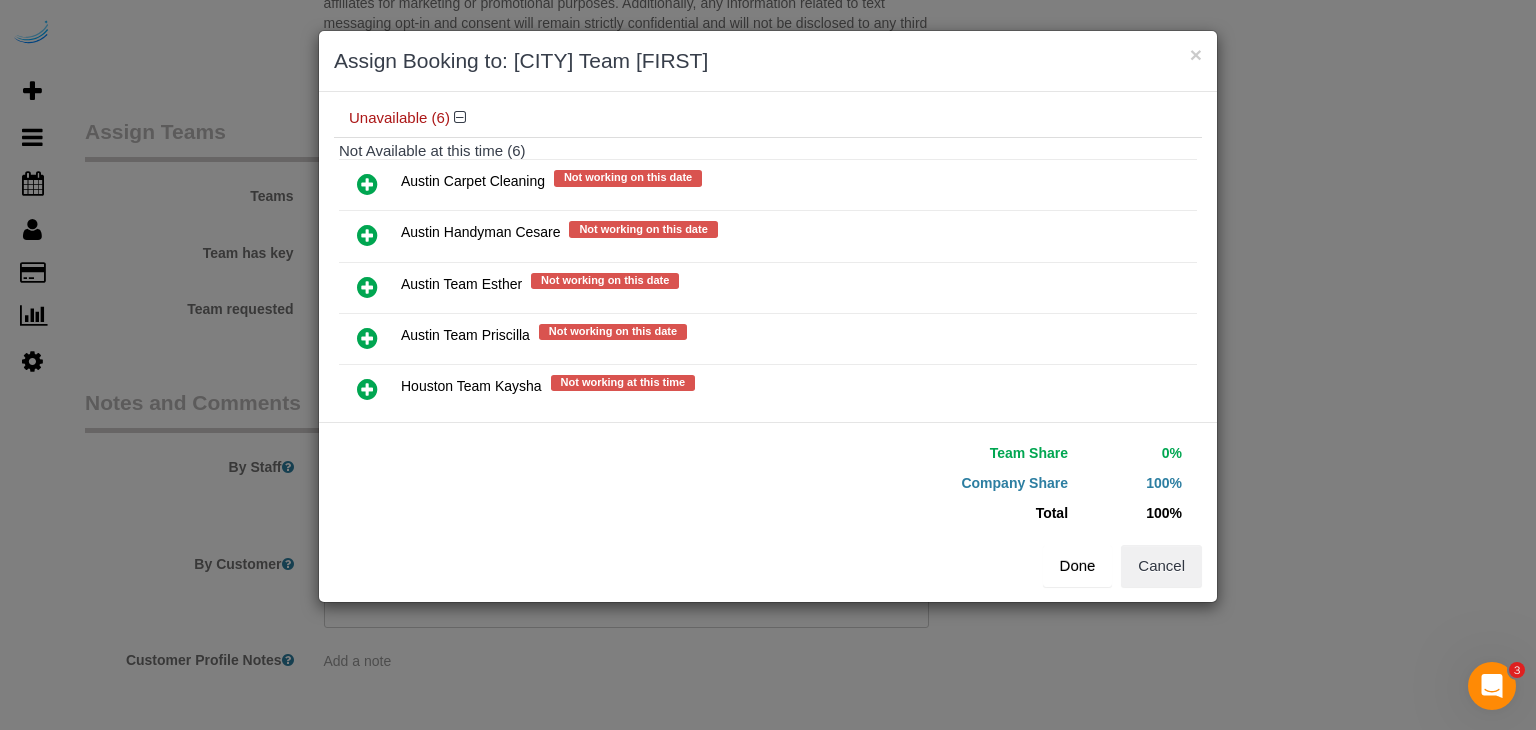 click on "Done" at bounding box center (1078, 566) 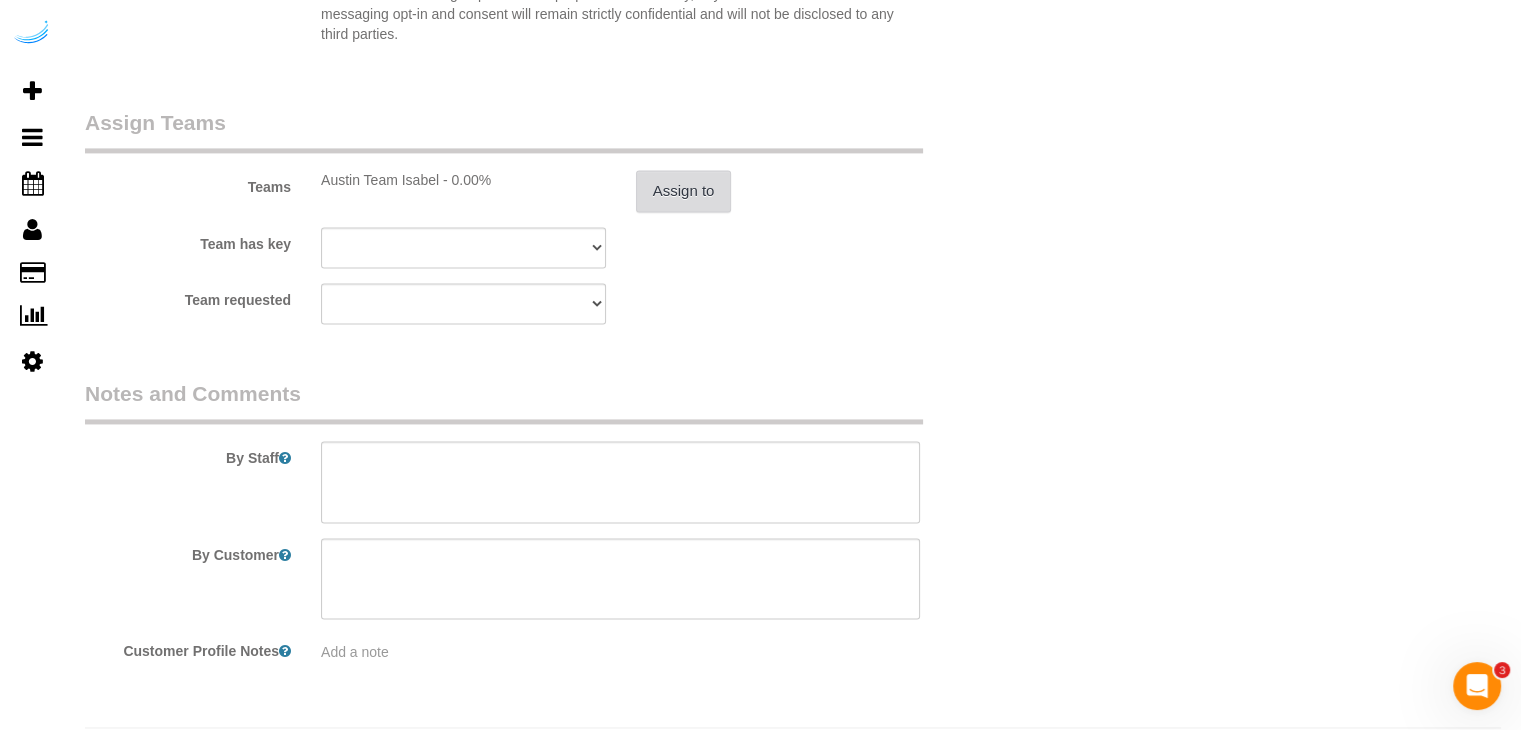 scroll, scrollTop: 2971, scrollLeft: 0, axis: vertical 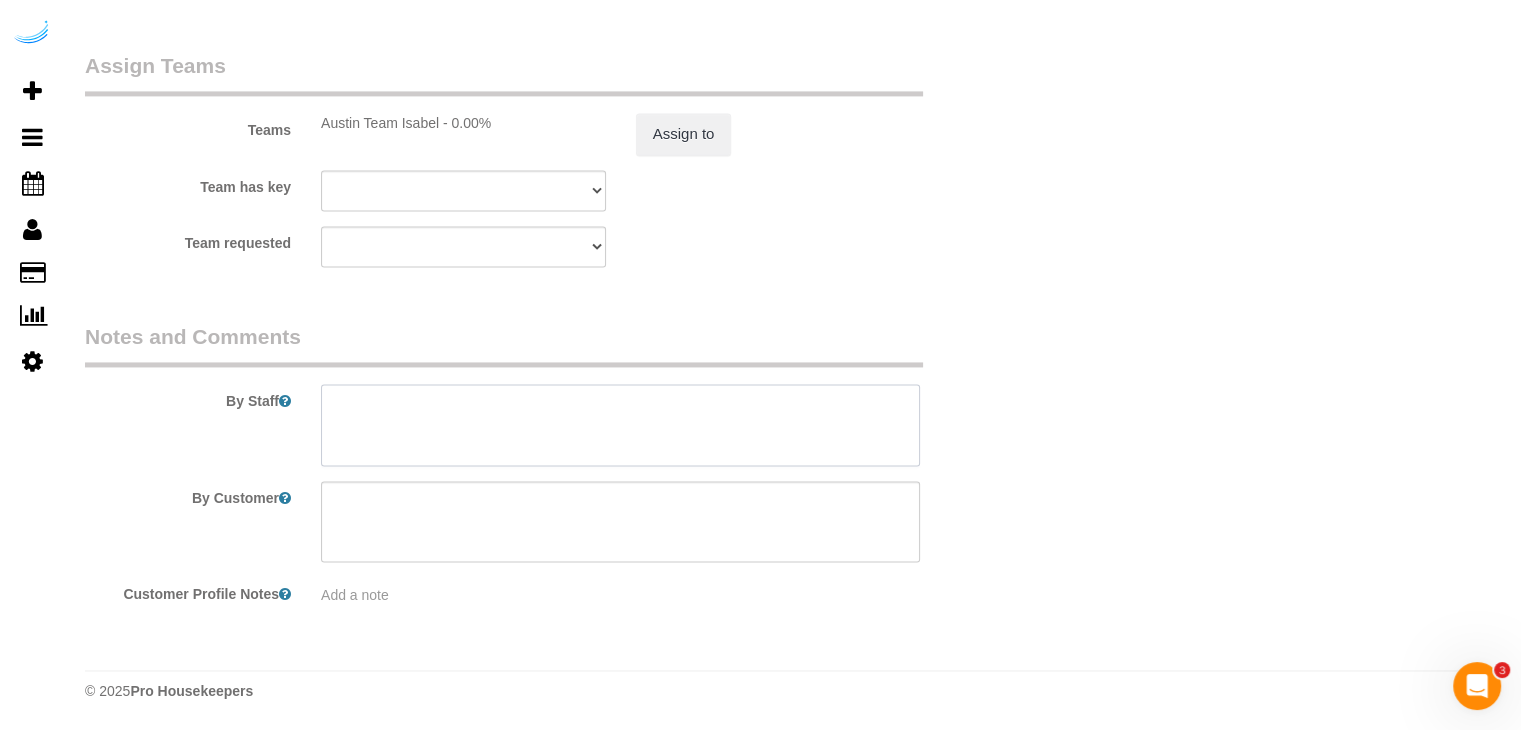 drag, startPoint x: 762, startPoint y: 431, endPoint x: 718, endPoint y: 306, distance: 132.51793 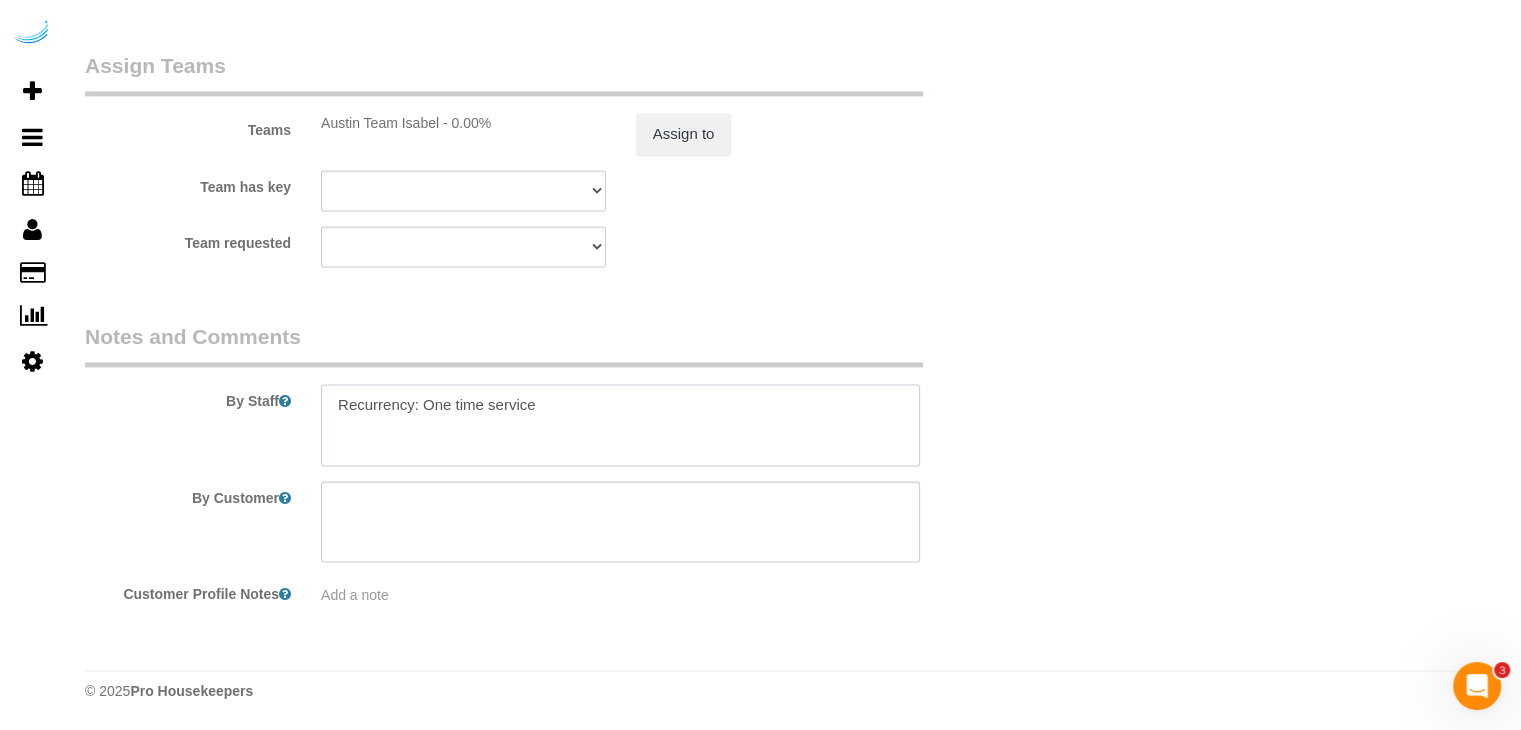 paste on "Permanent Notes:No notes from this customer.Today's Notes:Key is under the mat - thank you!
Entry Method: Hidden Key
Details:
Key under the mat and we will leave a parking pass for you to get your vehicle out of the garage for free
Additional Notes:
Housekeeping Notes:" 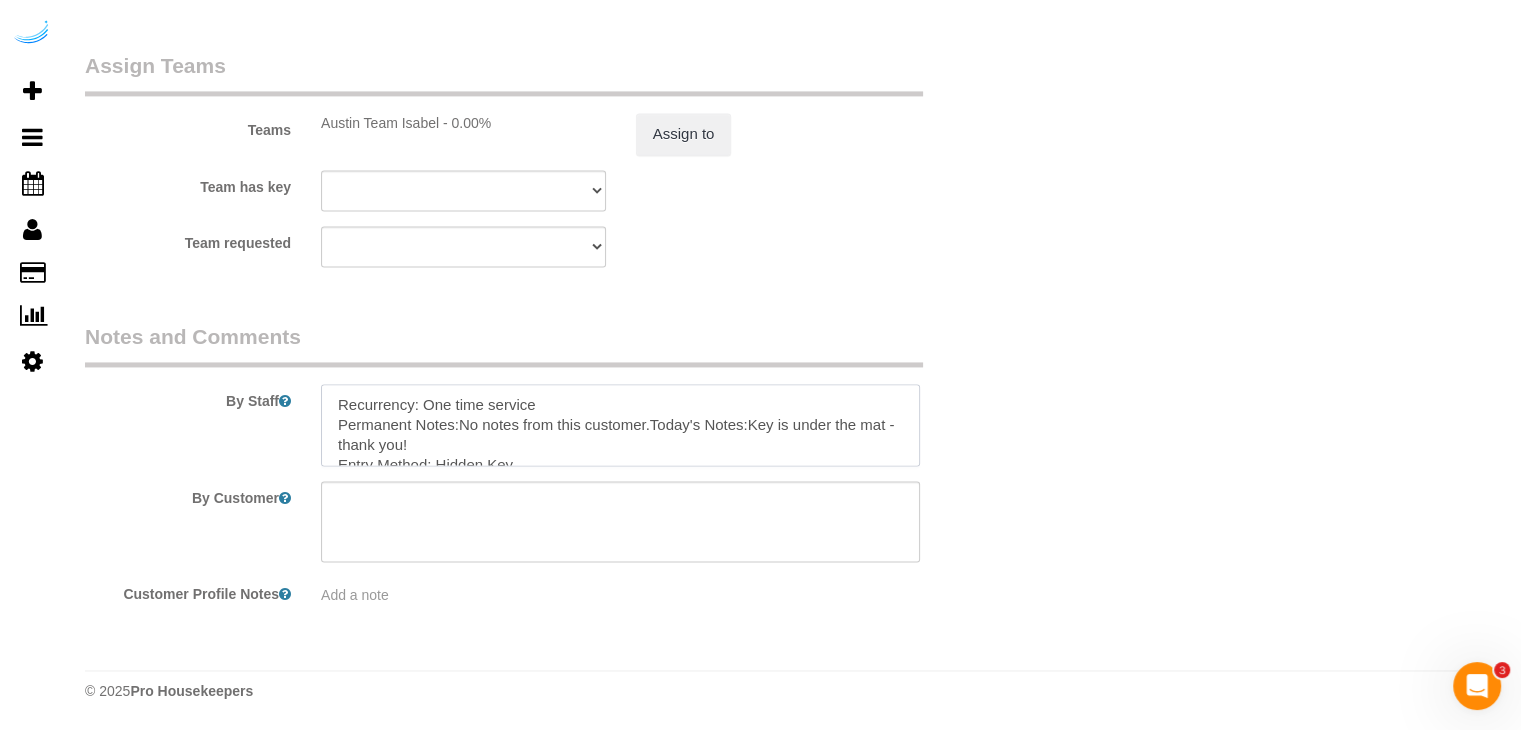 scroll, scrollTop: 147, scrollLeft: 0, axis: vertical 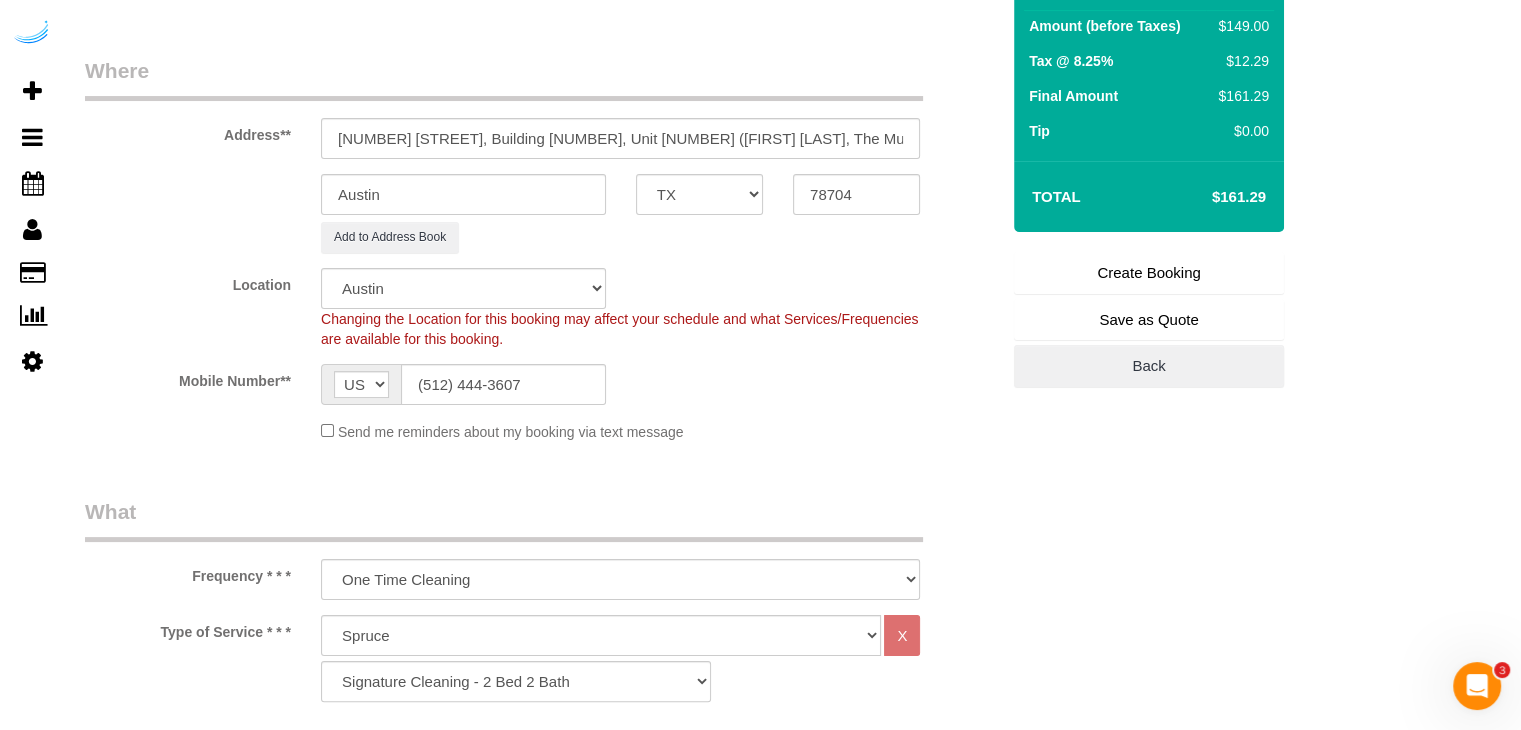 type on "Recurrency: One time service
Permanent Notes:No notes from this customer.Today's Notes:Key is under the mat - thank you!
Entry Method: Hidden Key
Details:
Key under the mat and we will leave a parking pass for you to get your vehicle out of the garage for free
Additional Notes:
Housekeeping Notes:" 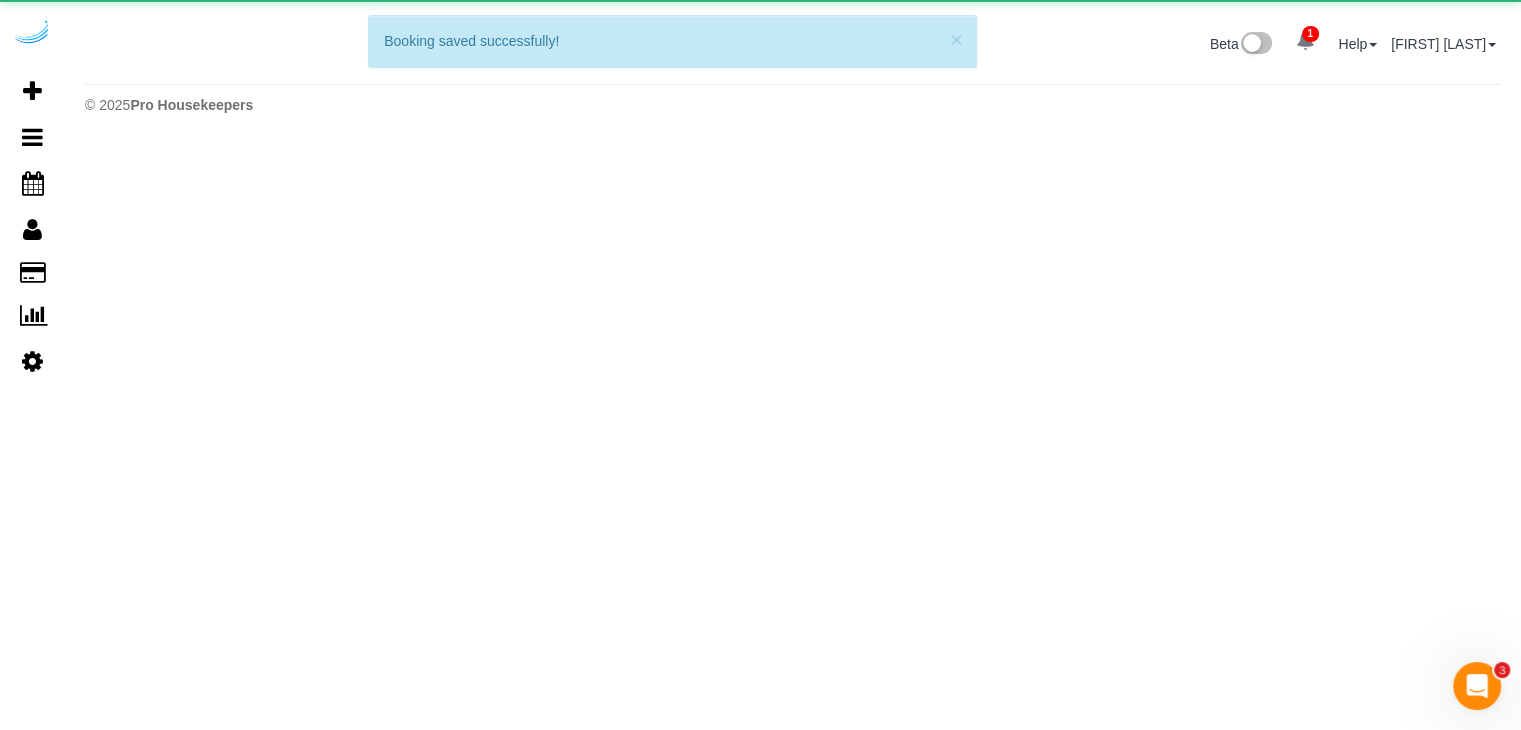 scroll, scrollTop: 0, scrollLeft: 0, axis: both 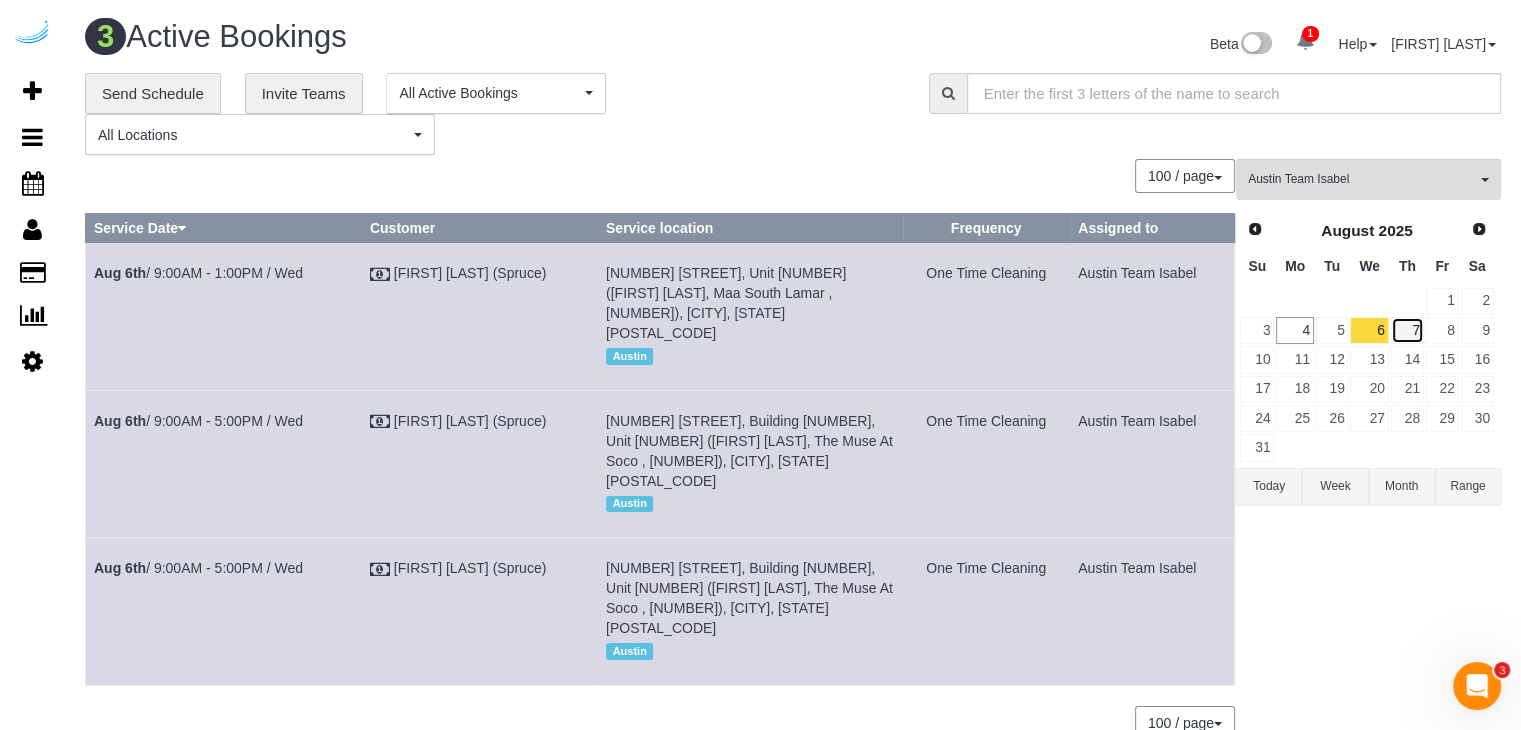 click on "7" at bounding box center (1407, 330) 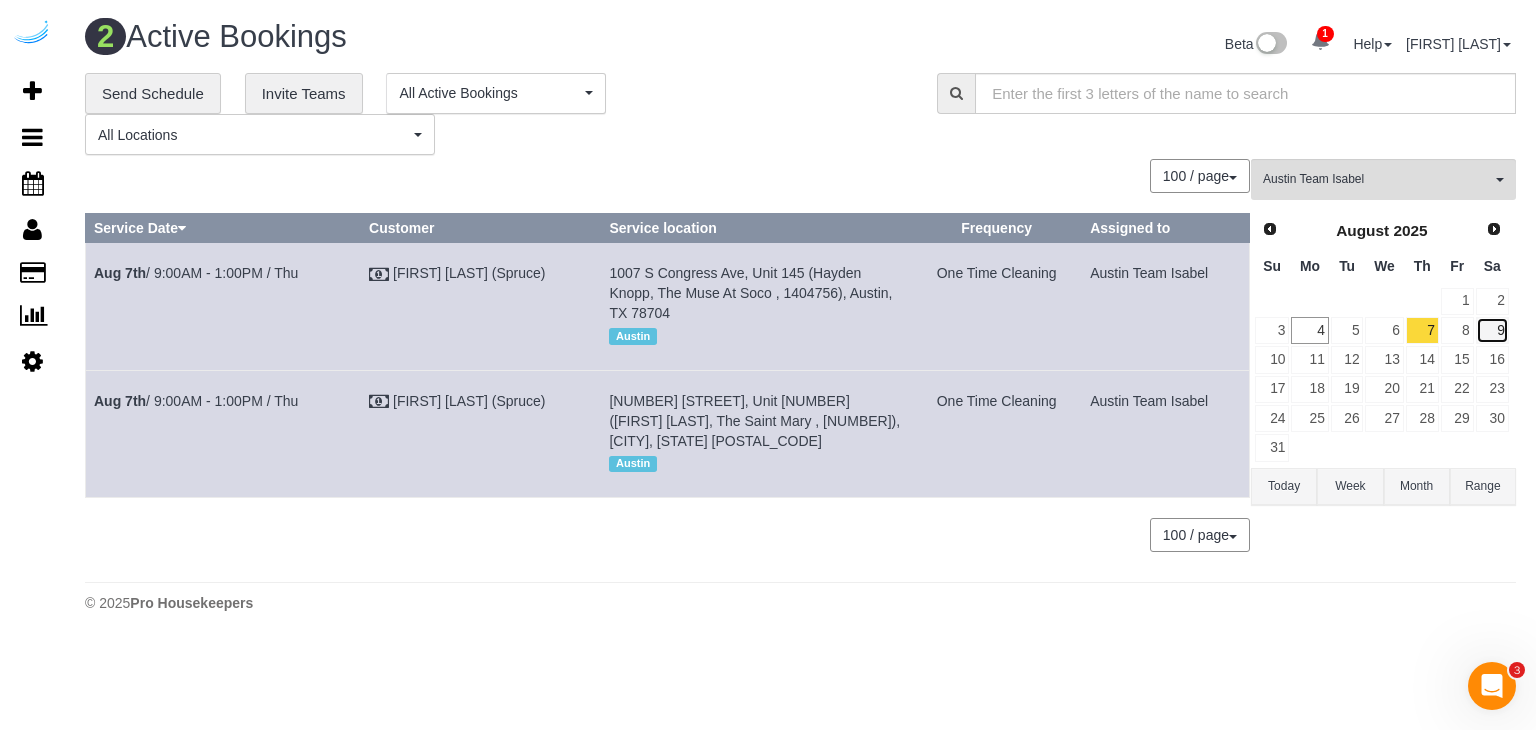 click on "9" at bounding box center [1492, 330] 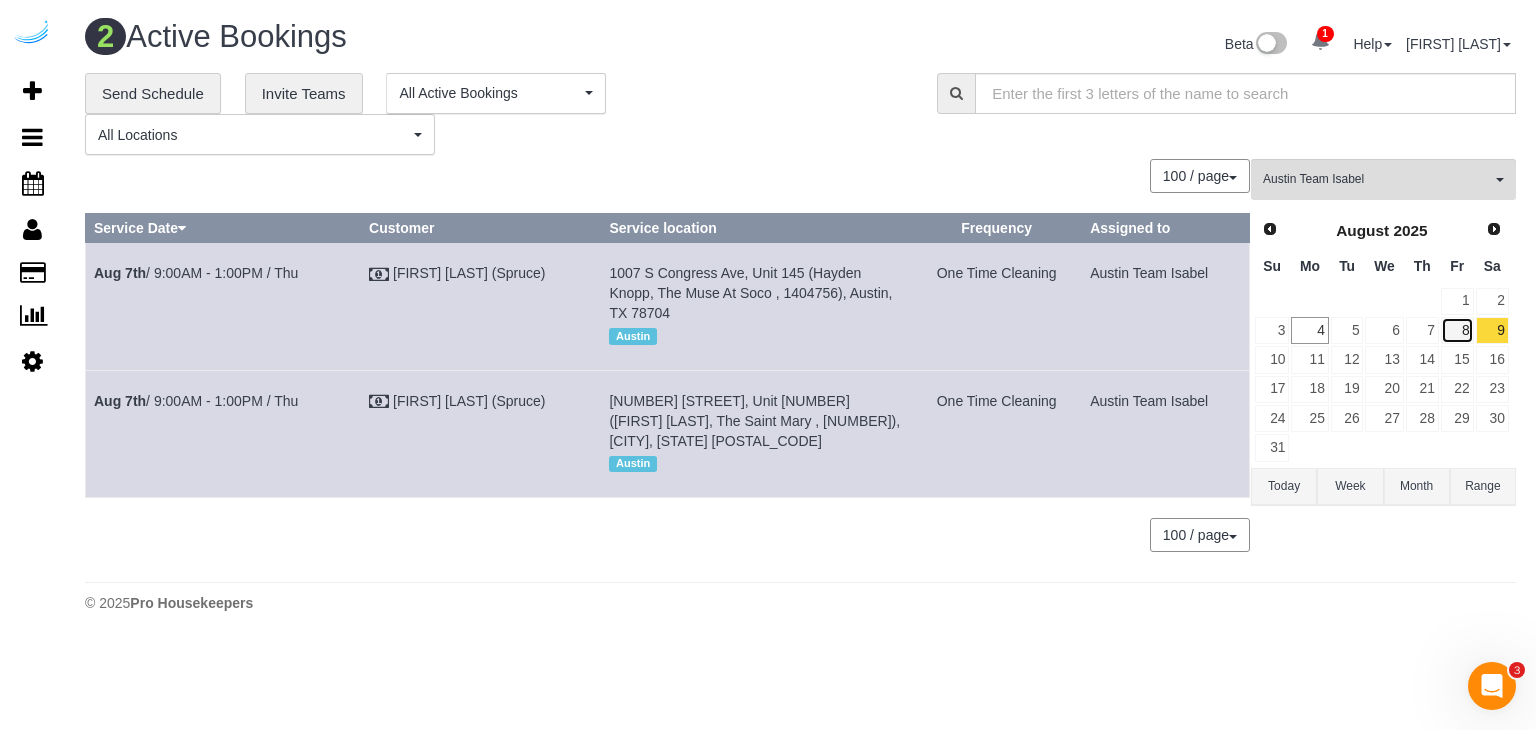 click on "8" at bounding box center (1457, 330) 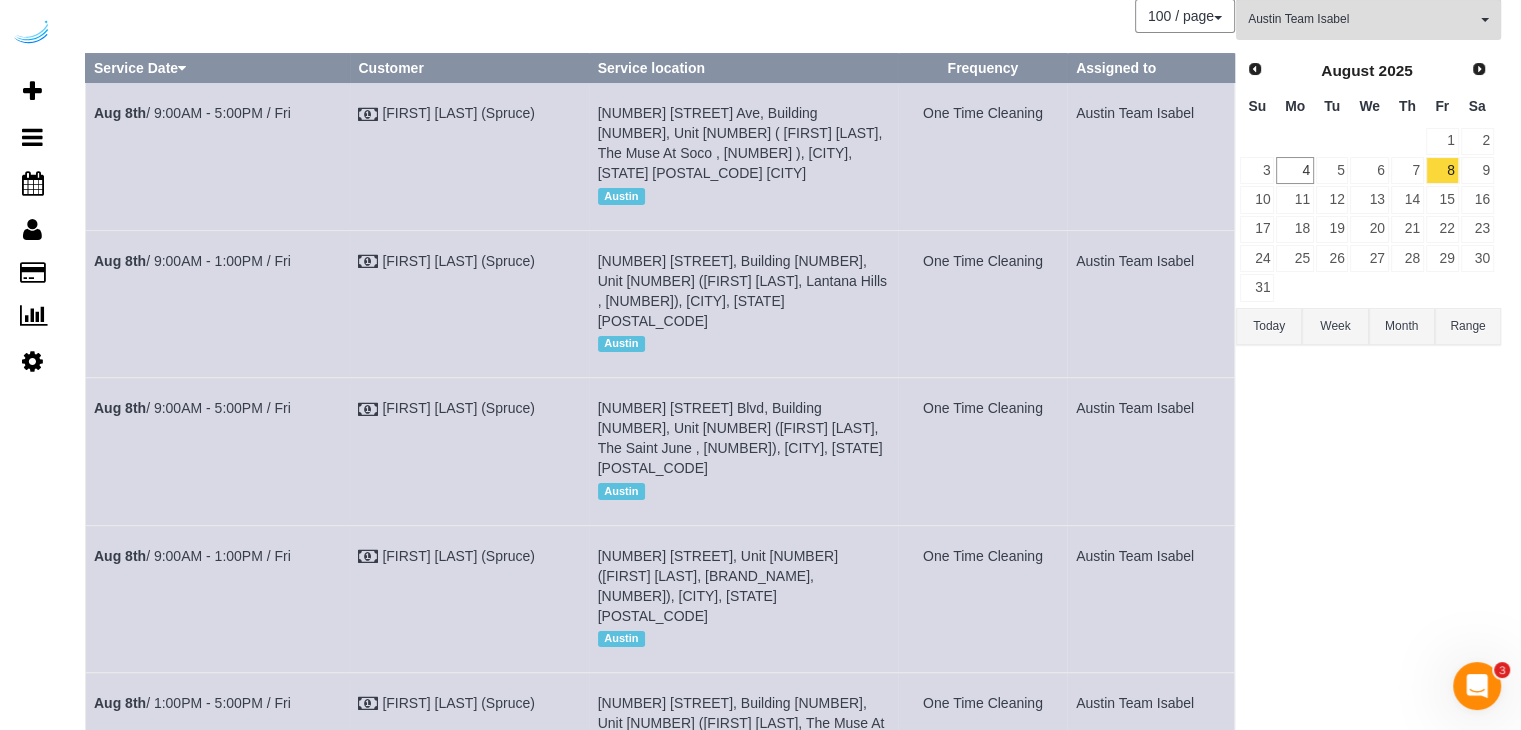 scroll, scrollTop: 76, scrollLeft: 0, axis: vertical 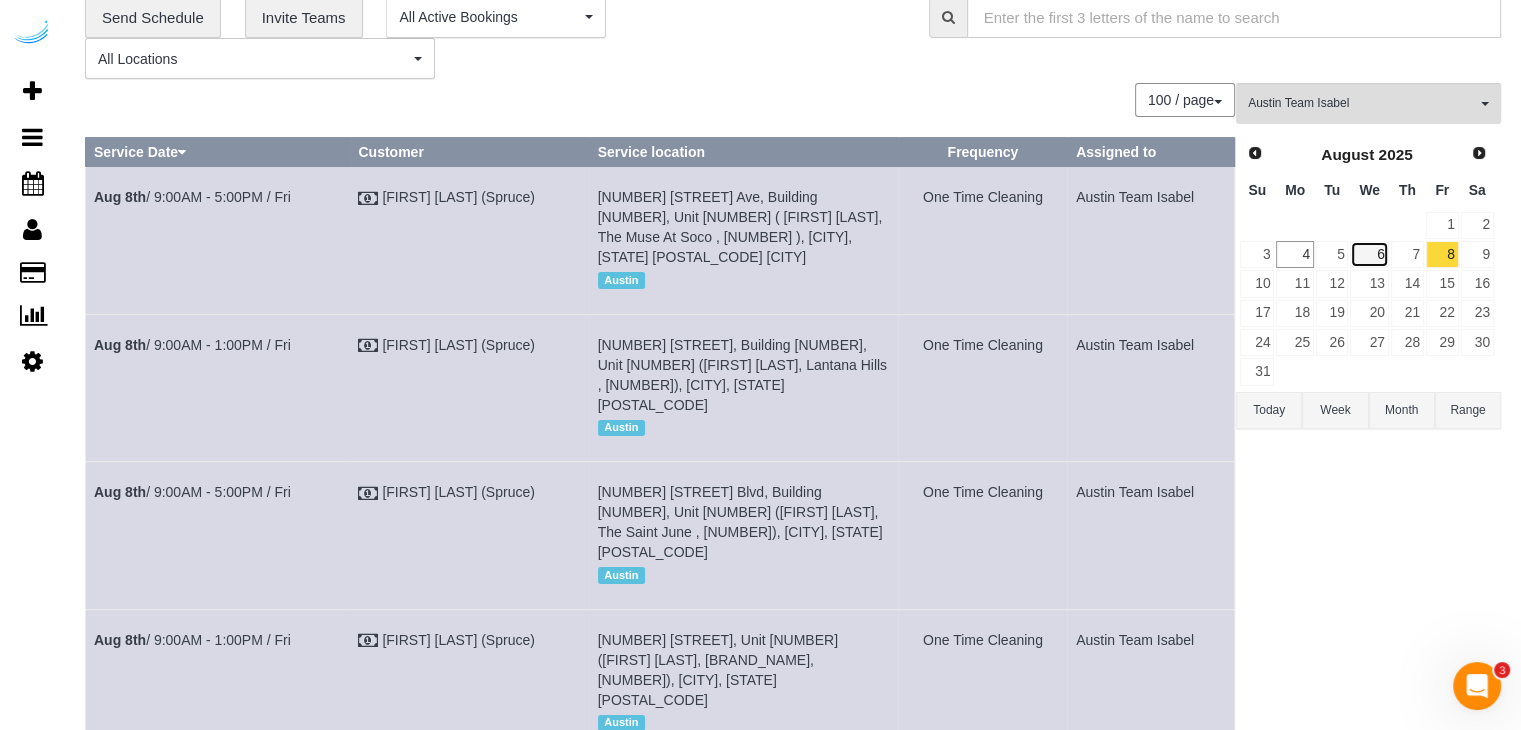 click on "6" at bounding box center [1369, 254] 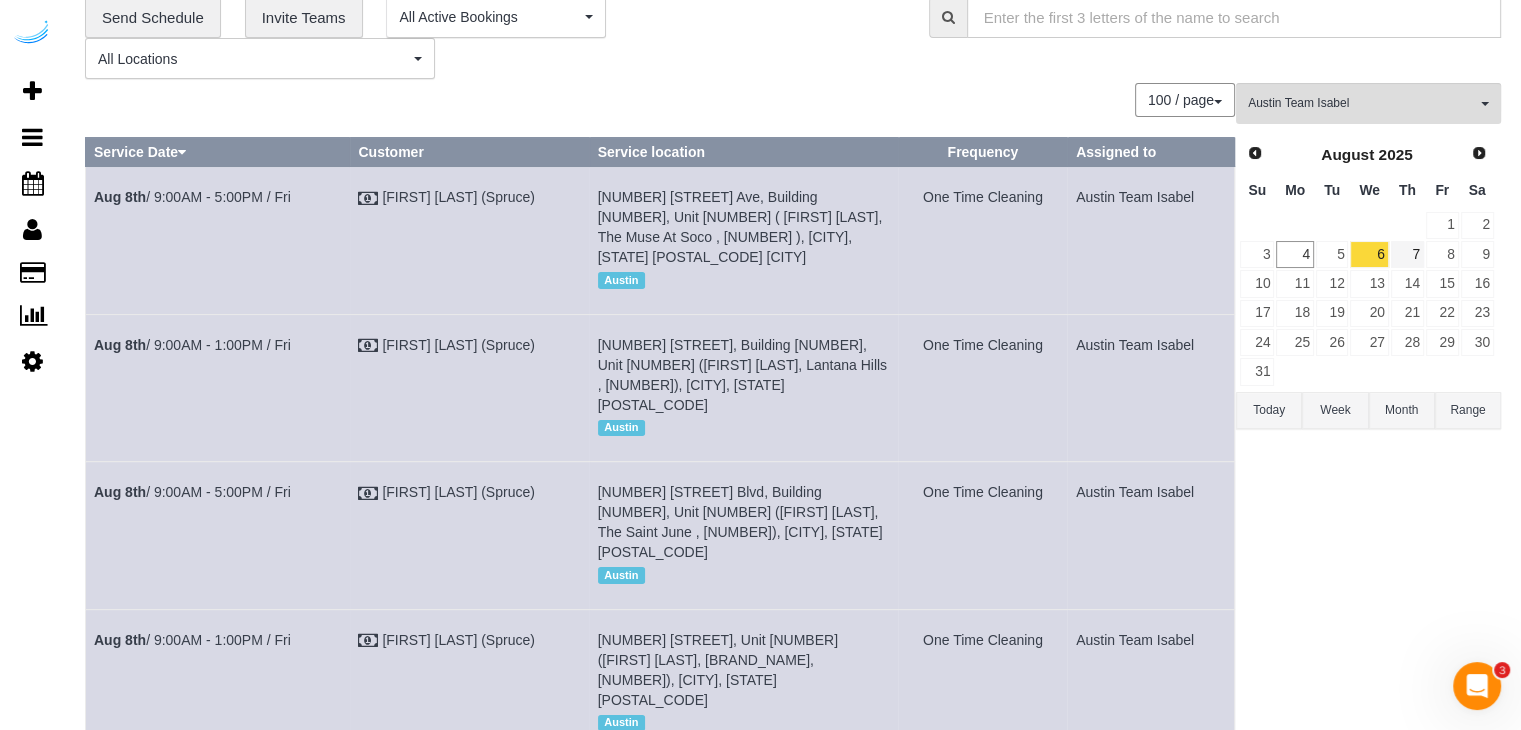 scroll, scrollTop: 40, scrollLeft: 0, axis: vertical 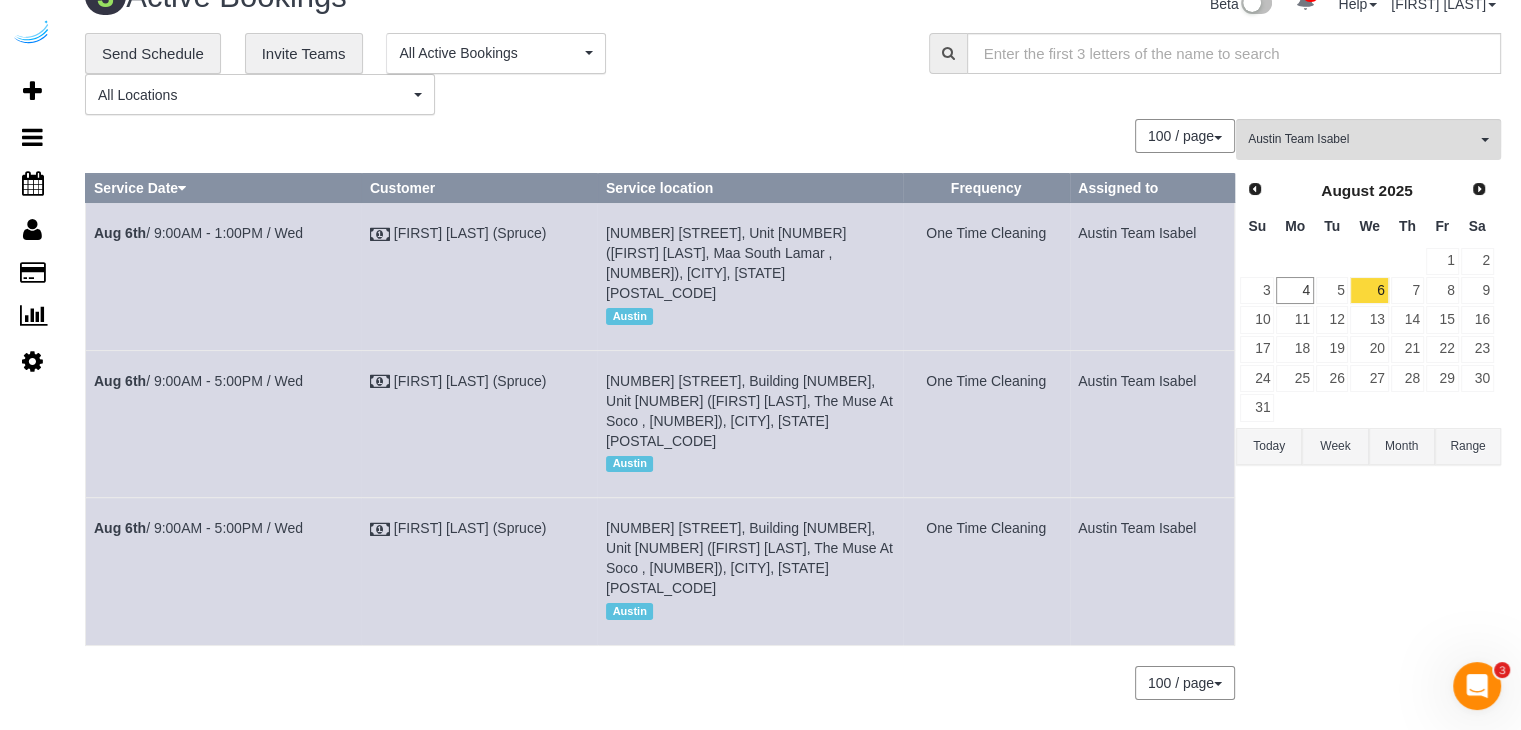 click at bounding box center (1407, 261) 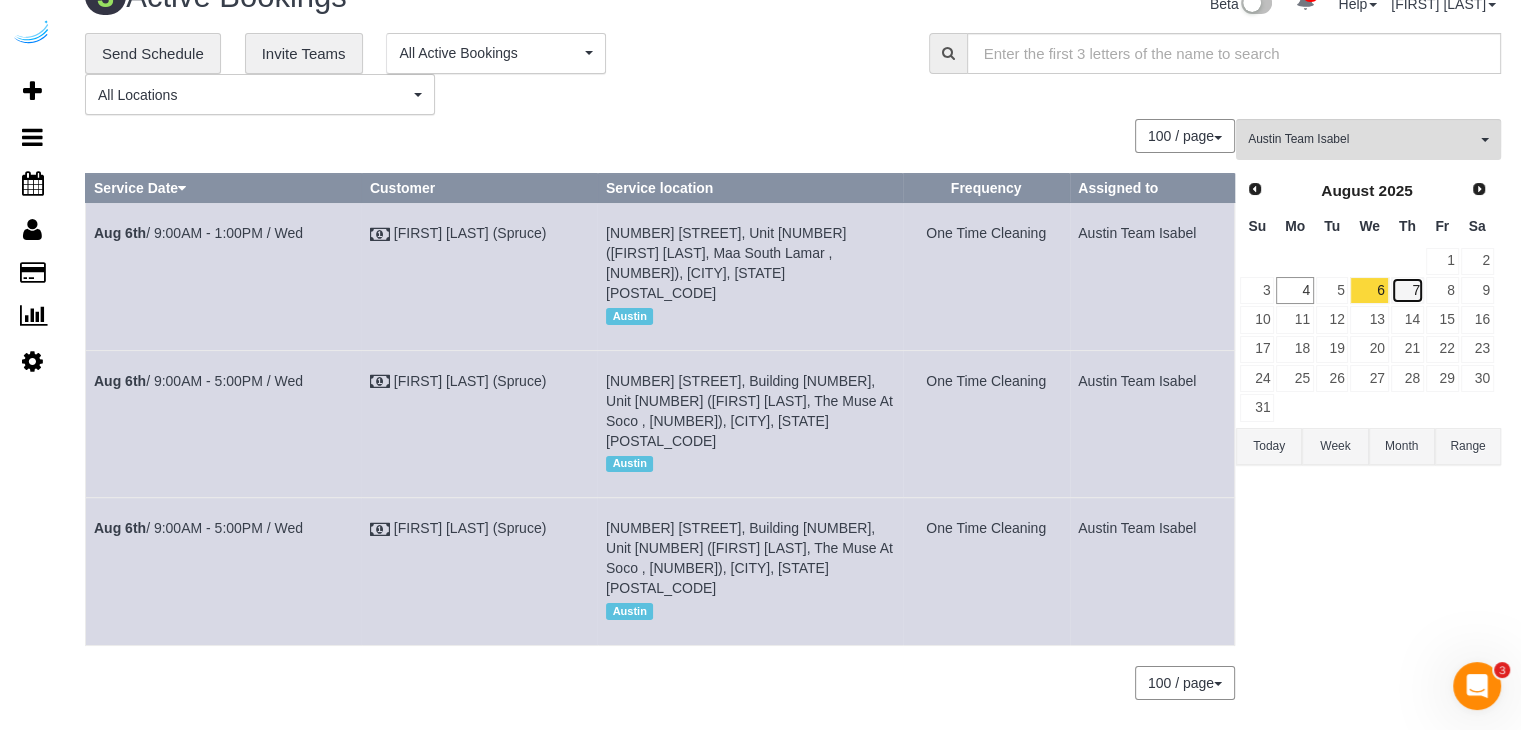 click on "7" at bounding box center (1407, 290) 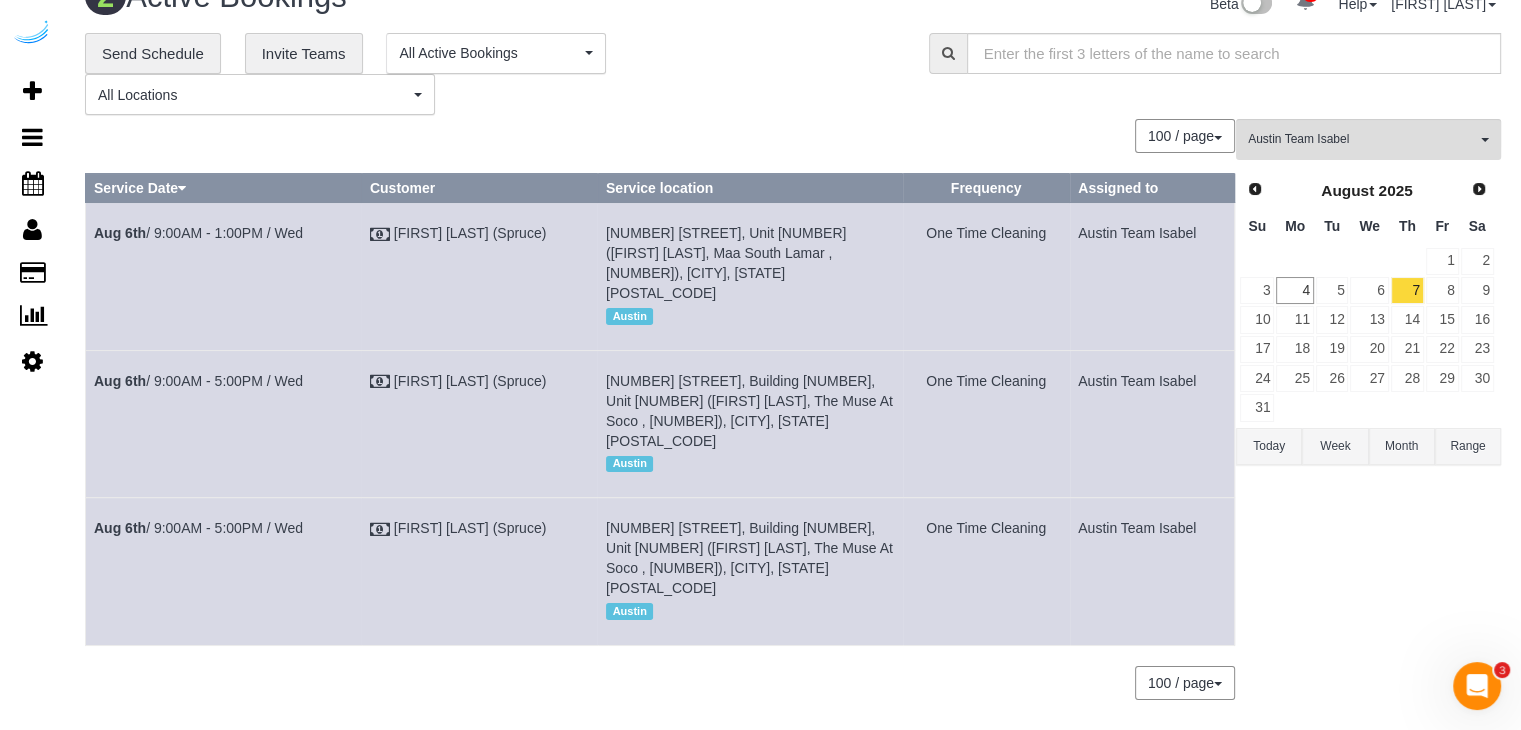 scroll, scrollTop: 0, scrollLeft: 0, axis: both 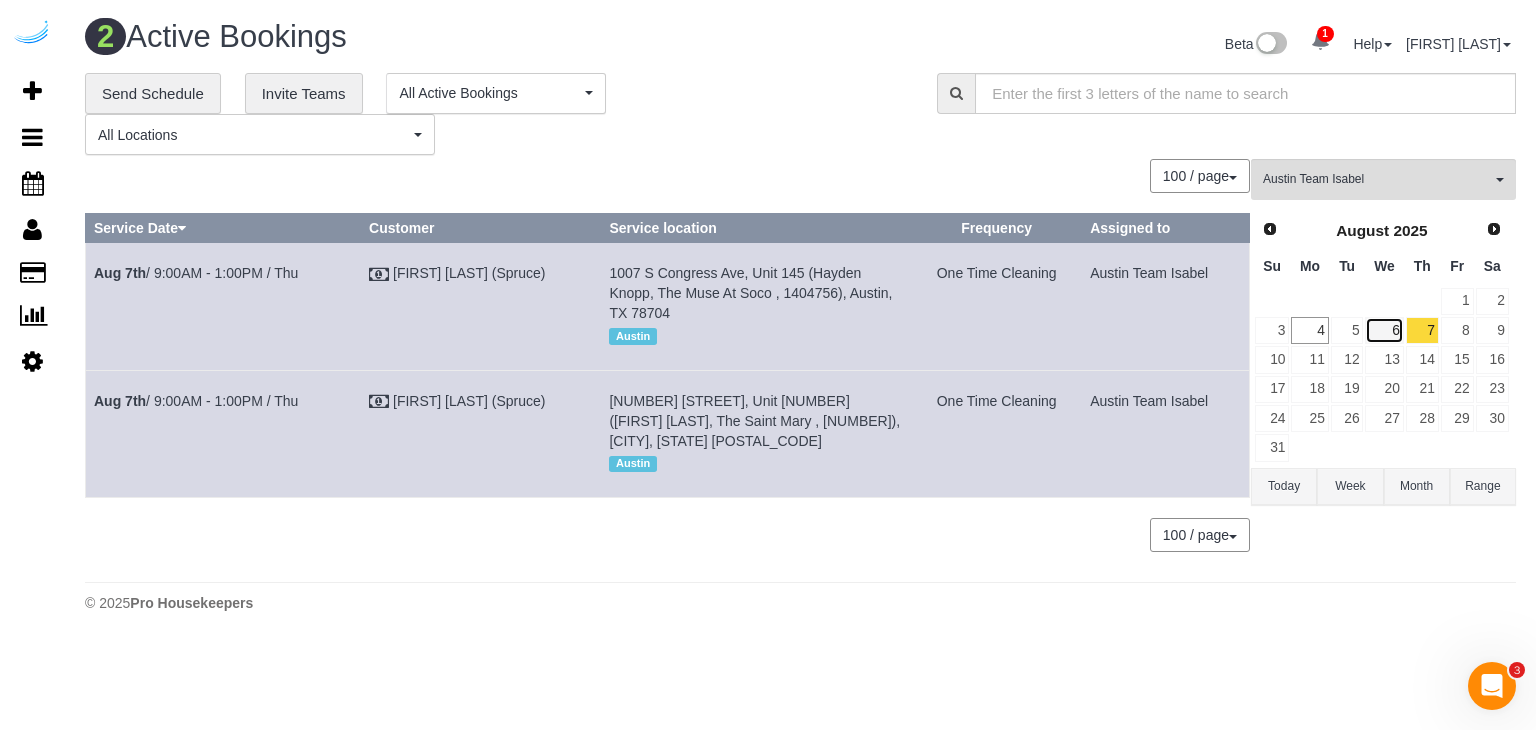 click on "6" at bounding box center (1384, 330) 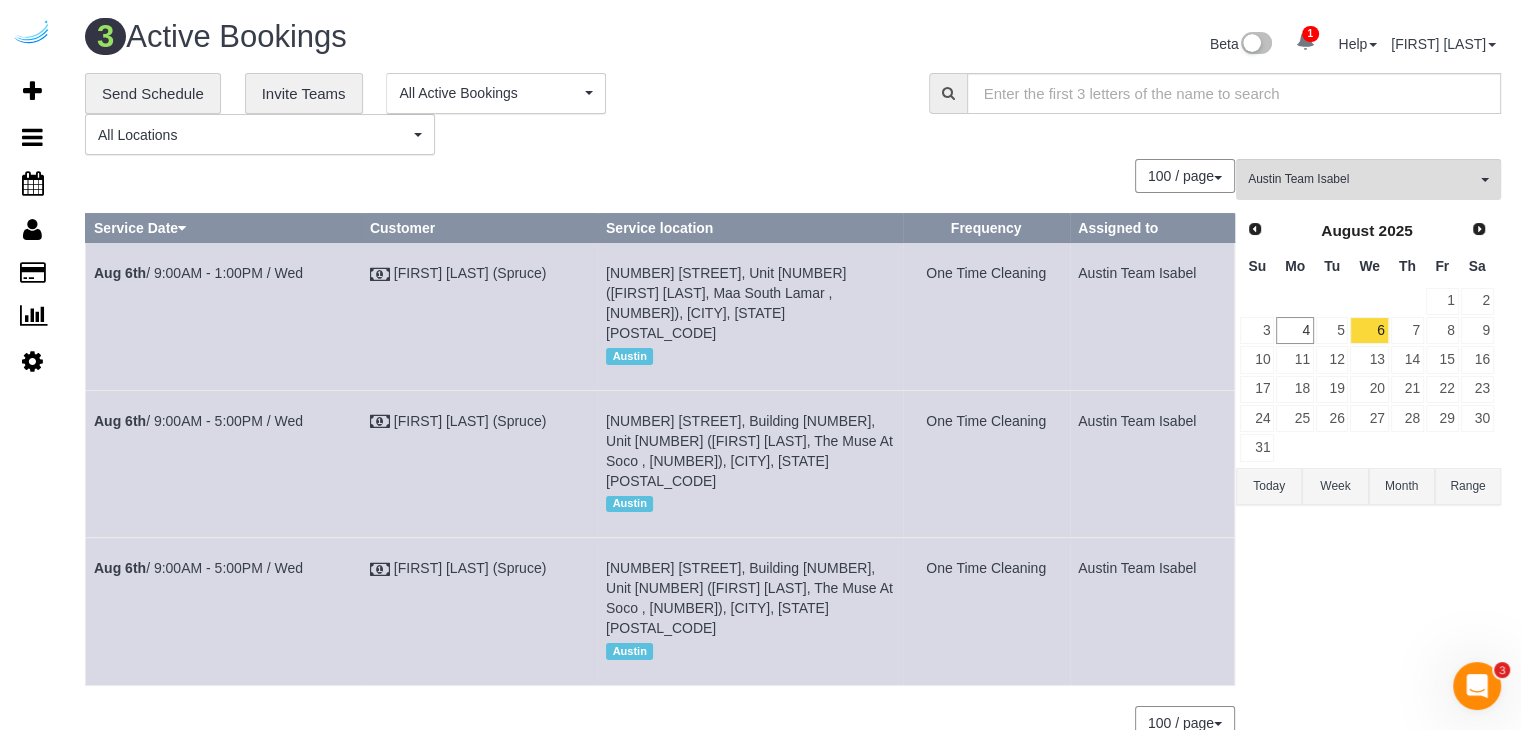 drag, startPoint x: 288, startPoint y: 538, endPoint x: 89, endPoint y: 549, distance: 199.30379 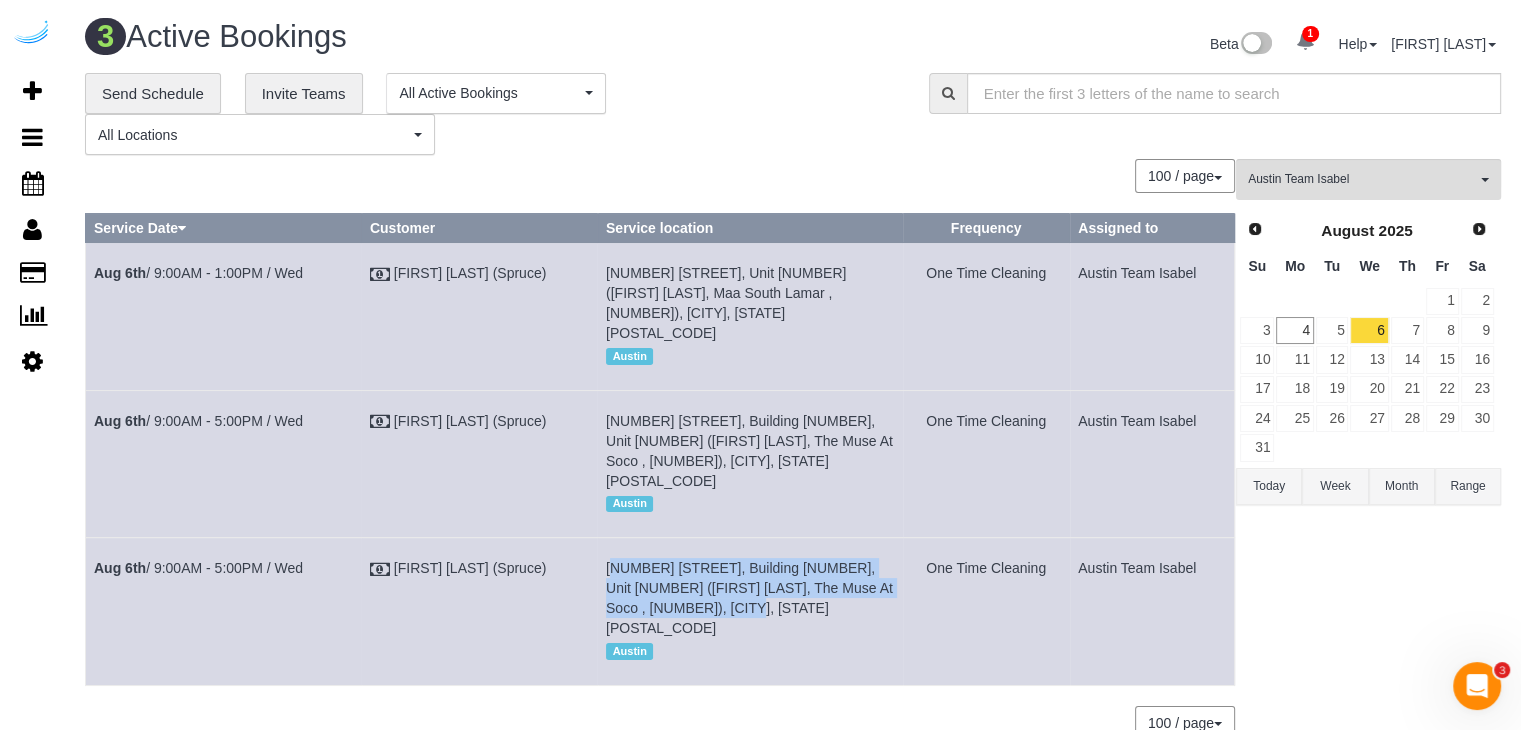 drag, startPoint x: 711, startPoint y: 569, endPoint x: 606, endPoint y: 533, distance: 111 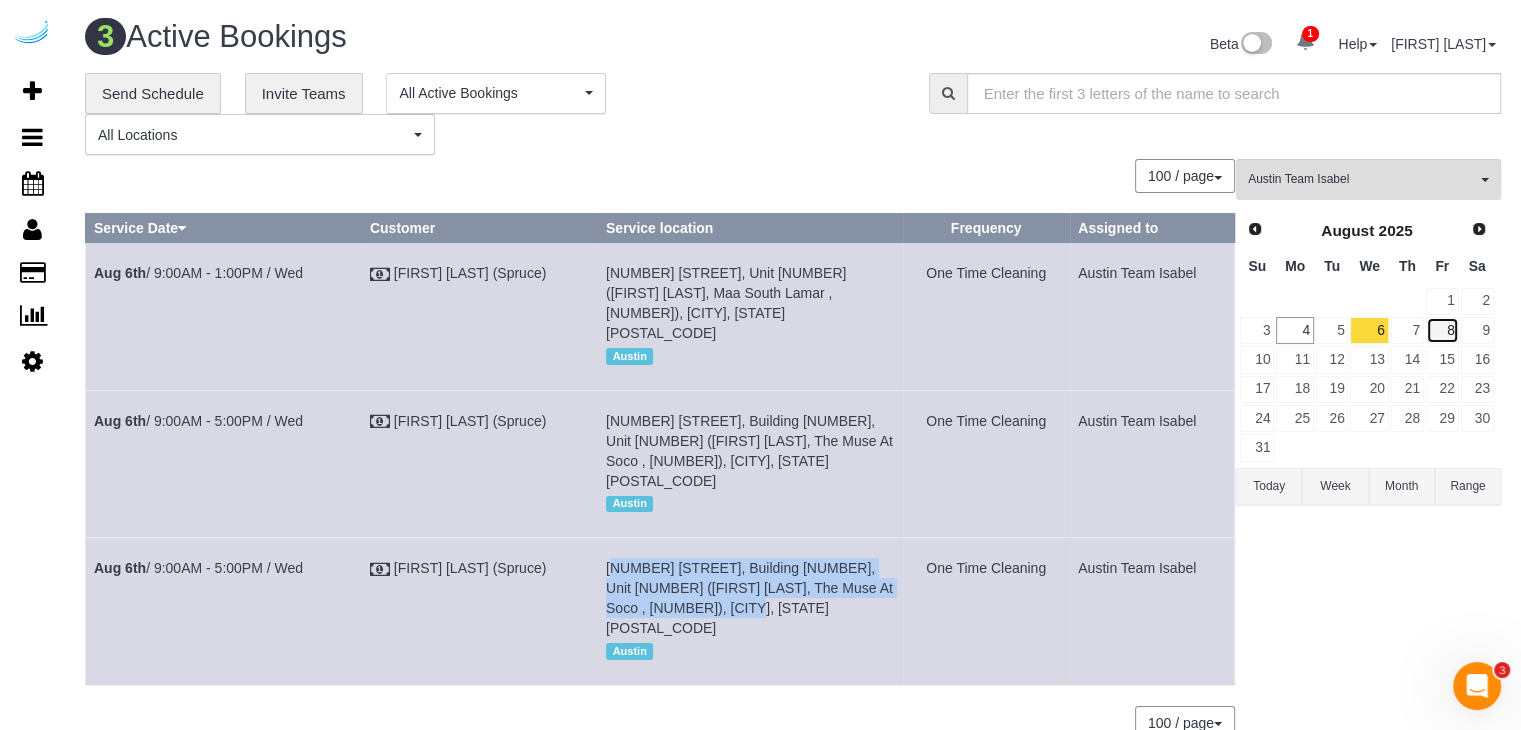 click on "8" at bounding box center (1442, 330) 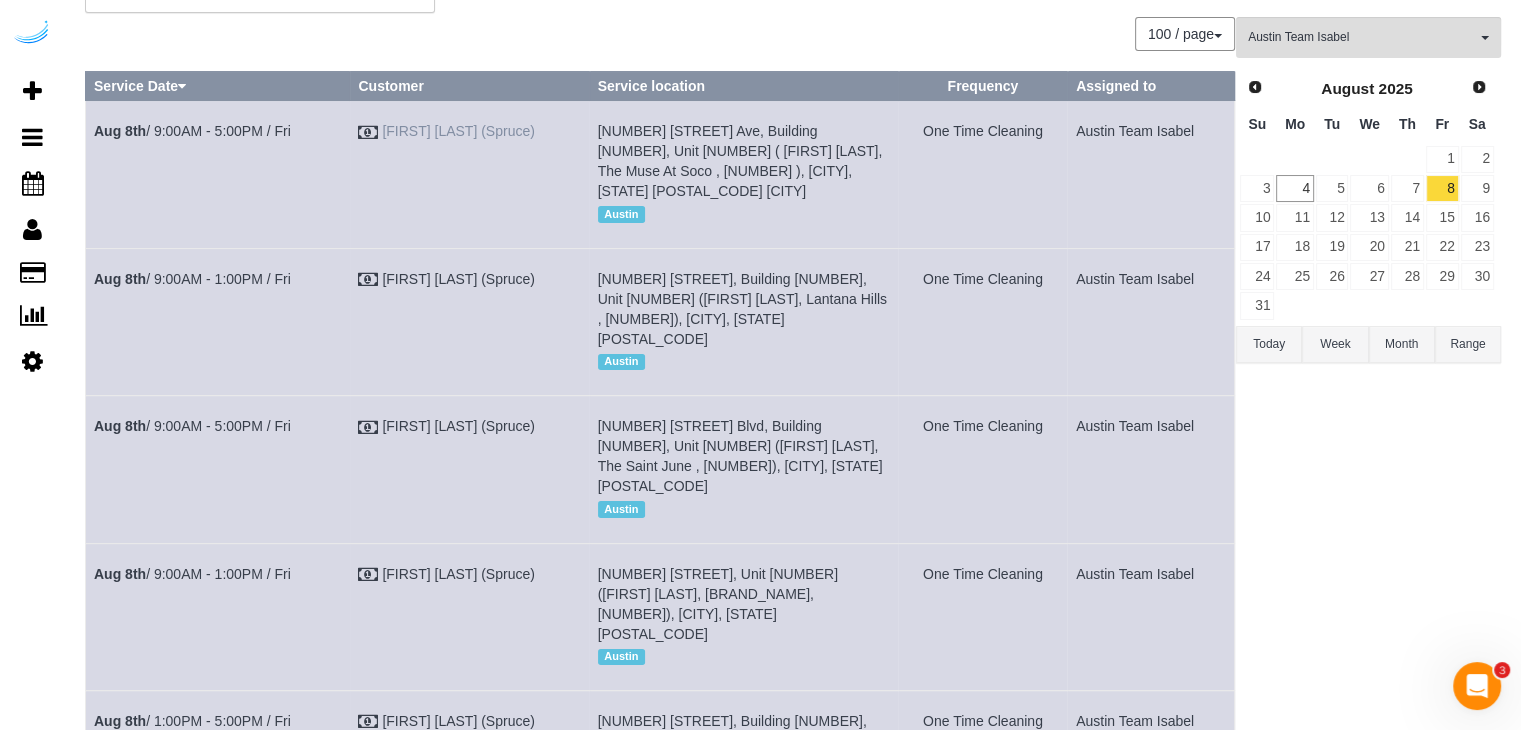 scroll, scrollTop: 200, scrollLeft: 0, axis: vertical 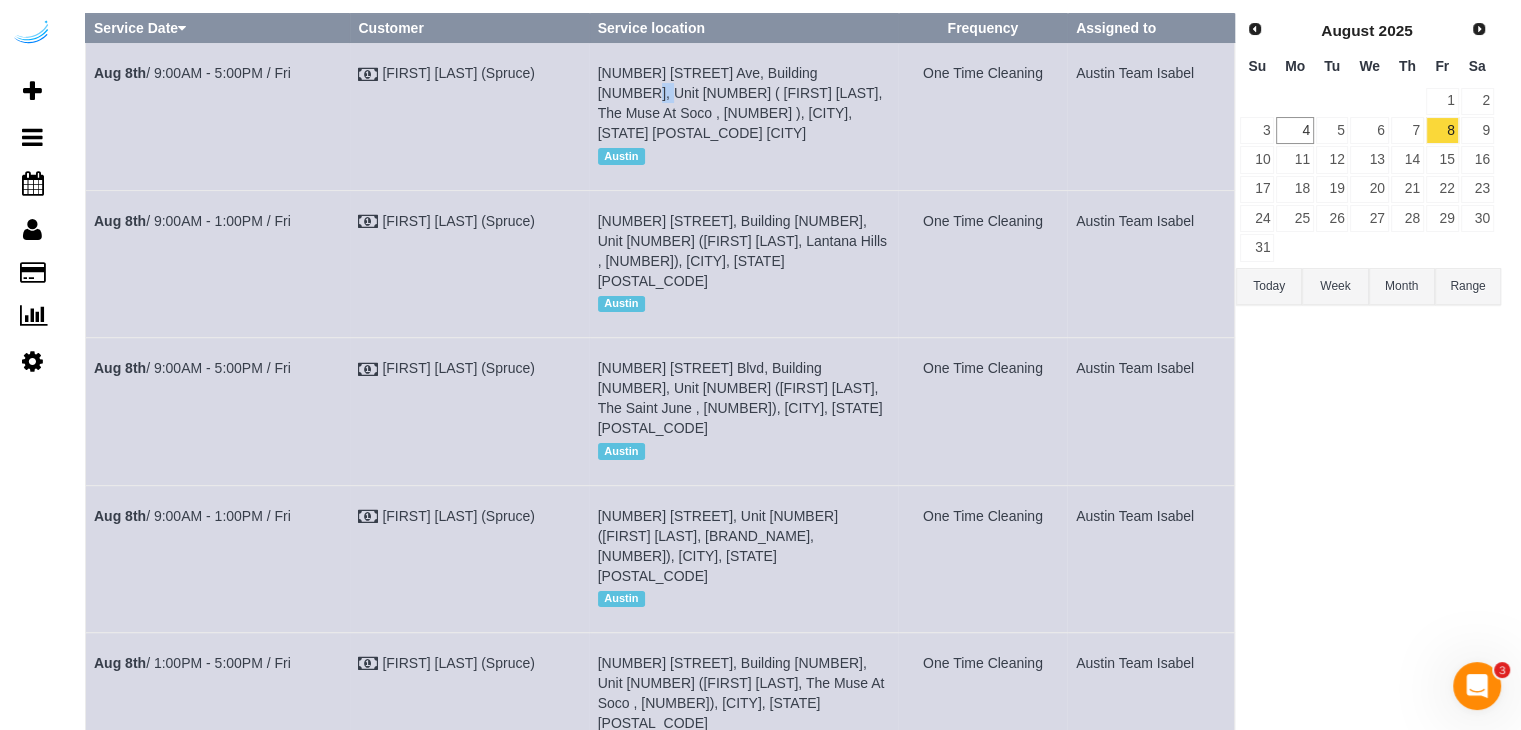 drag, startPoint x: 860, startPoint y: 82, endPoint x: 836, endPoint y: 79, distance: 24.186773 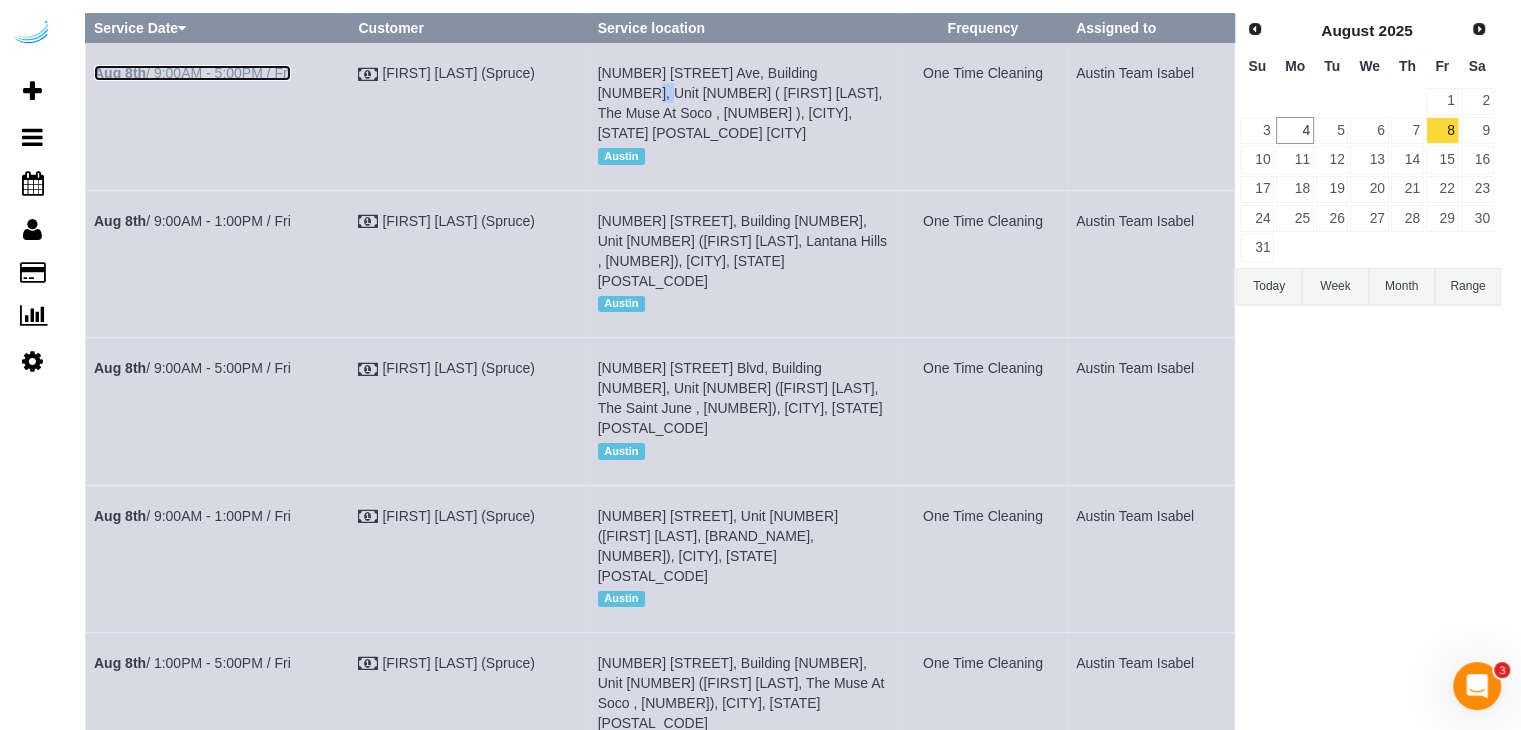 click on "Aug 8th
/ 9:00AM - 5:00PM / Fri" at bounding box center [192, 73] 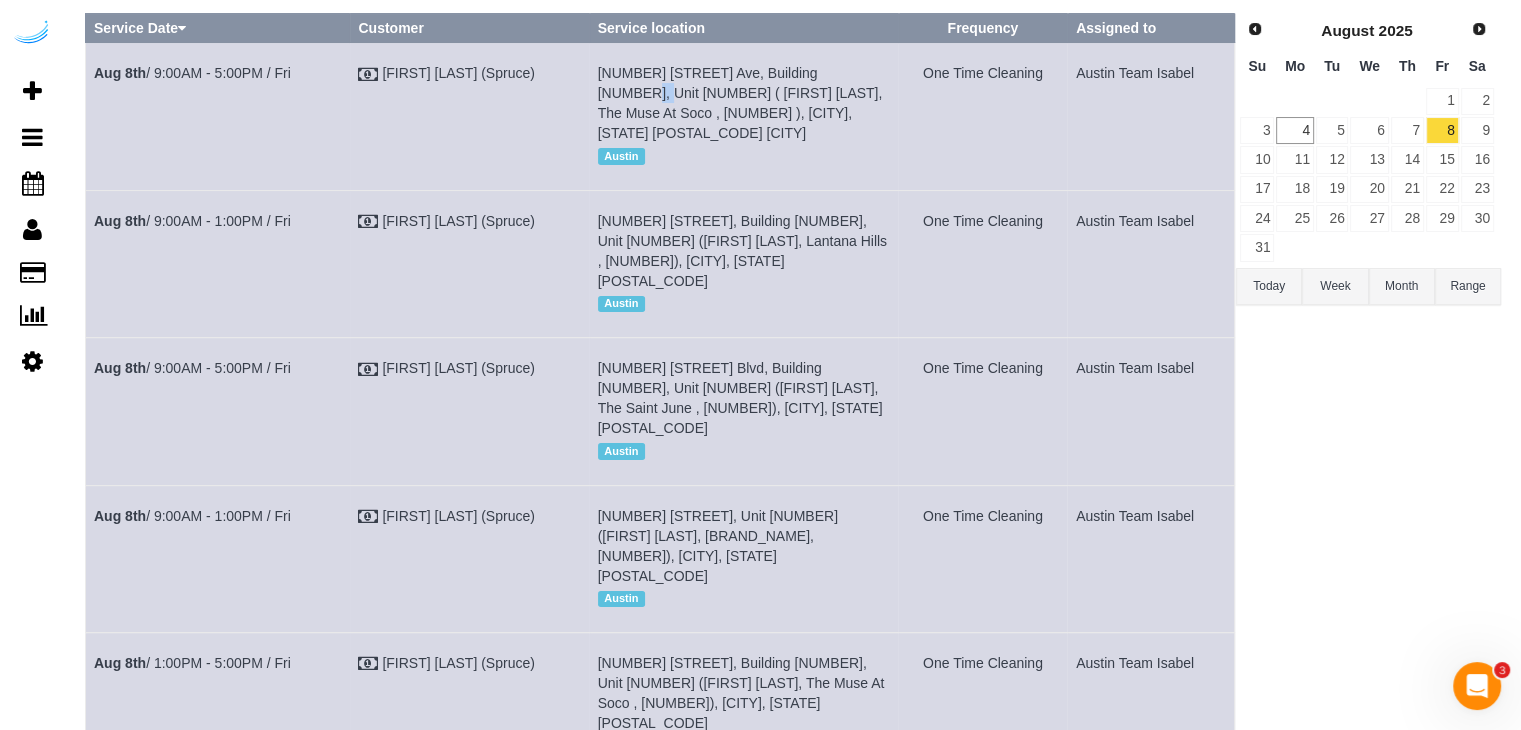 drag, startPoint x: 289, startPoint y: 79, endPoint x: 105, endPoint y: 5, distance: 198.32297 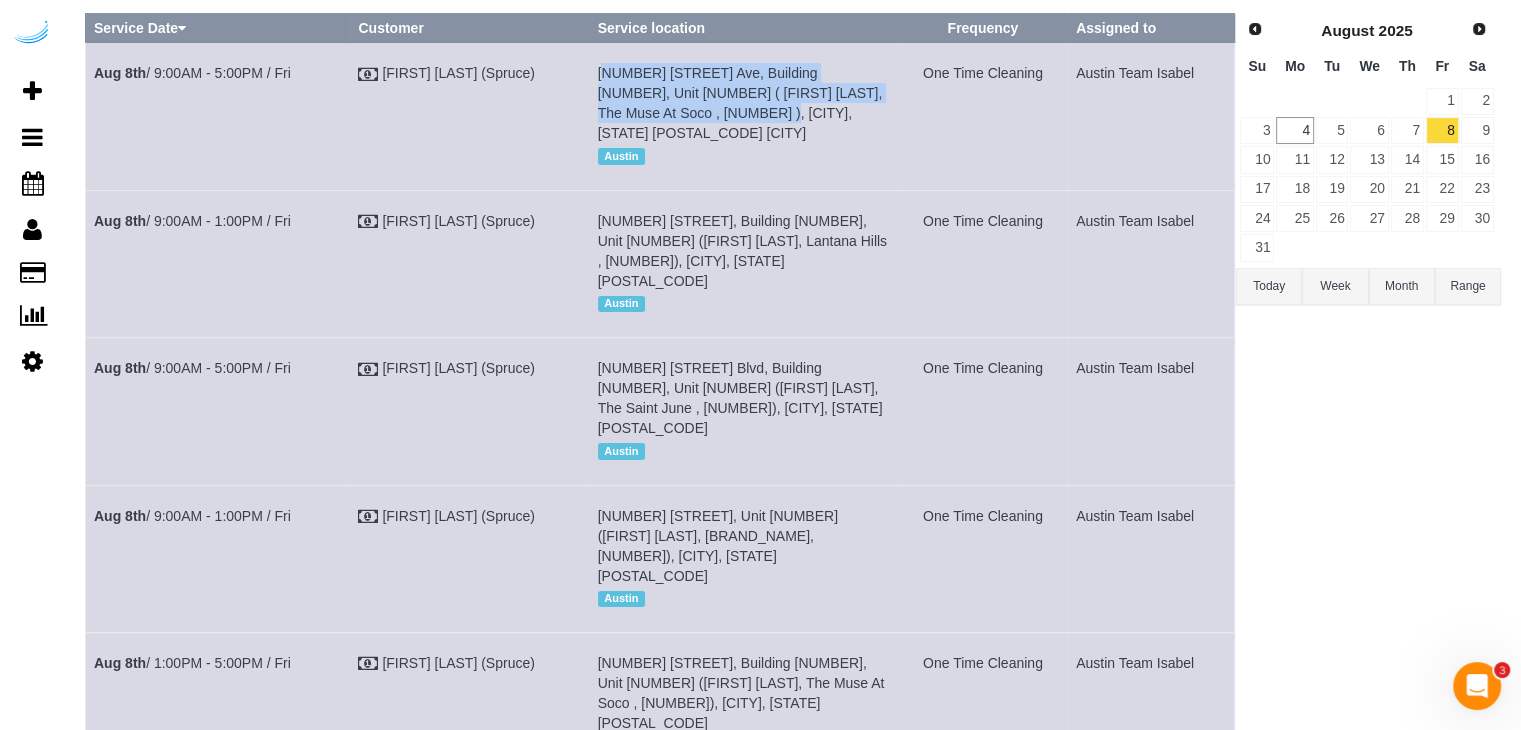 drag, startPoint x: 724, startPoint y: 117, endPoint x: 596, endPoint y: 82, distance: 132.69891 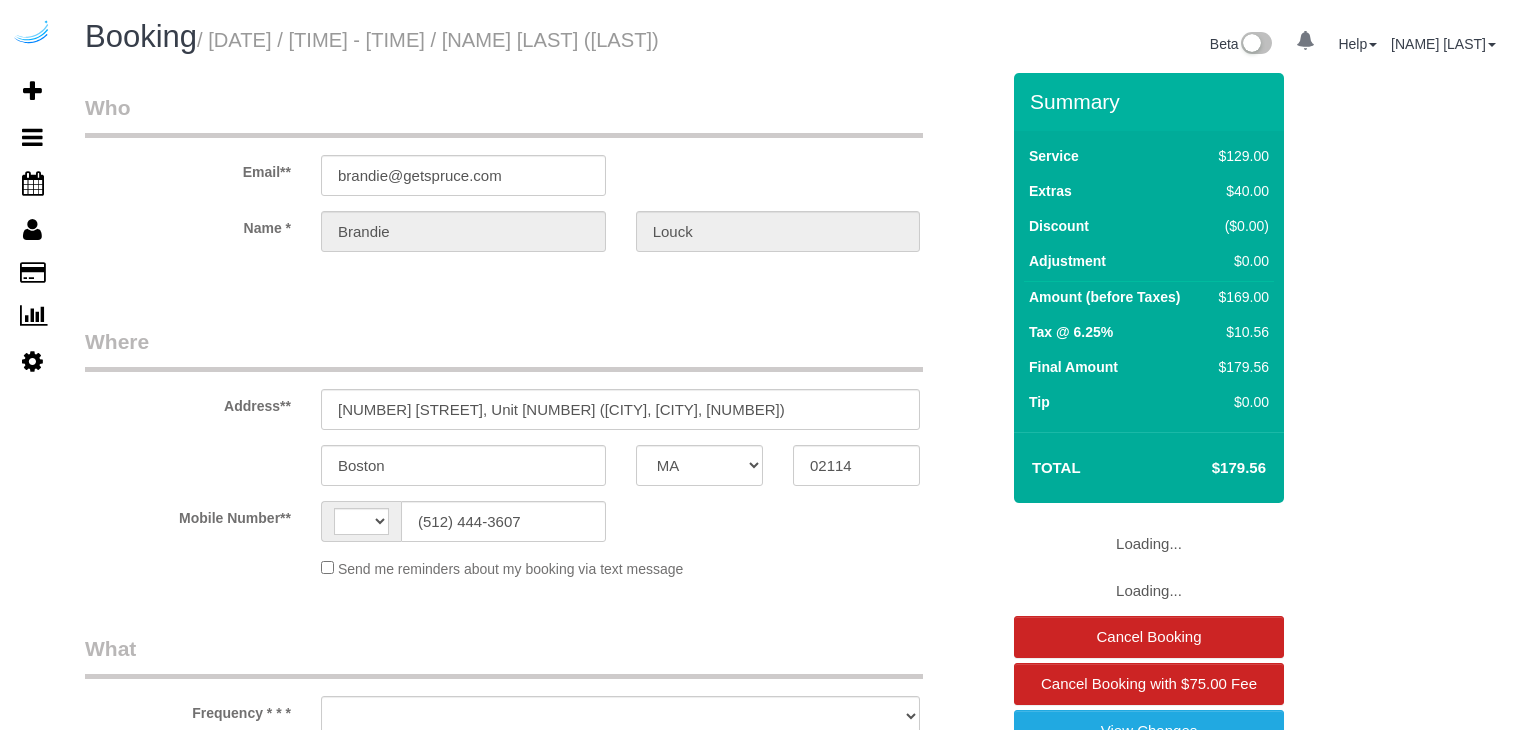 select on "MA" 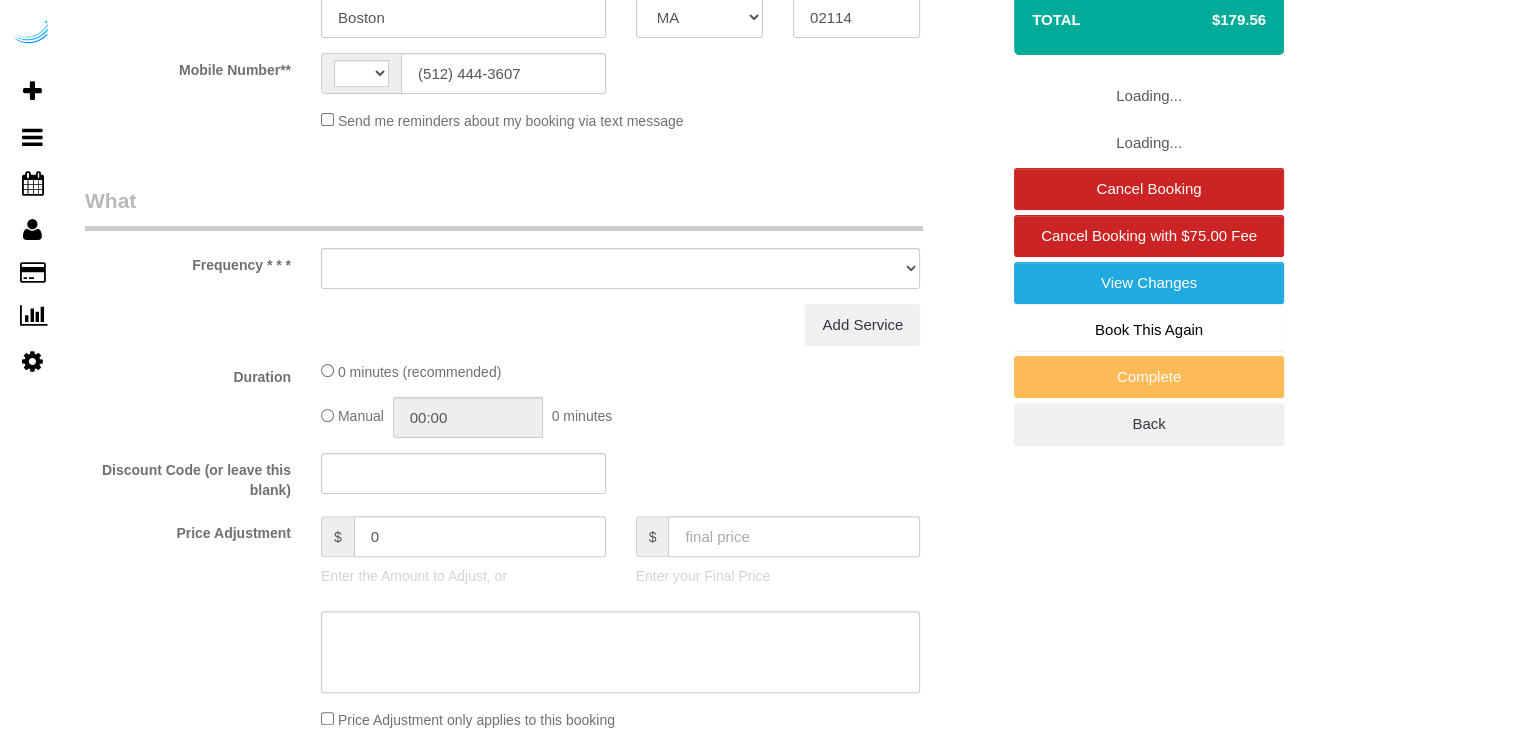 select on "object:366" 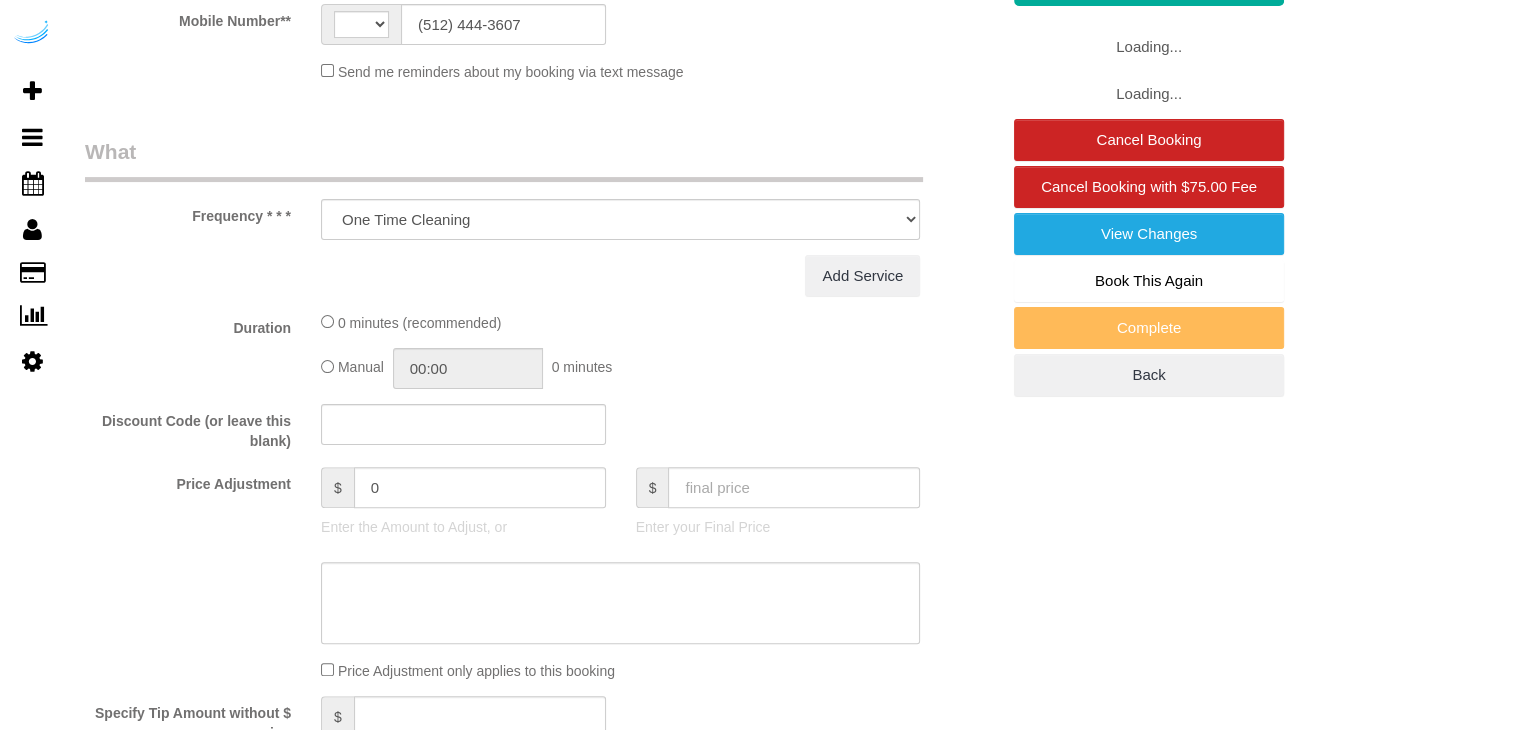 select on "282" 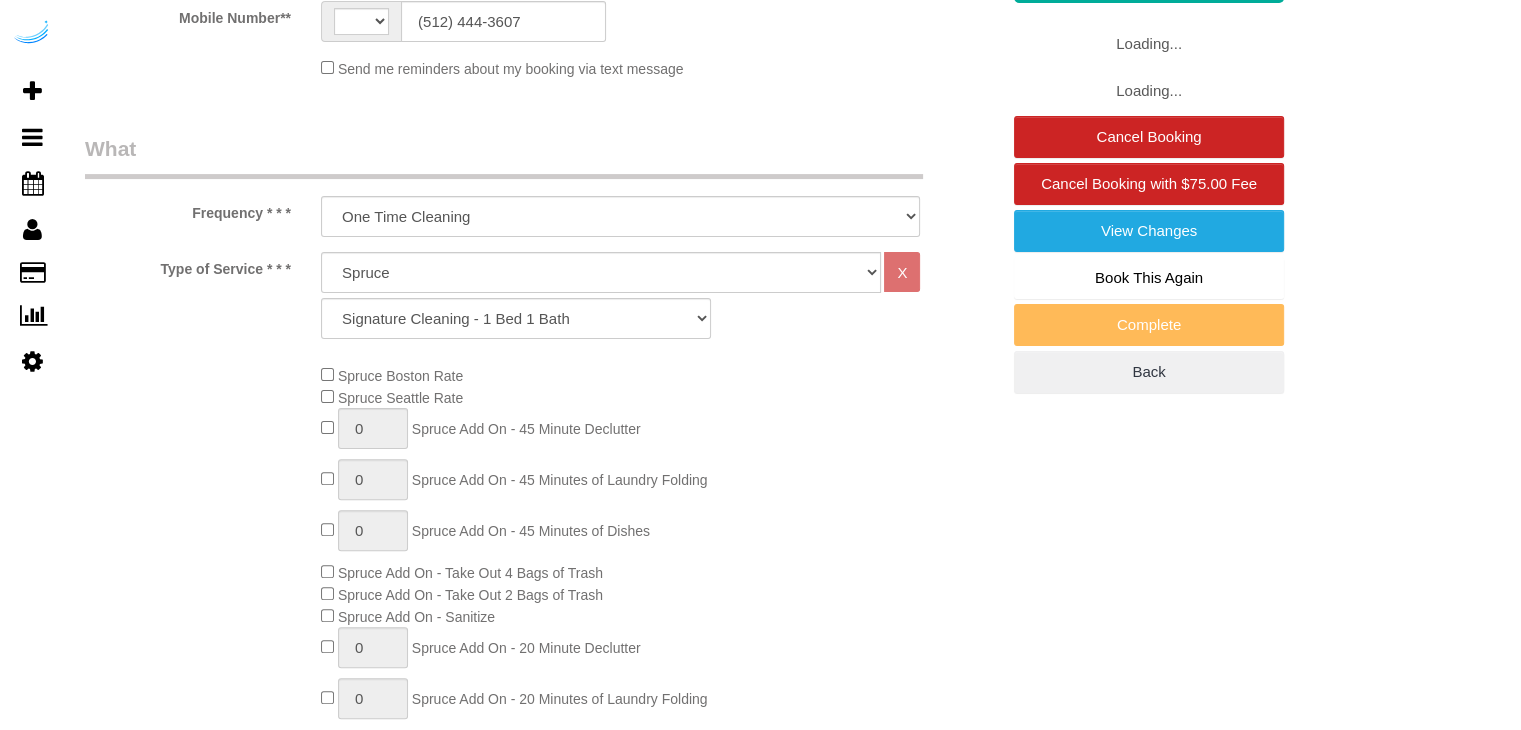 select on "string:US" 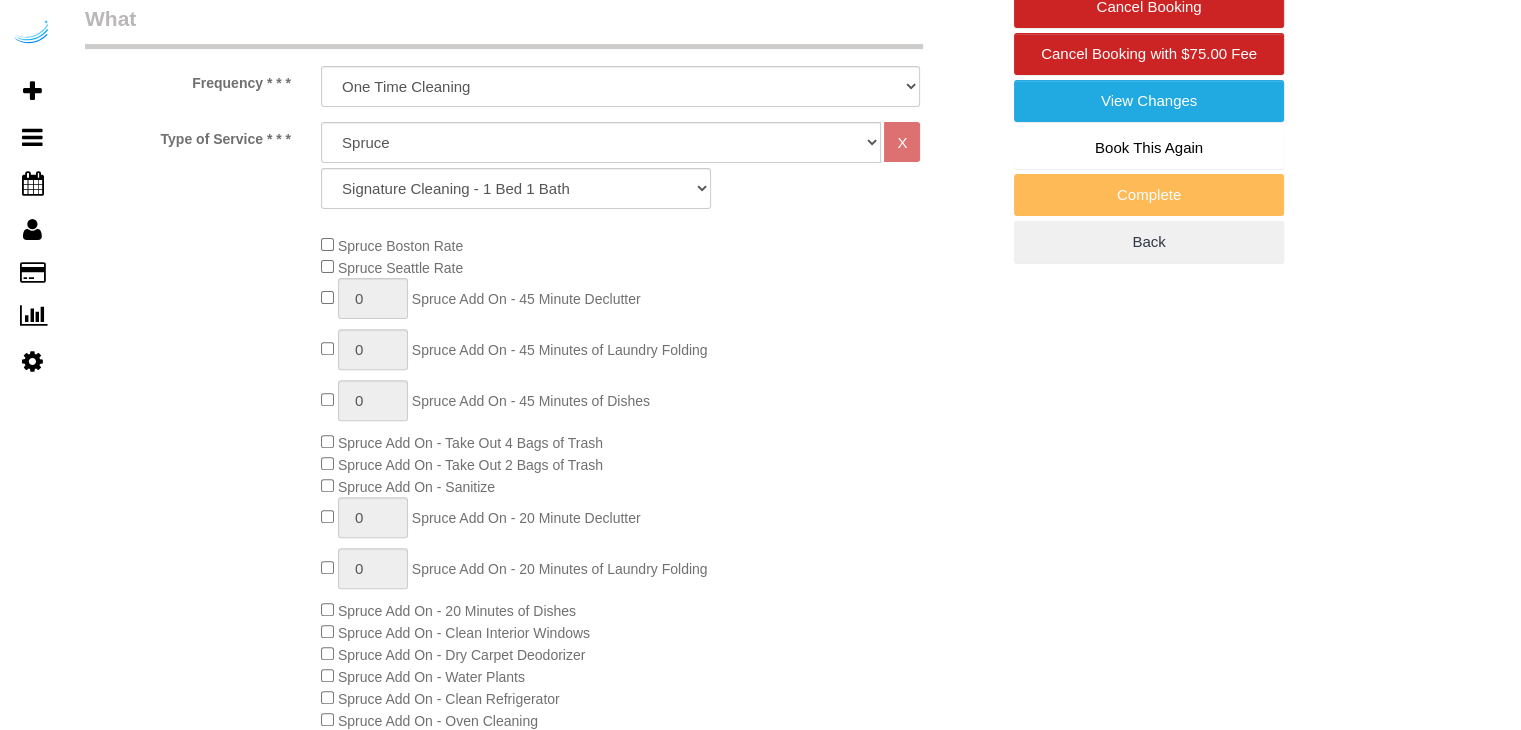 select on "number:9" 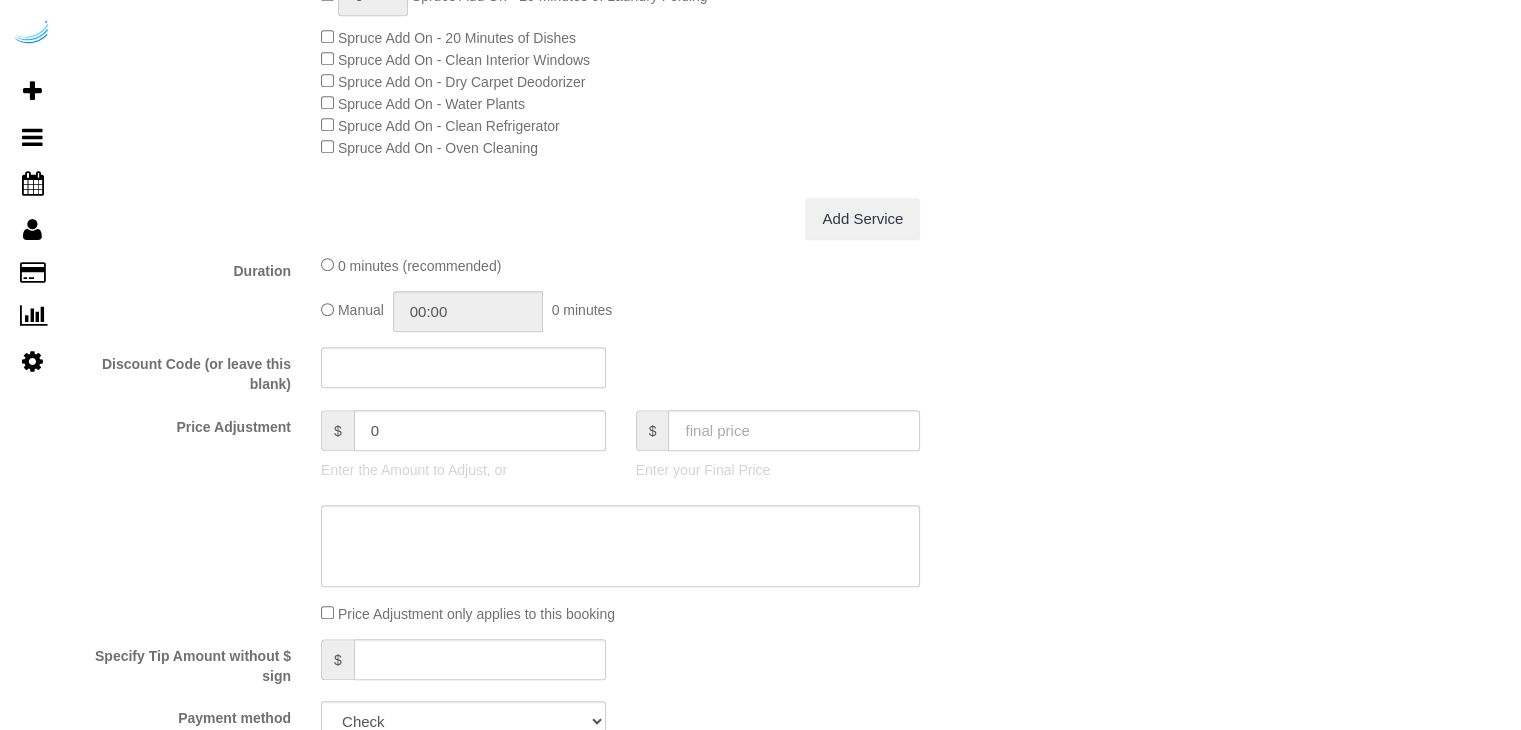 select on "object:788" 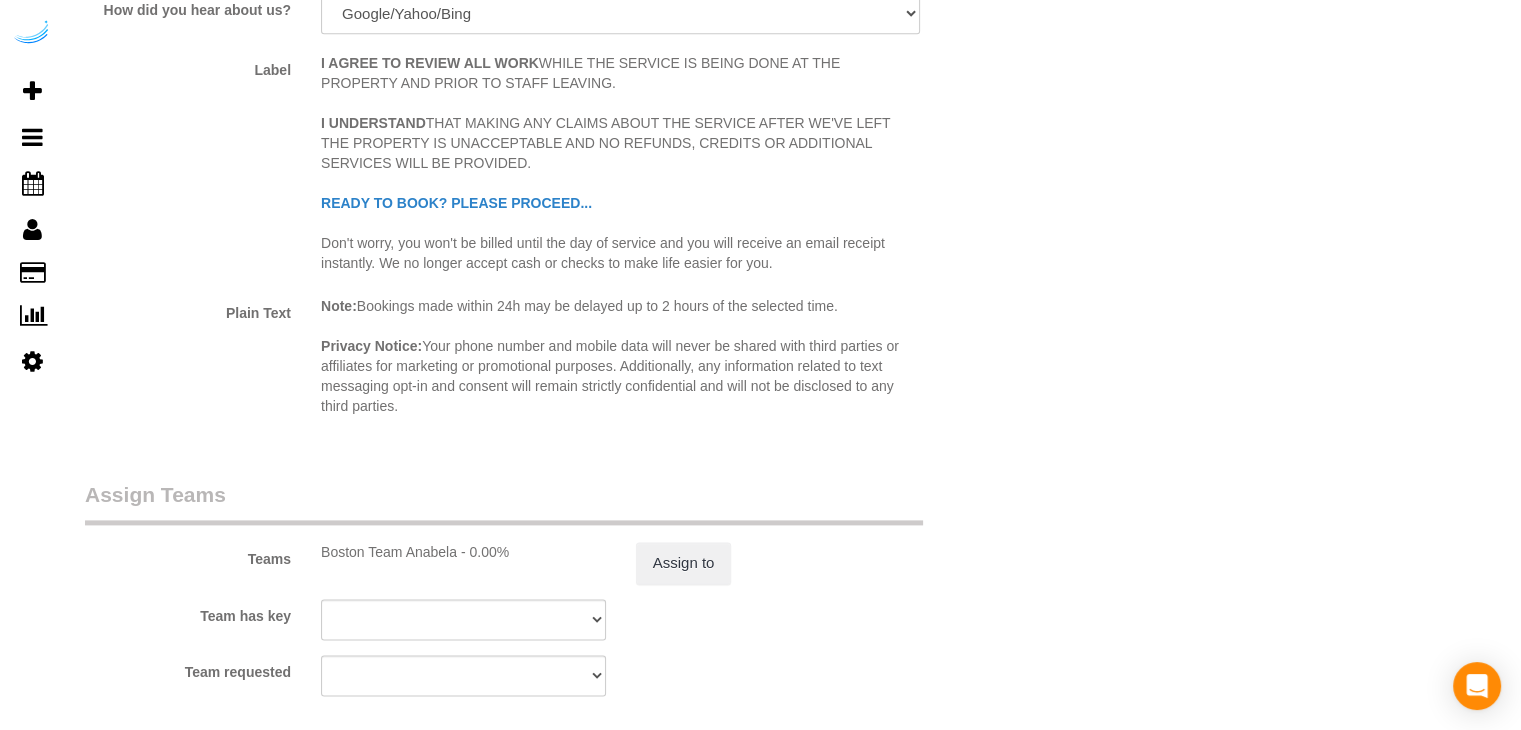 scroll, scrollTop: 2899, scrollLeft: 0, axis: vertical 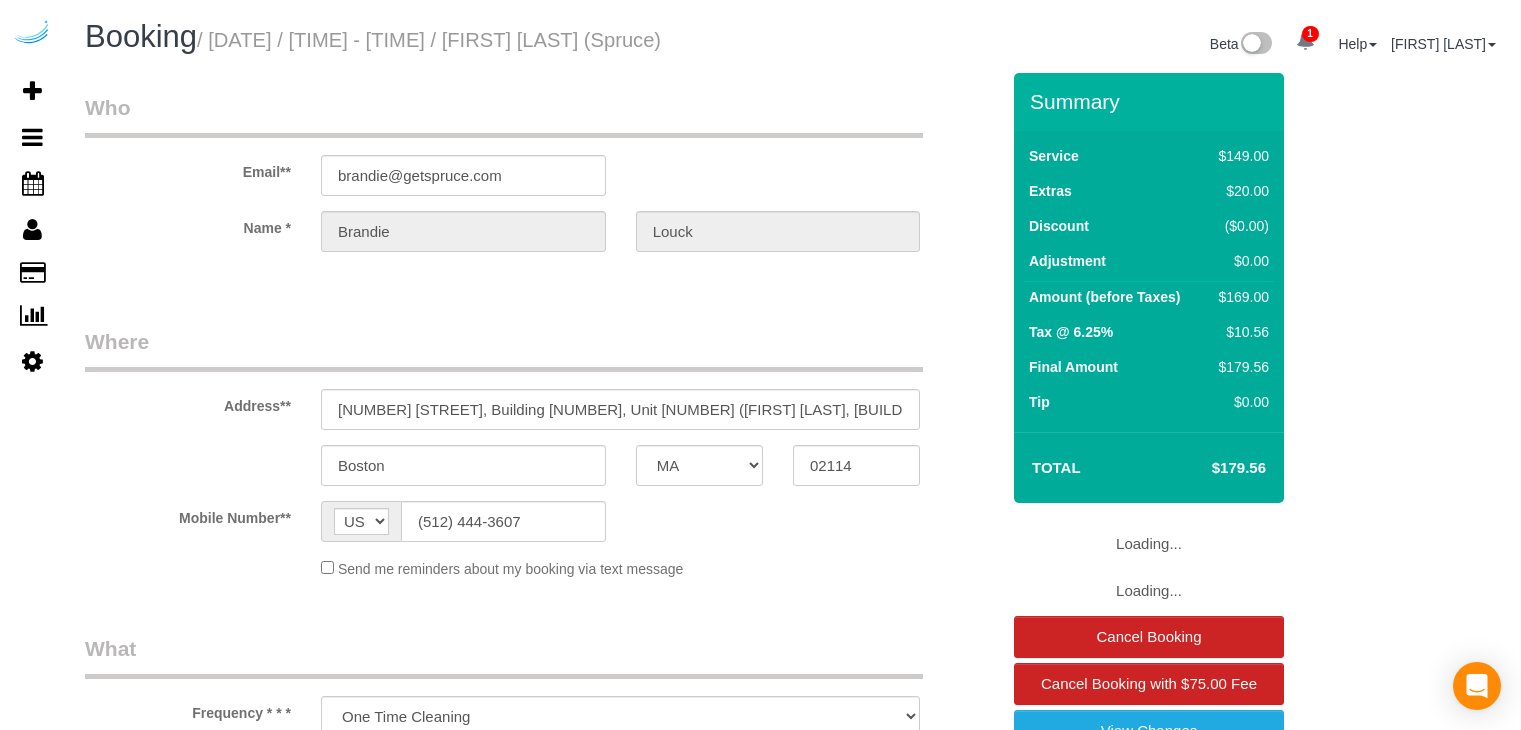 select on "MA" 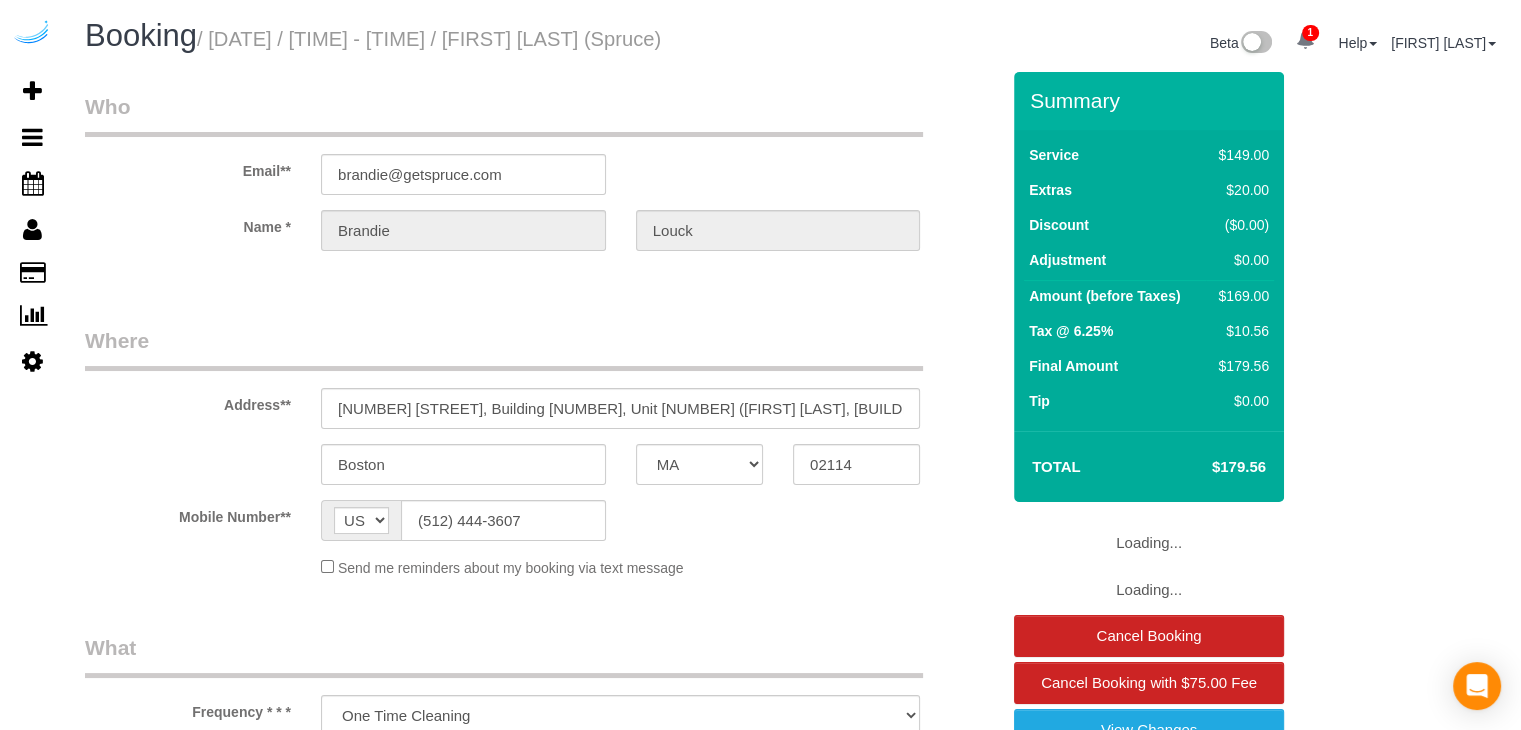 select on "282" 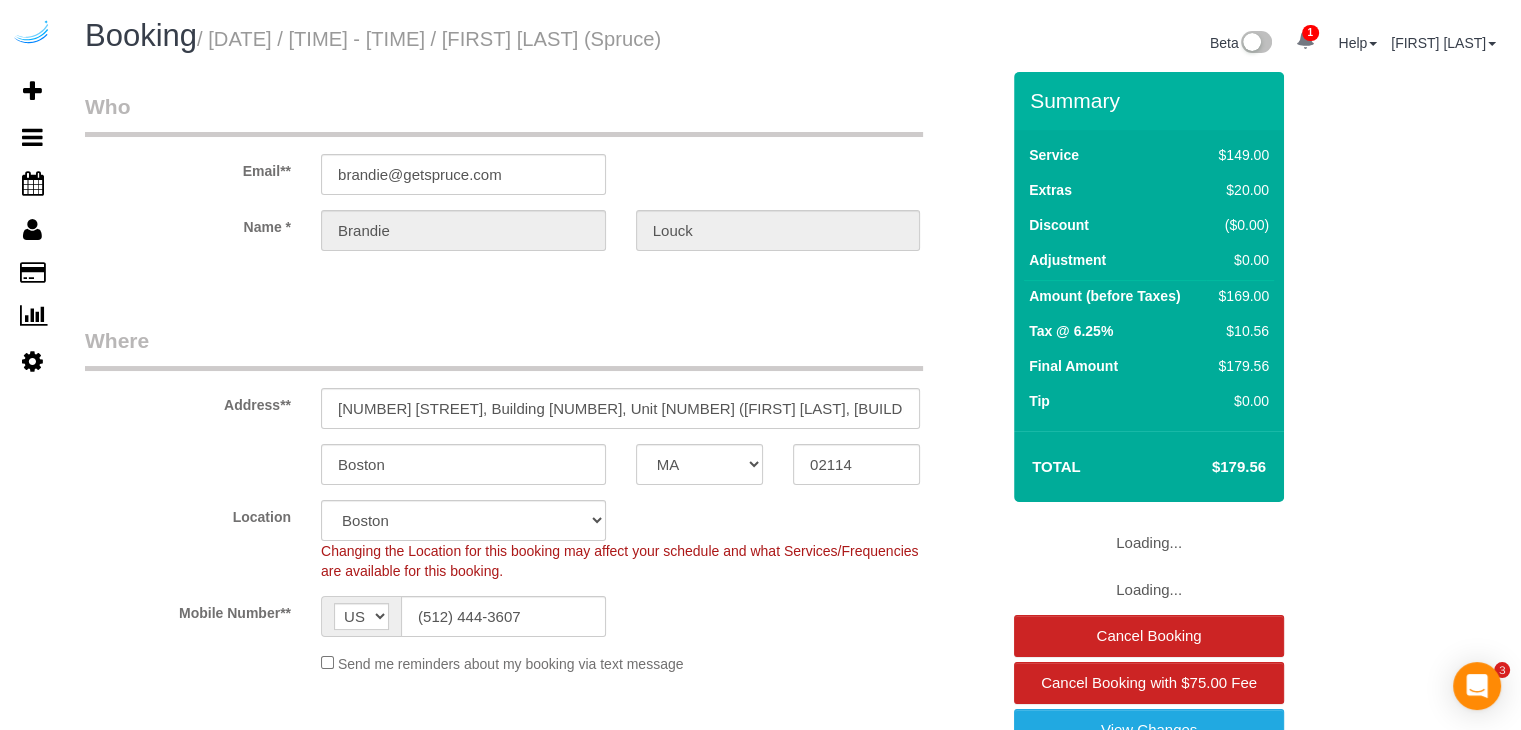 select on "object:788" 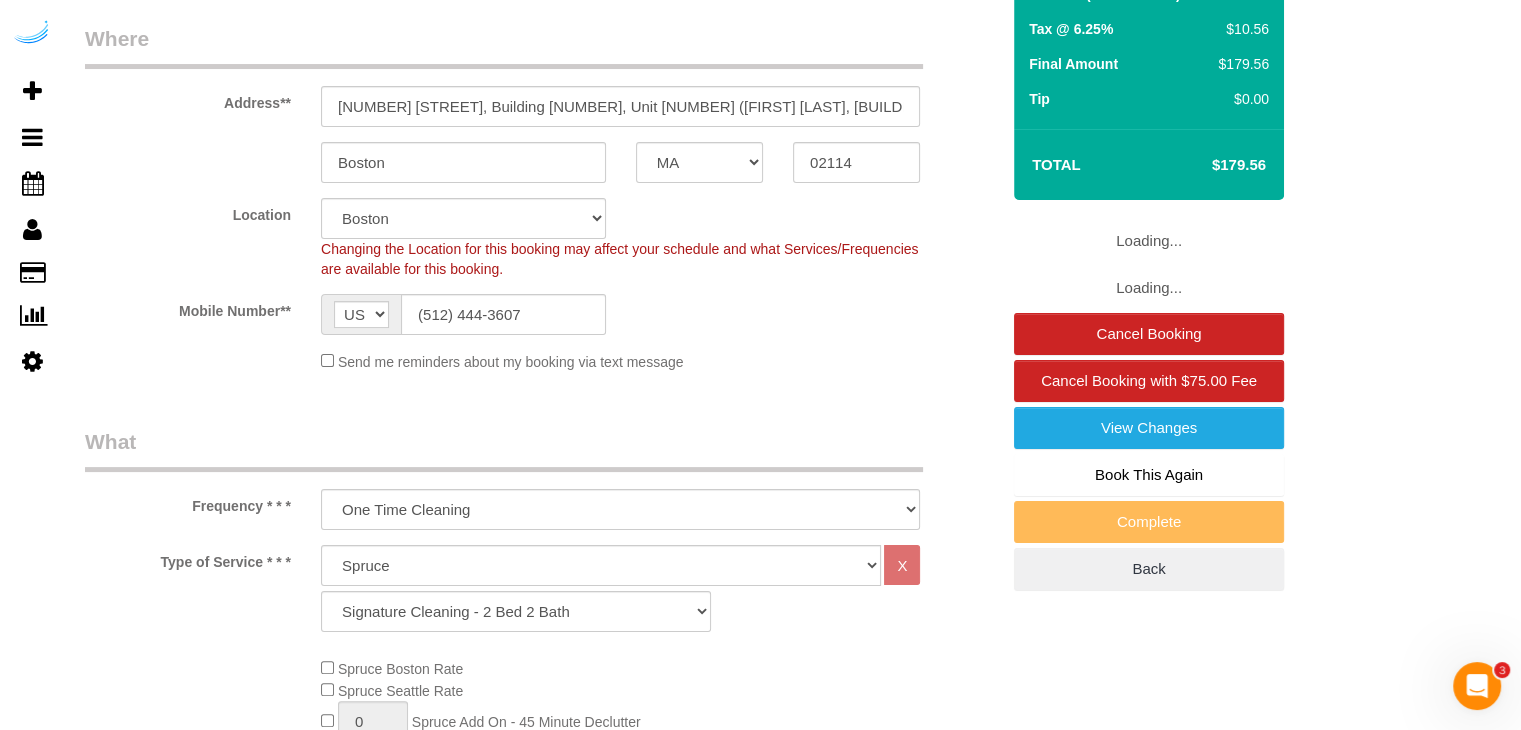 scroll, scrollTop: 0, scrollLeft: 0, axis: both 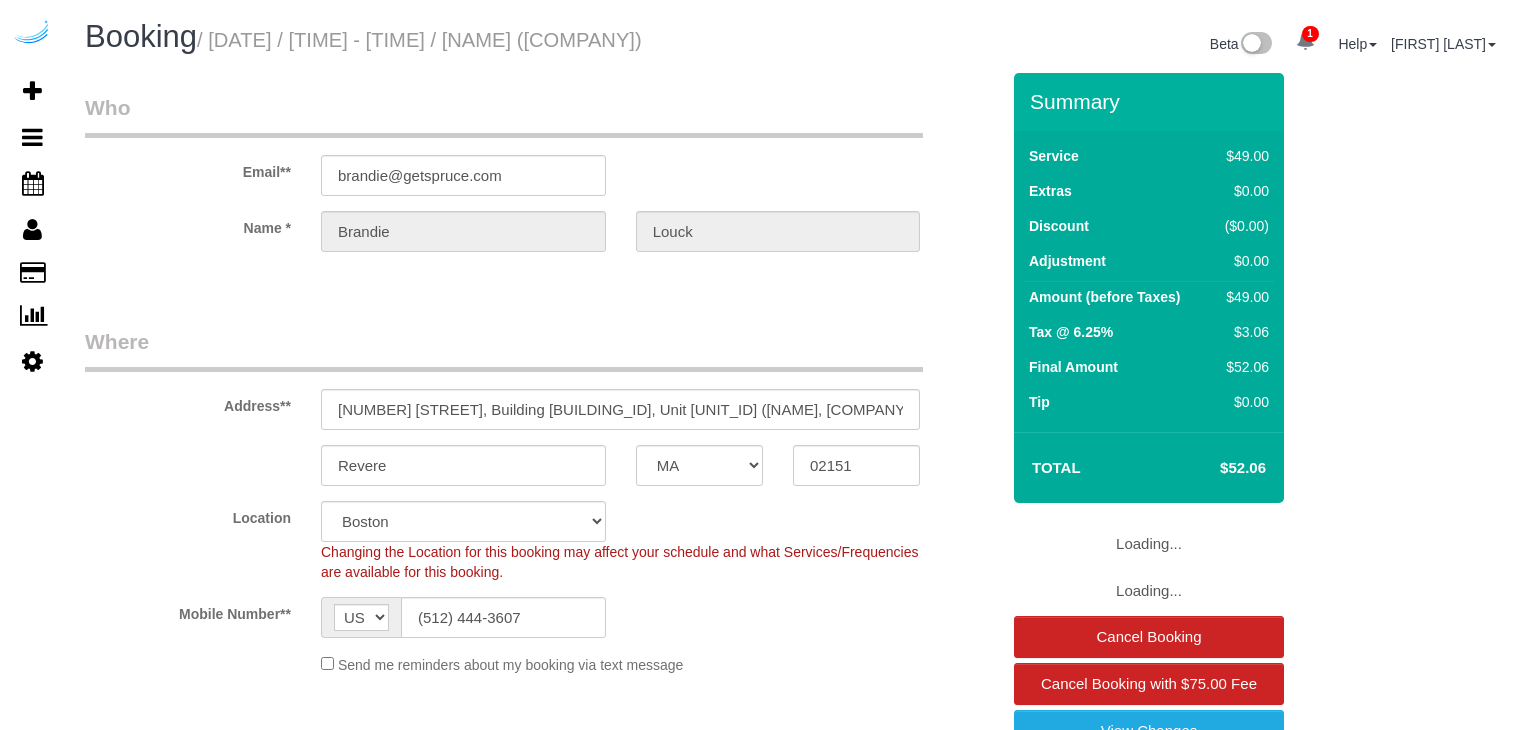 select on "MA" 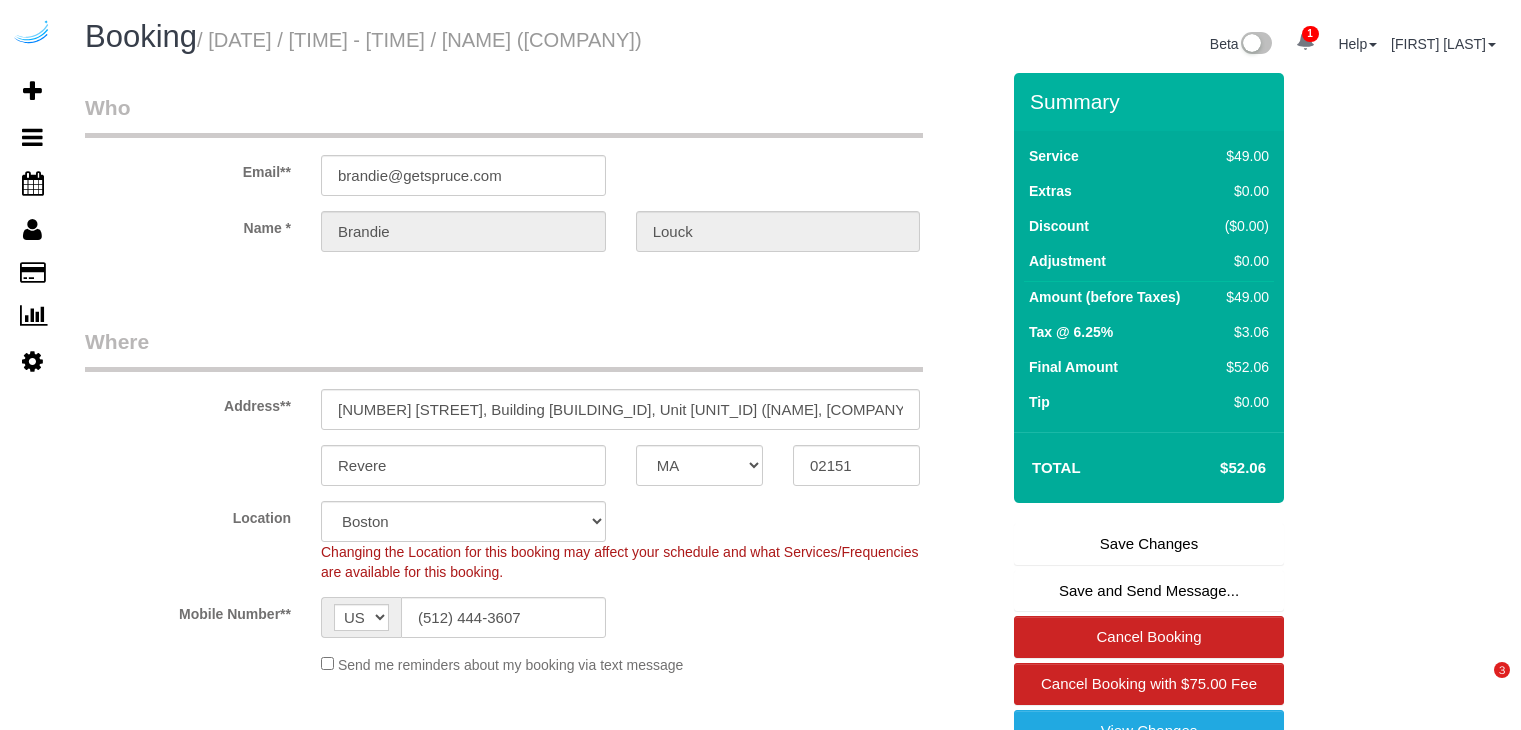 scroll, scrollTop: 0, scrollLeft: 0, axis: both 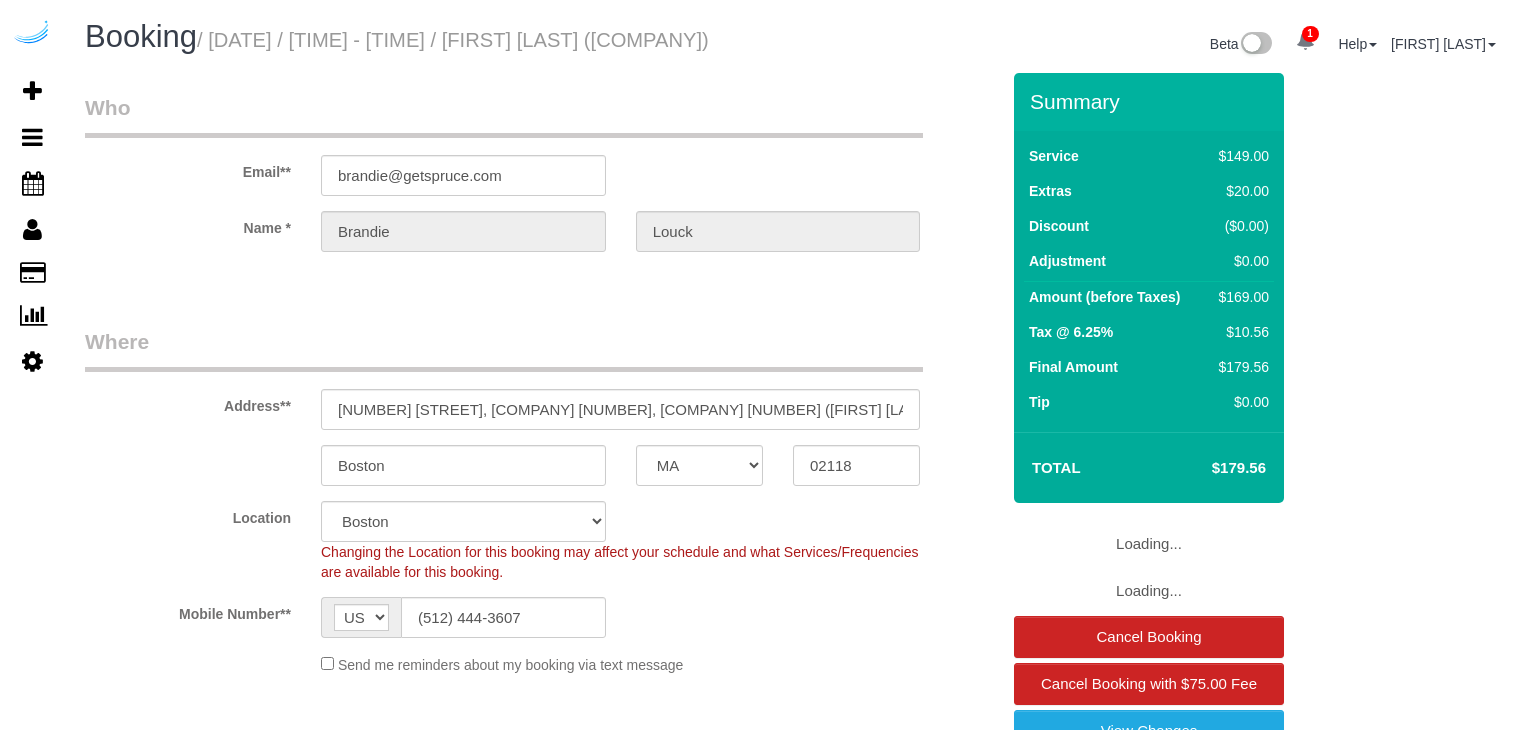select on "MA" 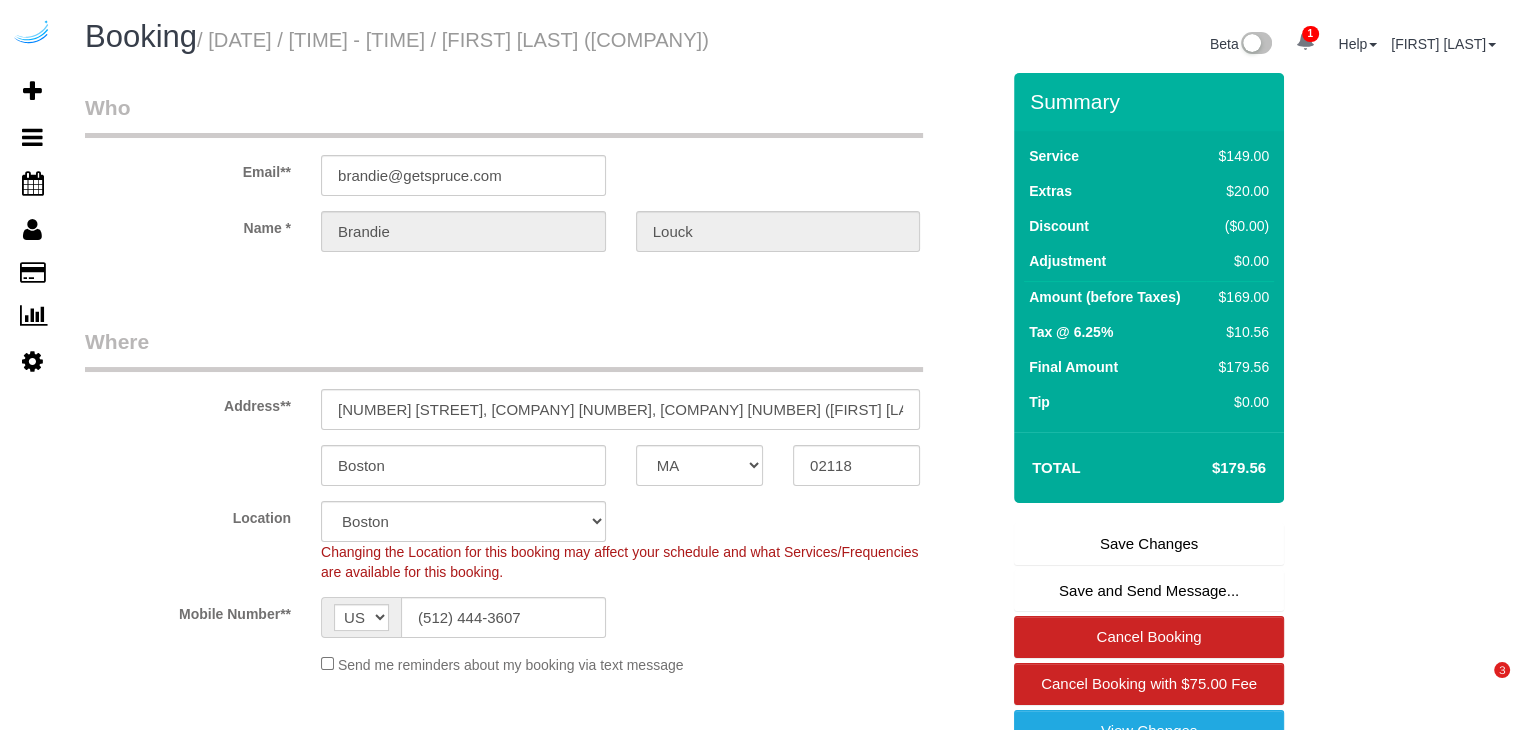 scroll, scrollTop: 99, scrollLeft: 0, axis: vertical 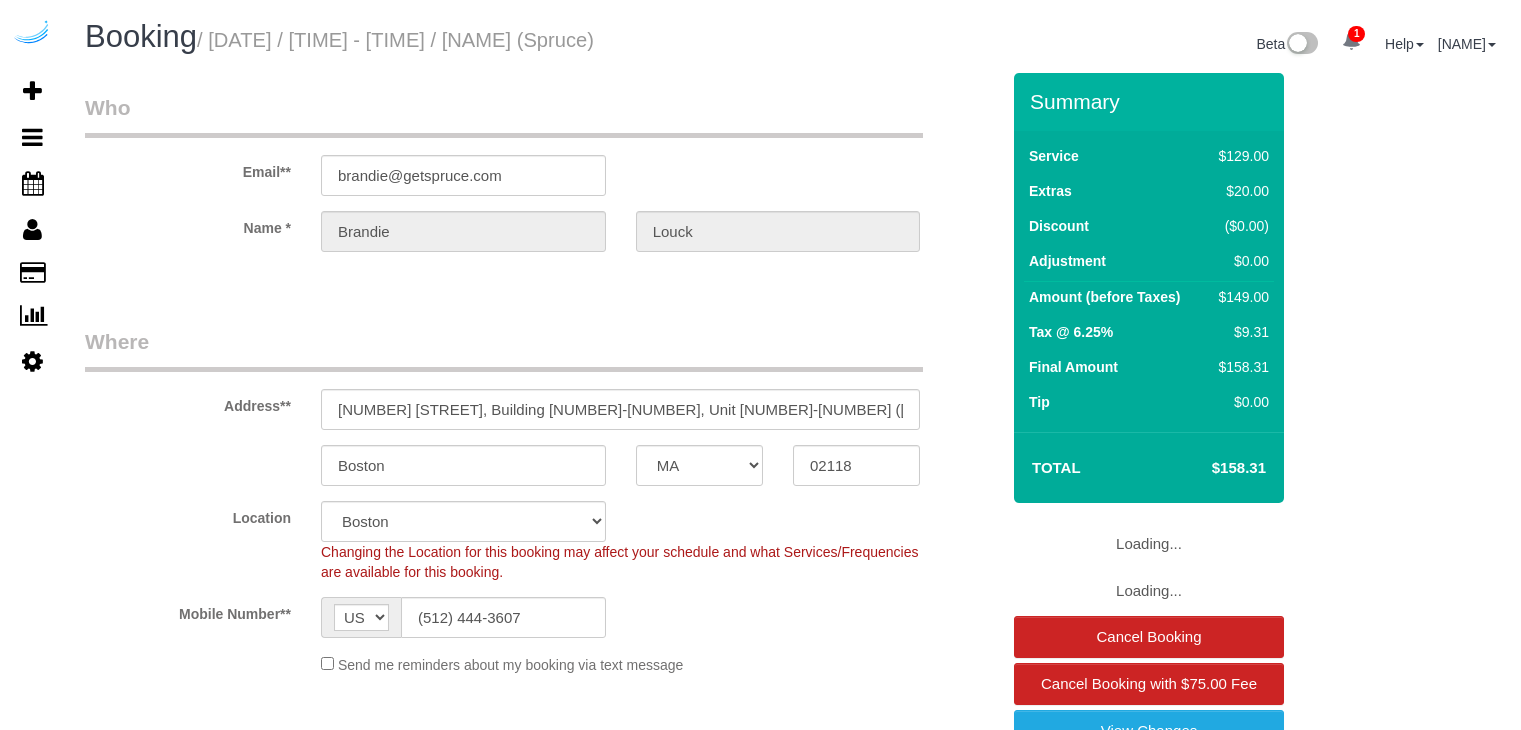 select on "MA" 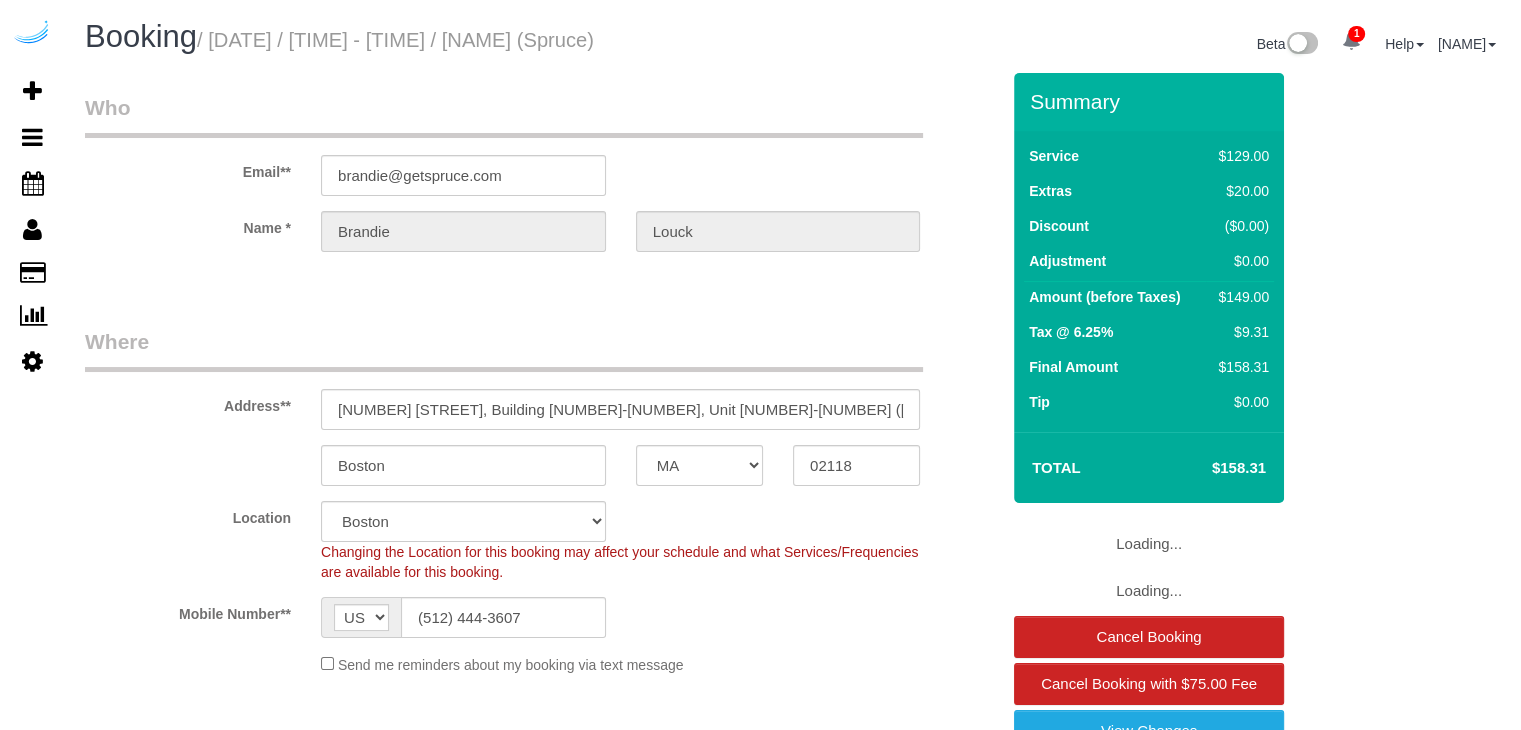 select on "object:788" 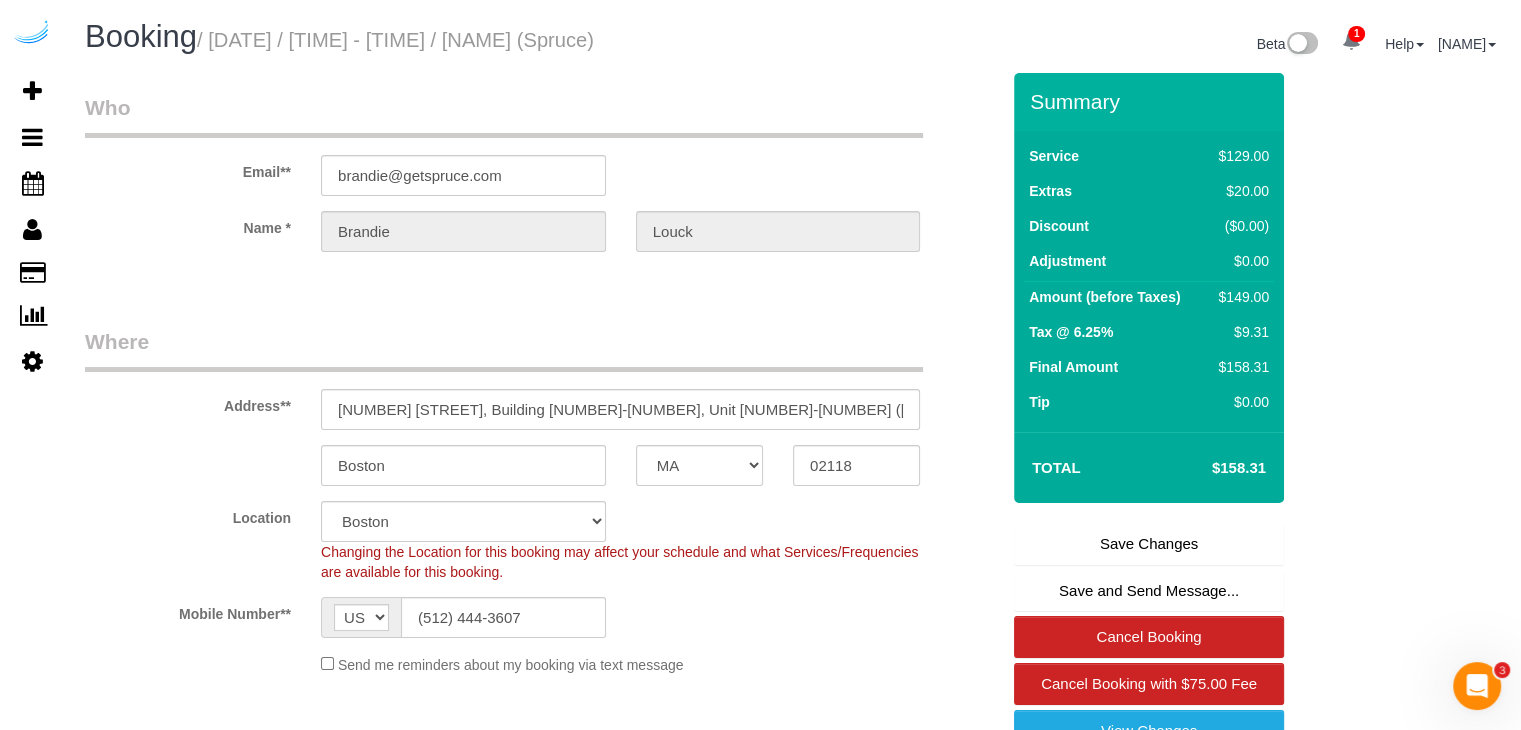 scroll, scrollTop: 0, scrollLeft: 0, axis: both 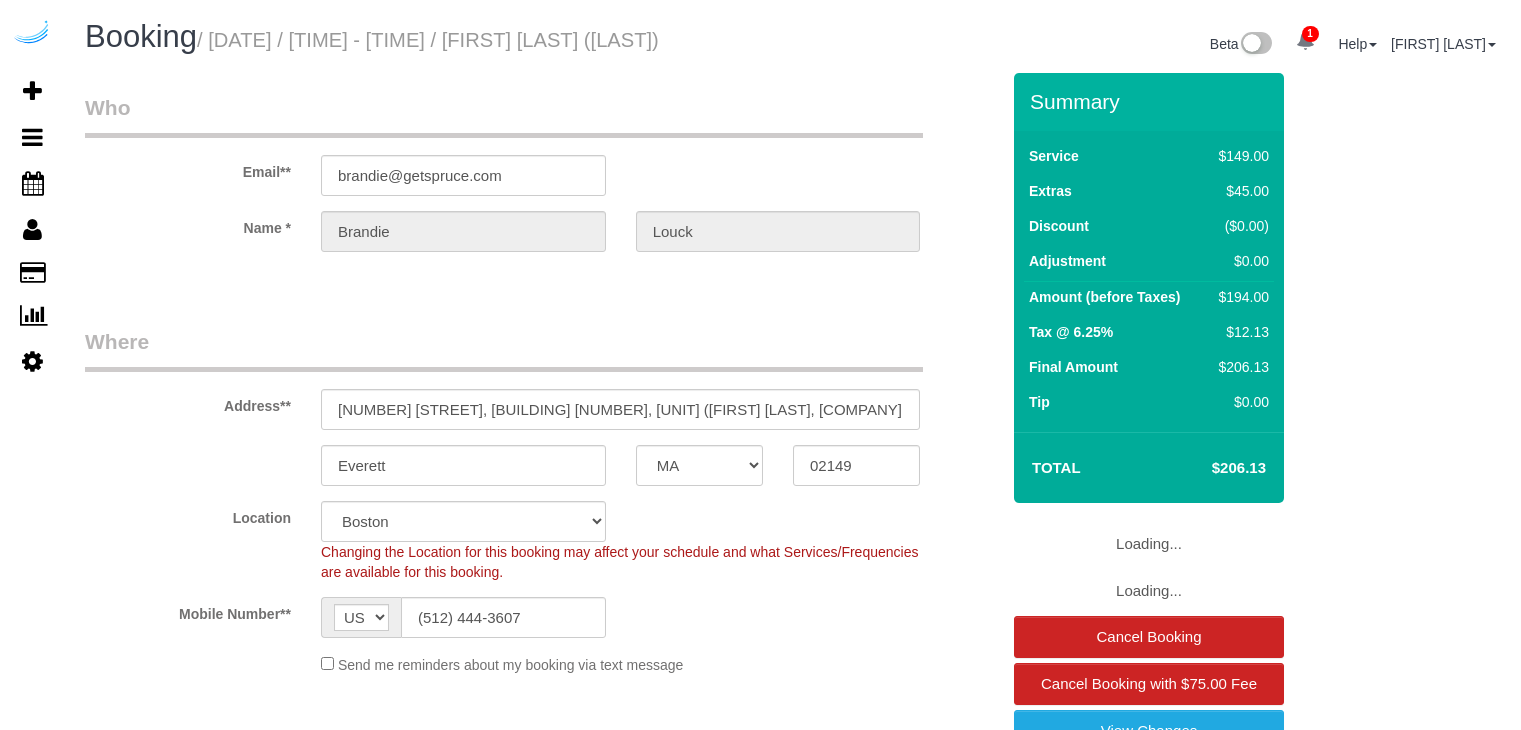 select on "MA" 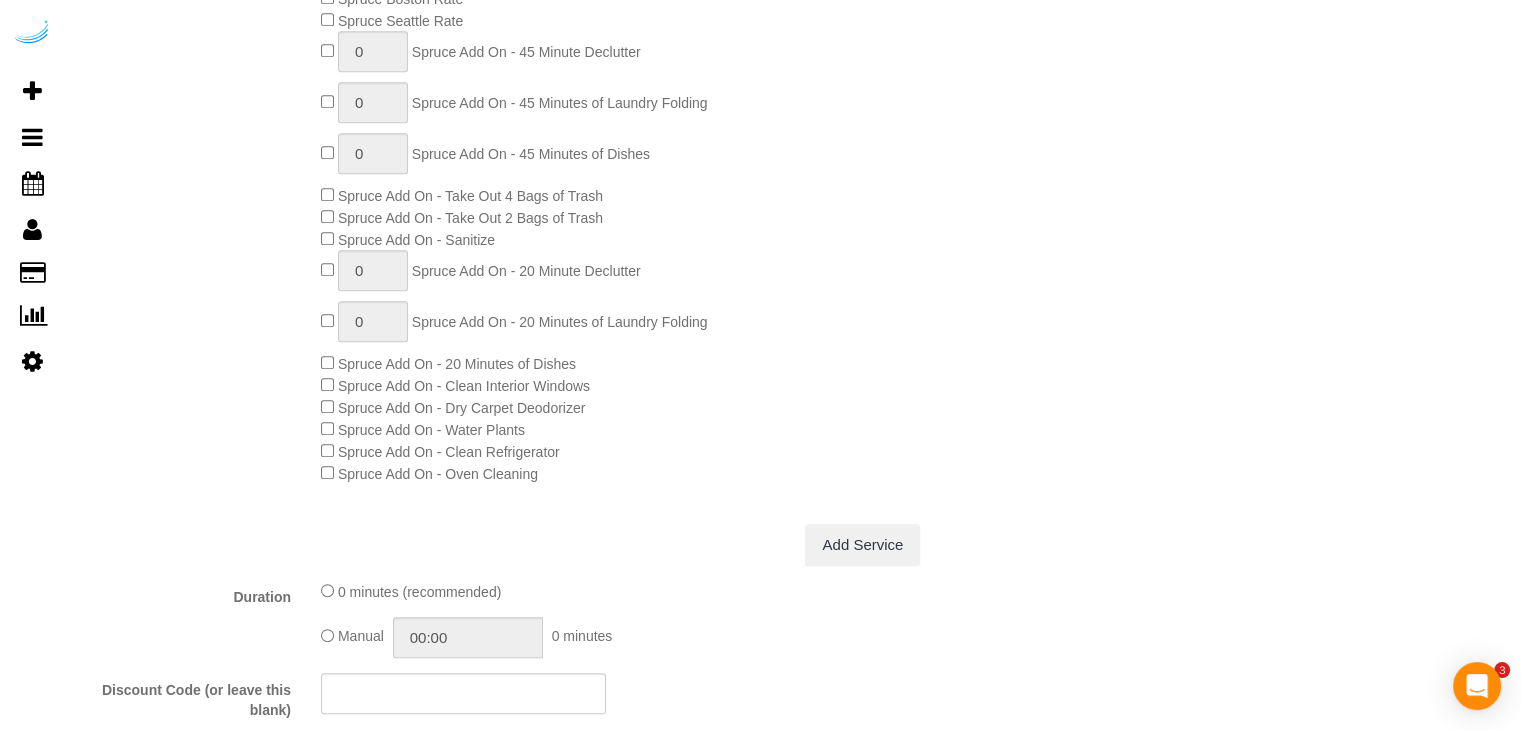 scroll, scrollTop: 1100, scrollLeft: 0, axis: vertical 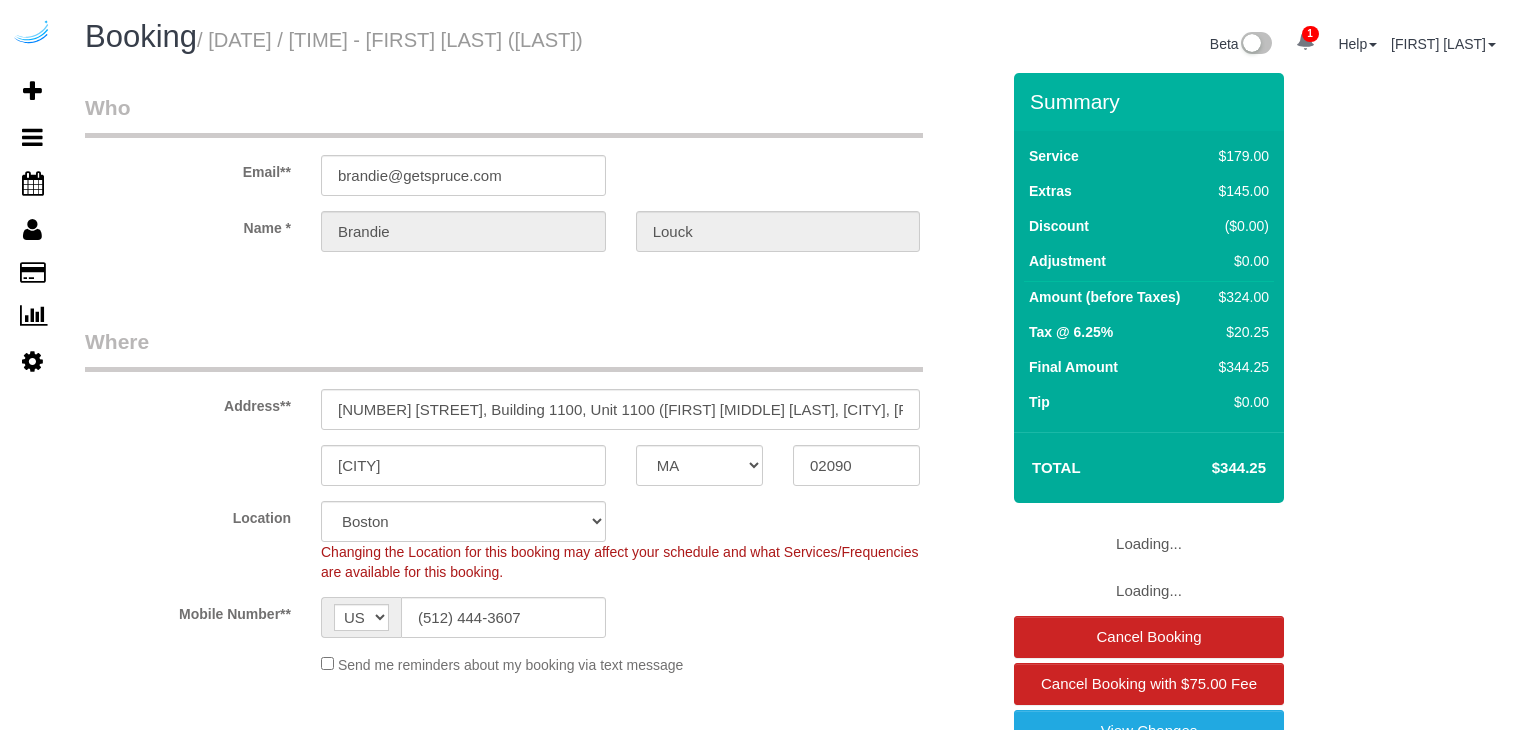 select on "MA" 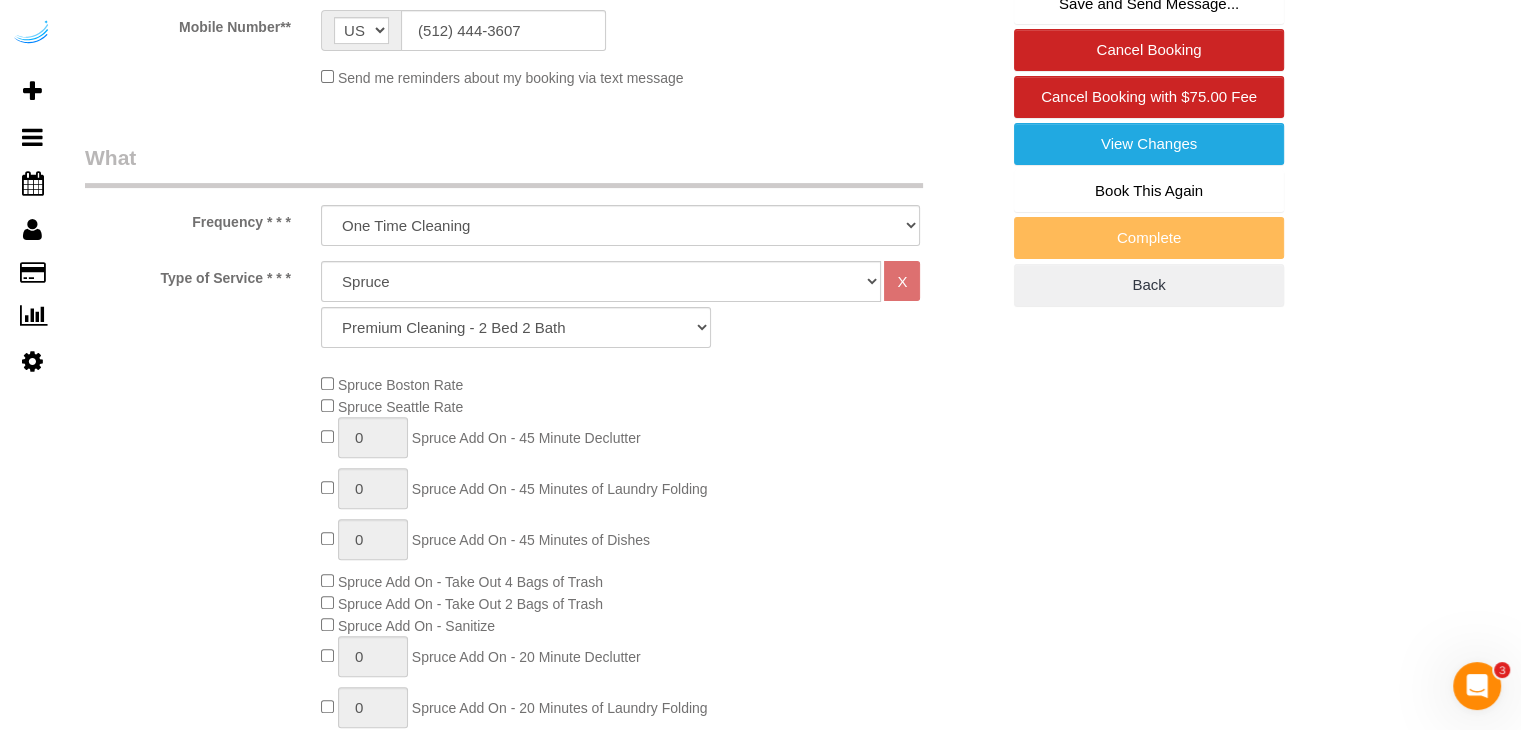 scroll, scrollTop: 600, scrollLeft: 0, axis: vertical 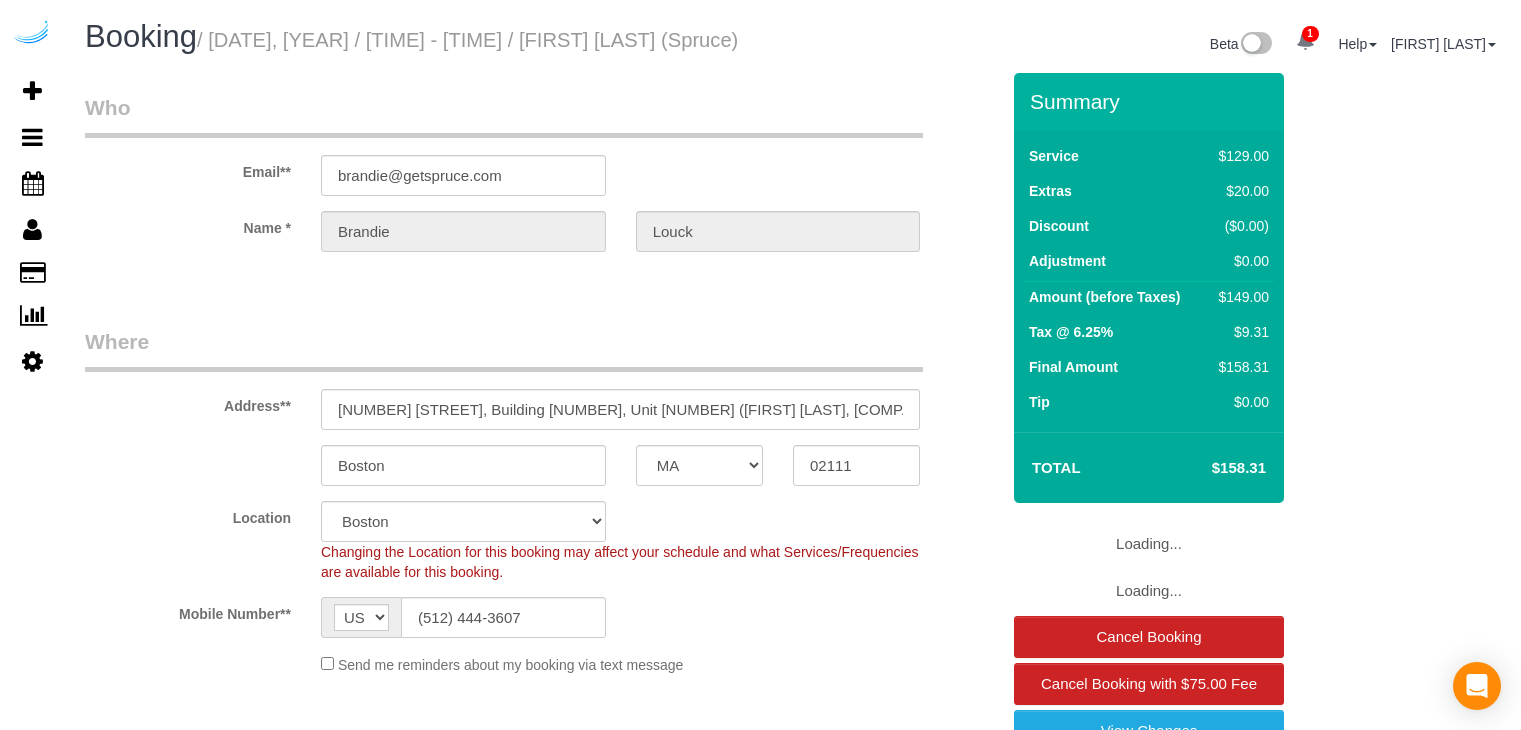 select on "MA" 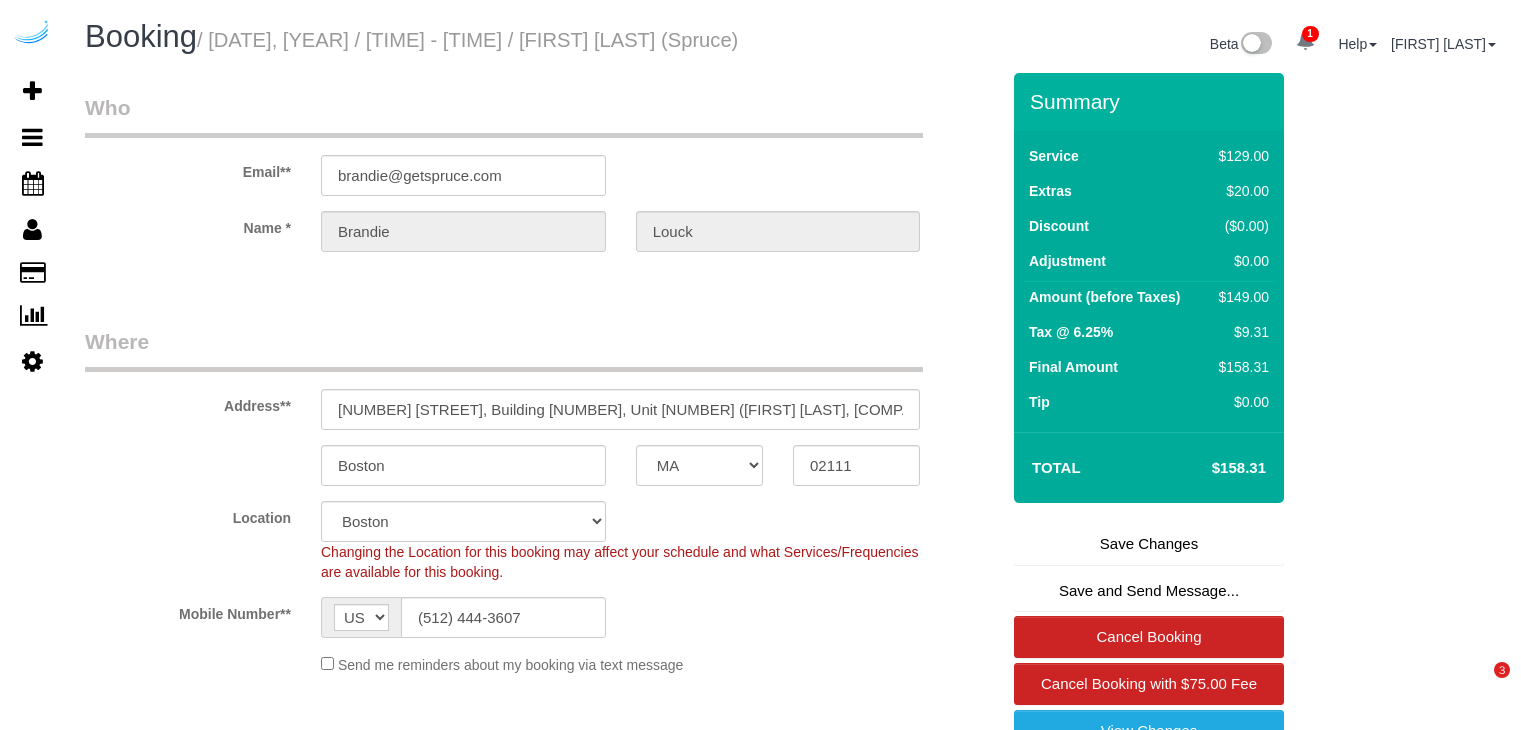 scroll, scrollTop: 0, scrollLeft: 0, axis: both 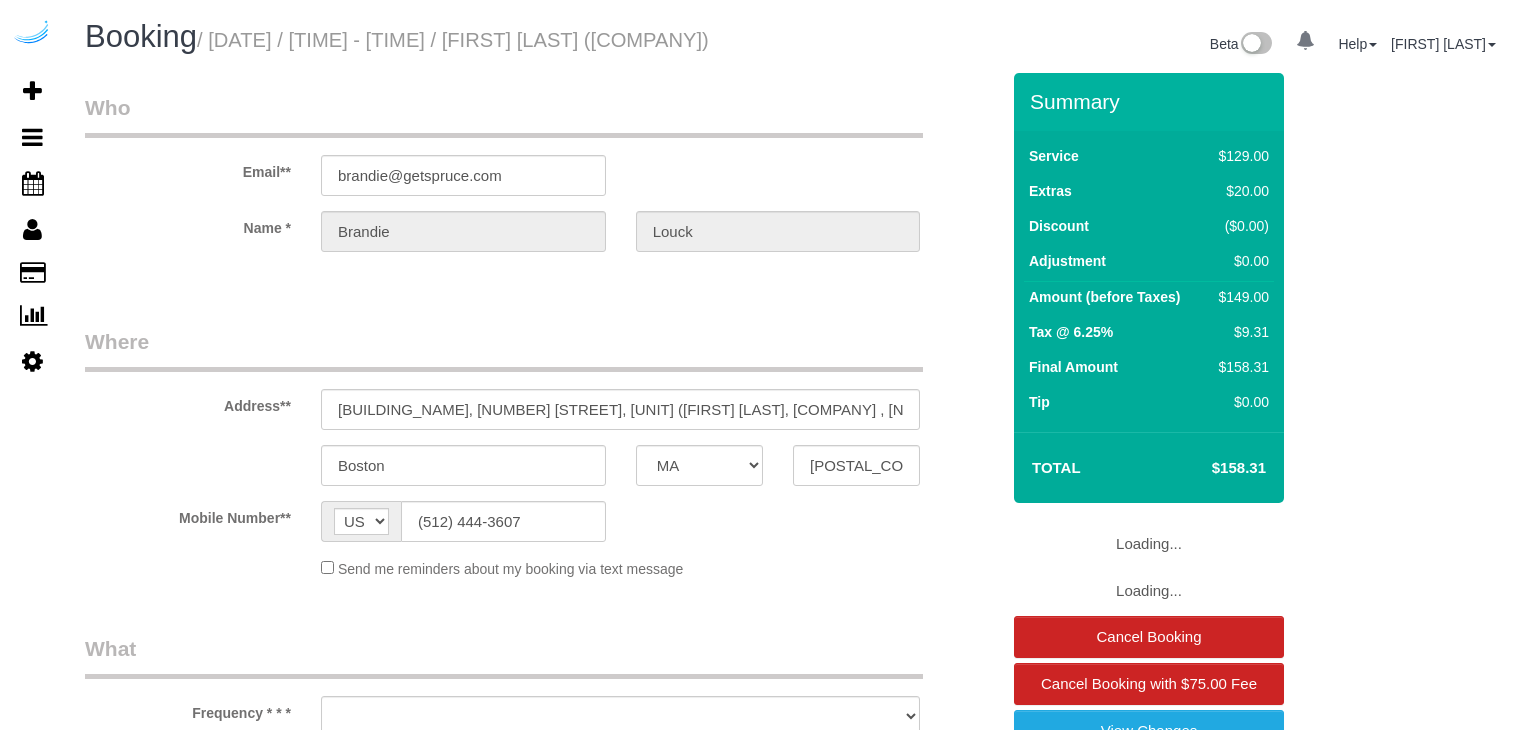 select on "MA" 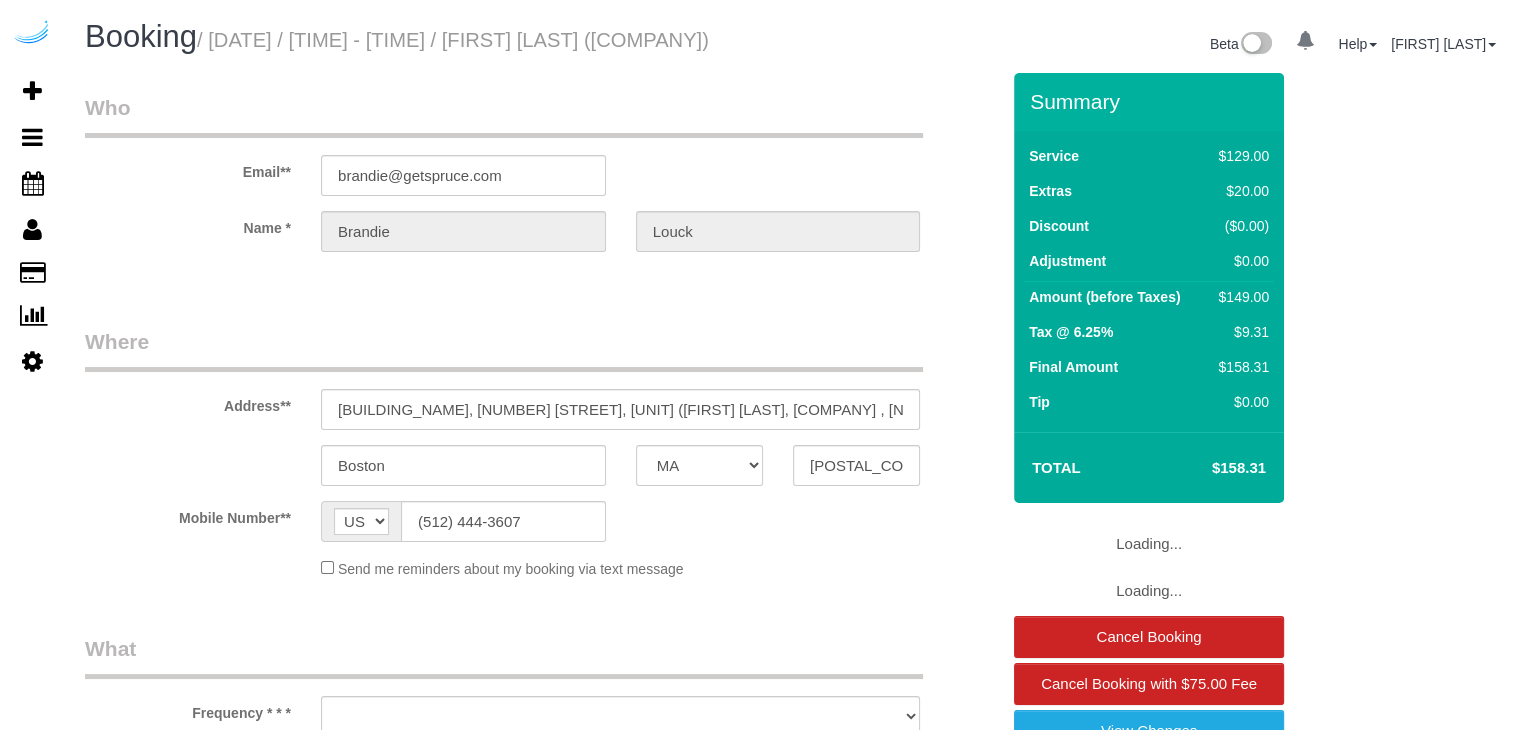 select on "object:676" 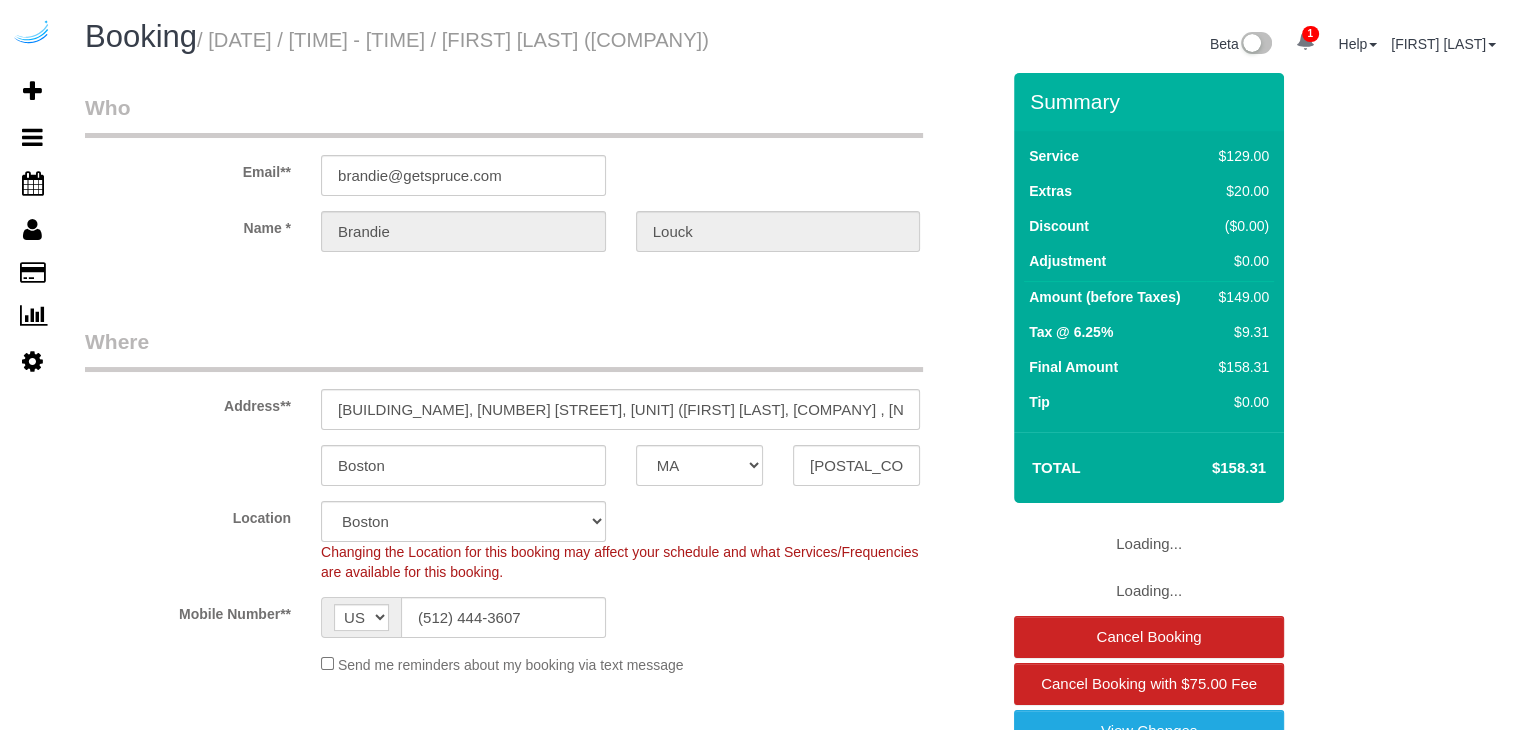 select on "object:788" 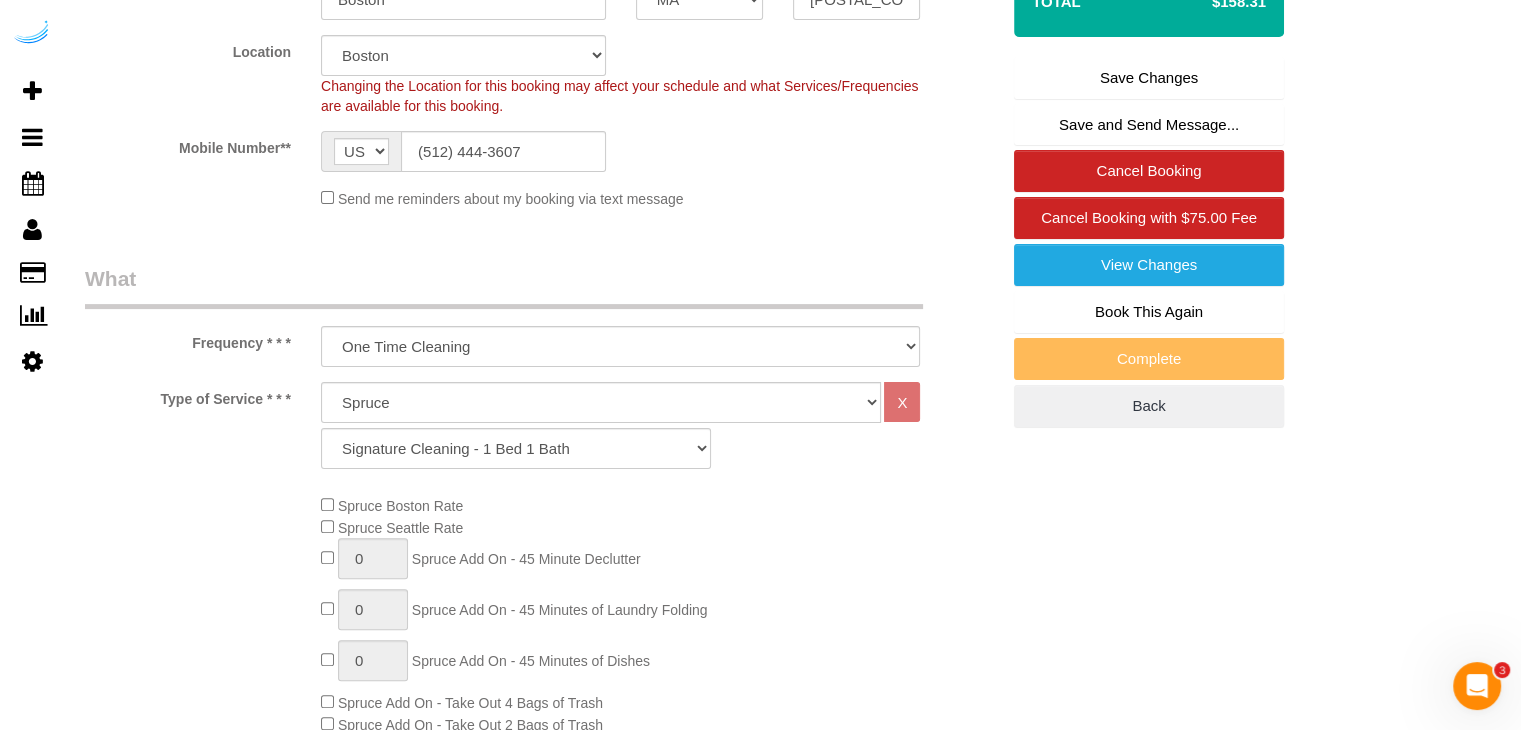 scroll, scrollTop: 500, scrollLeft: 0, axis: vertical 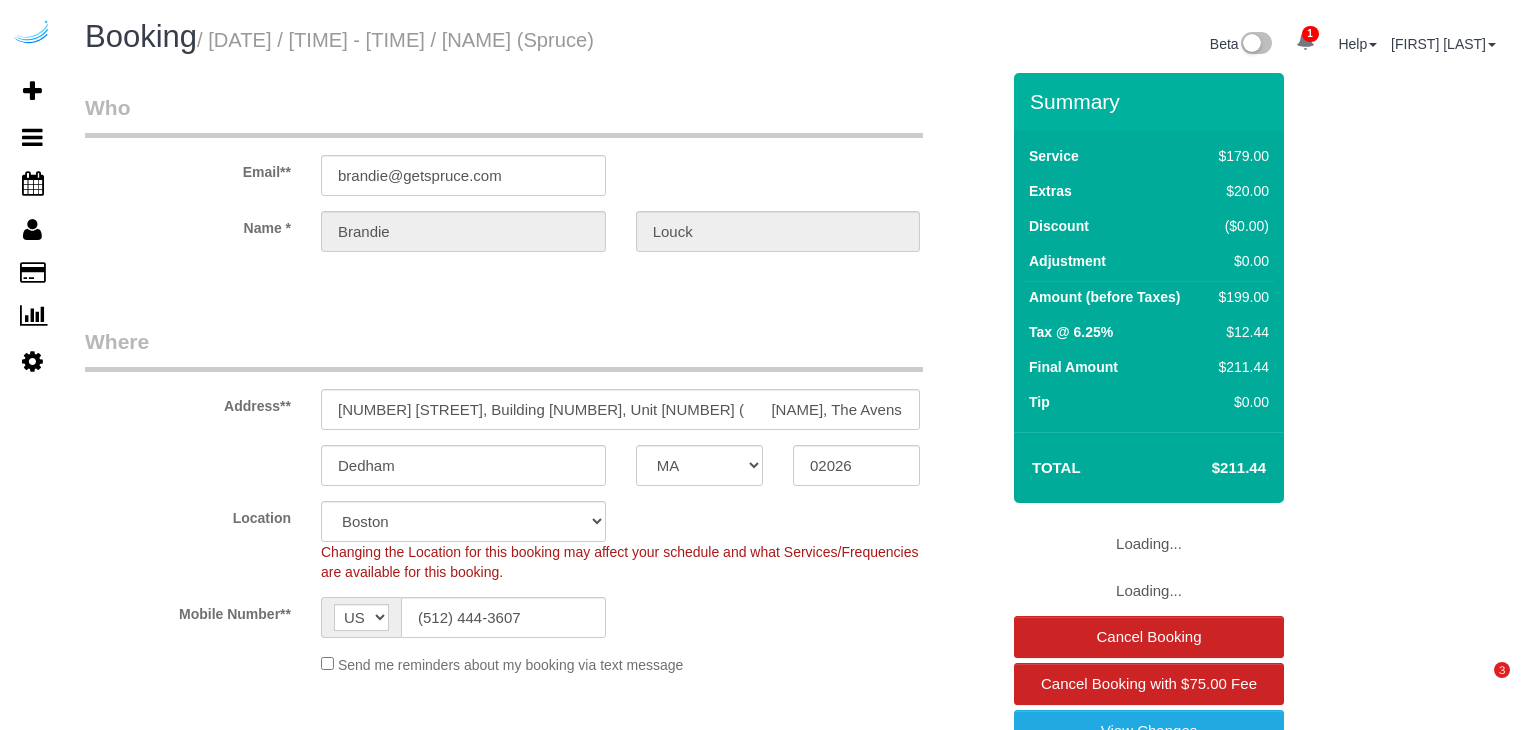 select on "MA" 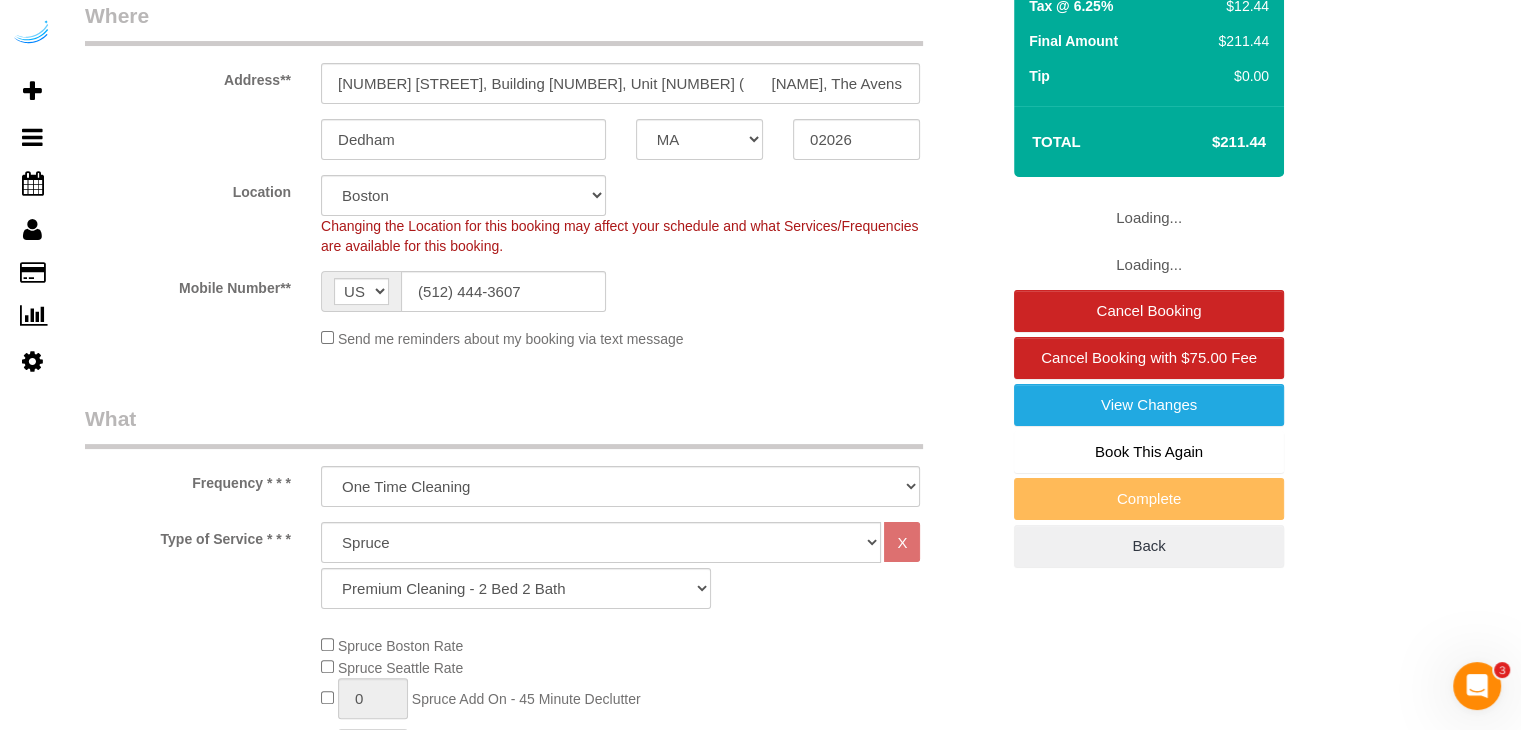 scroll, scrollTop: 0, scrollLeft: 0, axis: both 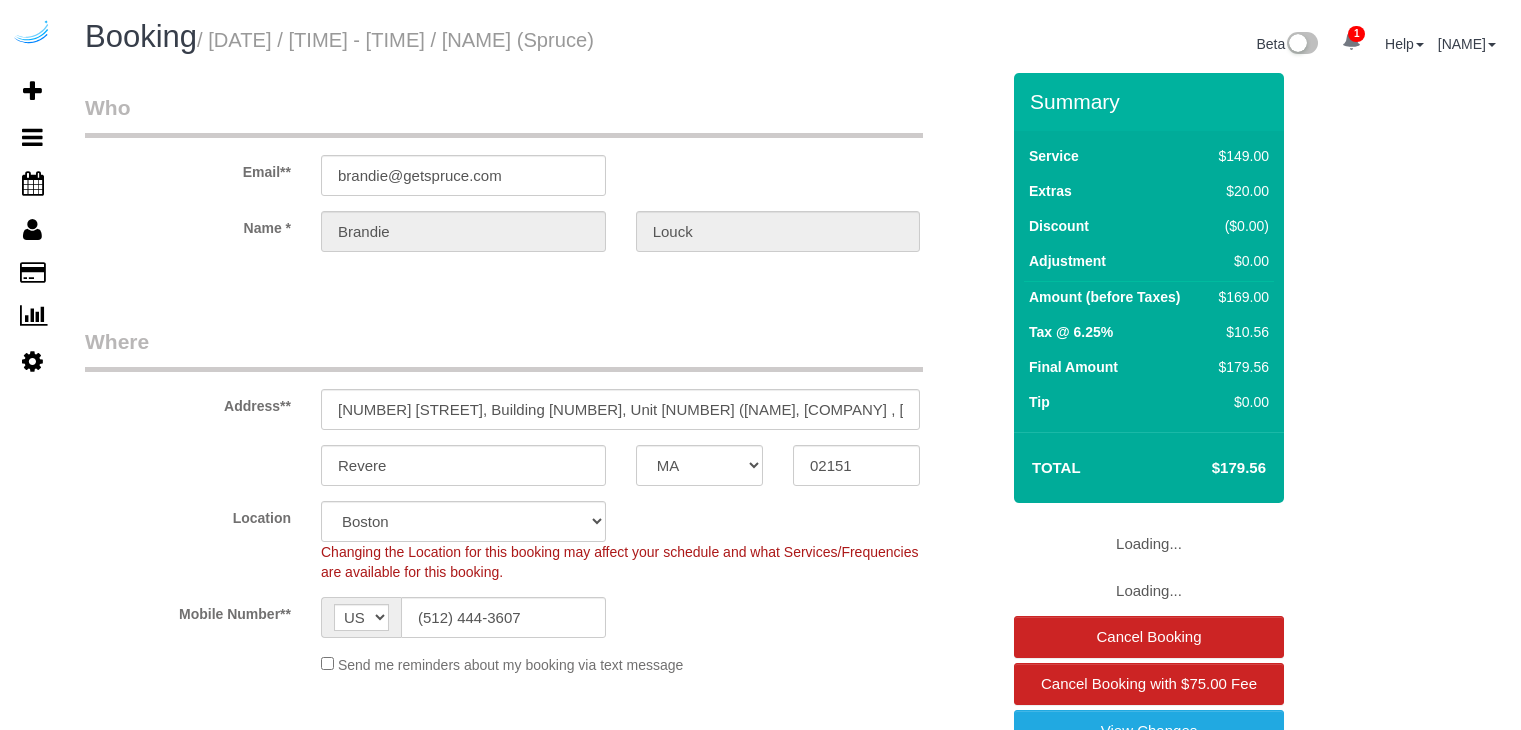 select on "MA" 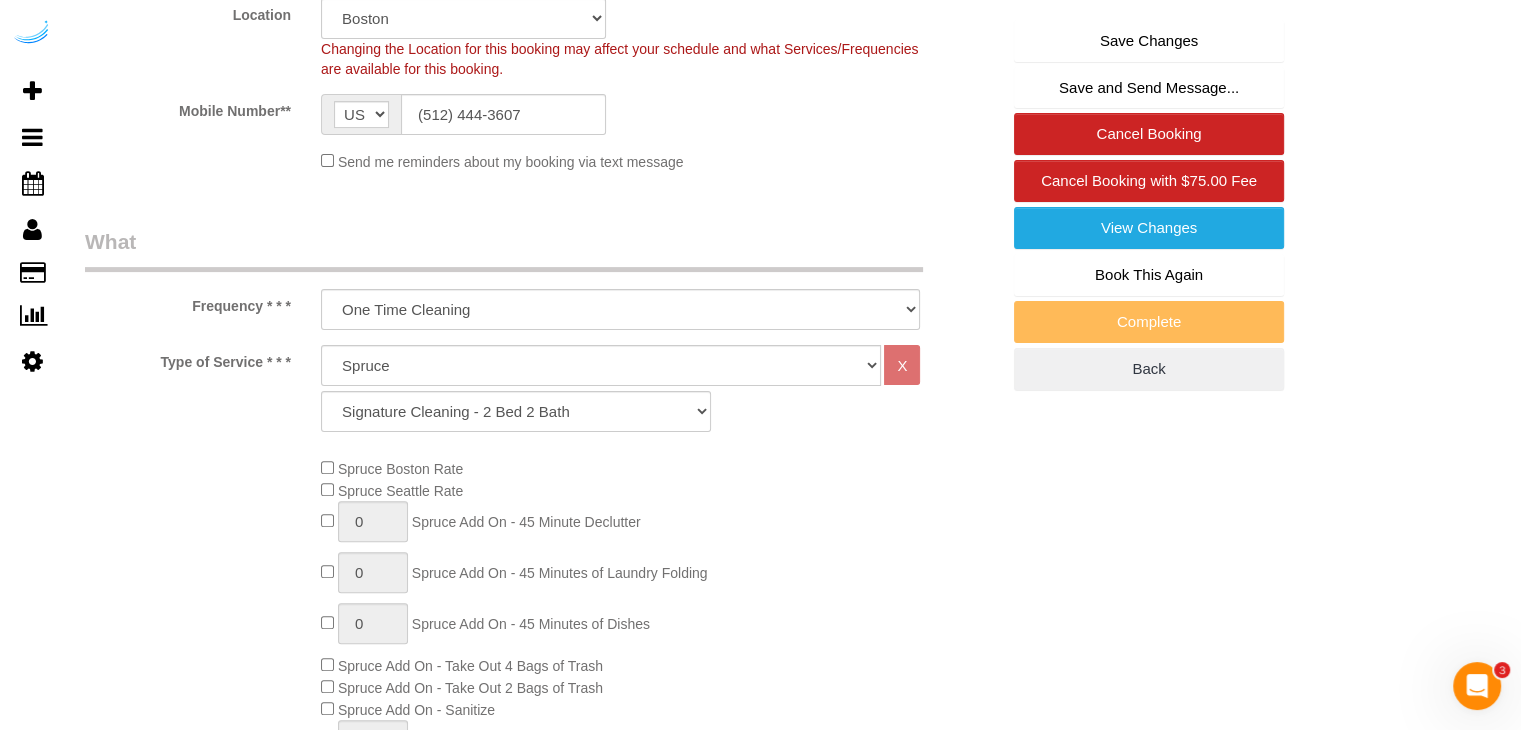 scroll, scrollTop: 0, scrollLeft: 0, axis: both 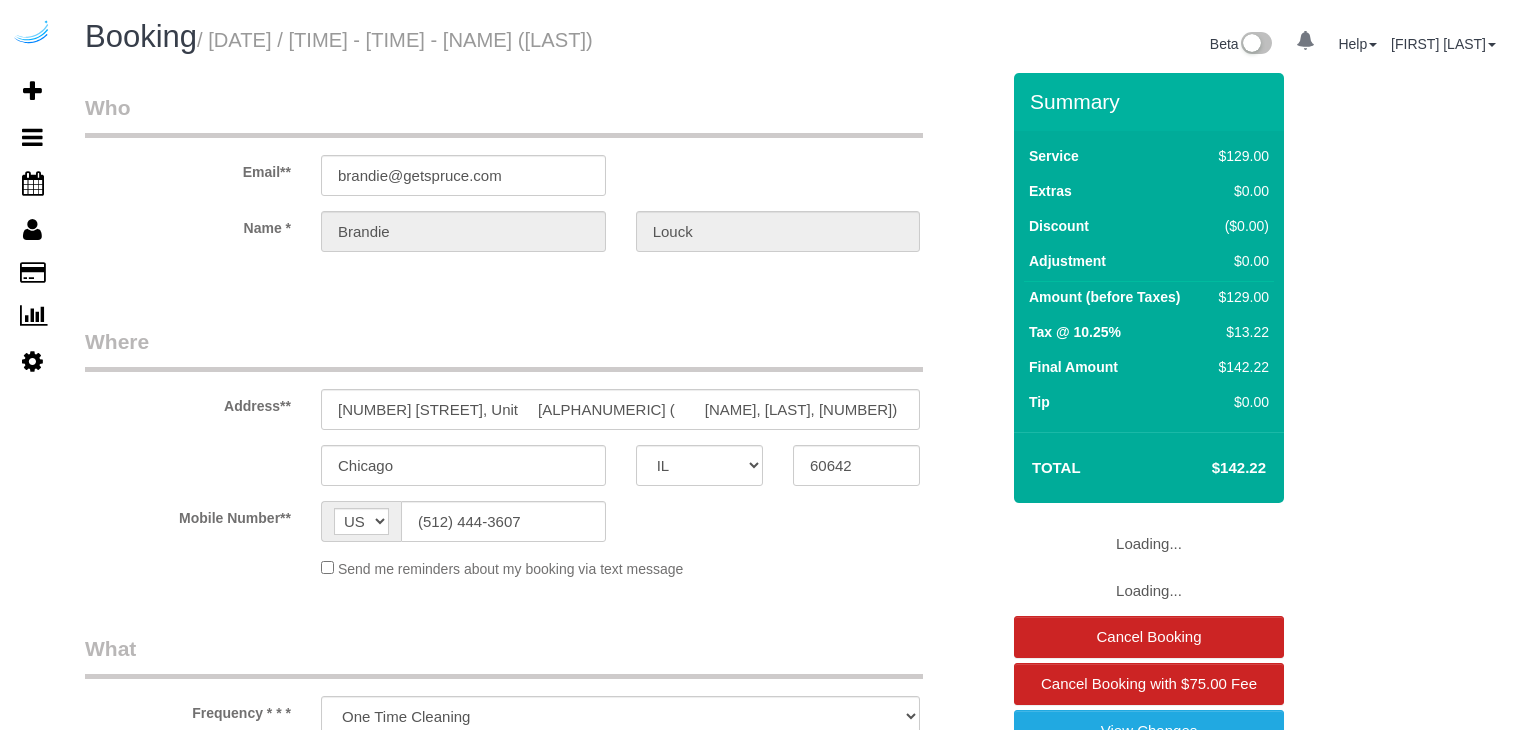 select on "IL" 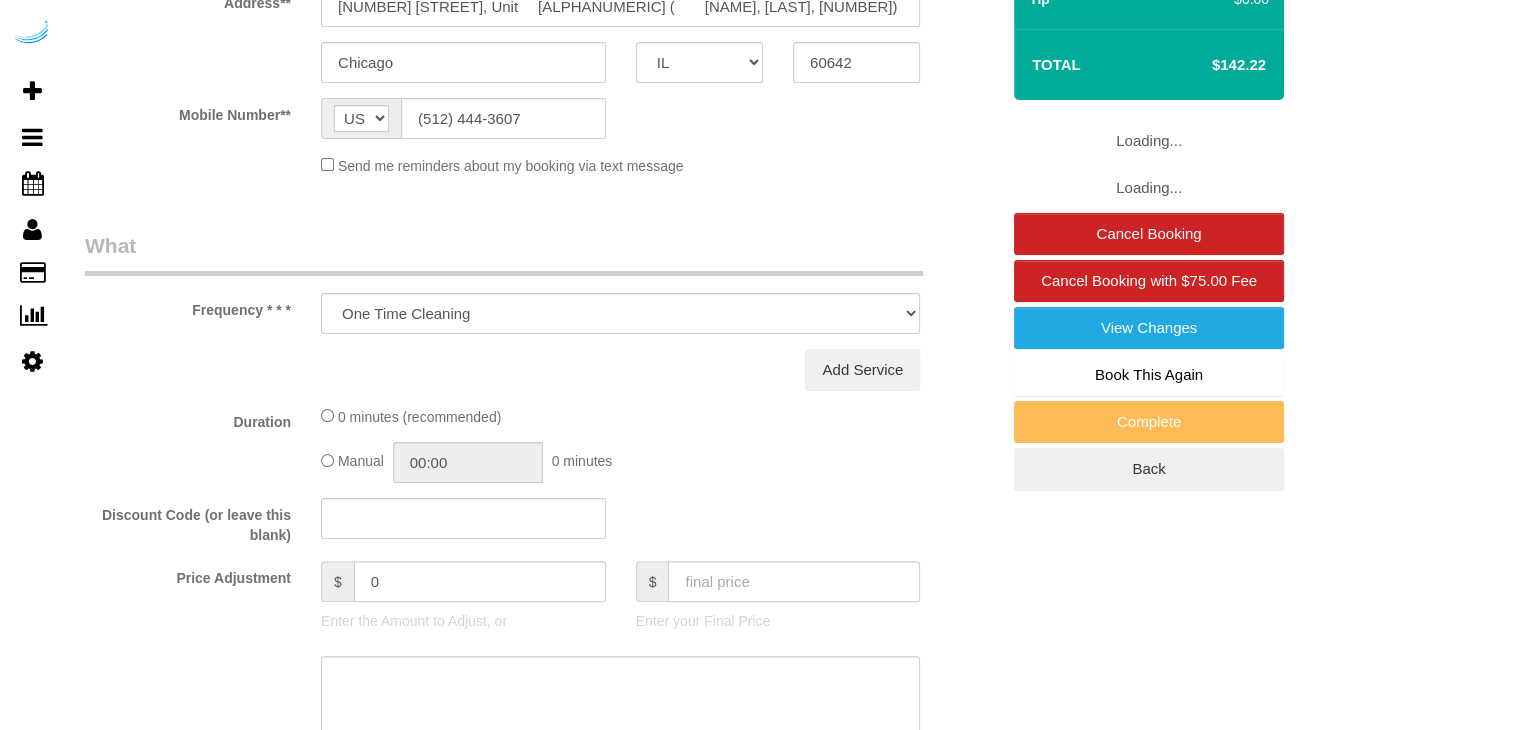 select on "282" 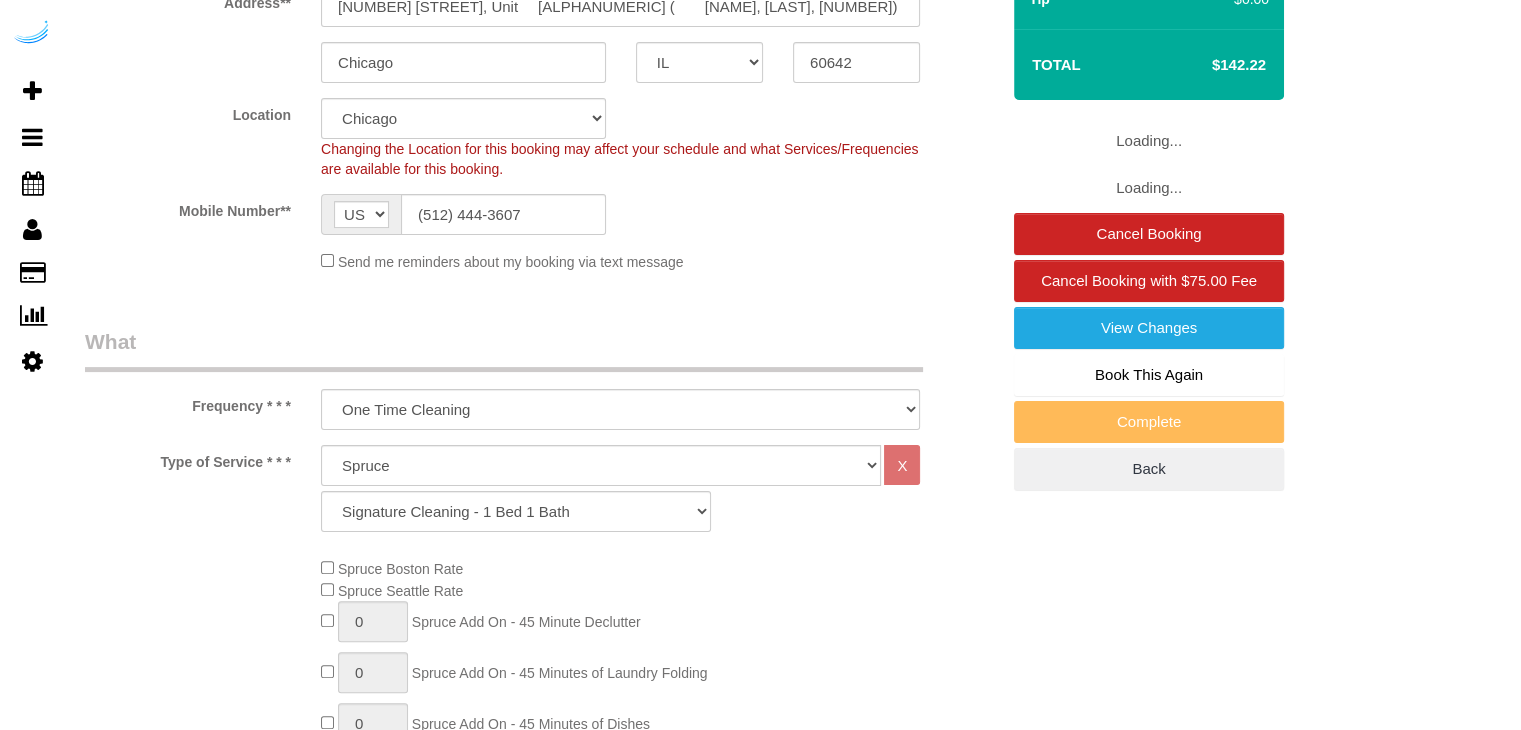 select on "object:788" 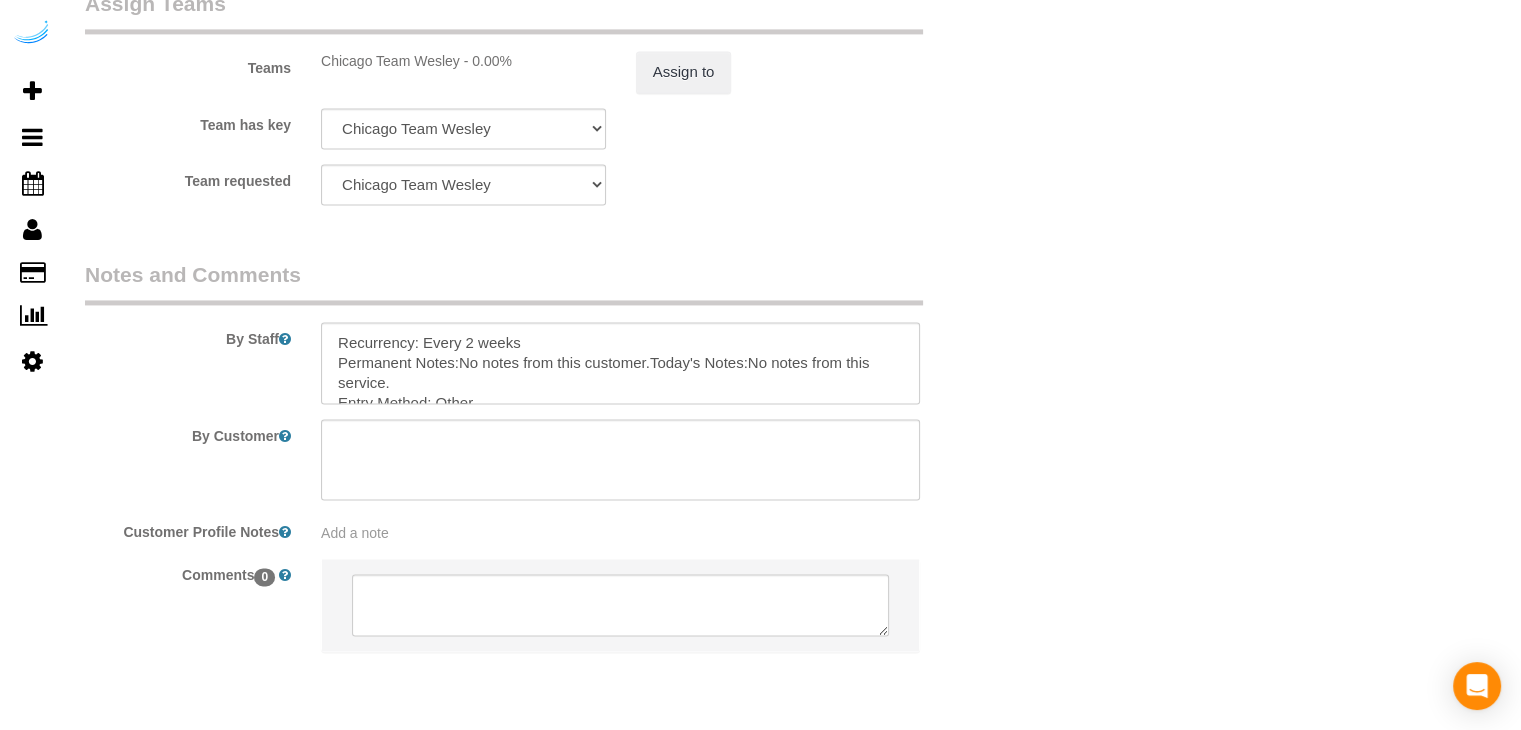 scroll, scrollTop: 3003, scrollLeft: 0, axis: vertical 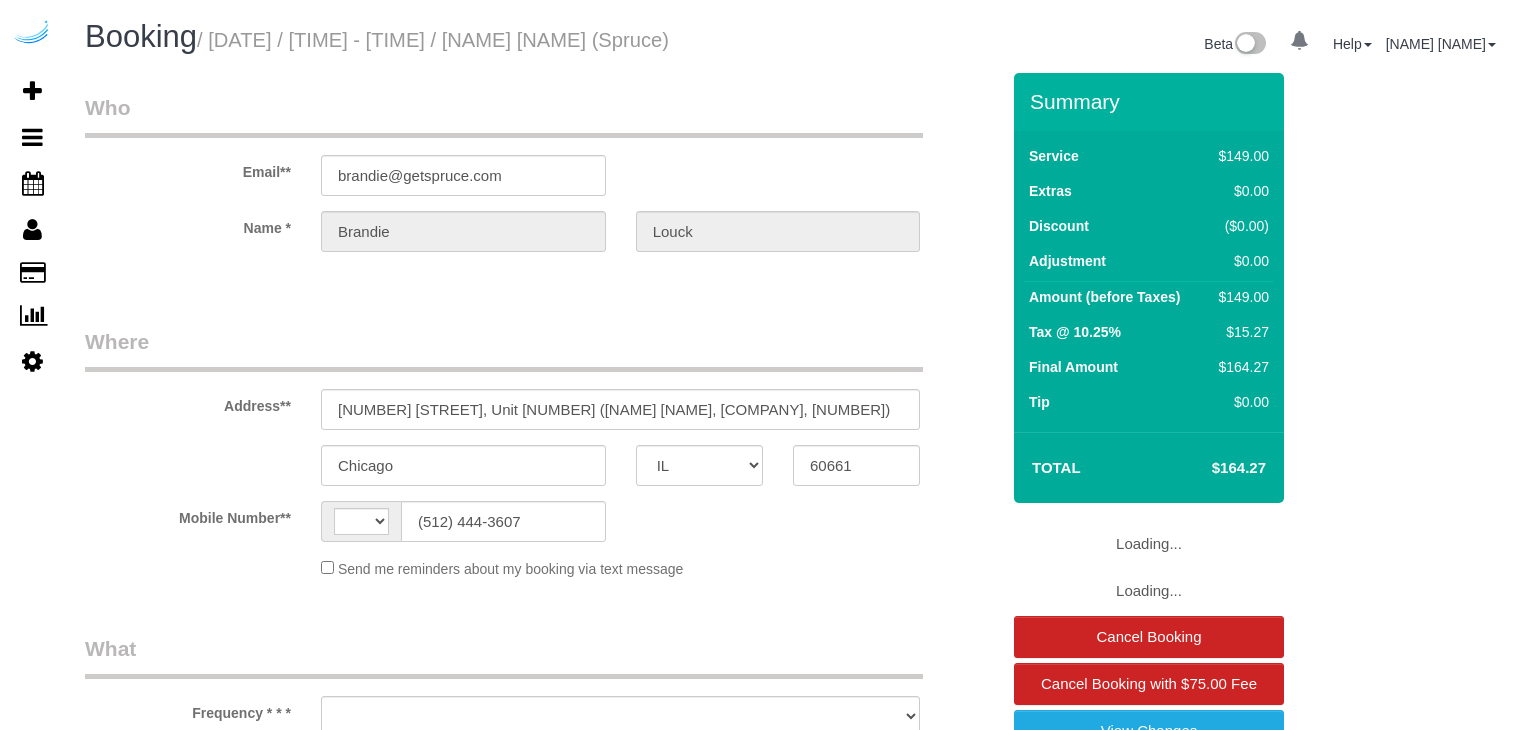 select on "IL" 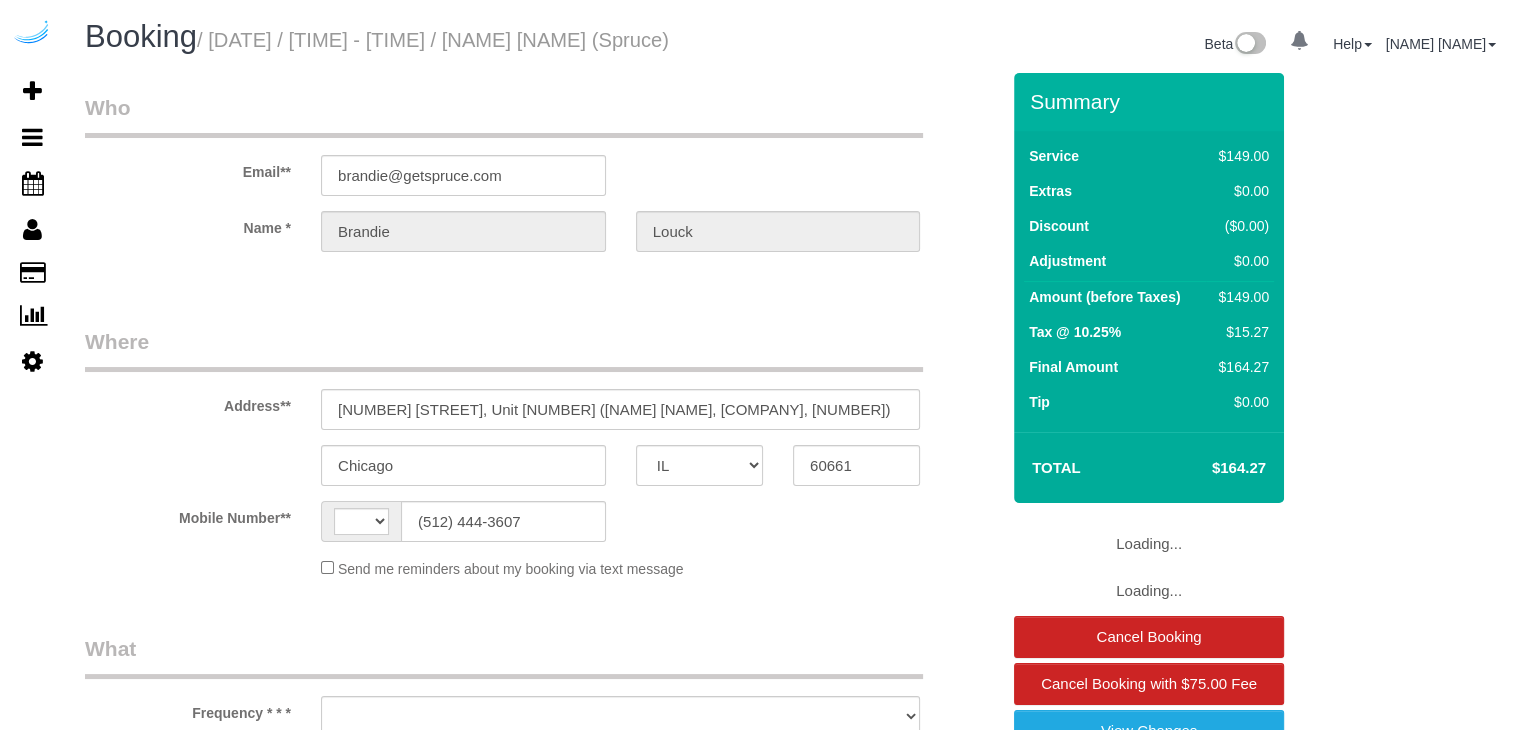 select on "string:US" 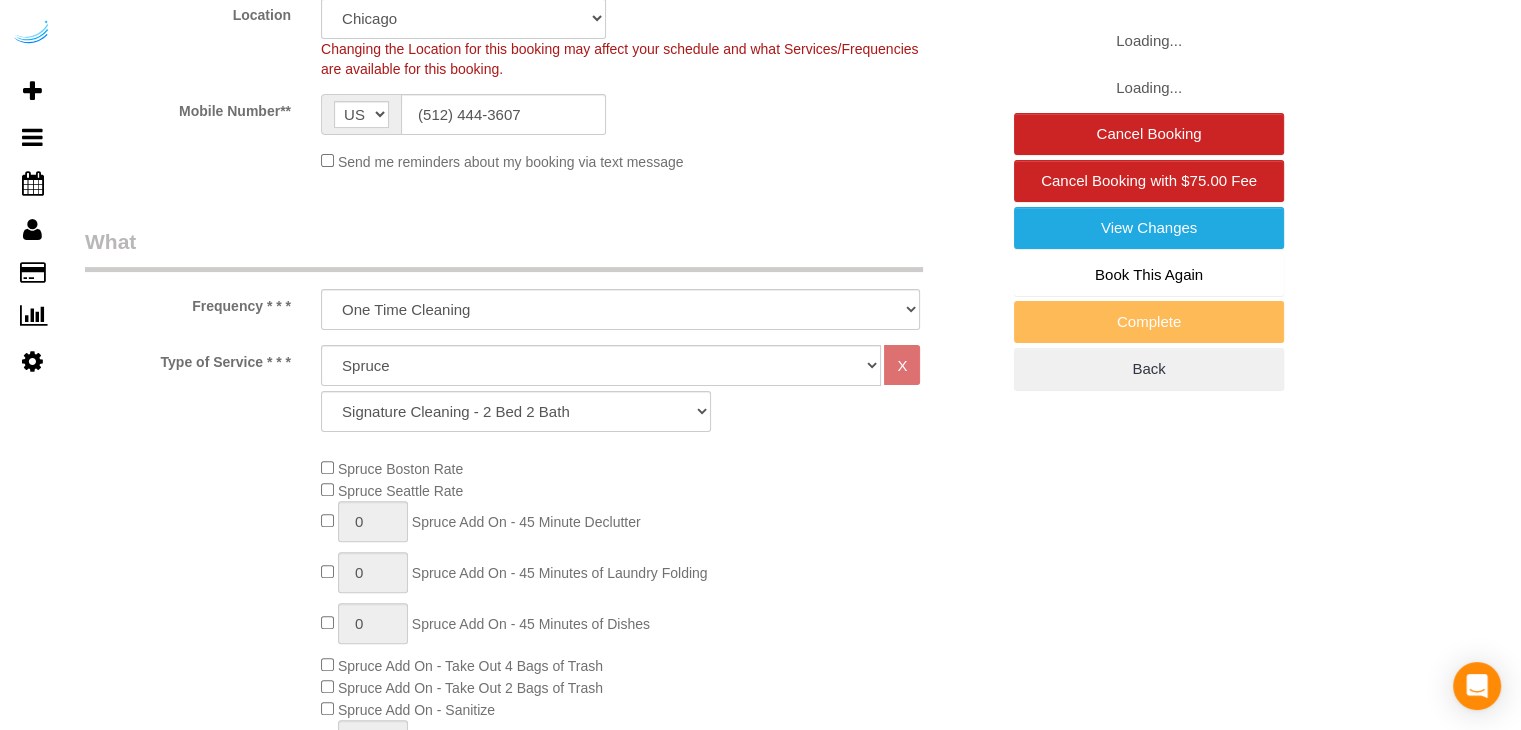 select on "object:788" 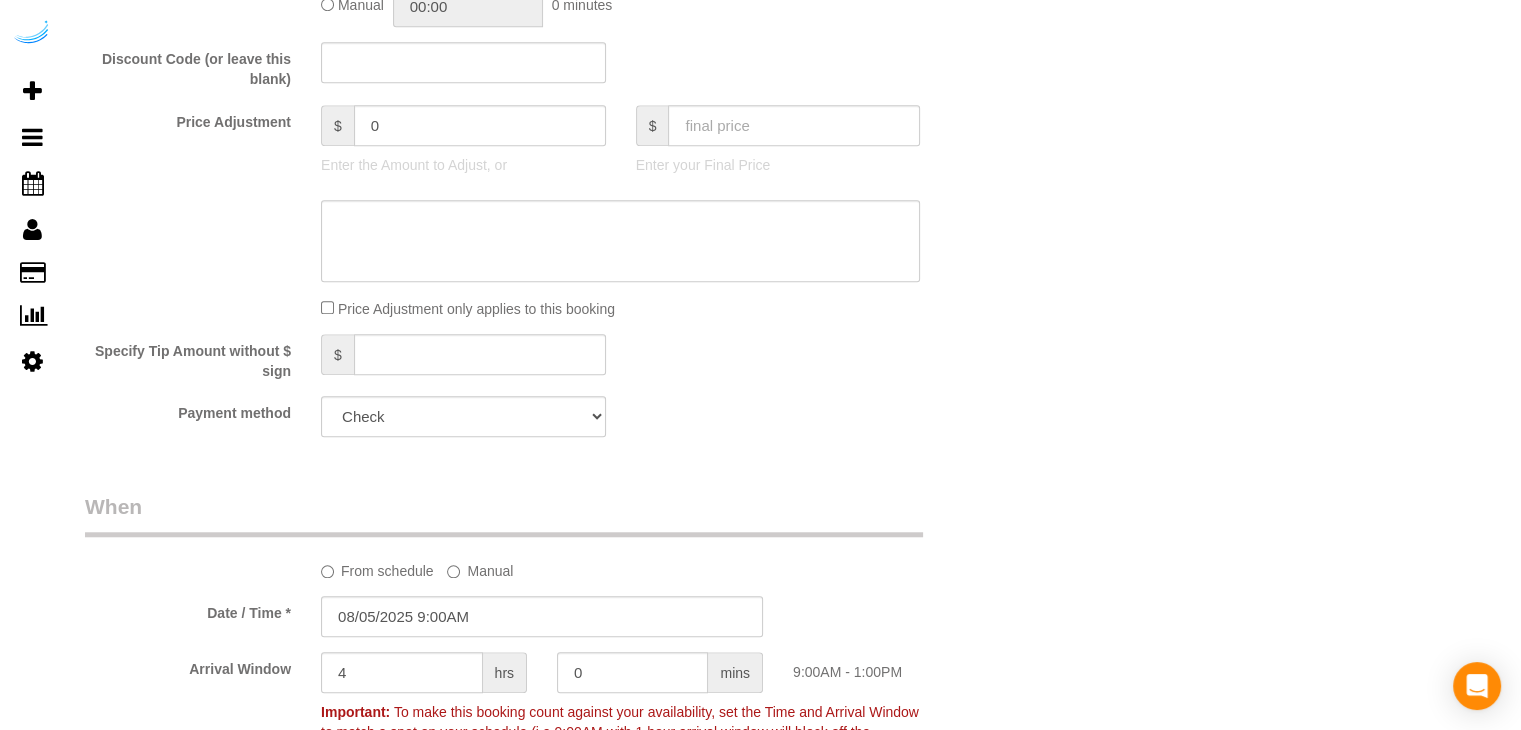 scroll, scrollTop: 1703, scrollLeft: 0, axis: vertical 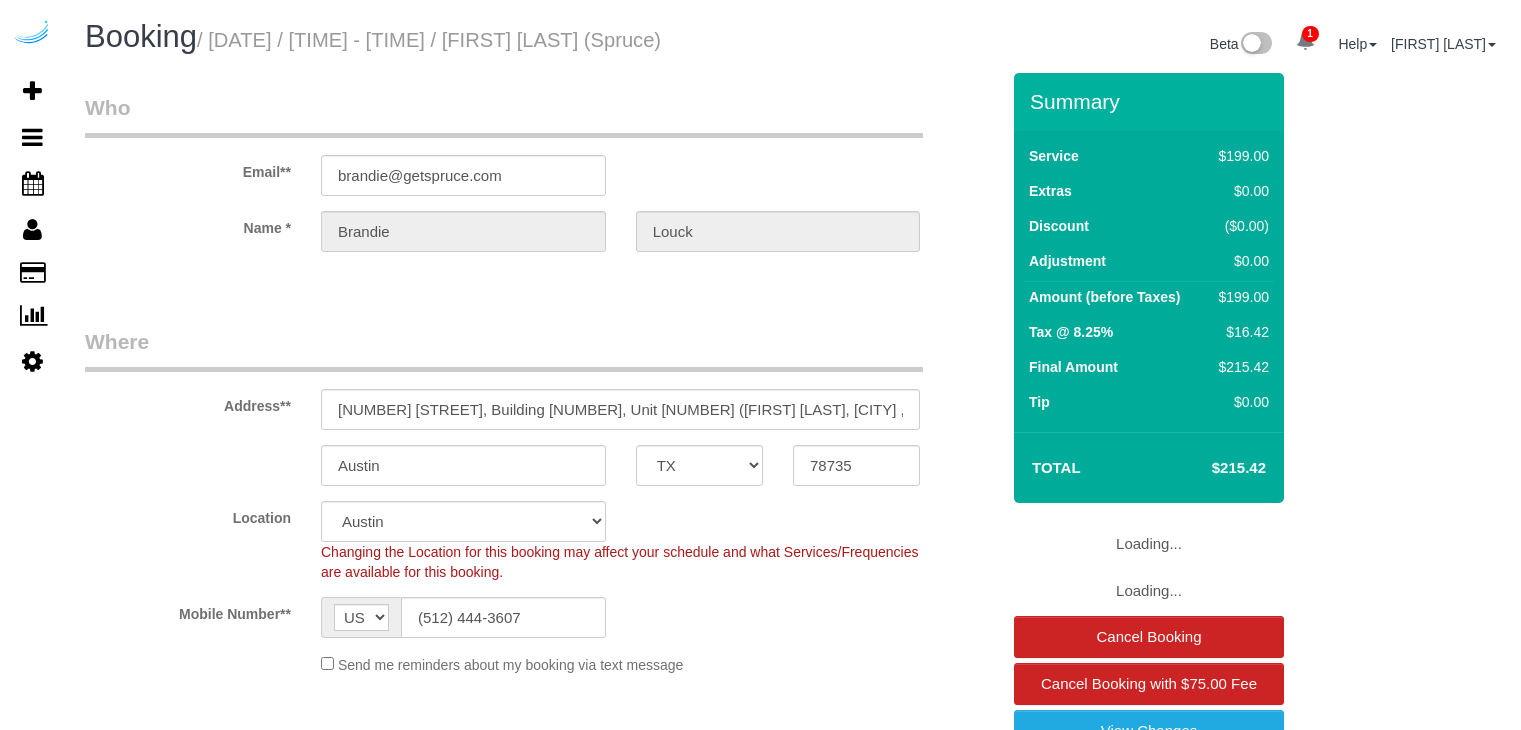 select on "TX" 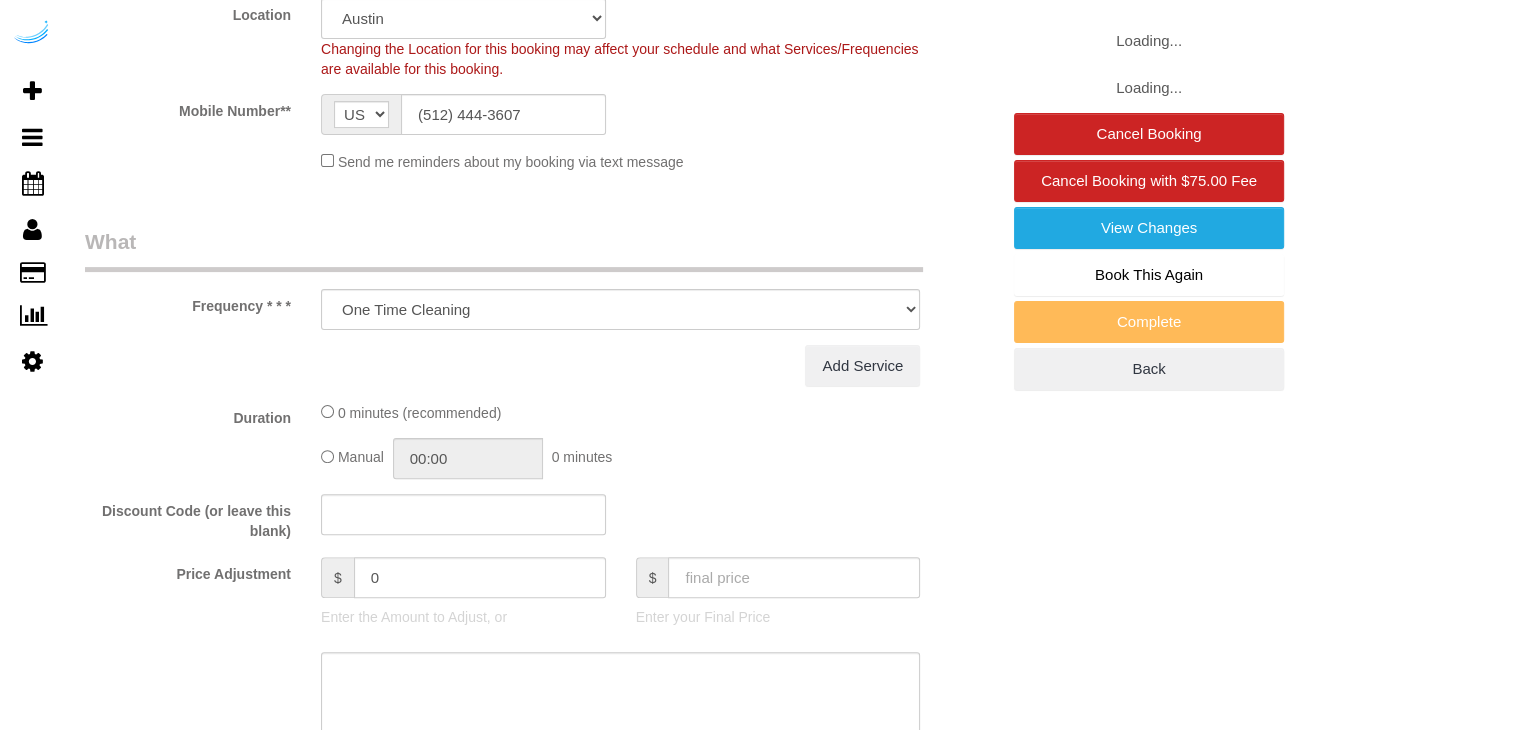 select on "282" 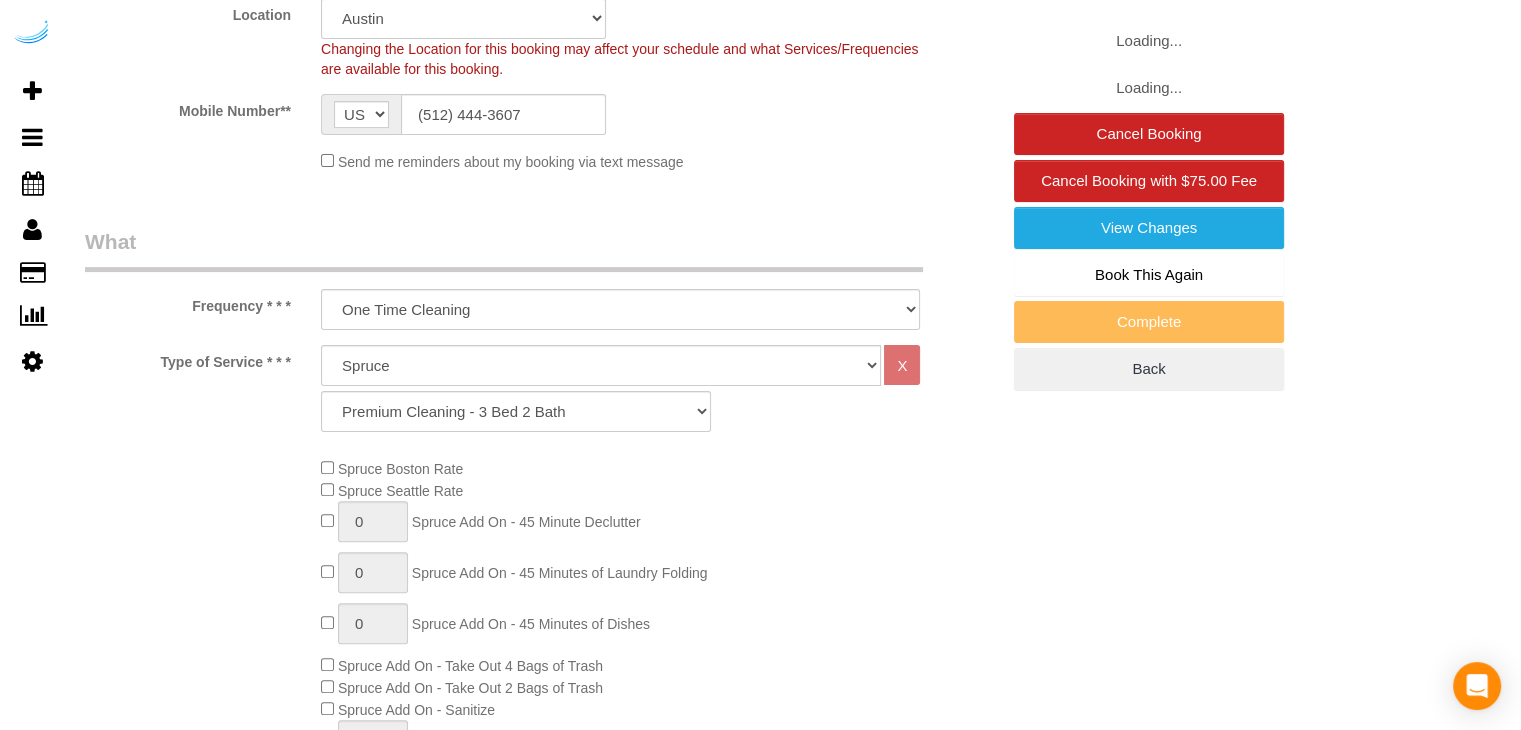 select on "object:808" 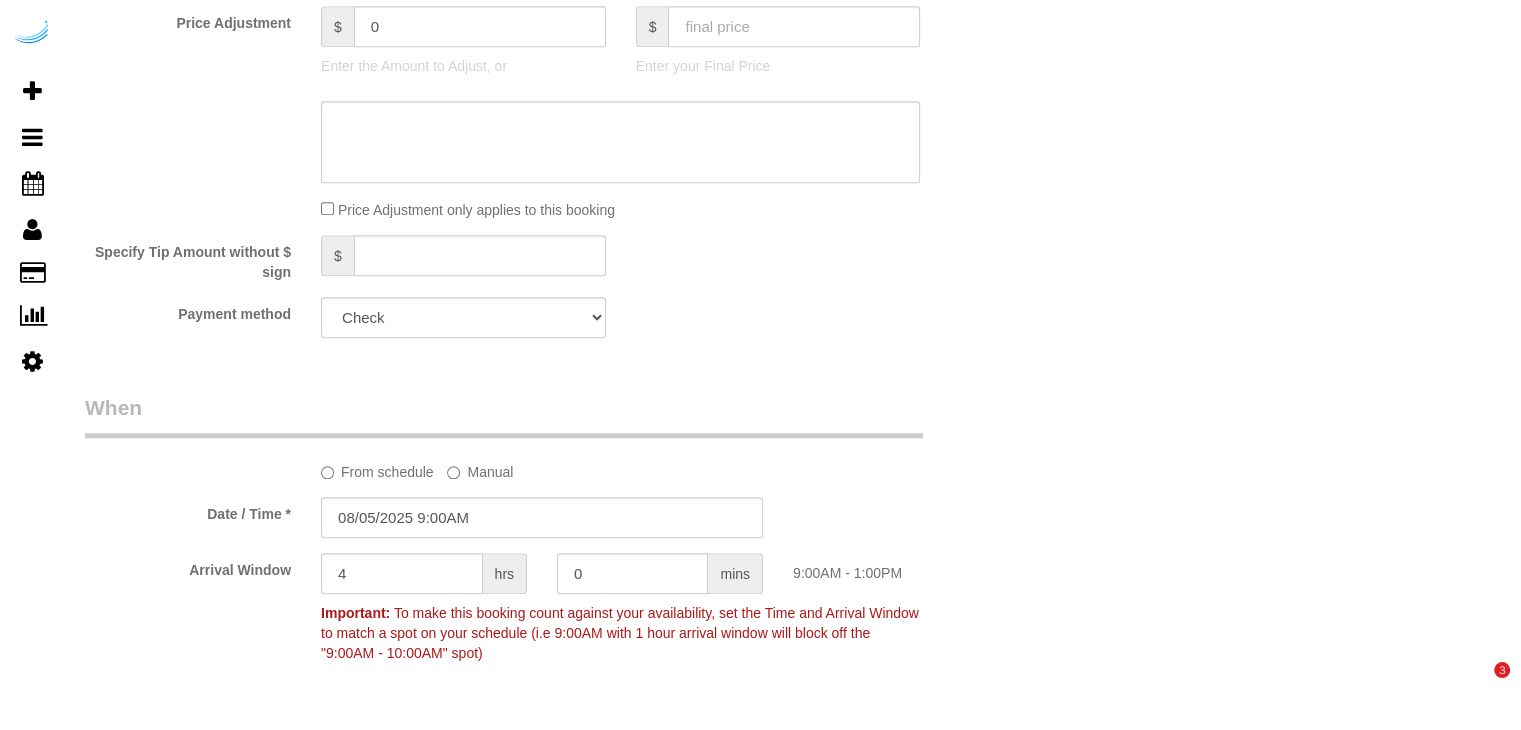scroll, scrollTop: 2299, scrollLeft: 0, axis: vertical 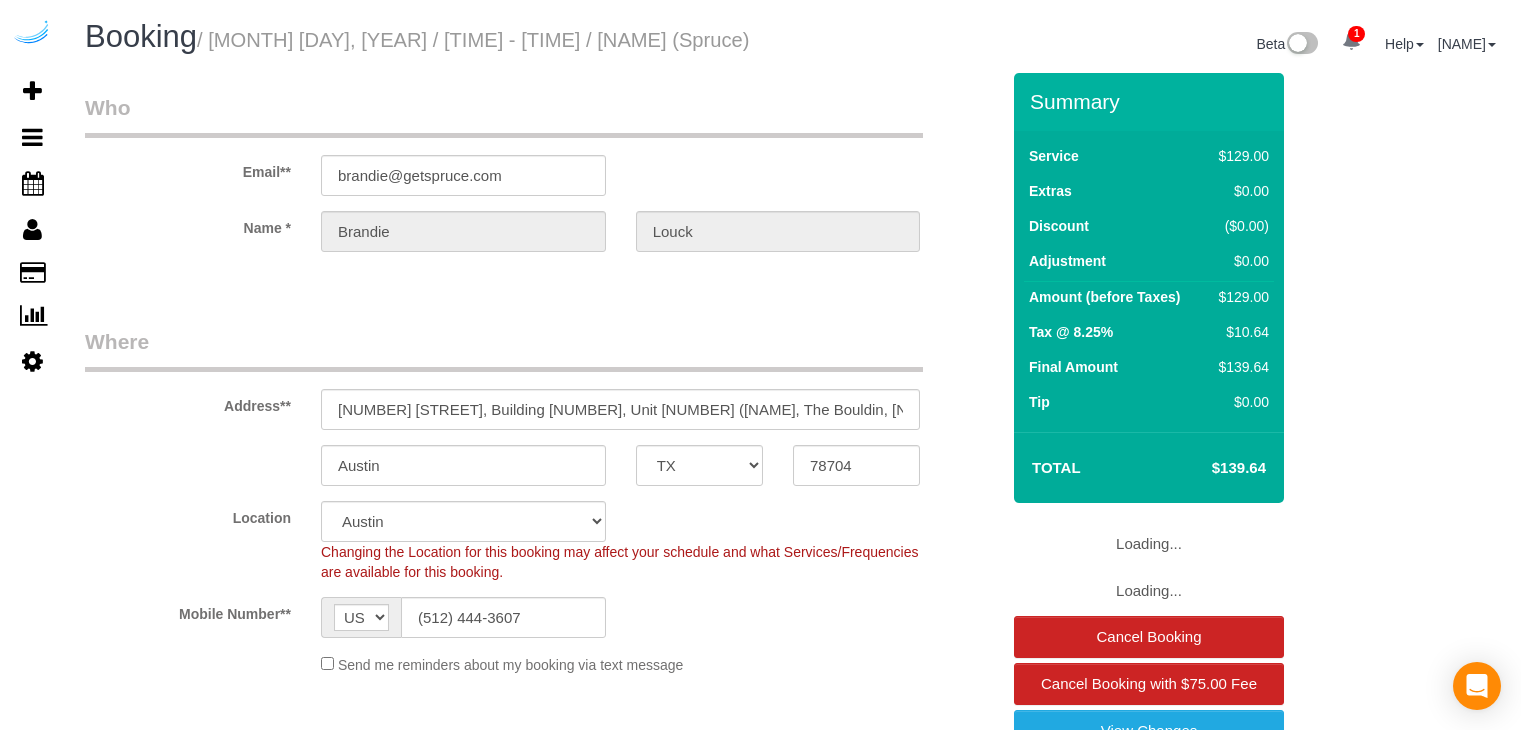 select on "TX" 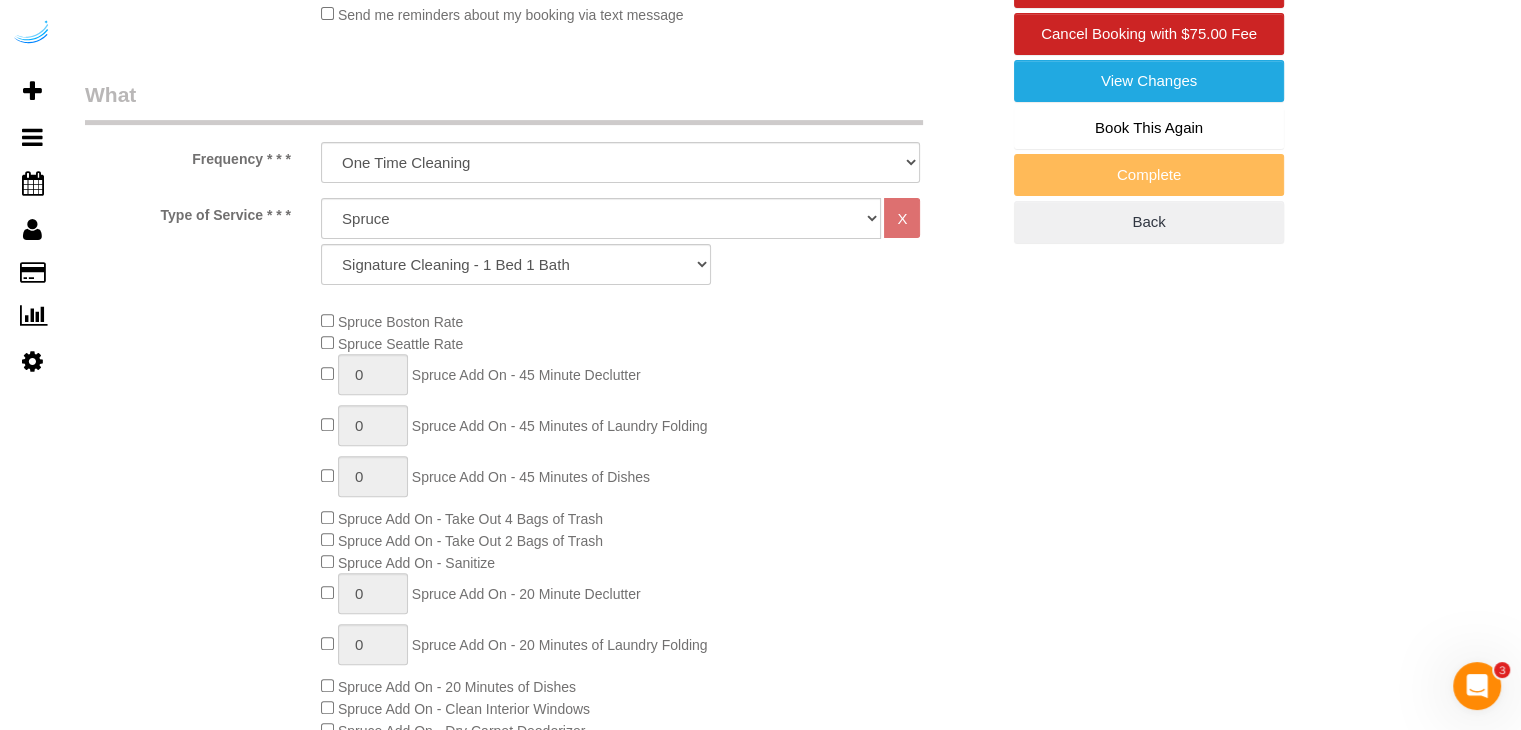 scroll, scrollTop: 1066, scrollLeft: 0, axis: vertical 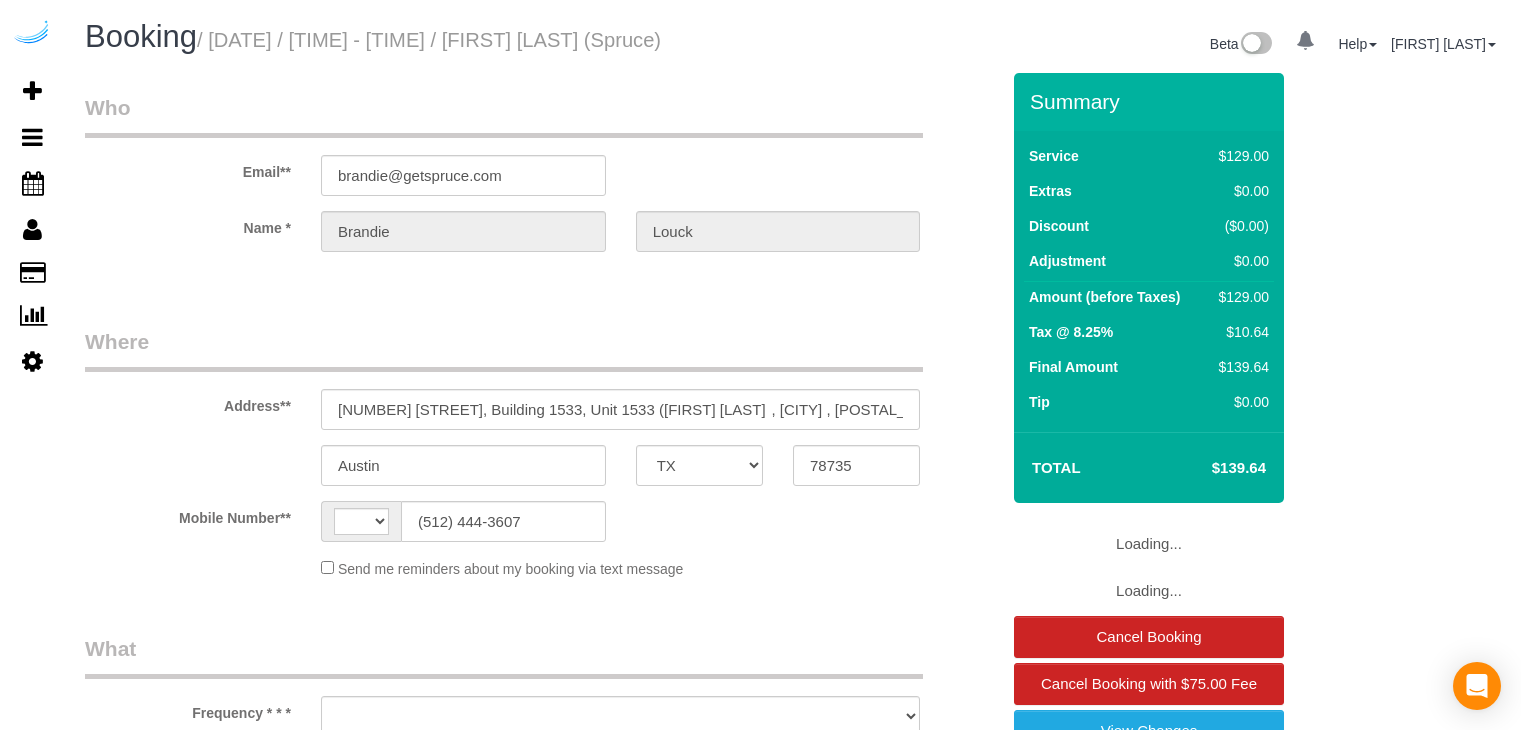 select on "TX" 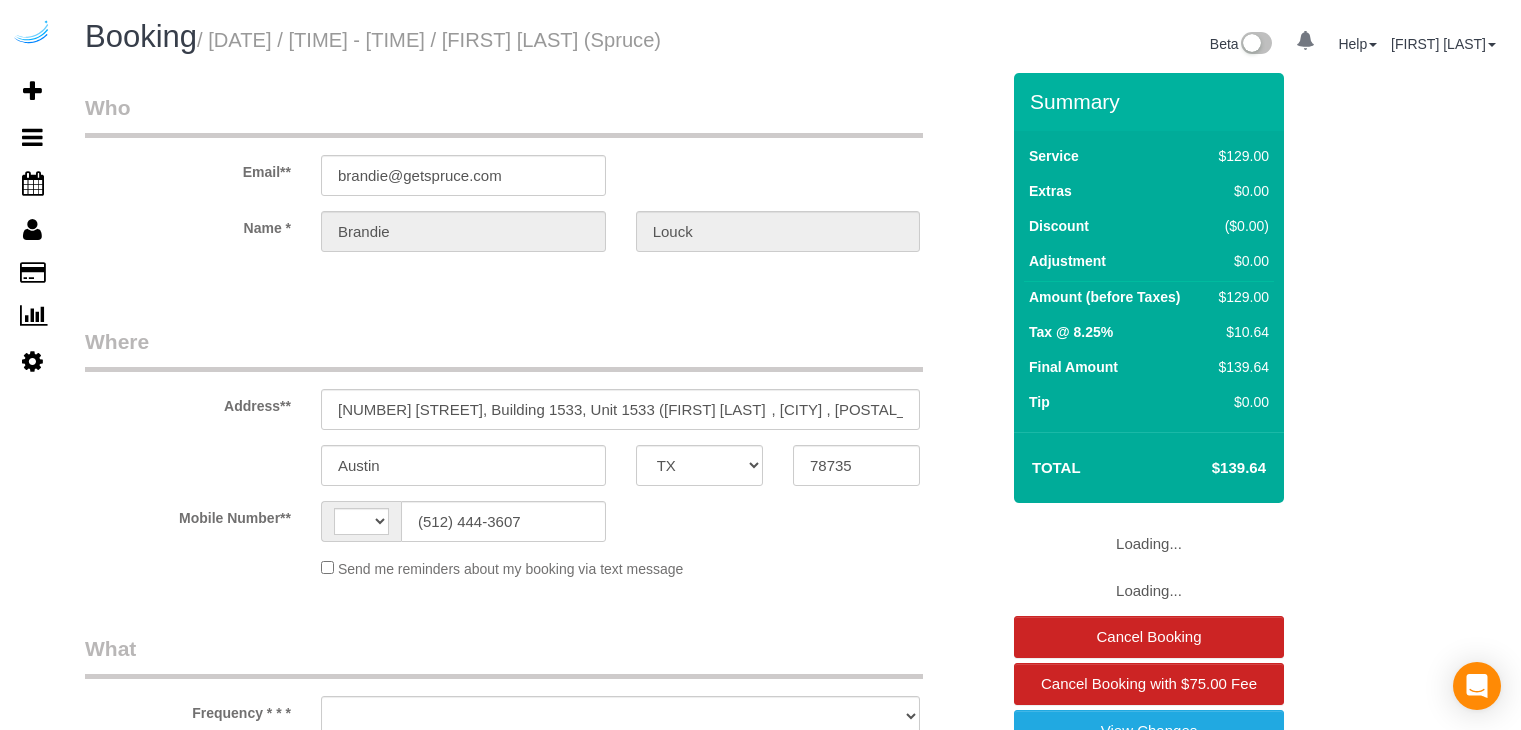 scroll, scrollTop: 0, scrollLeft: 0, axis: both 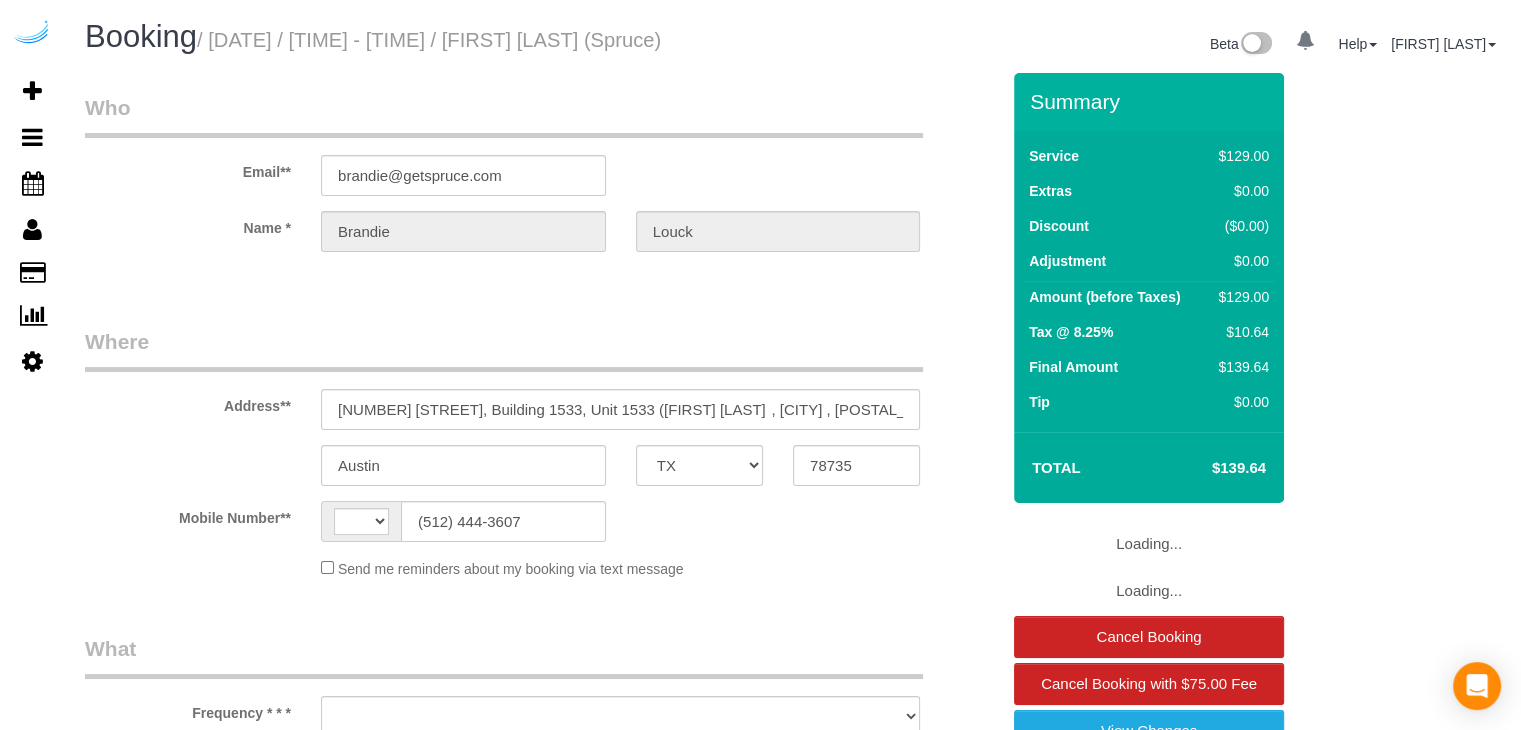 select on "string:US" 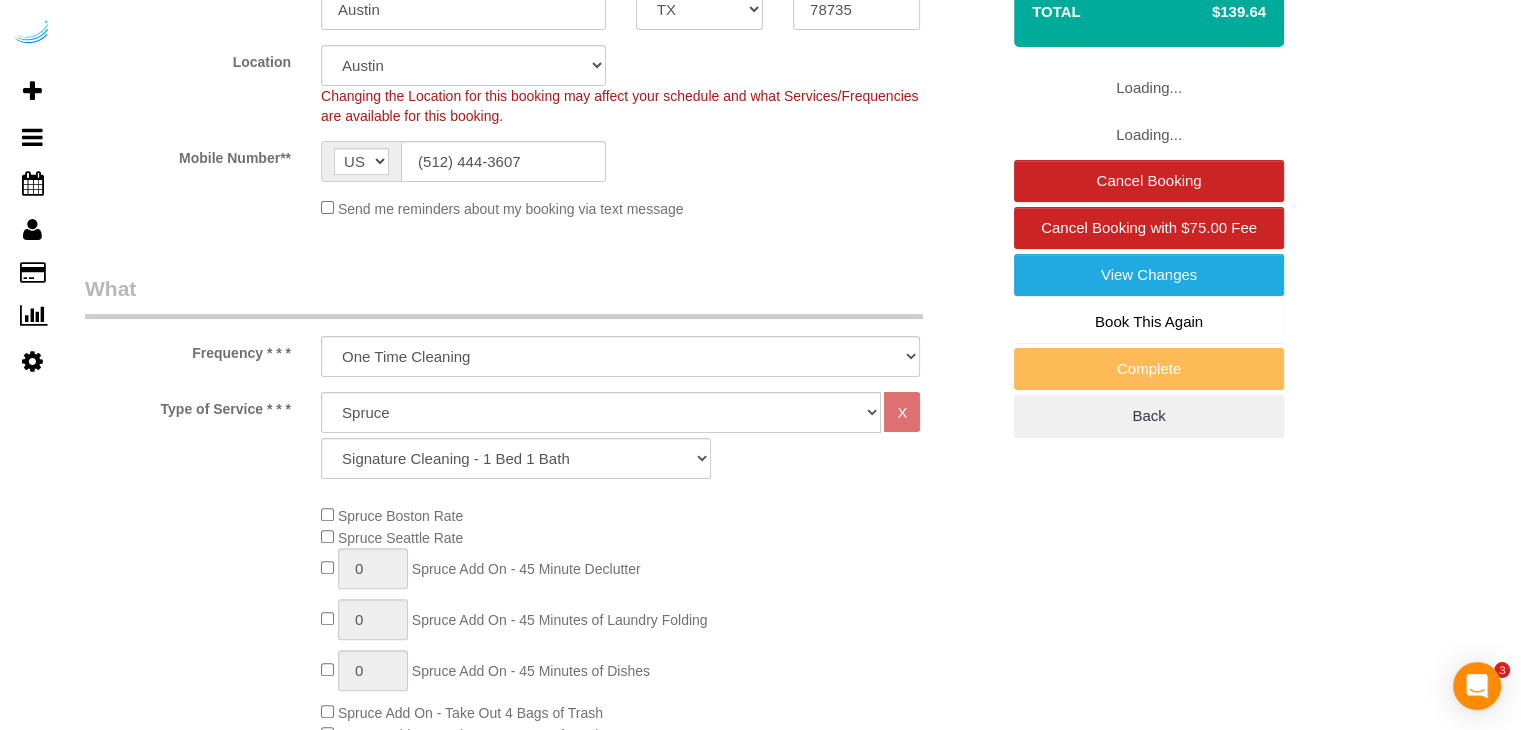 scroll, scrollTop: 503, scrollLeft: 0, axis: vertical 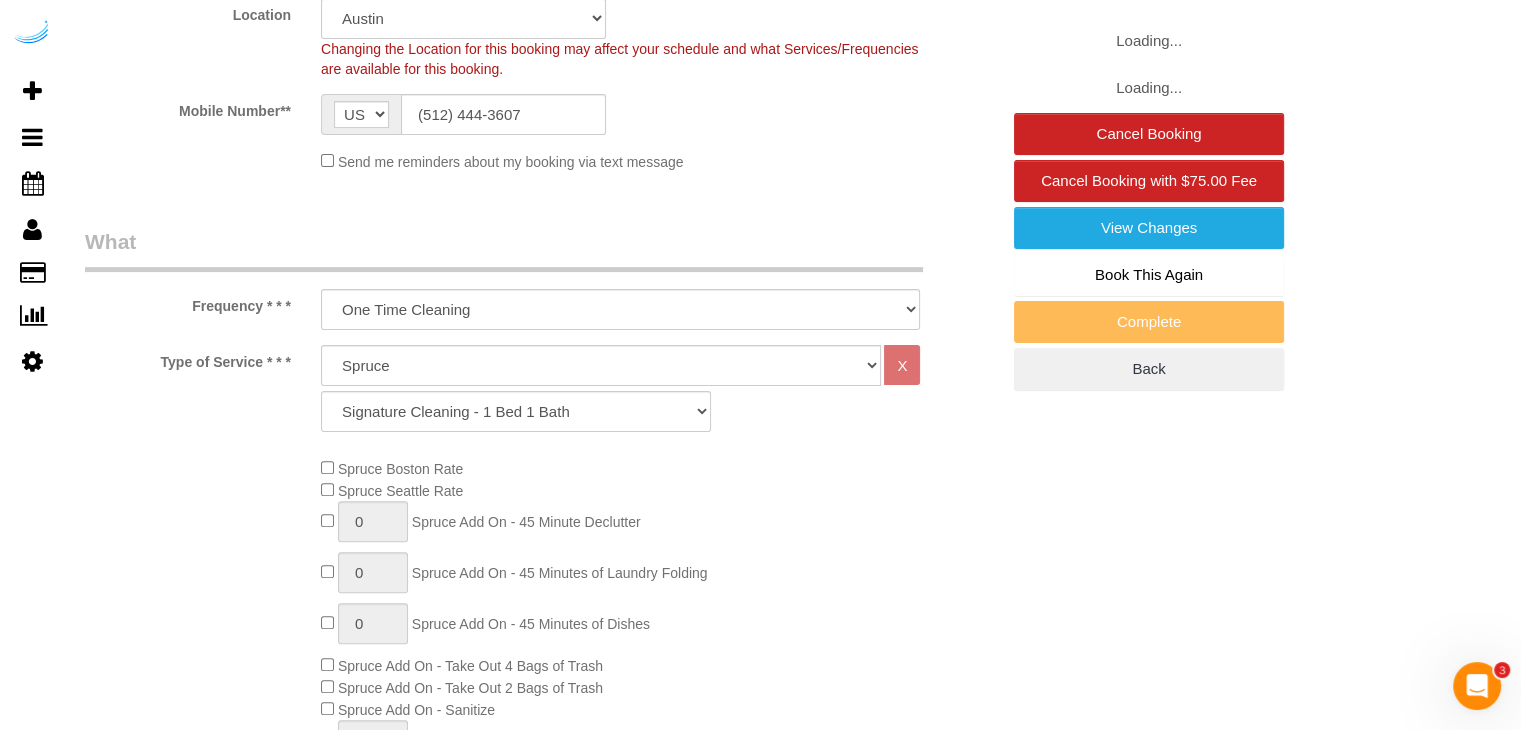 select on "object:808" 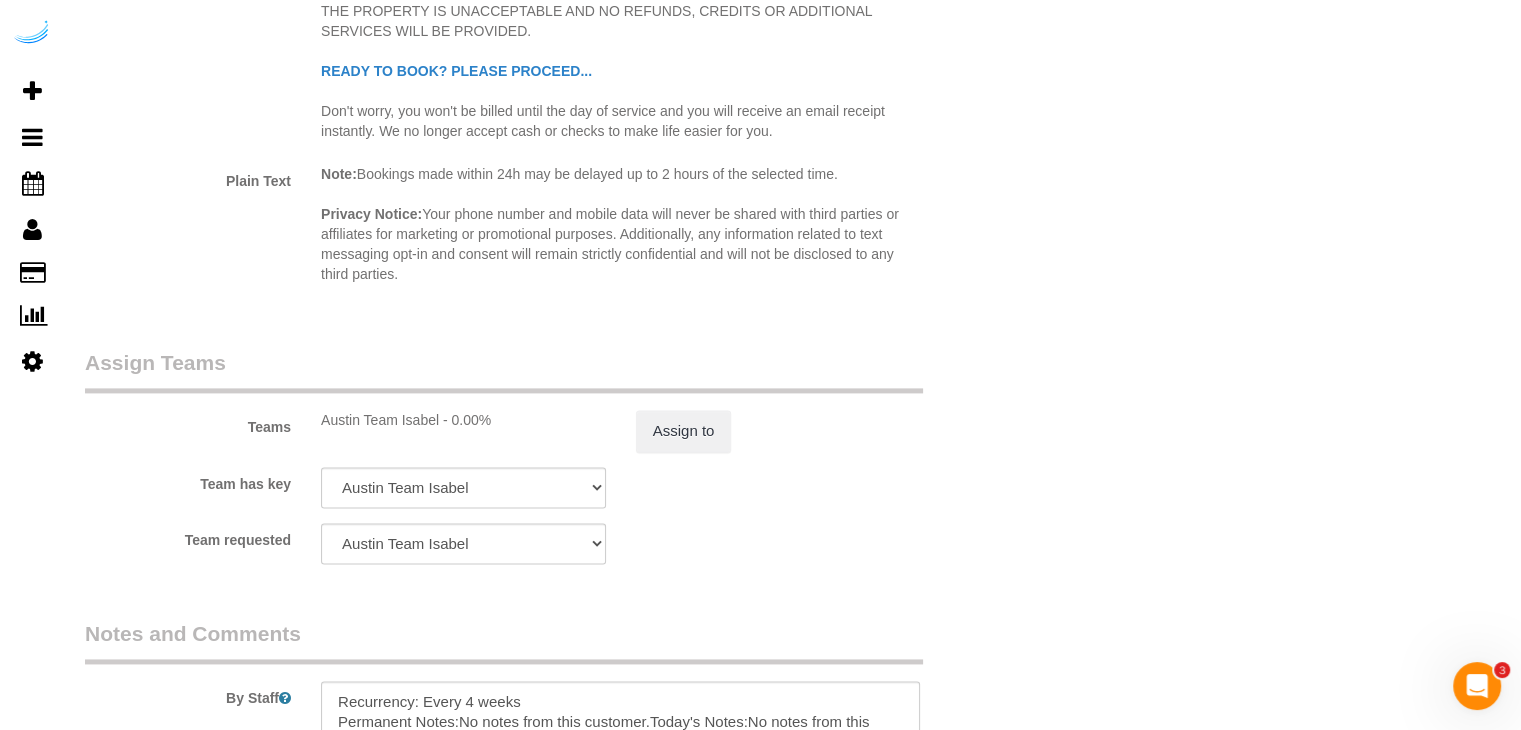 scroll, scrollTop: 3003, scrollLeft: 0, axis: vertical 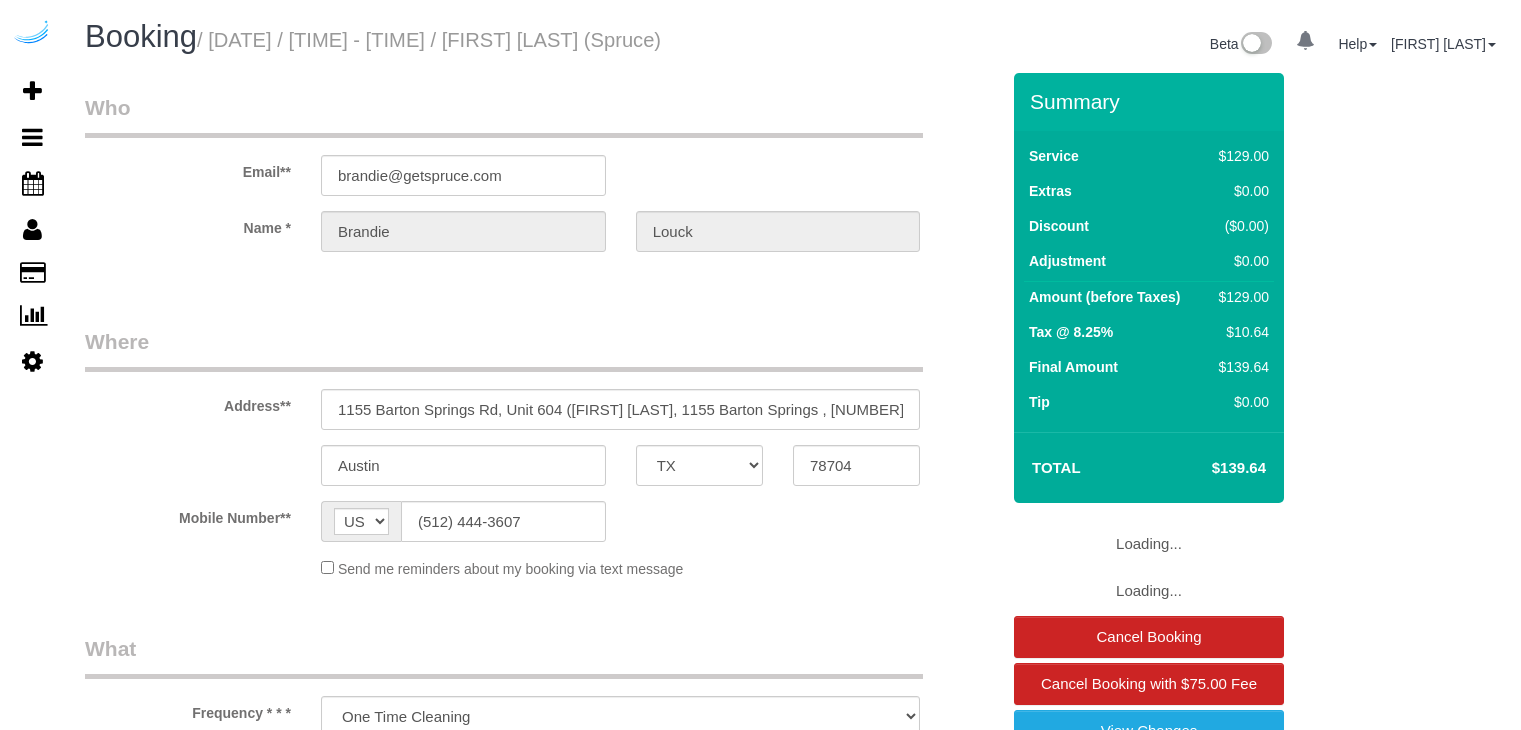 select on "TX" 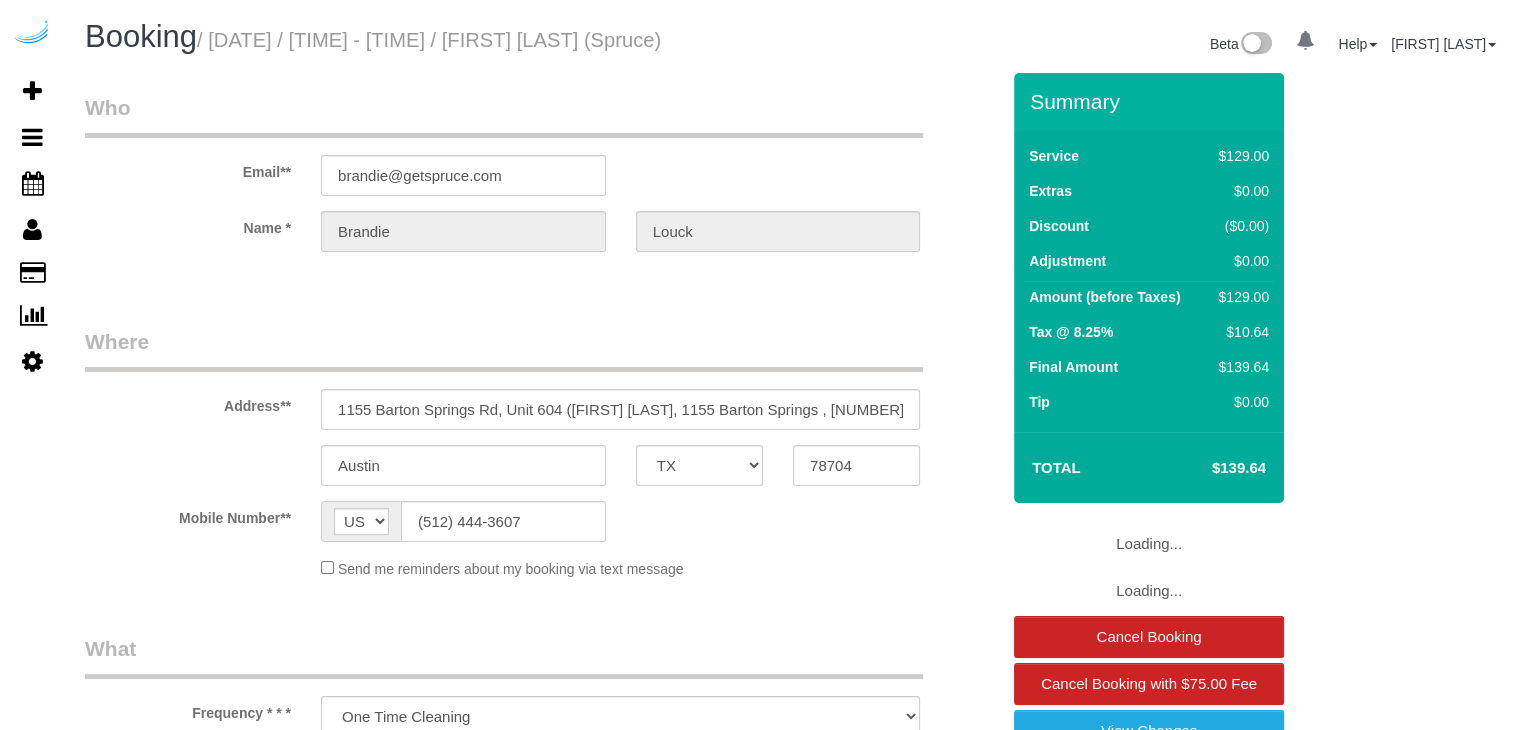 select on "282" 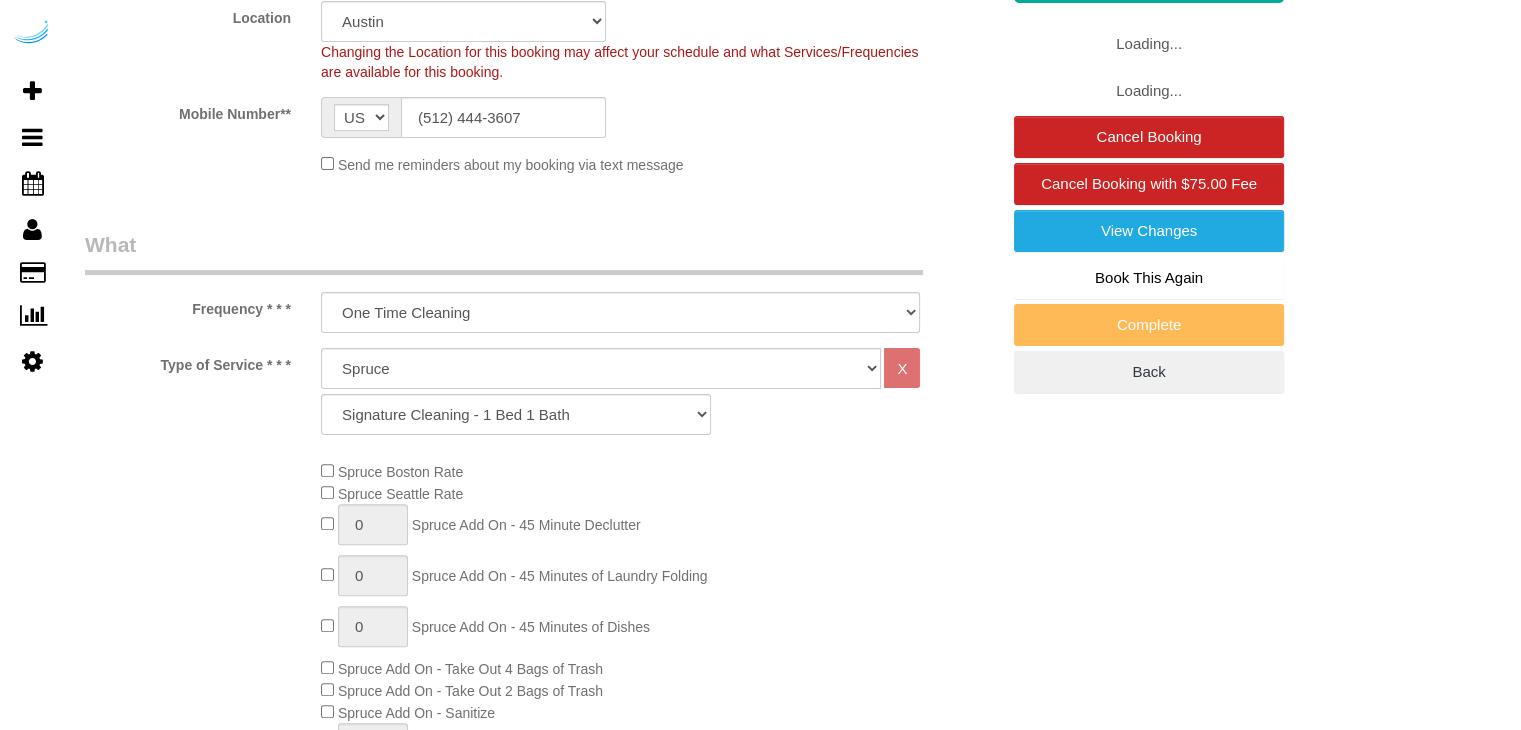 select on "object:808" 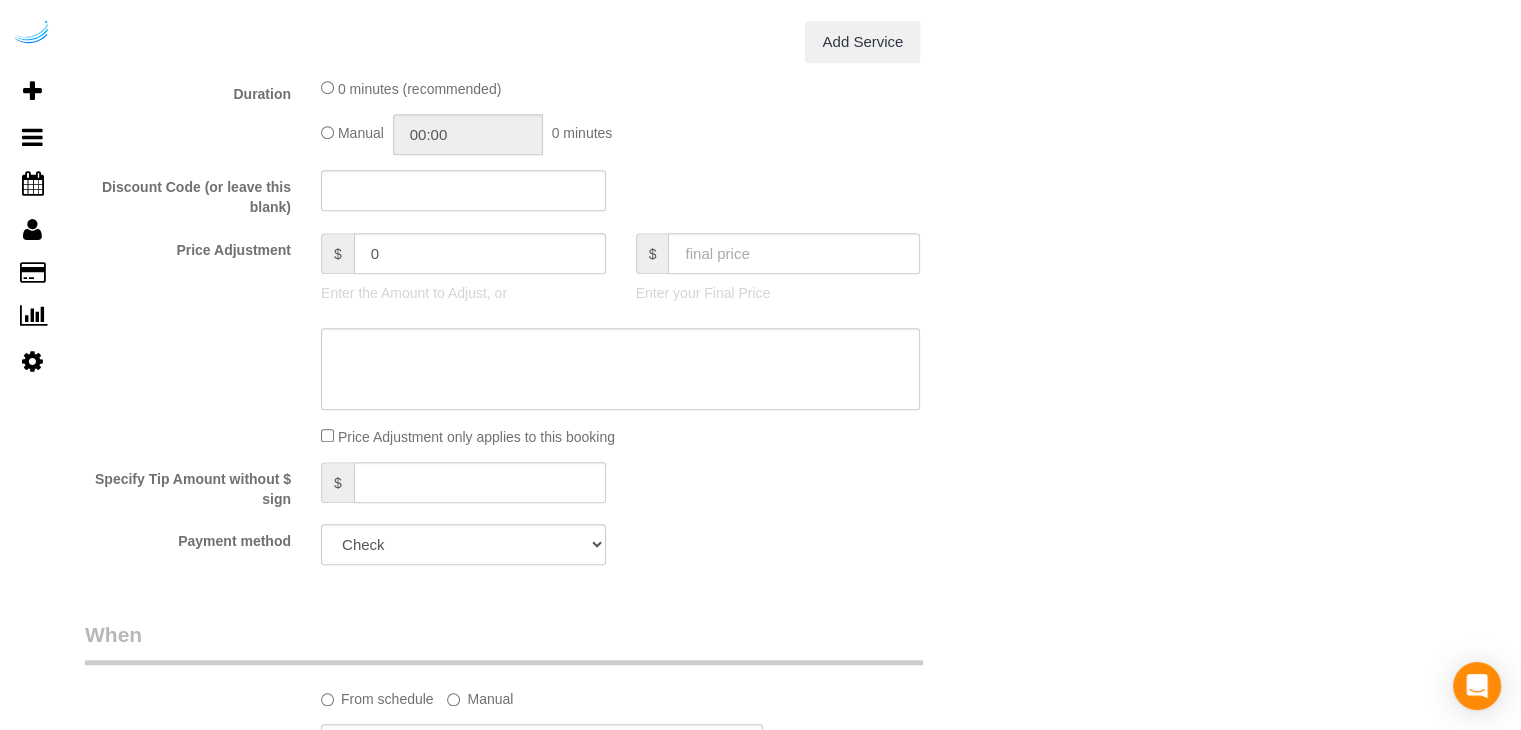 scroll, scrollTop: 1800, scrollLeft: 0, axis: vertical 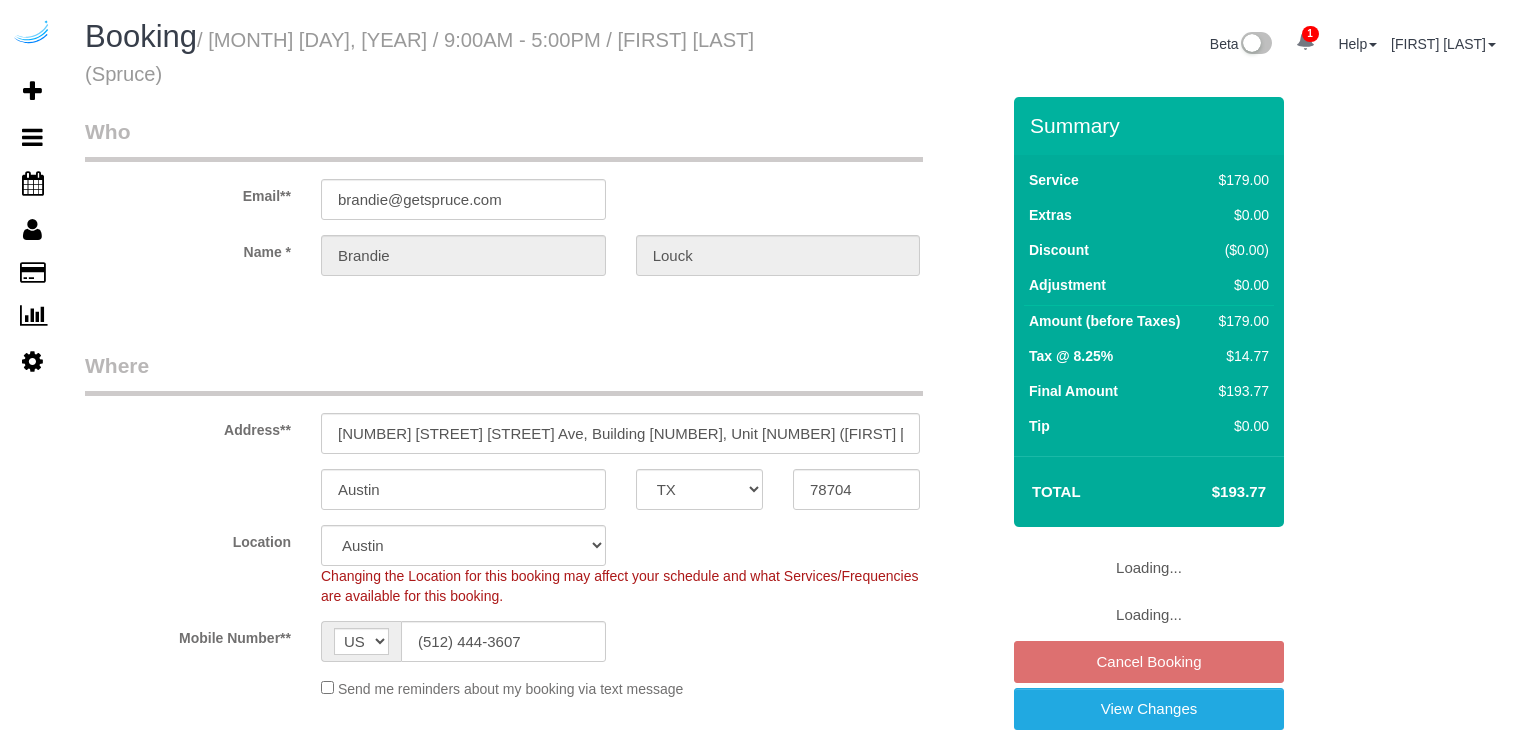 select on "TX" 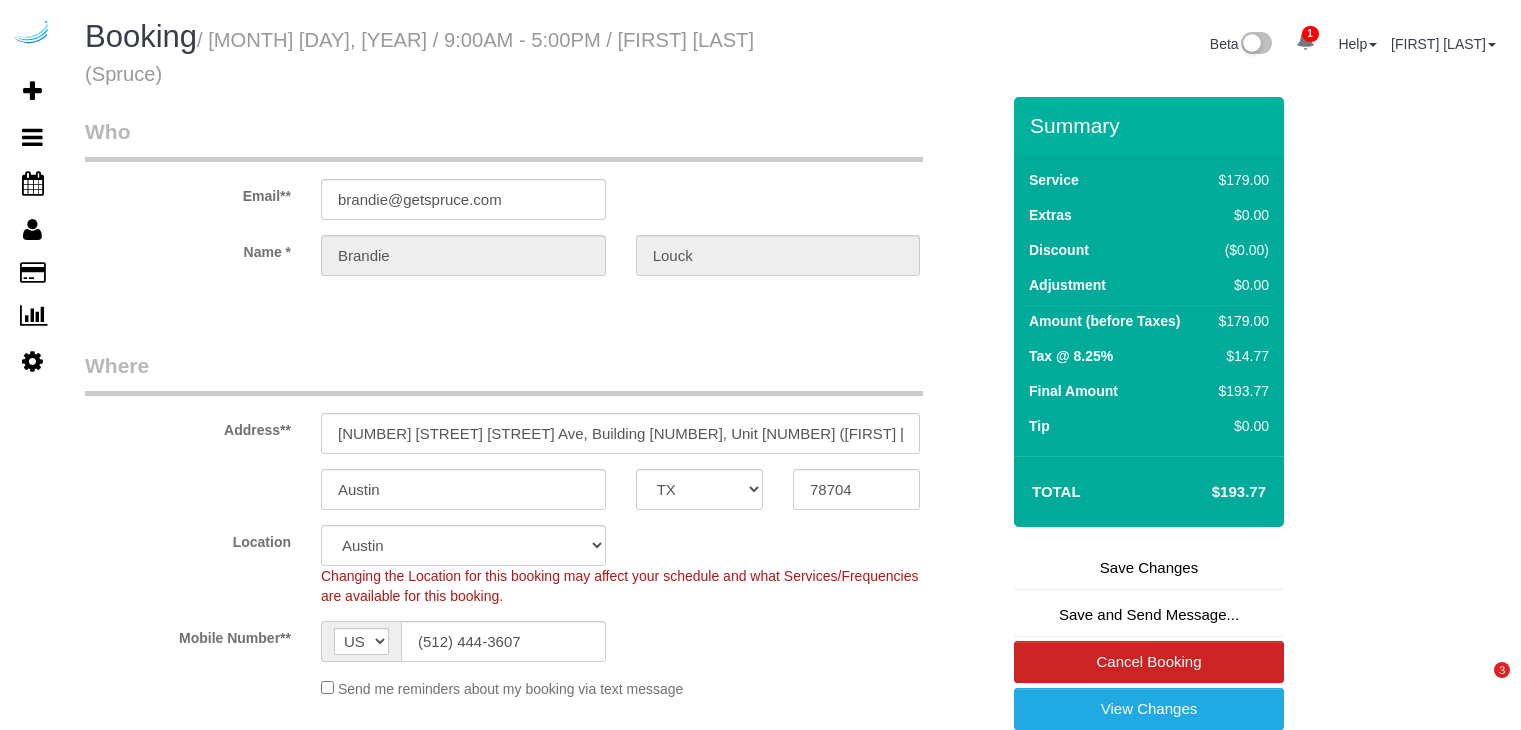 scroll, scrollTop: 0, scrollLeft: 0, axis: both 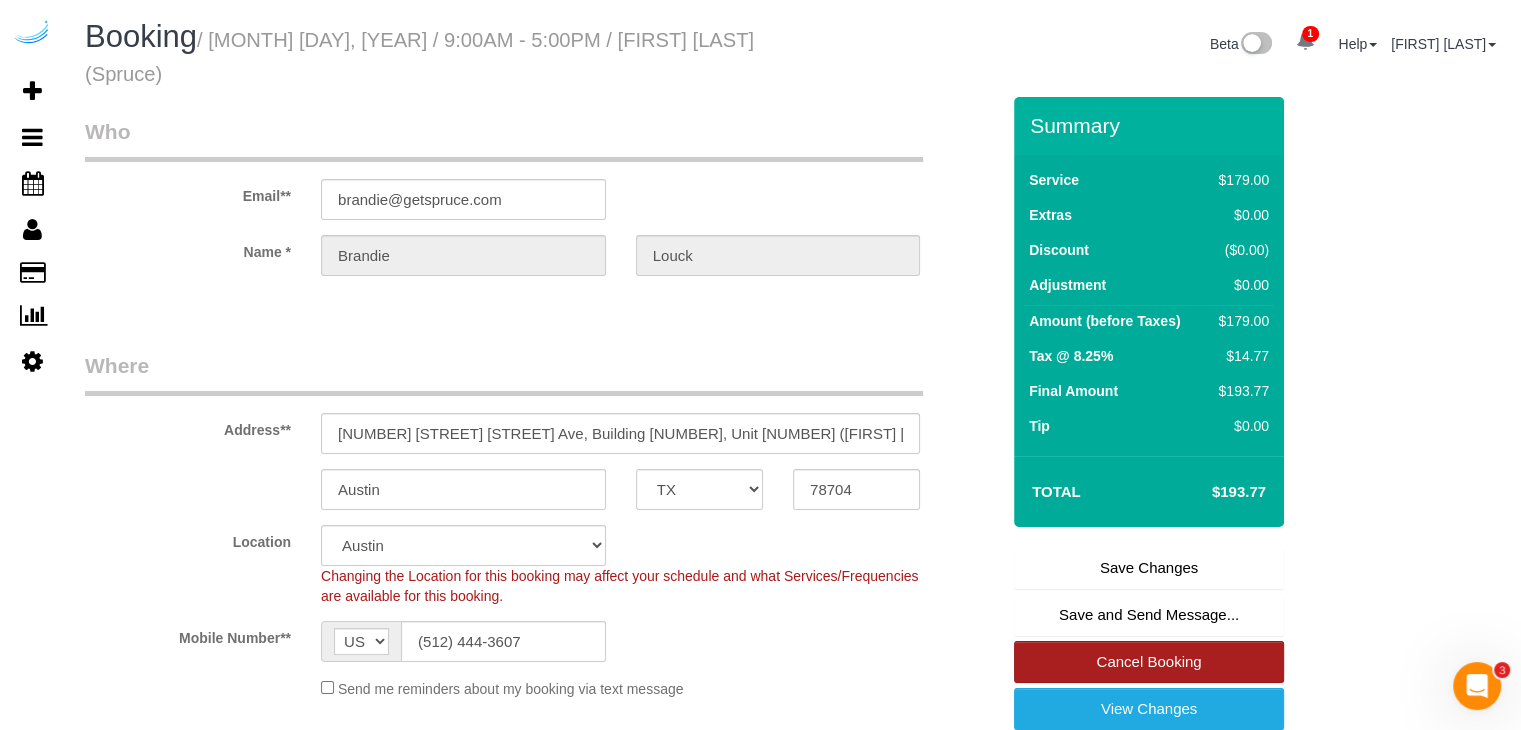 click on "Cancel Booking" at bounding box center (1149, 662) 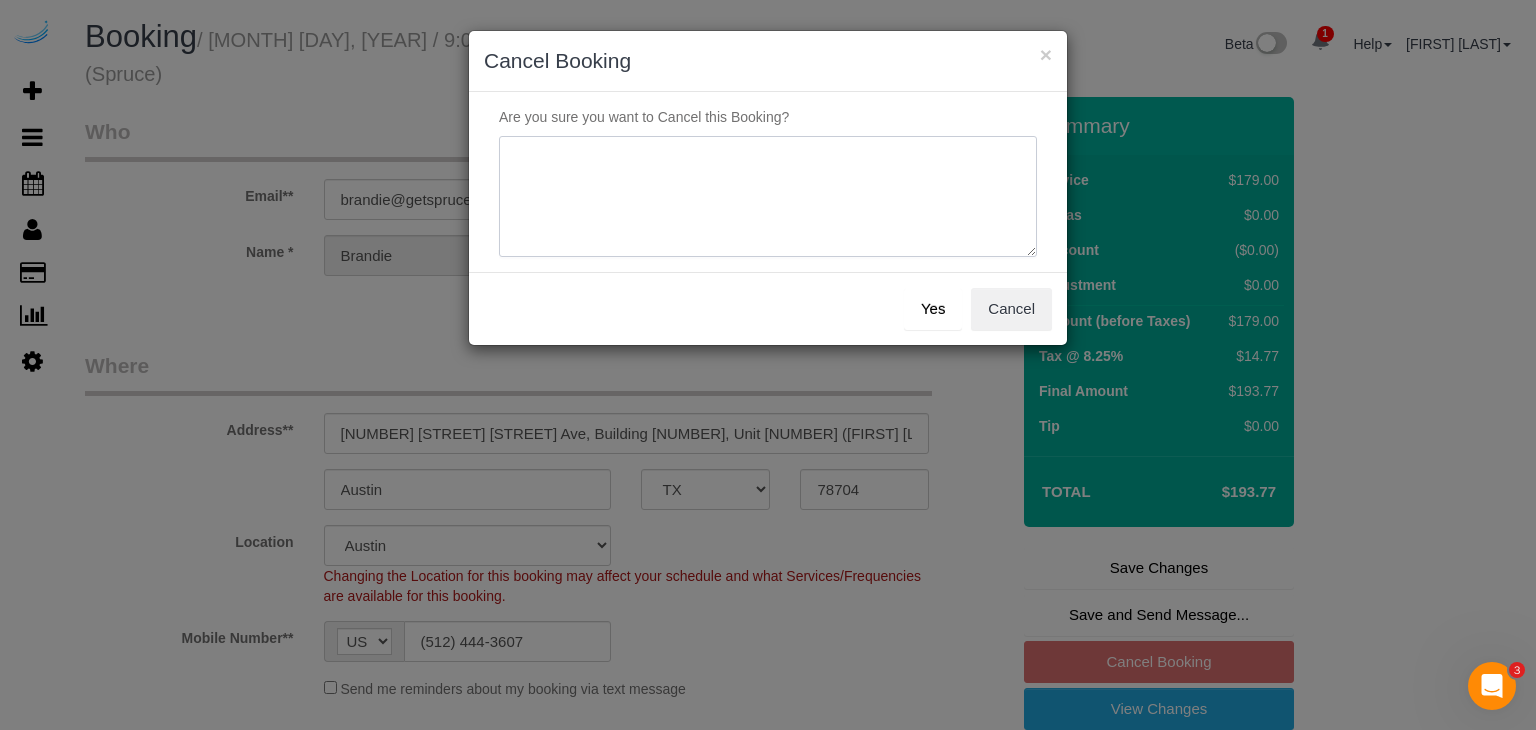 drag, startPoint x: 728, startPoint y: 166, endPoint x: 727, endPoint y: 152, distance: 14.035668 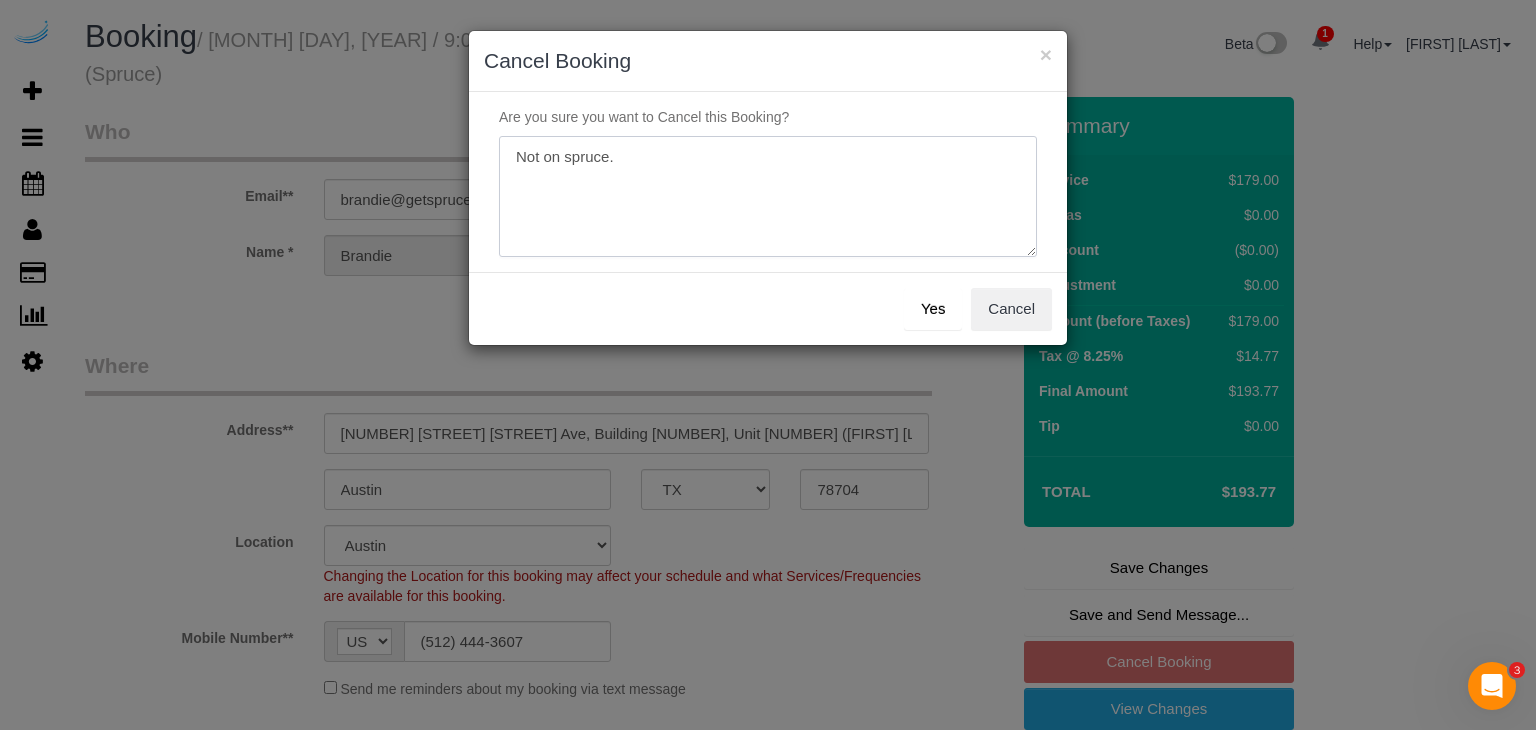 type on "Not on spruce." 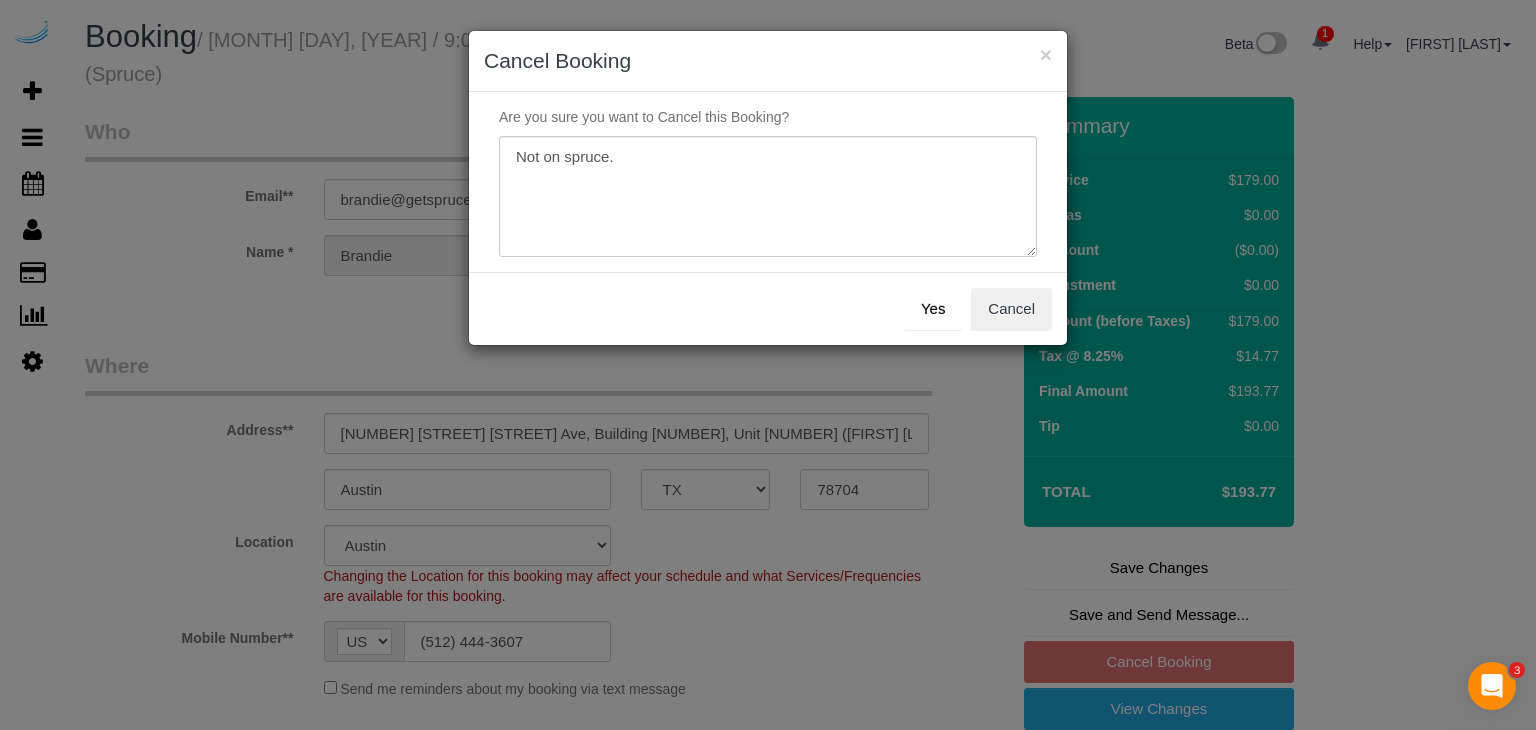 click on "Yes" at bounding box center [933, 309] 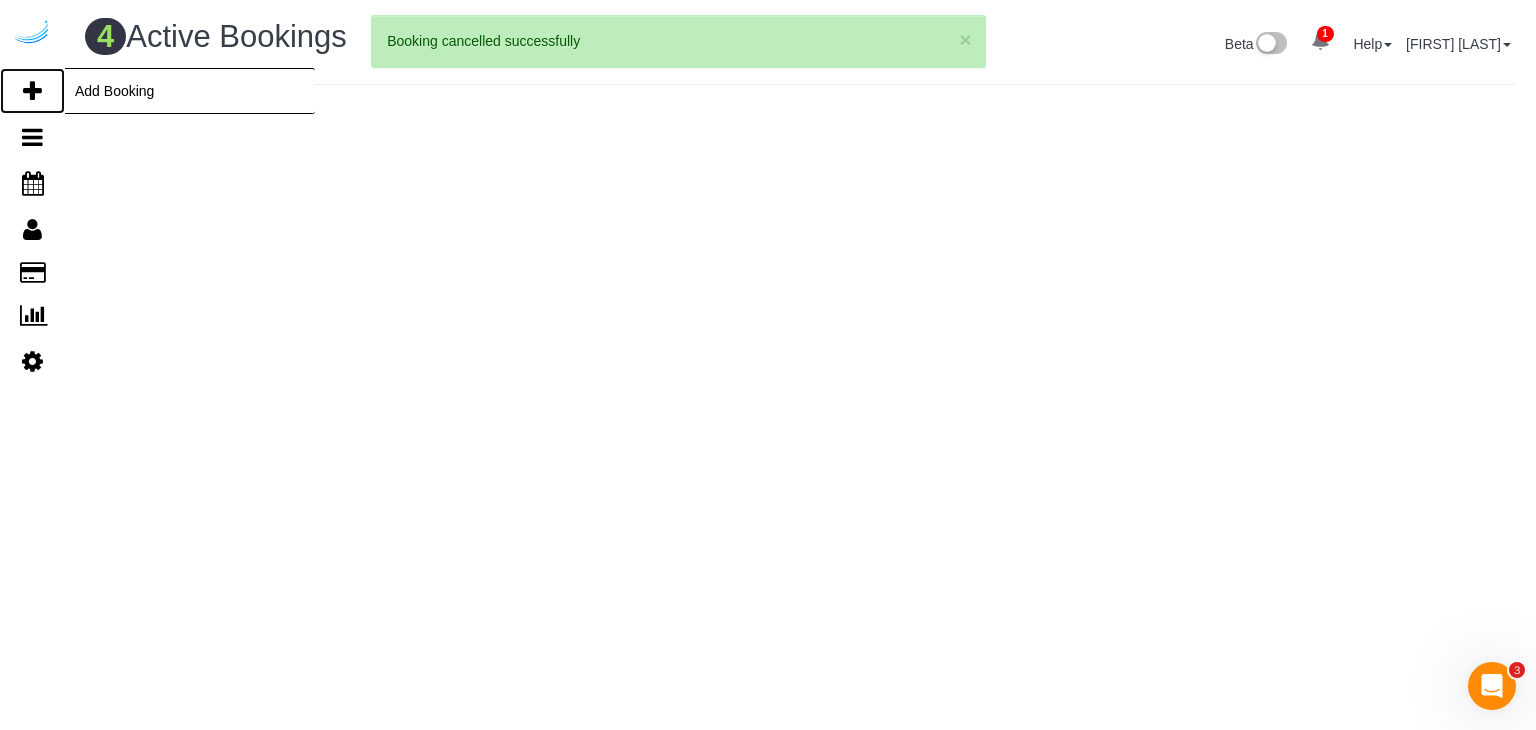 click at bounding box center (32, 91) 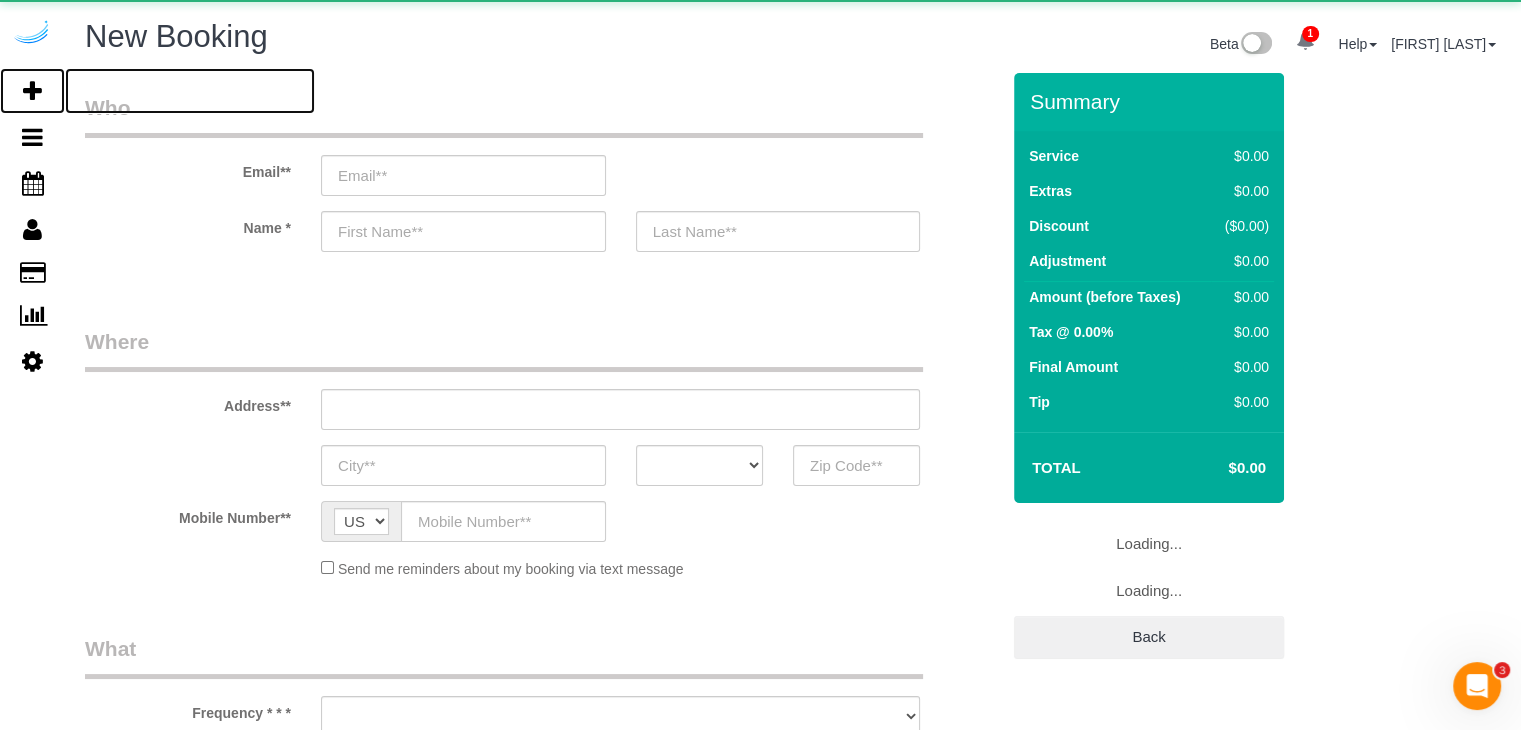 select on "object:1459" 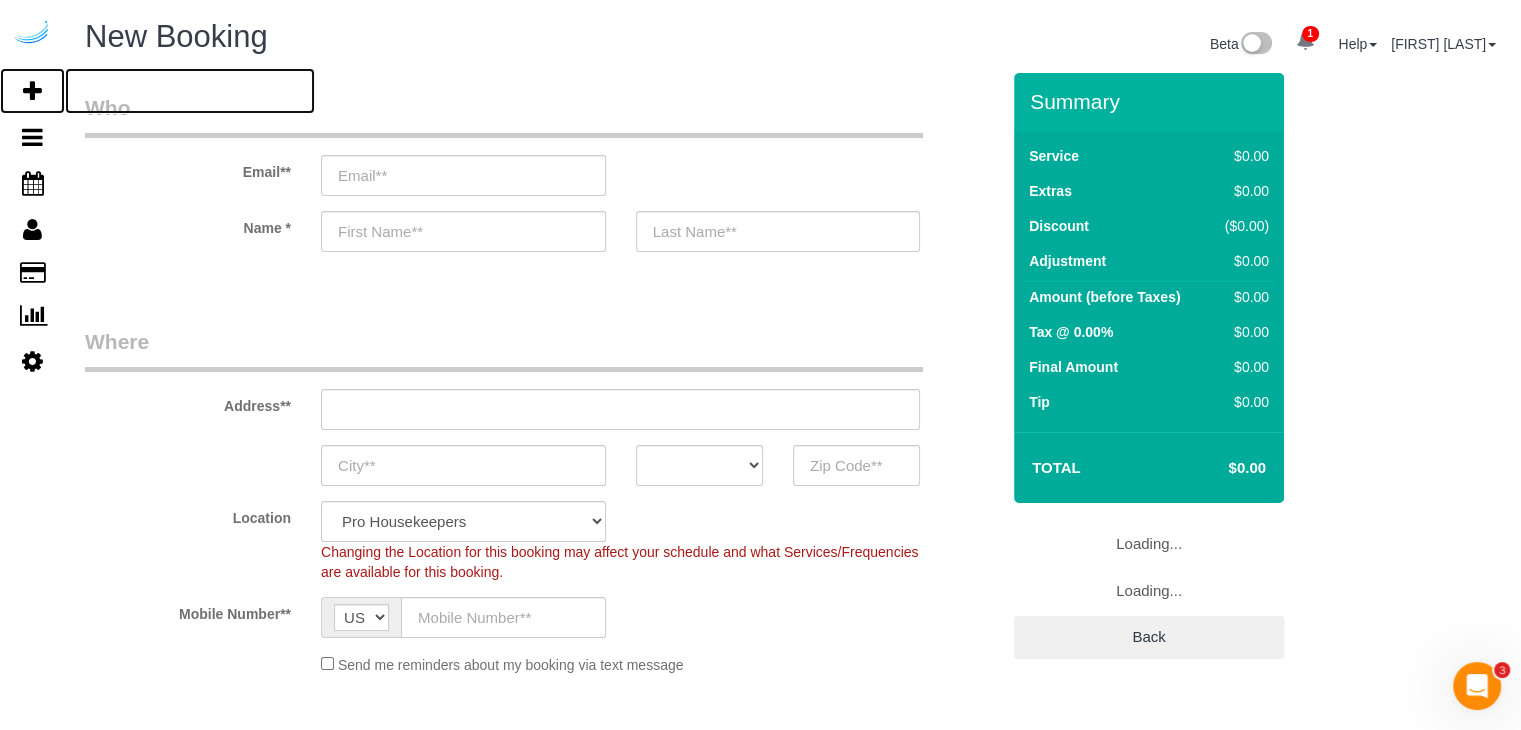 select on "object:1902" 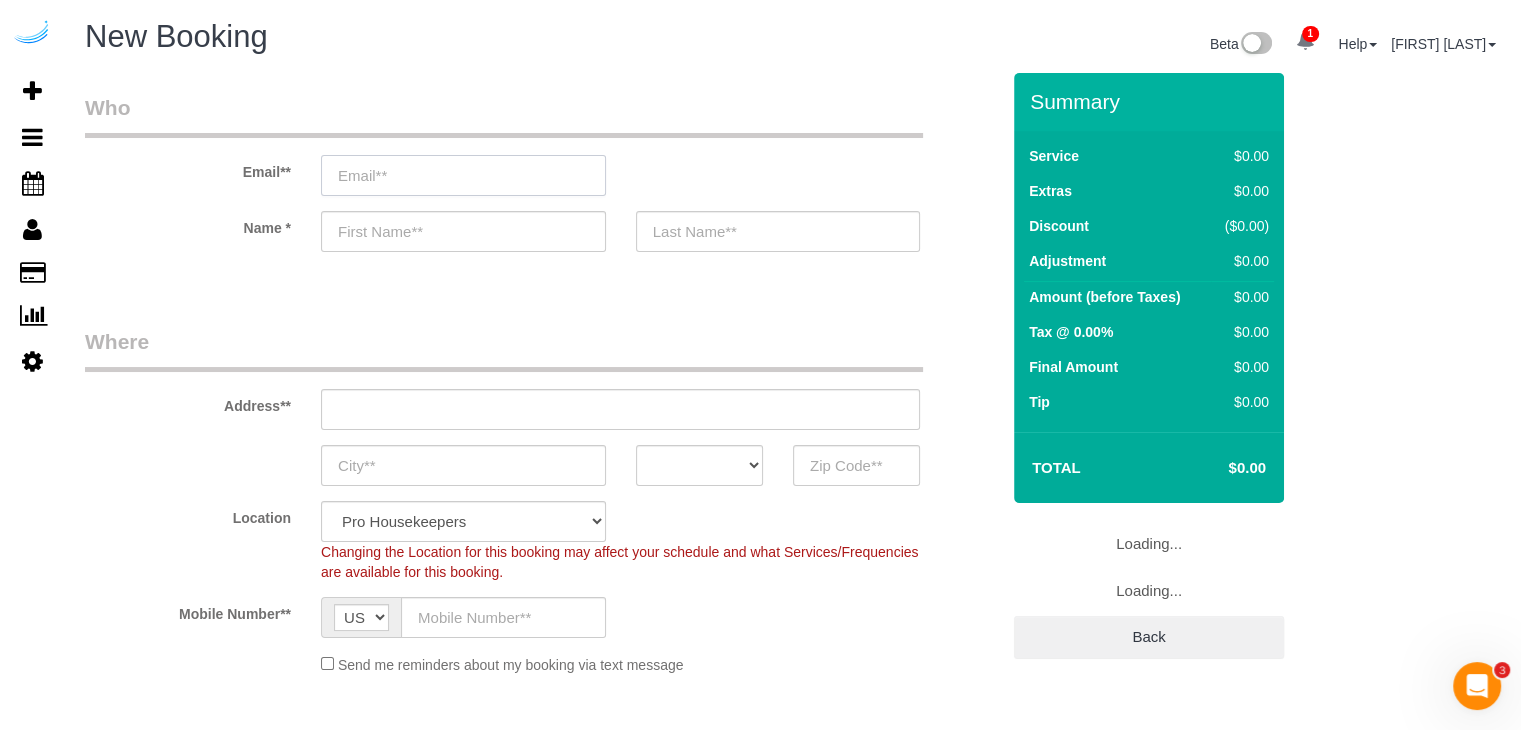 drag, startPoint x: 508, startPoint y: 161, endPoint x: 514, endPoint y: 152, distance: 10.816654 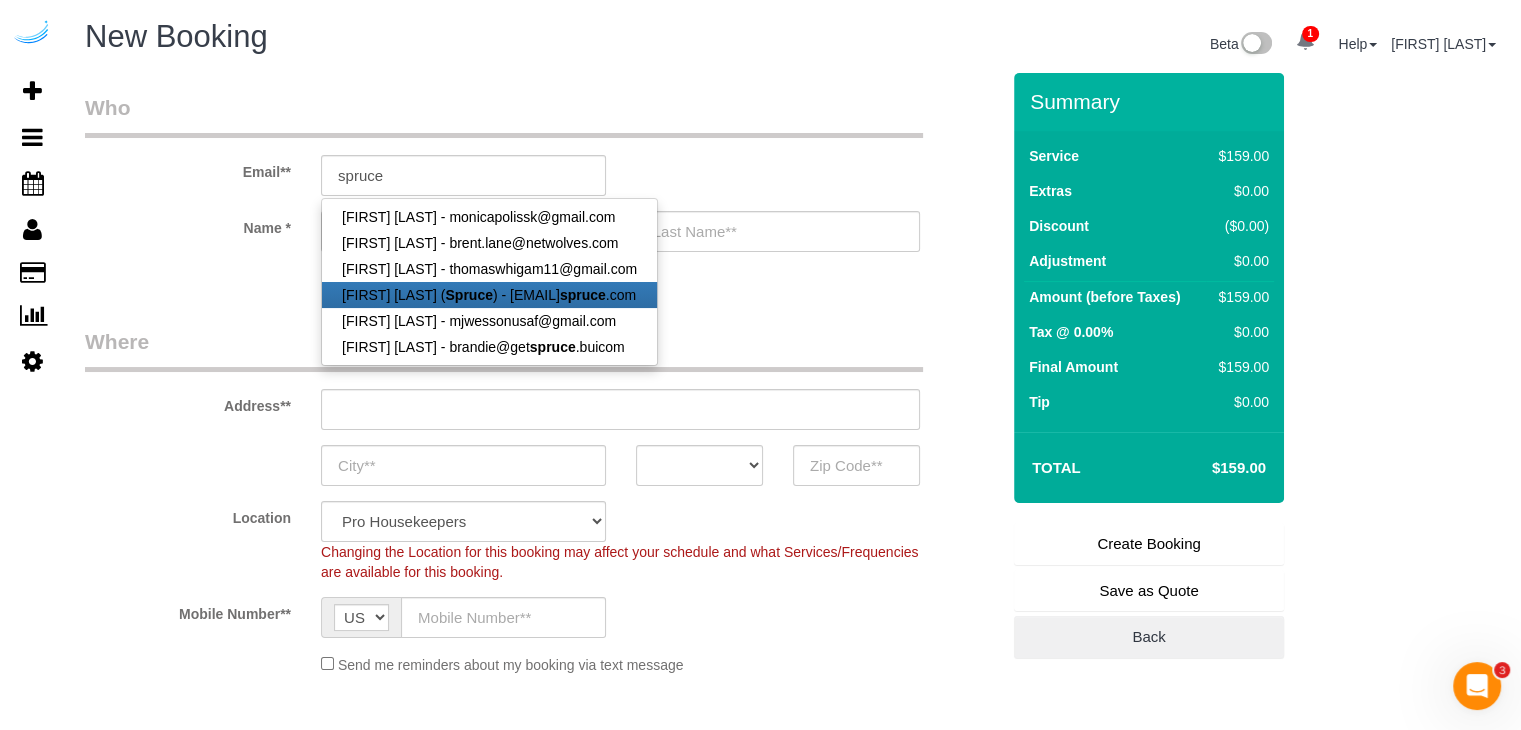 click on "Brandie Louck ( Spruce ) - brandie@get spruce .com" at bounding box center [489, 295] 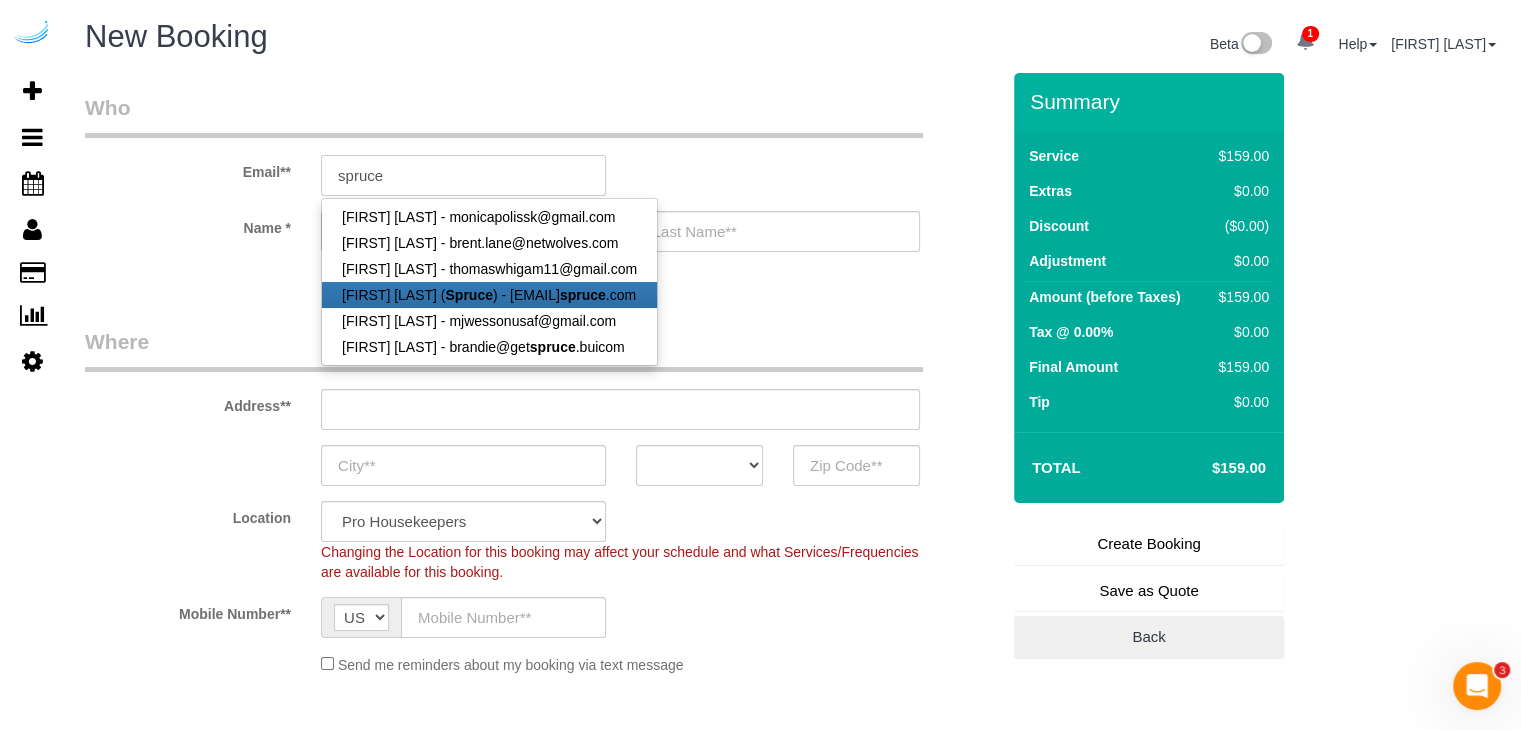 type on "brandie@getspruce.com" 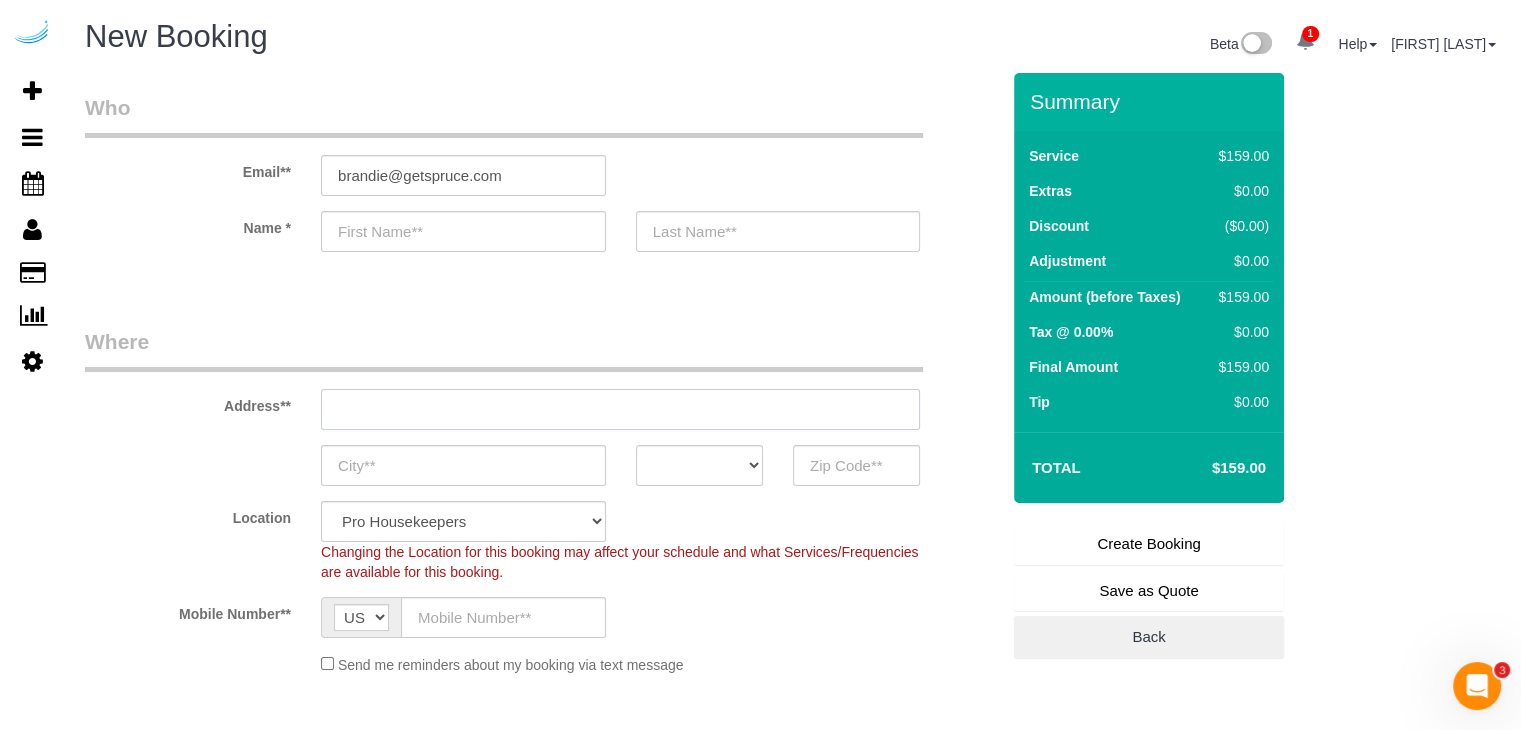 click at bounding box center [620, 409] 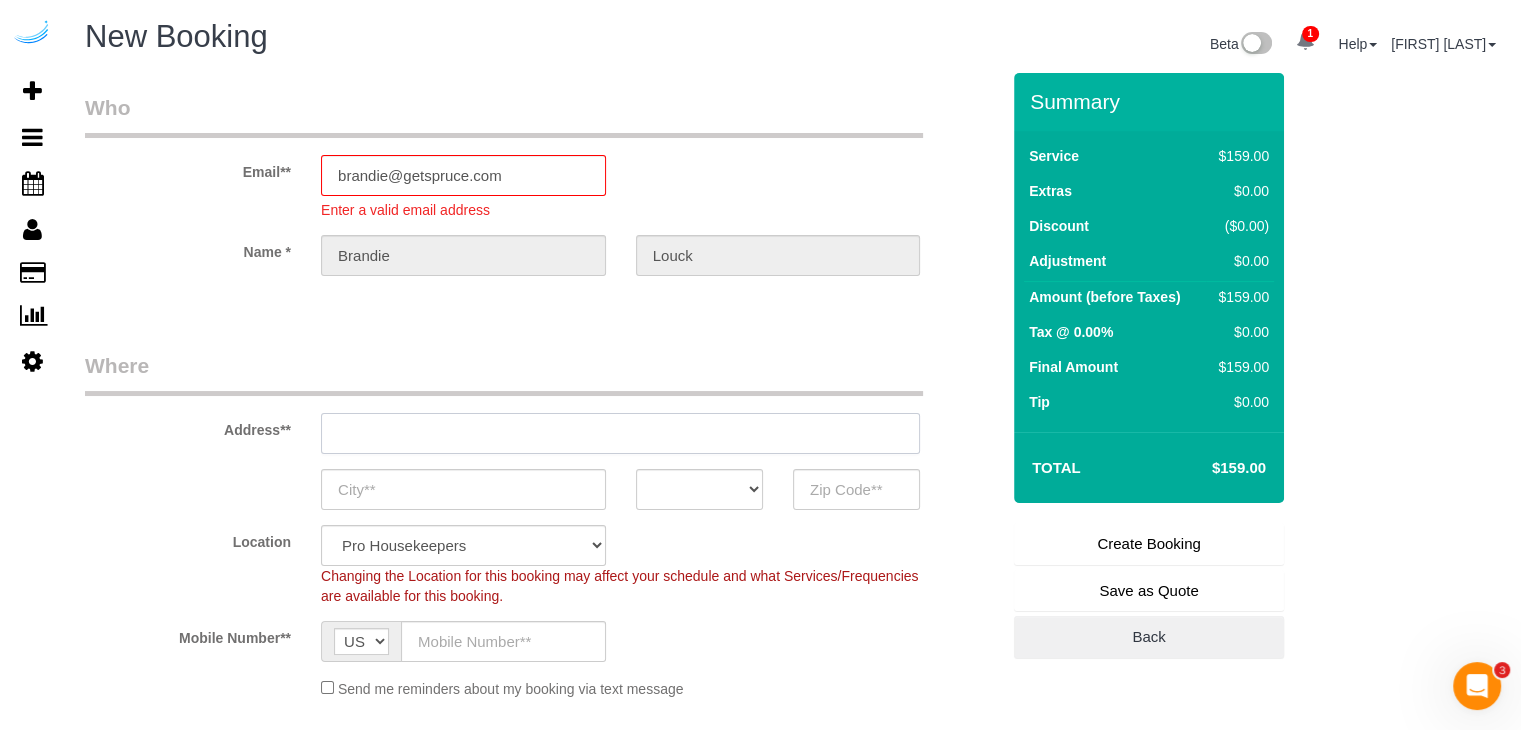 paste on "5604 Southwest Pkwy, Austin, TX 78735" 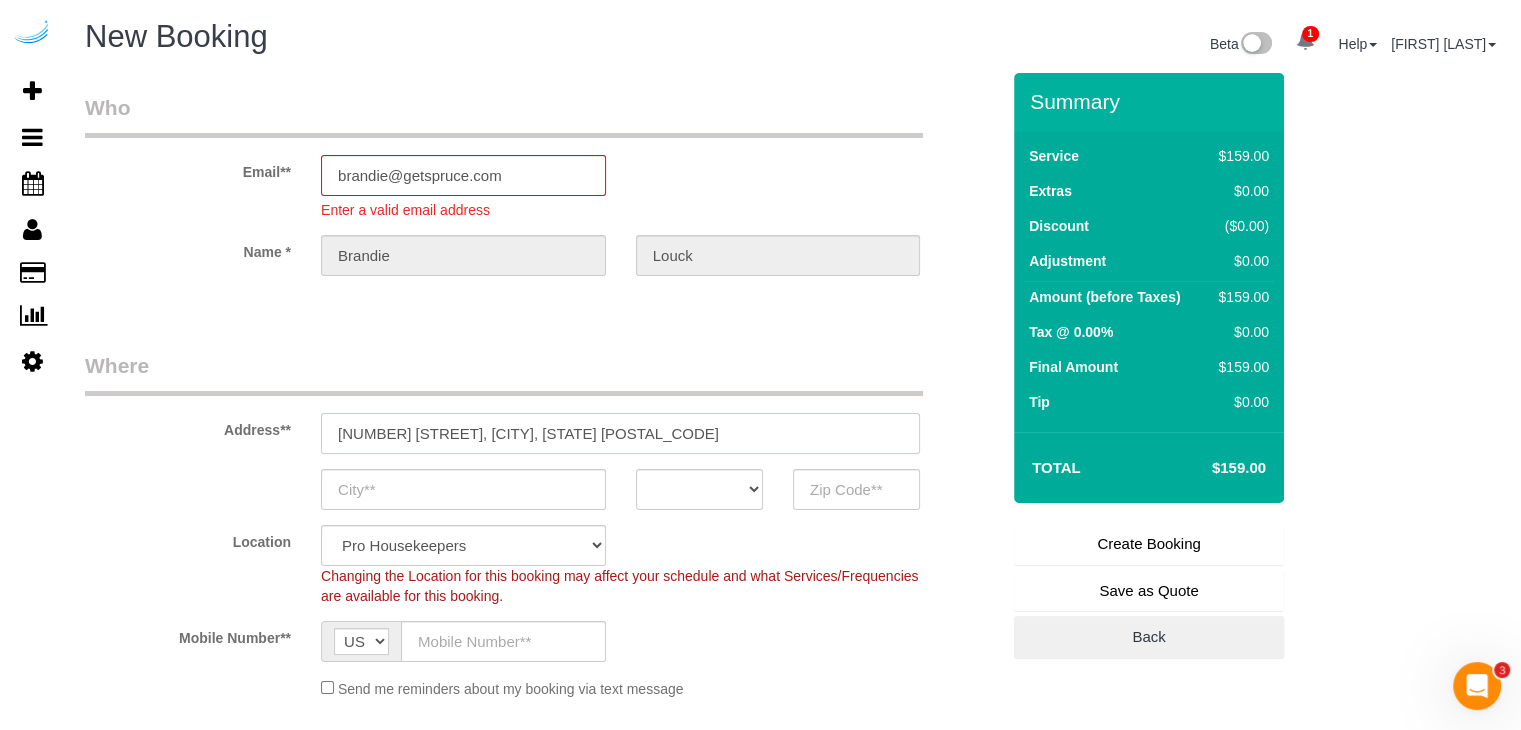 type on "3816 S Lamar Blvd" 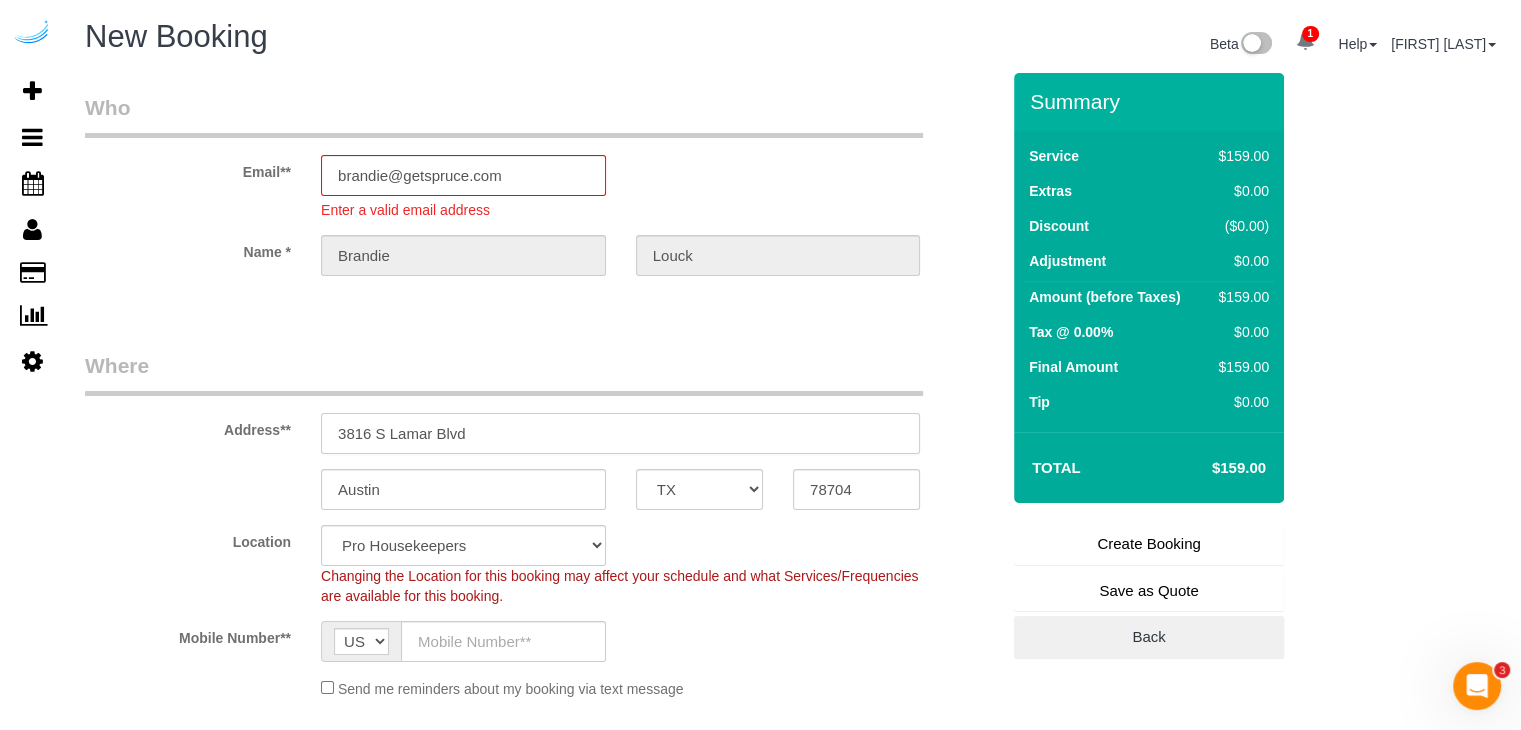 click on "3816 S Lamar Blvd" at bounding box center (620, 433) 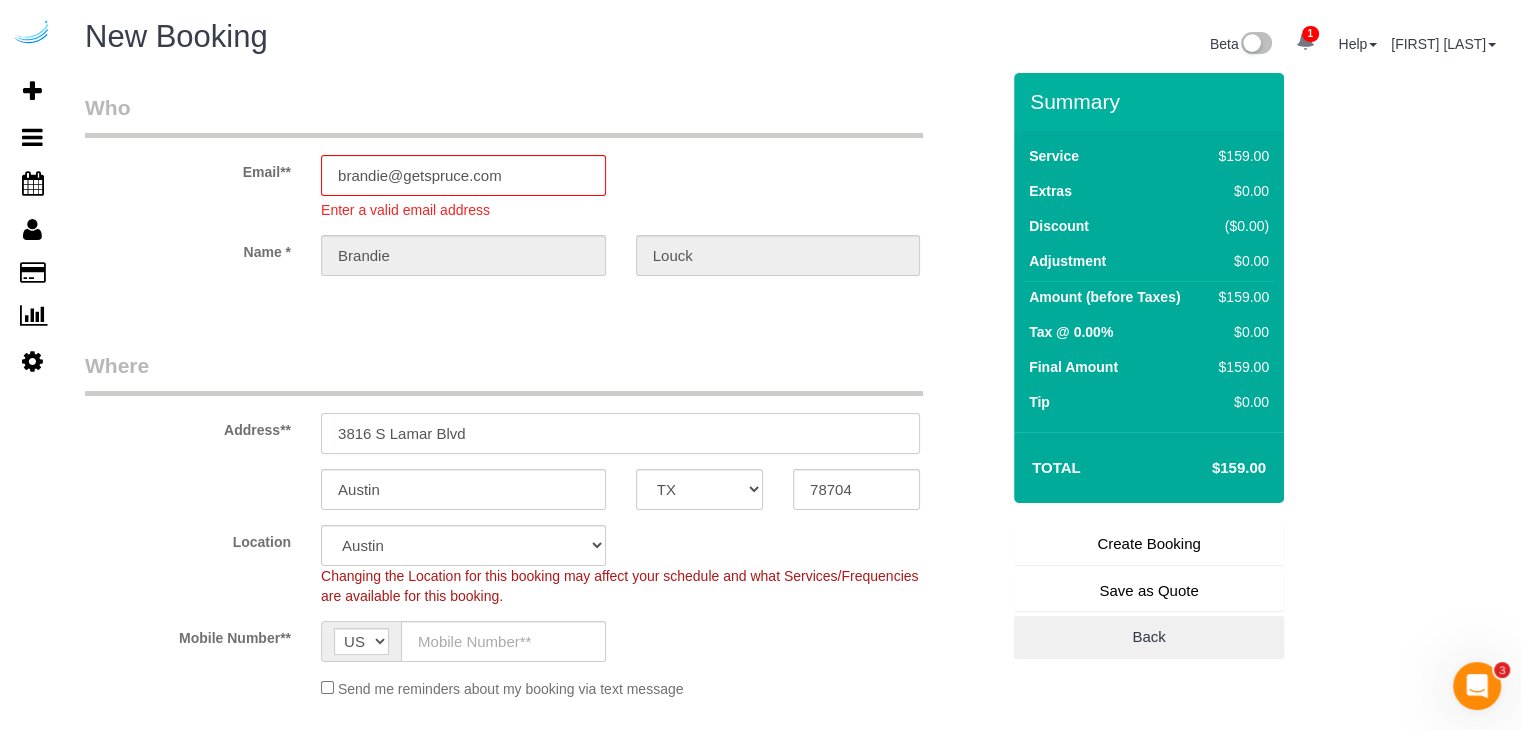 paste on "5604 Southwest Pkwy, Austin, TX 78735" 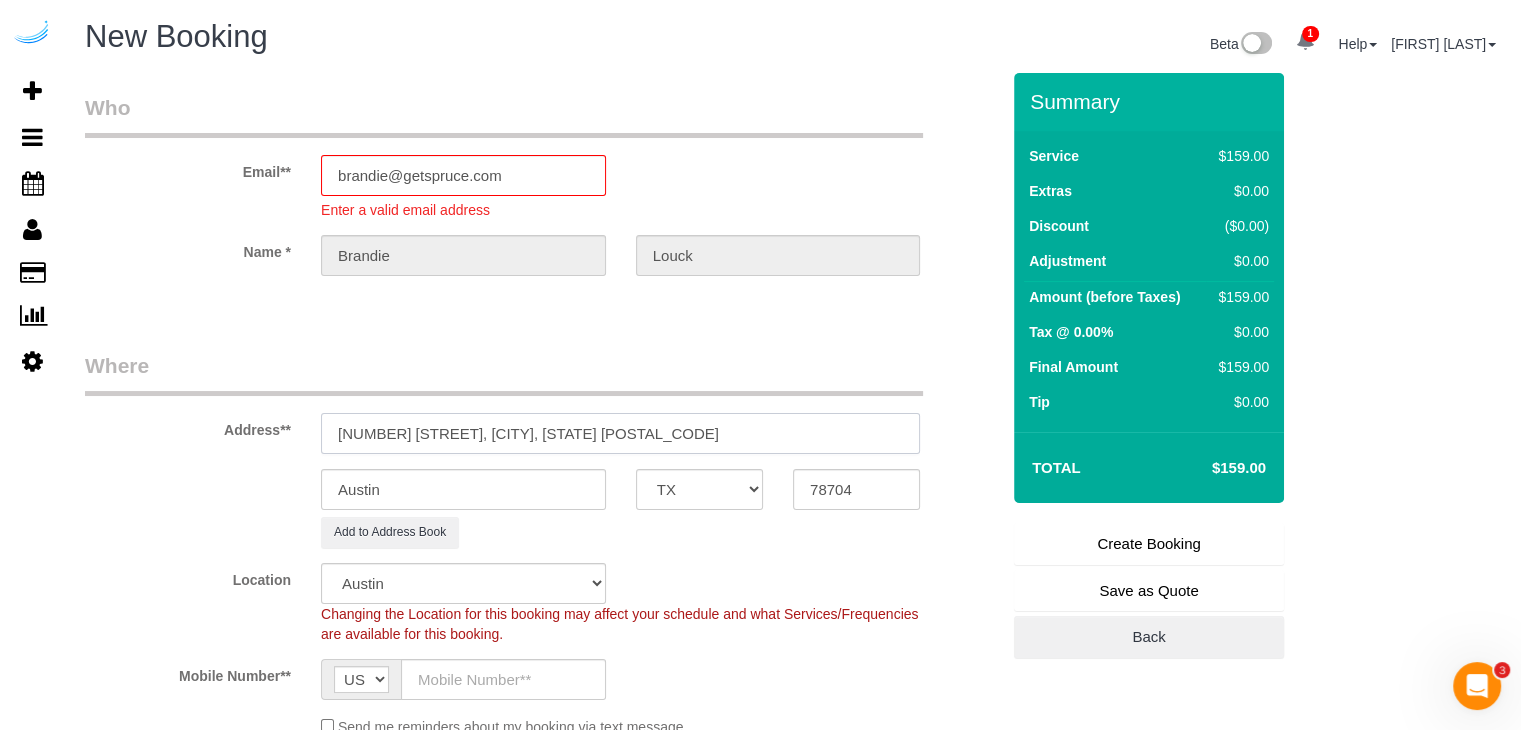 select on "object:2077" 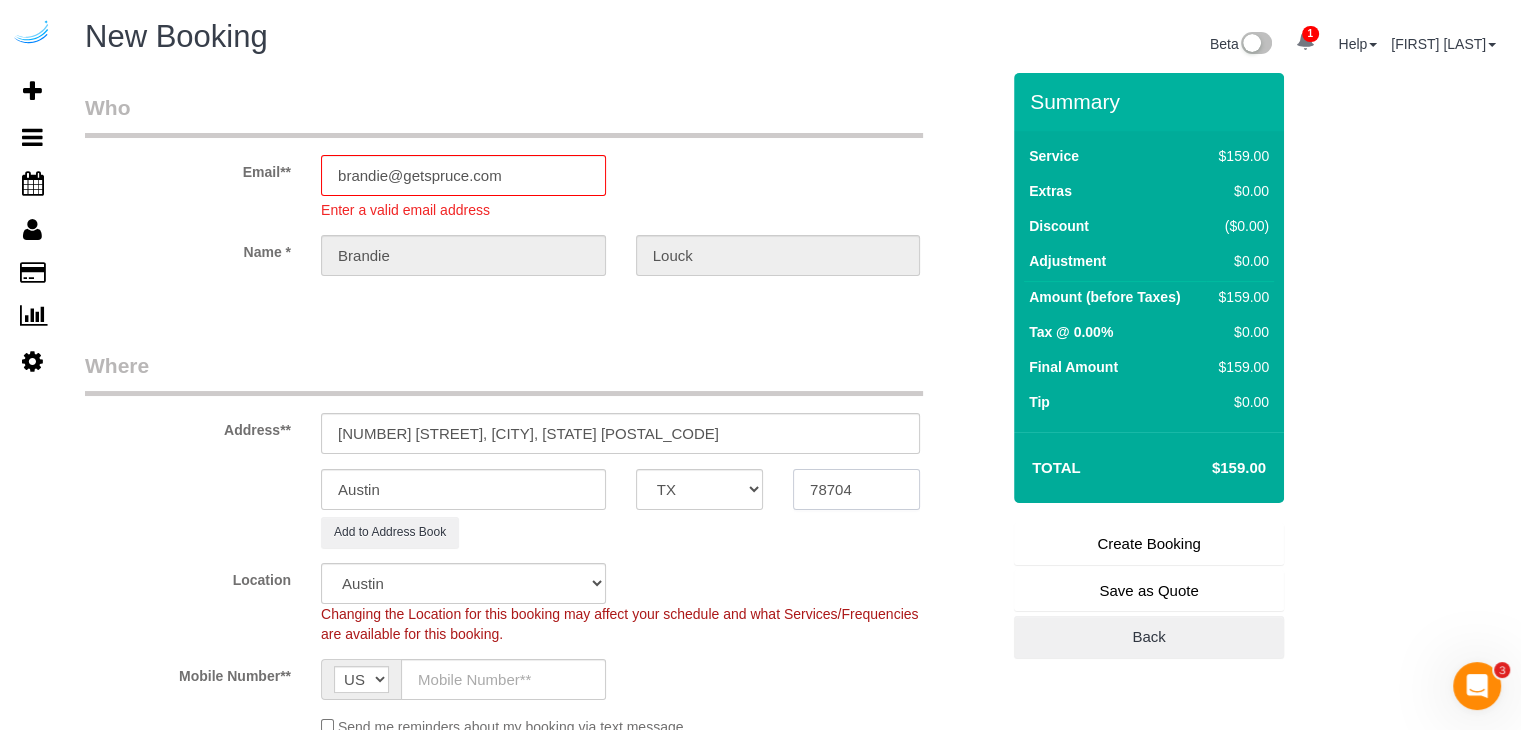 click on "78704" at bounding box center (856, 489) 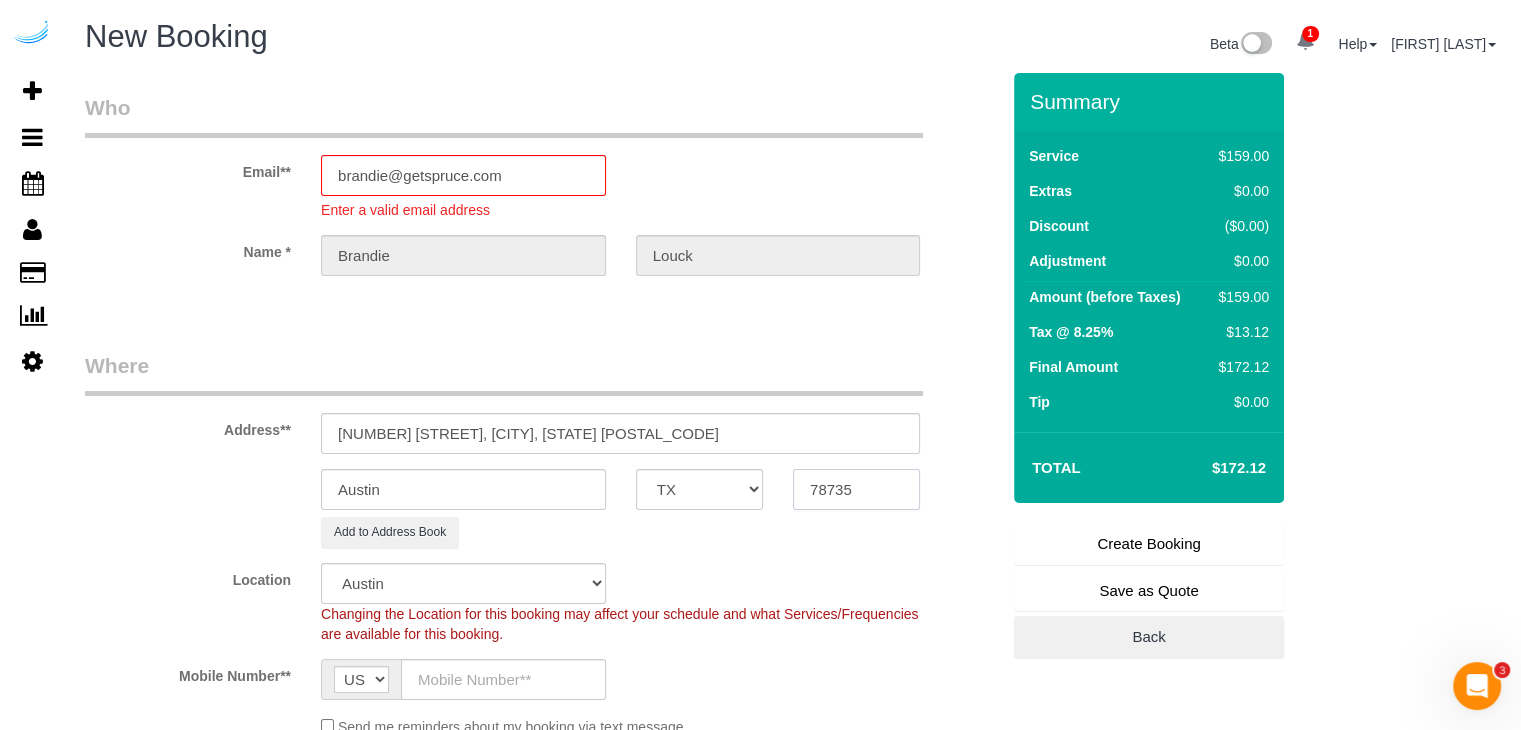 type on "78735" 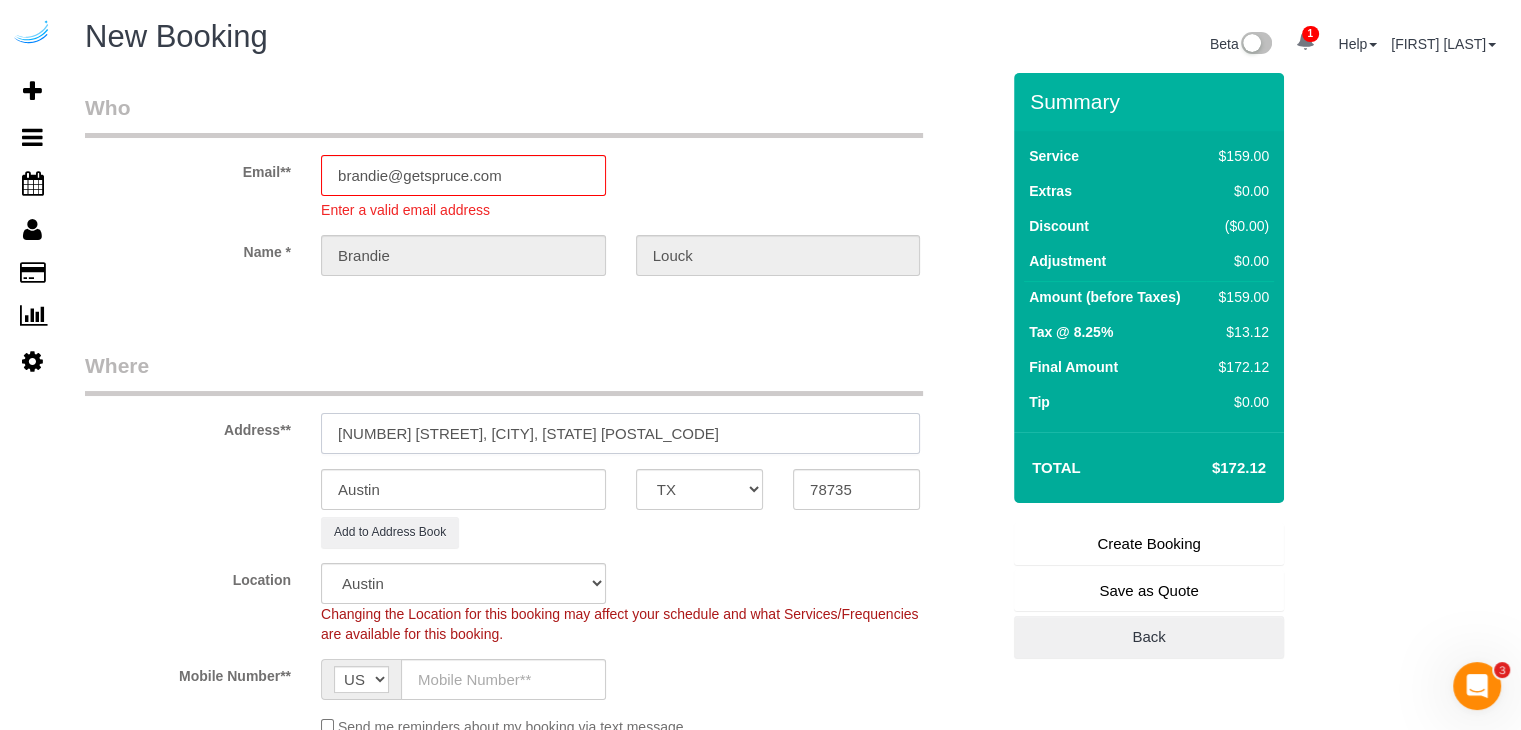 drag, startPoint x: 494, startPoint y: 431, endPoint x: 763, endPoint y: 431, distance: 269 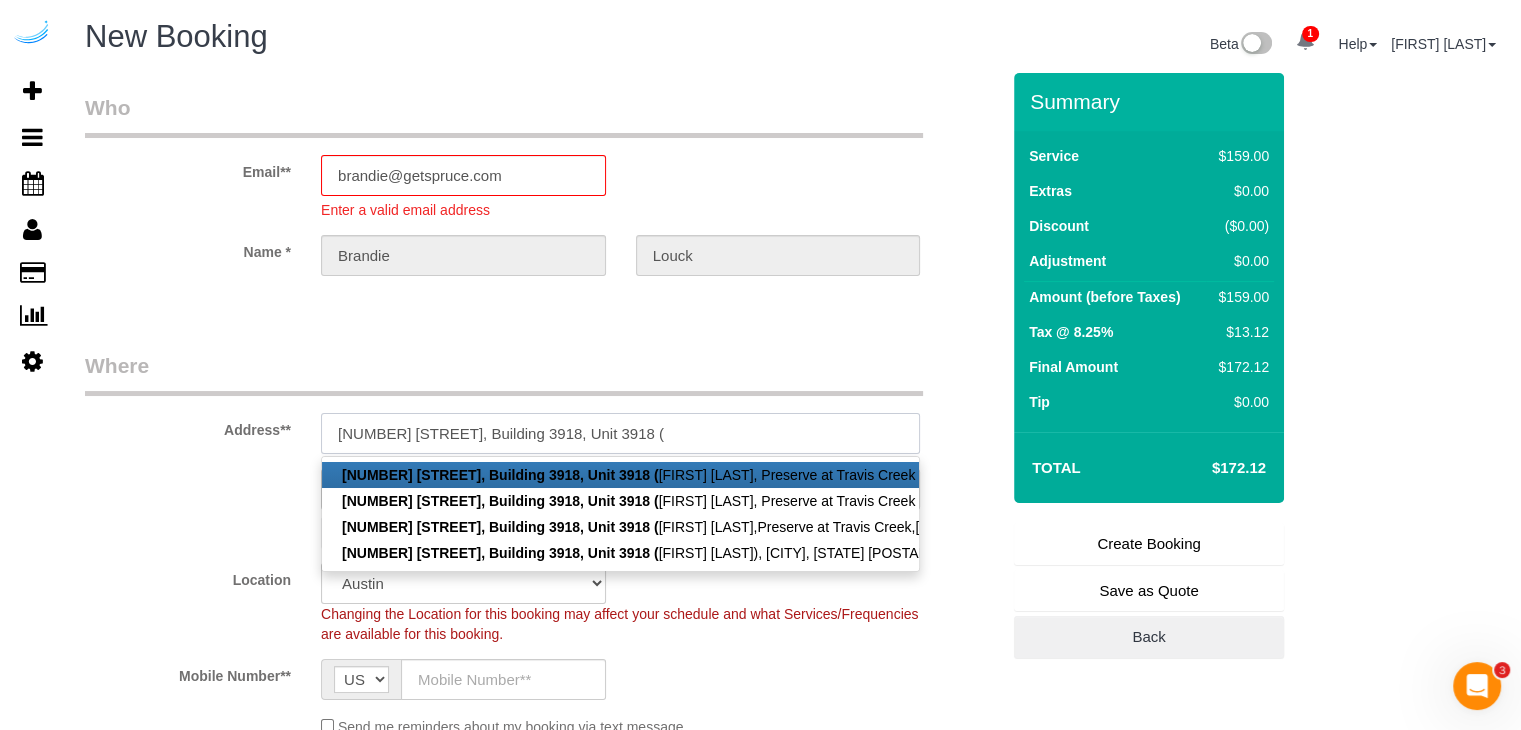 paste on "Victoria McDonald" 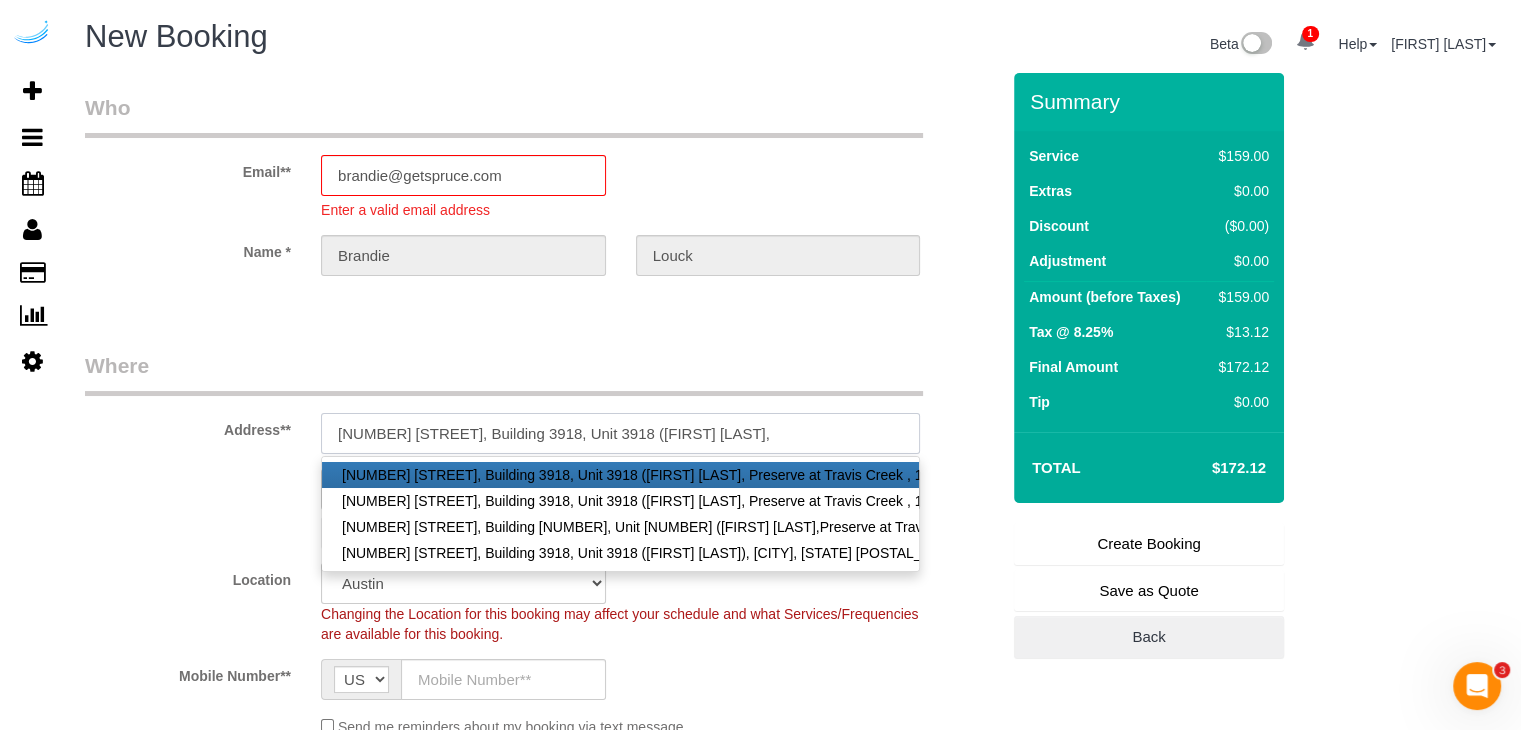 paste on "Preserve at Travis Creek" 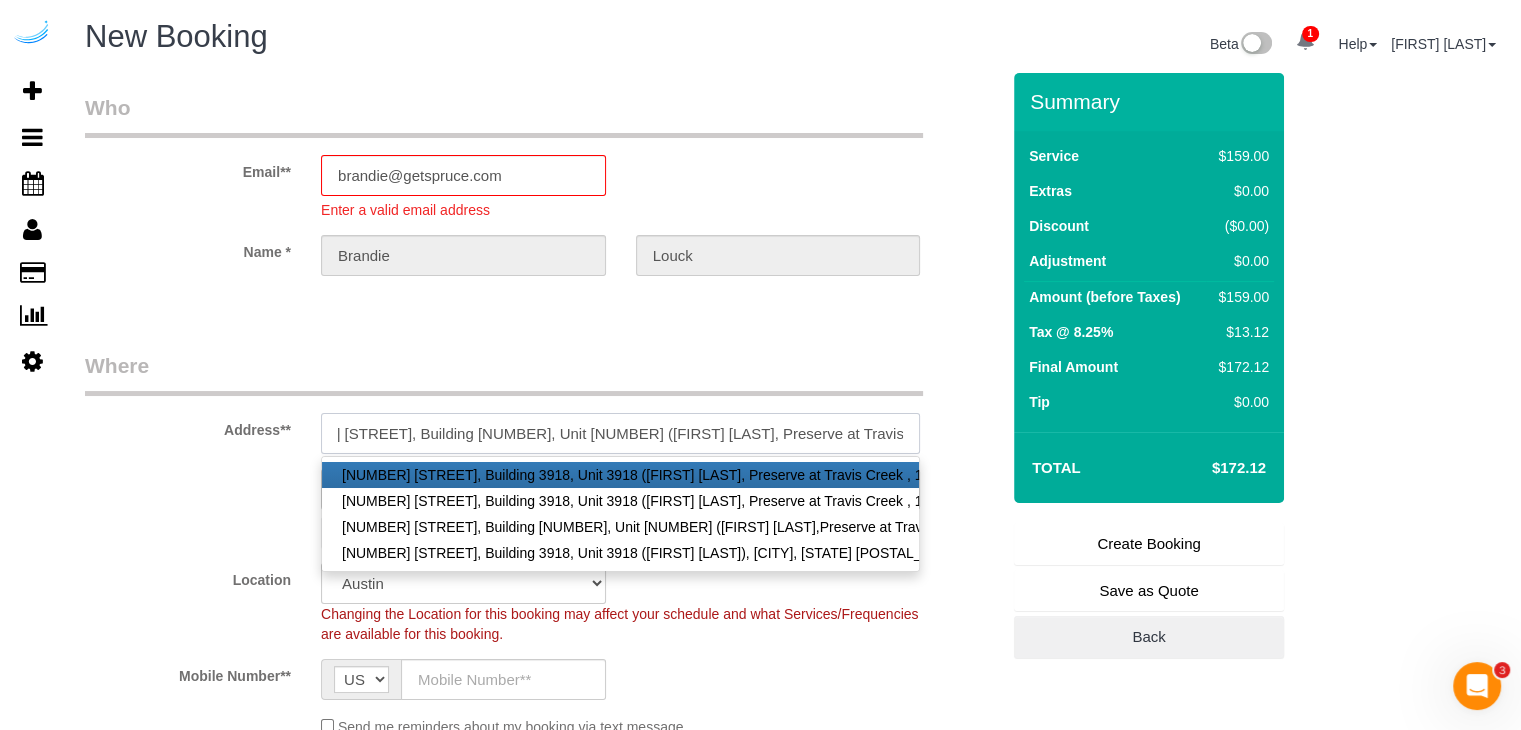 scroll, scrollTop: 0, scrollLeft: 75, axis: horizontal 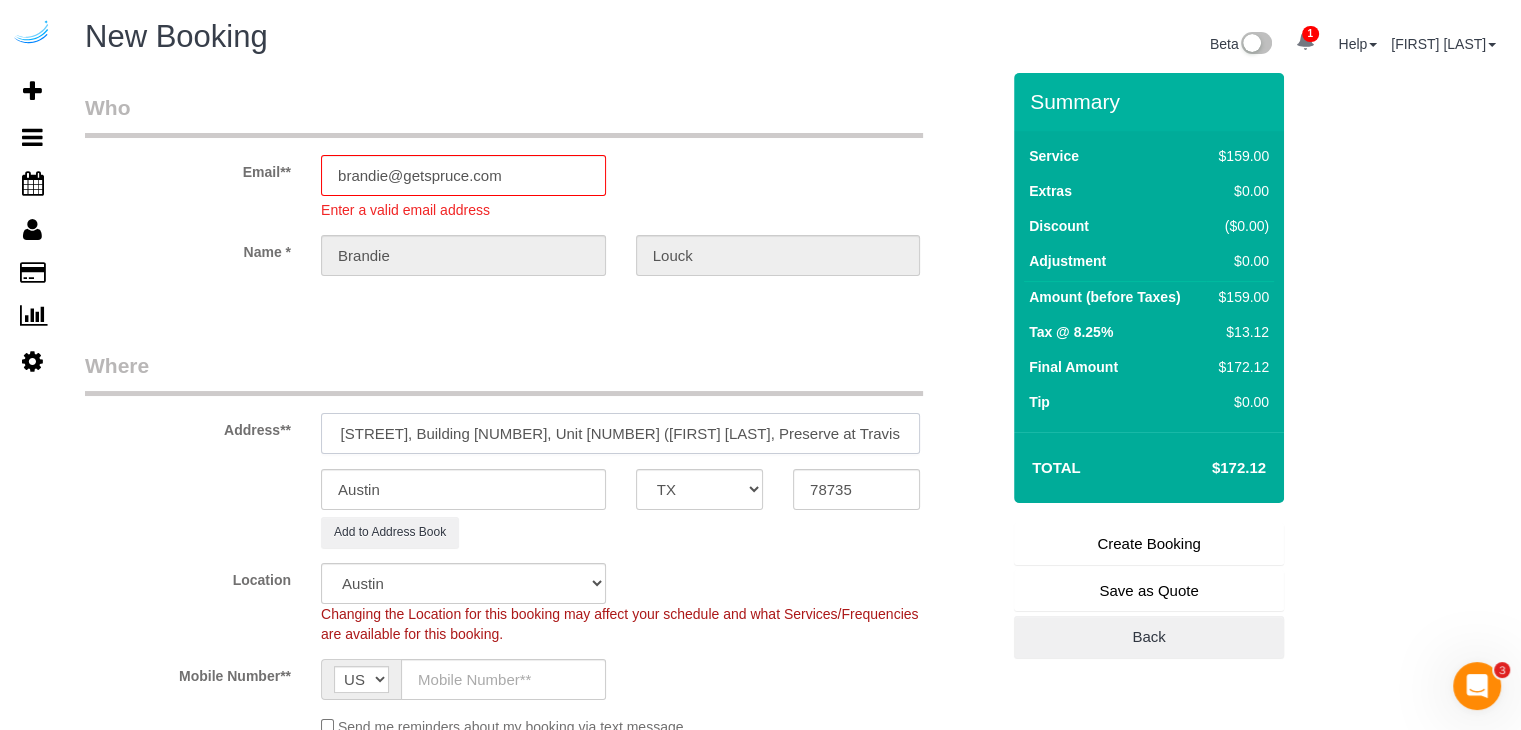 paste on "1459225" 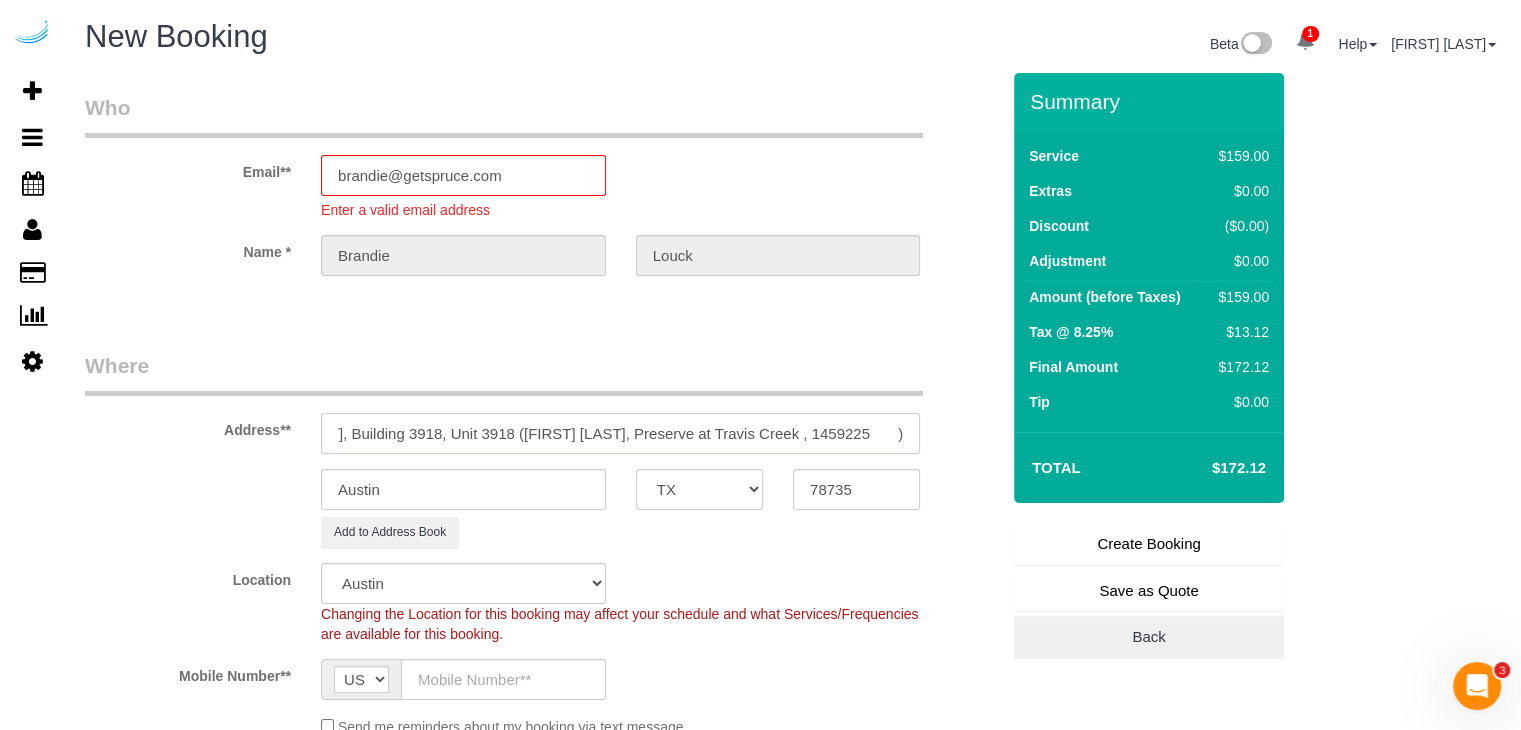 scroll, scrollTop: 0, scrollLeft: 172, axis: horizontal 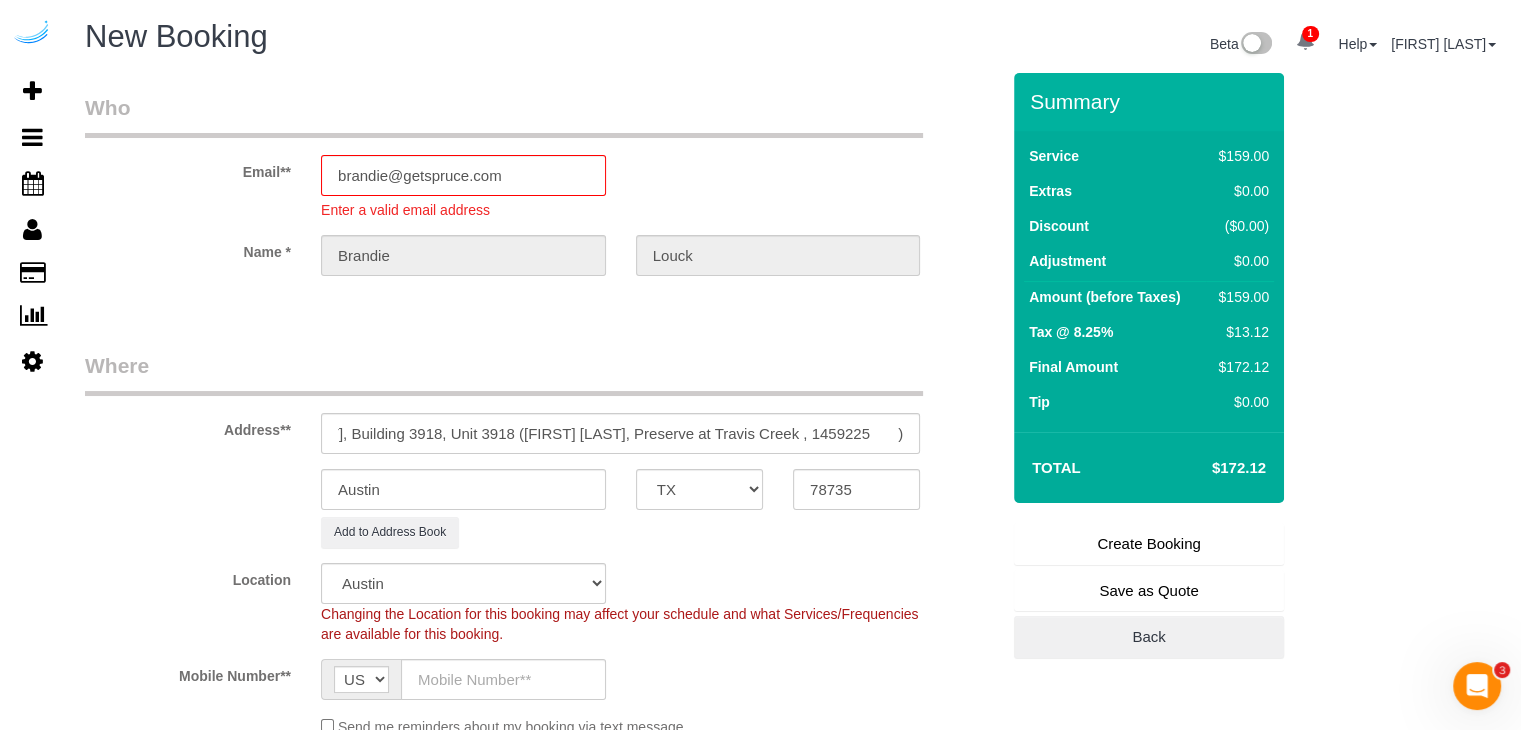 click on "Who
Email**
brandie@getspruce.com
Enter a valid email address
Name *
Brandie
Louck
Where
Address**
5604 Southwest Pkwy, Building 3918, Unit 3918 (	Victoria McDonald, Preserve at Travis Creek , 1459225	)
Austin
AK
AL
AR
AZ
CA
CO
CT
DC
DE
FL
GA
HI
IA
ID
IL
IN
KS
KY
LA
MA
MD
ME
MI
MN" at bounding box center [542, 2196] 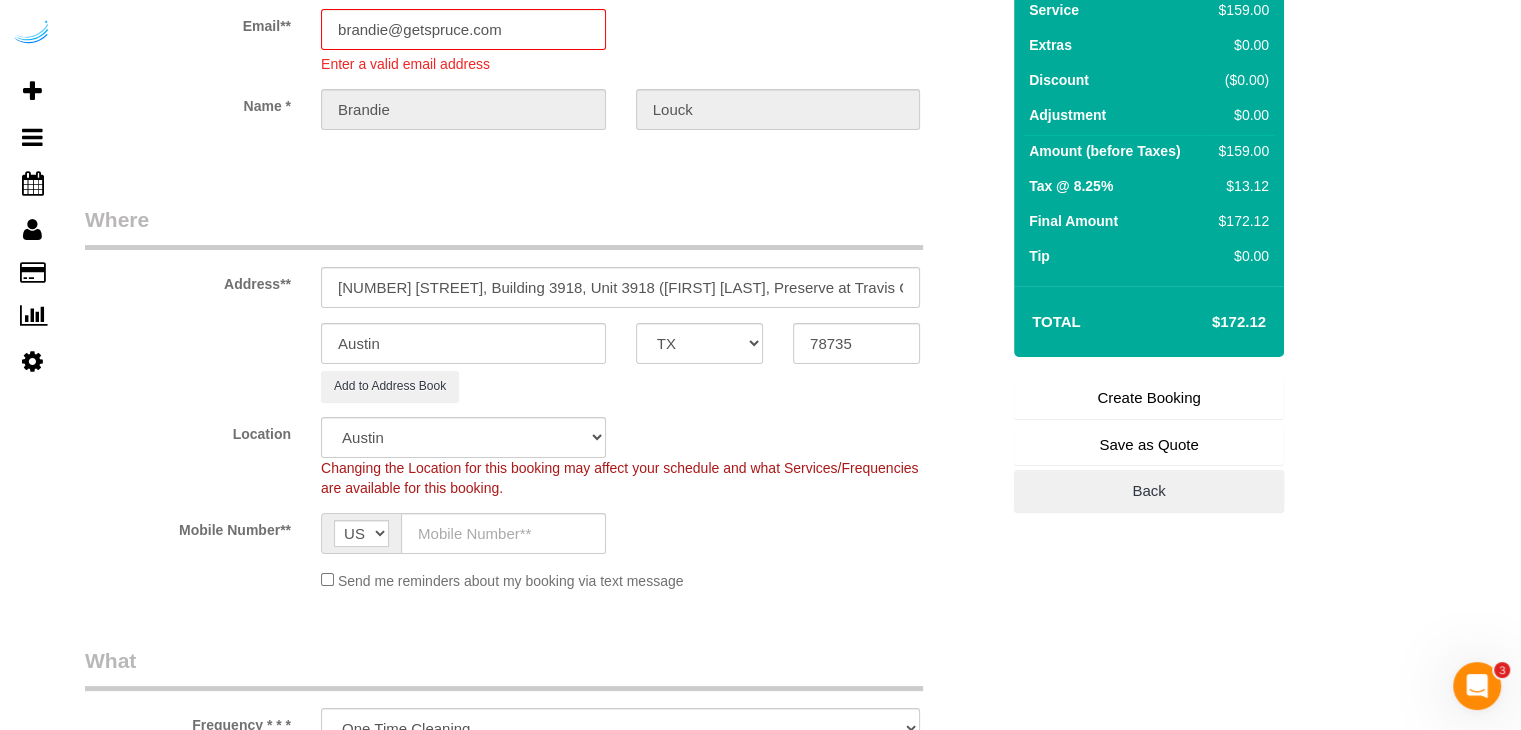 scroll, scrollTop: 300, scrollLeft: 0, axis: vertical 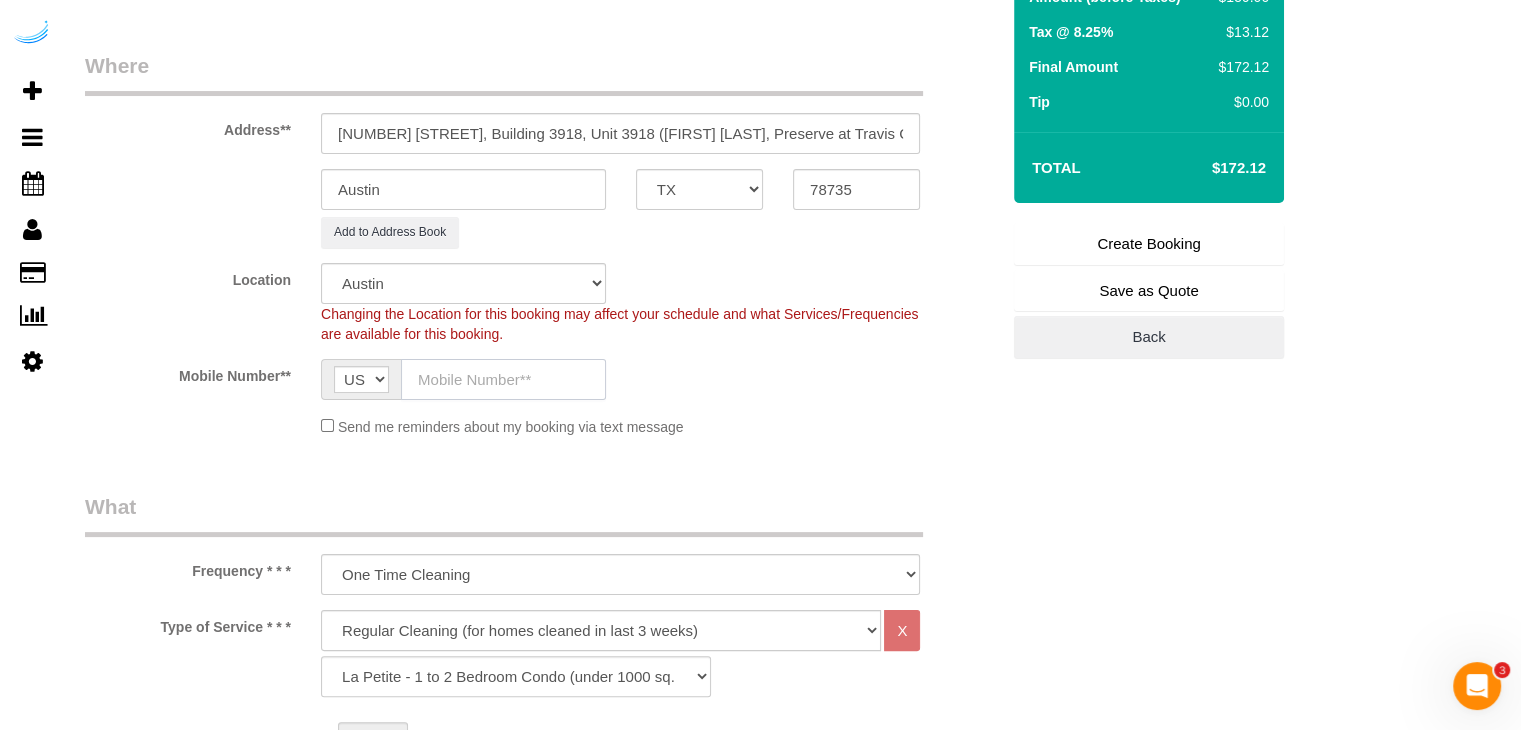 click 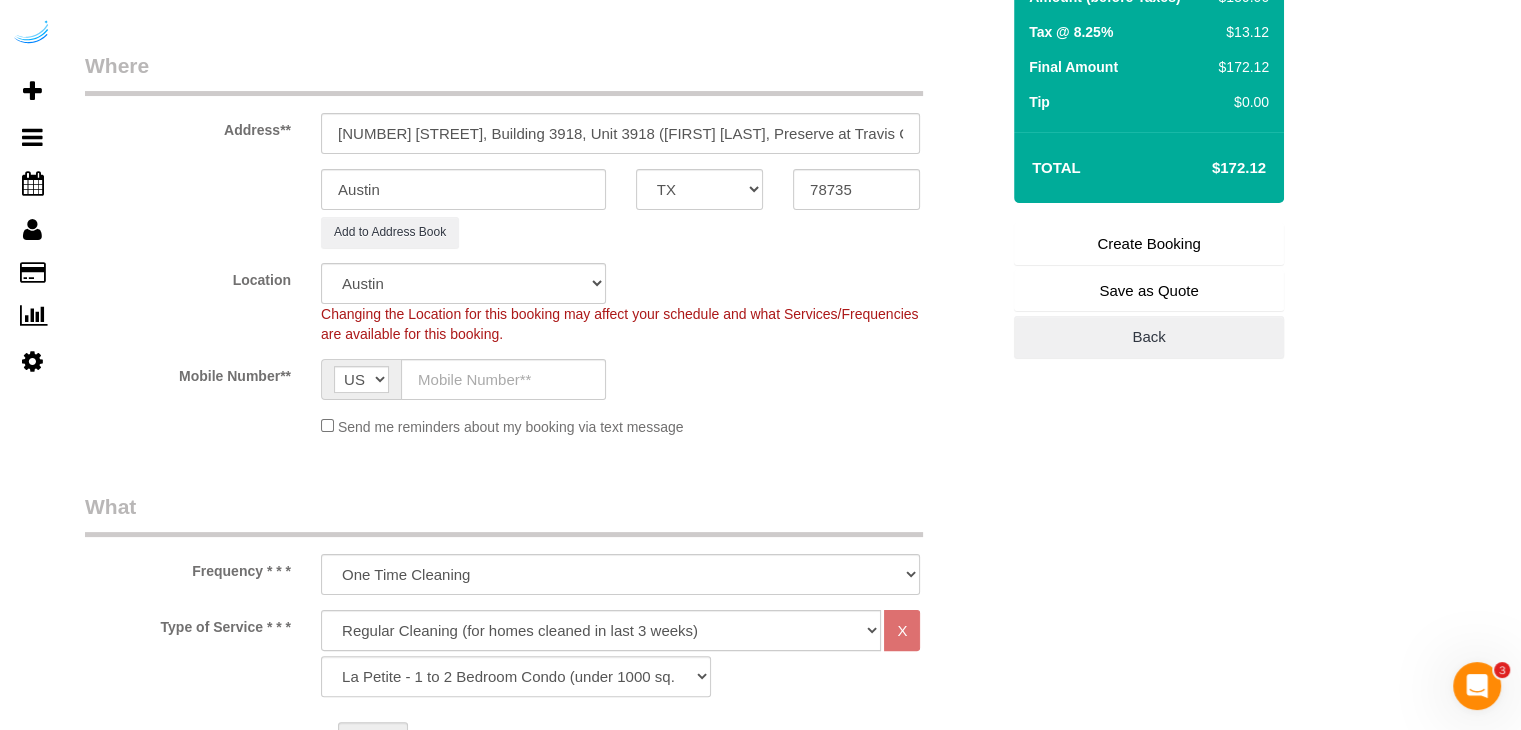 click on "Location
Pro Housekeepers Atlanta Austin Boston Chicago Cincinnati Clearwater Denver Ft Lauderdale Houston Jacksonville Kansas Las Vegas Los Angeles Area Miami Area Naples NYC Area Orlando Palm Beach Phoenix Portland Area San Francisco Area Sarasota Seattle Area St Petersburg Tampa Washington DC
Changing the Location for this booking may affect your schedule and what
Services/Frequencies are available for this booking.
Mobile Number**
AF AL DZ AD AO AI AQ AG AR AM AW AU AT AZ BS BH BD BB BY BE BZ BJ BM BT BO BA BW BR GB IO BN BG BF BI KH CM CA CV BQ KY CF TD CL CN CX CC CO KM CD CG CK CR HR CU CW CY CZ CI DK DJ DM DO TL EC EG SV GQ ER EE ET FK FO FJ FI FR GF PF TF GA GM GE DE GH GI GR GL GD GP GU GT GG GN GW GY HT HN HK HU IS IN ID IR IQ IE IM IL IT JM JP JE JO KZ KE KI KP KR KW KG LA LV LB LS LR LY LI LT LU MO MK MG MW MY MV ML MT MH MQ MR MU YT MX FM MD MC MN ME MS MA MZ MM NA NR NP NL NC NZ NI NE" 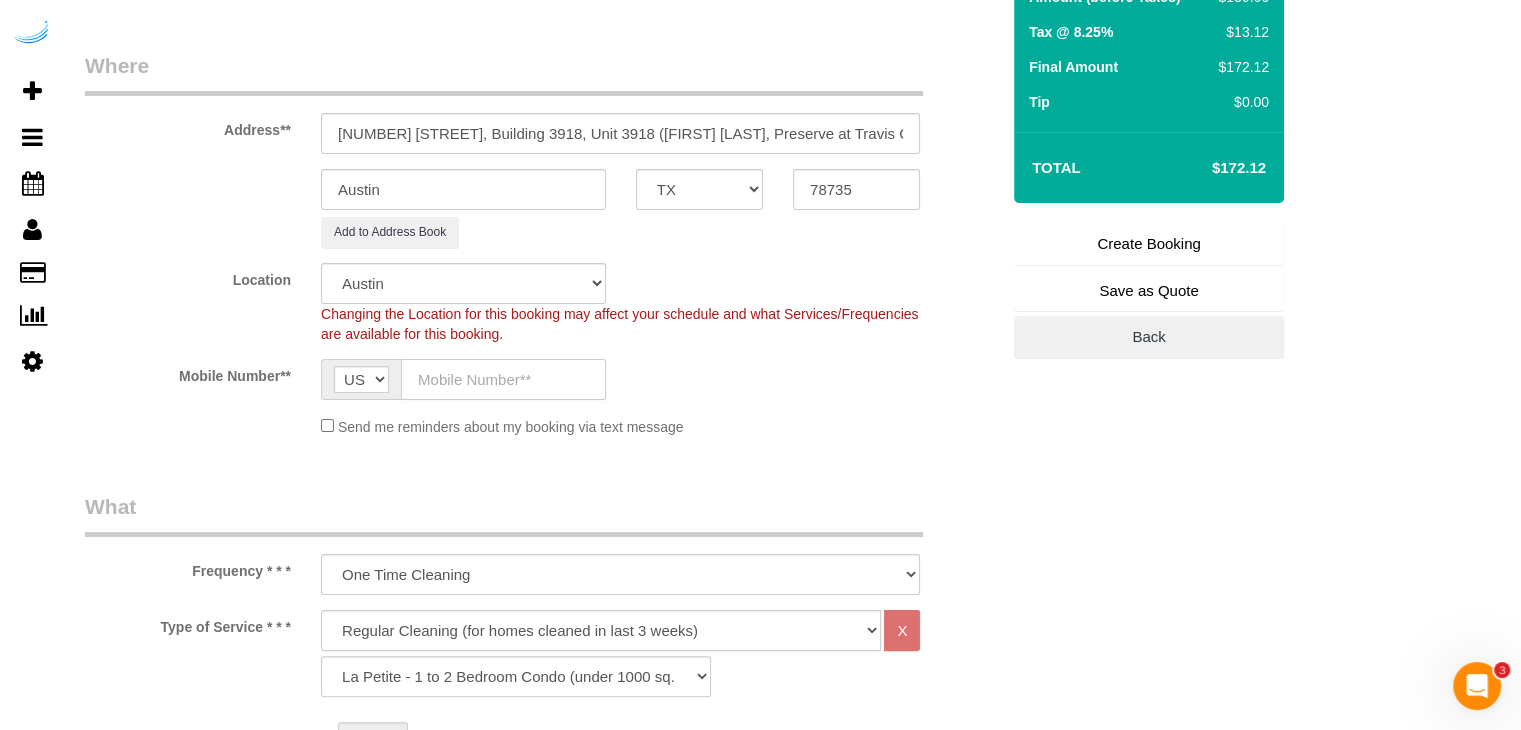 click 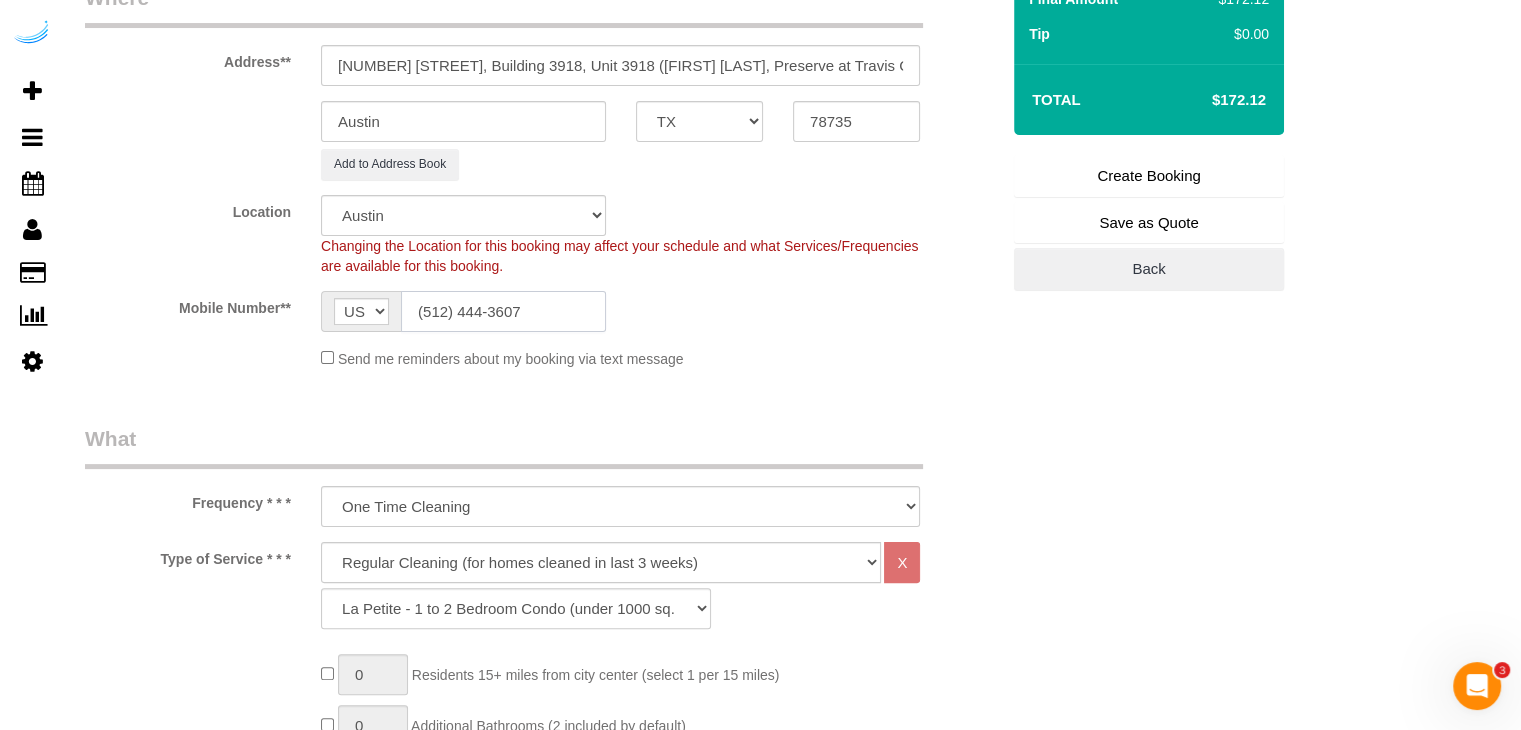scroll, scrollTop: 500, scrollLeft: 0, axis: vertical 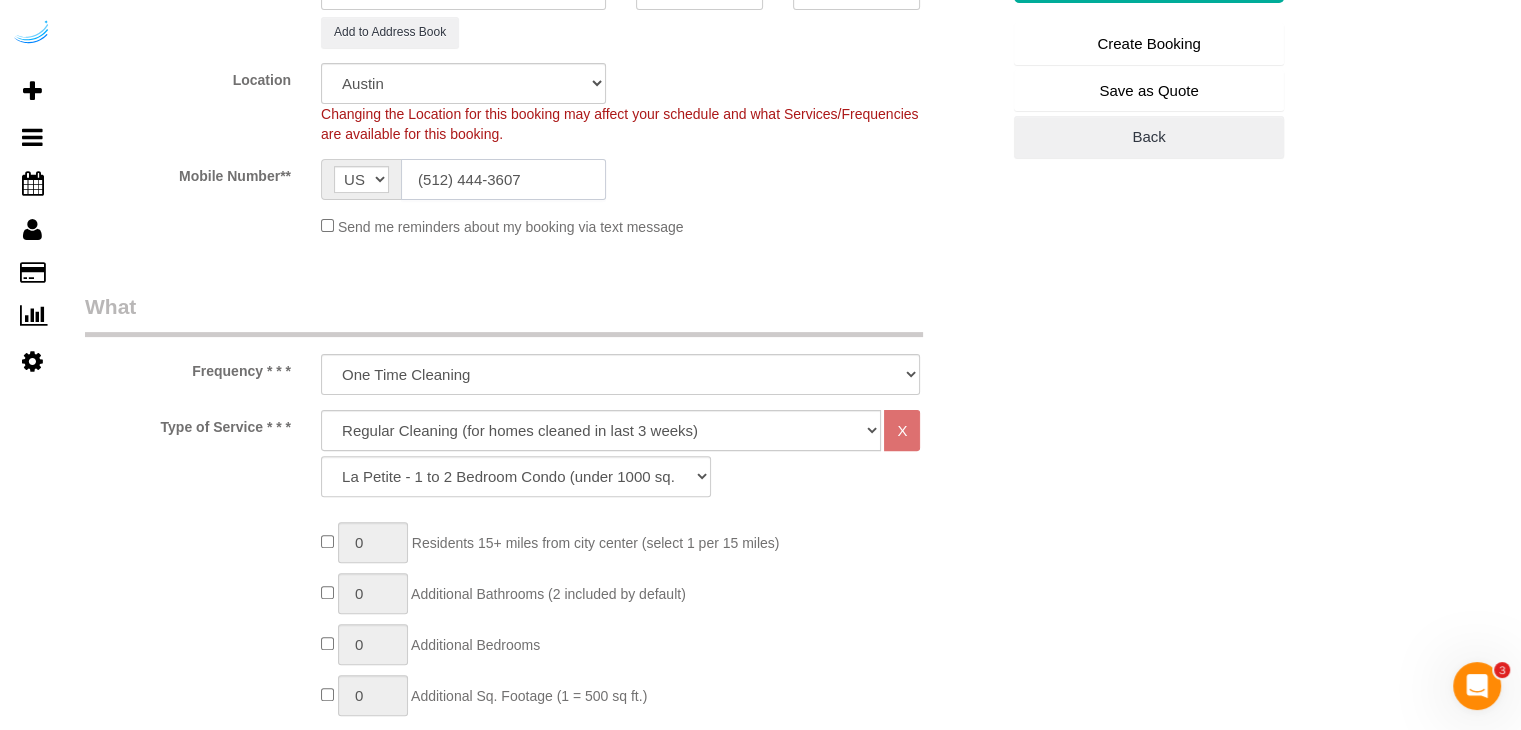 type on "(512) 444-3607" 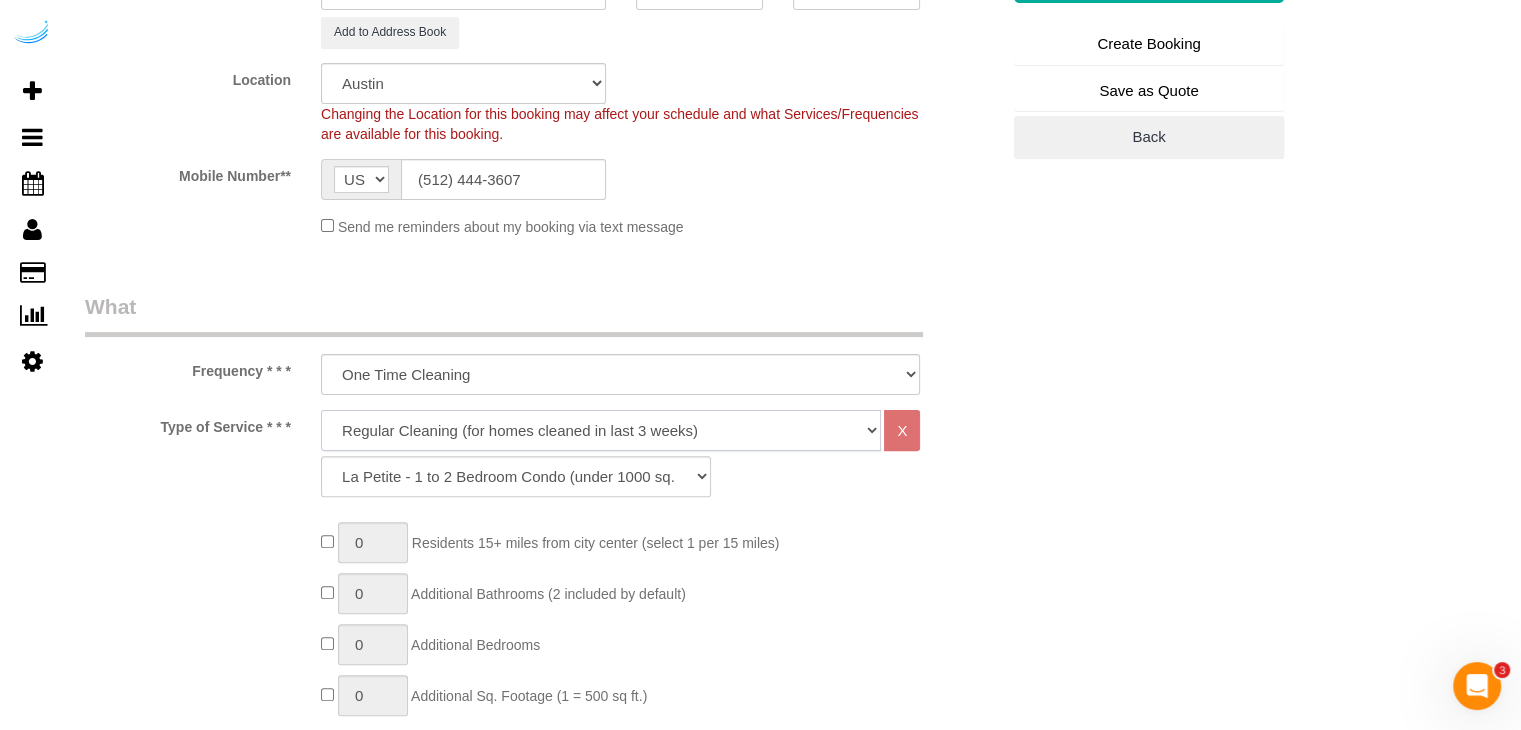 click on "Deep Cleaning (for homes that have not been cleaned in 3+ weeks) Spruce Regular Cleaning (for homes cleaned in last 3 weeks) Moving Cleanup (to clean home for new tenants) Post Construction Cleaning Vacation Rental Cleaning Hourly" 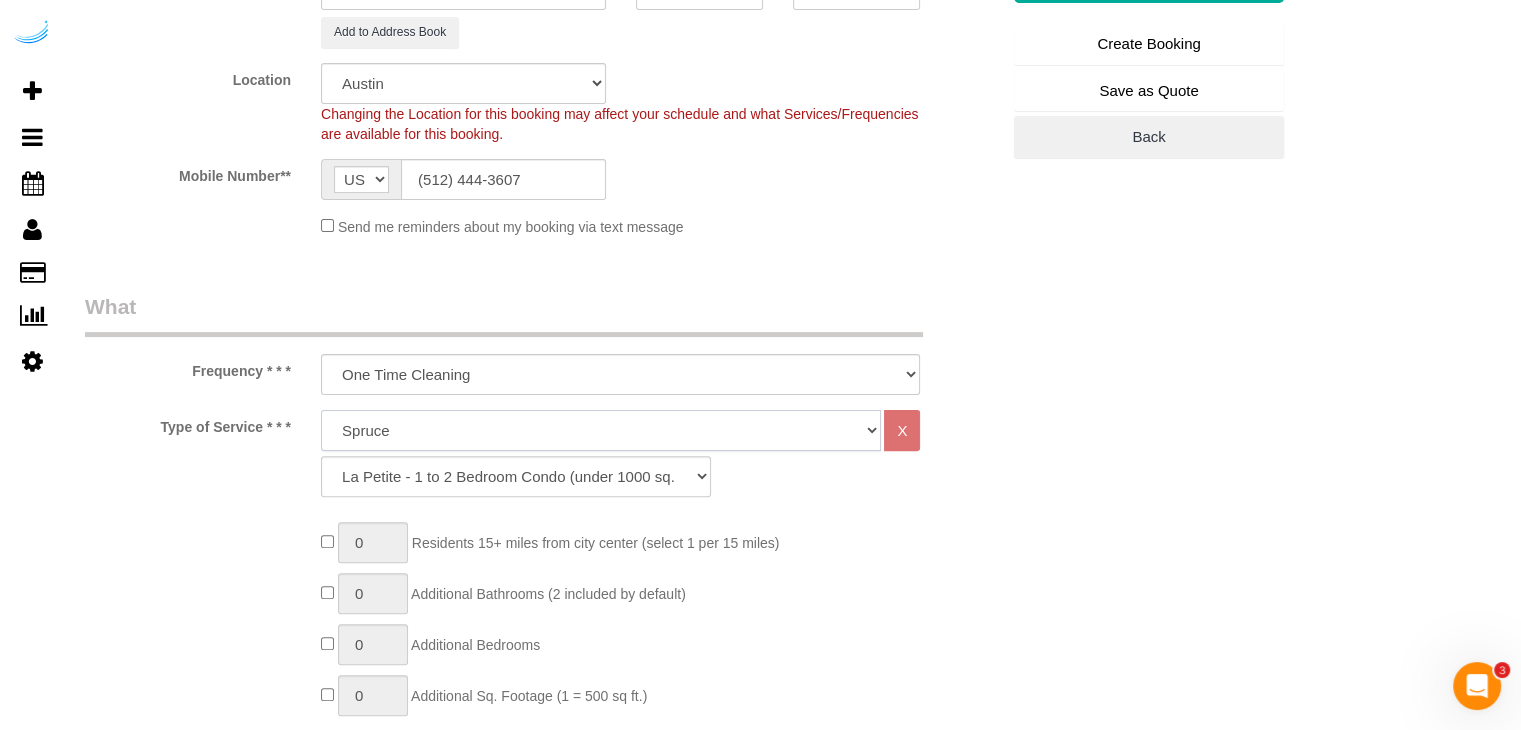 click on "Deep Cleaning (for homes that have not been cleaned in 3+ weeks) Spruce Regular Cleaning (for homes cleaned in last 3 weeks) Moving Cleanup (to clean home for new tenants) Post Construction Cleaning Vacation Rental Cleaning Hourly" 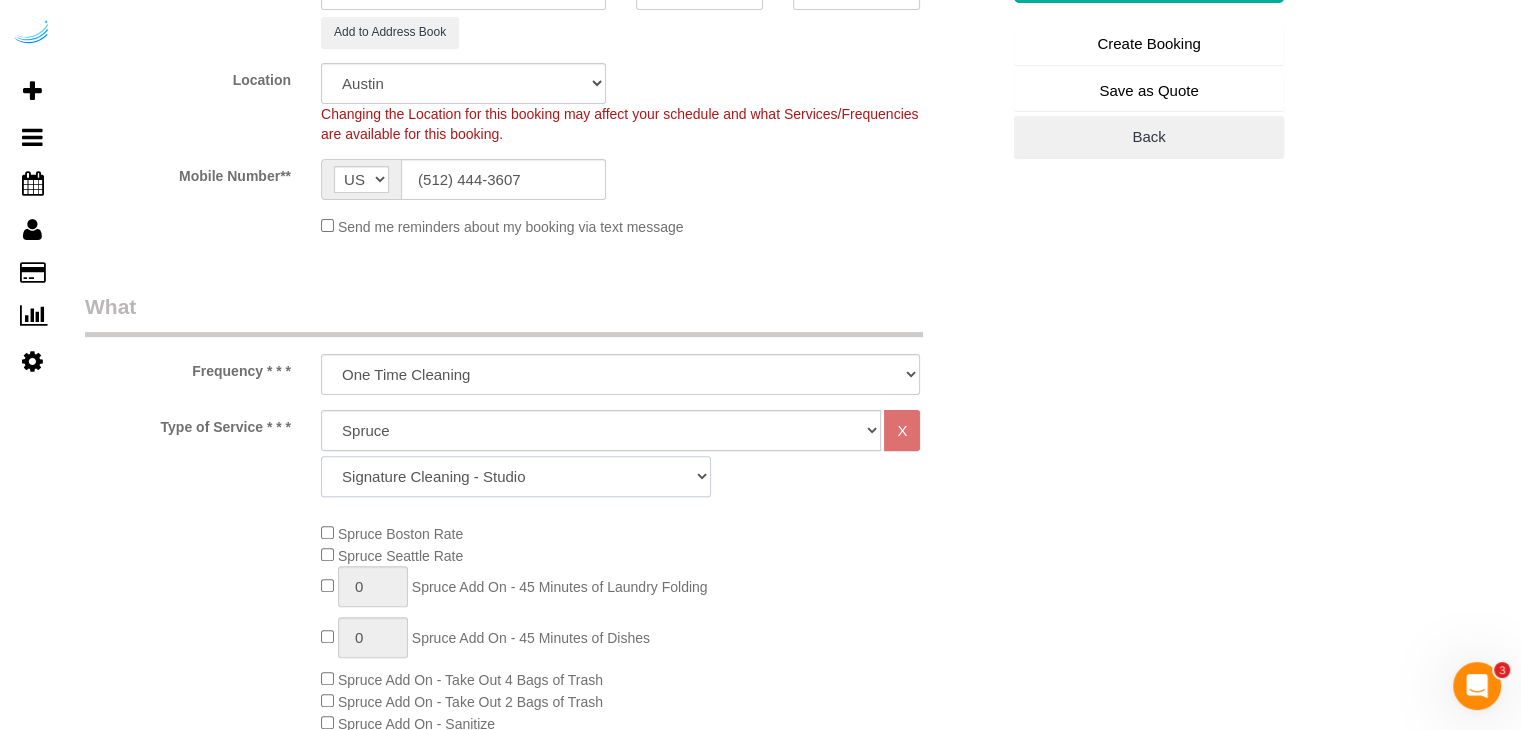 click on "Signature Cleaning - Studio Signature Cleaning - 1 Bed 1 Bath Signature Cleaning - 1 Bed 1.5 Bath Signature Cleaning - 1 Bed 1 Bath + Study Signature Cleaning - 1 Bed 2 Bath Signature Cleaning - 2 Bed 1 Bath Signature Cleaning - 2 Bed 2 Bath Signature Cleaning - 2 Bed 2.5 Bath Signature Cleaning - 2 Bed 2 Bath + Study Signature Cleaning - 3 Bed 2 Bath Signature Cleaning - 3 Bed 3 Bath Signature Cleaning - 4 Bed 2 Bath Signature Cleaning - 4 Bed 4 Bath Signature Cleaning - 5 Bed 4 Bath Signature Cleaning - 5 Bed 5 Bath Signature Cleaning - 6 Bed 6 Bath Premium Cleaning - Studio Premium Cleaning - 1 Bed 1 Bath Premium Cleaning - 1 Bed 1.5 Bath Premium Cleaning - 1 Bed 1 Bath + Study Premium Cleaning - 1 Bed 2 Bath Premium Cleaning - 2 Bed 1 Bath Premium Cleaning - 2 Bed 2 Bath Premium Cleaning - 2 Bed 2.5 Bath Premium Cleaning - 2 Bed 2 Bath + Study Premium Cleaning - 3 Bed 2 Bath Premium Cleaning - 3 Bed 3 Bath Premium Cleaning - 4 Bed 2 Bath Premium Cleaning - 4 Bed 4 Bath Premium Cleaning - 5 Bed 4 Bath" 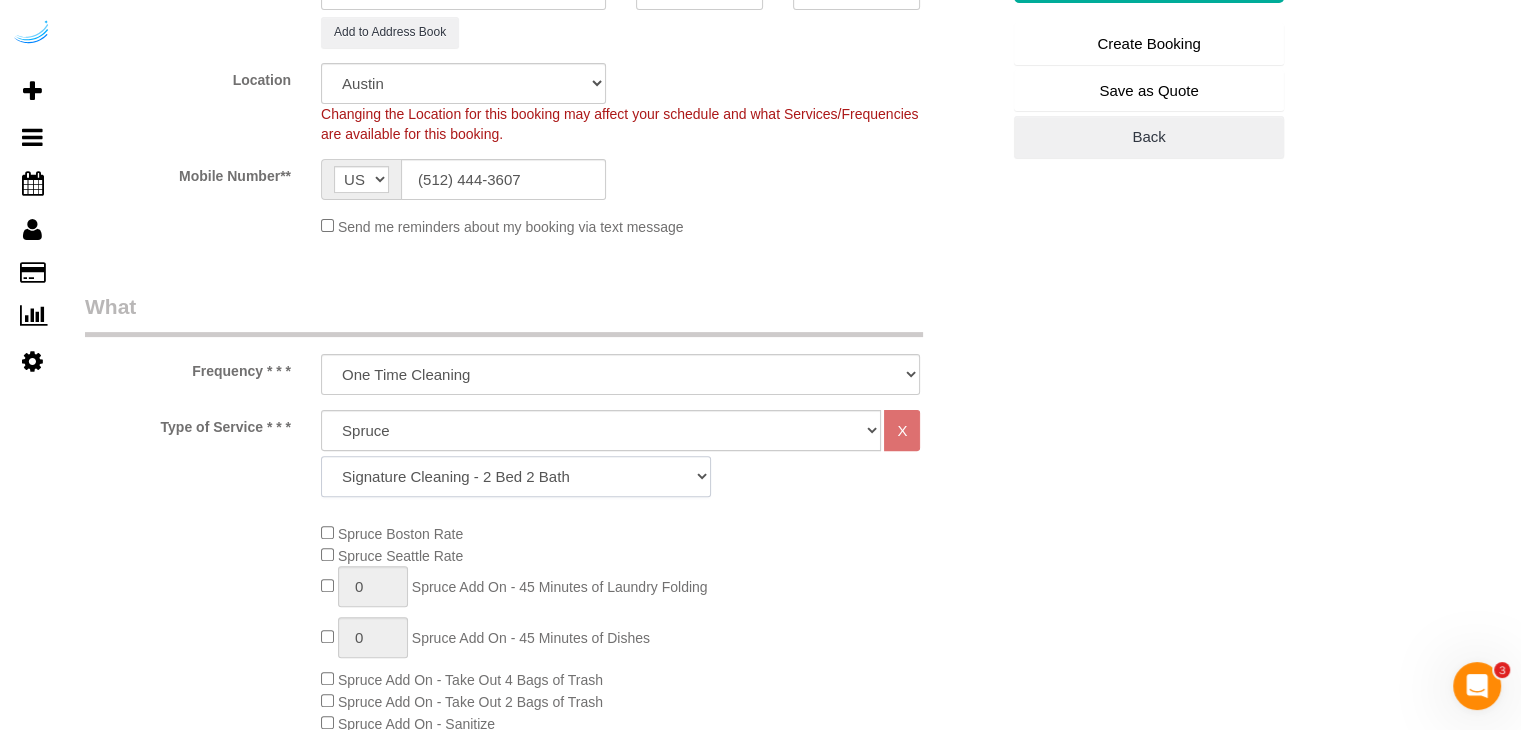 click on "Signature Cleaning - Studio Signature Cleaning - 1 Bed 1 Bath Signature Cleaning - 1 Bed 1.5 Bath Signature Cleaning - 1 Bed 1 Bath + Study Signature Cleaning - 1 Bed 2 Bath Signature Cleaning - 2 Bed 1 Bath Signature Cleaning - 2 Bed 2 Bath Signature Cleaning - 2 Bed 2.5 Bath Signature Cleaning - 2 Bed 2 Bath + Study Signature Cleaning - 3 Bed 2 Bath Signature Cleaning - 3 Bed 3 Bath Signature Cleaning - 4 Bed 2 Bath Signature Cleaning - 4 Bed 4 Bath Signature Cleaning - 5 Bed 4 Bath Signature Cleaning - 5 Bed 5 Bath Signature Cleaning - 6 Bed 6 Bath Premium Cleaning - Studio Premium Cleaning - 1 Bed 1 Bath Premium Cleaning - 1 Bed 1.5 Bath Premium Cleaning - 1 Bed 1 Bath + Study Premium Cleaning - 1 Bed 2 Bath Premium Cleaning - 2 Bed 1 Bath Premium Cleaning - 2 Bed 2 Bath Premium Cleaning - 2 Bed 2.5 Bath Premium Cleaning - 2 Bed 2 Bath + Study Premium Cleaning - 3 Bed 2 Bath Premium Cleaning - 3 Bed 3 Bath Premium Cleaning - 4 Bed 2 Bath Premium Cleaning - 4 Bed 4 Bath Premium Cleaning - 5 Bed 4 Bath" 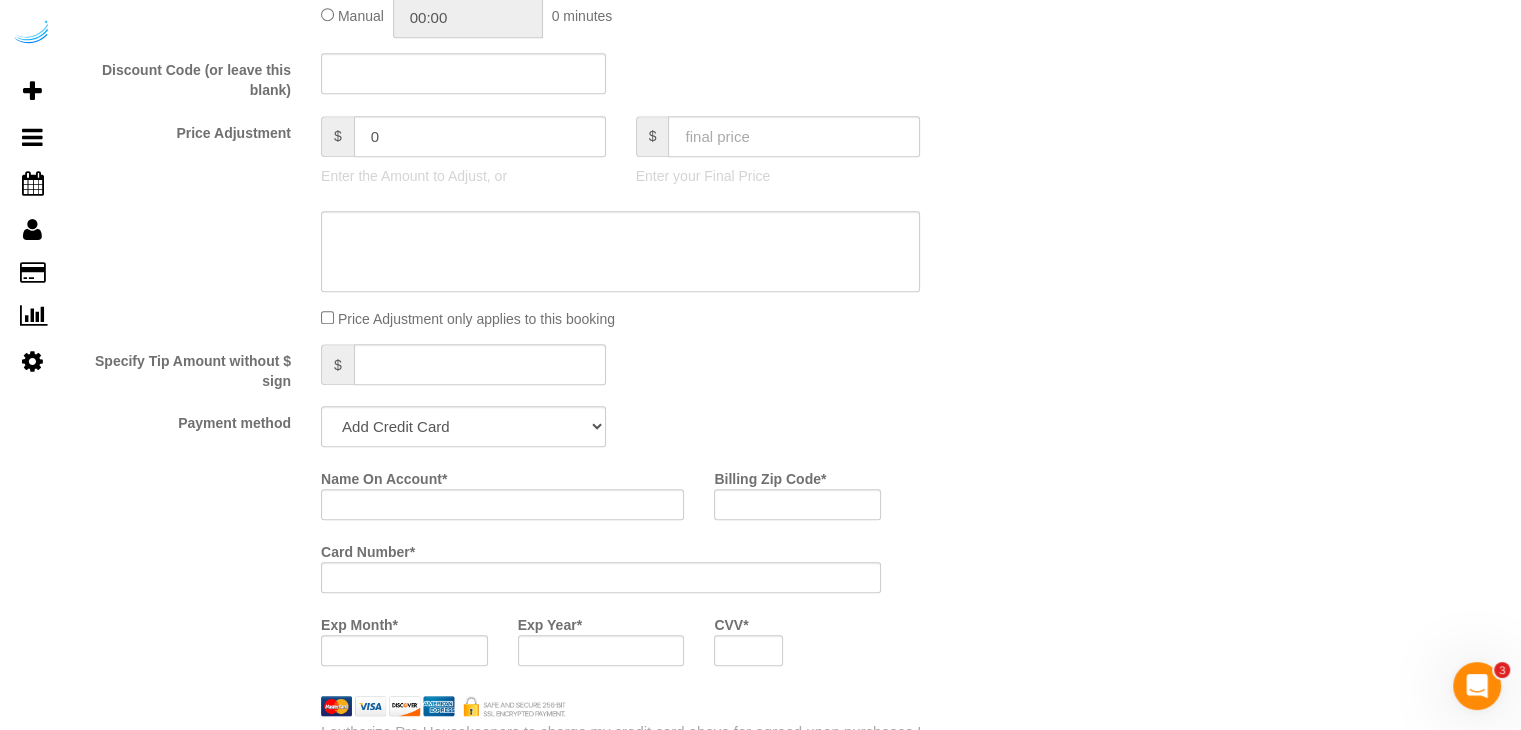 scroll, scrollTop: 1700, scrollLeft: 0, axis: vertical 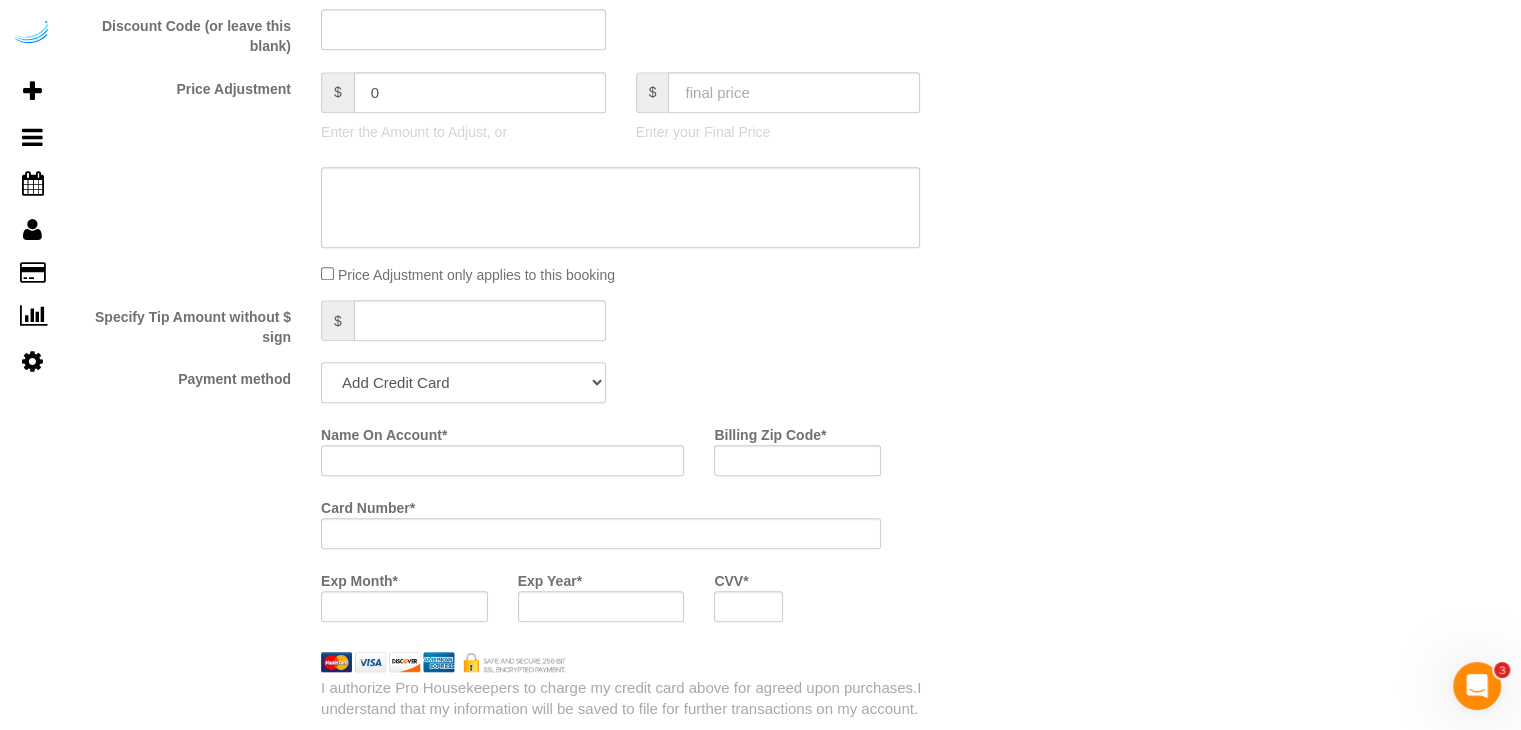 click on "Add Credit Card Cash Check Paypal" 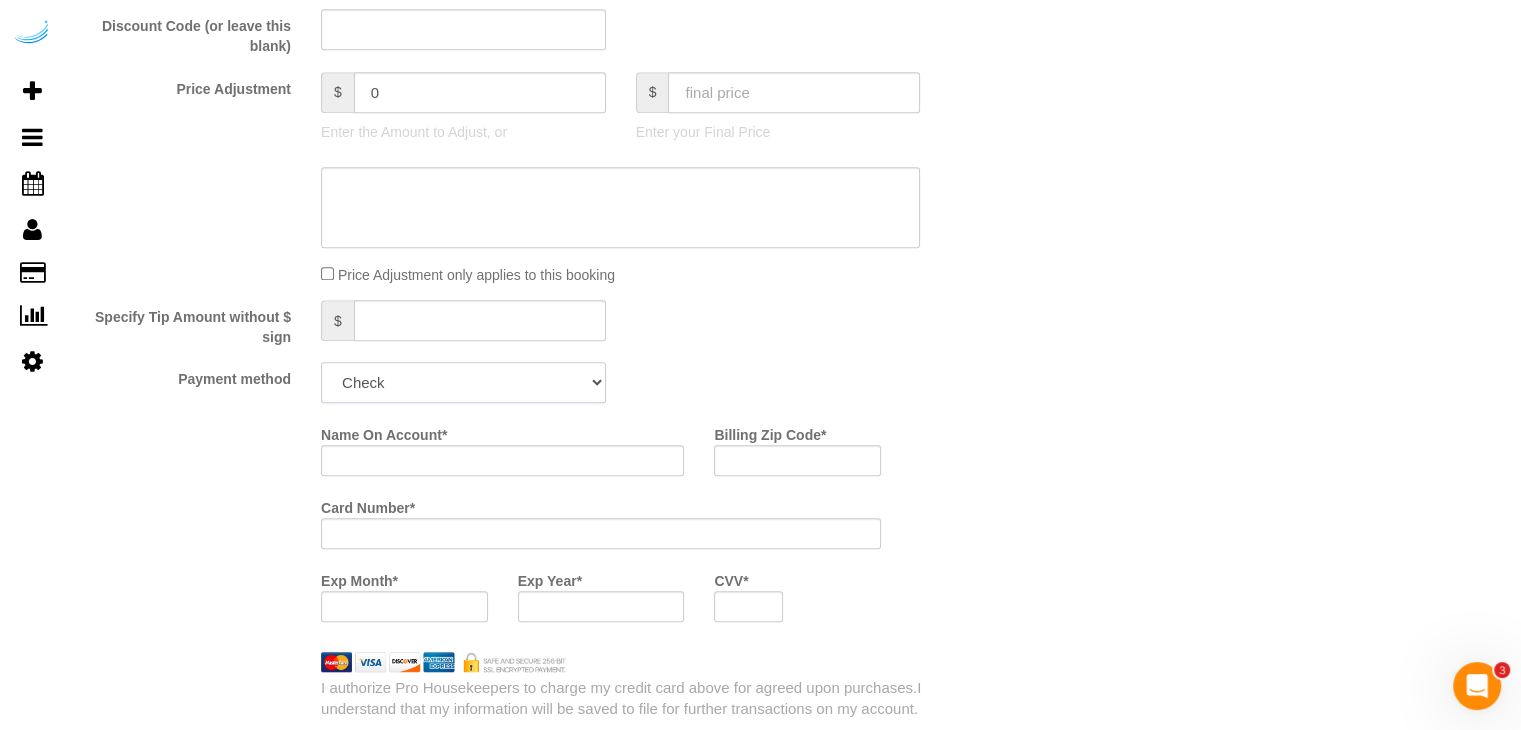 click on "Add Credit Card Cash Check Paypal" 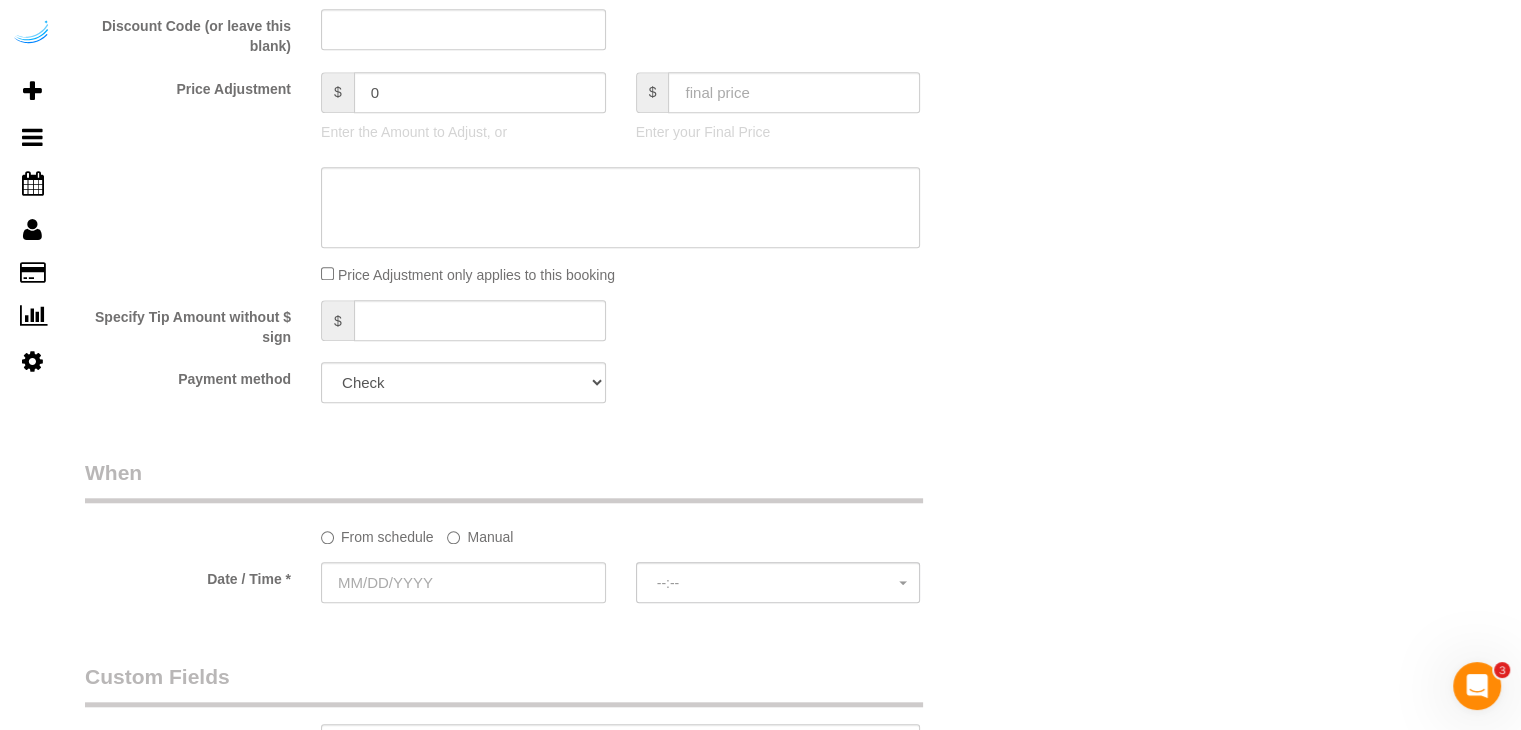 click on "Manual" 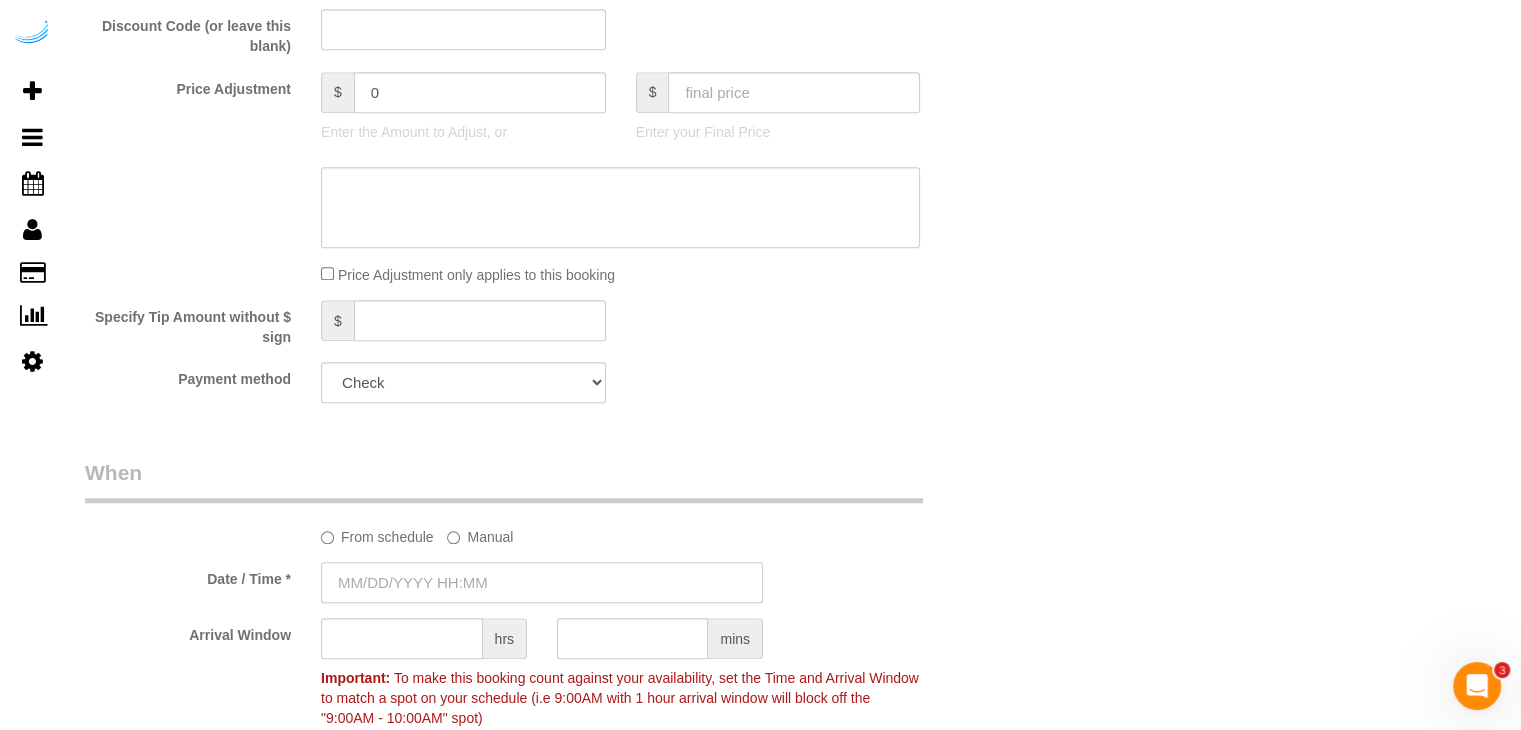 click at bounding box center [542, 582] 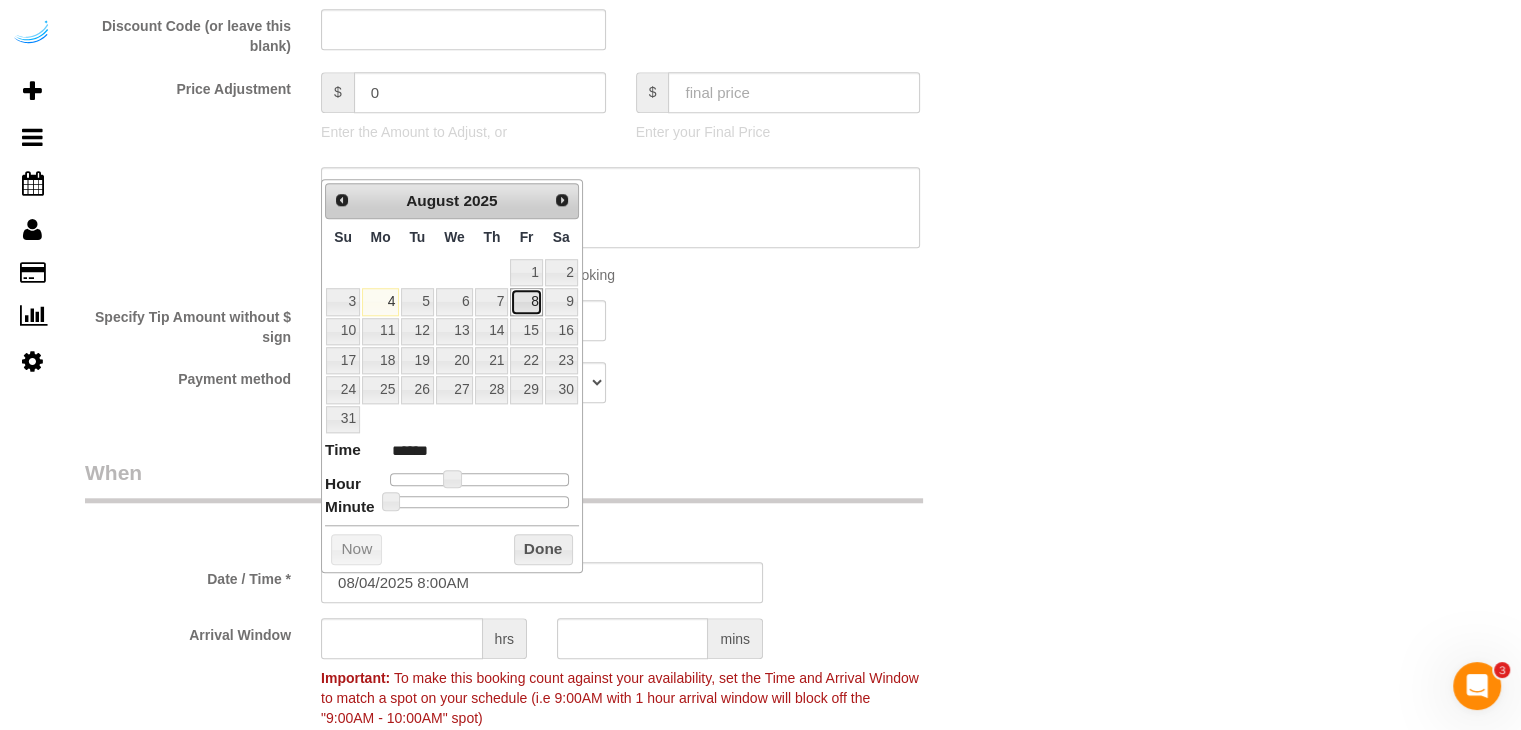 click on "8" at bounding box center [526, 301] 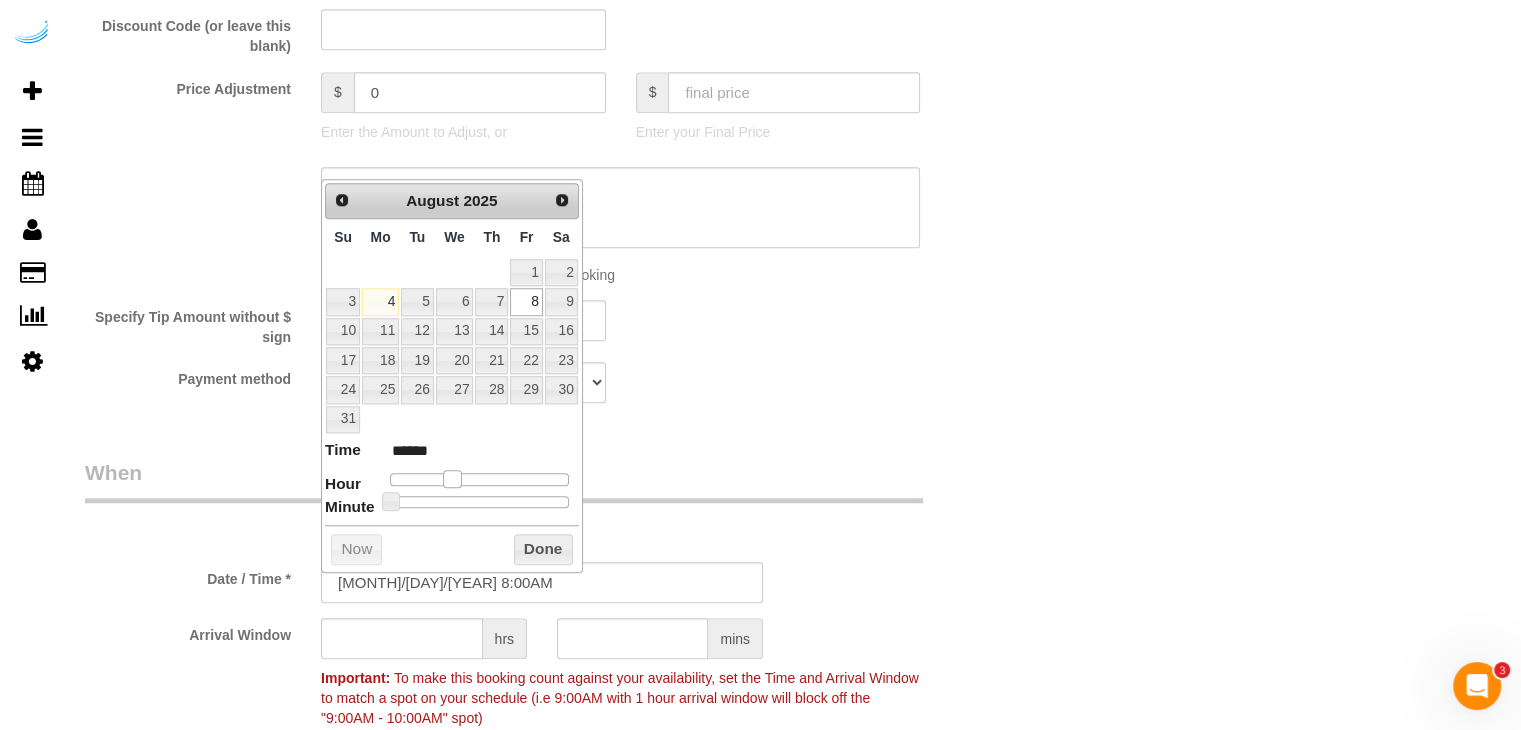 type on "08/08/2025 9:00AM" 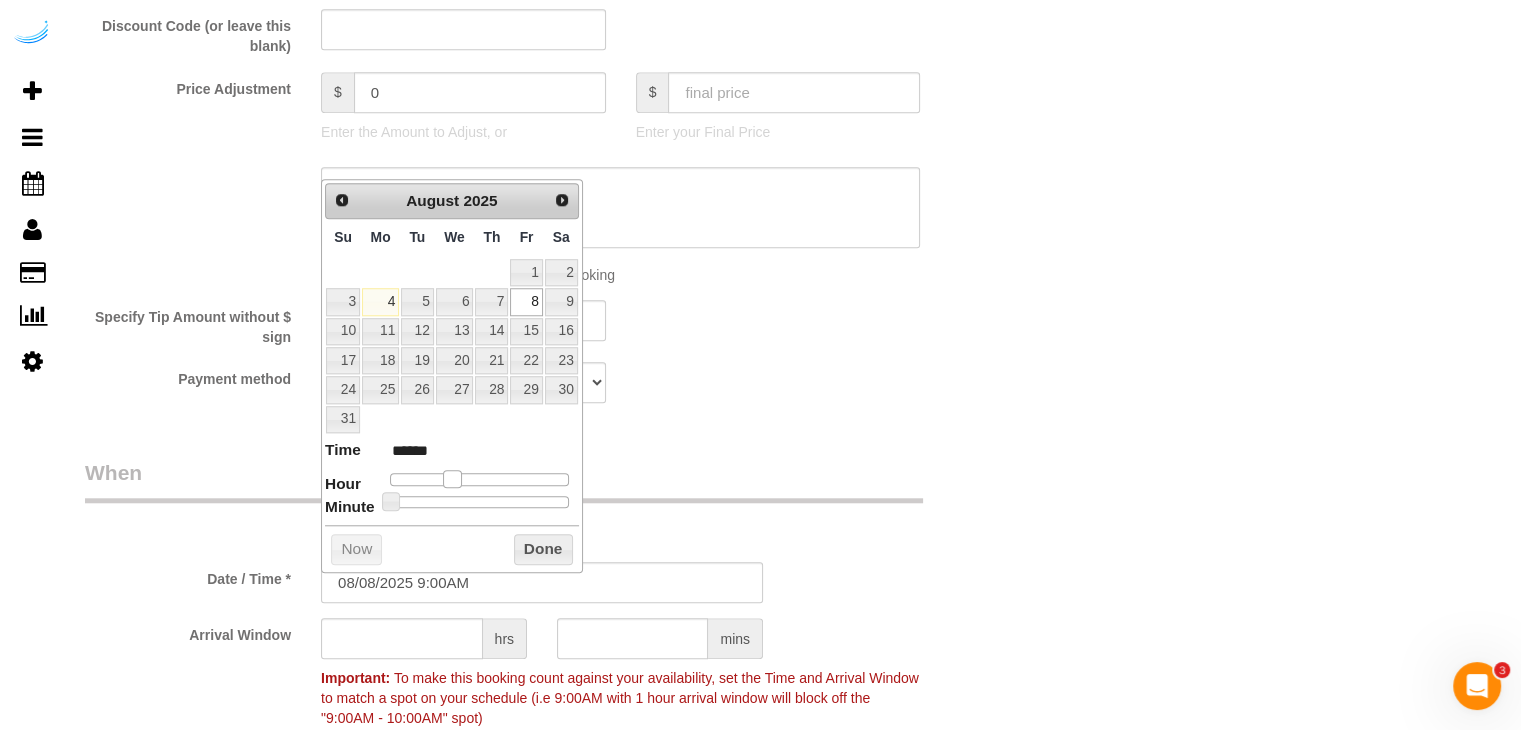 type on "08/08/2025 10:00AM" 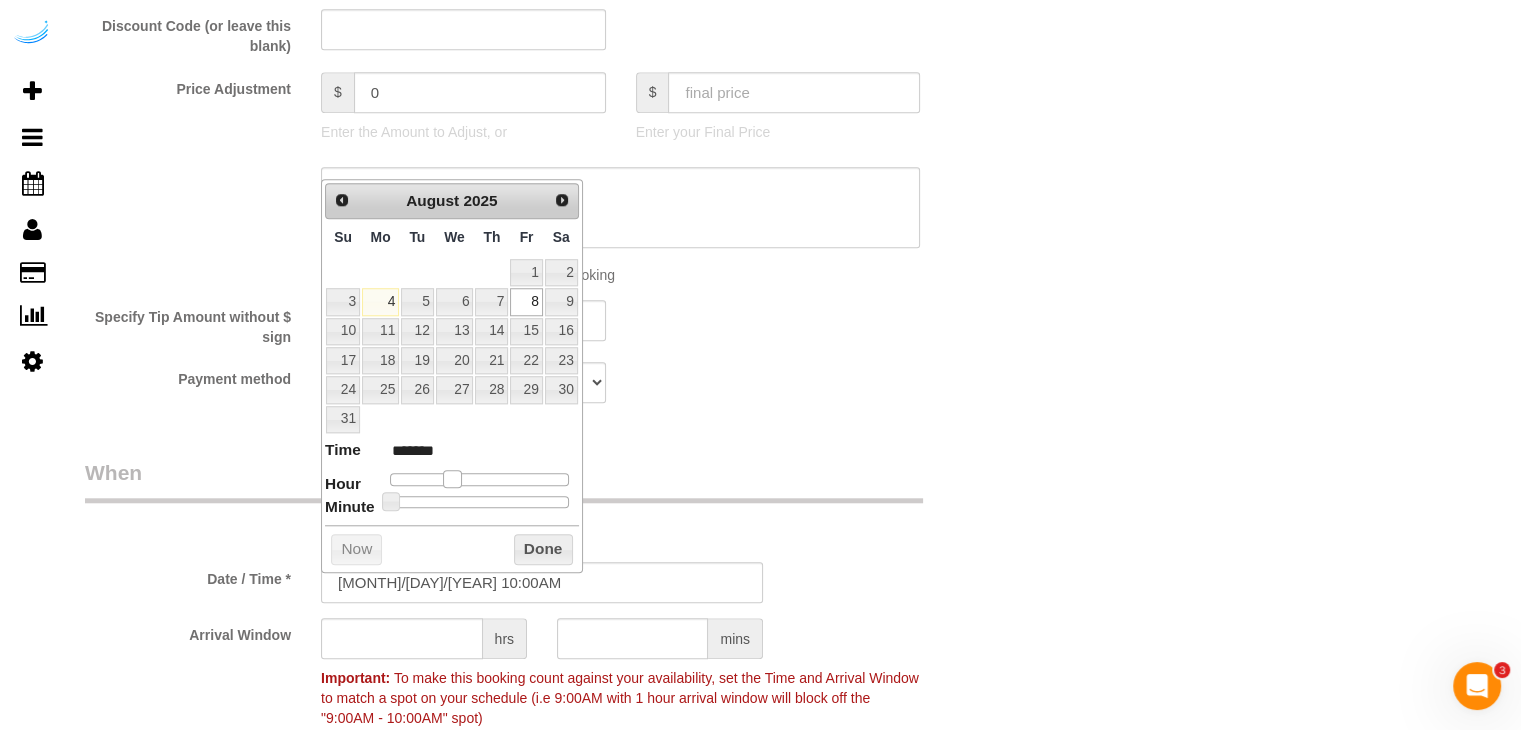 type on "08/08/2025 11:00AM" 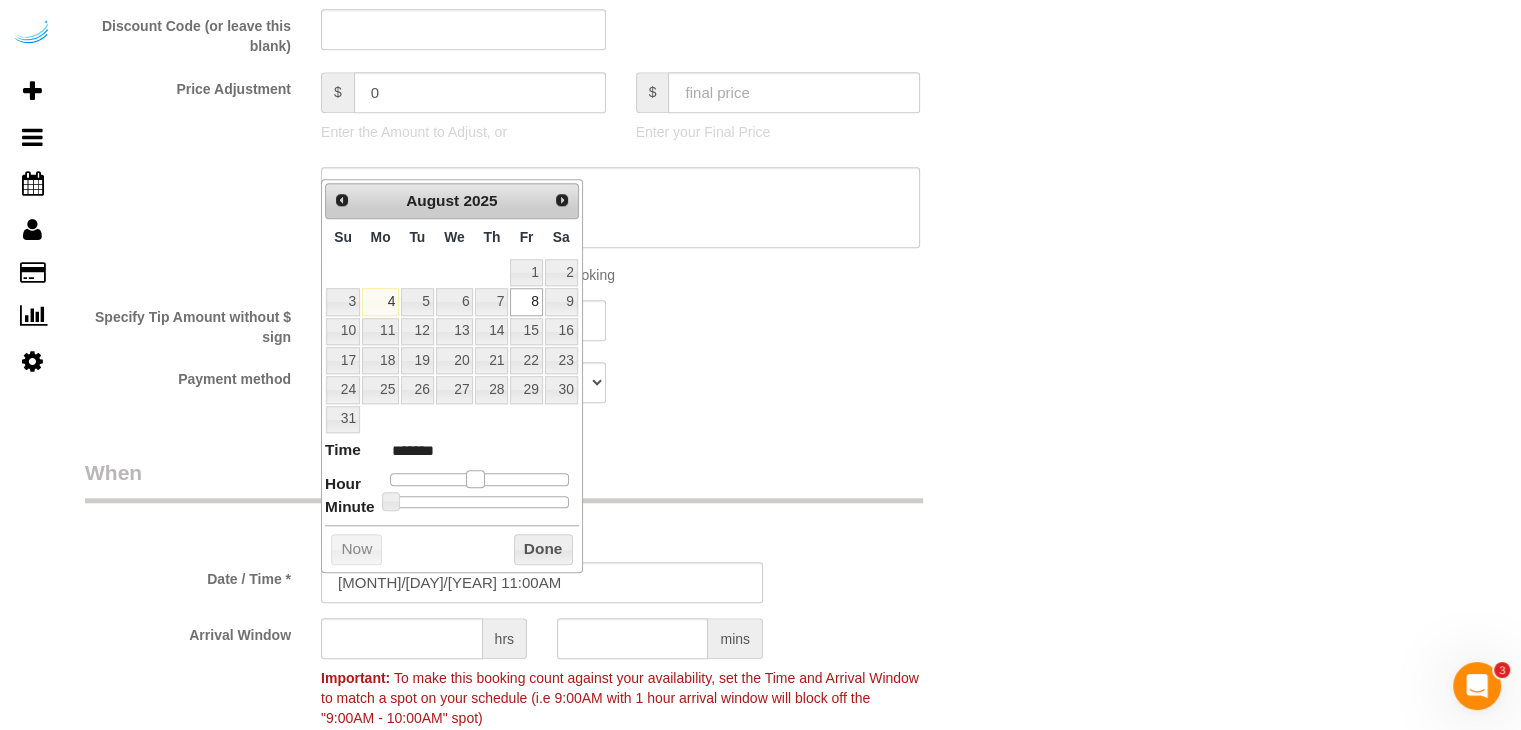 type on "08/08/2025 12:00PM" 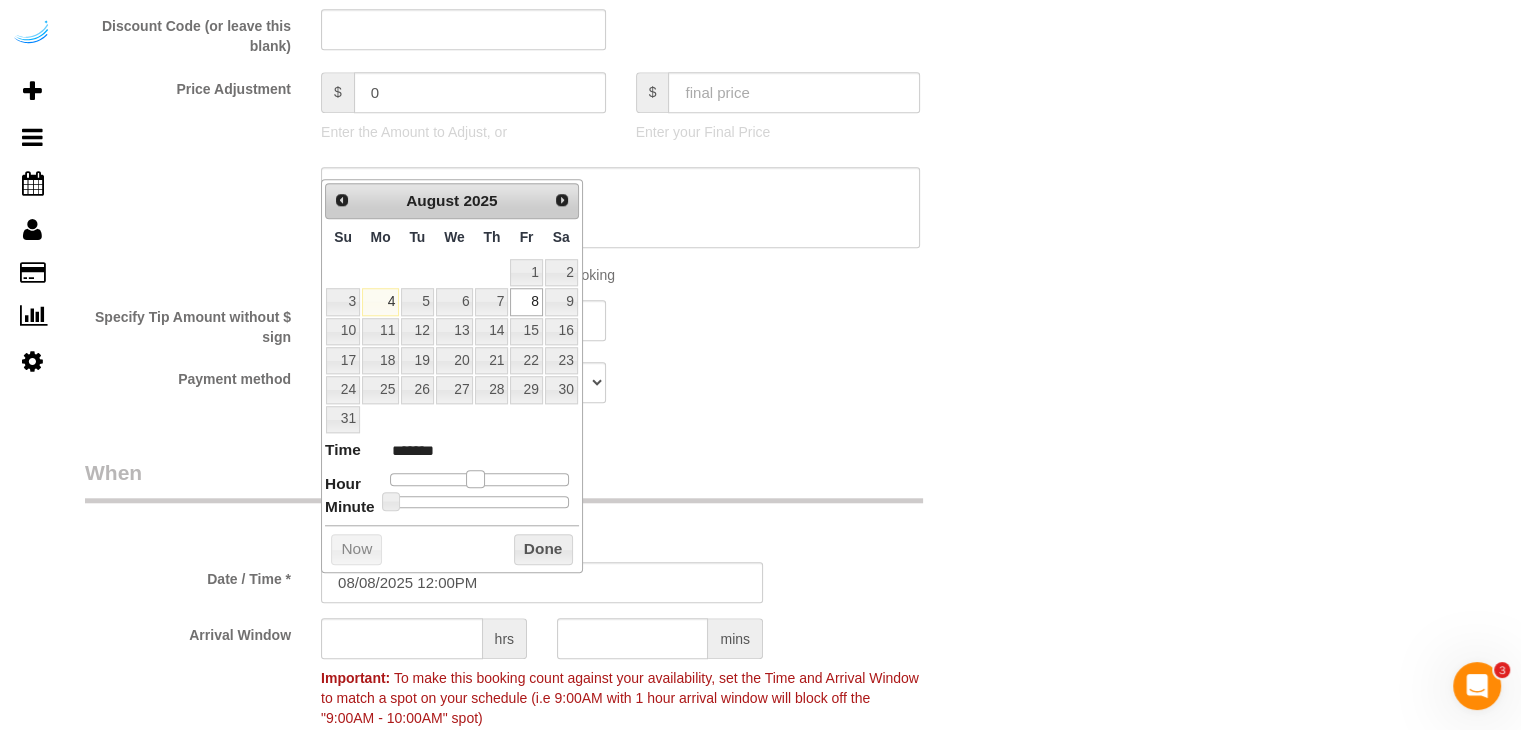 type on "*******" 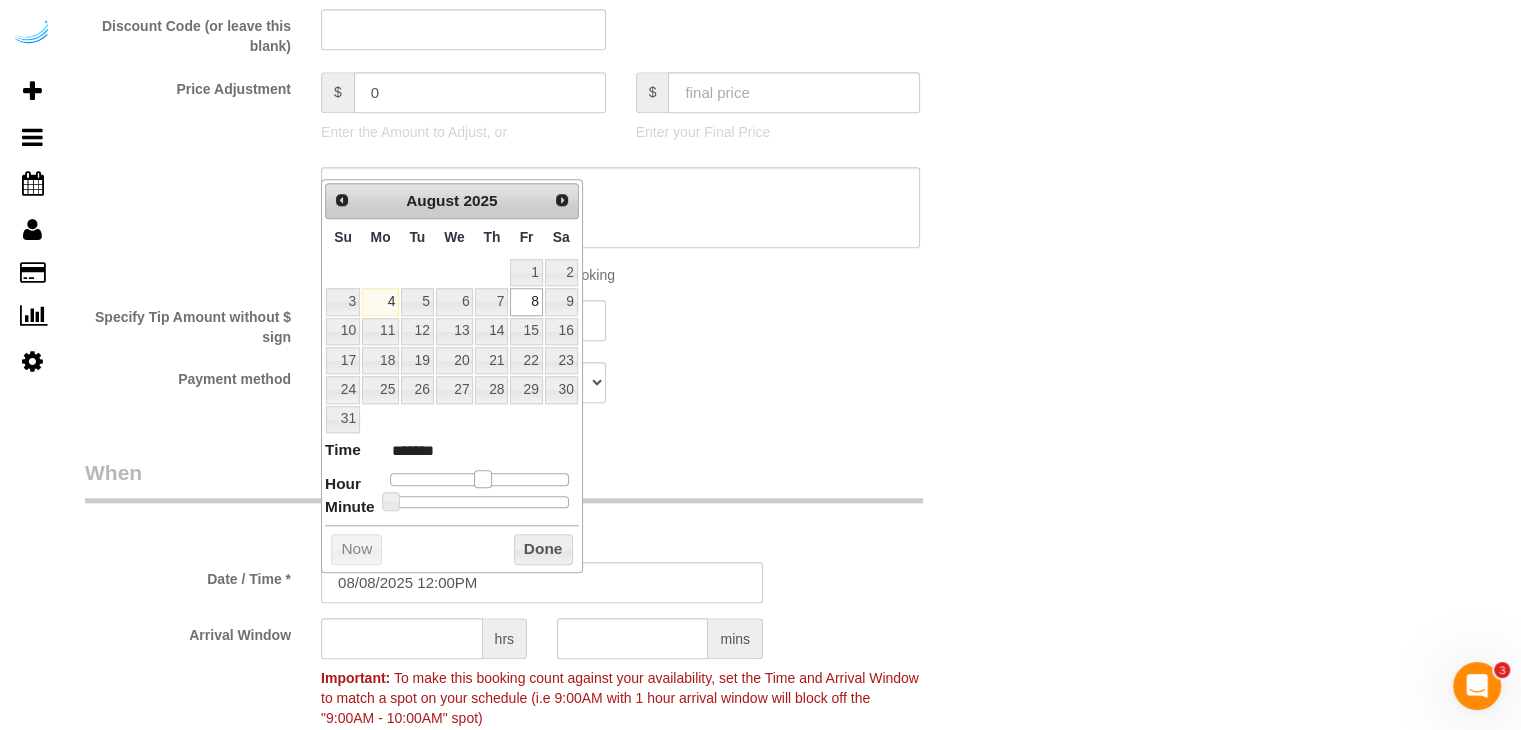 type on "08/08/2025 1:00PM" 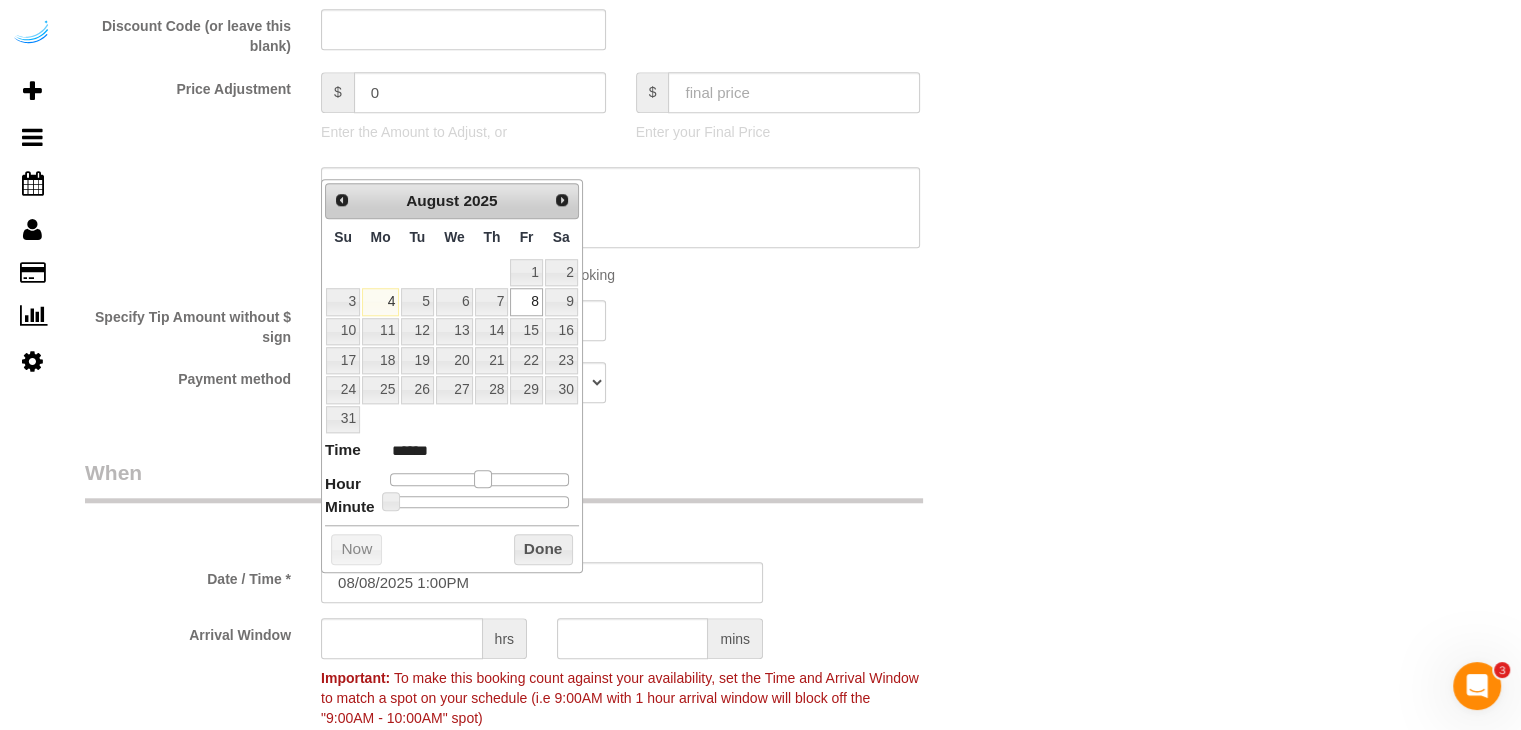 type on "08/08/2025 2:00PM" 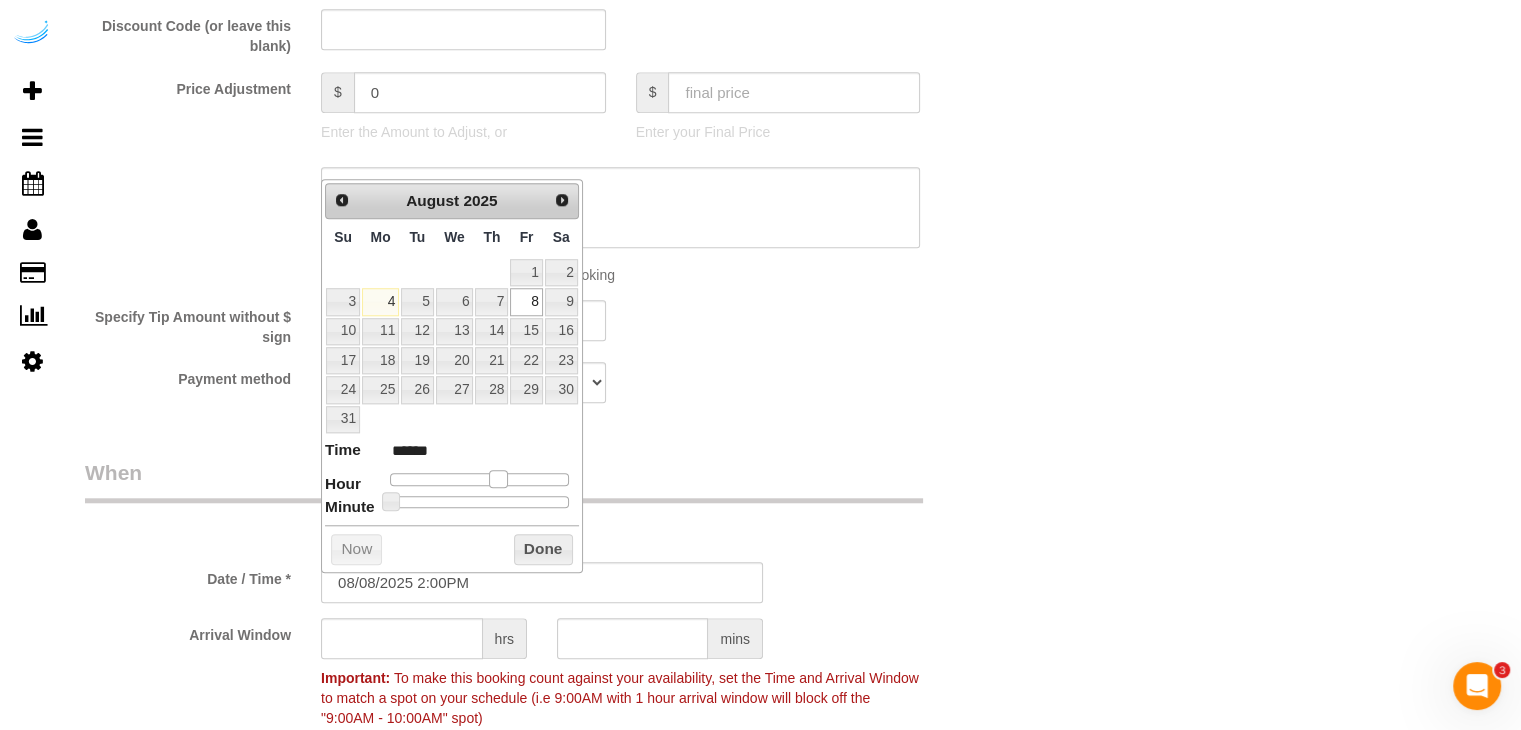 type on "08/08/2025 1:00PM" 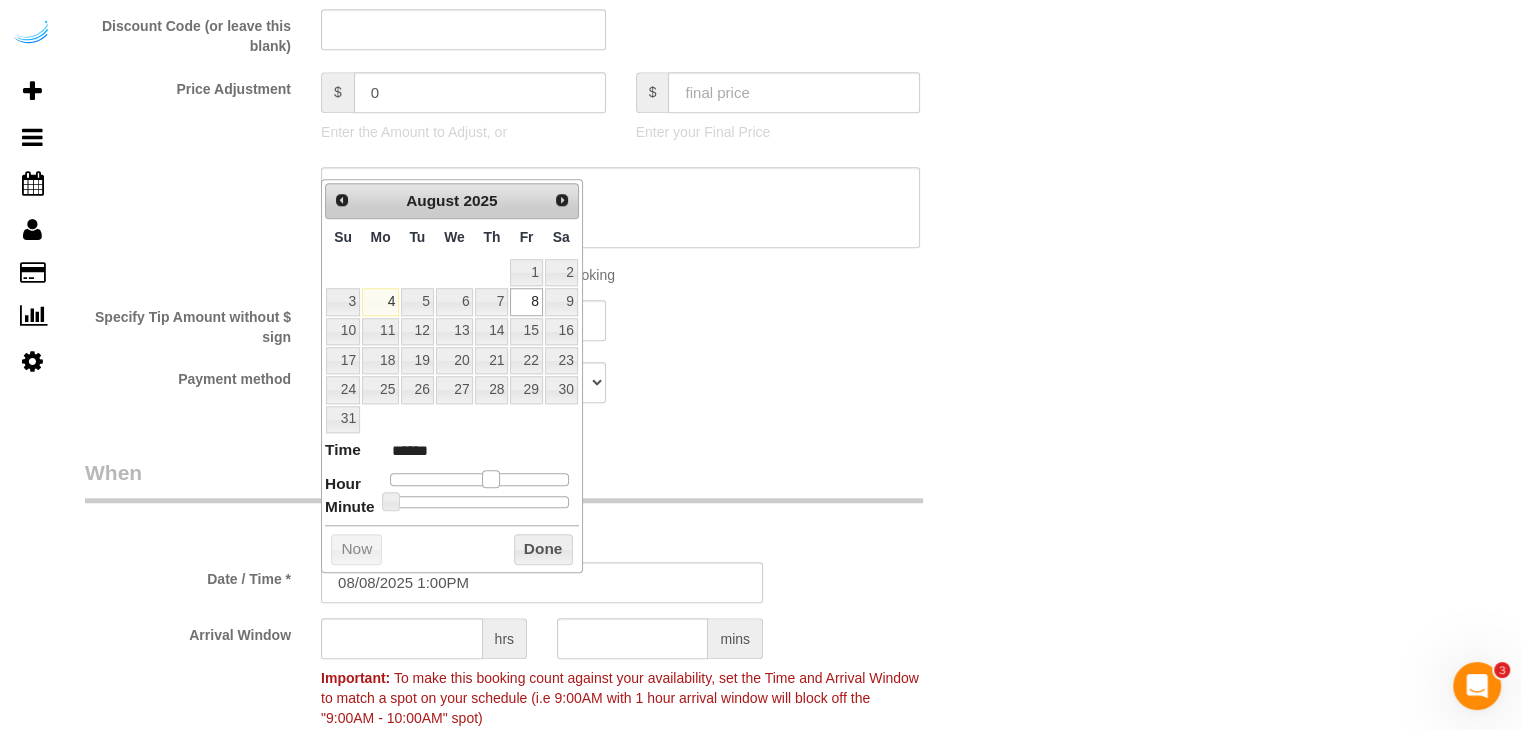 drag, startPoint x: 451, startPoint y: 477, endPoint x: 494, endPoint y: 482, distance: 43.289722 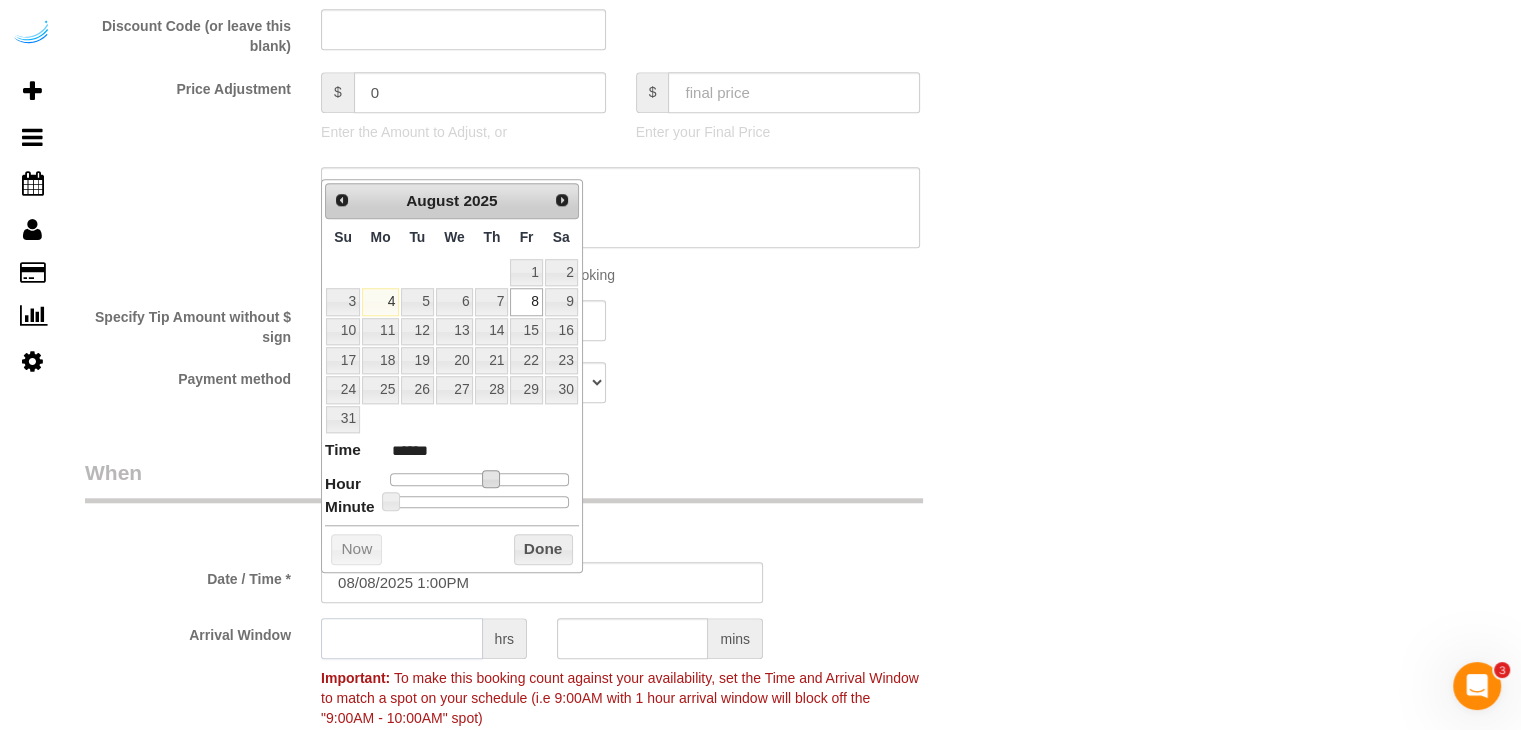 click 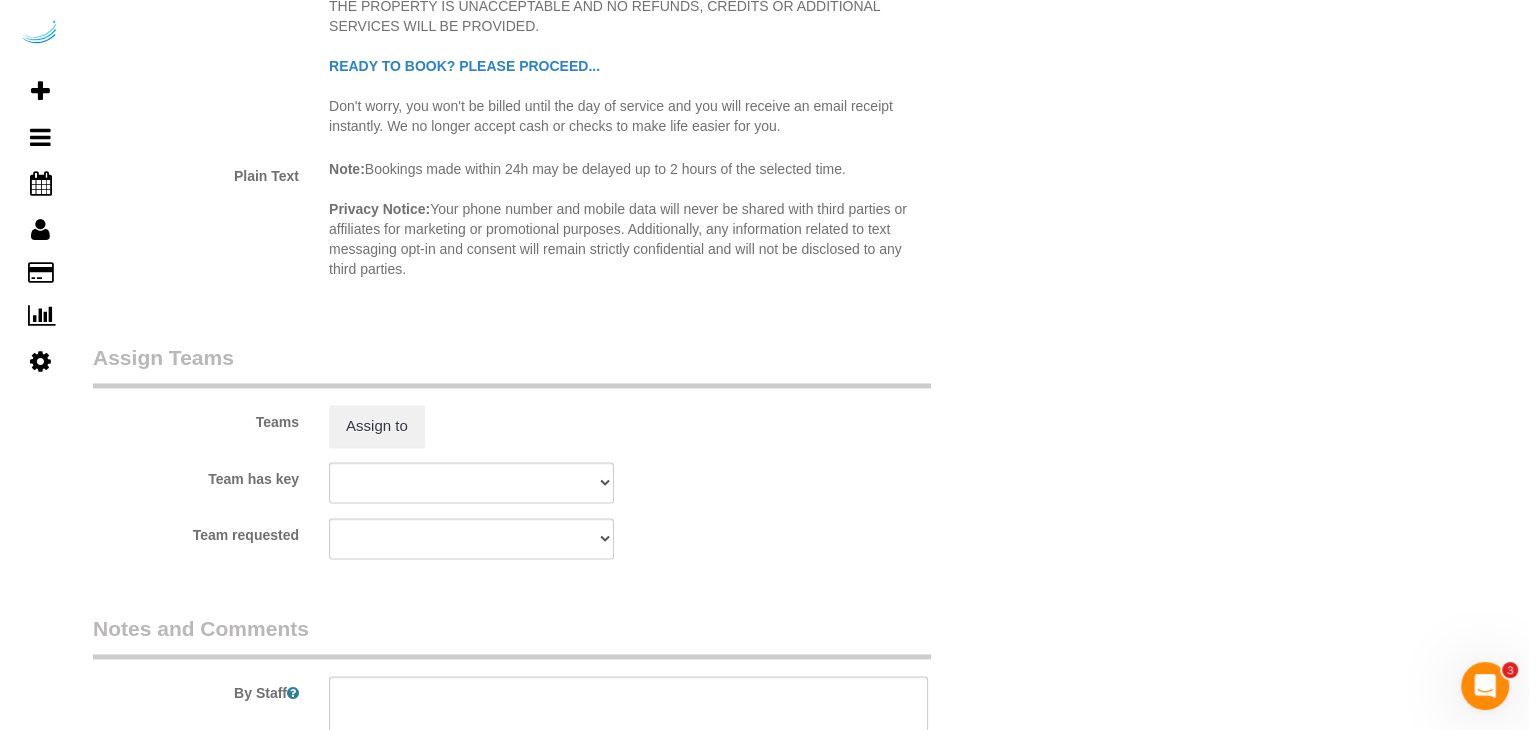 scroll, scrollTop: 2700, scrollLeft: 0, axis: vertical 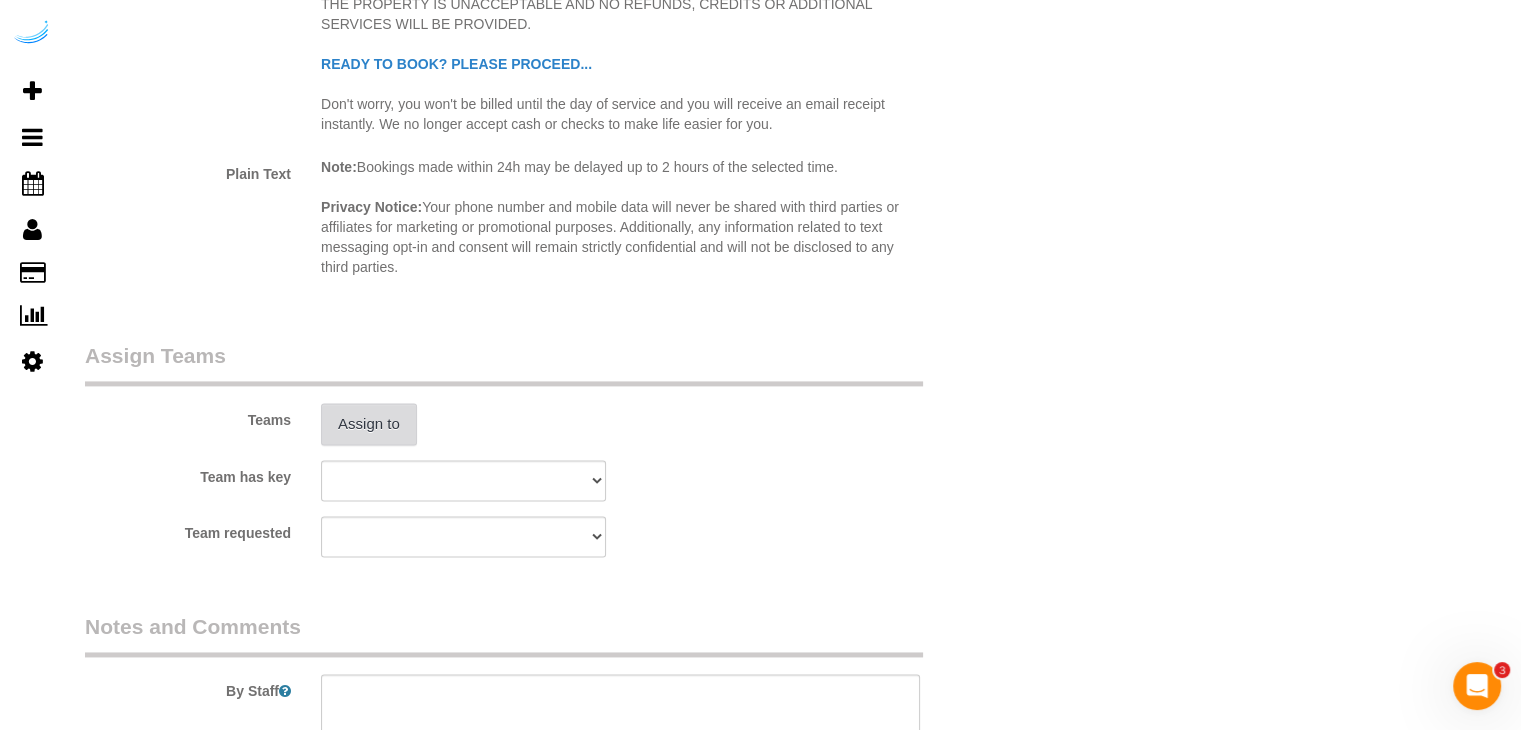type on "4" 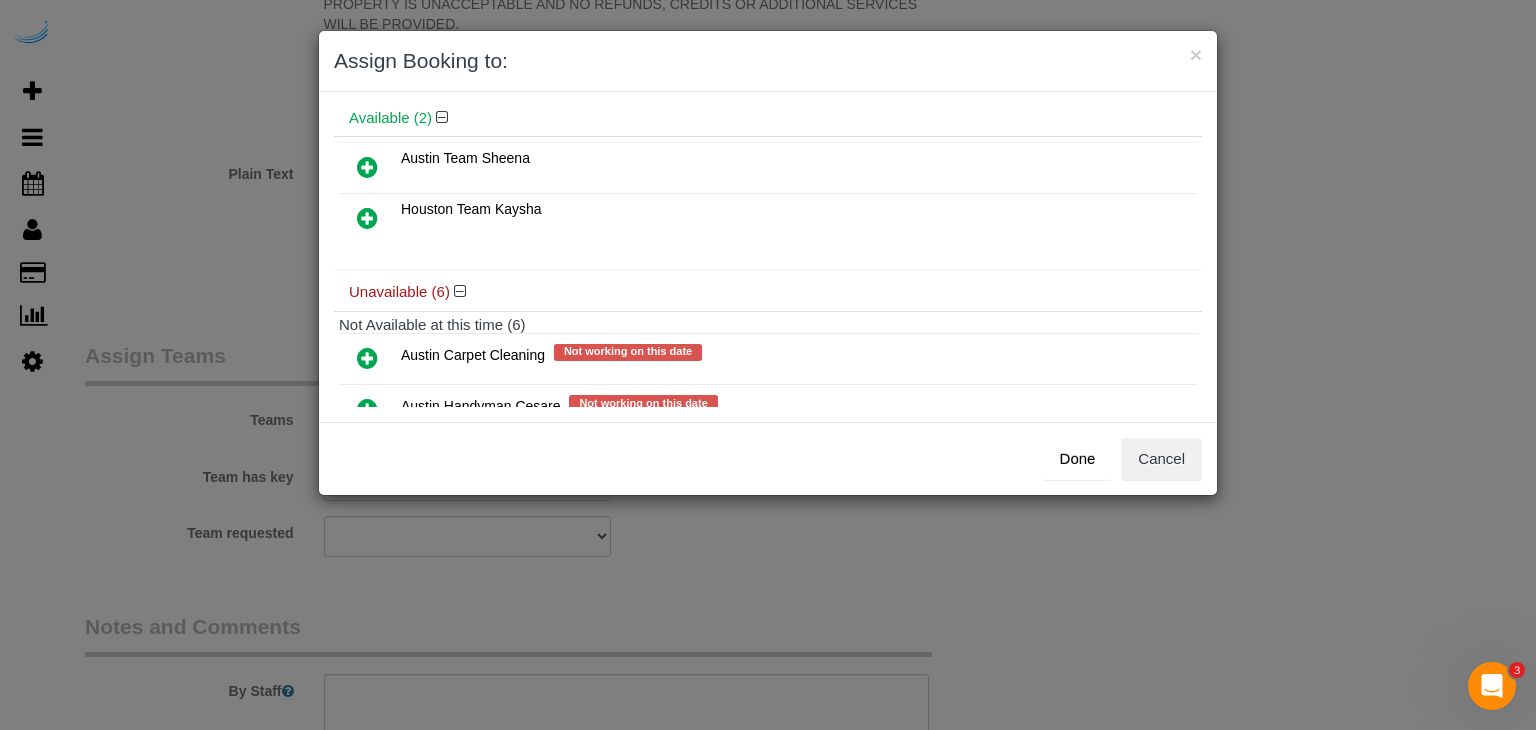 scroll, scrollTop: 200, scrollLeft: 0, axis: vertical 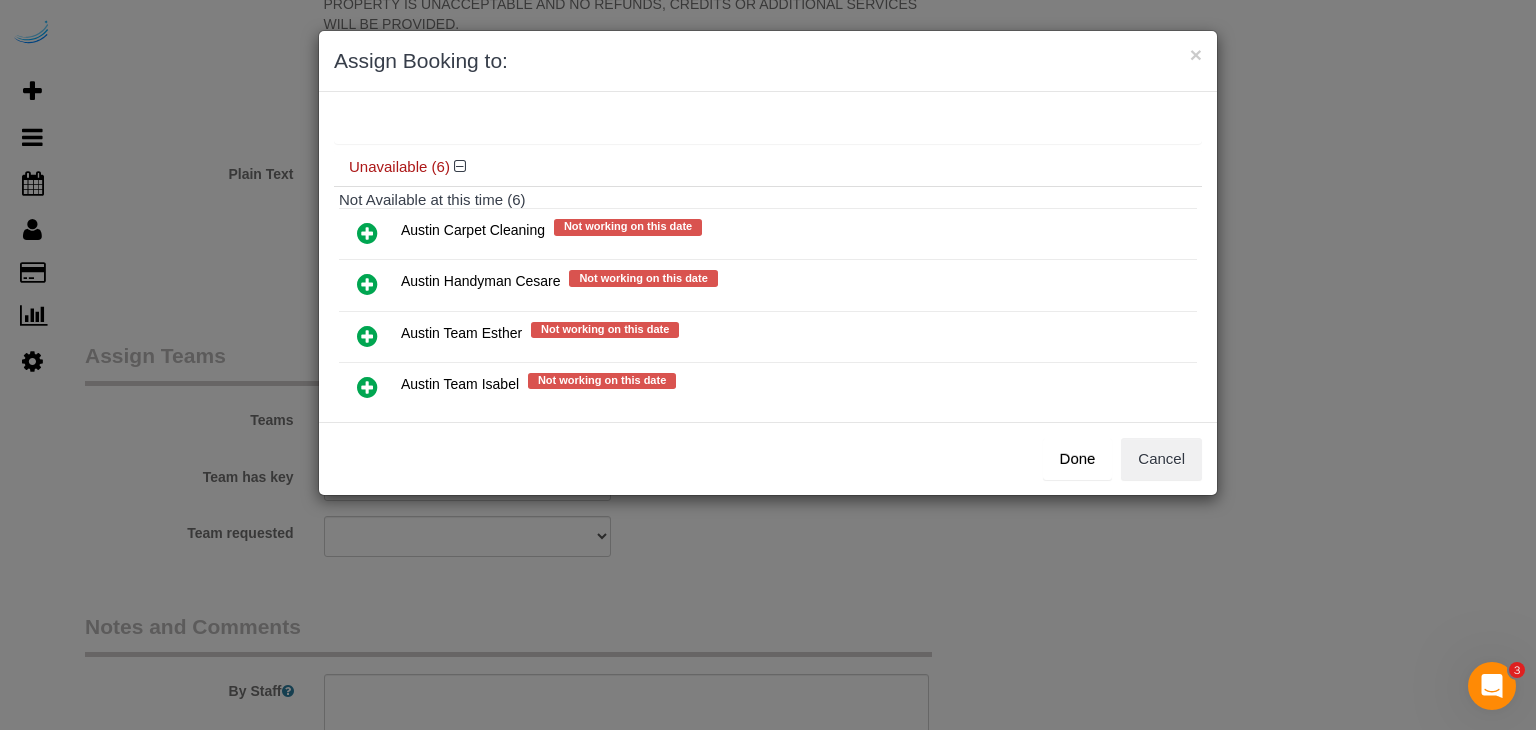 click at bounding box center (367, 387) 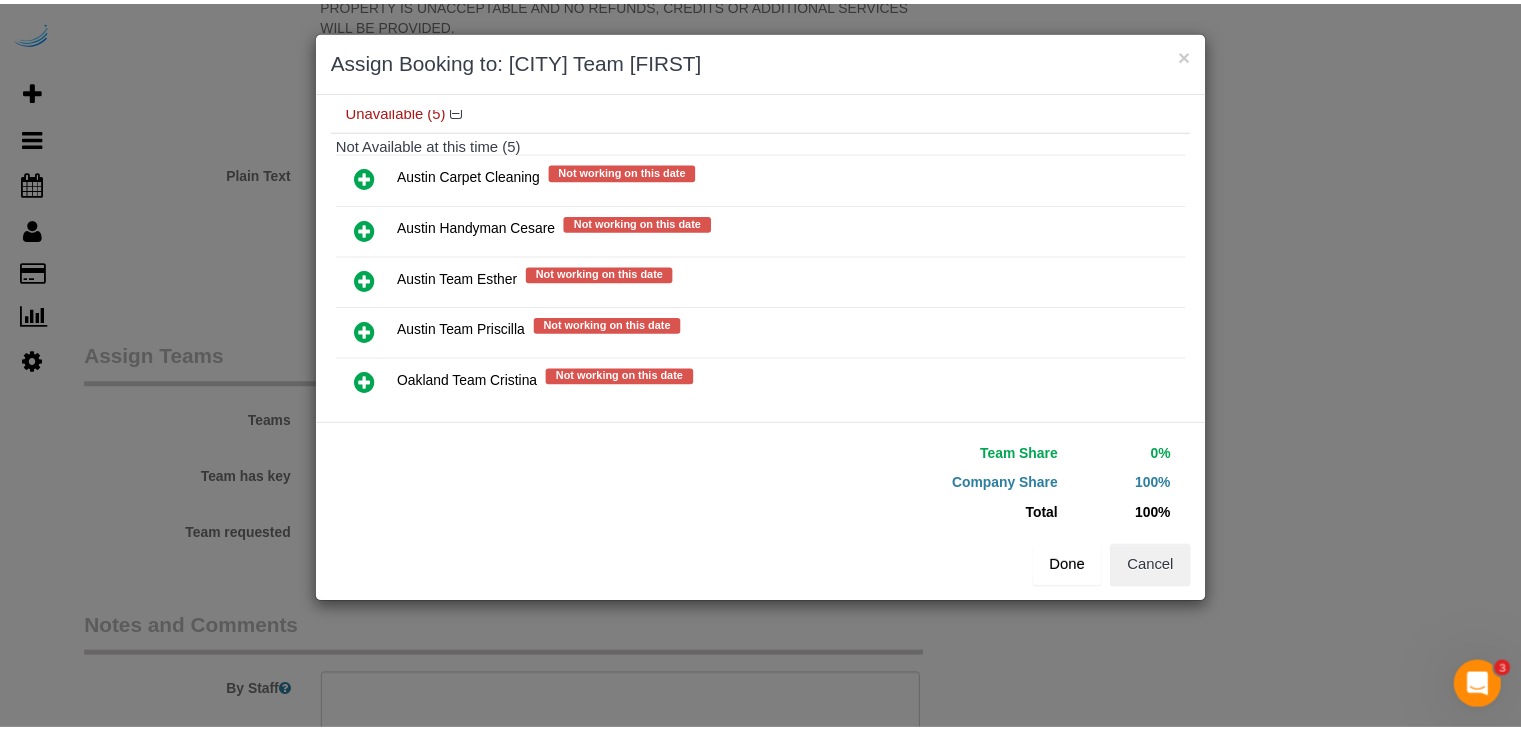 scroll, scrollTop: 333, scrollLeft: 0, axis: vertical 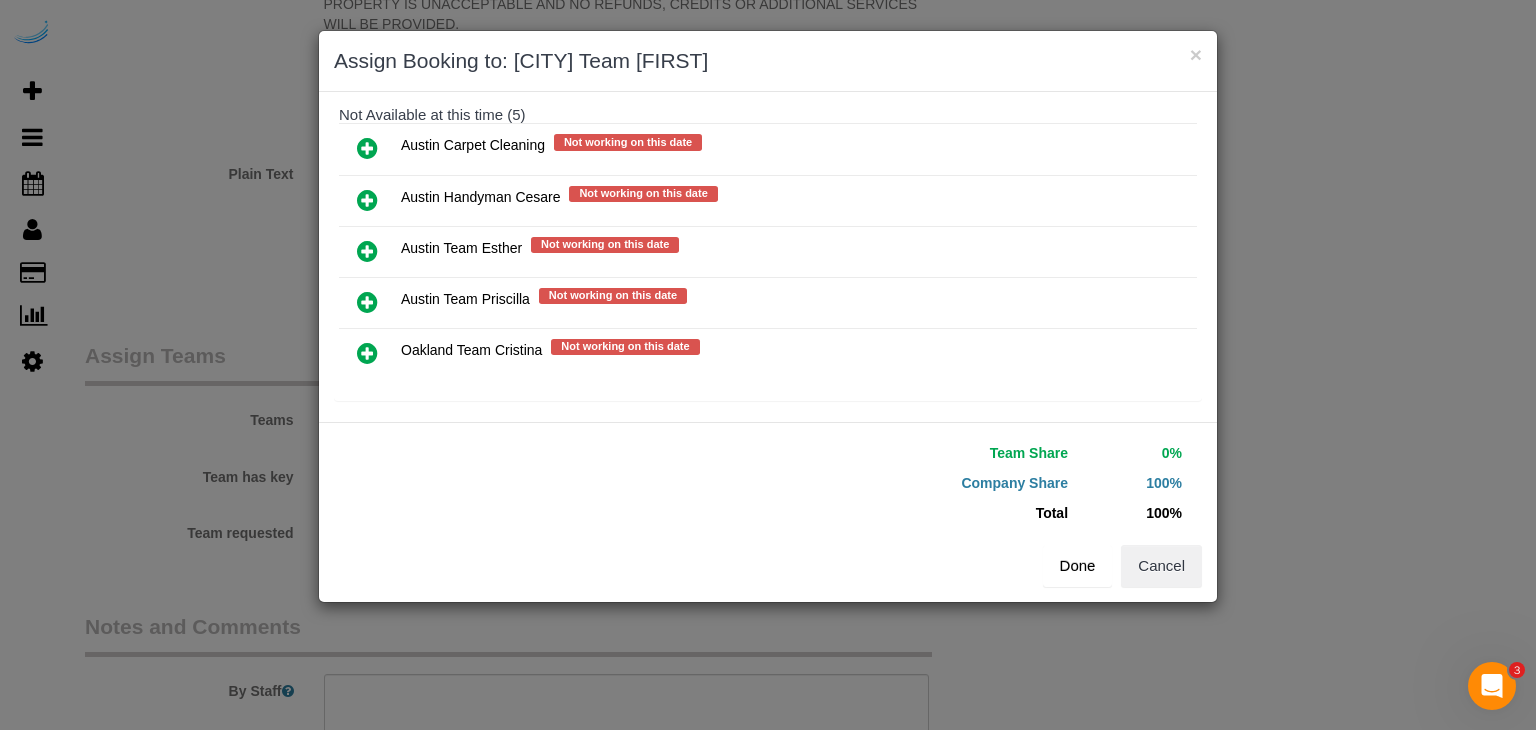 click on "Done" at bounding box center (1078, 566) 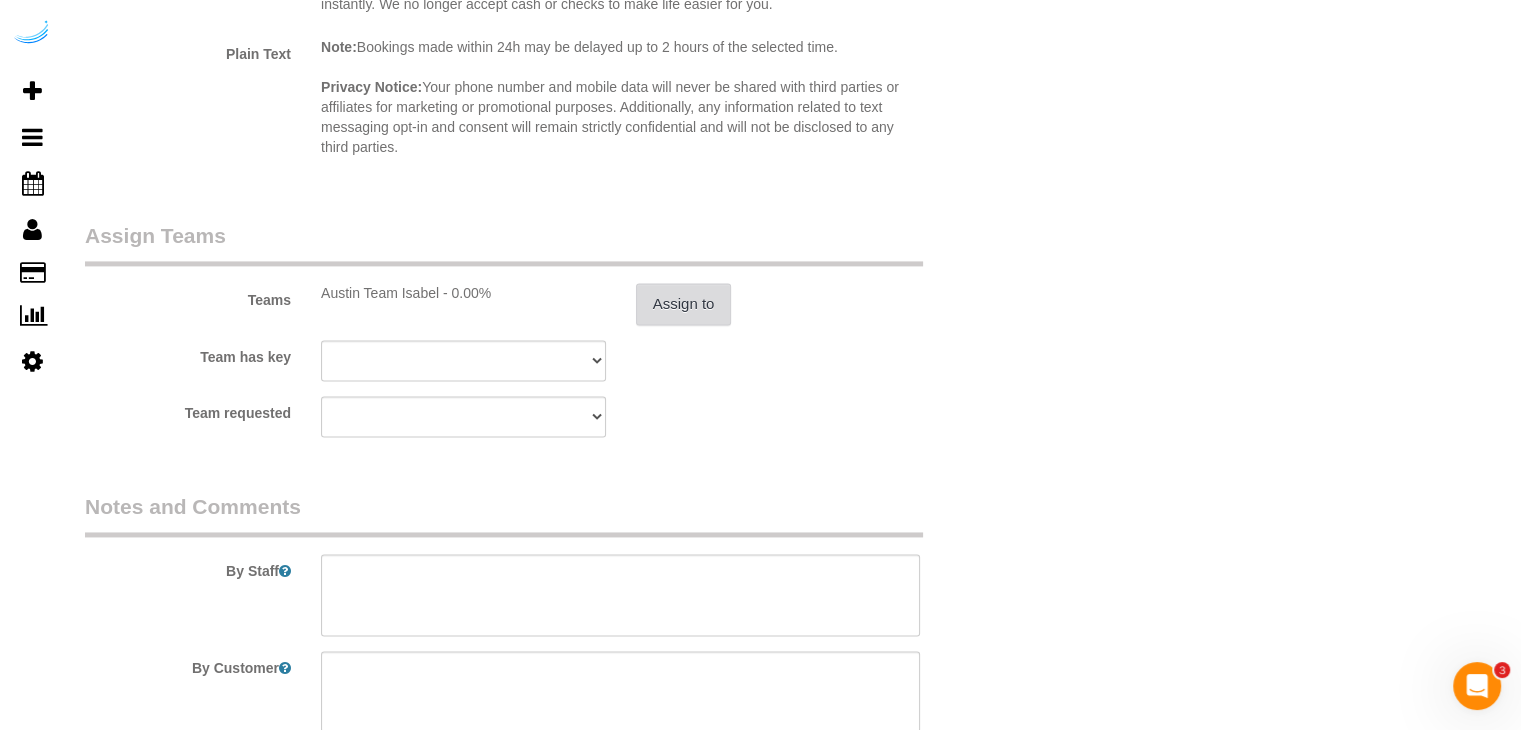 scroll, scrollTop: 2995, scrollLeft: 0, axis: vertical 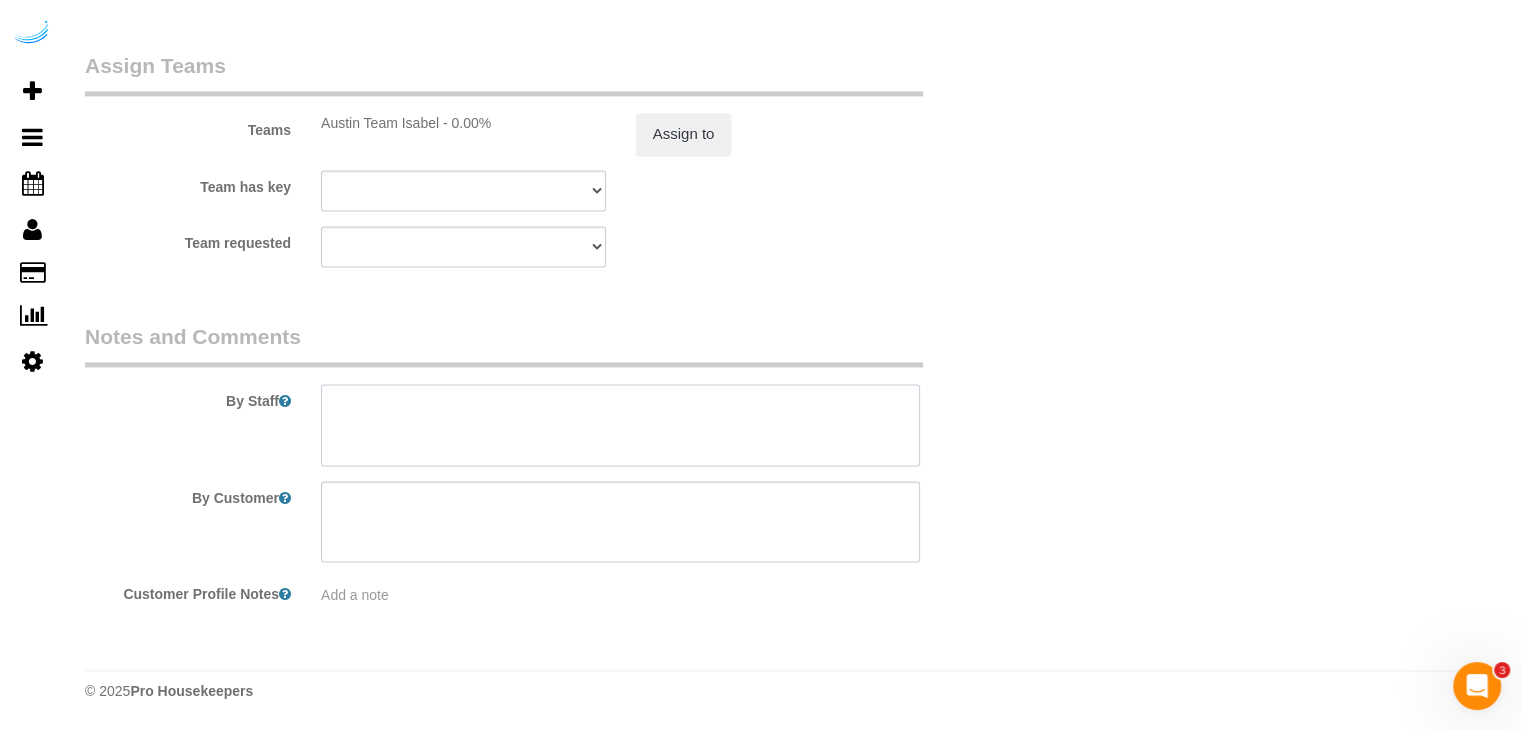 click at bounding box center (620, 425) 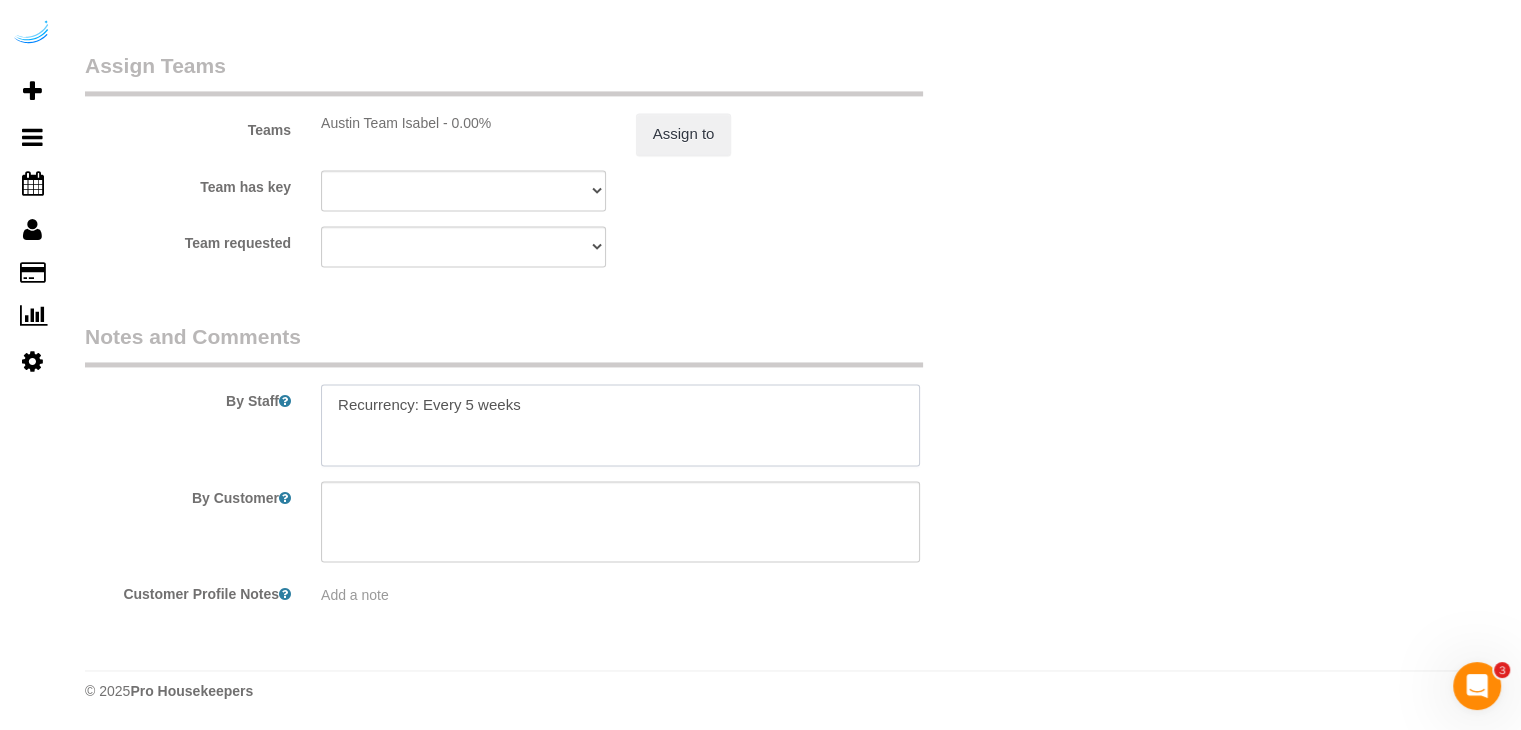 paste on "Permanent Notes:No notes from this customer.Today's Notes:No notes from this service.
Entry Method: Someone will be home
Details:
Additional Notes:
Do not leave door open! Cat will run out. I have two animals a large dog and a cat. Please be cautious not to let the cat out.
Housekeeping Notes:" 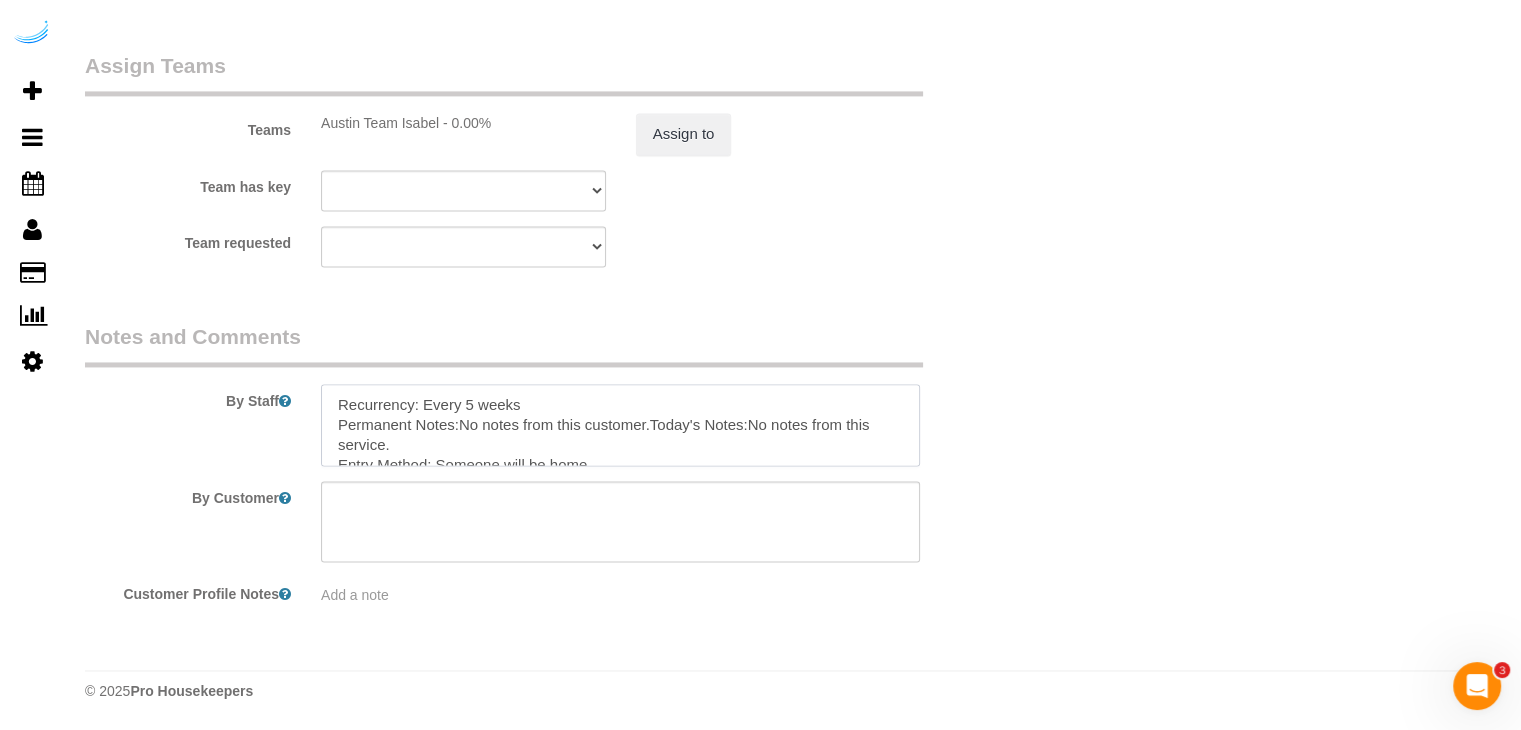 scroll, scrollTop: 147, scrollLeft: 0, axis: vertical 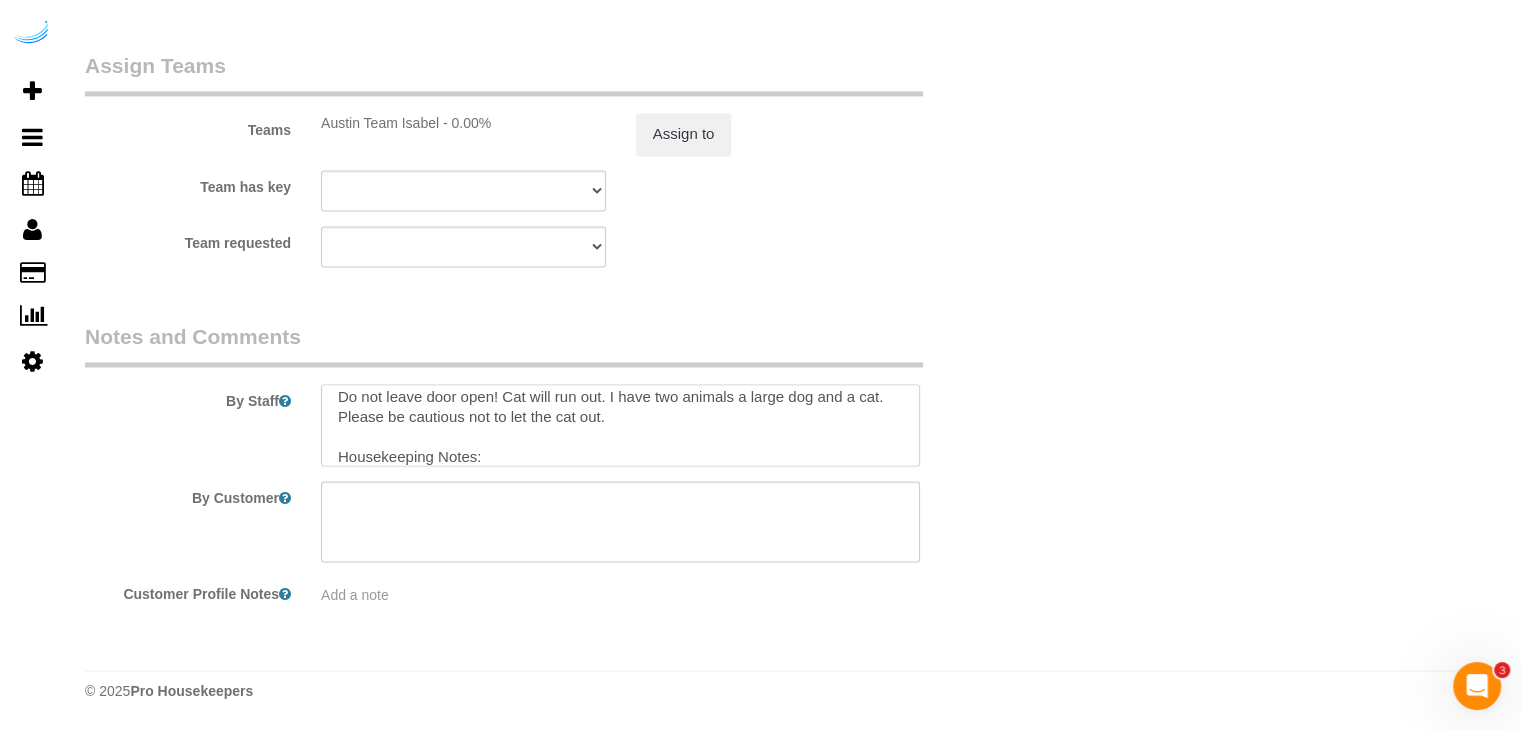 type on "Recurrency: Every 5 weeks
Permanent Notes:No notes from this customer.Today's Notes:No notes from this service.
Entry Method: Someone will be home
Details:
Additional Notes:
Do not leave door open! Cat will run out. I have two animals a large dog and a cat. Please be cautious not to let the cat out.
Housekeeping Notes:" 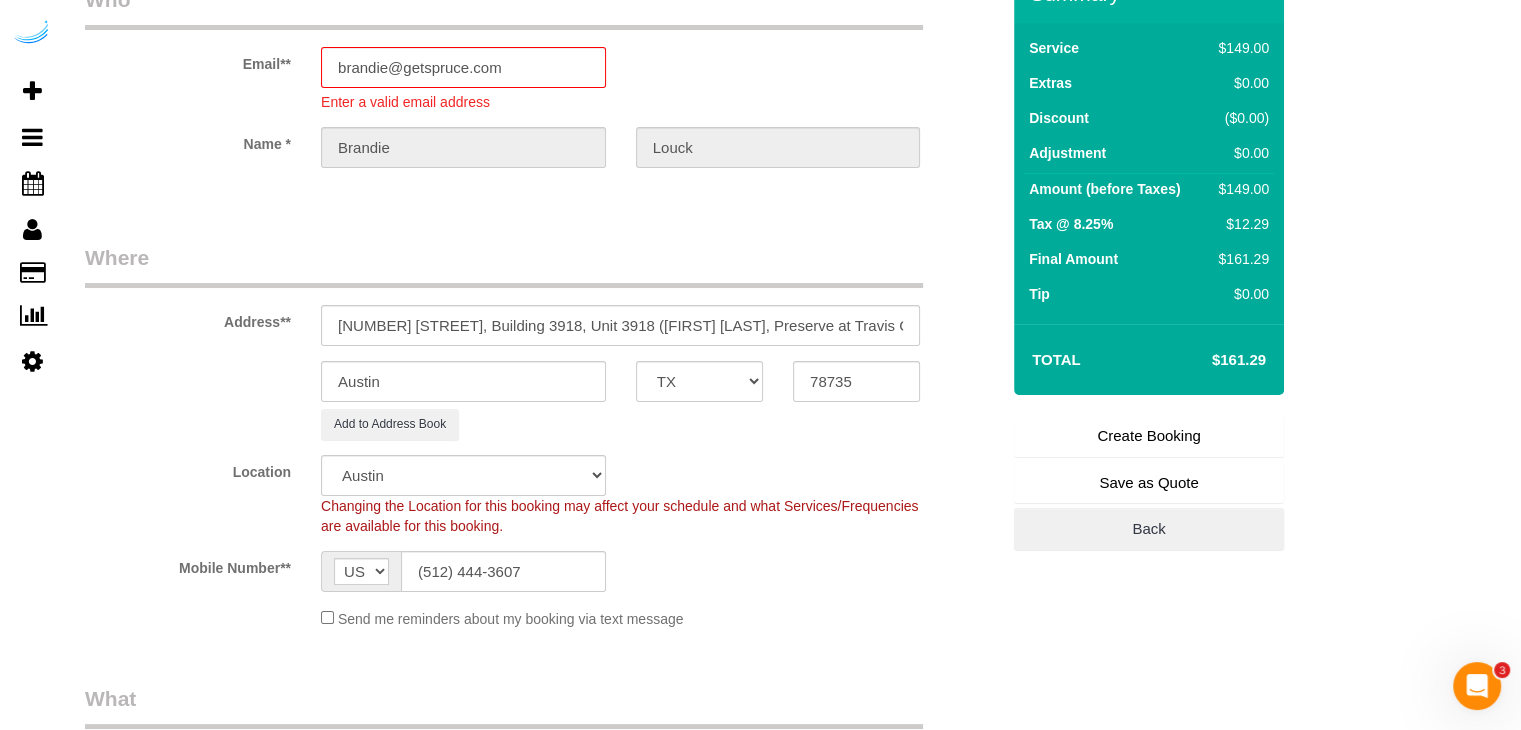scroll, scrollTop: 0, scrollLeft: 0, axis: both 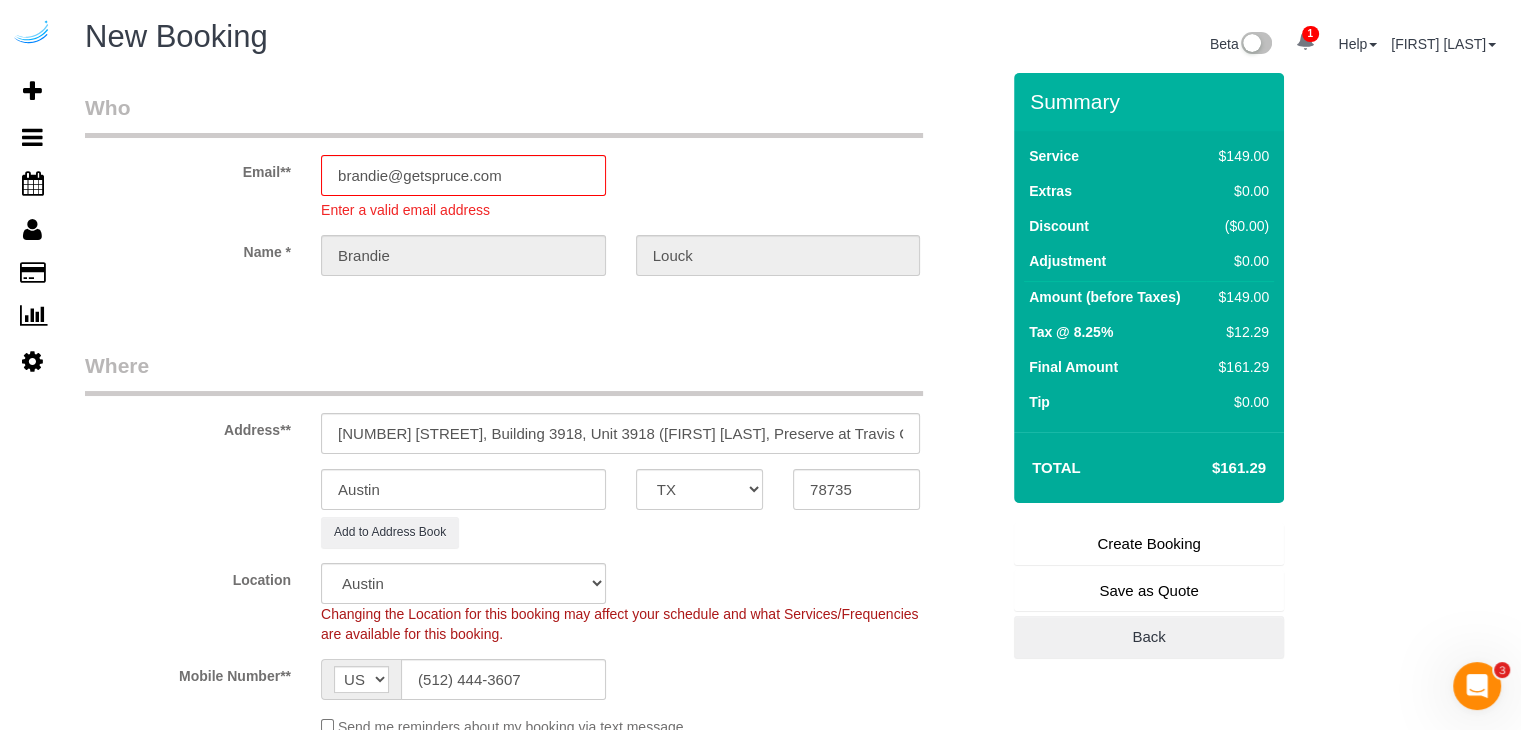 click on "Create Booking" at bounding box center [1149, 544] 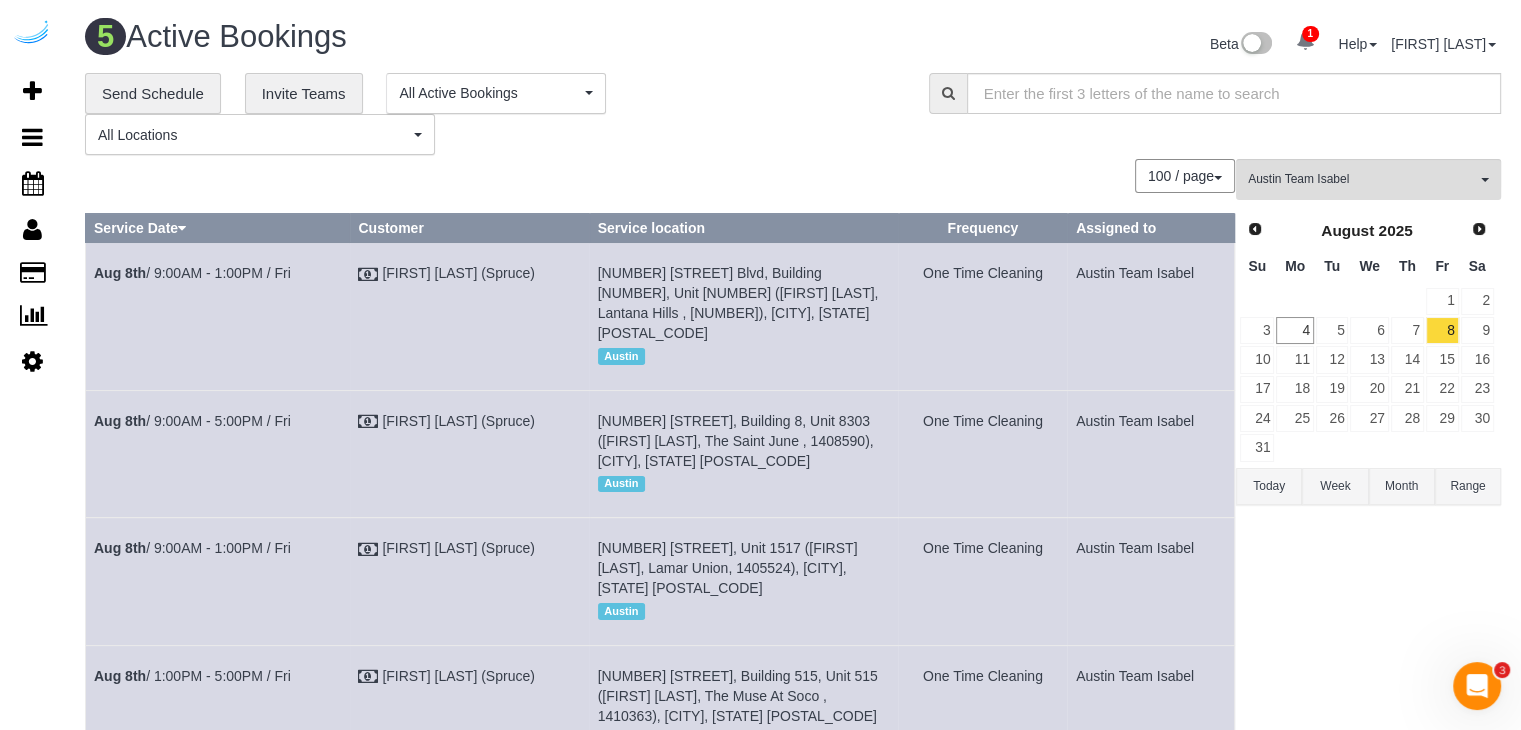 click on "100 / page
10 / page
20 / page
30 / page
40 / page
50 / page
100 / page" at bounding box center (660, 176) 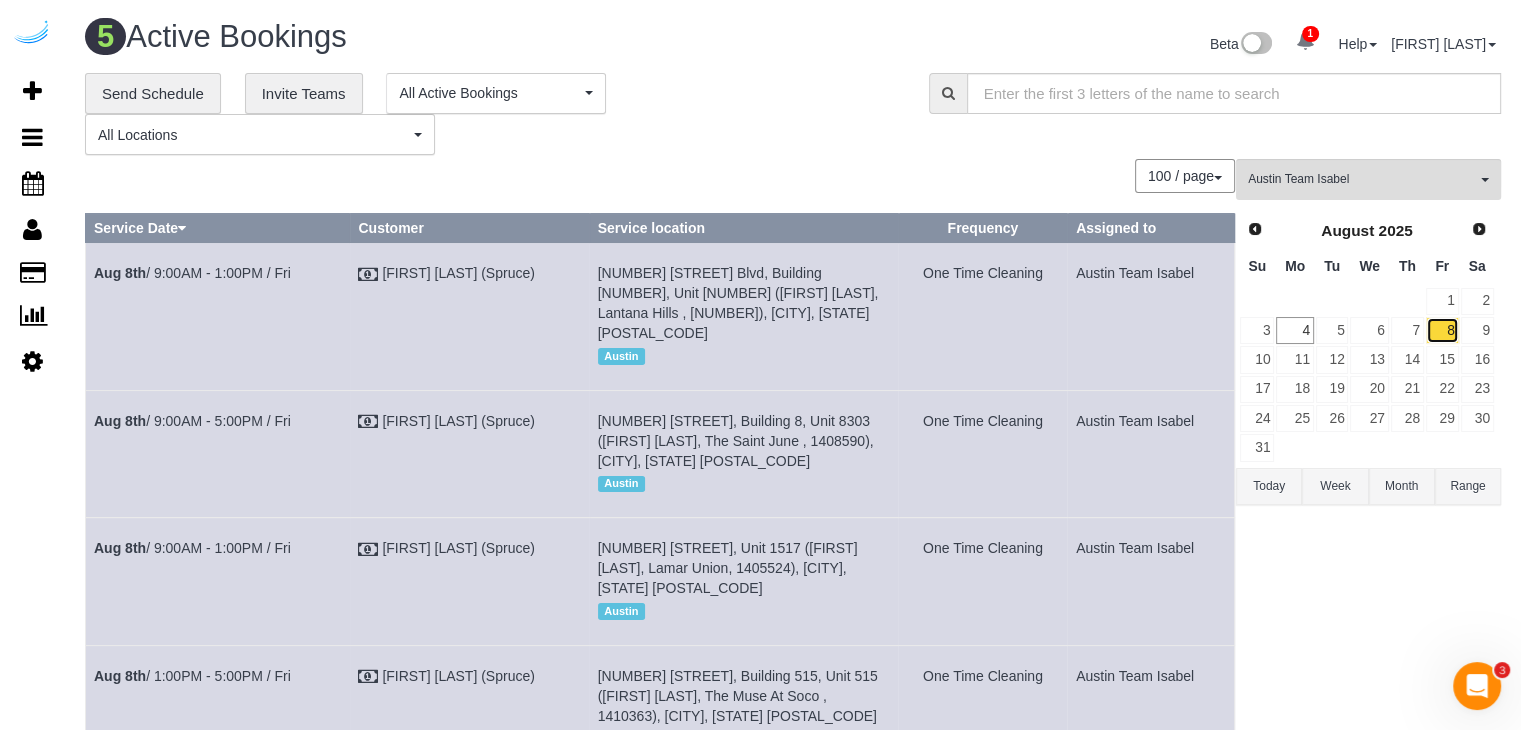 click on "8" at bounding box center (1442, 330) 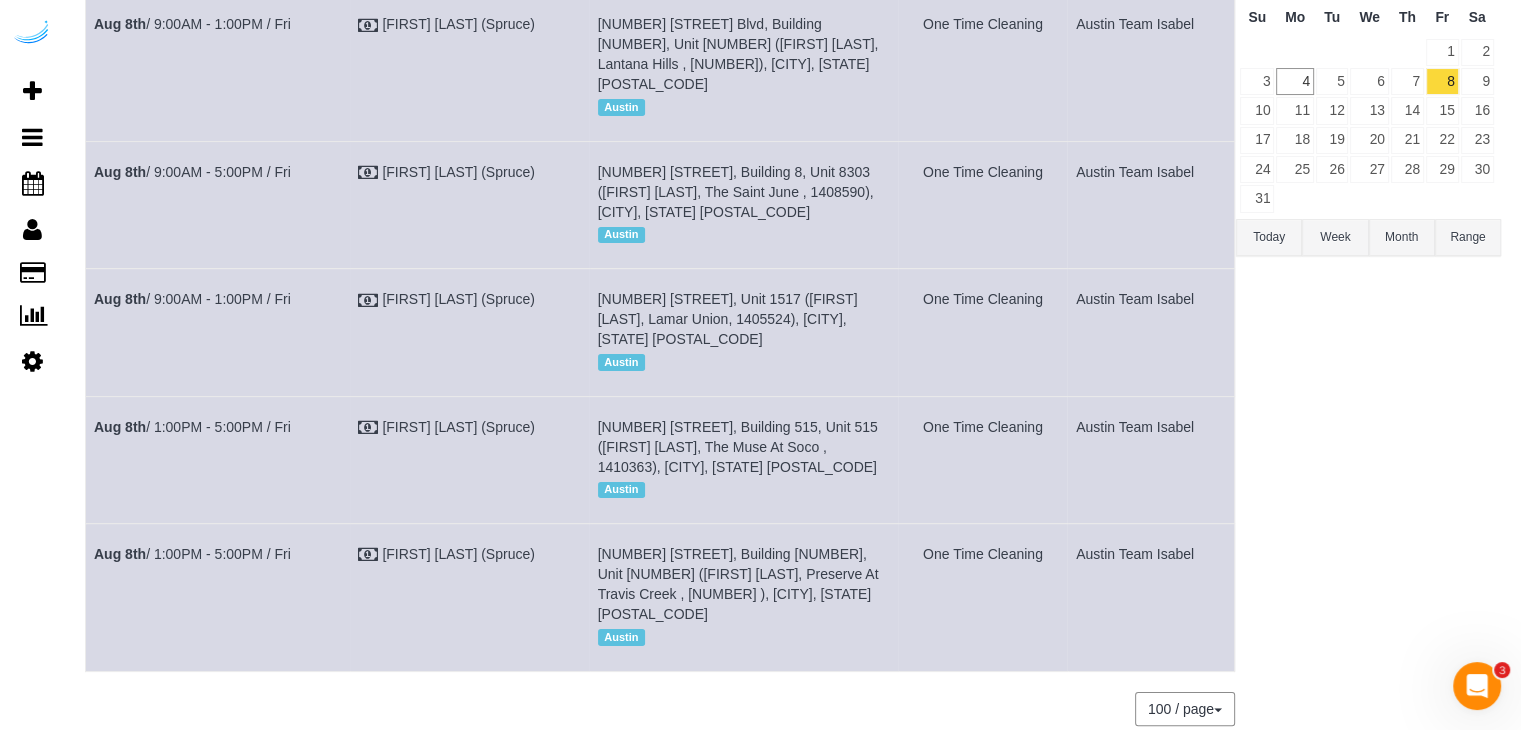 scroll, scrollTop: 276, scrollLeft: 0, axis: vertical 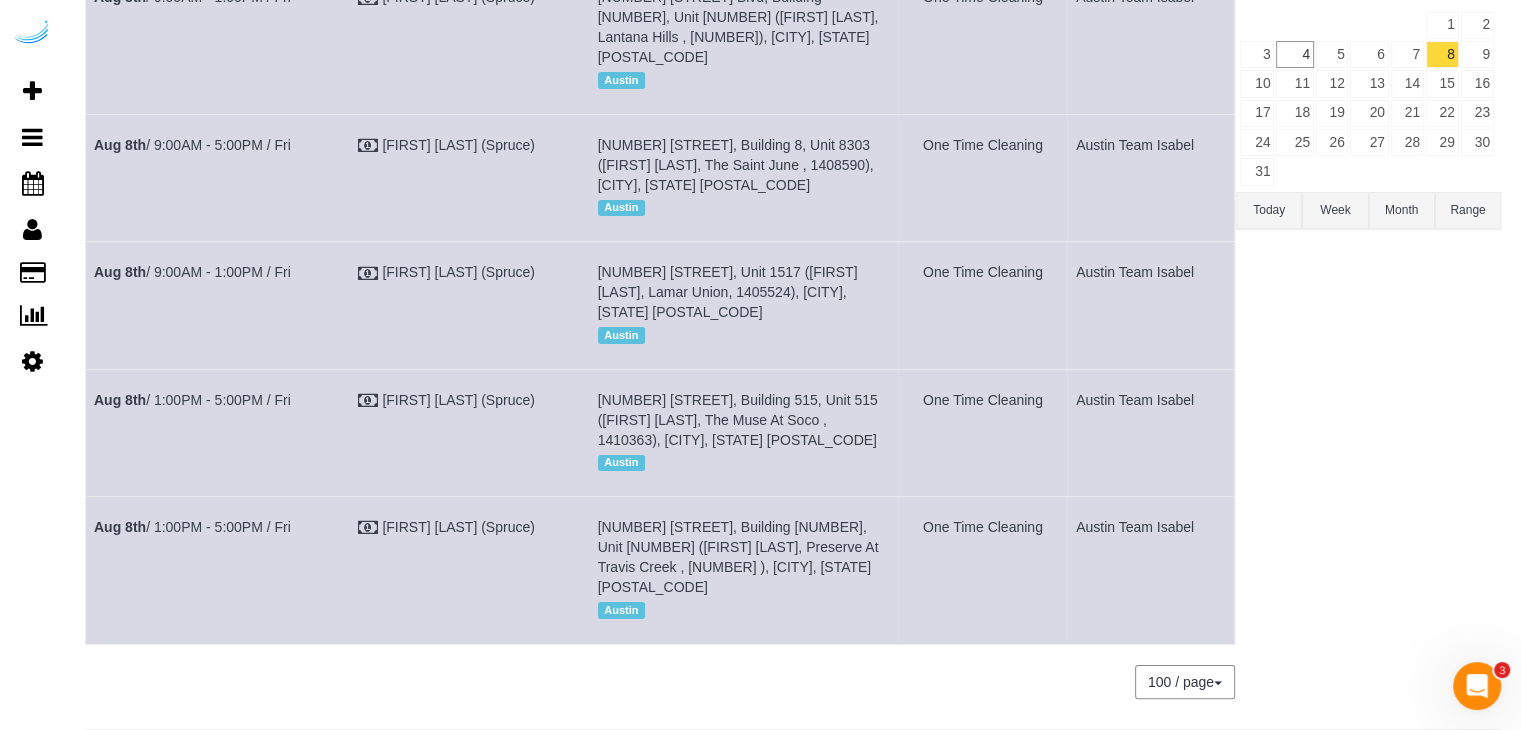 drag, startPoint x: 326, startPoint y: 488, endPoint x: 92, endPoint y: 498, distance: 234.21358 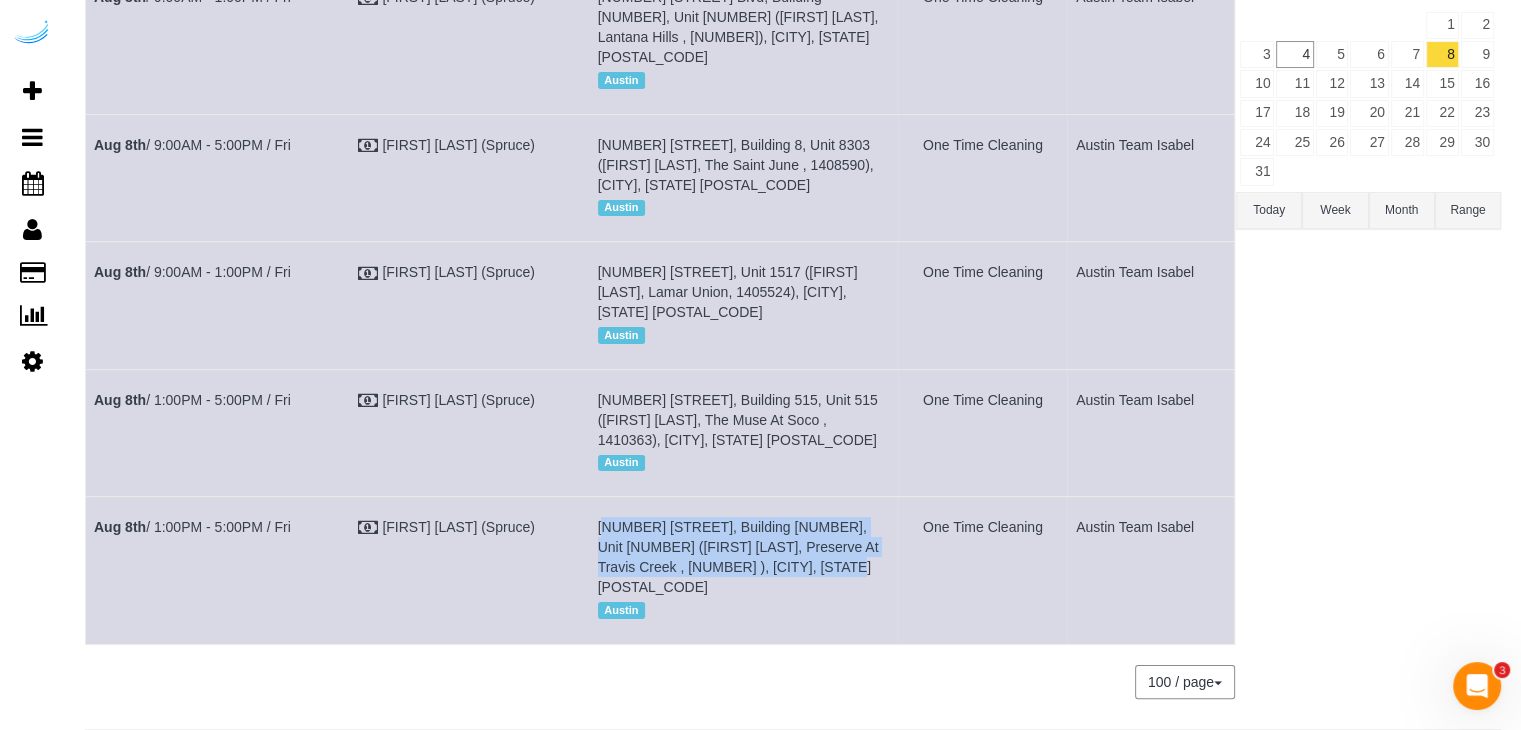 drag, startPoint x: 838, startPoint y: 525, endPoint x: 596, endPoint y: 489, distance: 244.66304 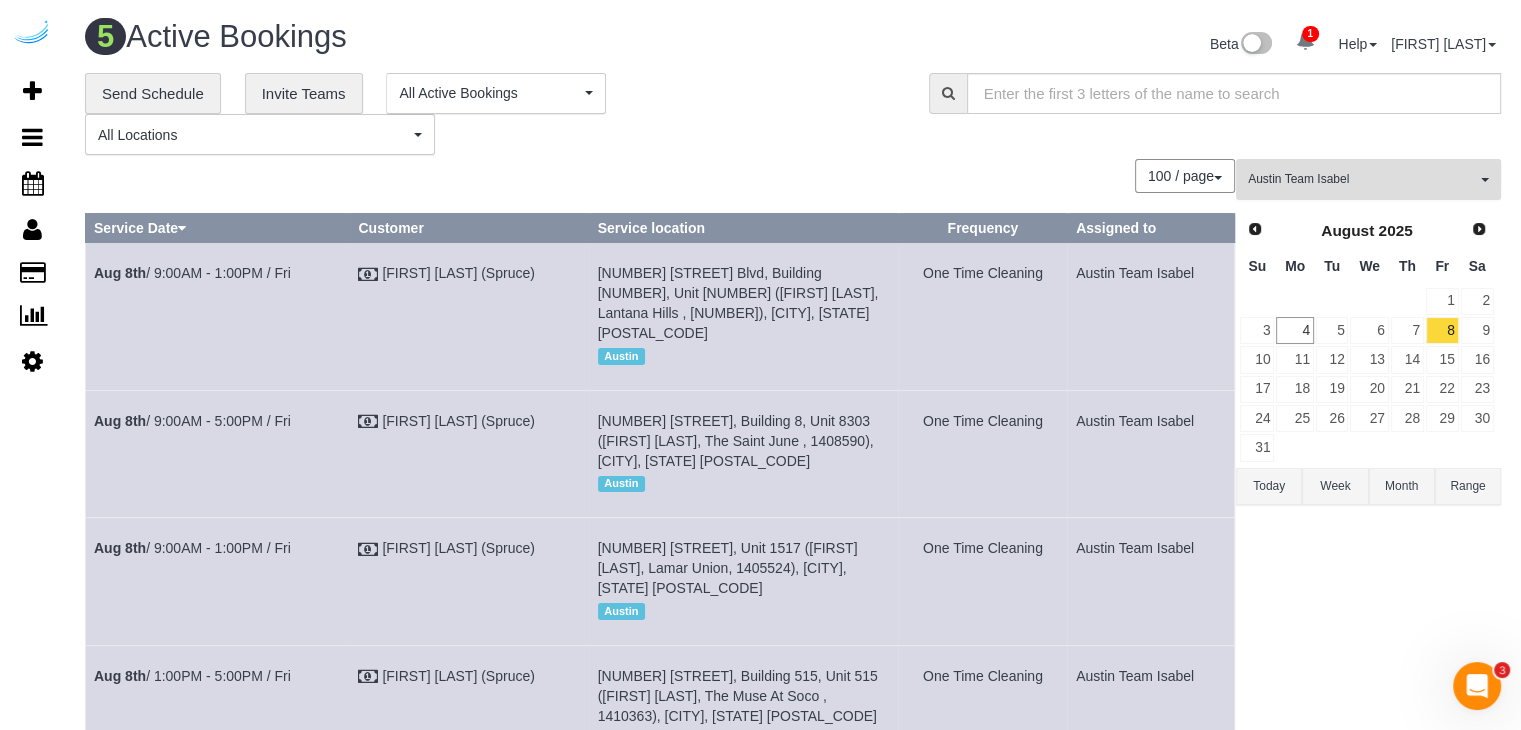 click on "Austin Team Isabel
All Teams" at bounding box center [1368, 179] 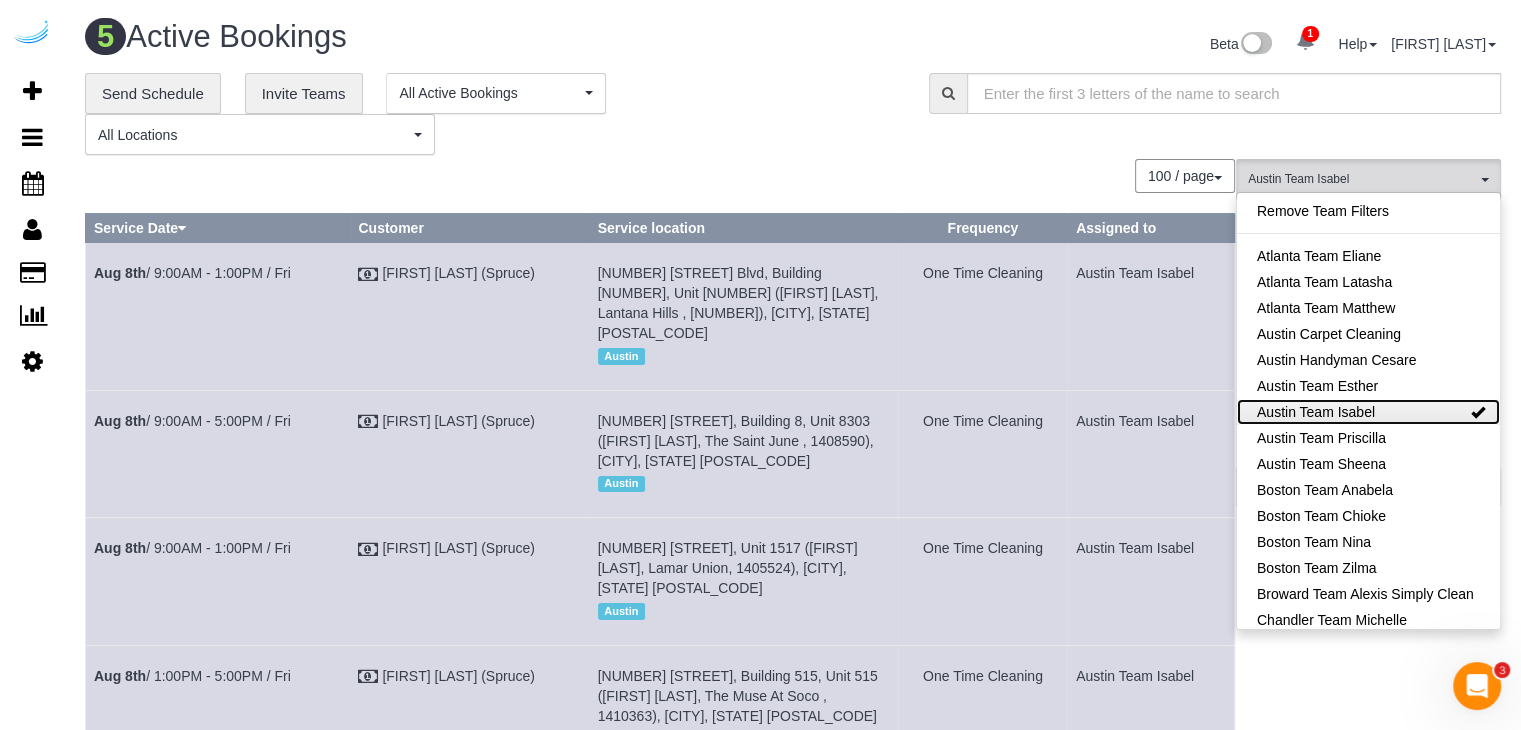 click on "Austin Team Isabel" at bounding box center [1368, 412] 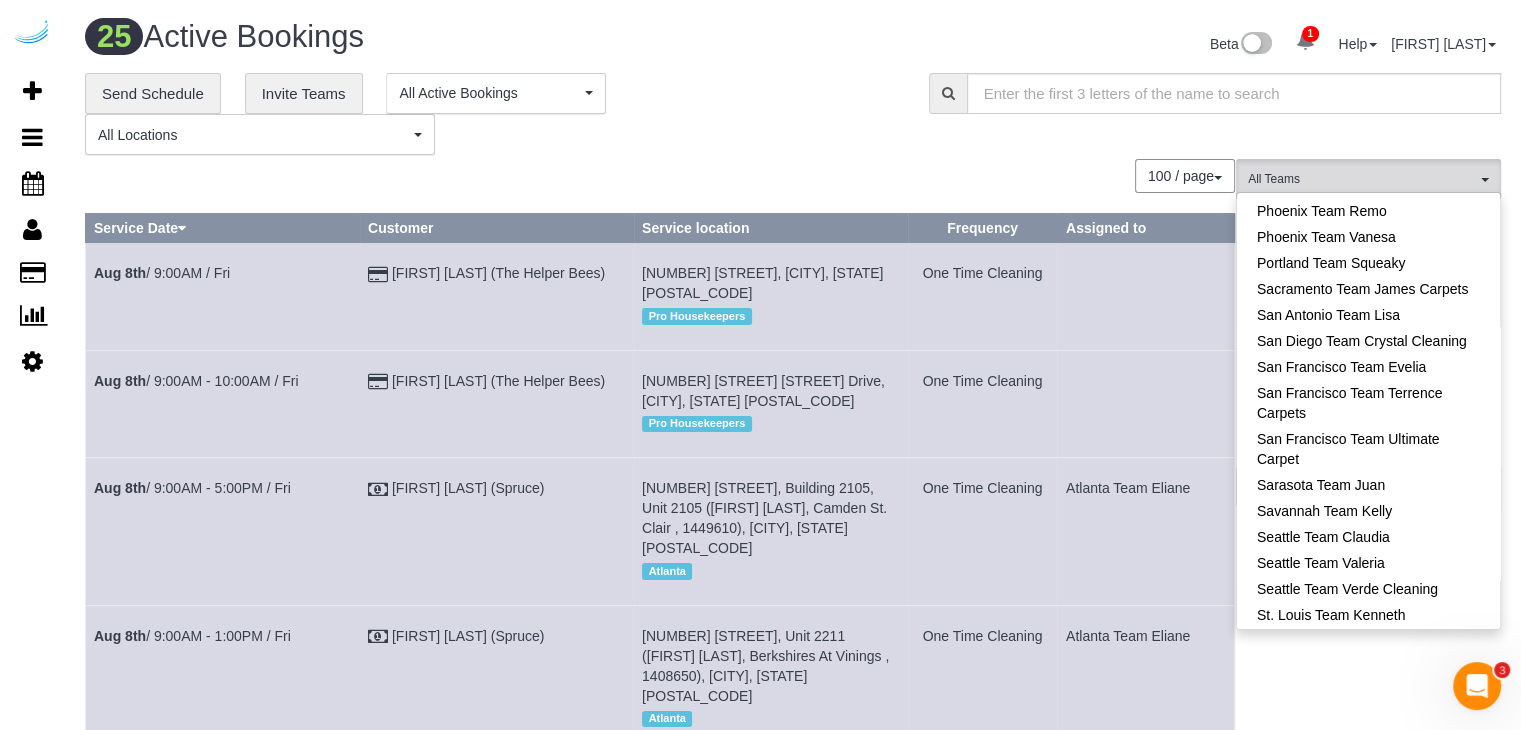 scroll, scrollTop: 1700, scrollLeft: 0, axis: vertical 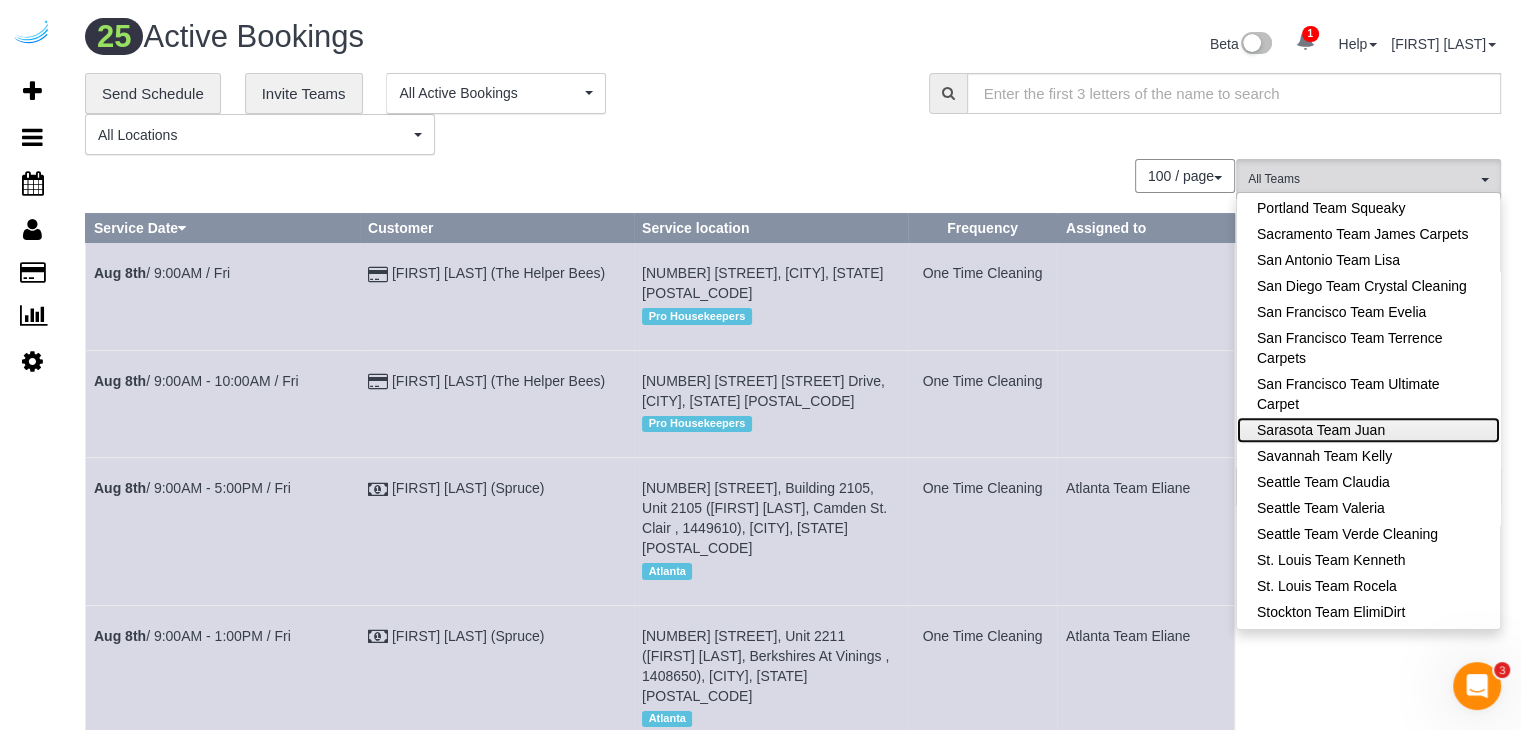 click on "Sarasota Team Juan" at bounding box center [1368, 430] 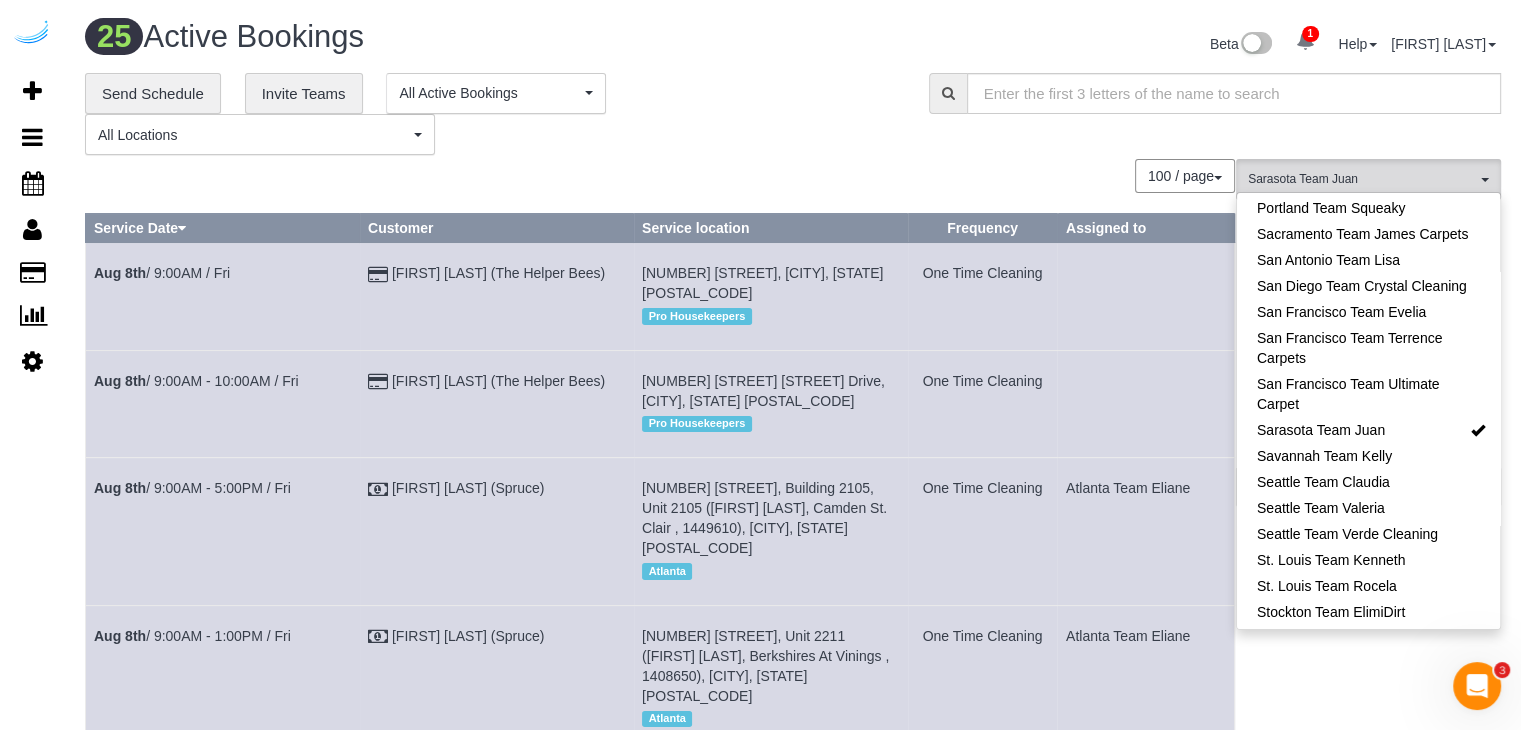 click on "100 / page
10 / page
20 / page
30 / page
40 / page
50 / page
100 / page" at bounding box center [660, 176] 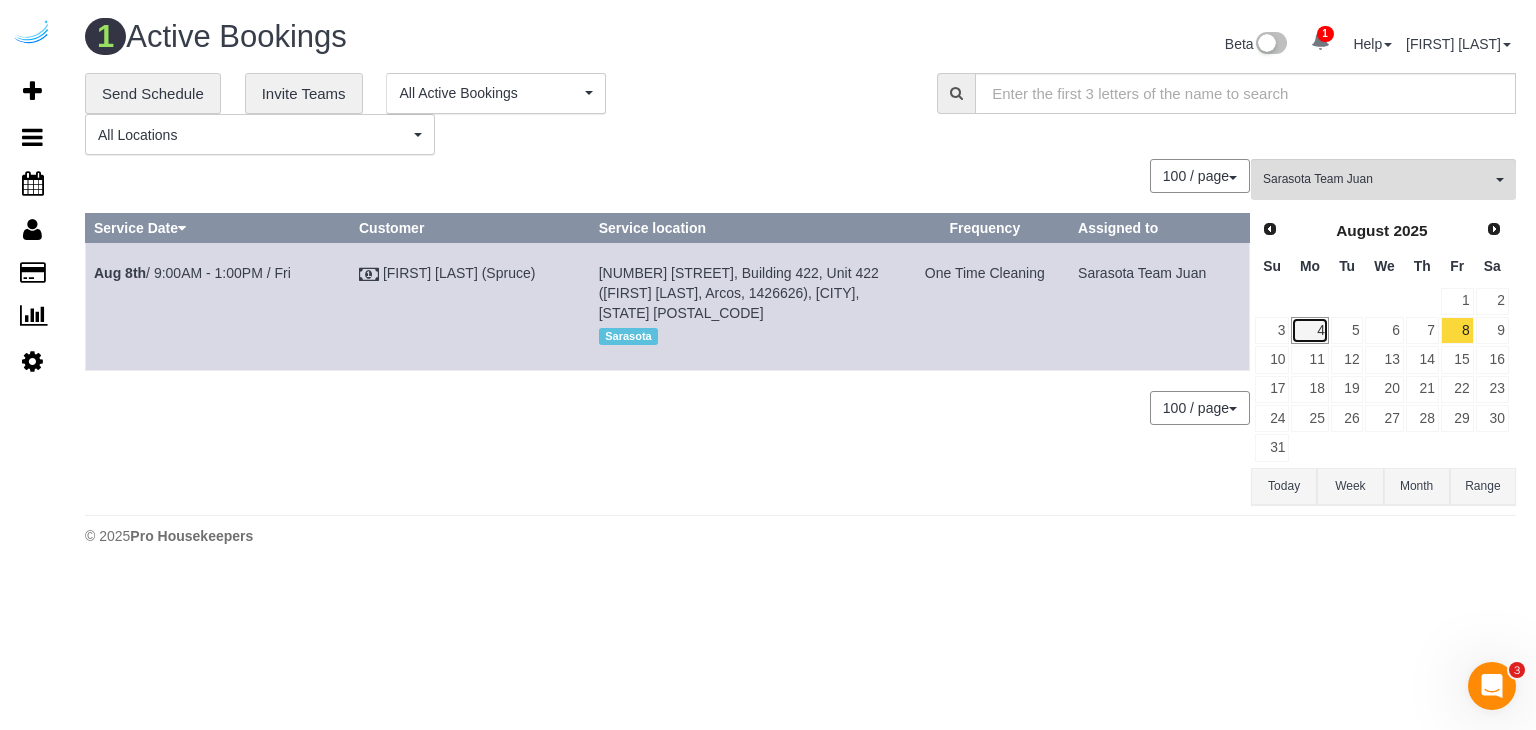 click on "4" at bounding box center [1309, 330] 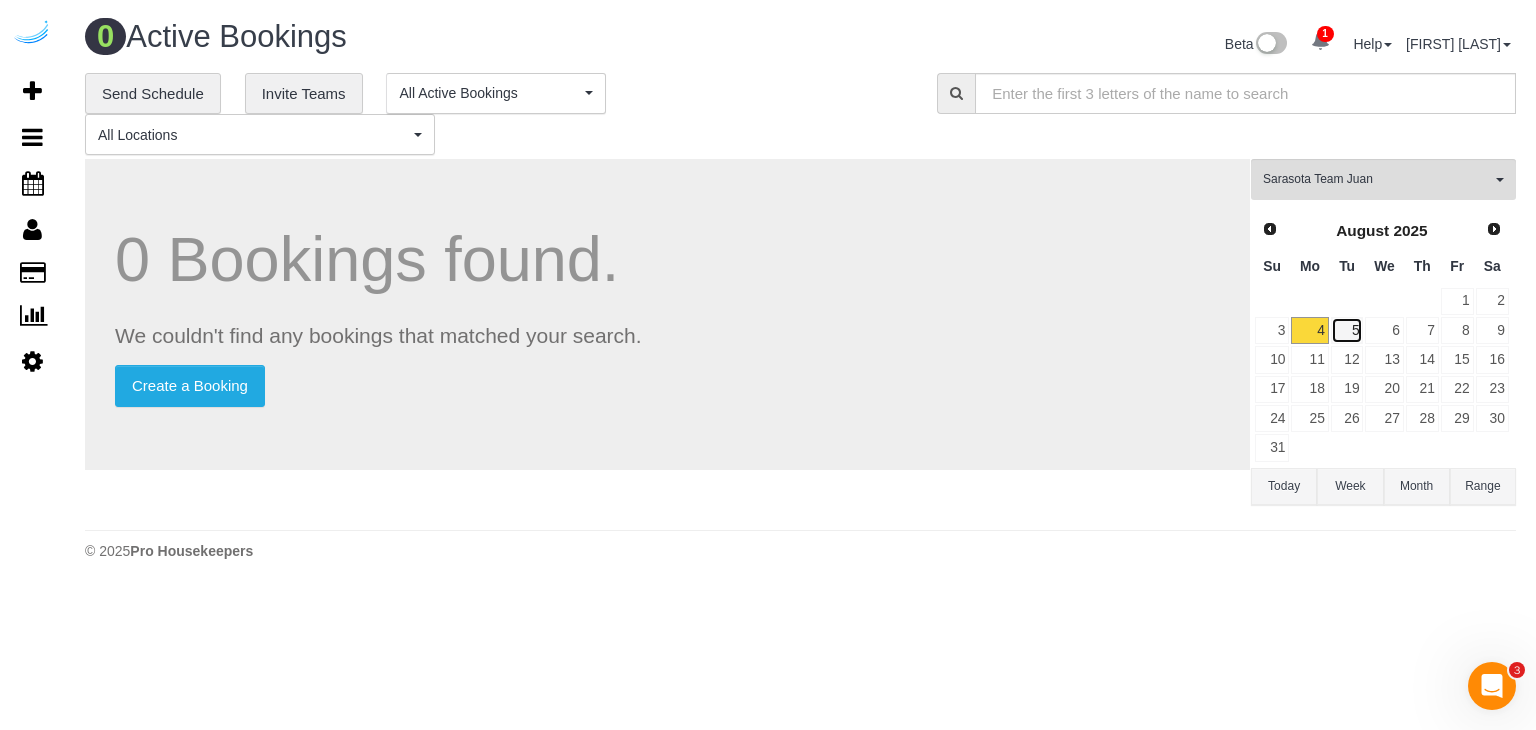 click on "5" at bounding box center (1347, 330) 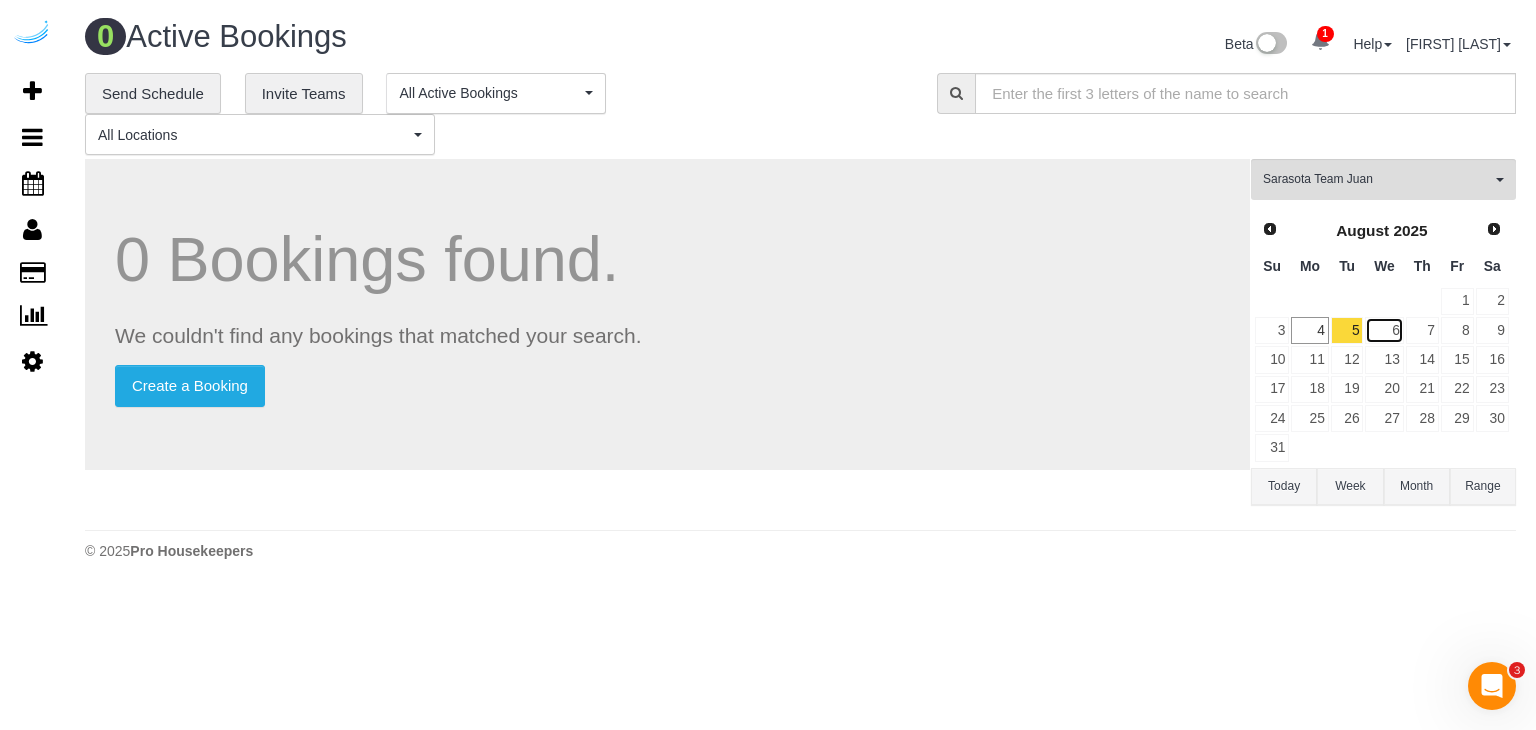 click on "6" at bounding box center [1384, 330] 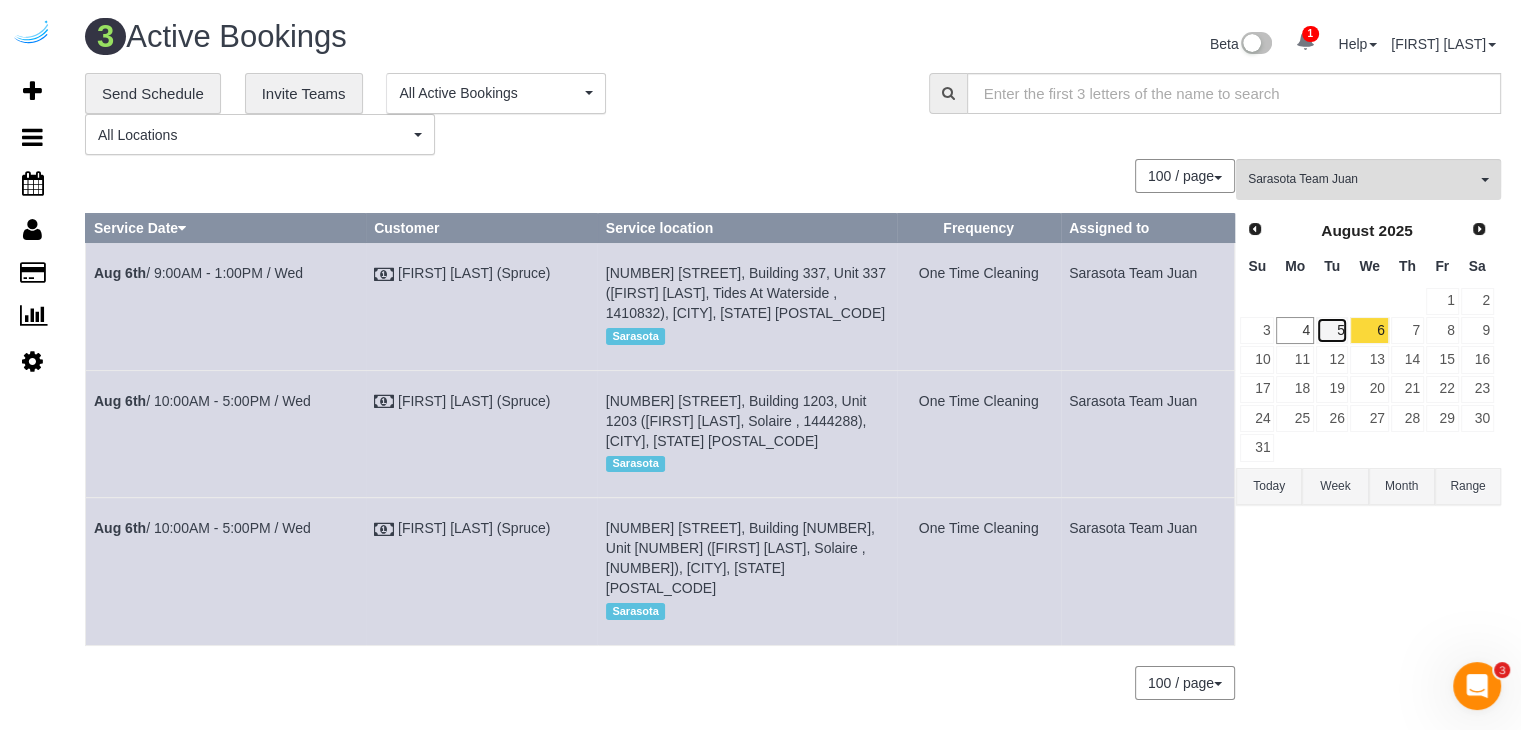 click on "5" at bounding box center (1332, 330) 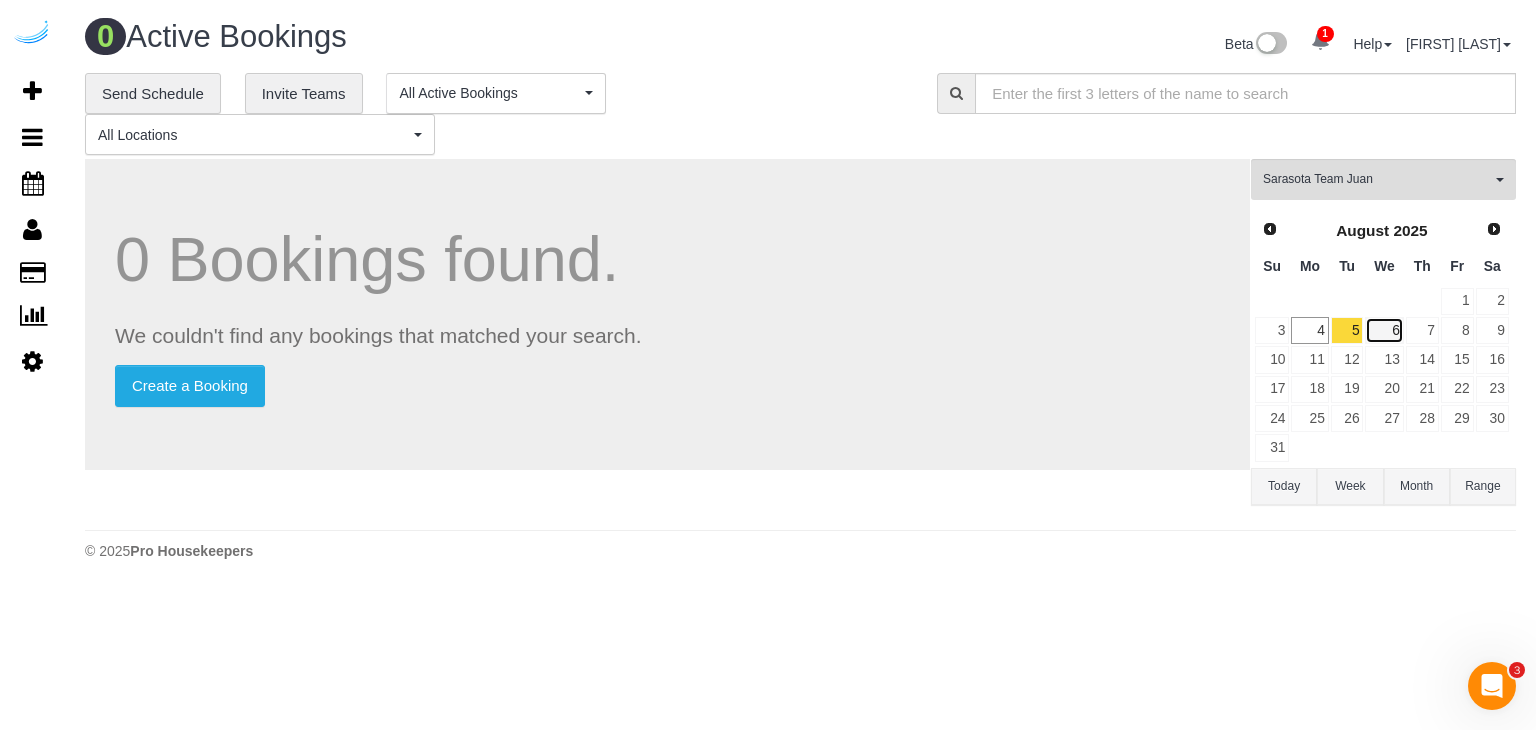 click on "6" at bounding box center [1384, 330] 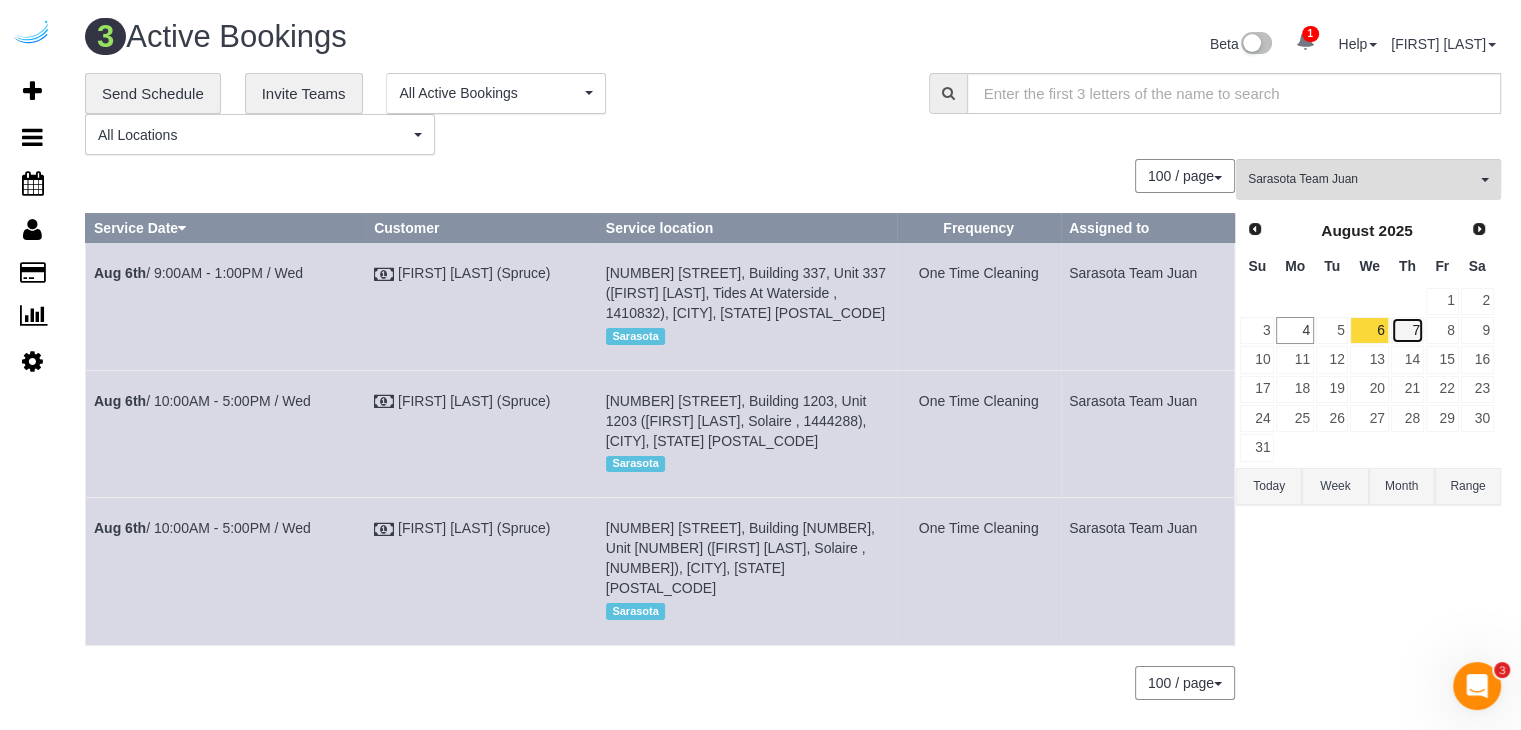 click on "7" at bounding box center [1407, 330] 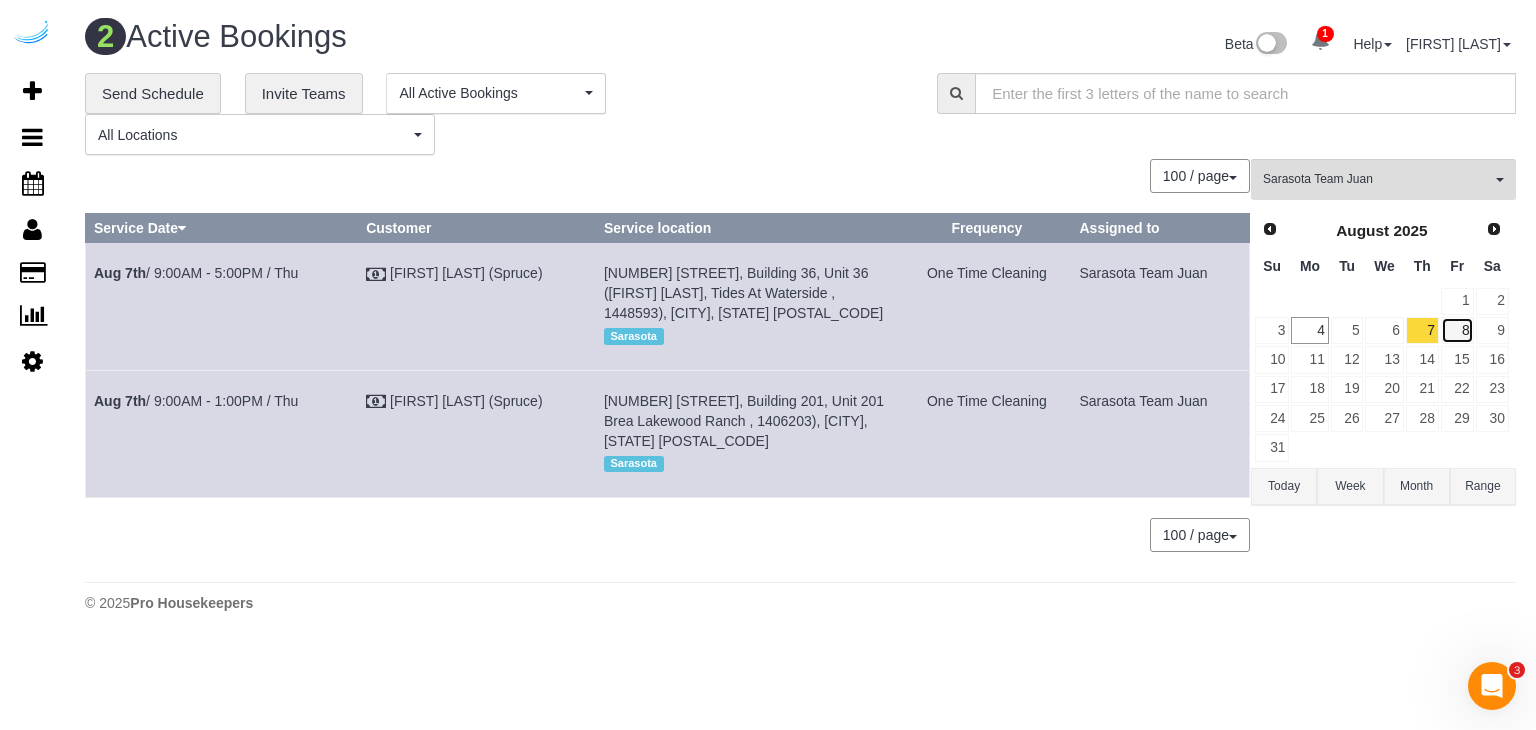 click on "8" at bounding box center (1457, 330) 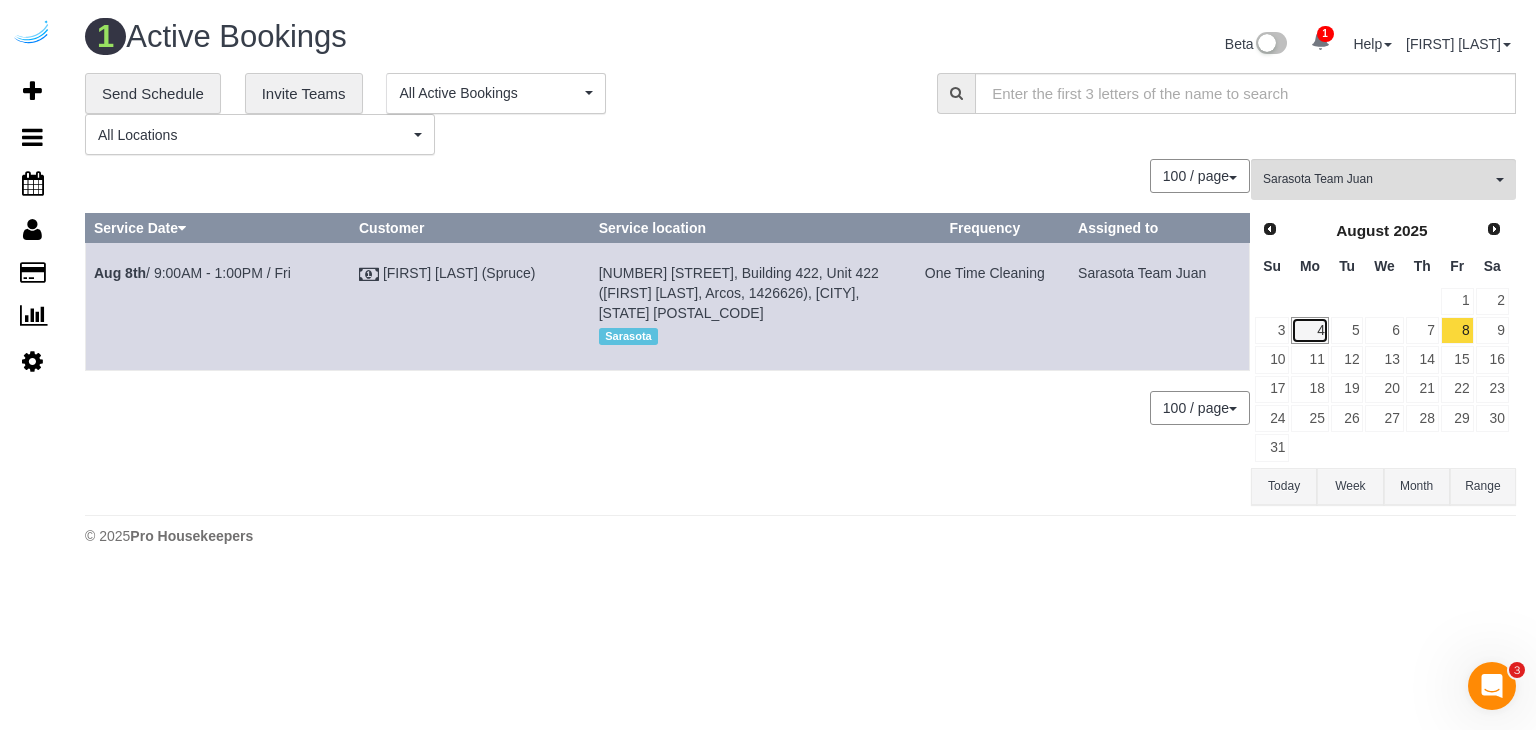 click on "4" at bounding box center [1309, 330] 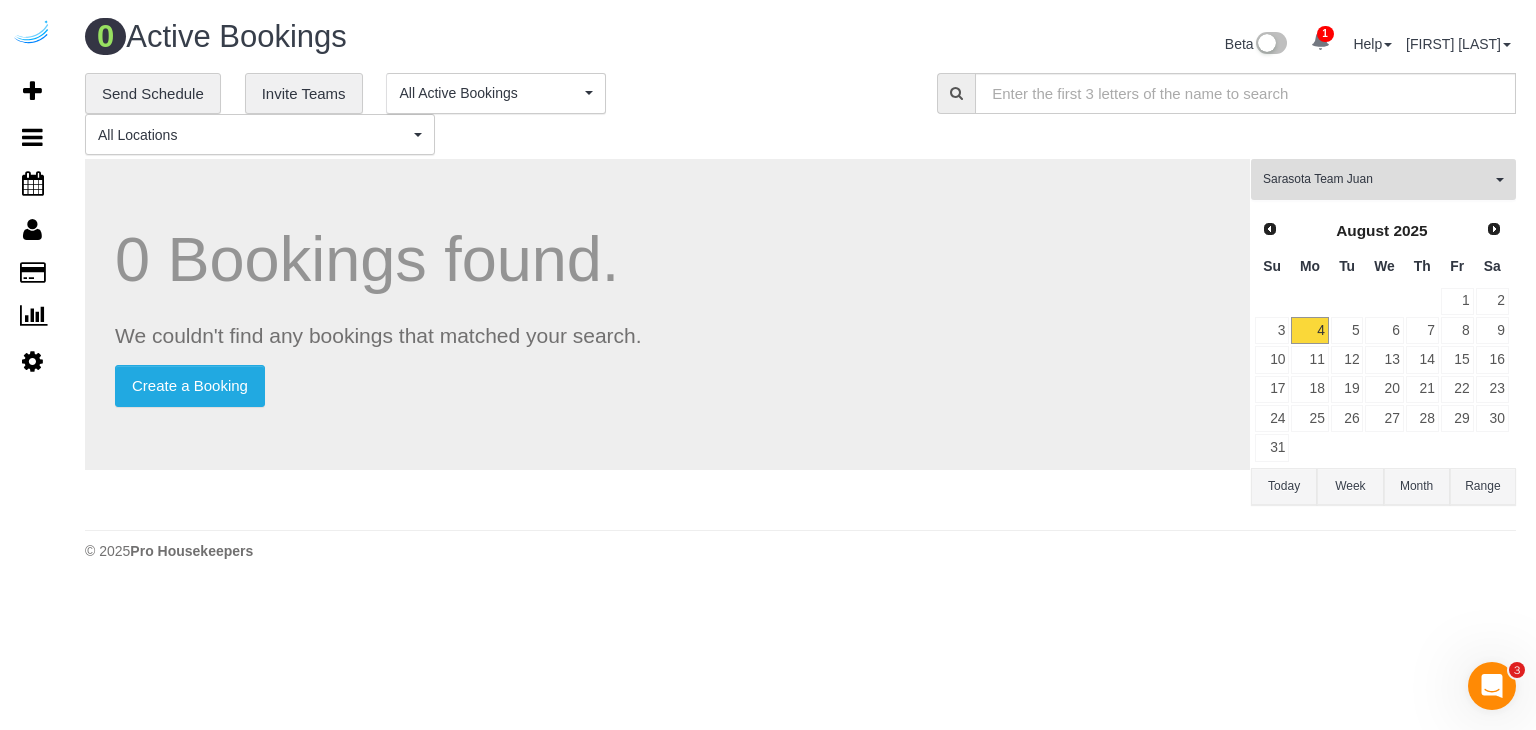 click on "Sarasota Team Juan" at bounding box center (1377, 179) 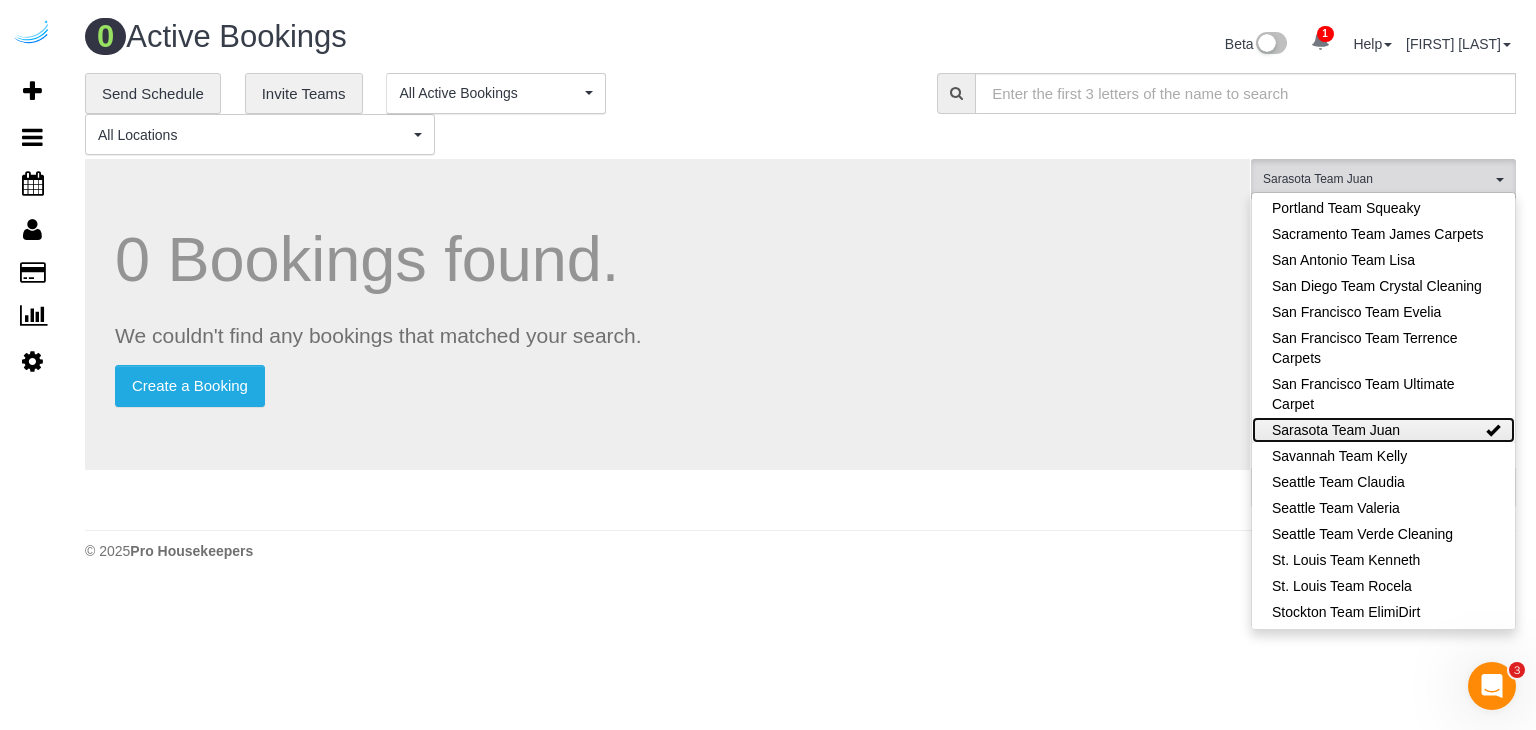 click on "Sarasota Team Juan" at bounding box center (1383, 430) 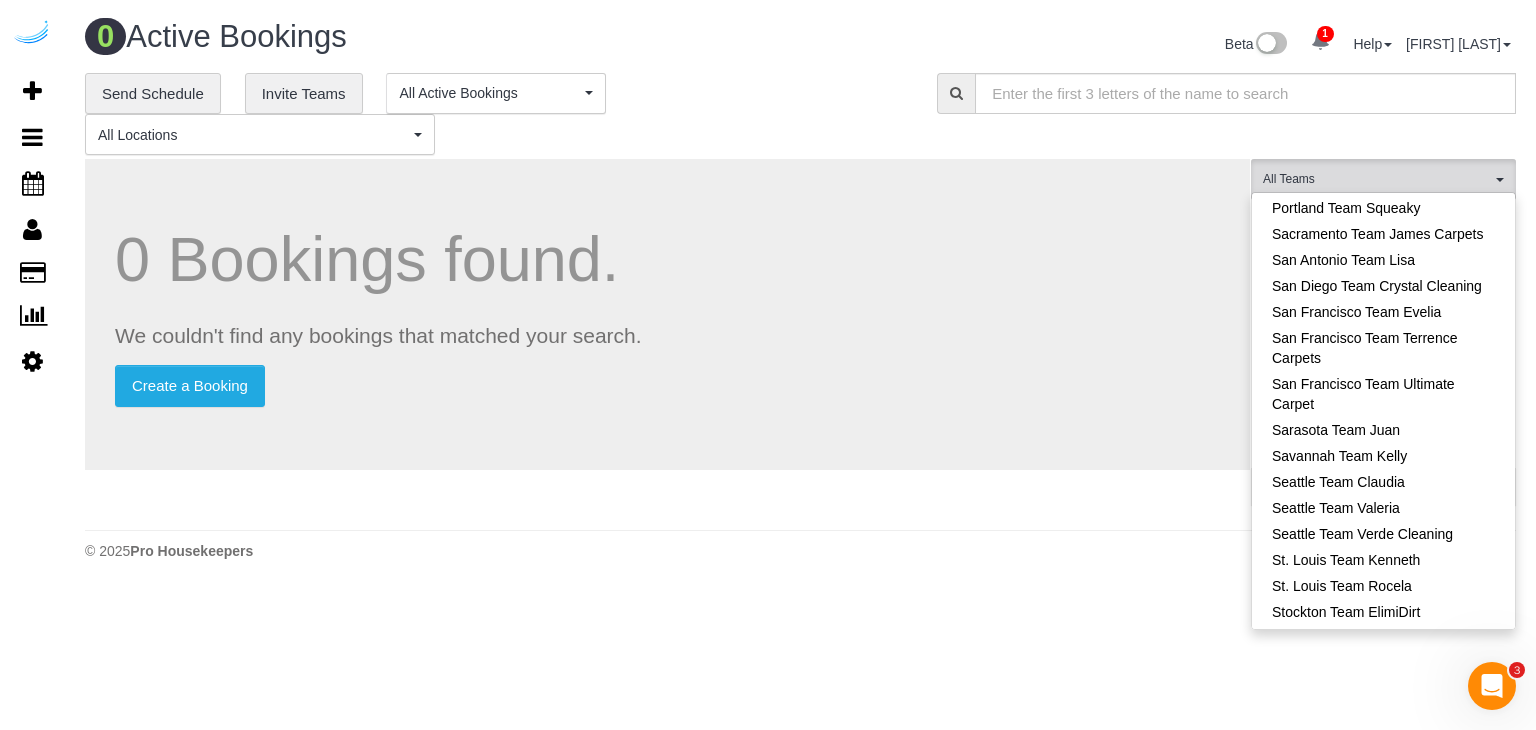 click on "0 Bookings found." at bounding box center [667, 259] 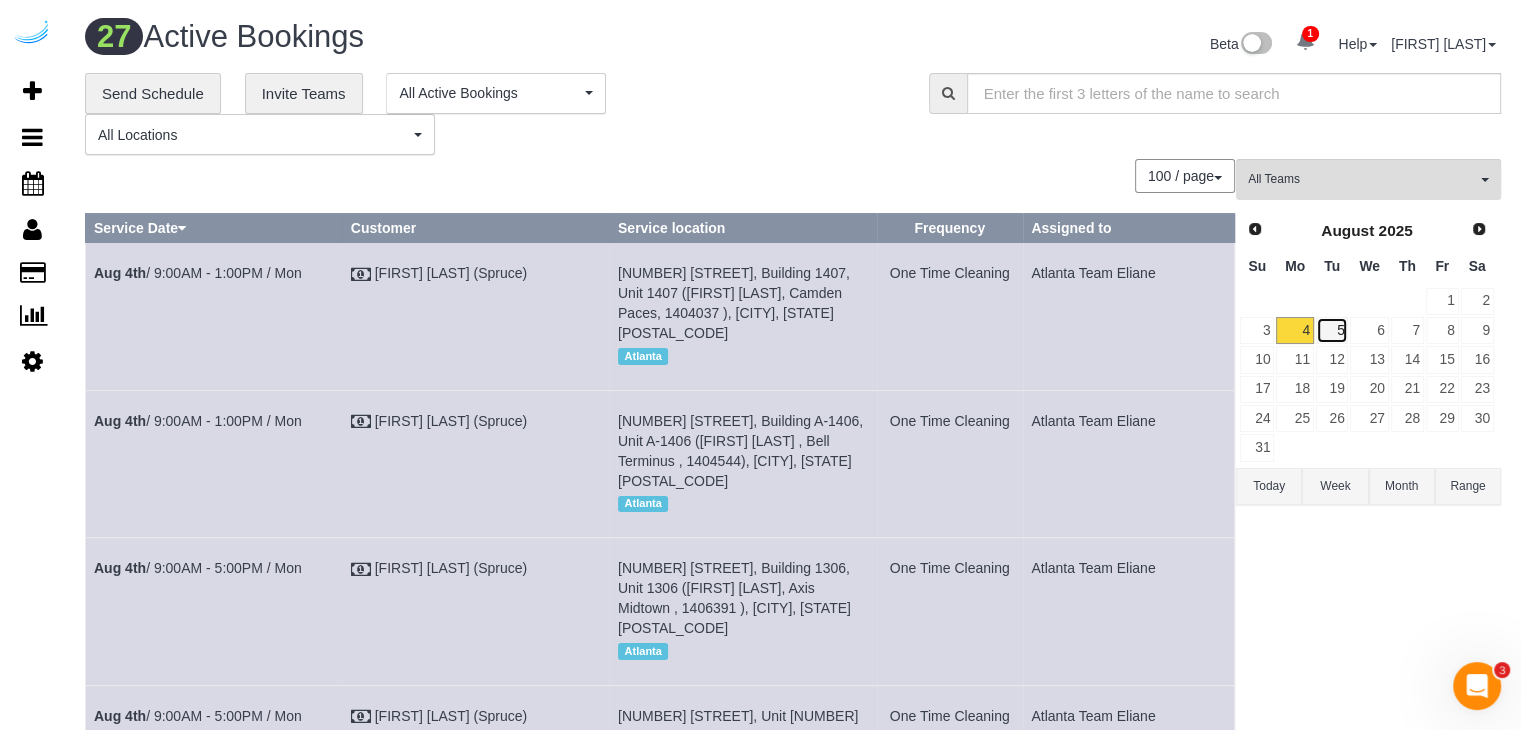 click on "5" at bounding box center (1332, 330) 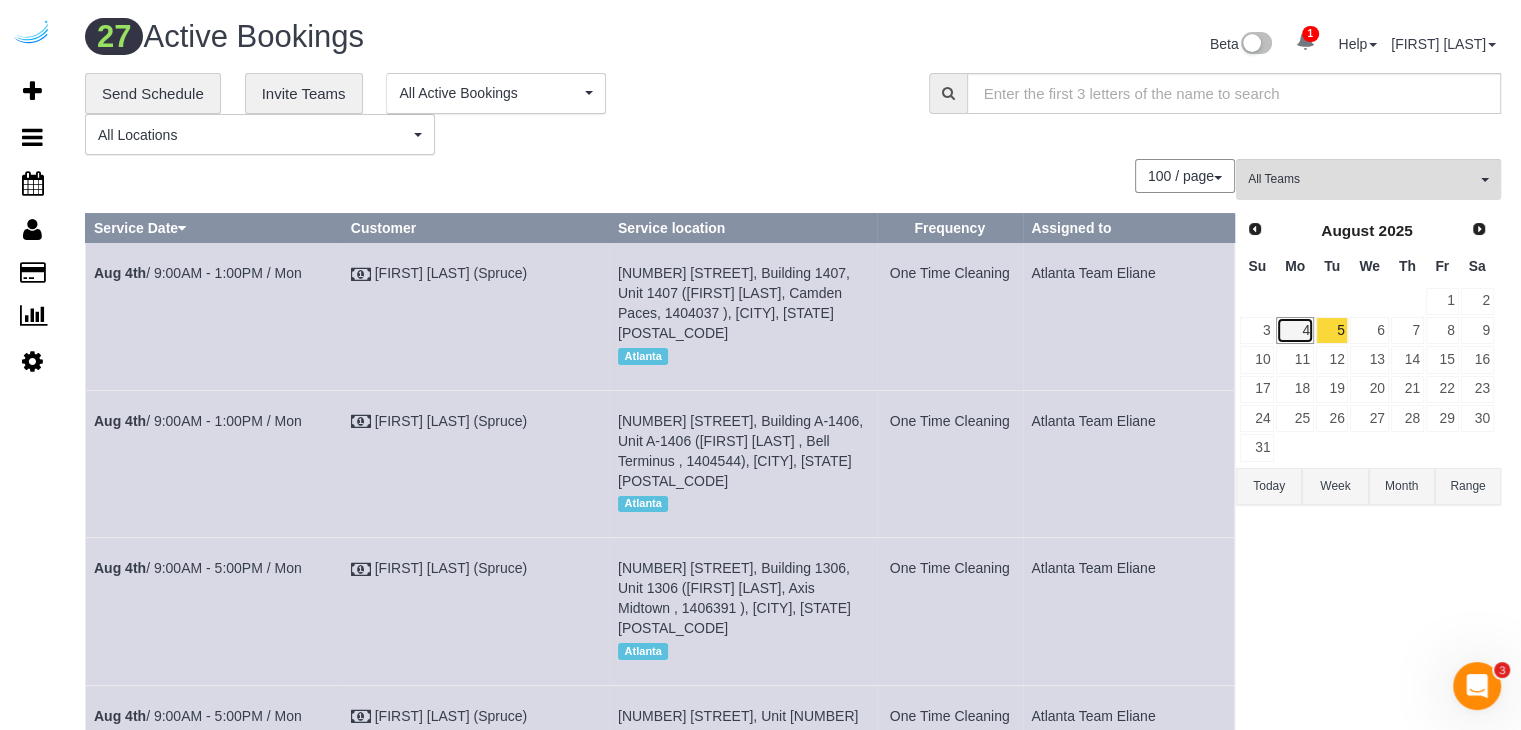 click on "4" at bounding box center (1294, 330) 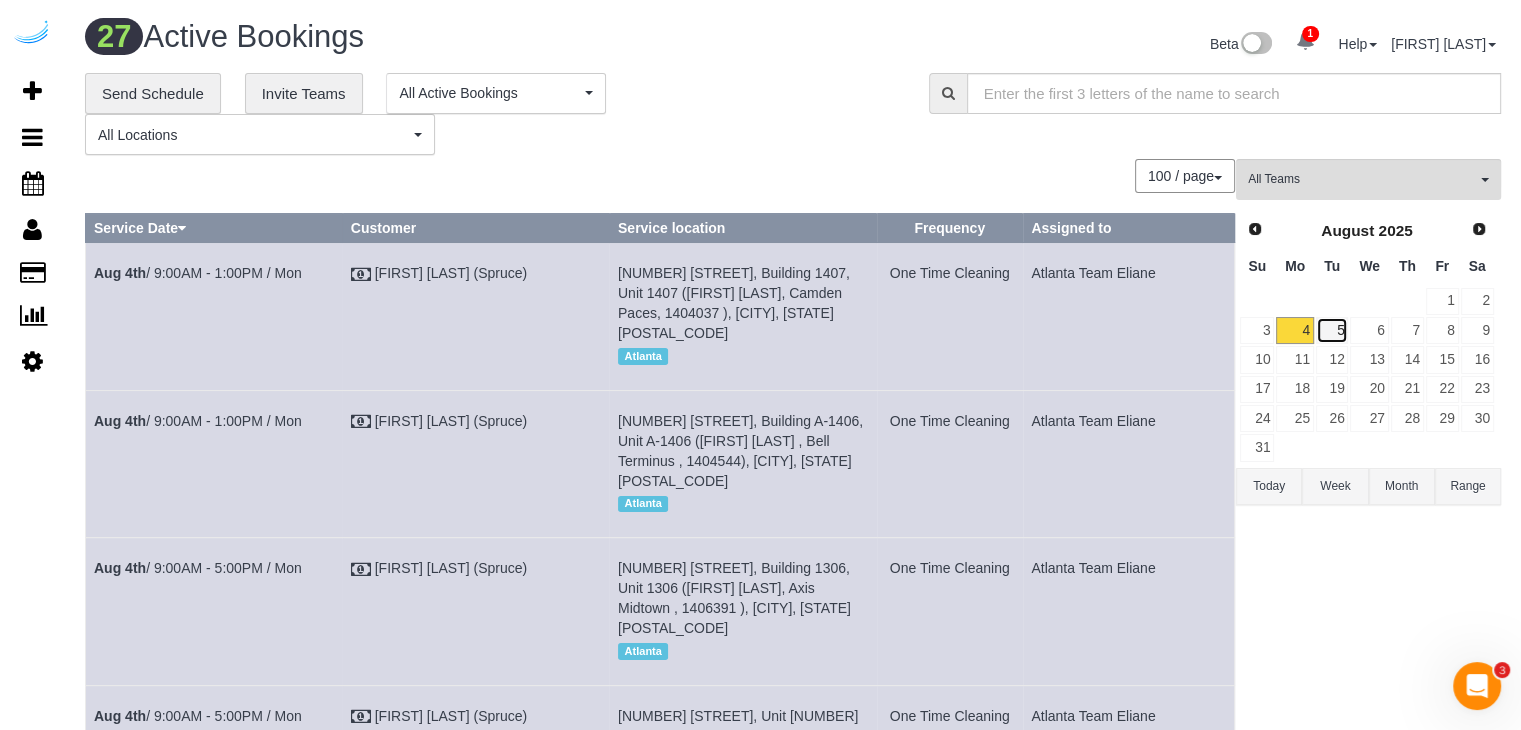click on "5" at bounding box center (1332, 330) 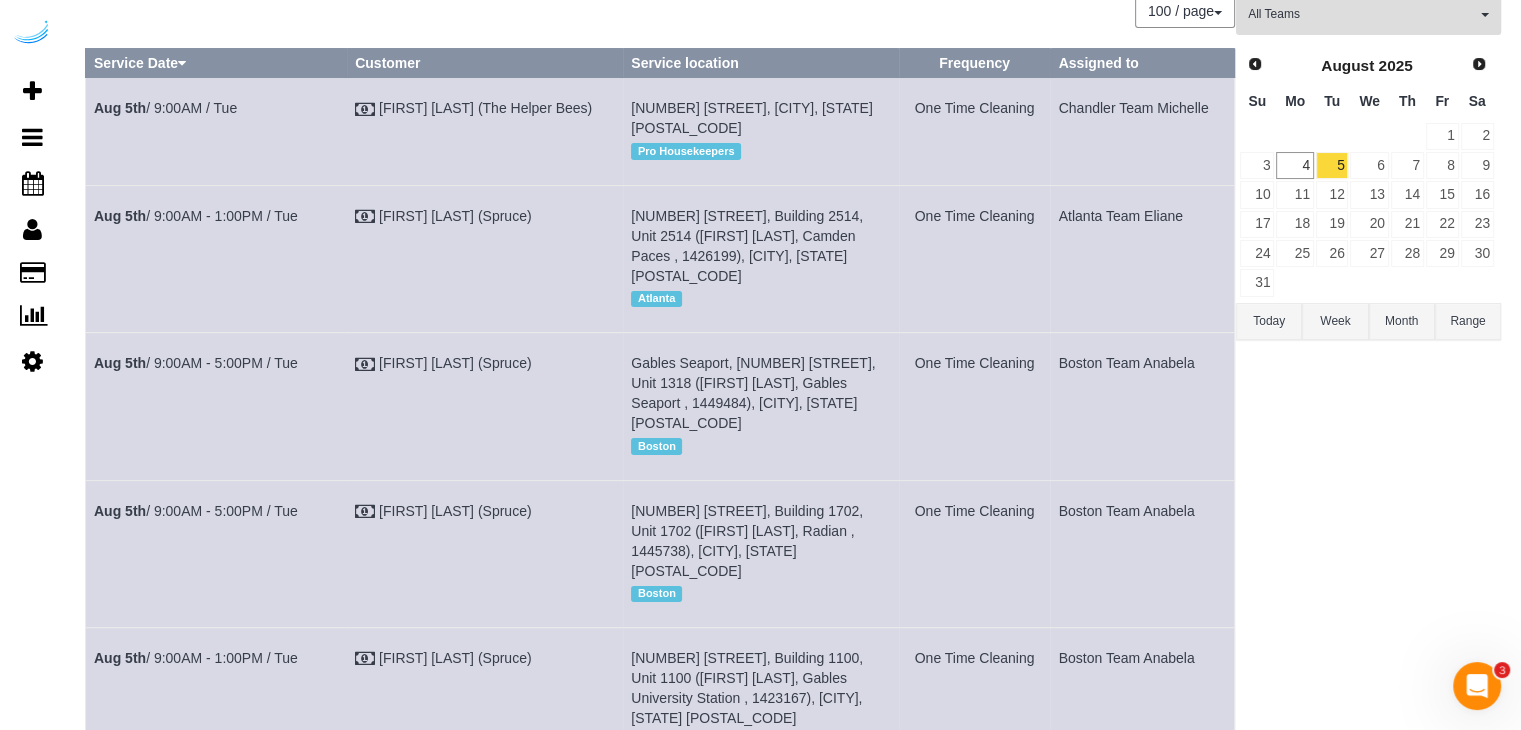 scroll, scrollTop: 0, scrollLeft: 0, axis: both 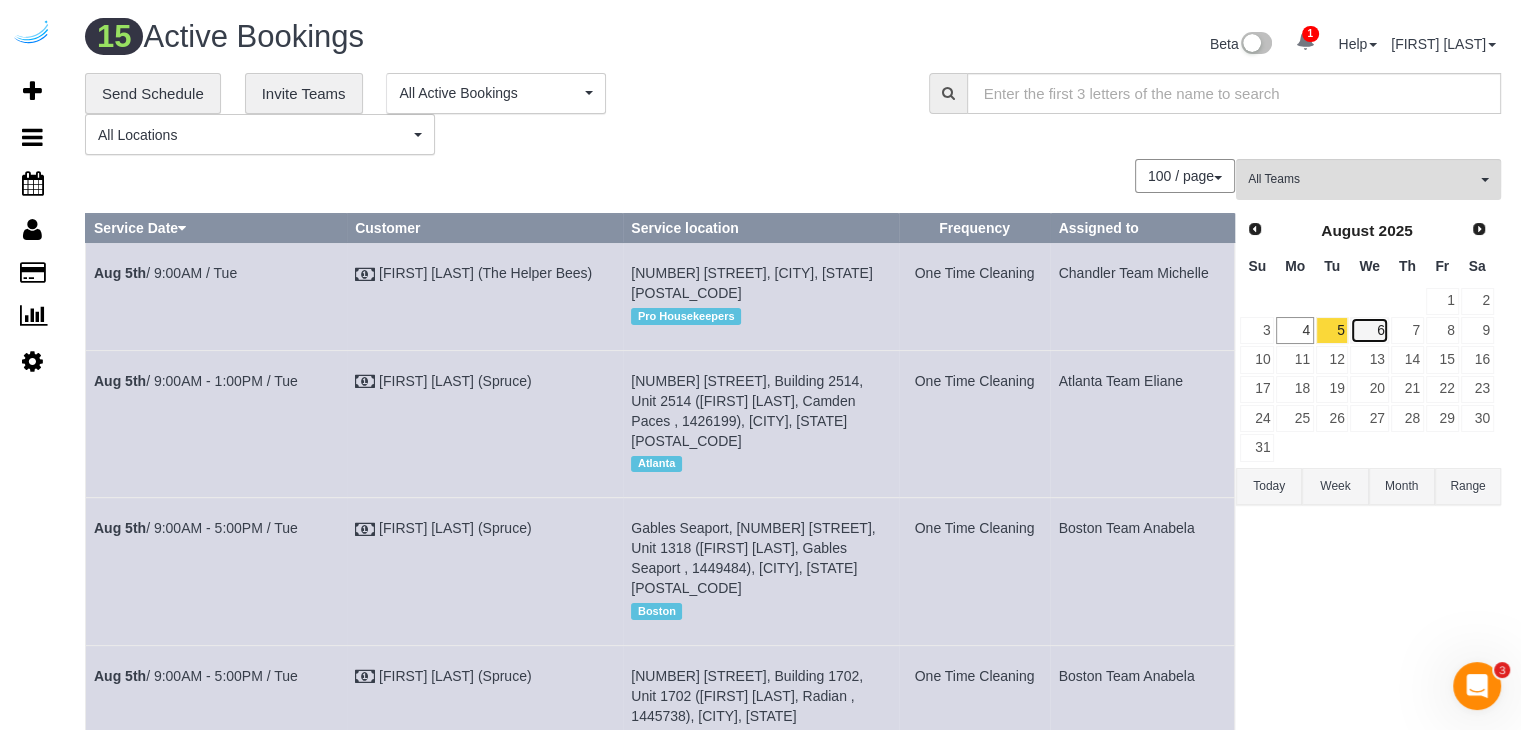 click on "6" at bounding box center [1369, 330] 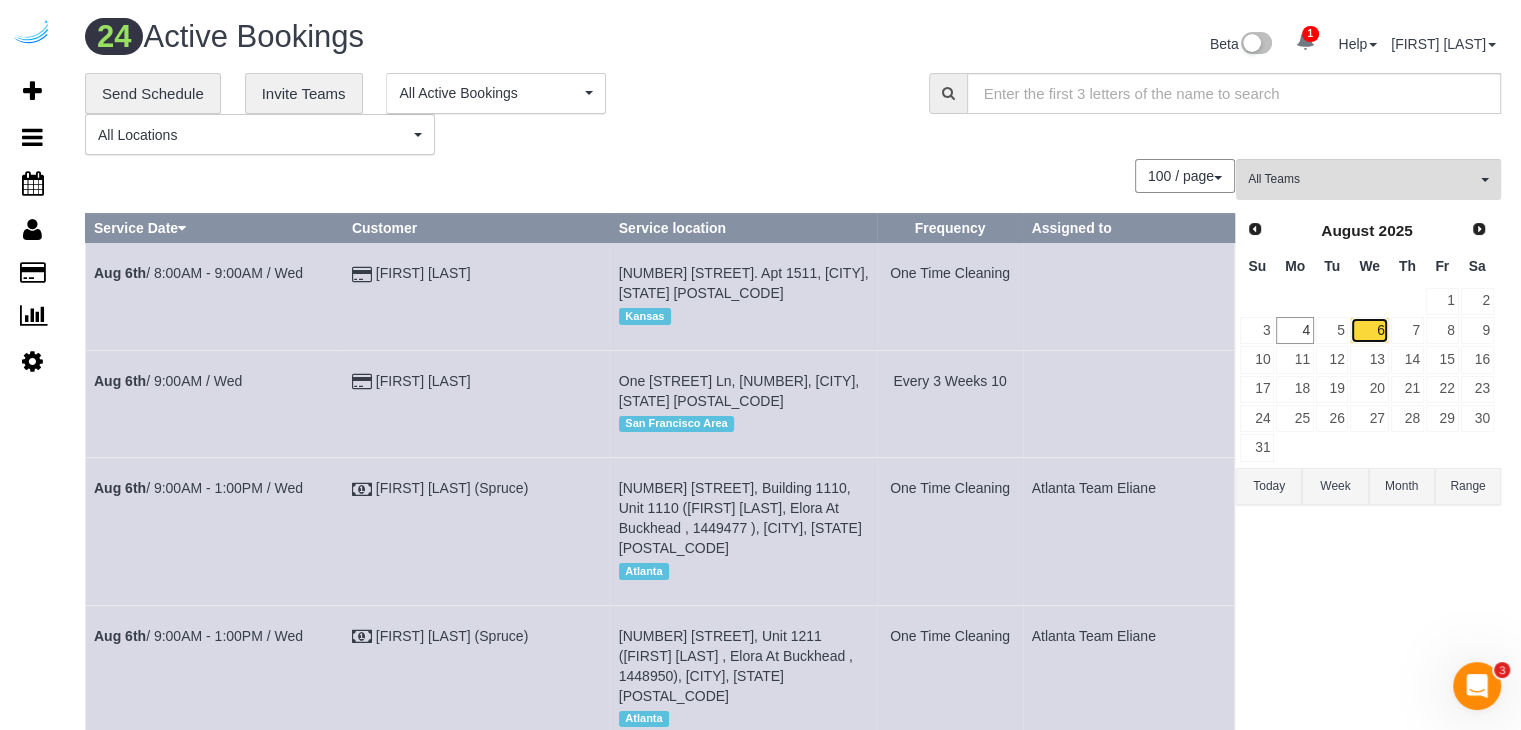 click on "6" at bounding box center [1369, 330] 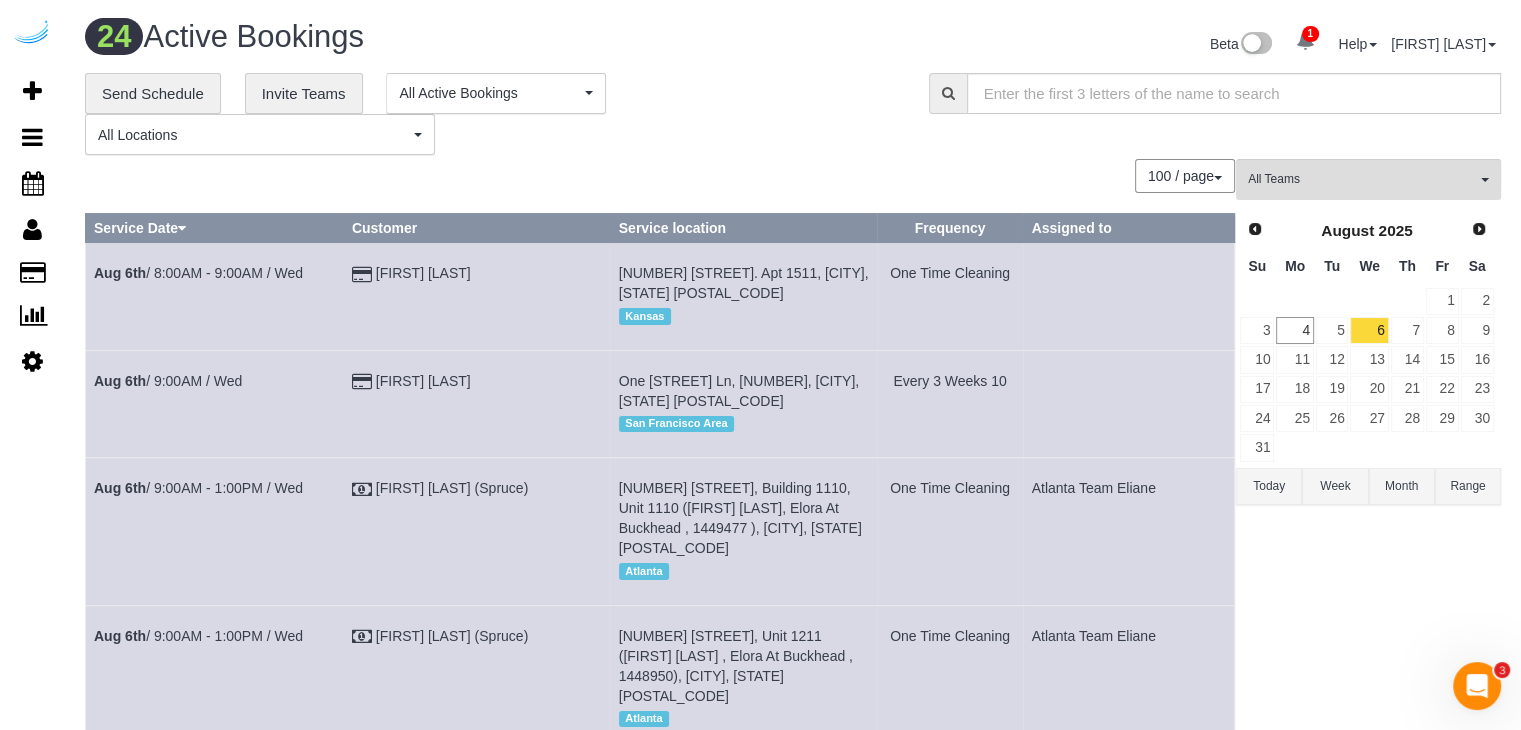 scroll, scrollTop: 2465, scrollLeft: 0, axis: vertical 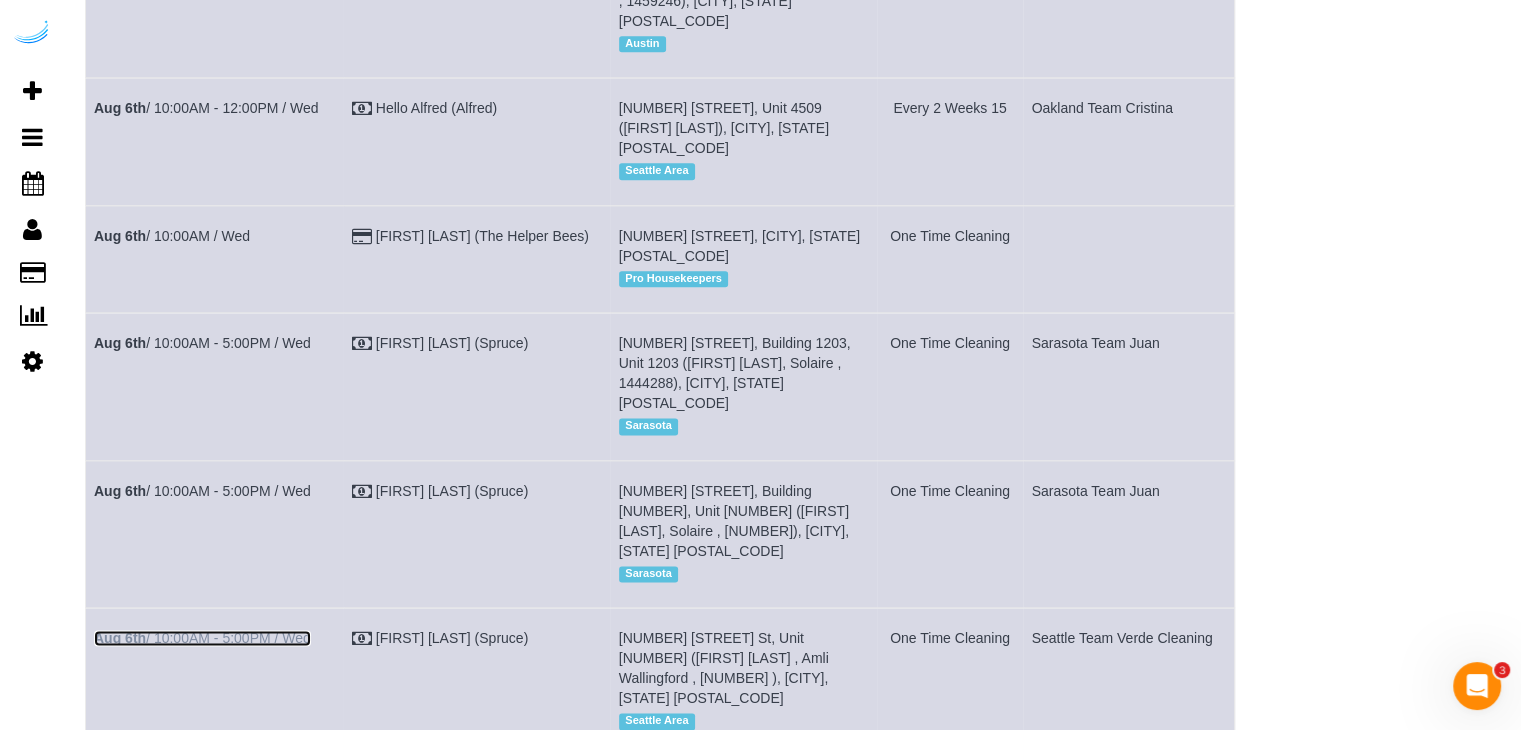 click on "Aug 6th
/ 10:00AM - 5:00PM / Wed" at bounding box center [202, 638] 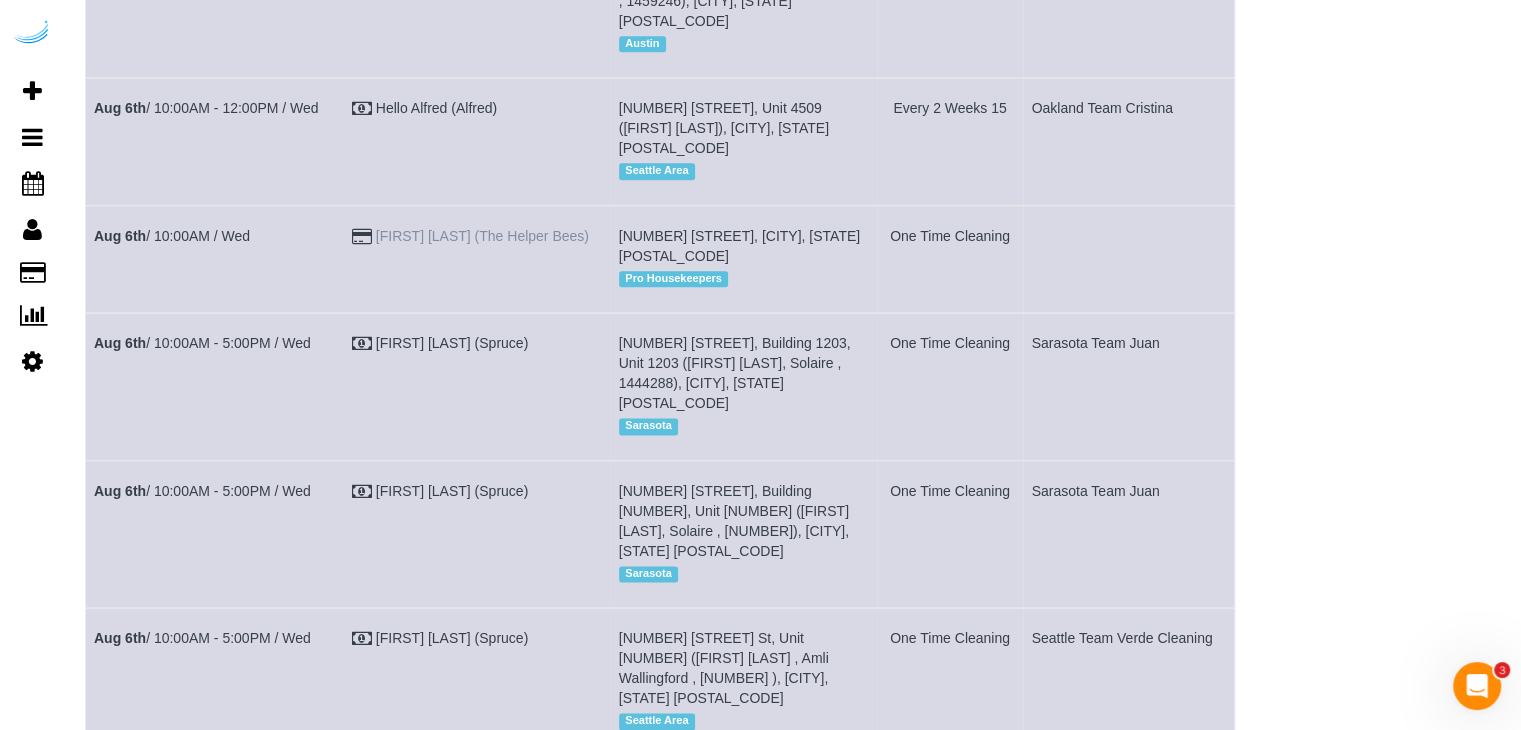 scroll, scrollTop: 2726, scrollLeft: 0, axis: vertical 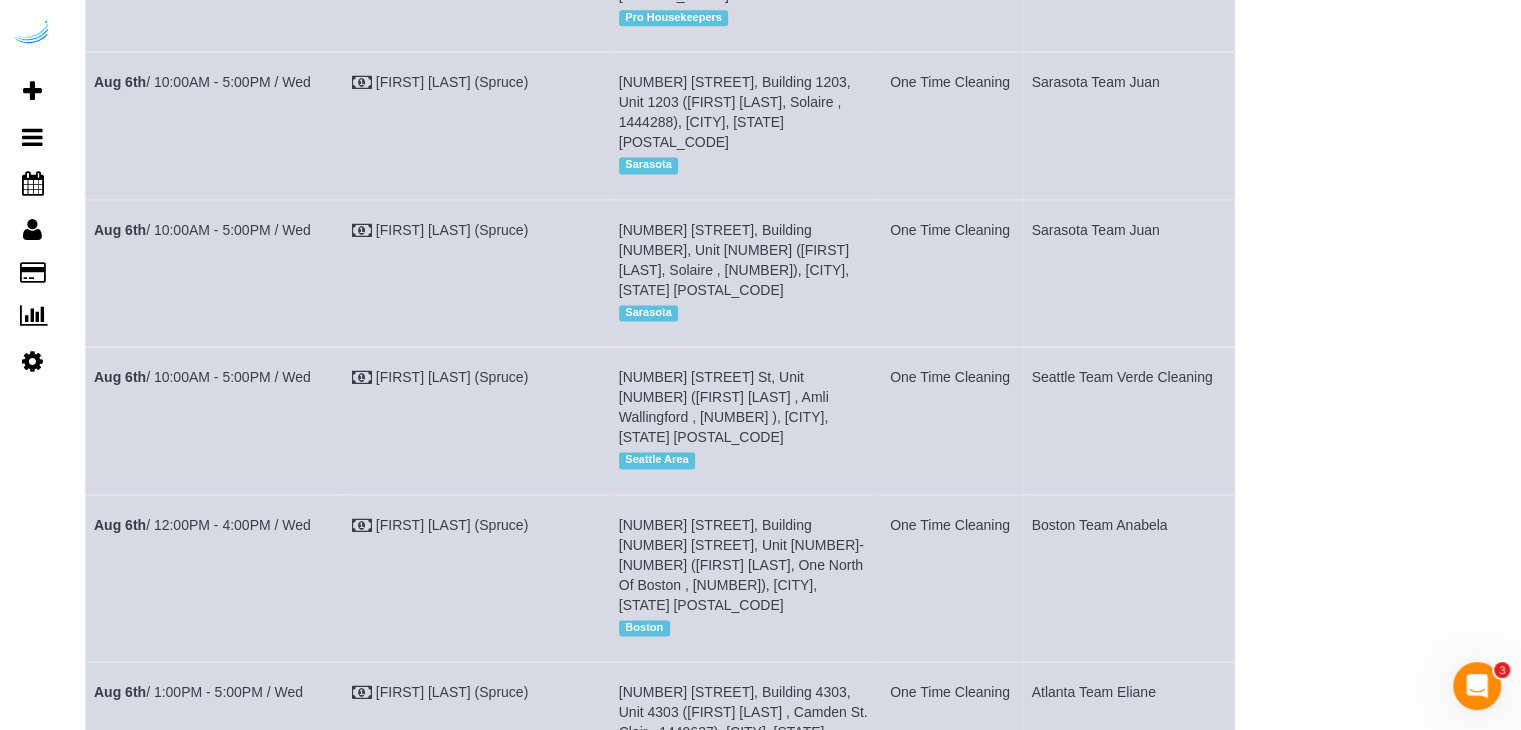 click on "Aug 6th
/ 1:00PM - 5:00PM / Wed" at bounding box center (198, 840) 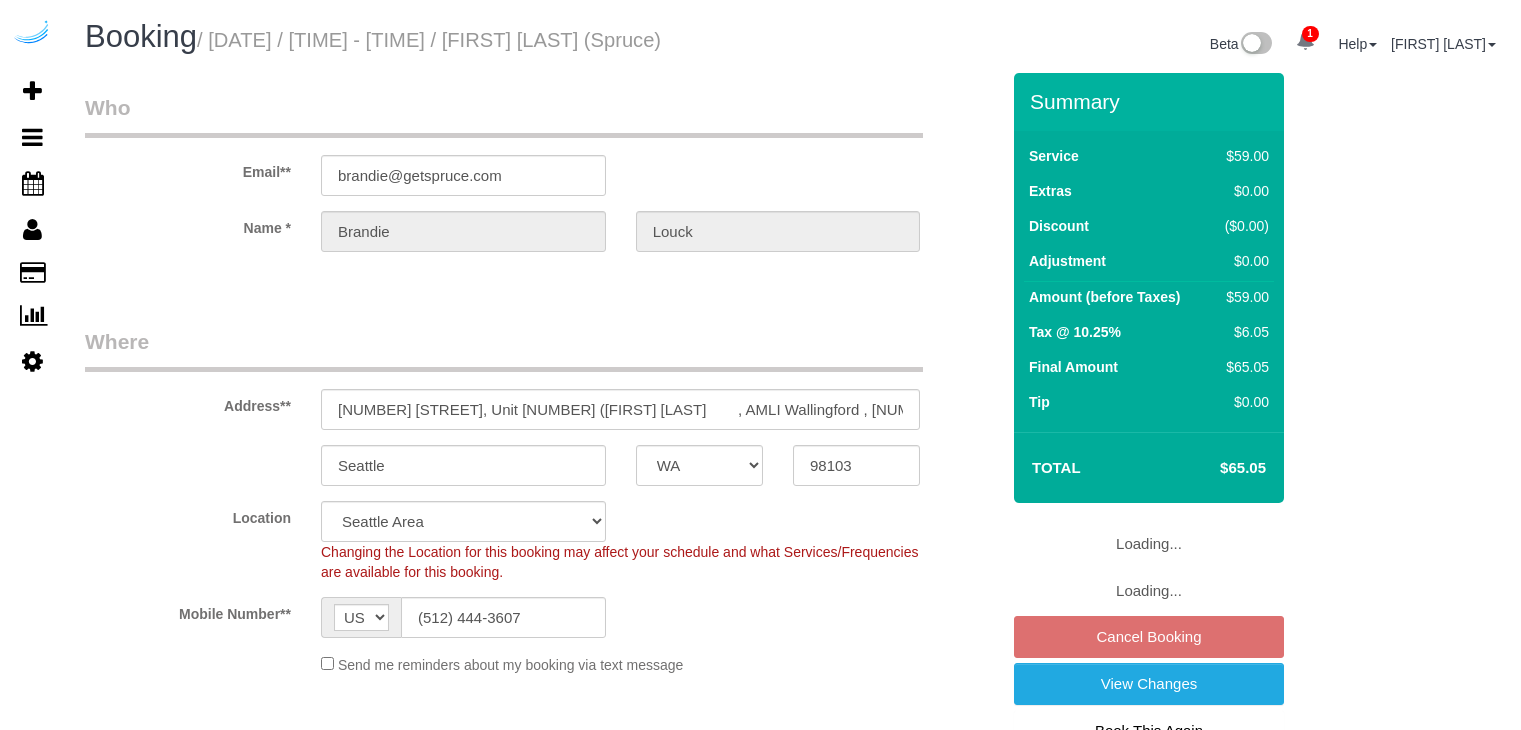 select on "WA" 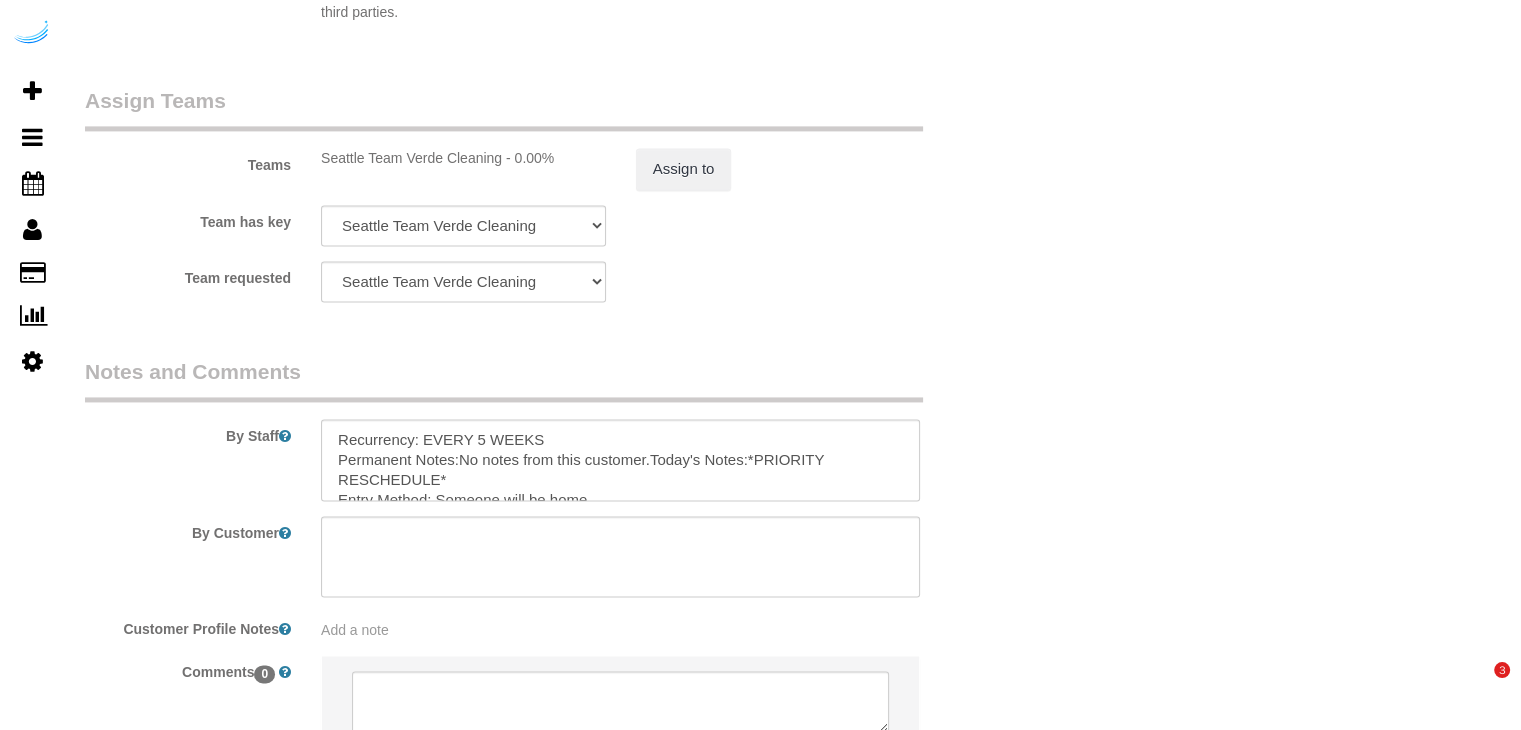 scroll, scrollTop: 3068, scrollLeft: 0, axis: vertical 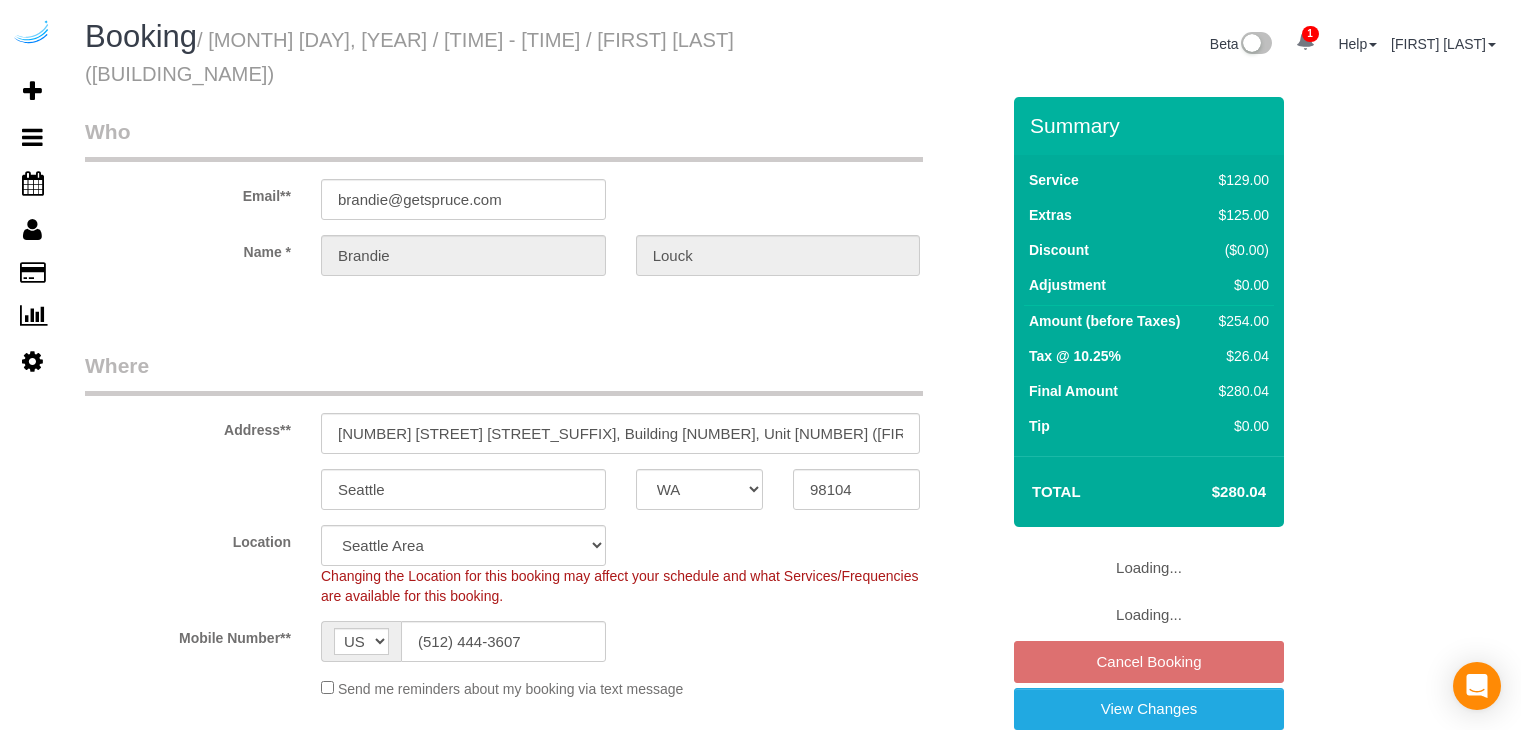 select on "WA" 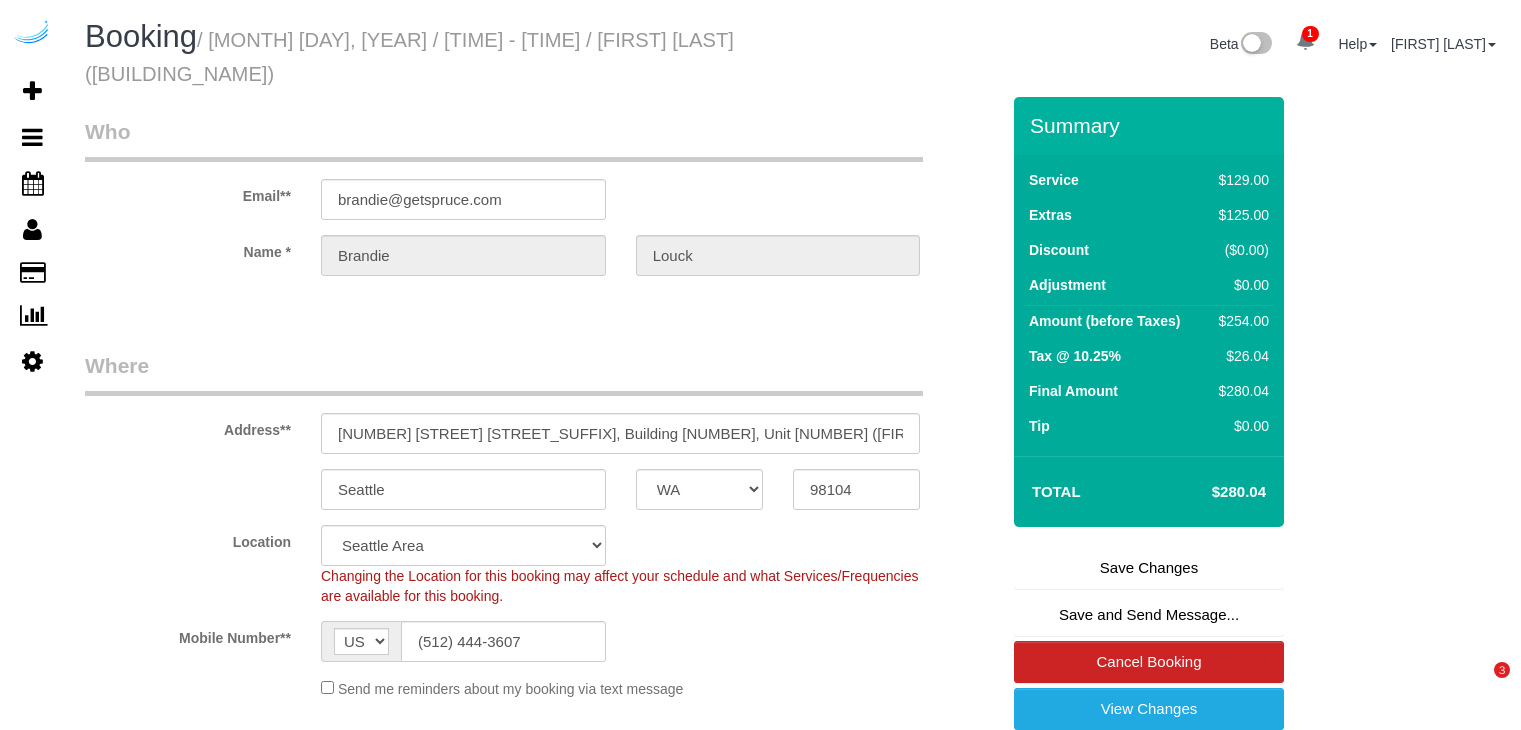 scroll, scrollTop: 0, scrollLeft: 0, axis: both 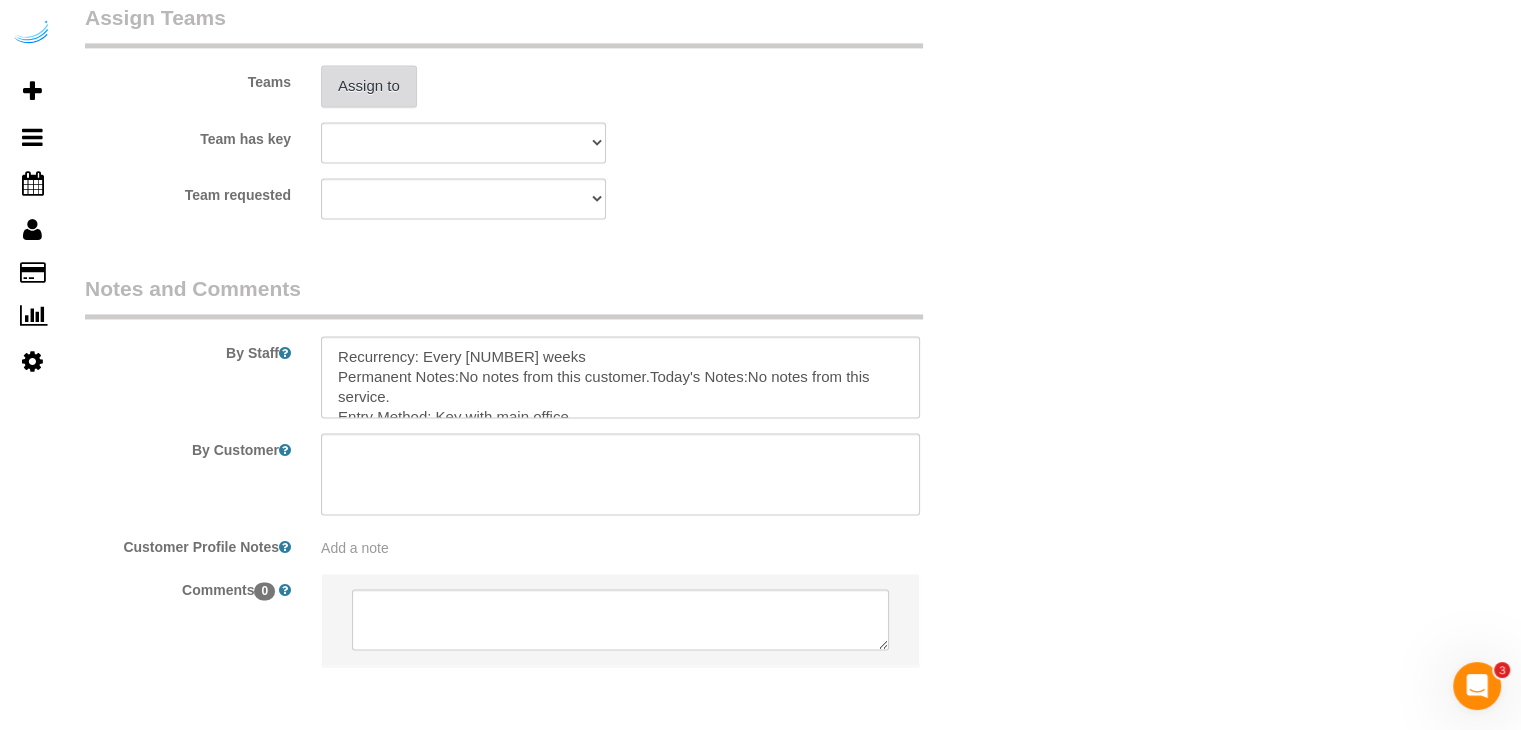 click on "Assign to" at bounding box center (369, 86) 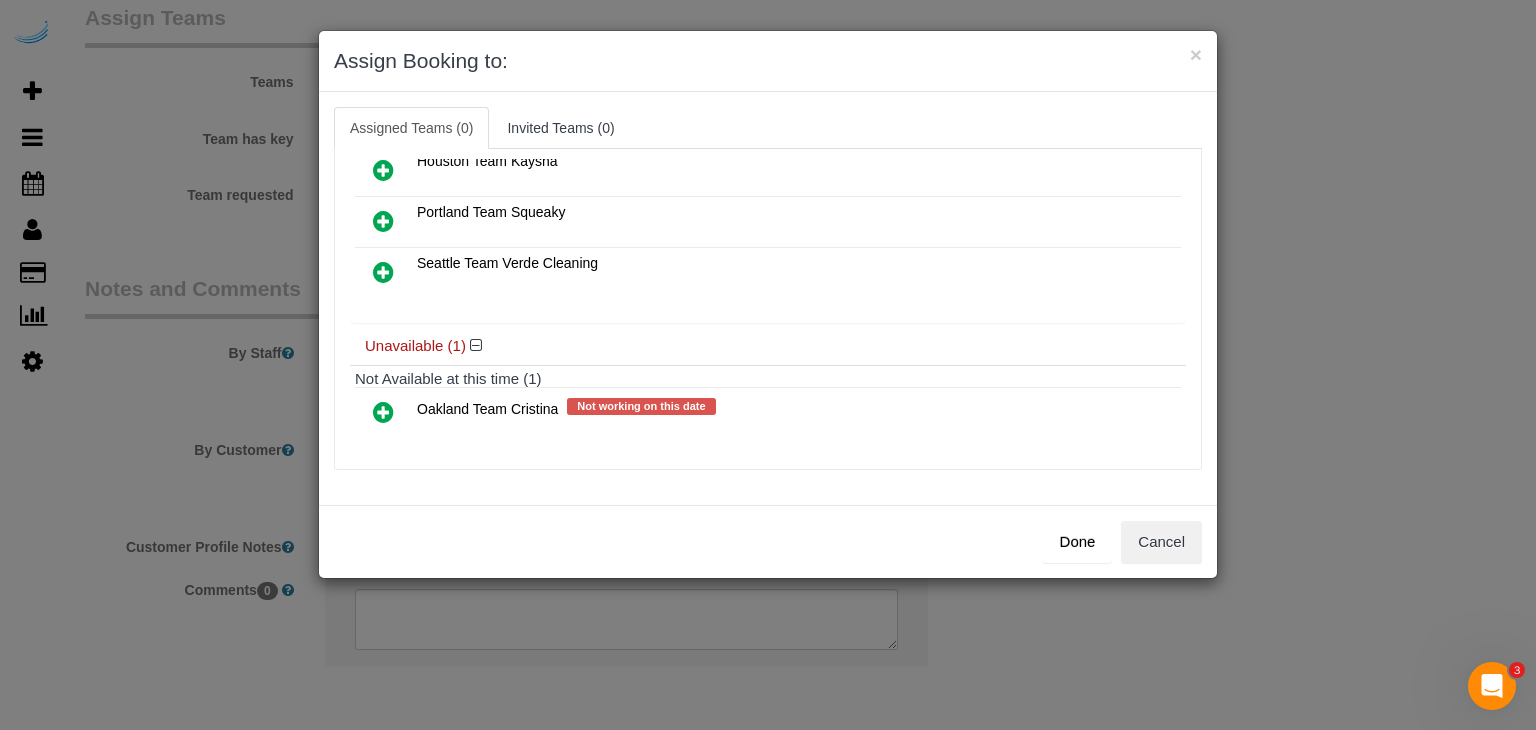 scroll, scrollTop: 138, scrollLeft: 0, axis: vertical 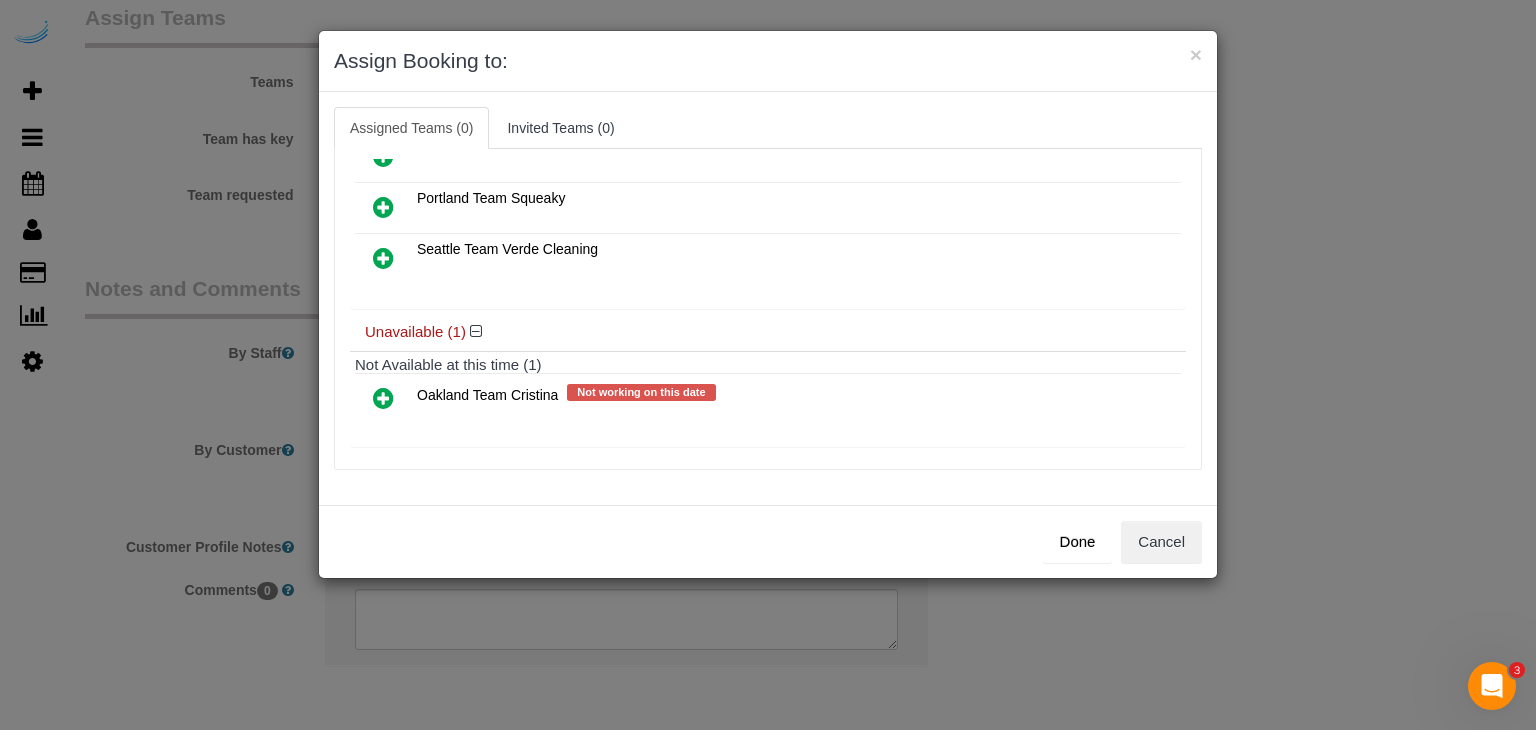 click at bounding box center [383, 258] 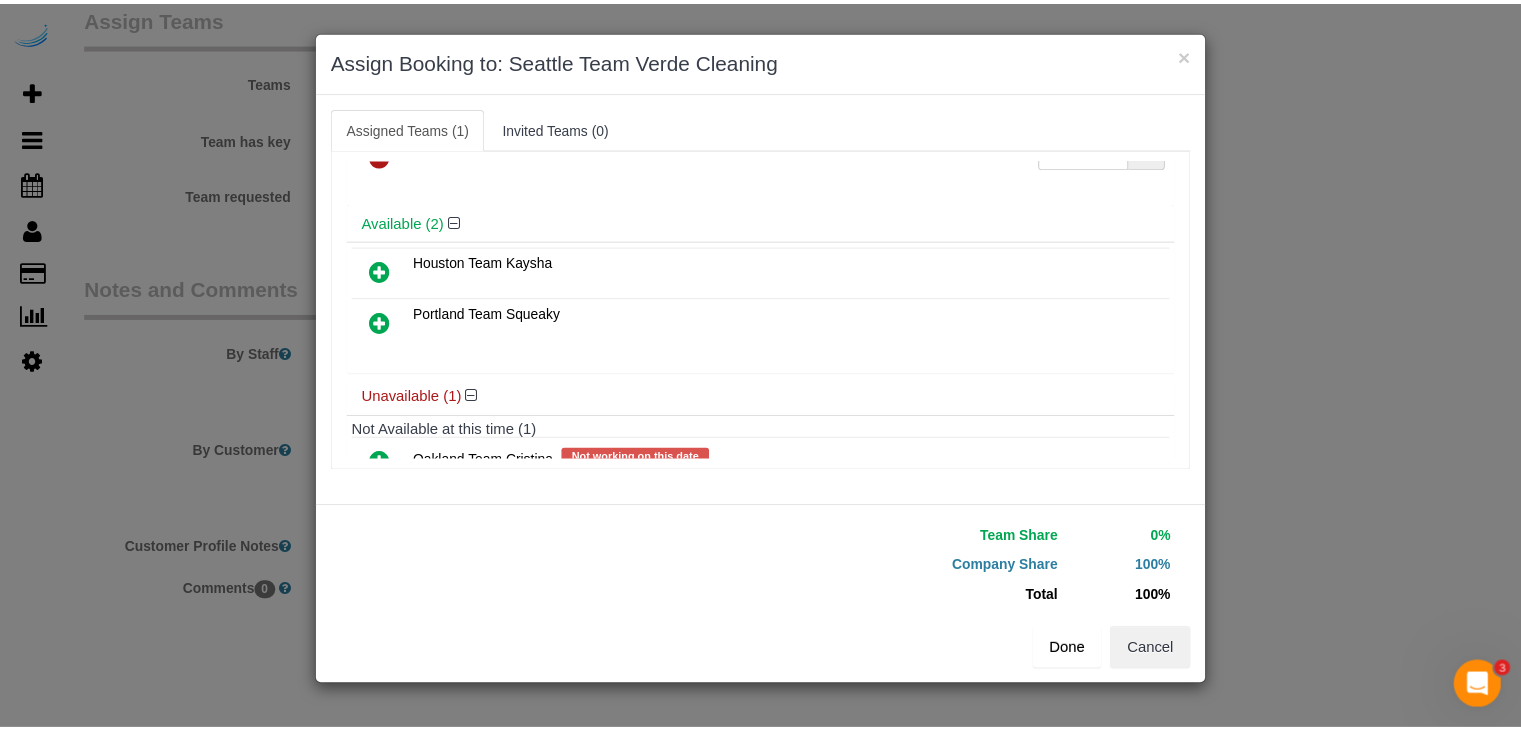 scroll, scrollTop: 0, scrollLeft: 0, axis: both 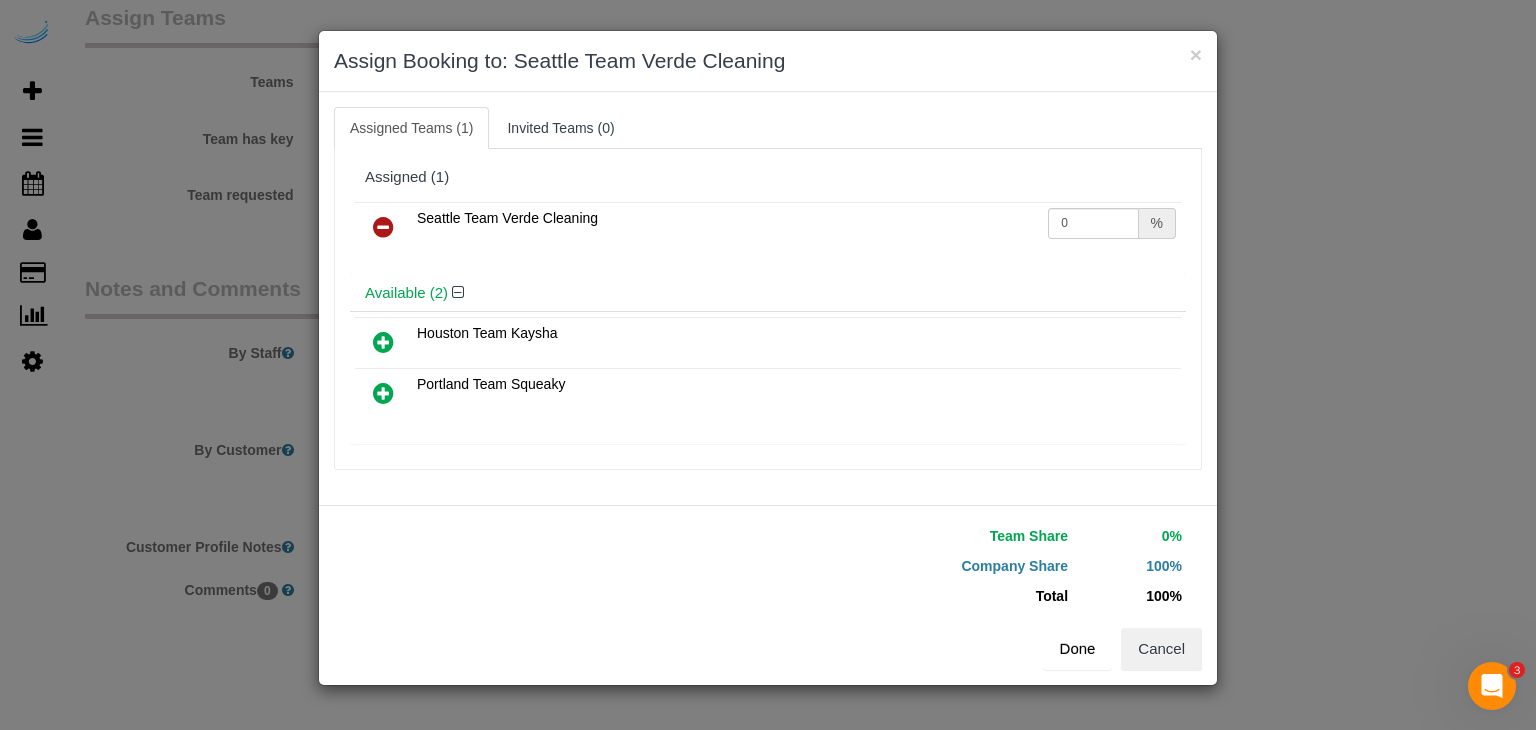 click on "Done" at bounding box center [1078, 649] 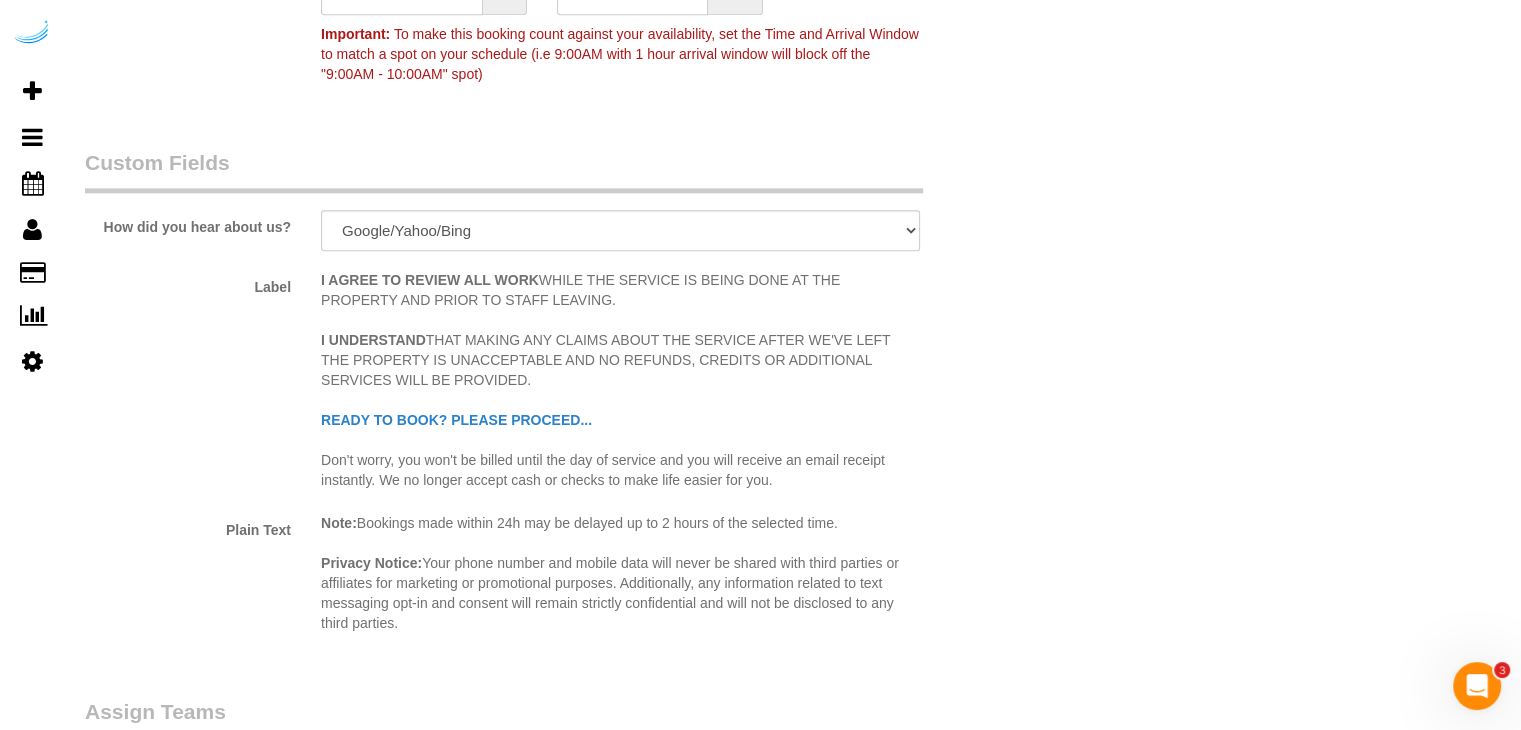 scroll, scrollTop: 1900, scrollLeft: 0, axis: vertical 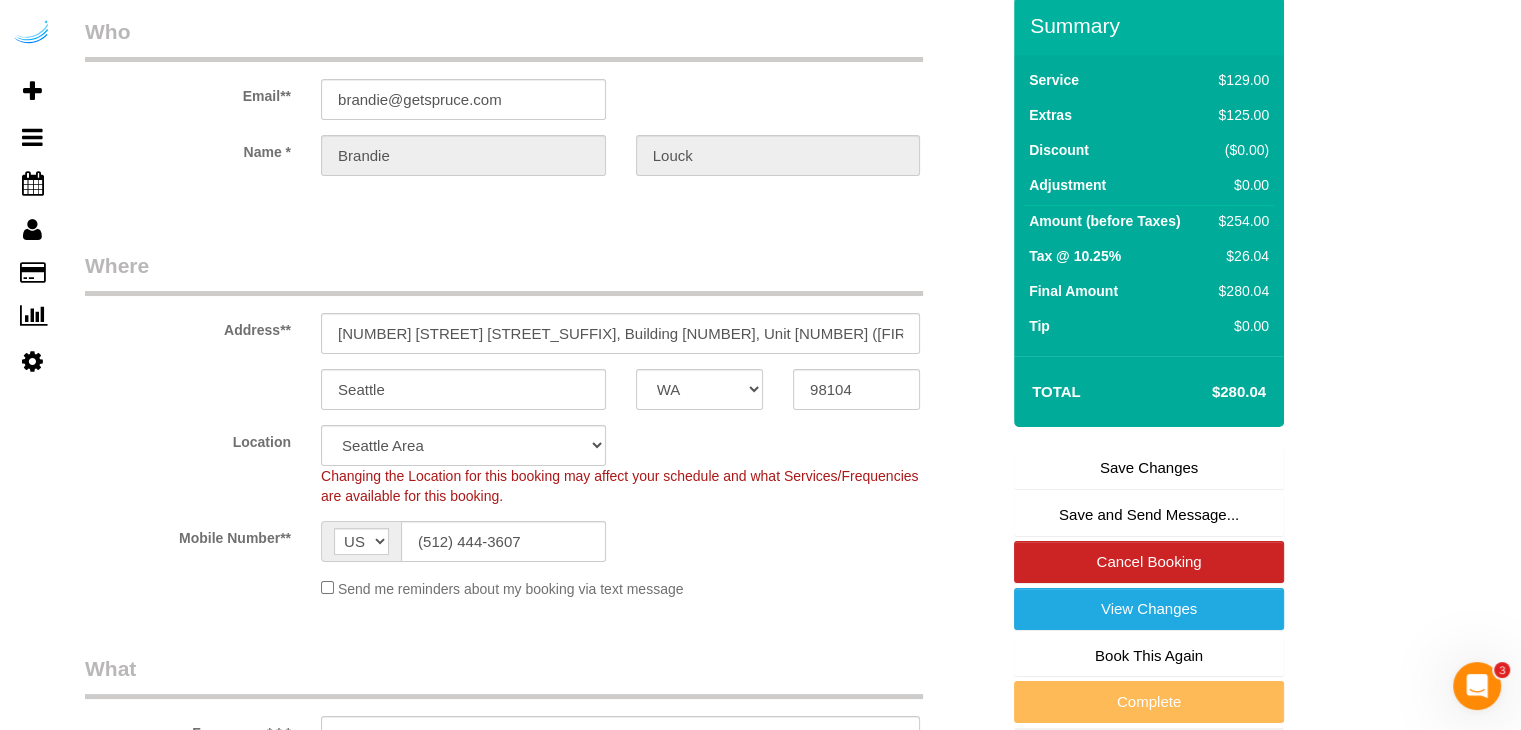 click on "Save Changes" at bounding box center (1149, 468) 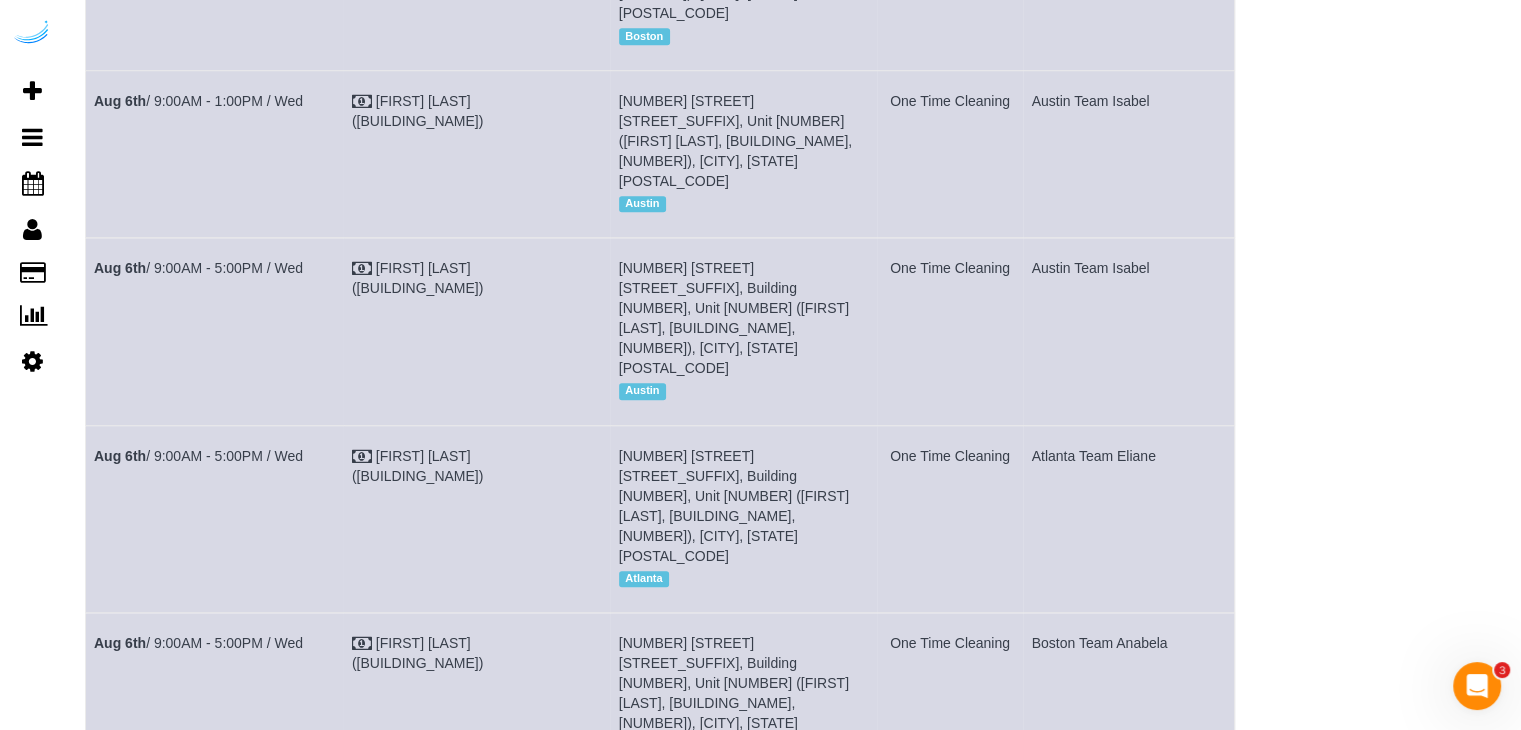 scroll, scrollTop: 1800, scrollLeft: 0, axis: vertical 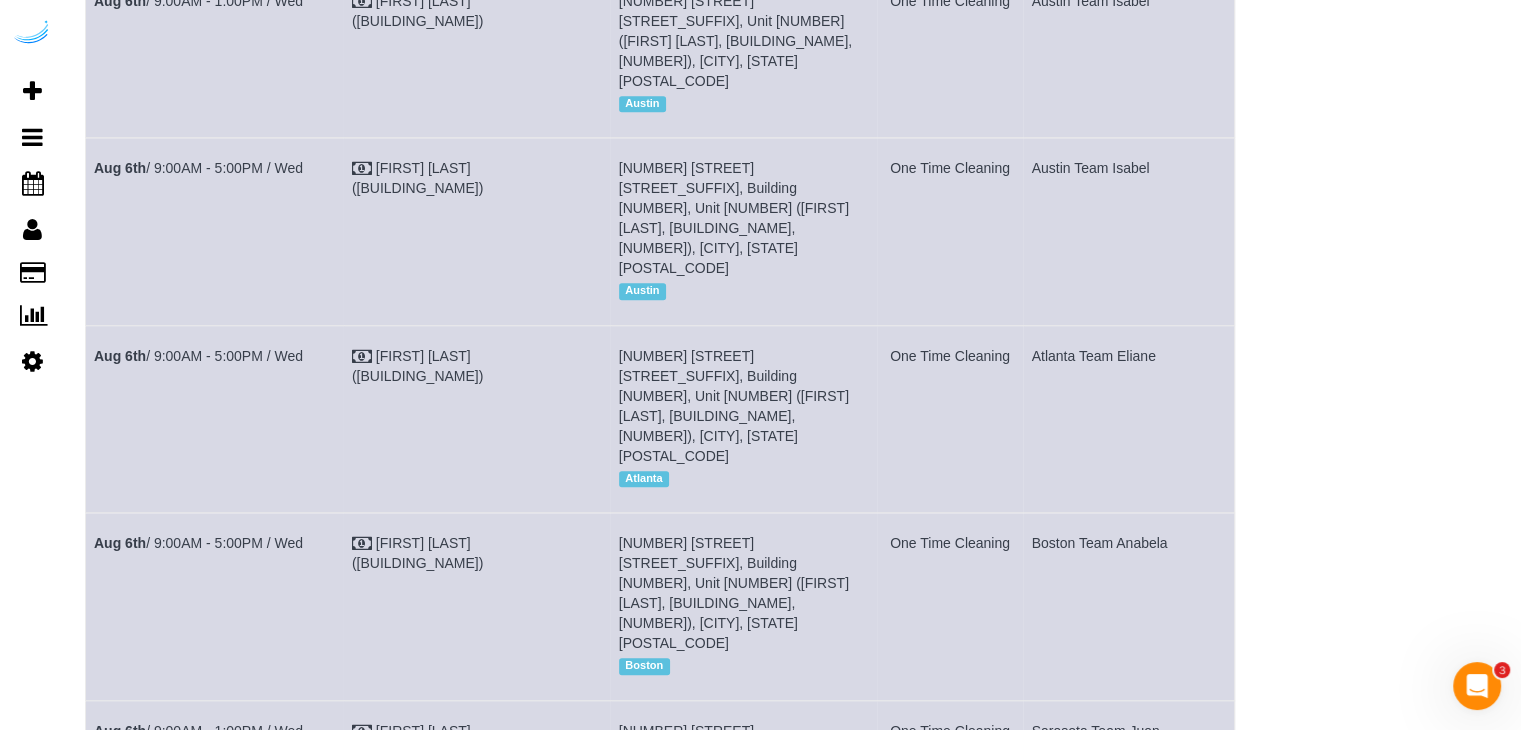 click on "Aug 6th
/ 9:00AM - 5:00PM / Wed" at bounding box center [198, 918] 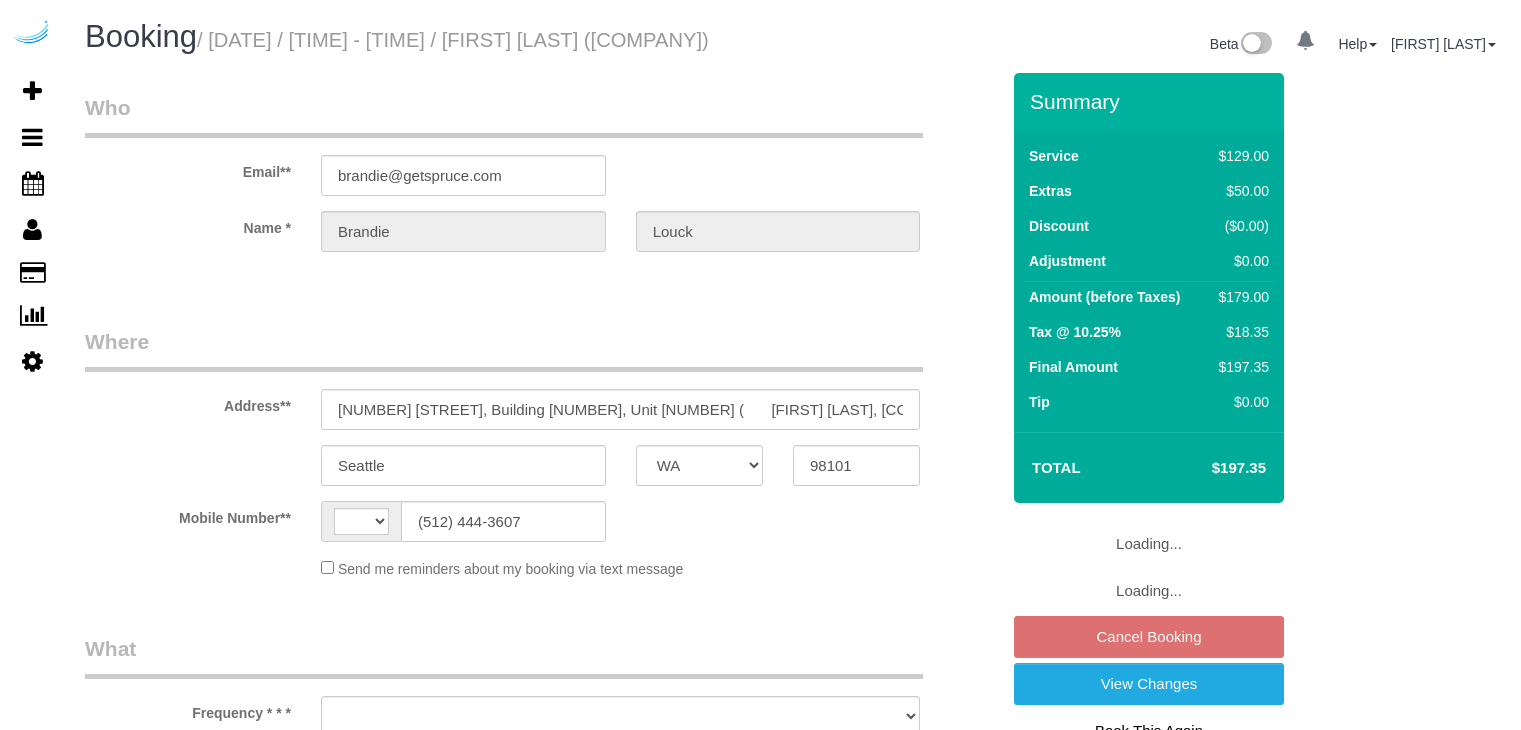select on "WA" 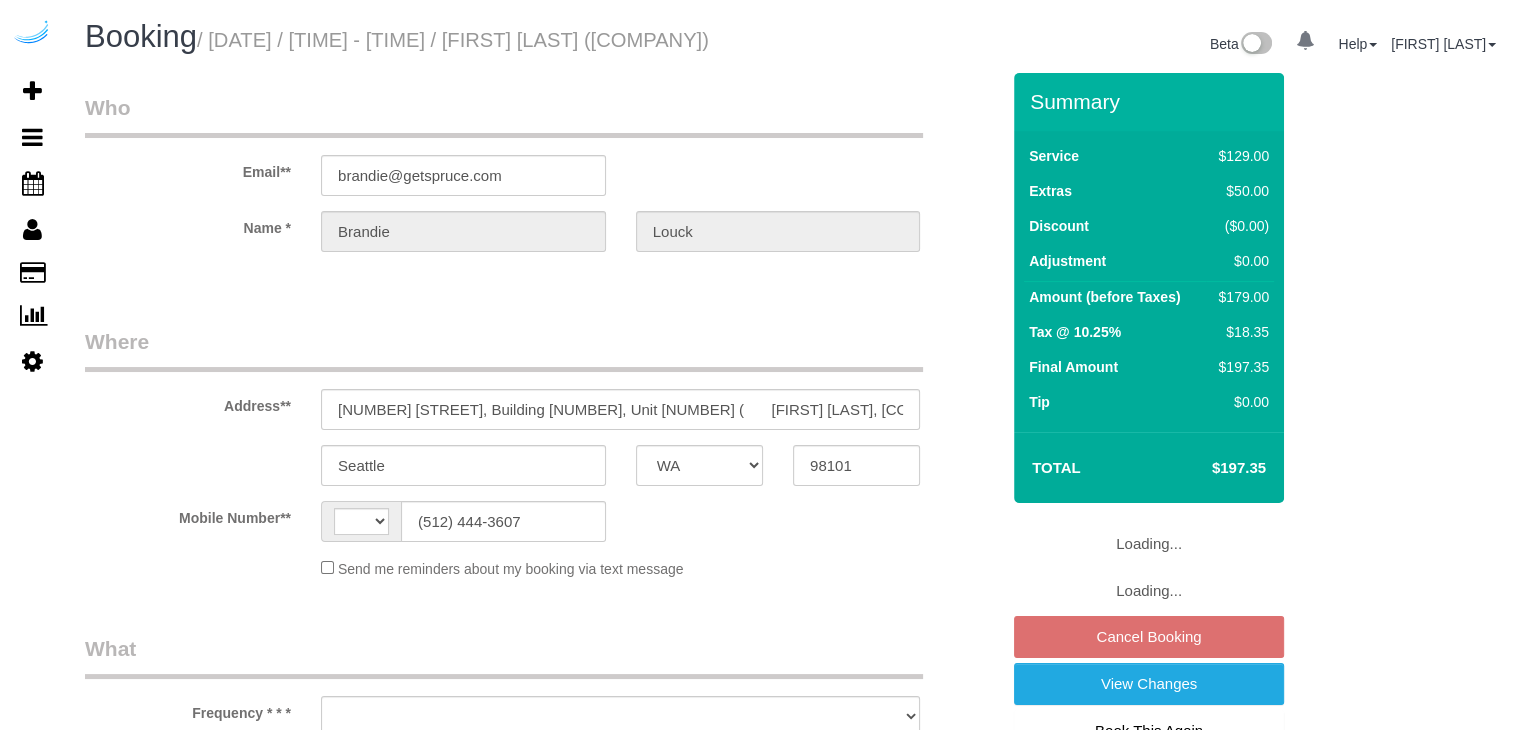 select on "string:US" 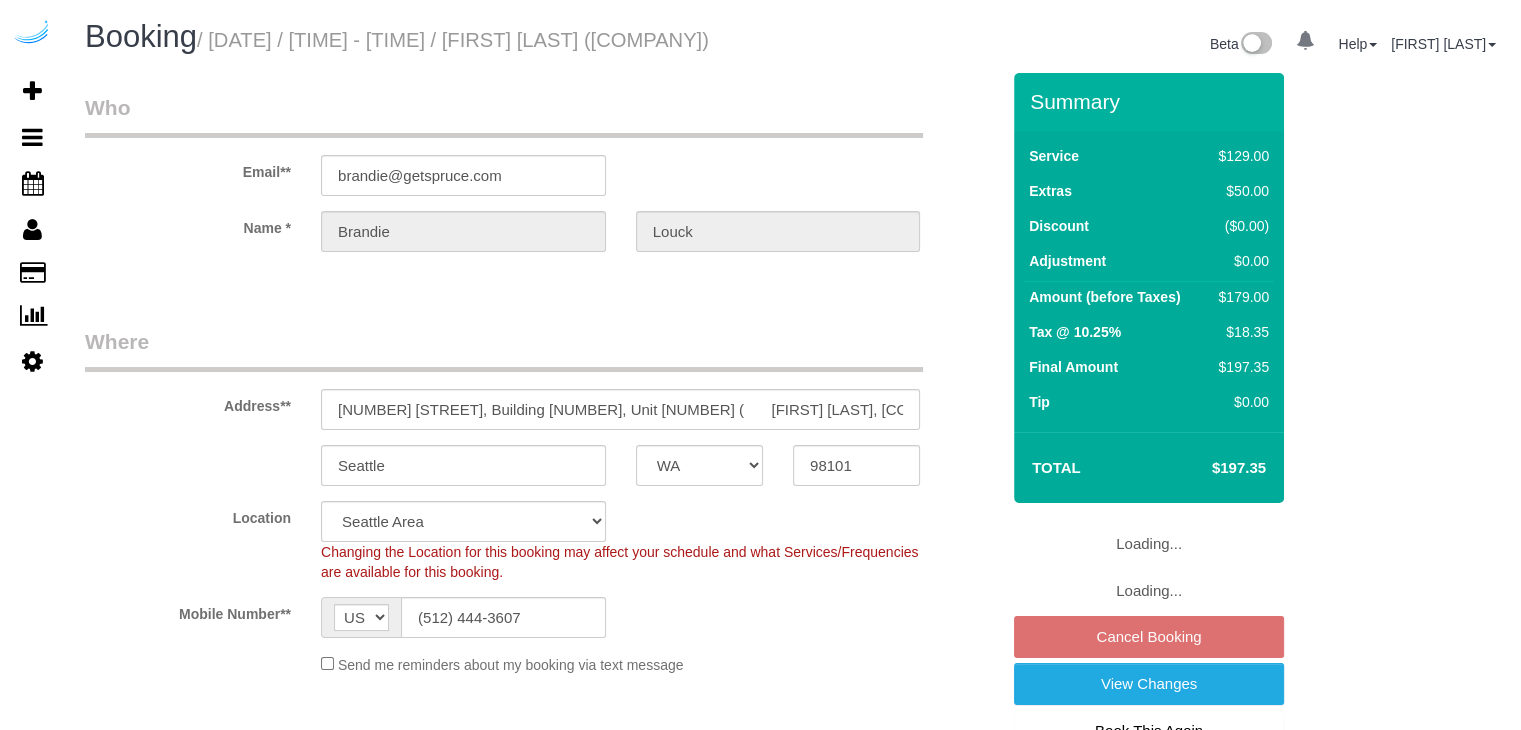 scroll, scrollTop: 203, scrollLeft: 0, axis: vertical 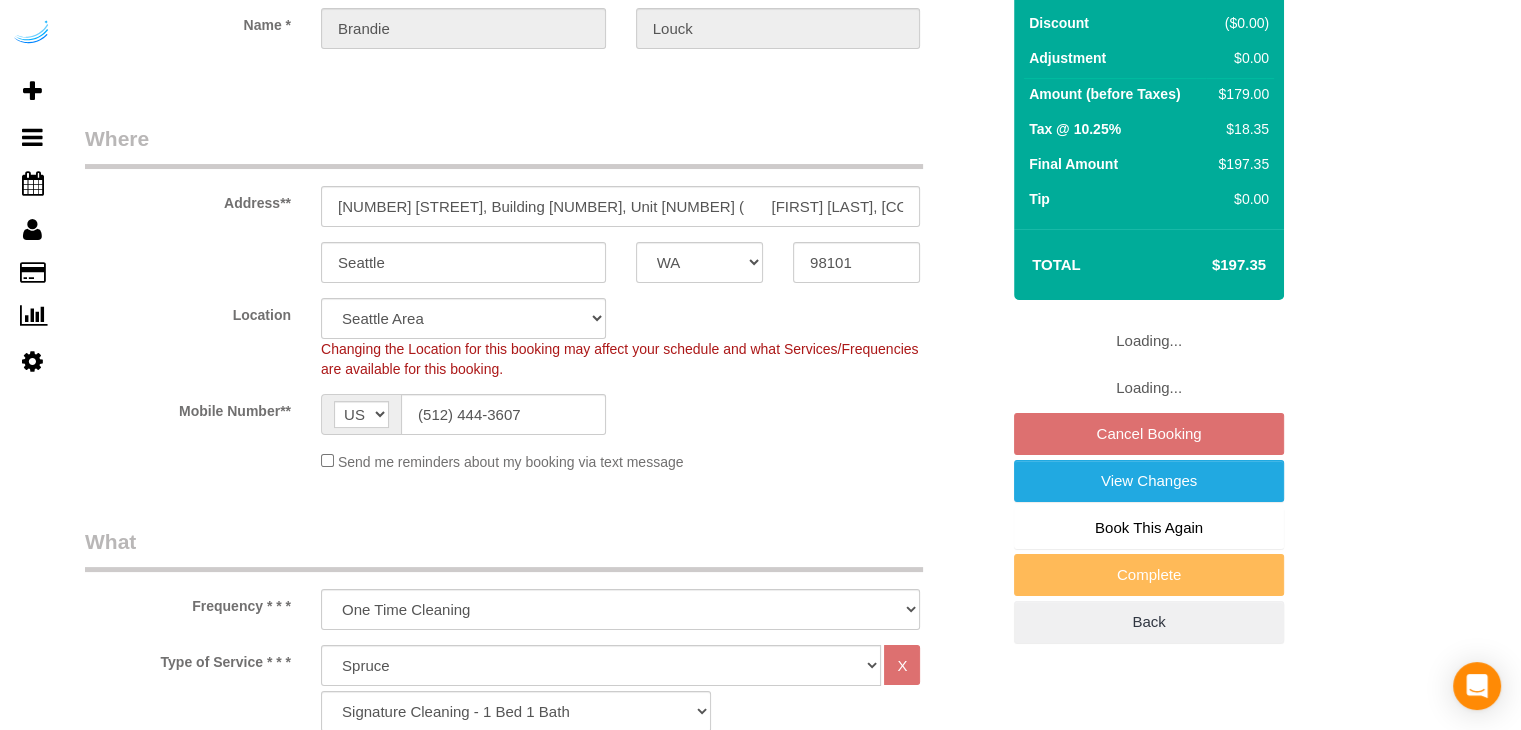 select on "object:778" 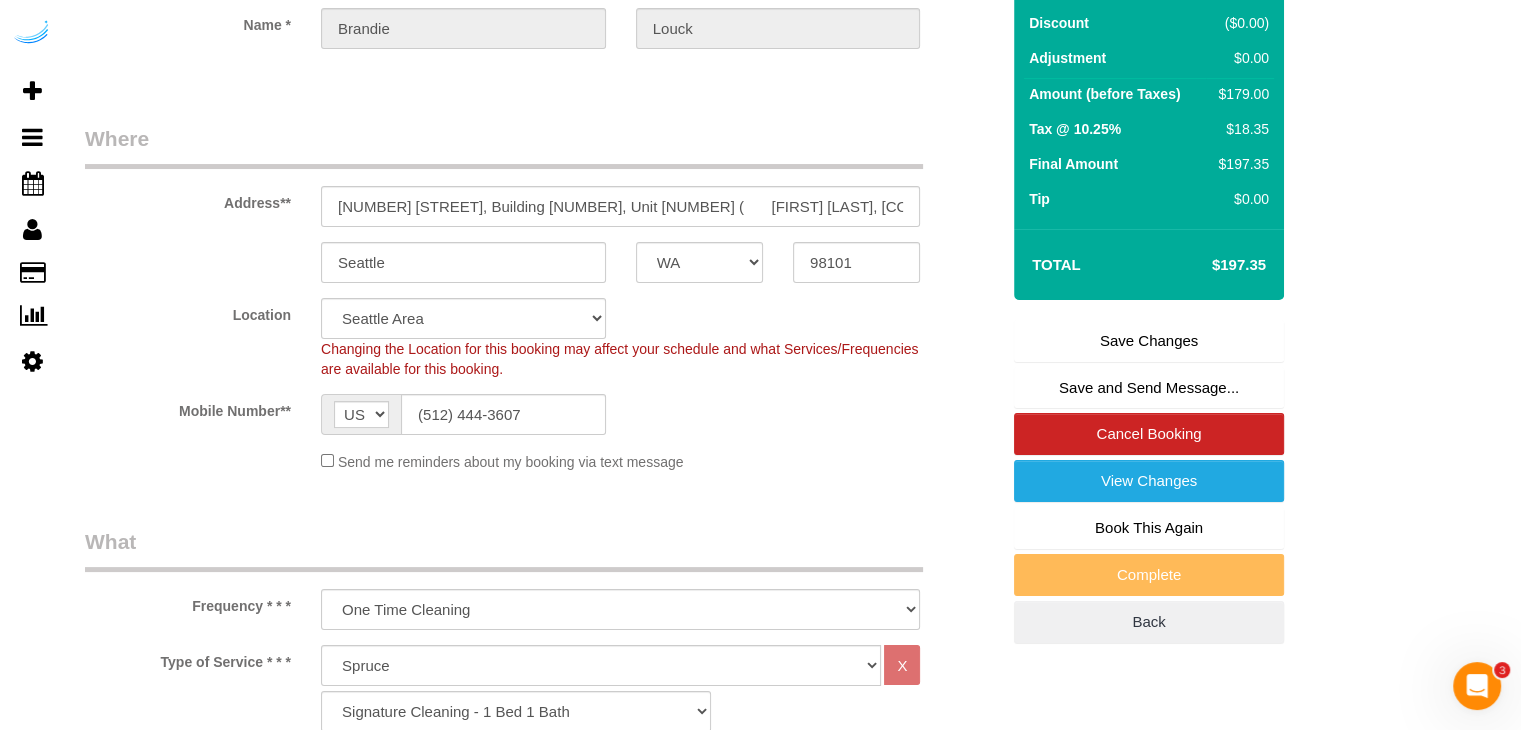 scroll, scrollTop: 0, scrollLeft: 0, axis: both 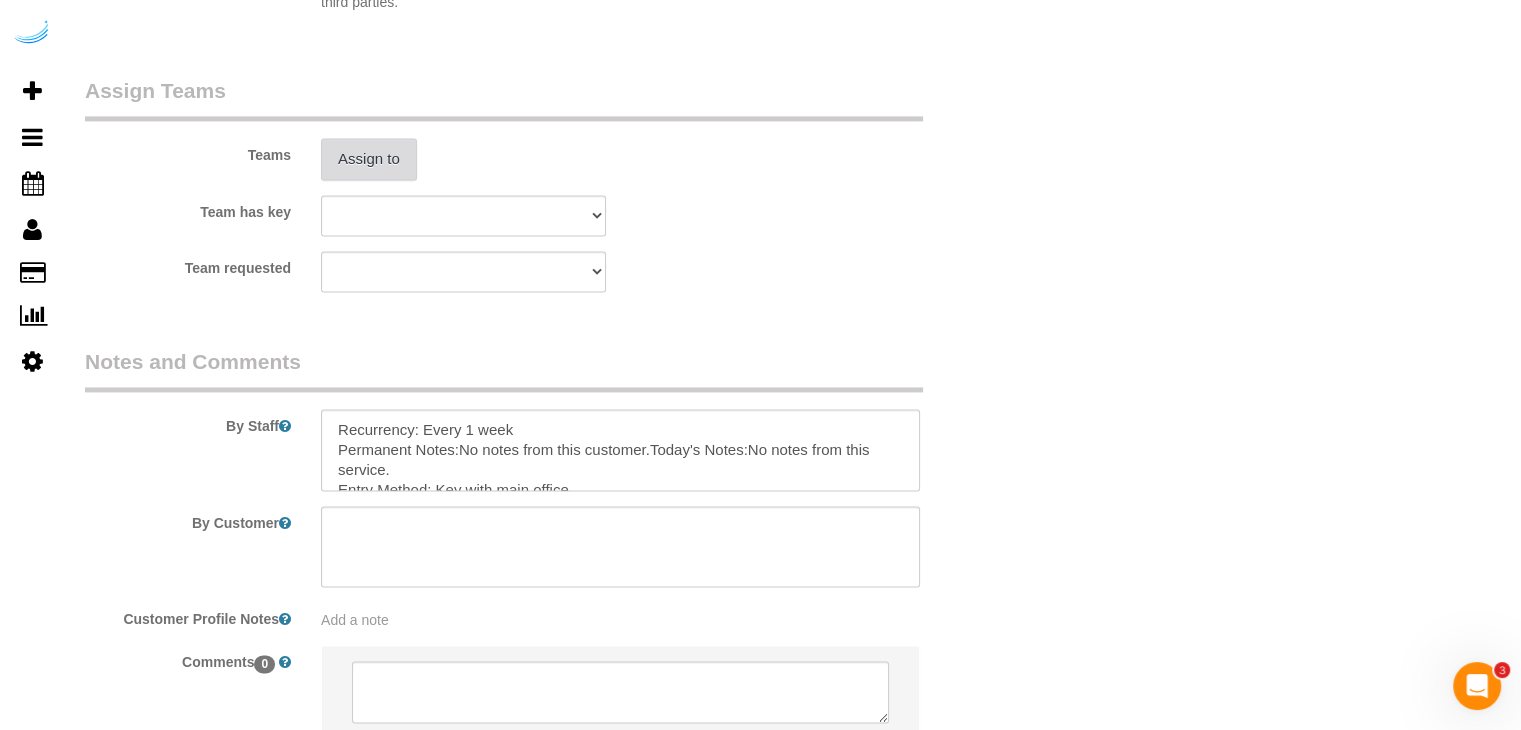 click on "Assign to" at bounding box center (369, 159) 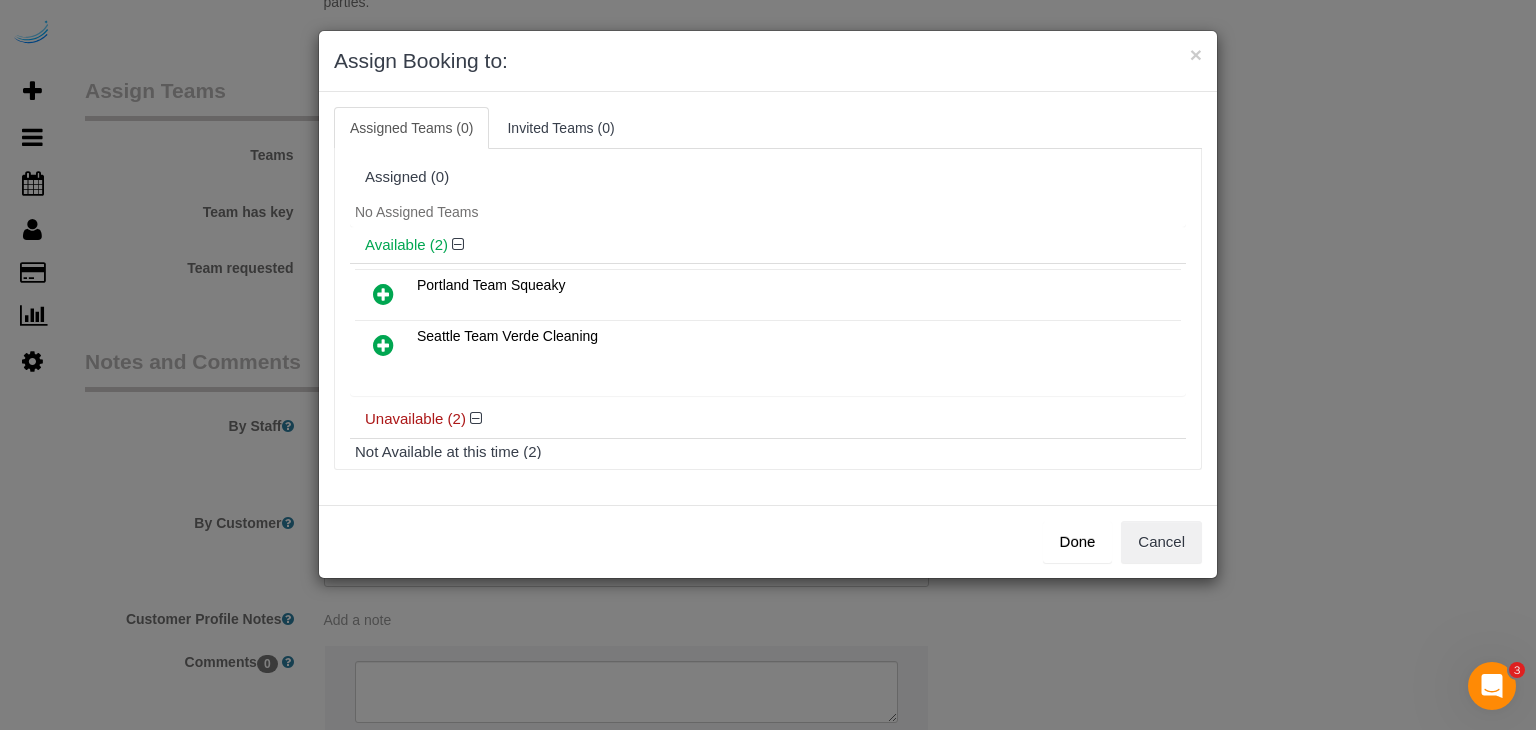 drag, startPoint x: 384, startPoint y: 342, endPoint x: 574, endPoint y: 399, distance: 198.36583 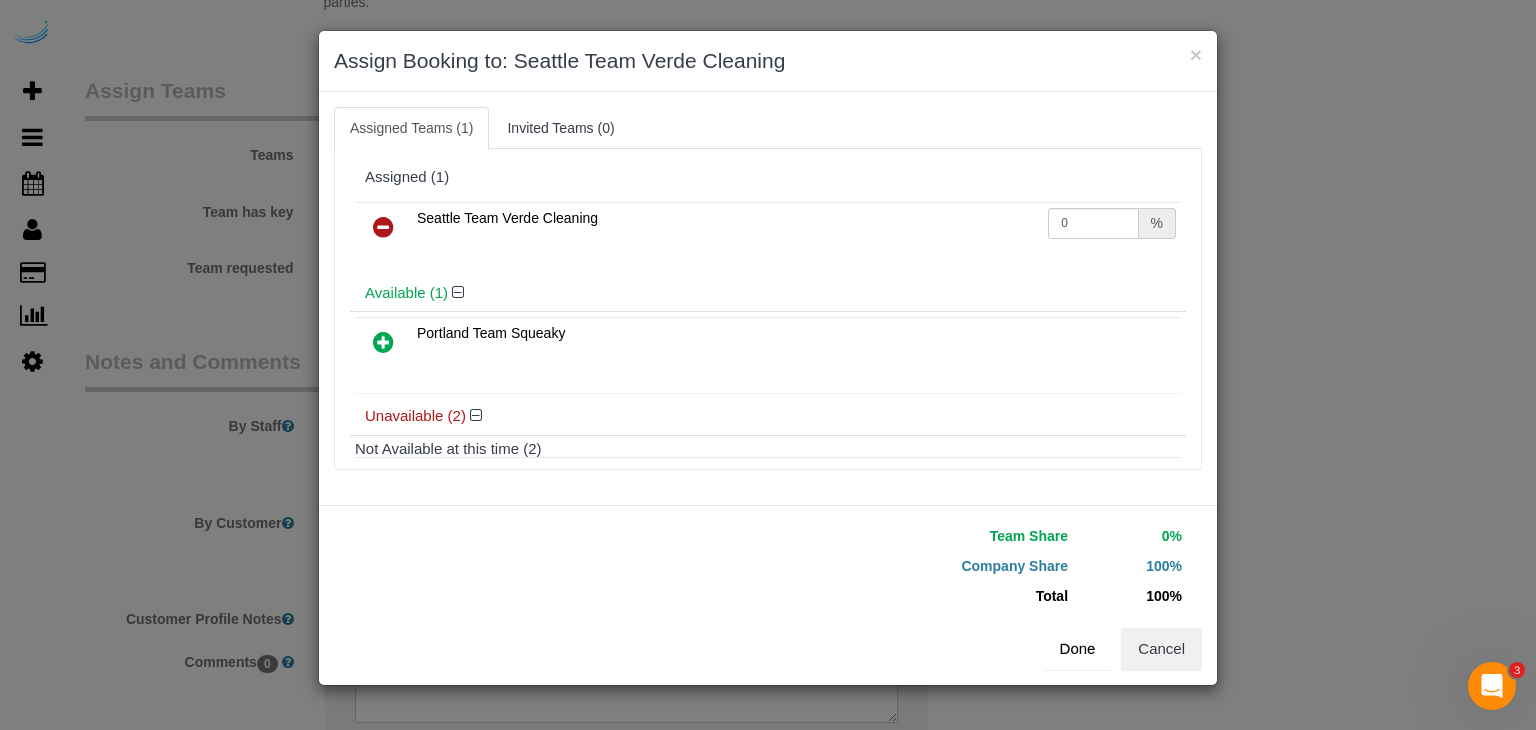 click on "Done" at bounding box center [1078, 649] 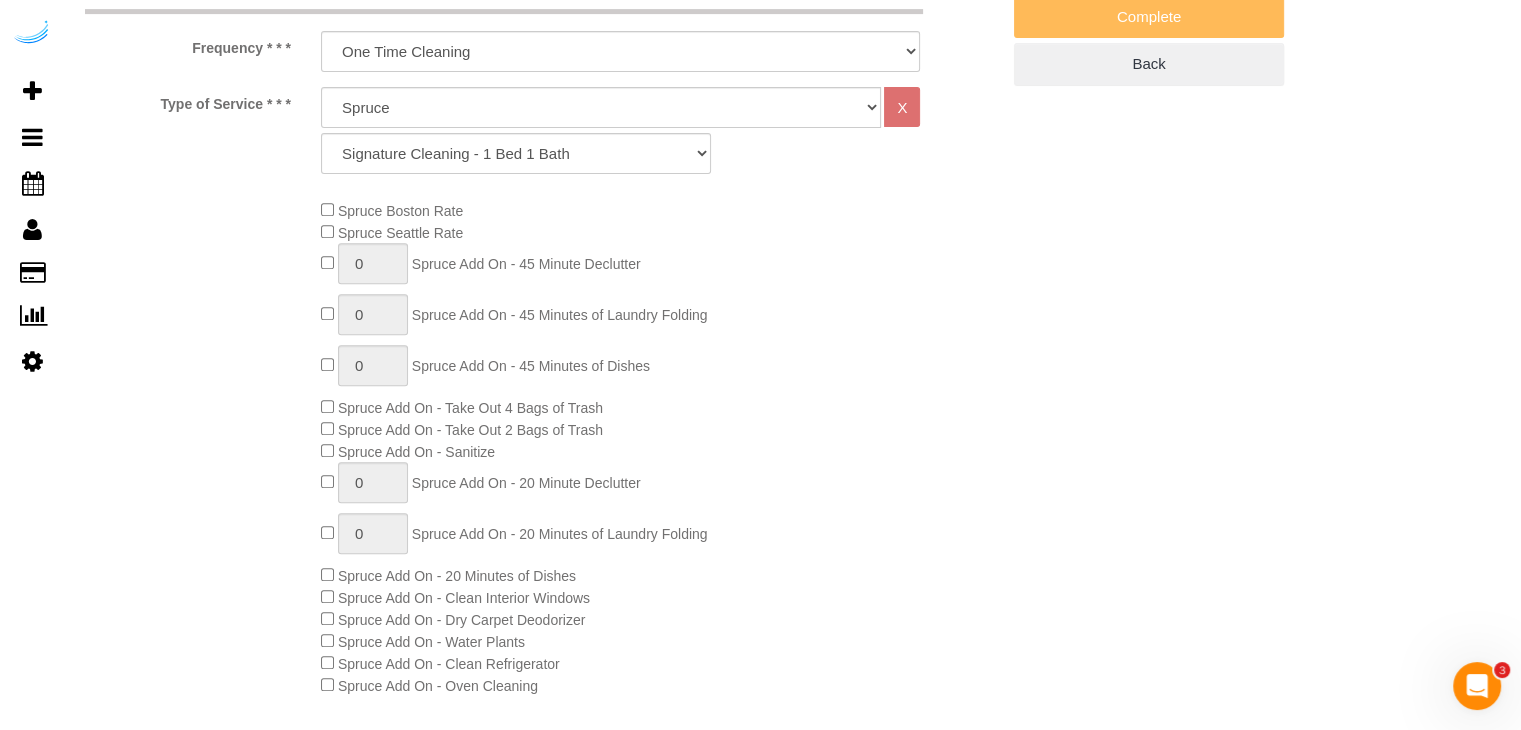 scroll, scrollTop: 161, scrollLeft: 0, axis: vertical 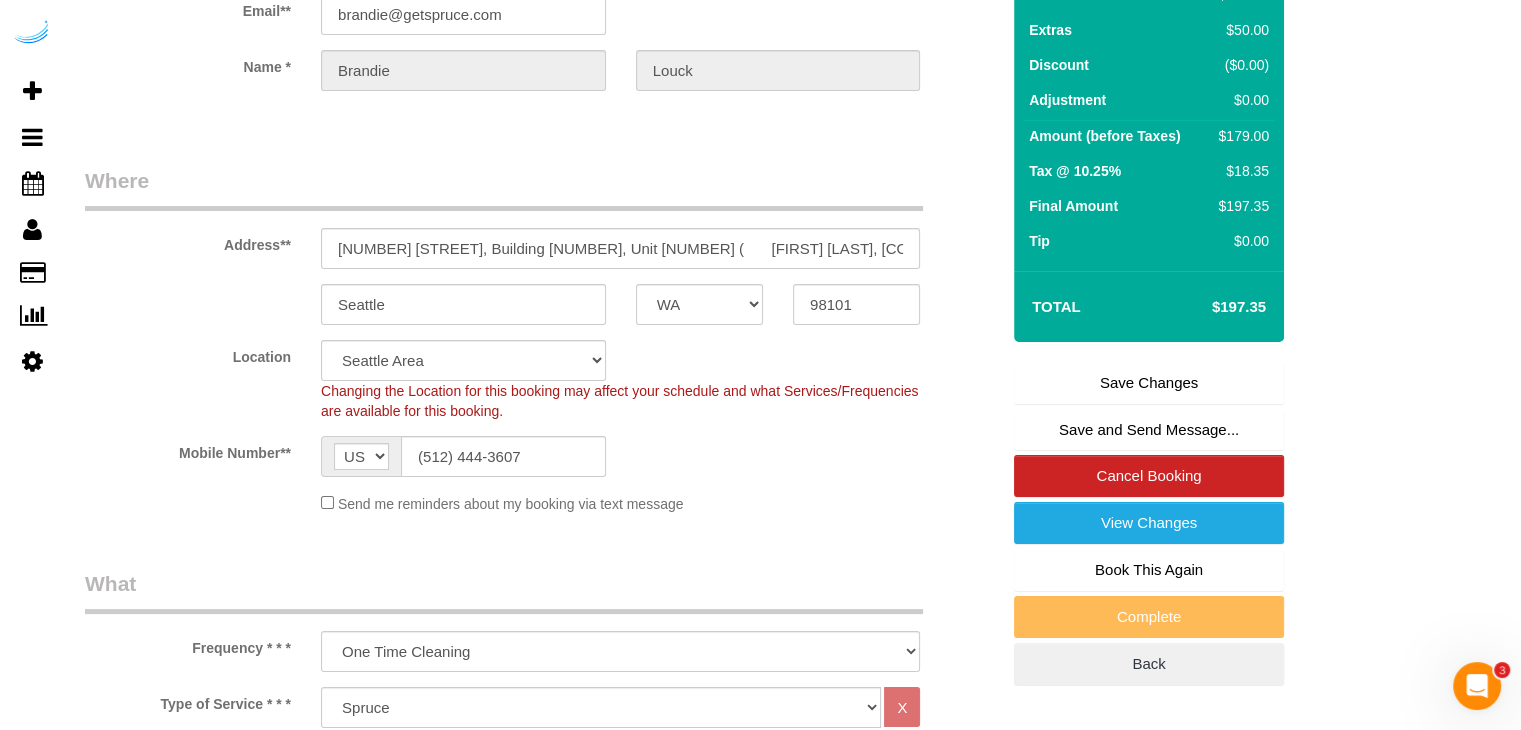 click on "Save Changes" at bounding box center [1149, 383] 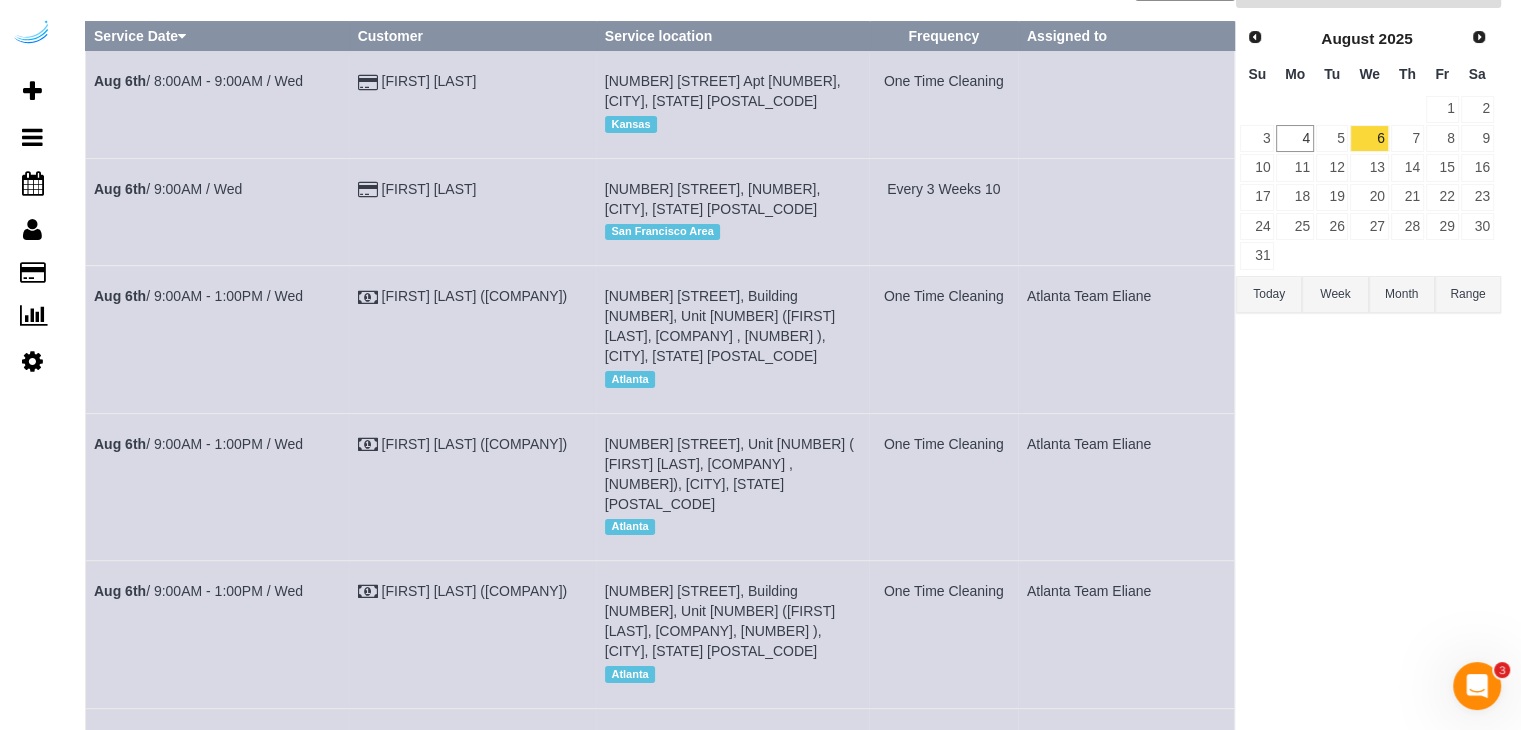 scroll, scrollTop: 26, scrollLeft: 0, axis: vertical 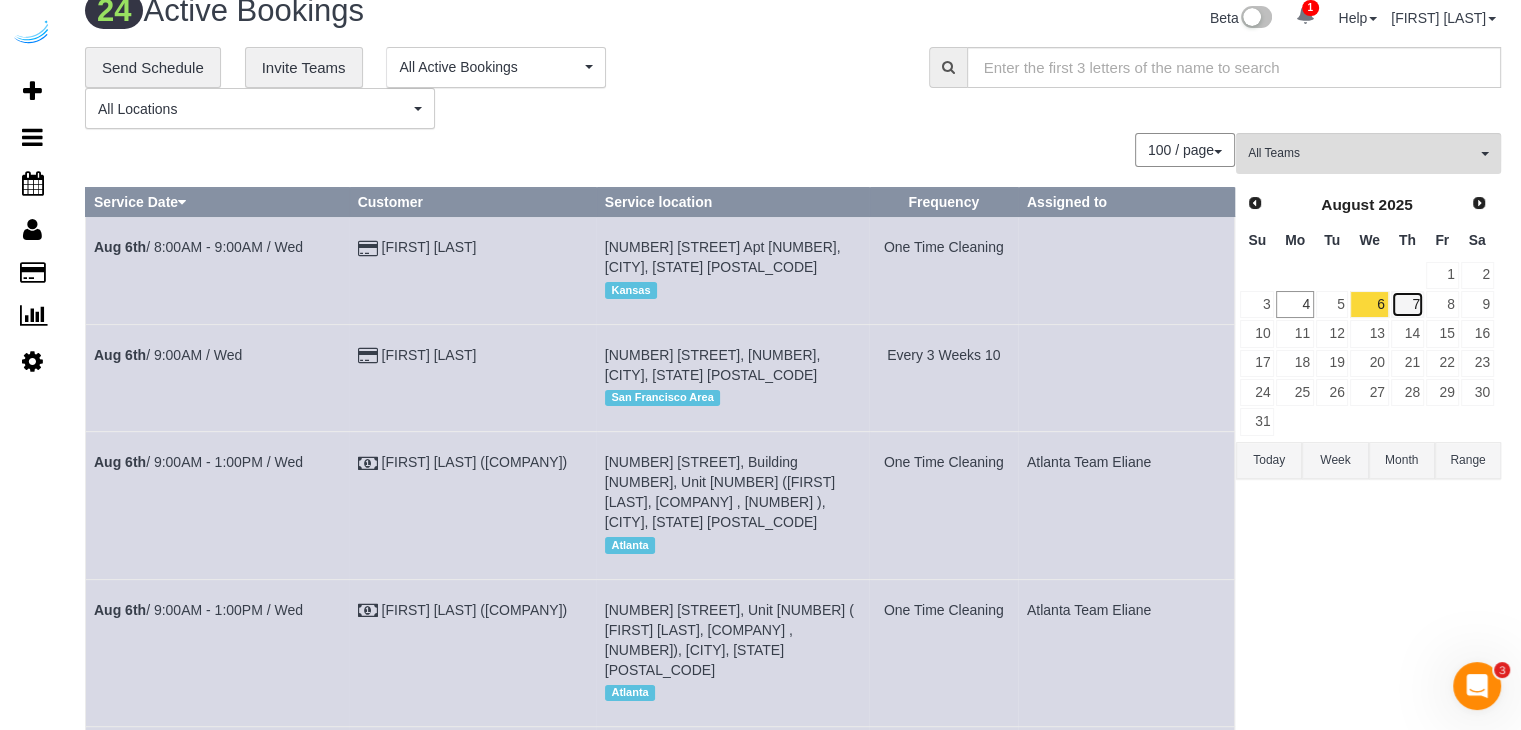click on "7" at bounding box center [1407, 304] 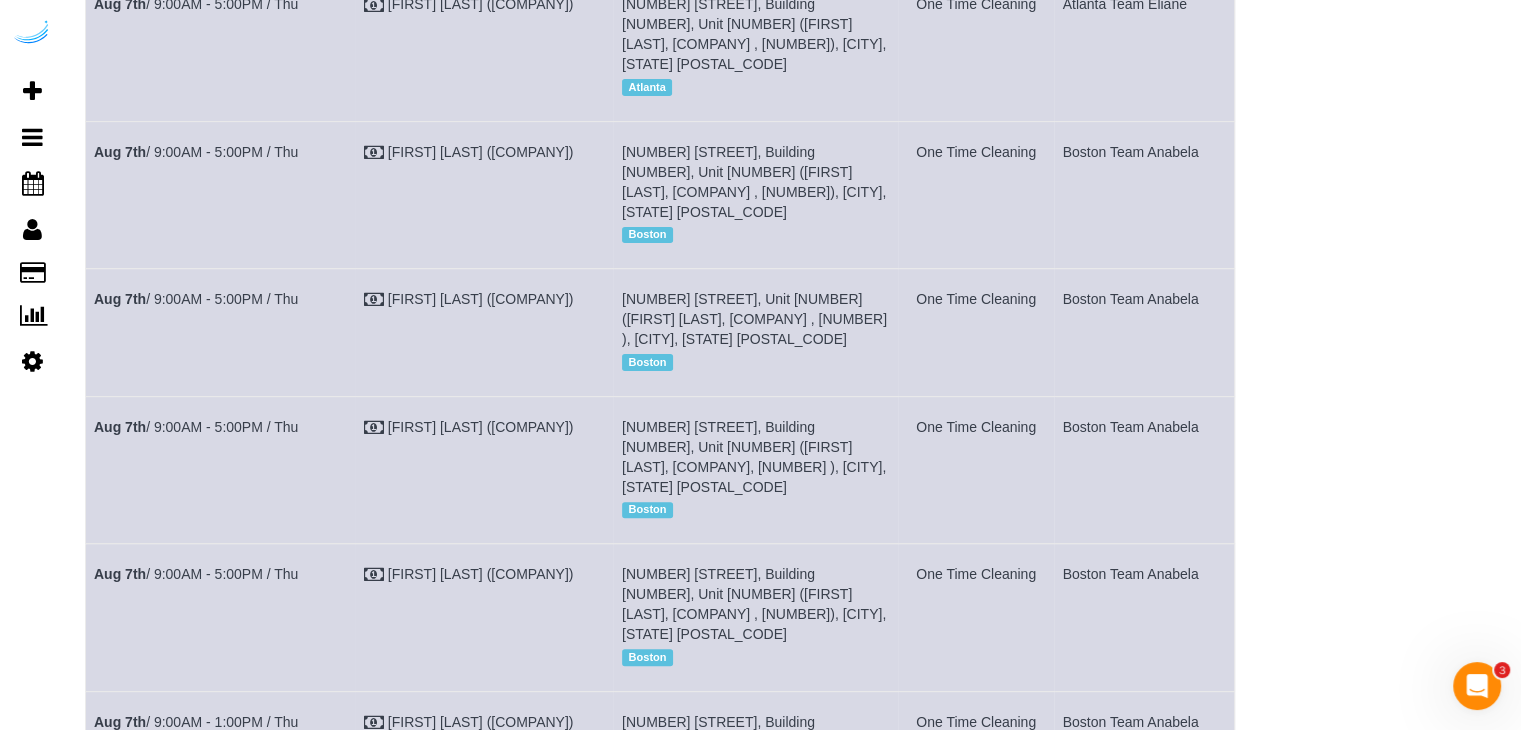 scroll, scrollTop: 1683, scrollLeft: 0, axis: vertical 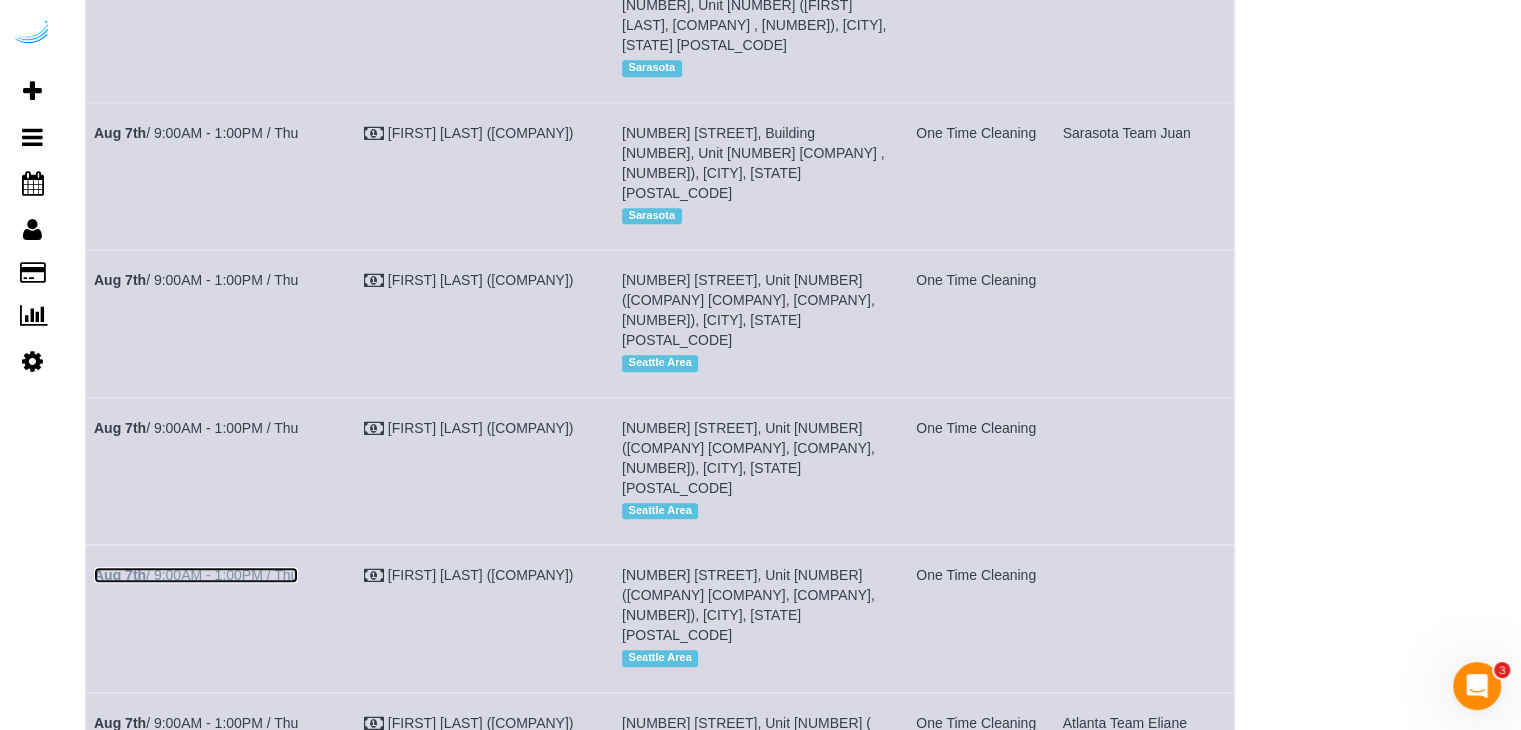 click on "Aug 7th
/ 9:00AM - 1:00PM / Thu" at bounding box center [196, 575] 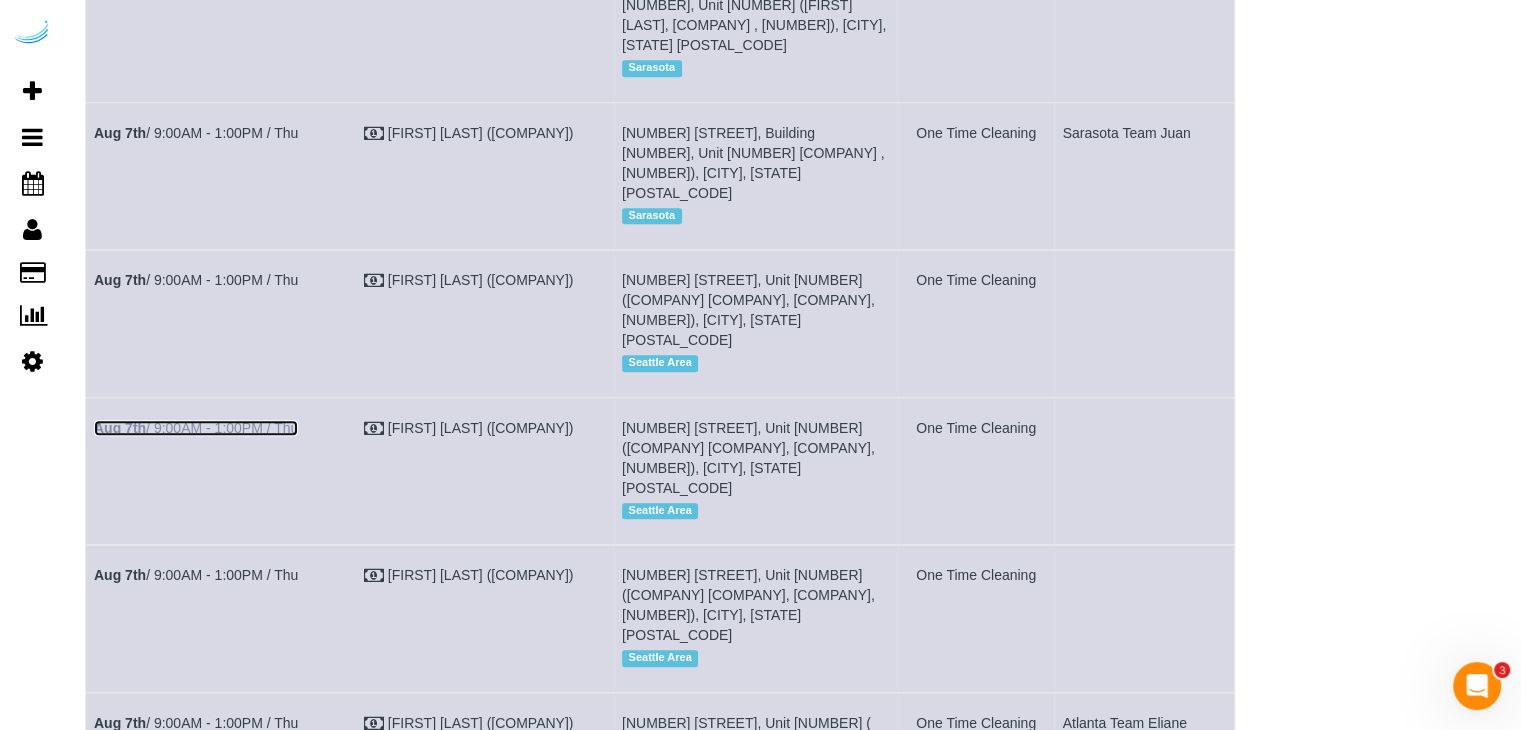 click on "Aug 7th
/ 9:00AM - 1:00PM / Thu" at bounding box center [196, 428] 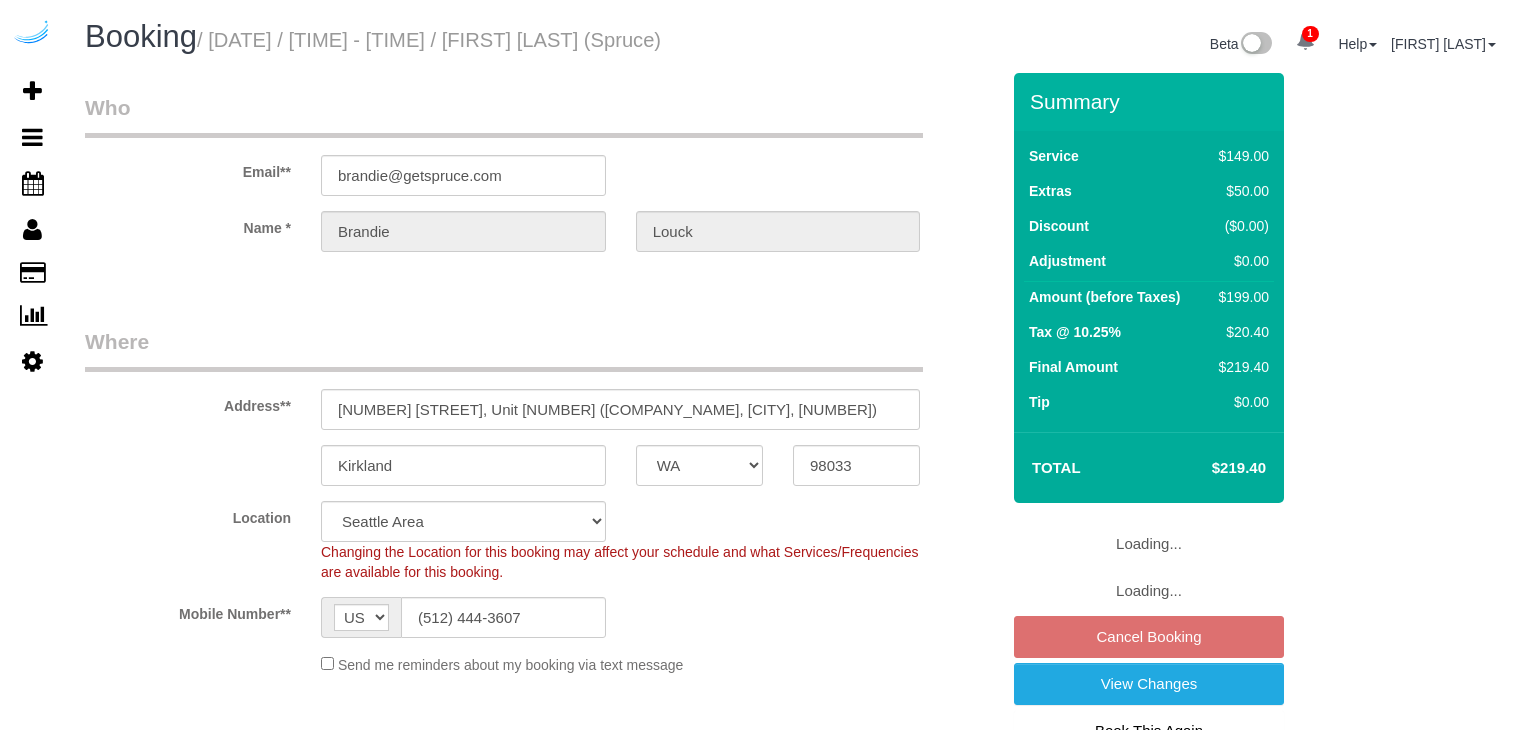 select on "WA" 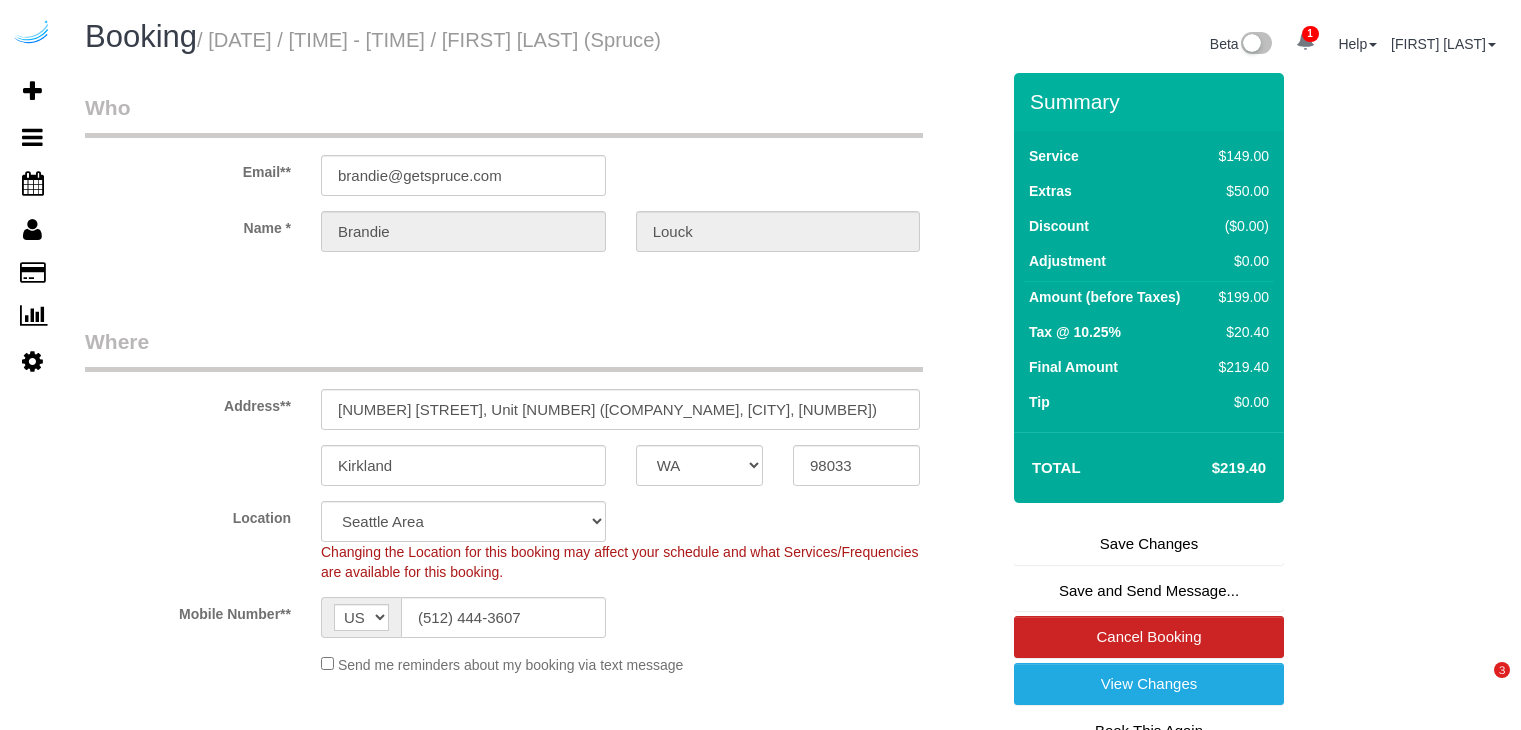 scroll, scrollTop: 0, scrollLeft: 0, axis: both 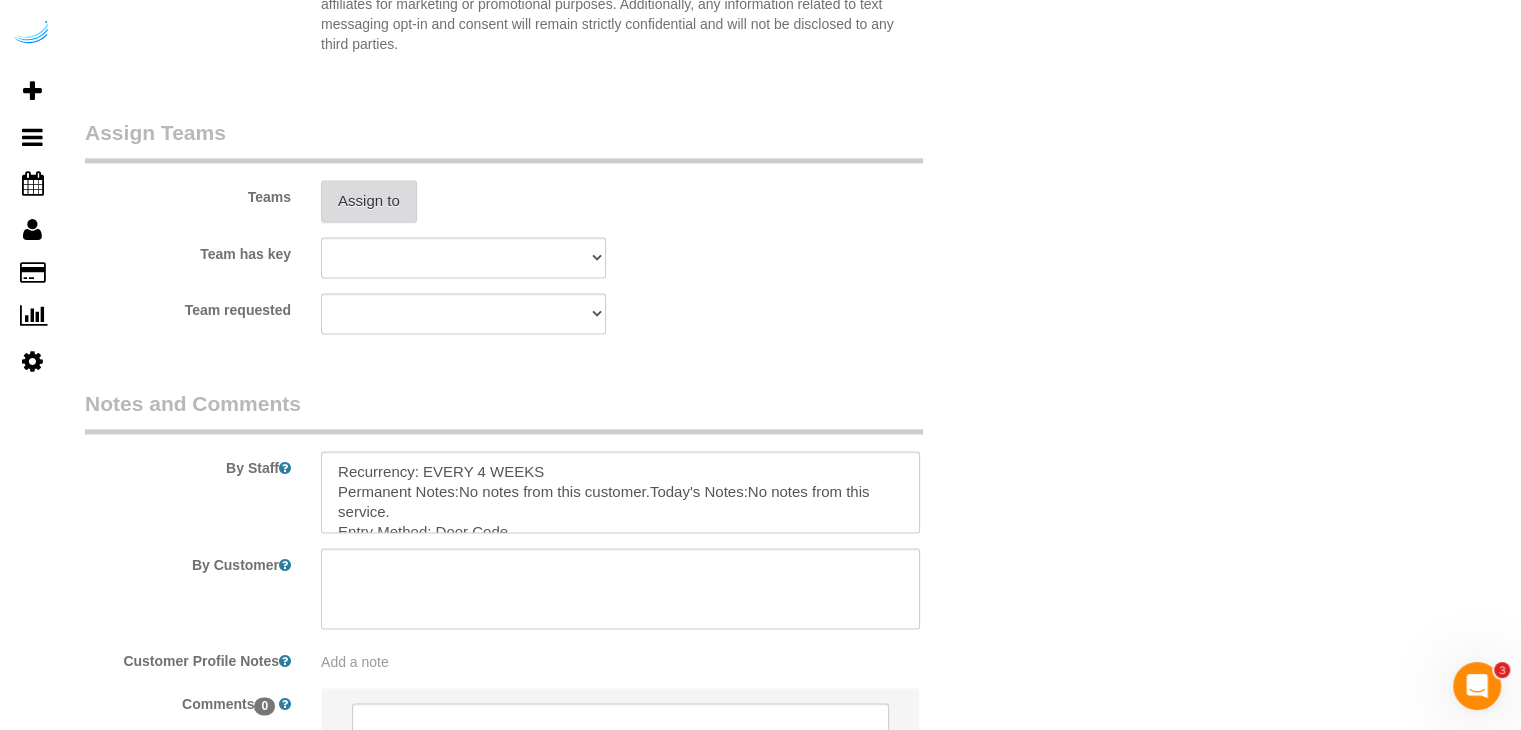 click on "Assign to" at bounding box center (369, 201) 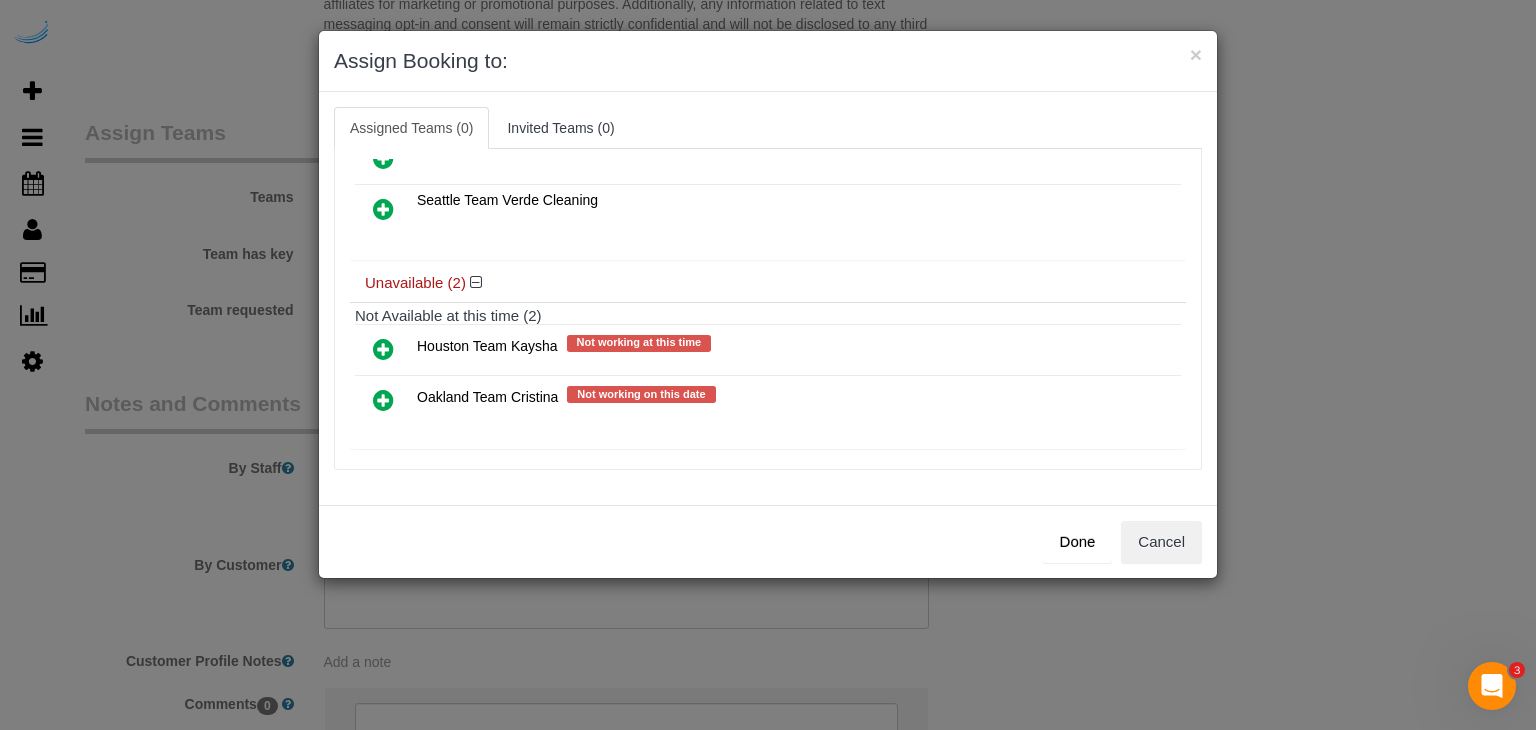 scroll, scrollTop: 138, scrollLeft: 0, axis: vertical 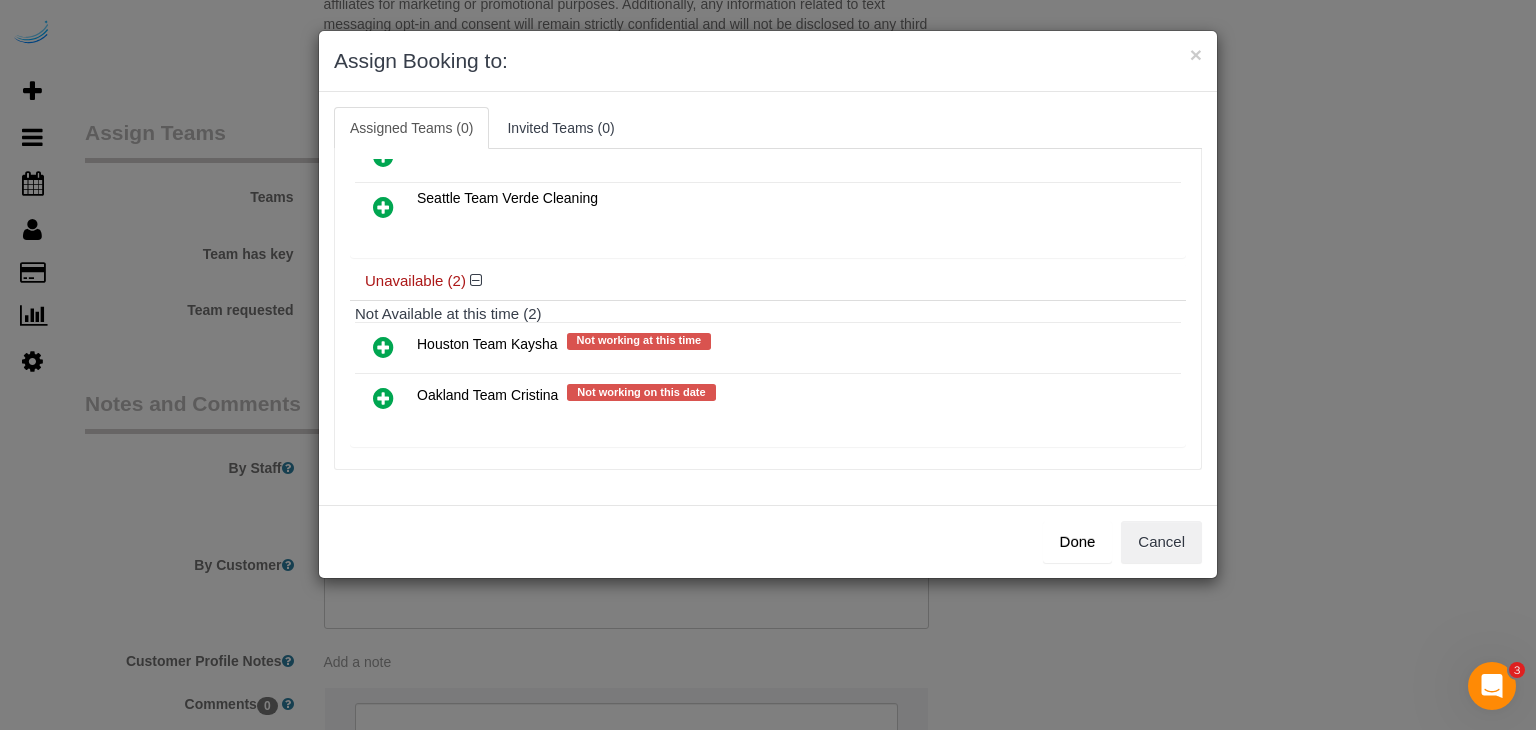 click at bounding box center (383, 398) 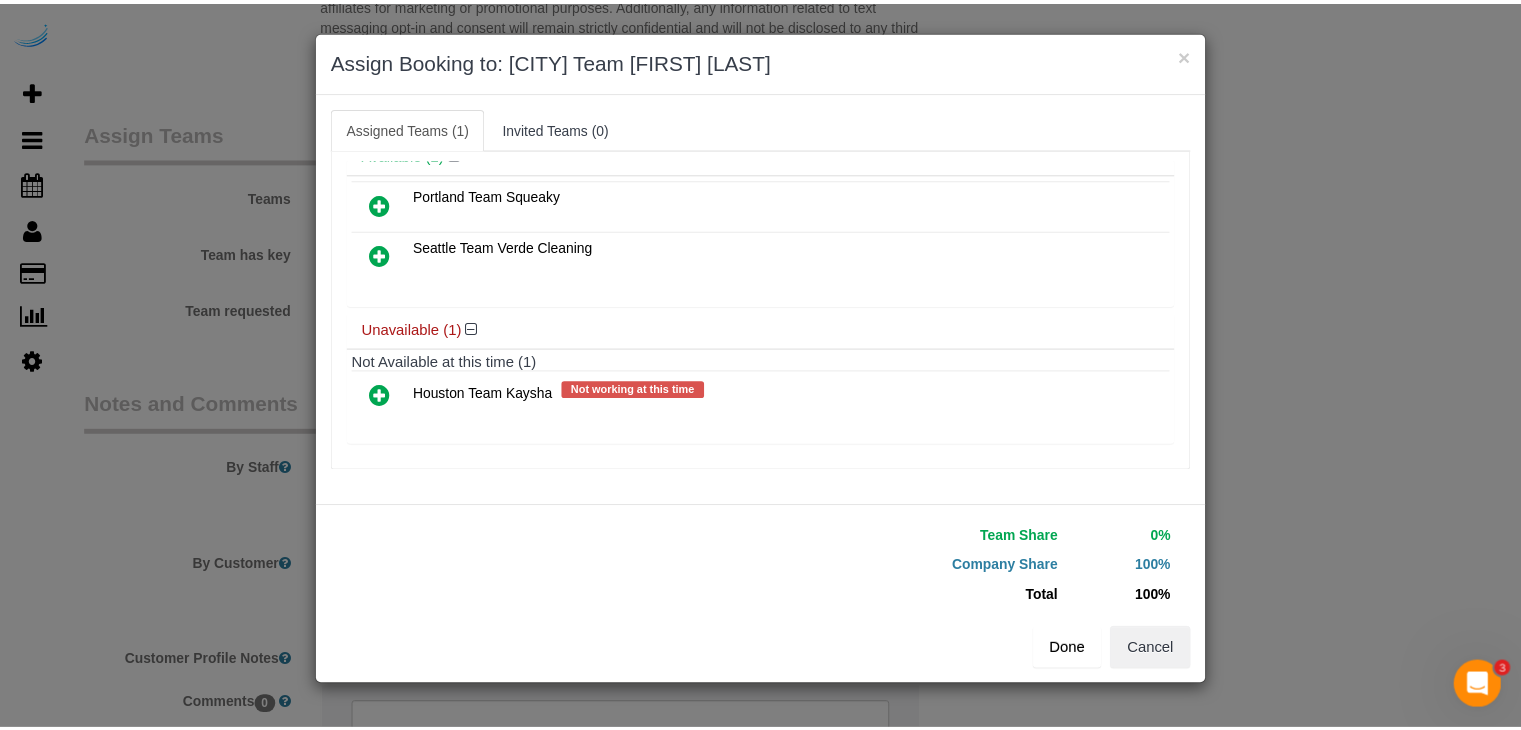 scroll, scrollTop: 135, scrollLeft: 0, axis: vertical 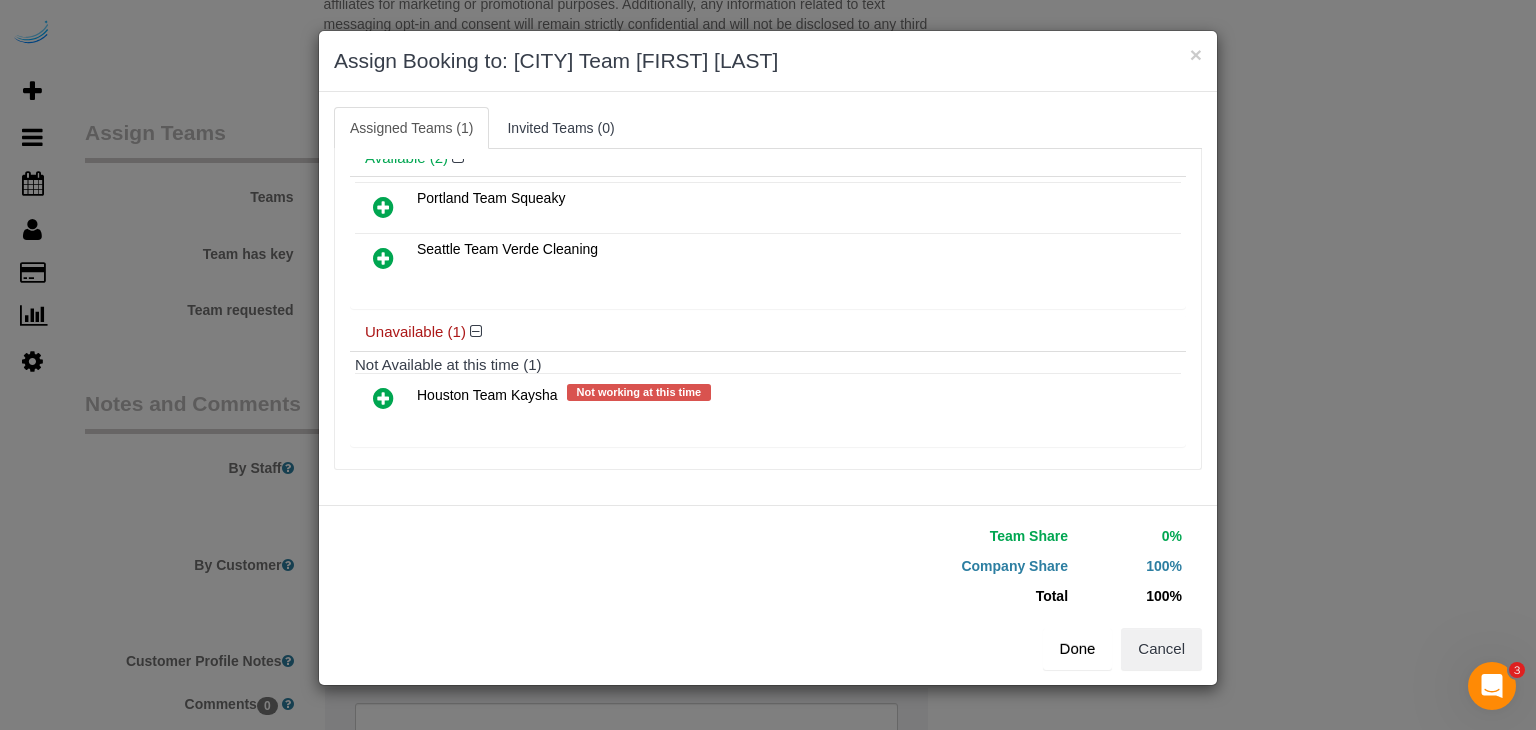 click on "Done" at bounding box center [1078, 649] 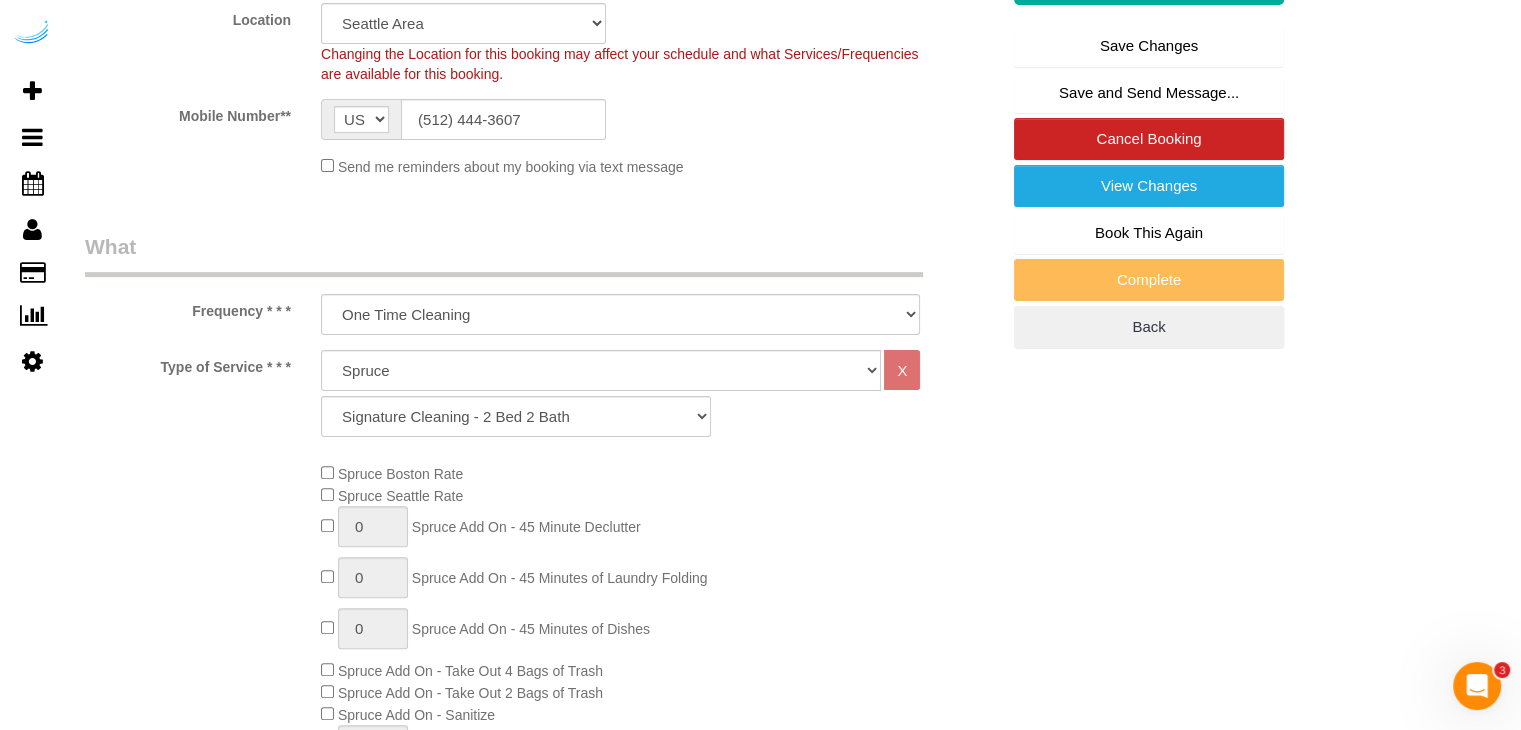 scroll, scrollTop: 261, scrollLeft: 0, axis: vertical 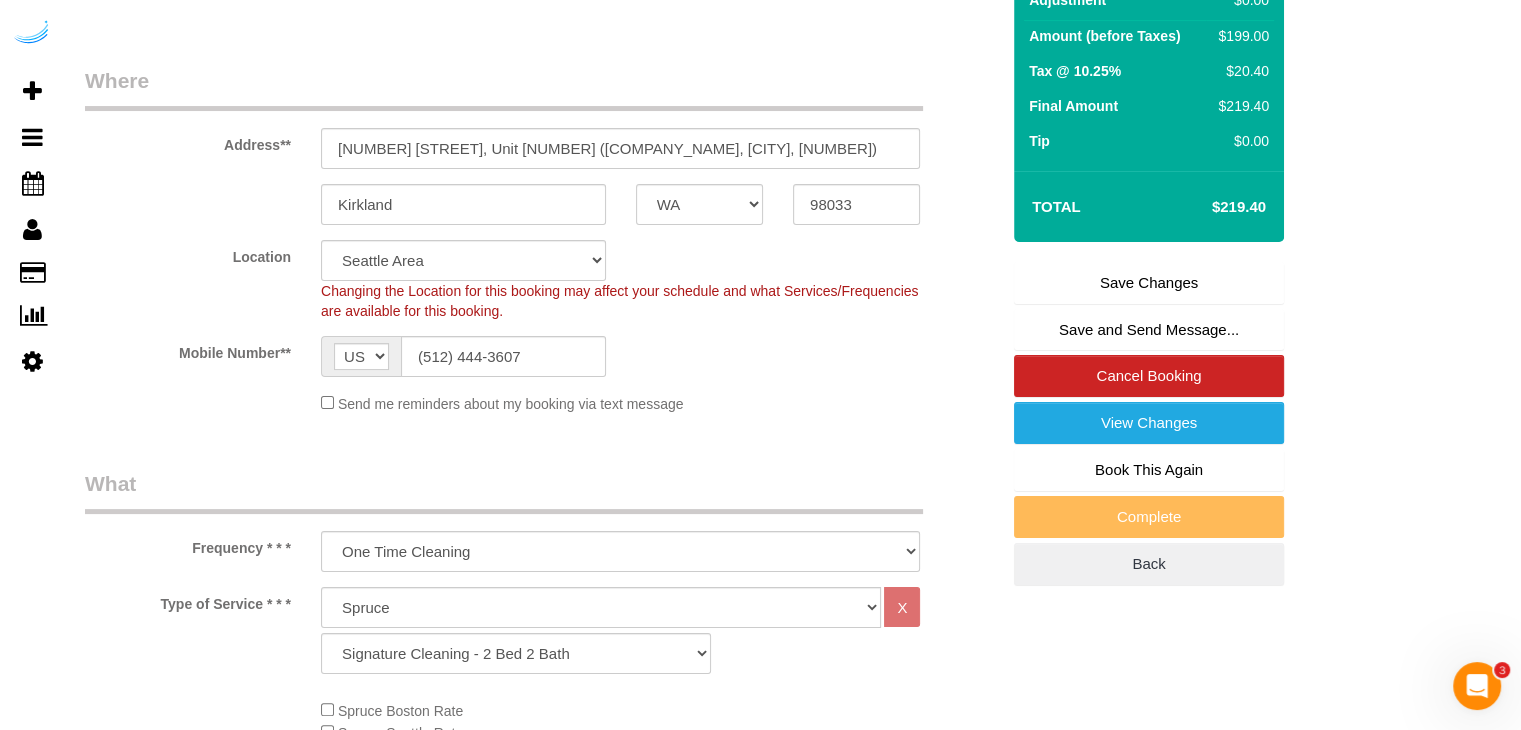 click on "Save Changes" at bounding box center [1149, 283] 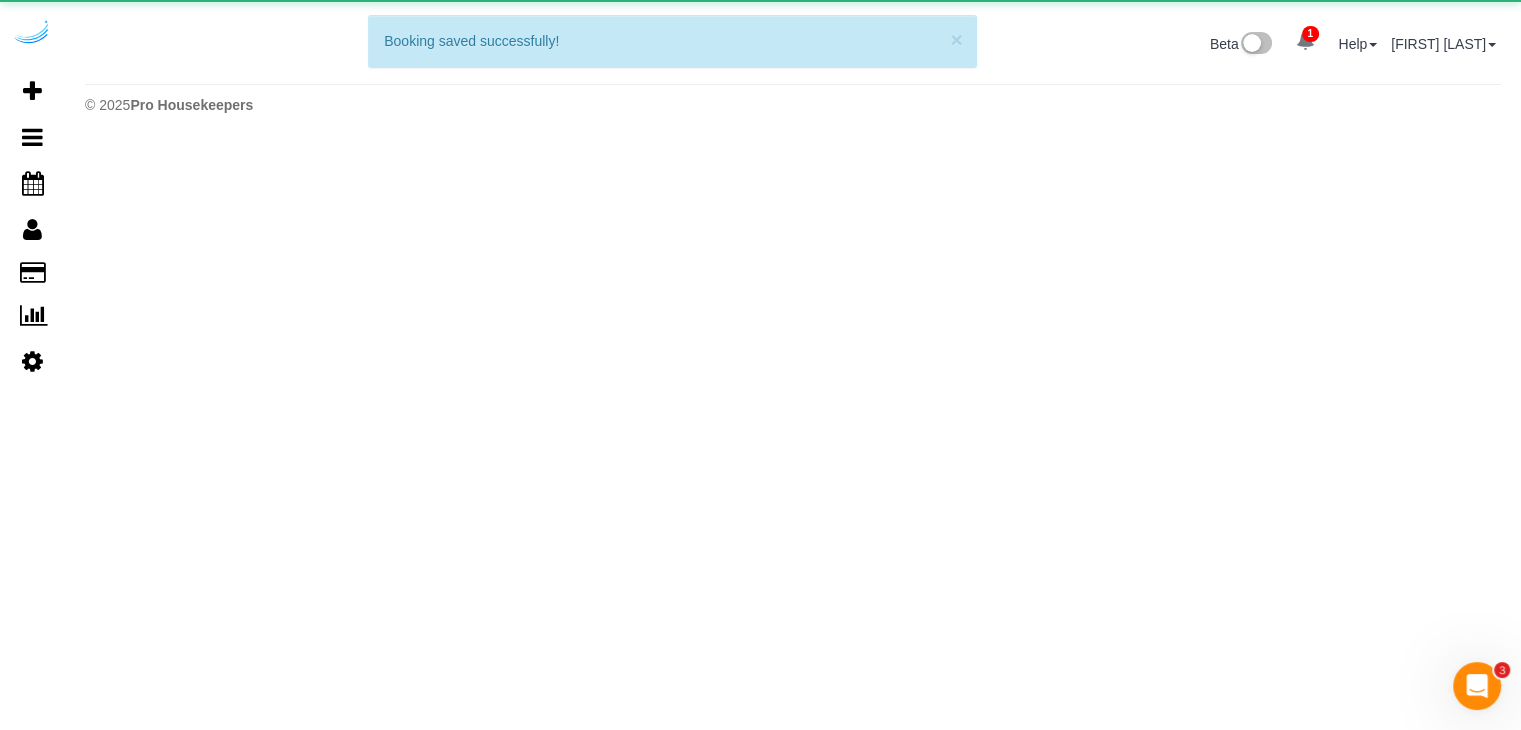 scroll, scrollTop: 0, scrollLeft: 0, axis: both 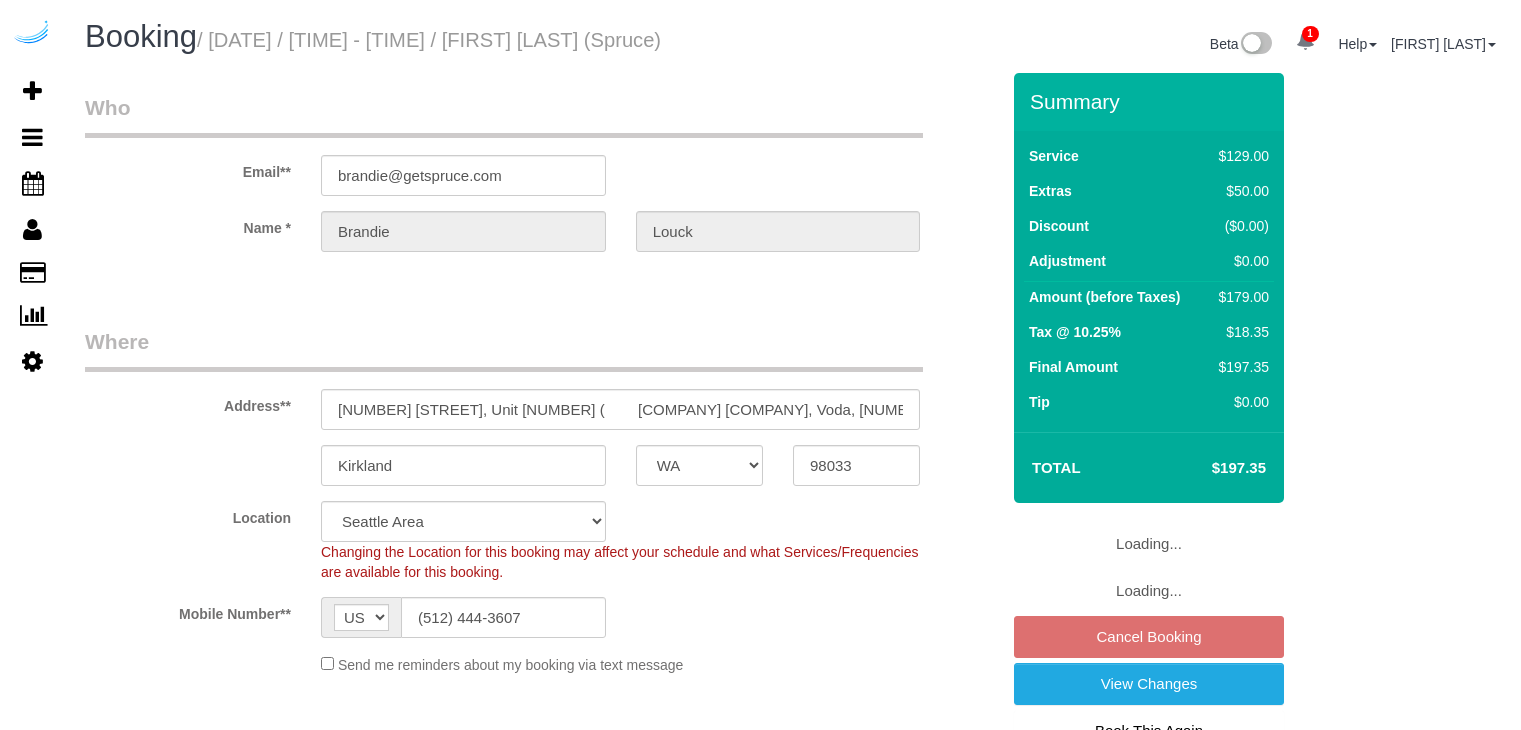 select on "WA" 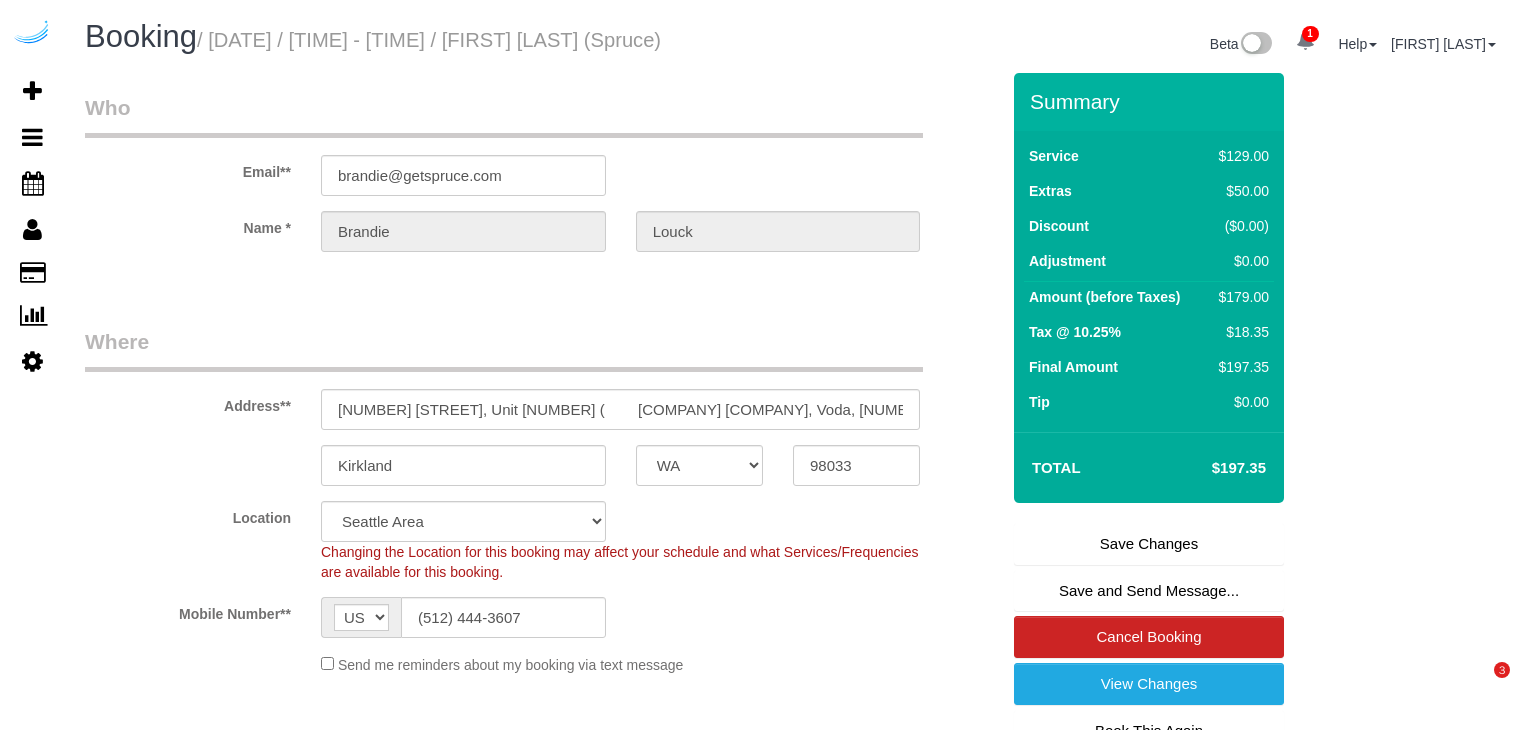 scroll, scrollTop: 0, scrollLeft: 0, axis: both 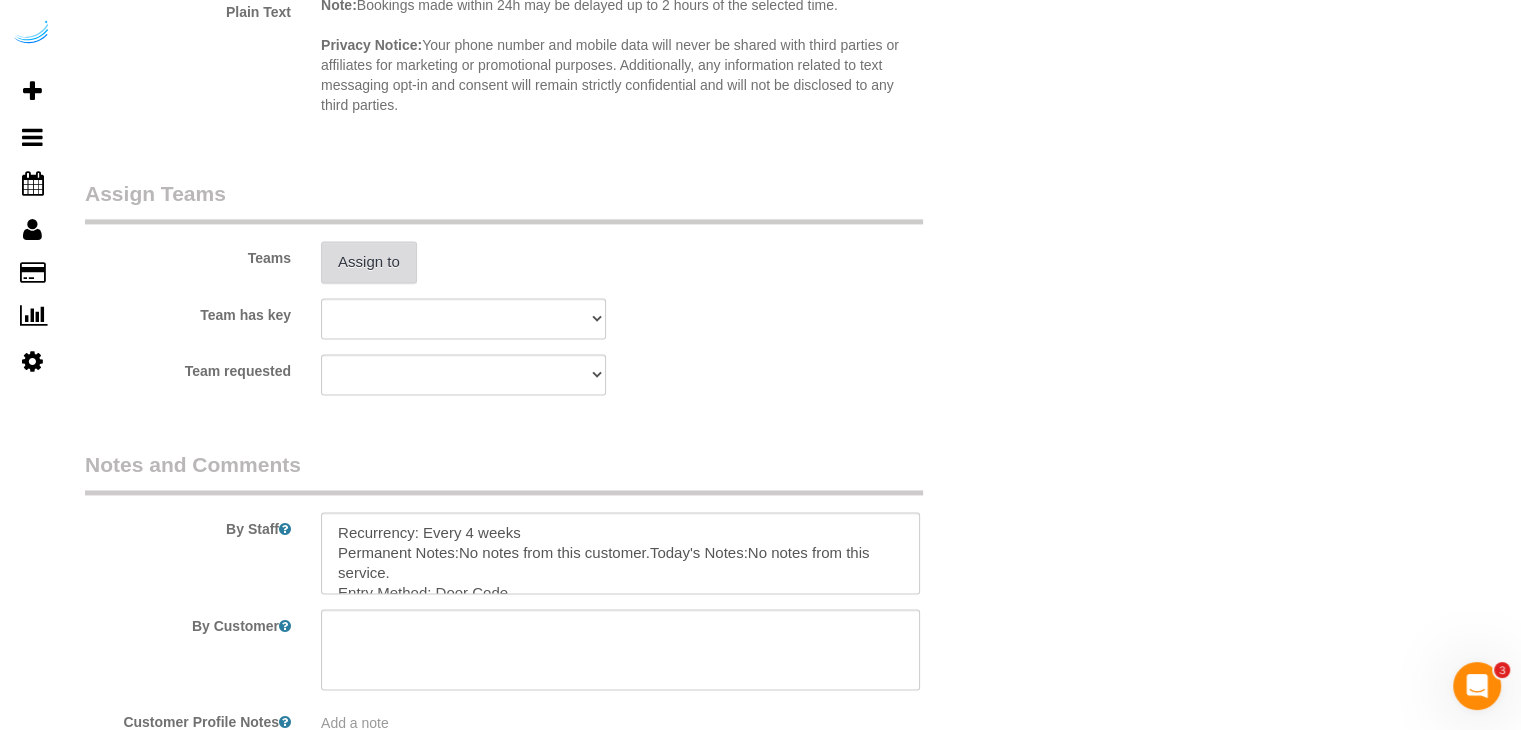 click on "Assign to" at bounding box center [369, 262] 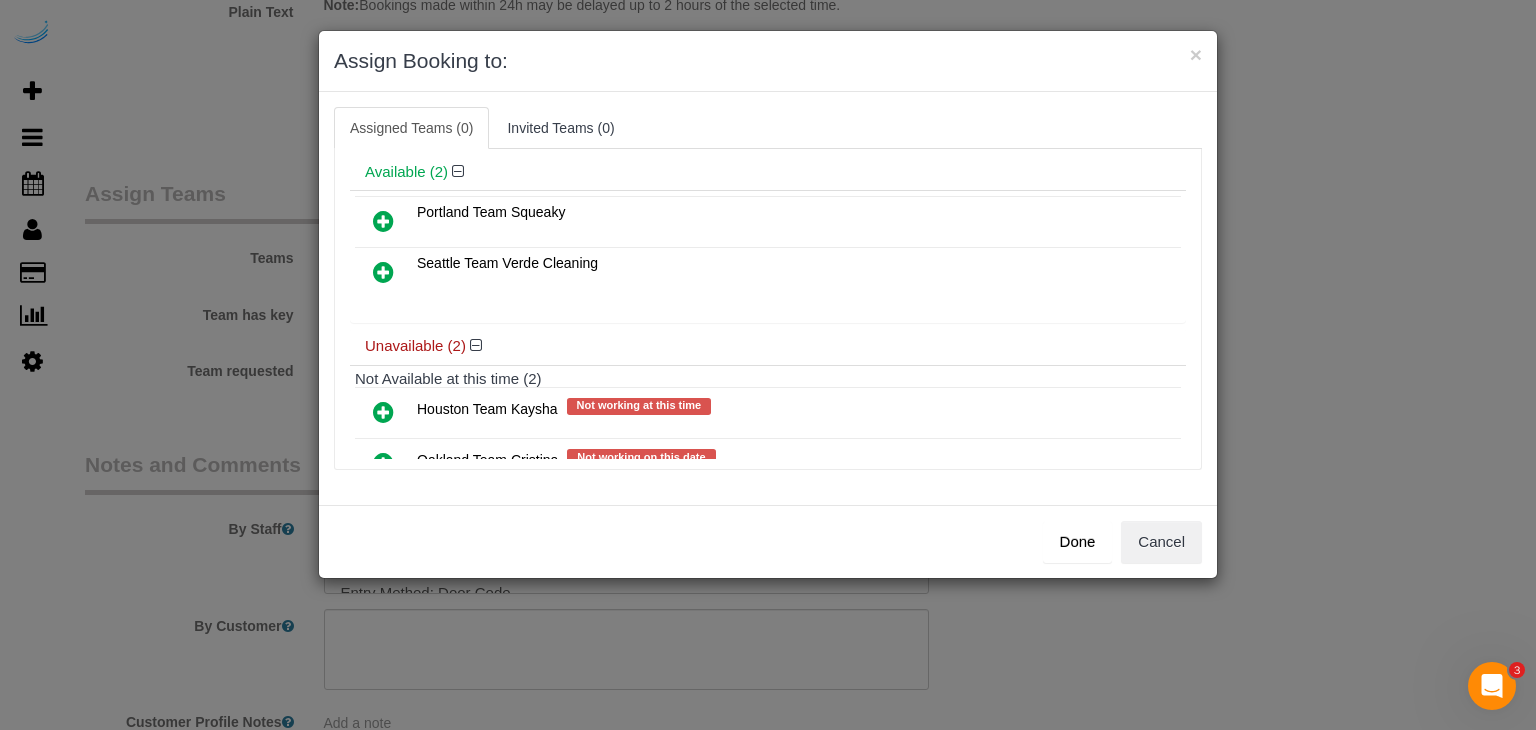 scroll, scrollTop: 138, scrollLeft: 0, axis: vertical 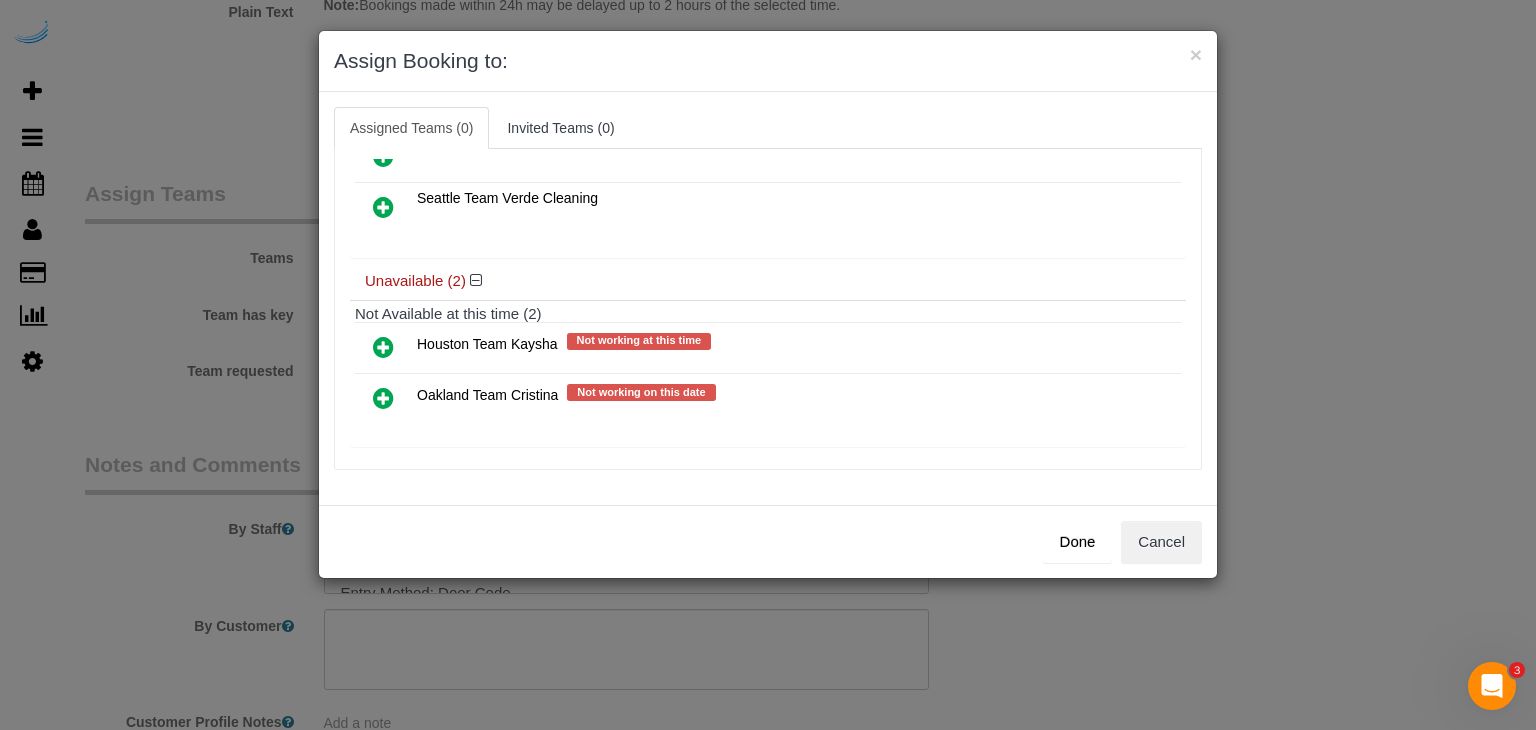 click at bounding box center [383, 398] 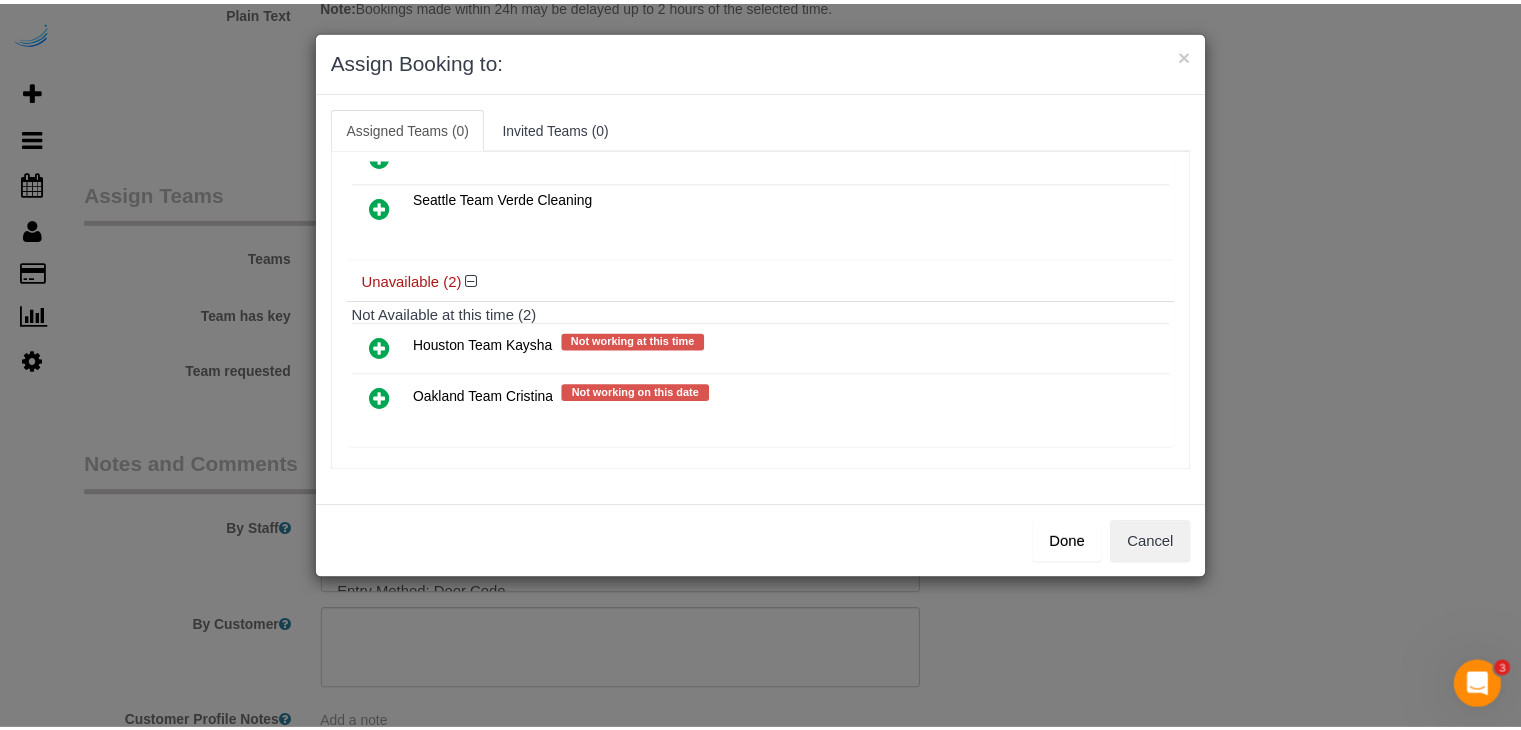 scroll, scrollTop: 135, scrollLeft: 0, axis: vertical 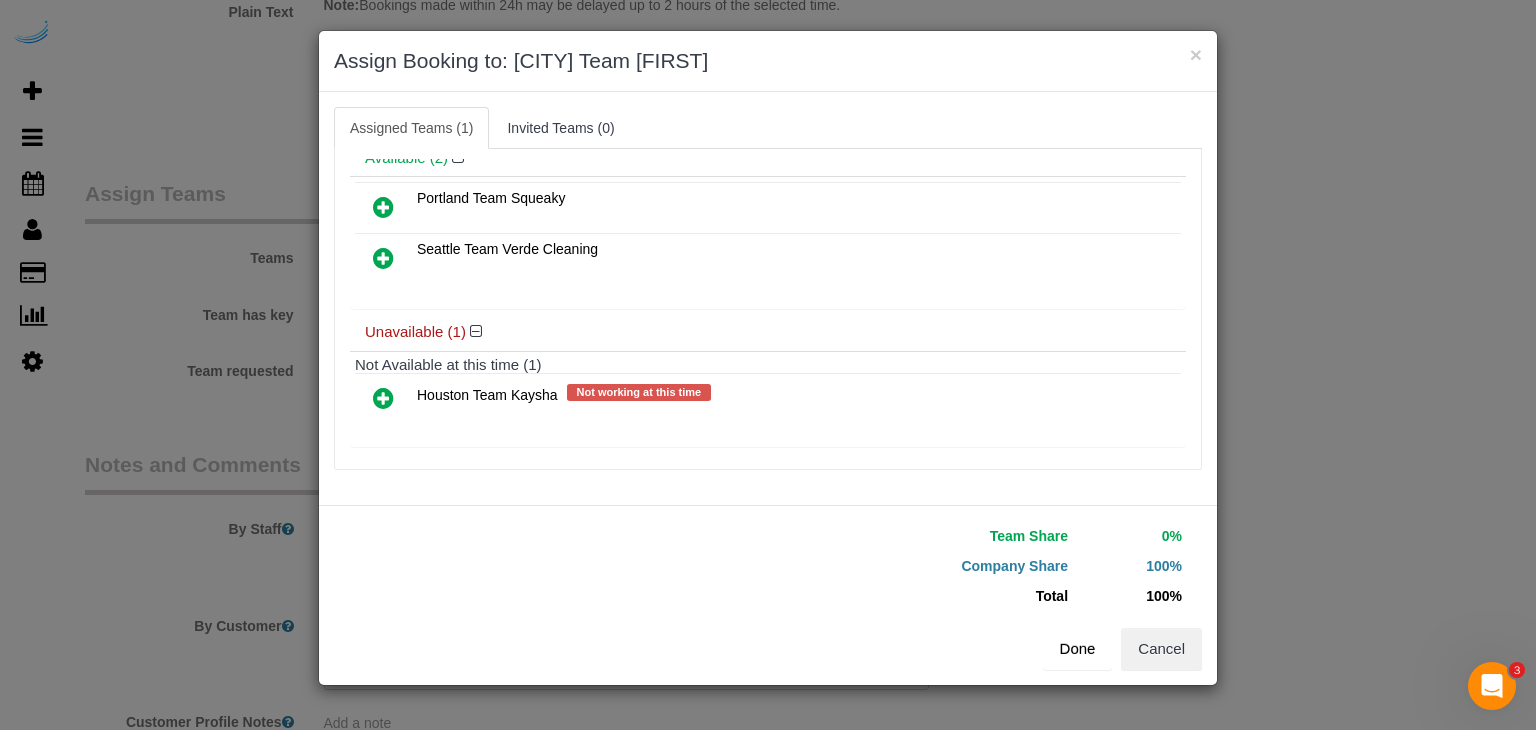 click on "Done" at bounding box center (1078, 649) 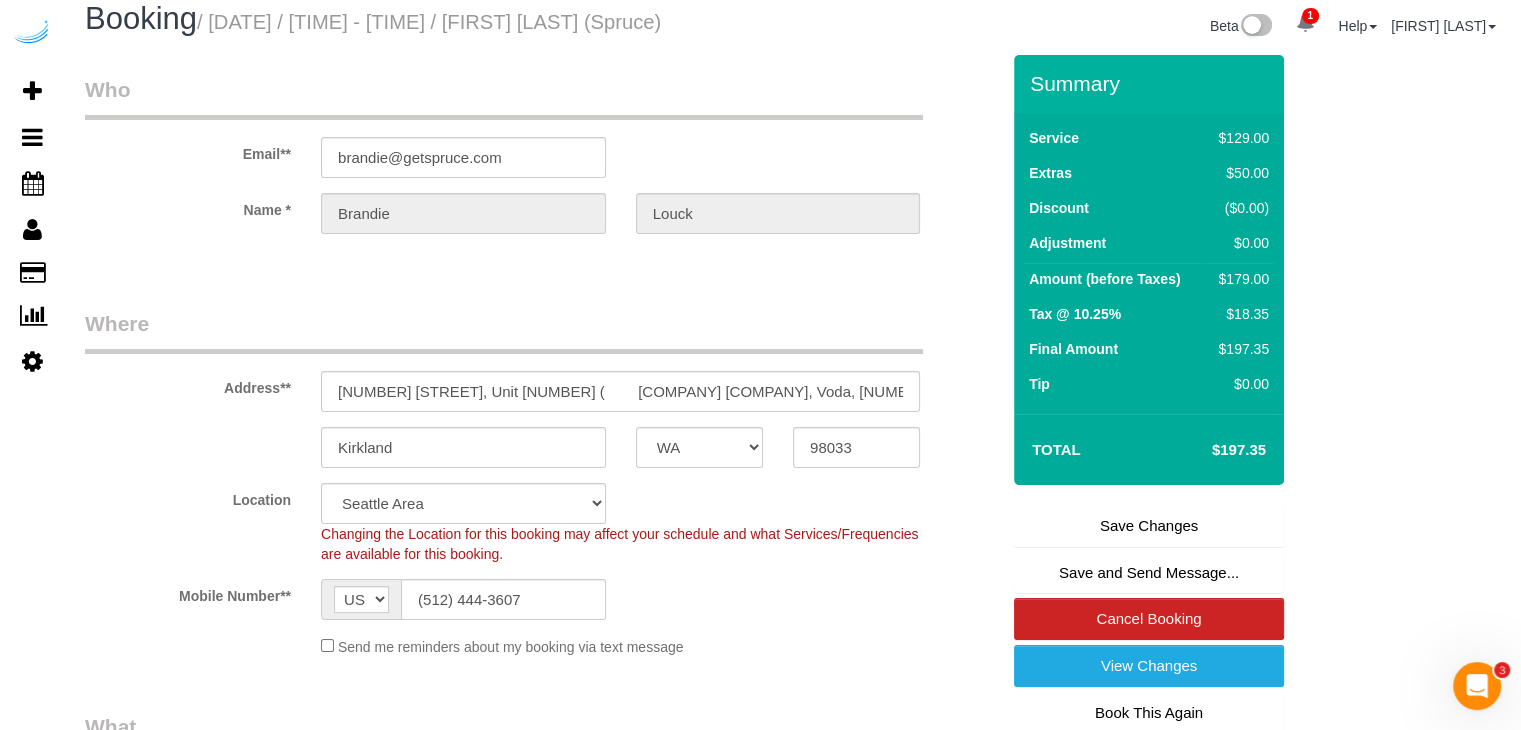 scroll, scrollTop: 0, scrollLeft: 0, axis: both 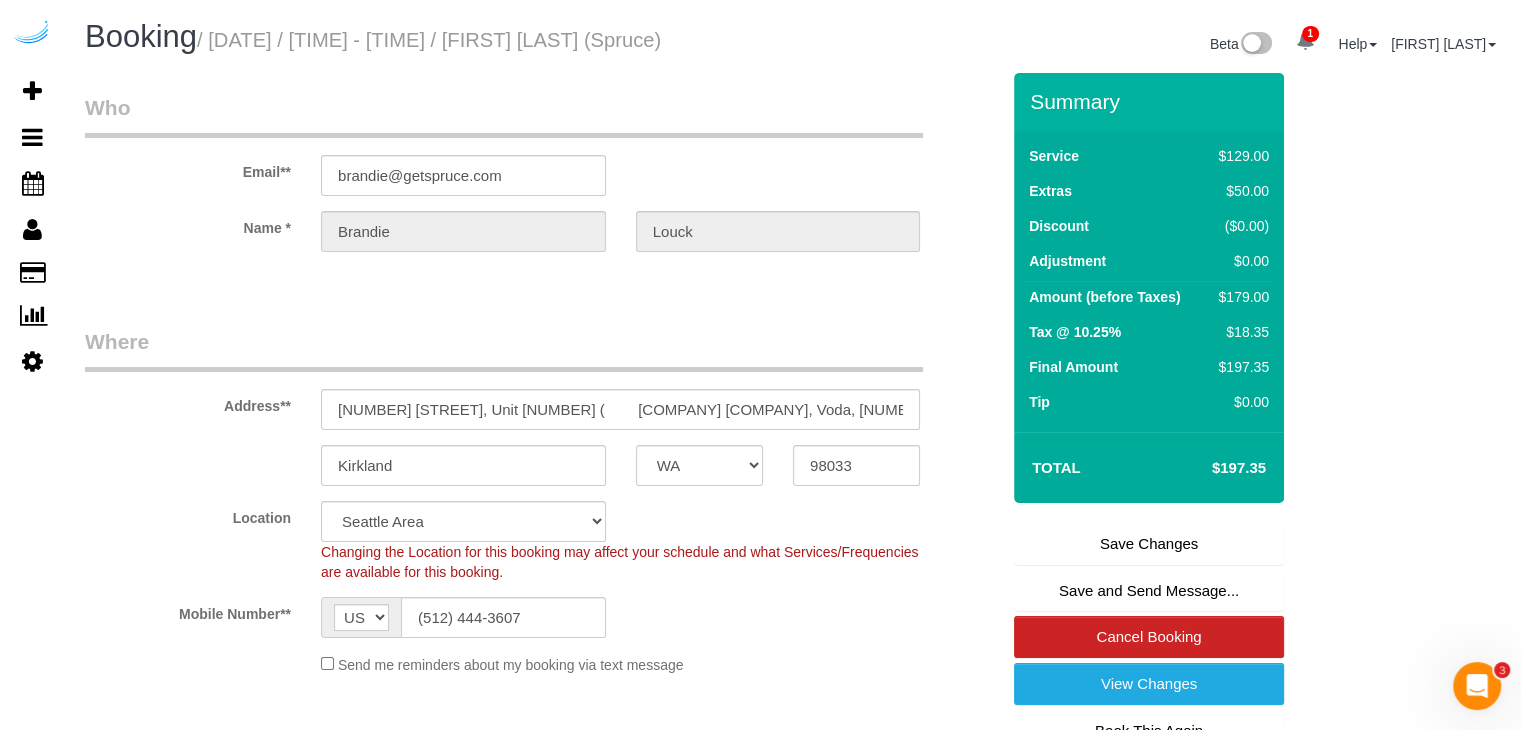 click on "Save Changes" at bounding box center [1149, 544] 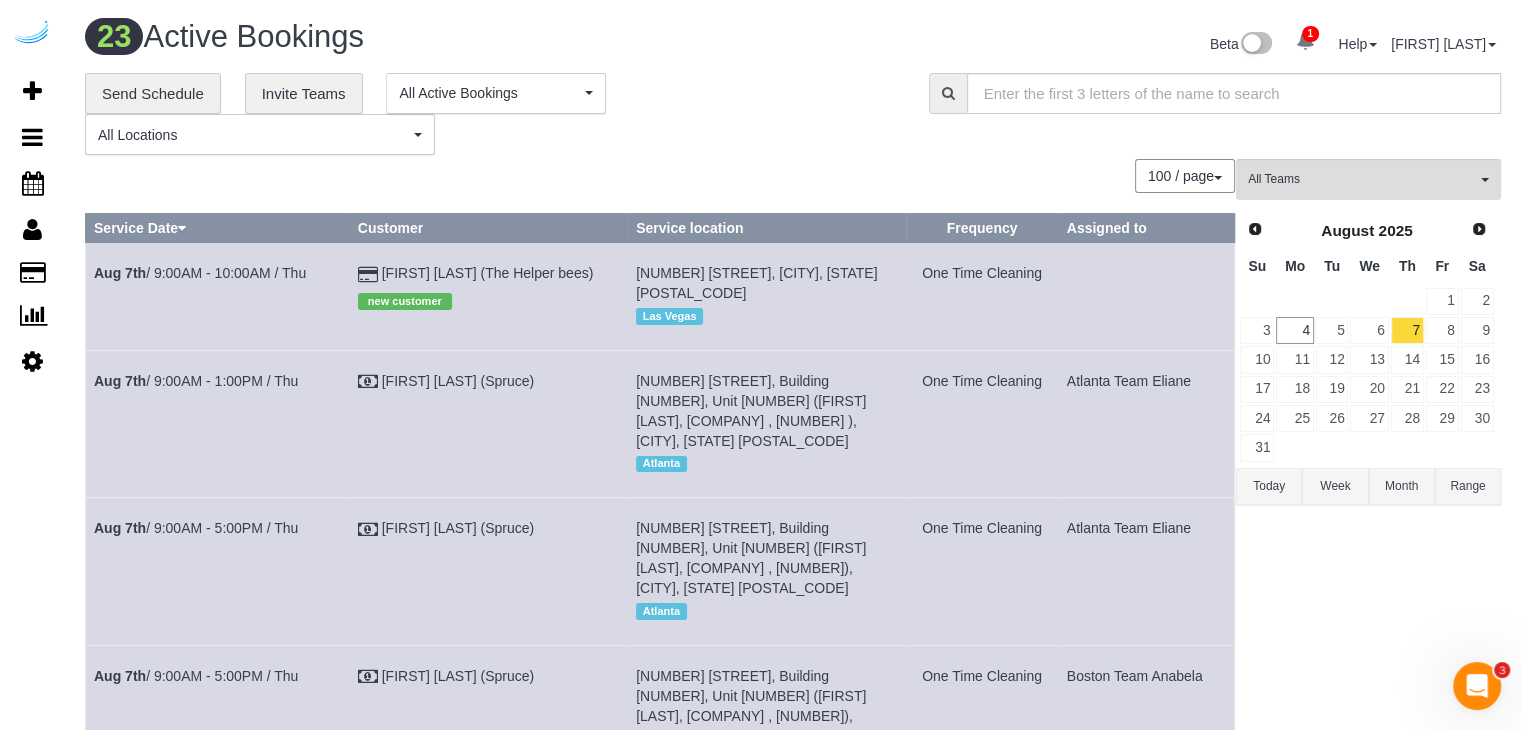 scroll, scrollTop: 1555, scrollLeft: 0, axis: vertical 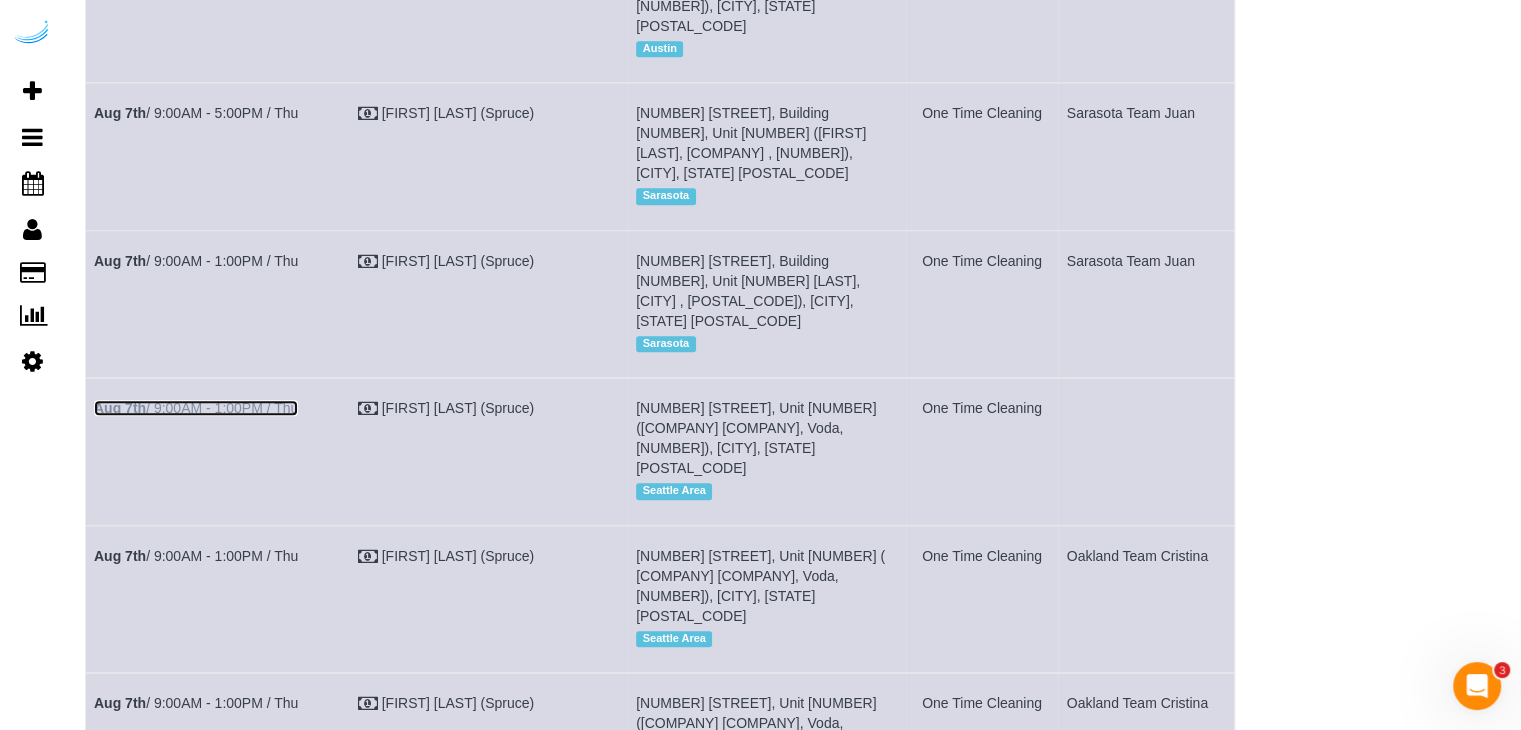 click on "Aug 7th
/ 9:00AM - 1:00PM / Thu" at bounding box center (196, 408) 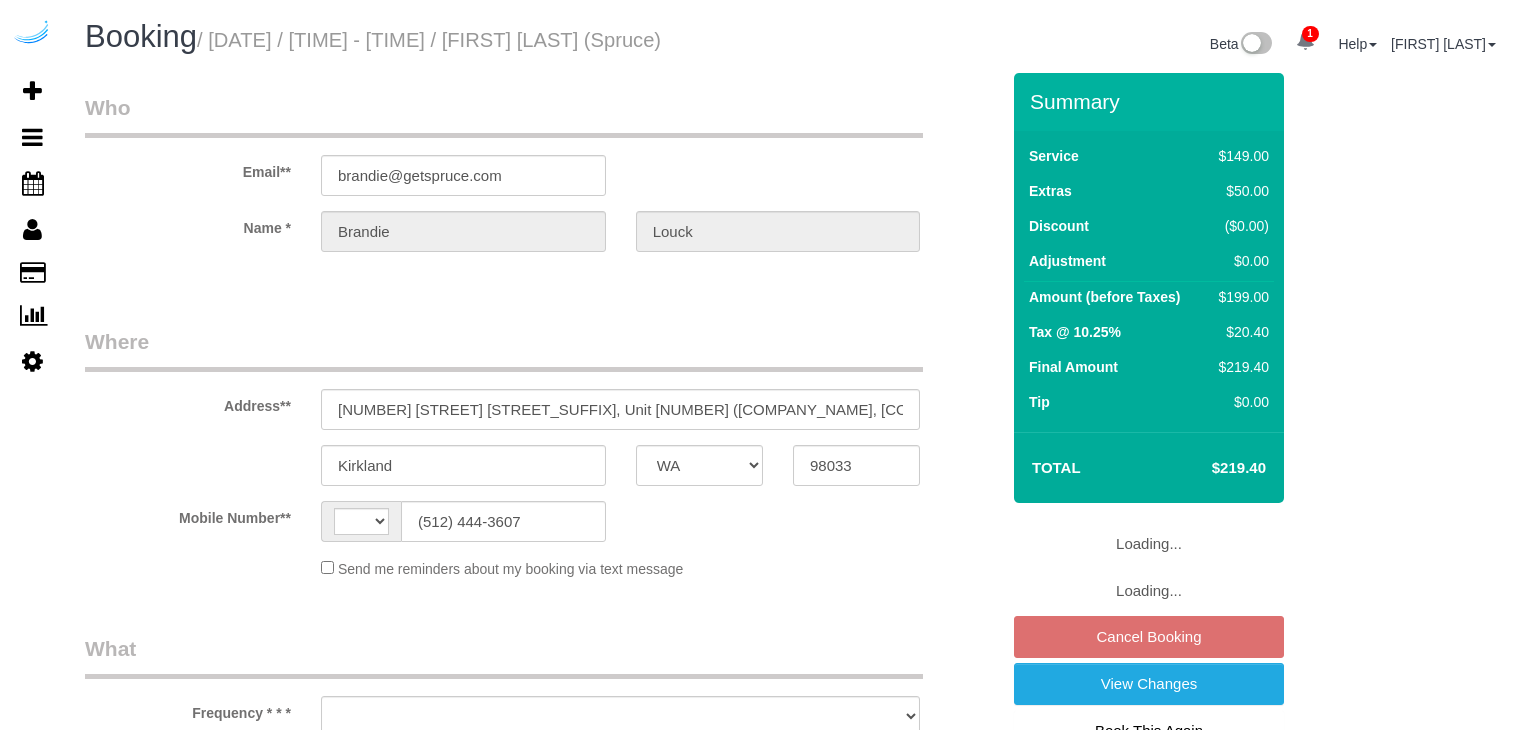 select on "WA" 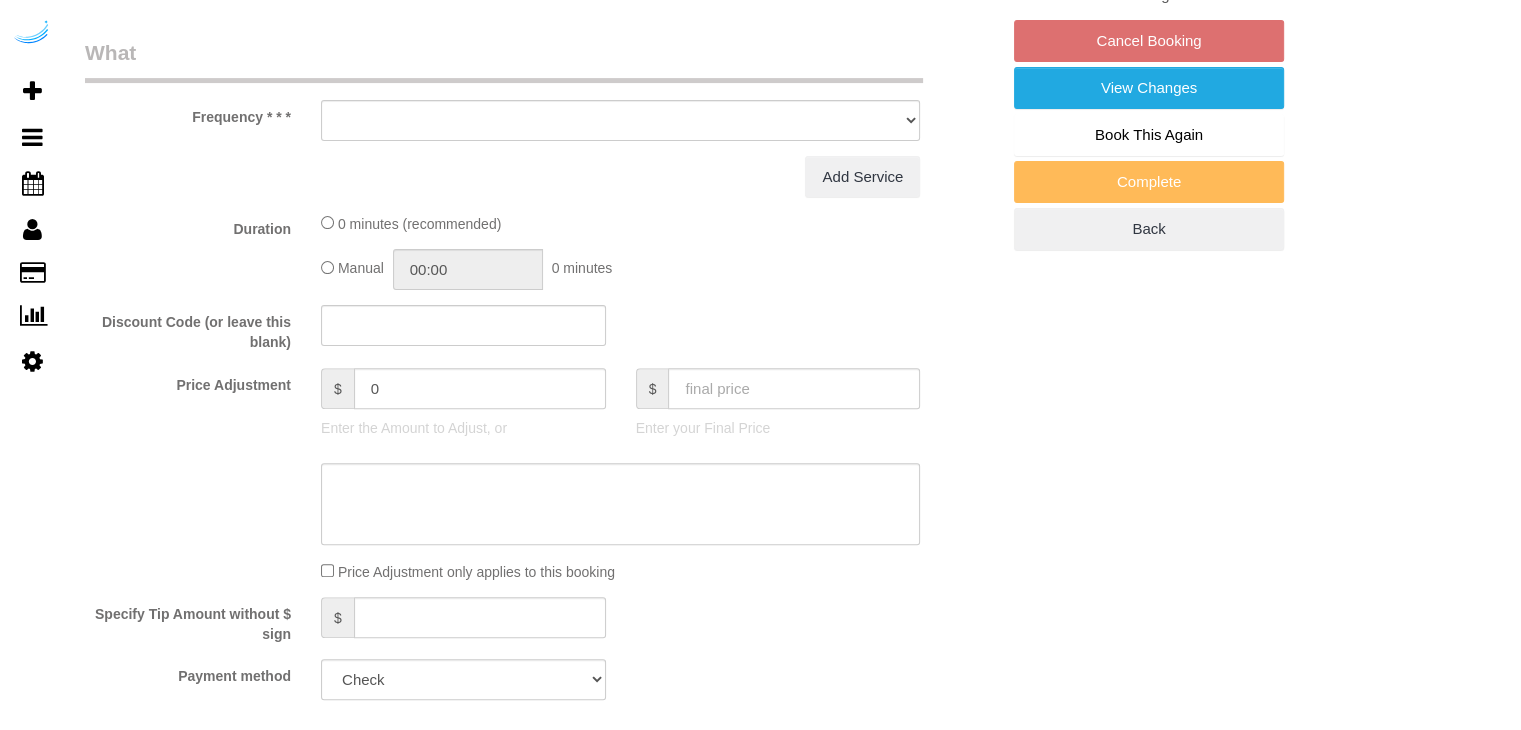 select on "string:US" 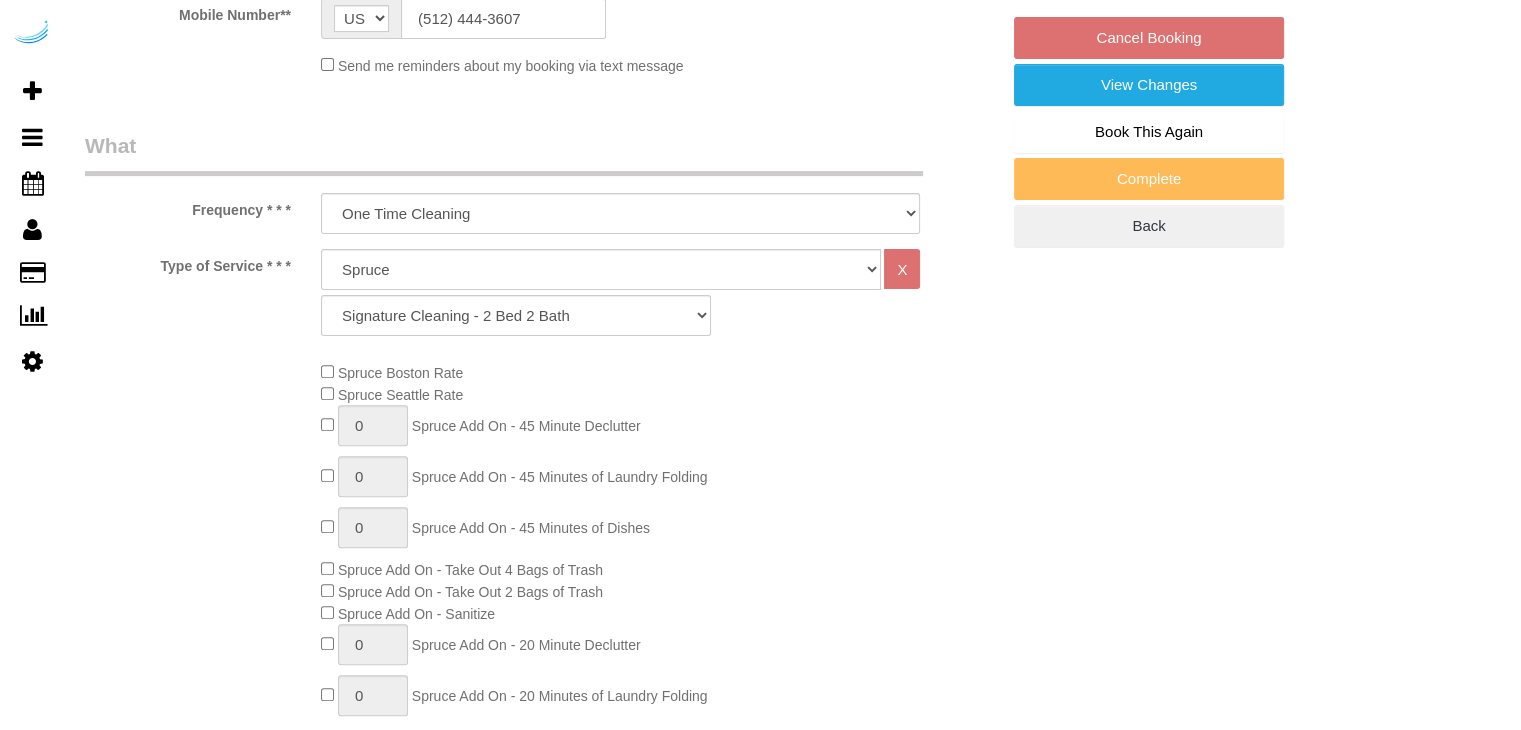 select on "object:778" 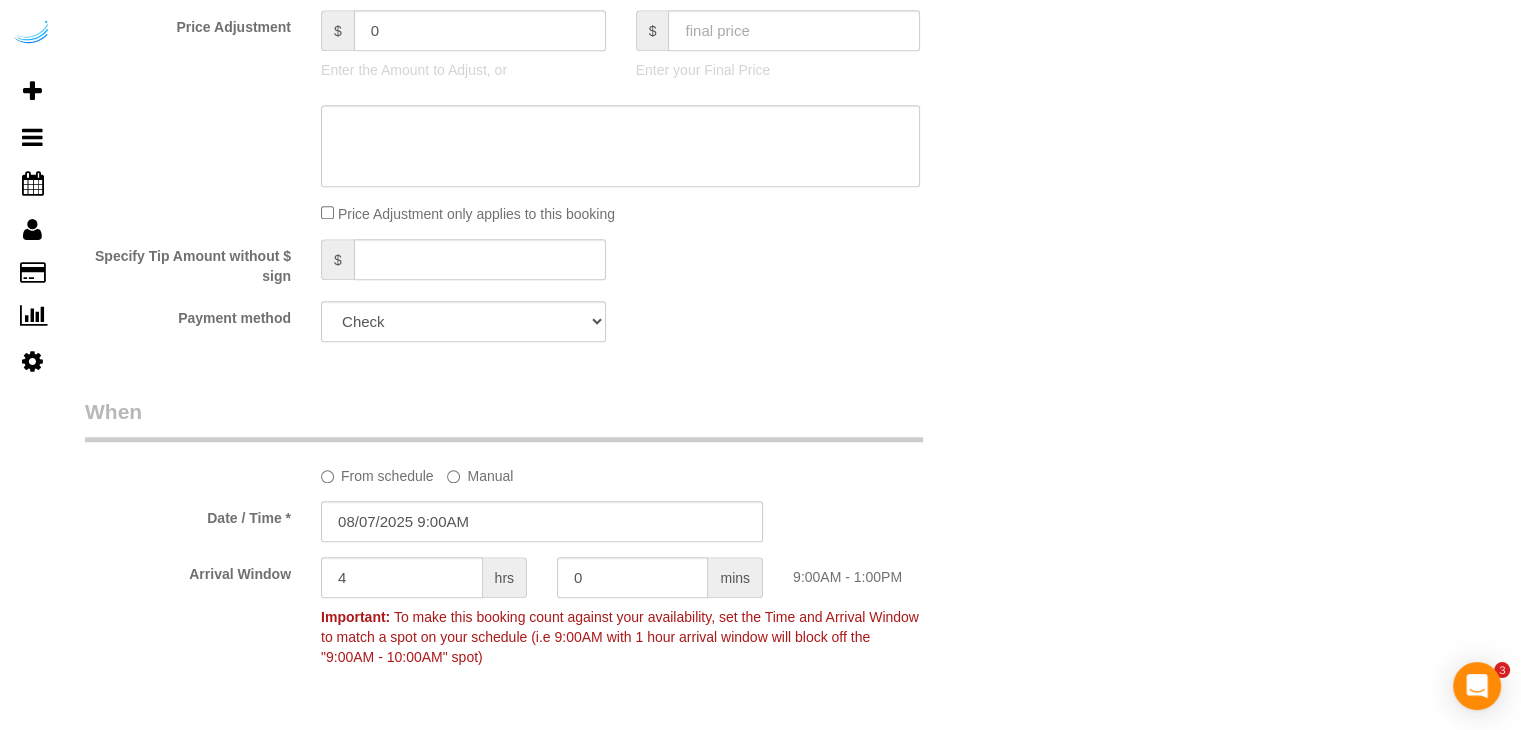 scroll, scrollTop: 2100, scrollLeft: 0, axis: vertical 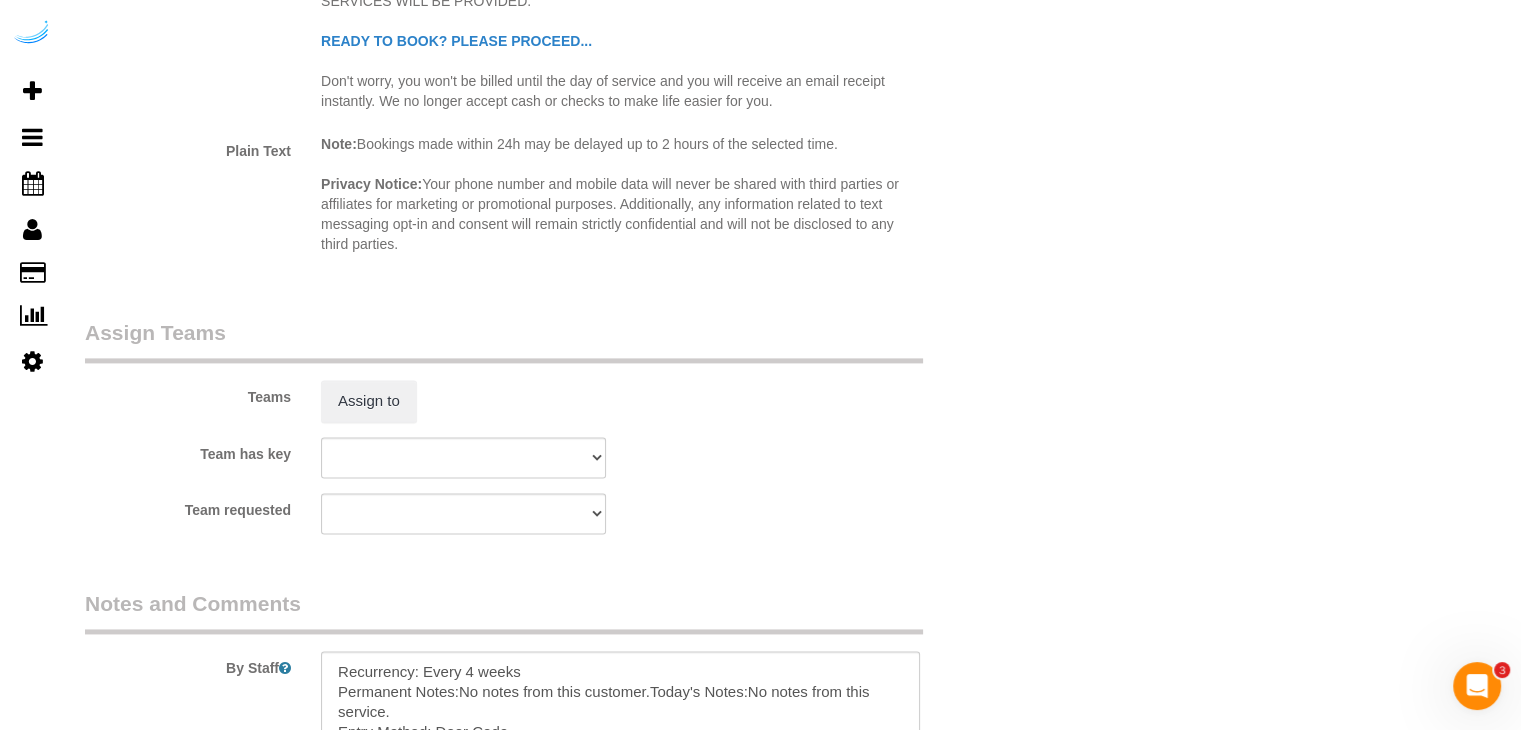 click on "Teams
Assign to
Team has key
Houston Team Kaysha
Oakland Team Cristina
Portland Team Squeaky
Seattle Team Verde Cleaning
Team requested
Houston Team Kaysha
Oakland Team Cristina
Portland Team Squeaky
Seattle Team Verde Cleaning" at bounding box center (542, 426) 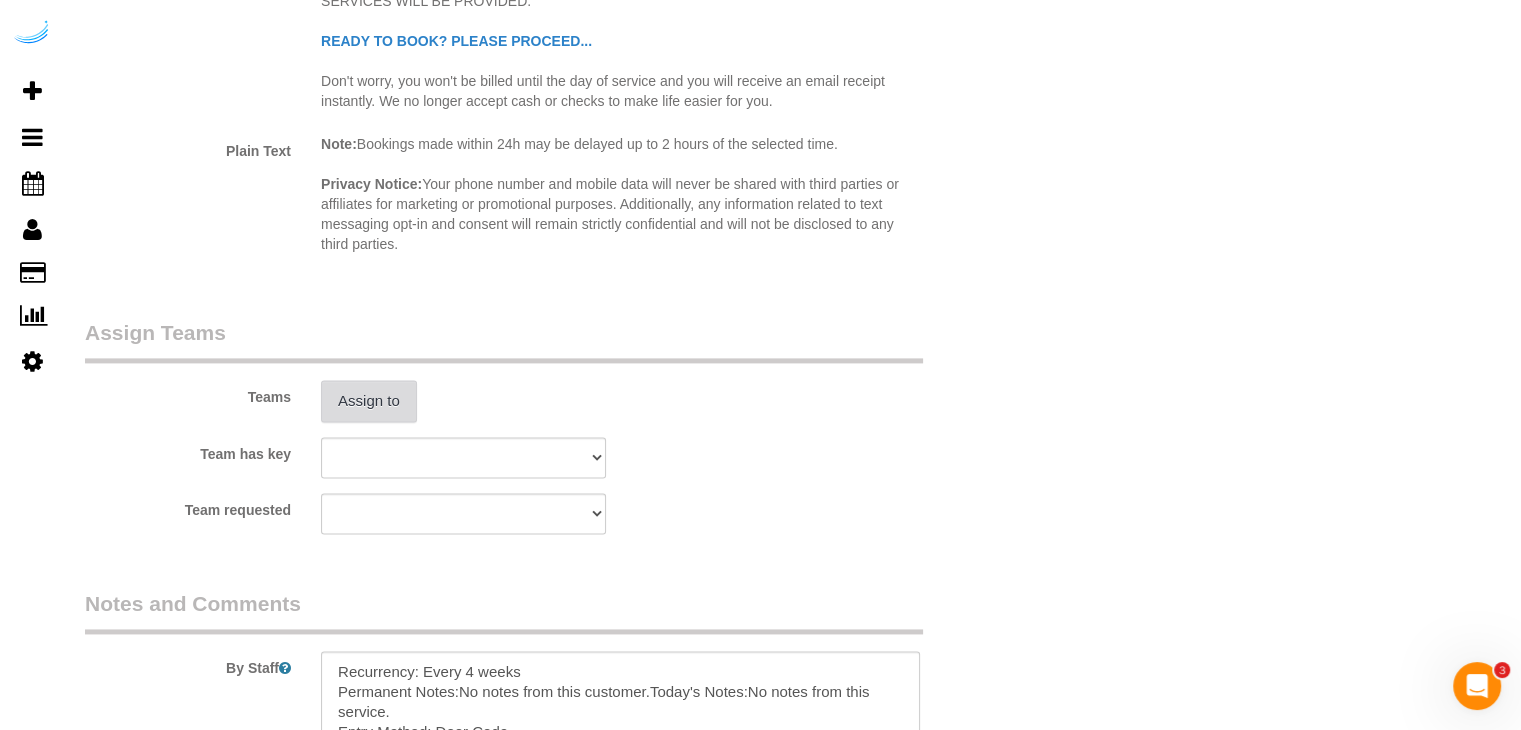 click on "Assign to" at bounding box center [369, 401] 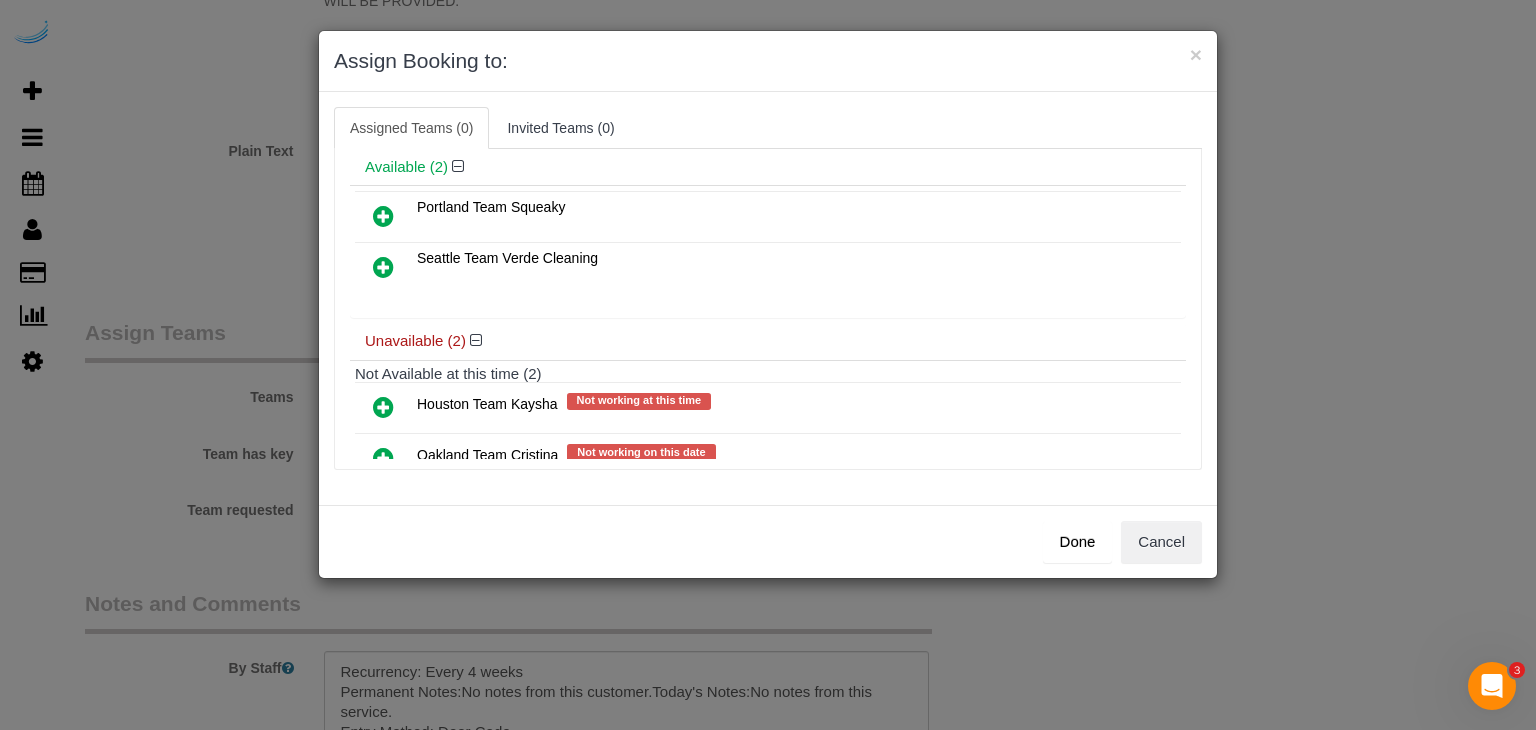 scroll, scrollTop: 138, scrollLeft: 0, axis: vertical 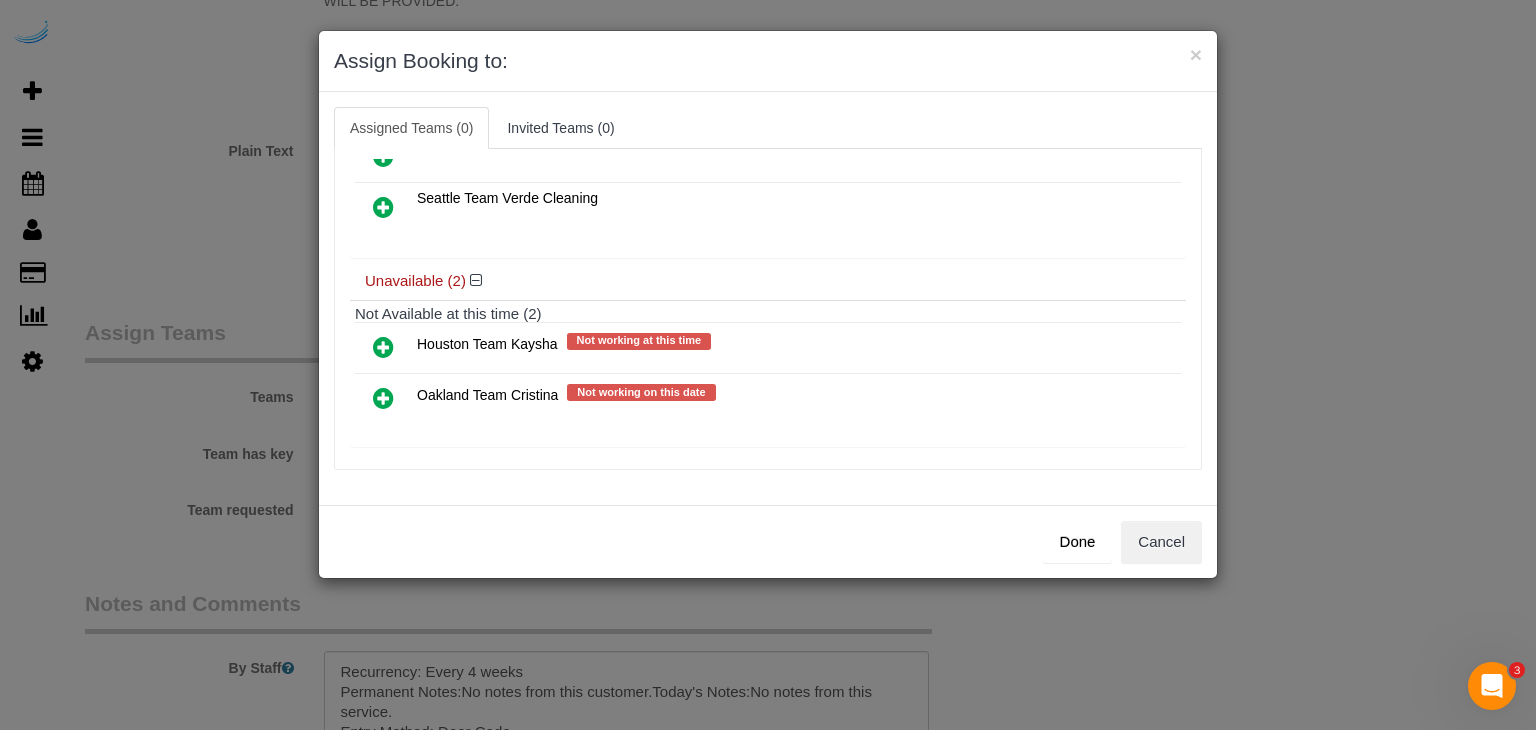 click at bounding box center (383, 398) 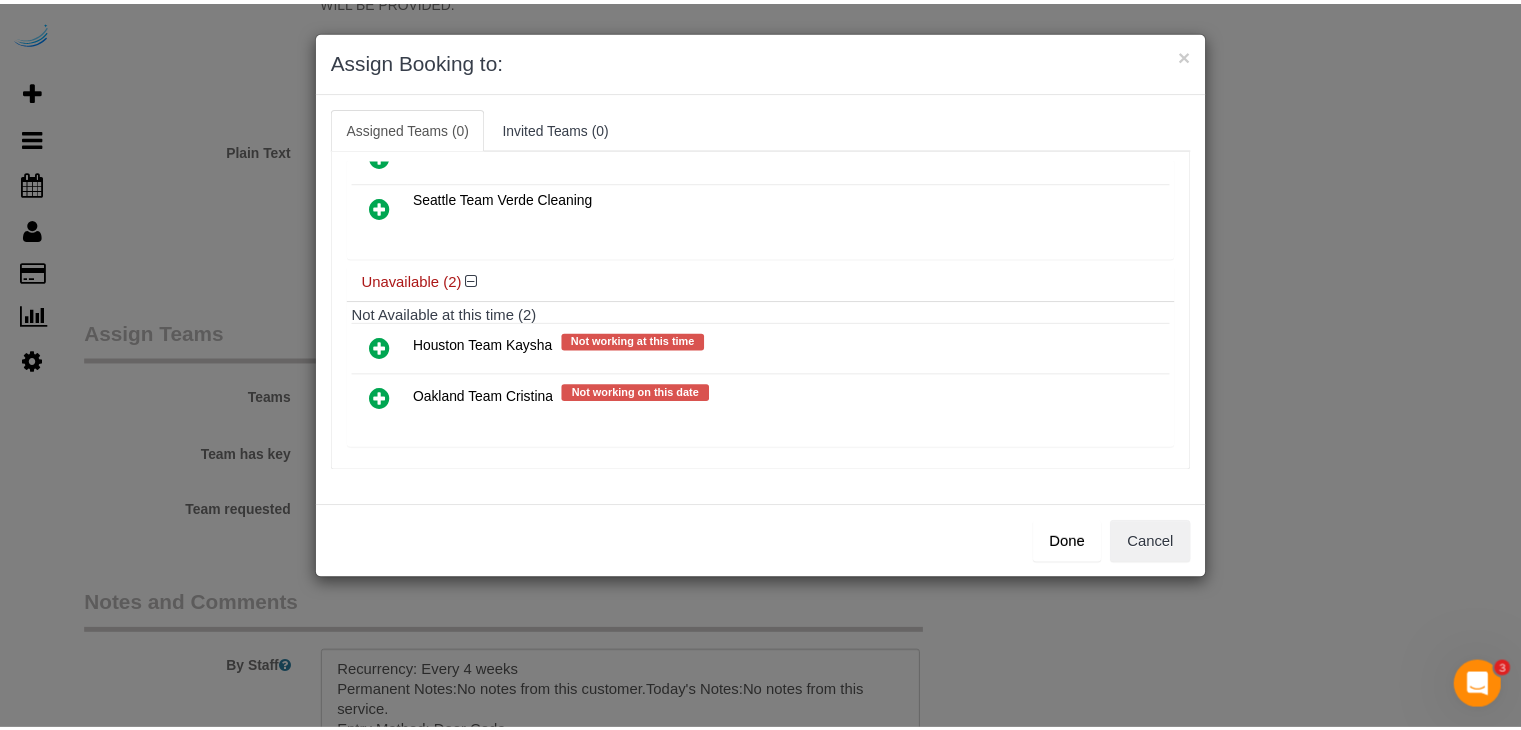 scroll, scrollTop: 135, scrollLeft: 0, axis: vertical 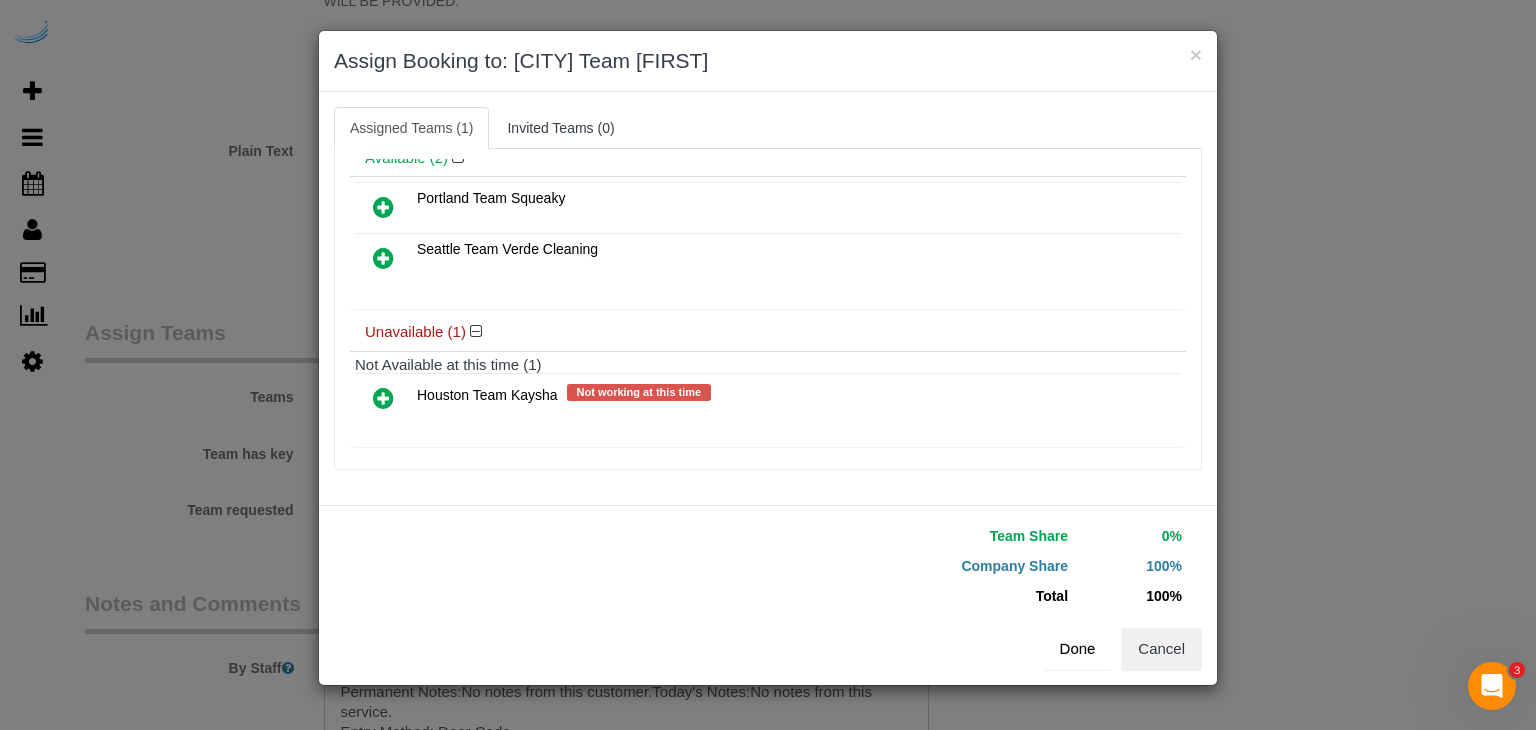 click on "Done" at bounding box center [1078, 649] 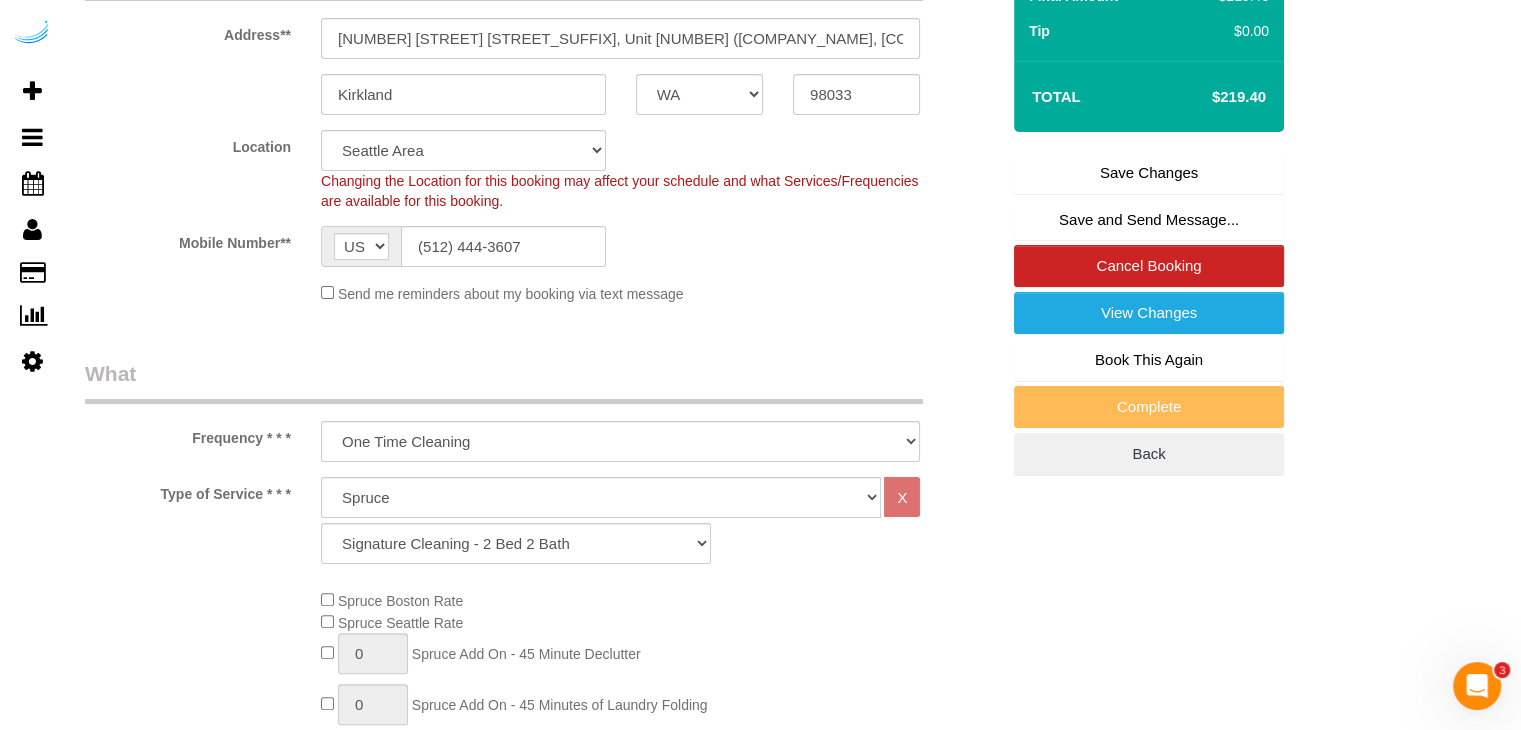 scroll, scrollTop: 361, scrollLeft: 0, axis: vertical 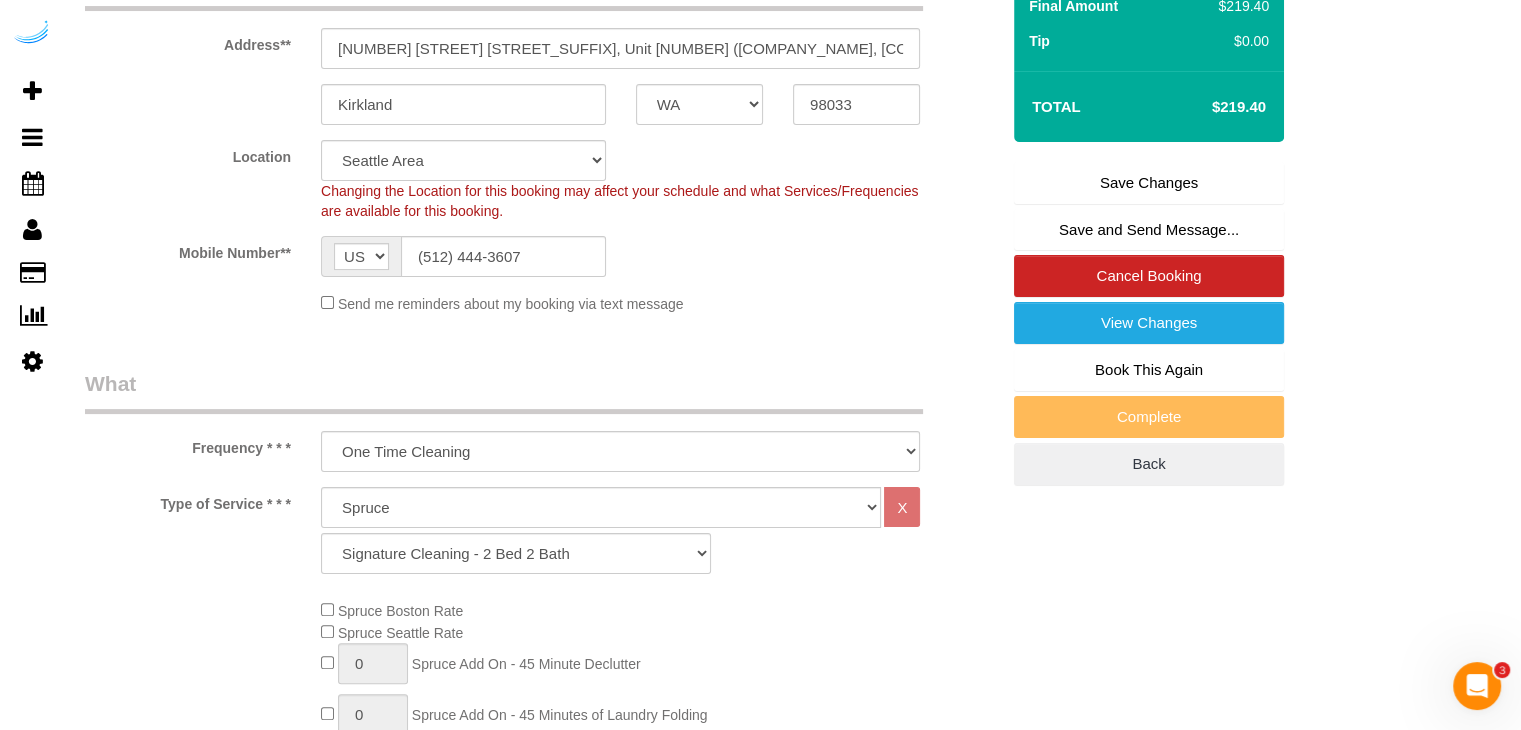 click on "Save Changes" at bounding box center [1149, 183] 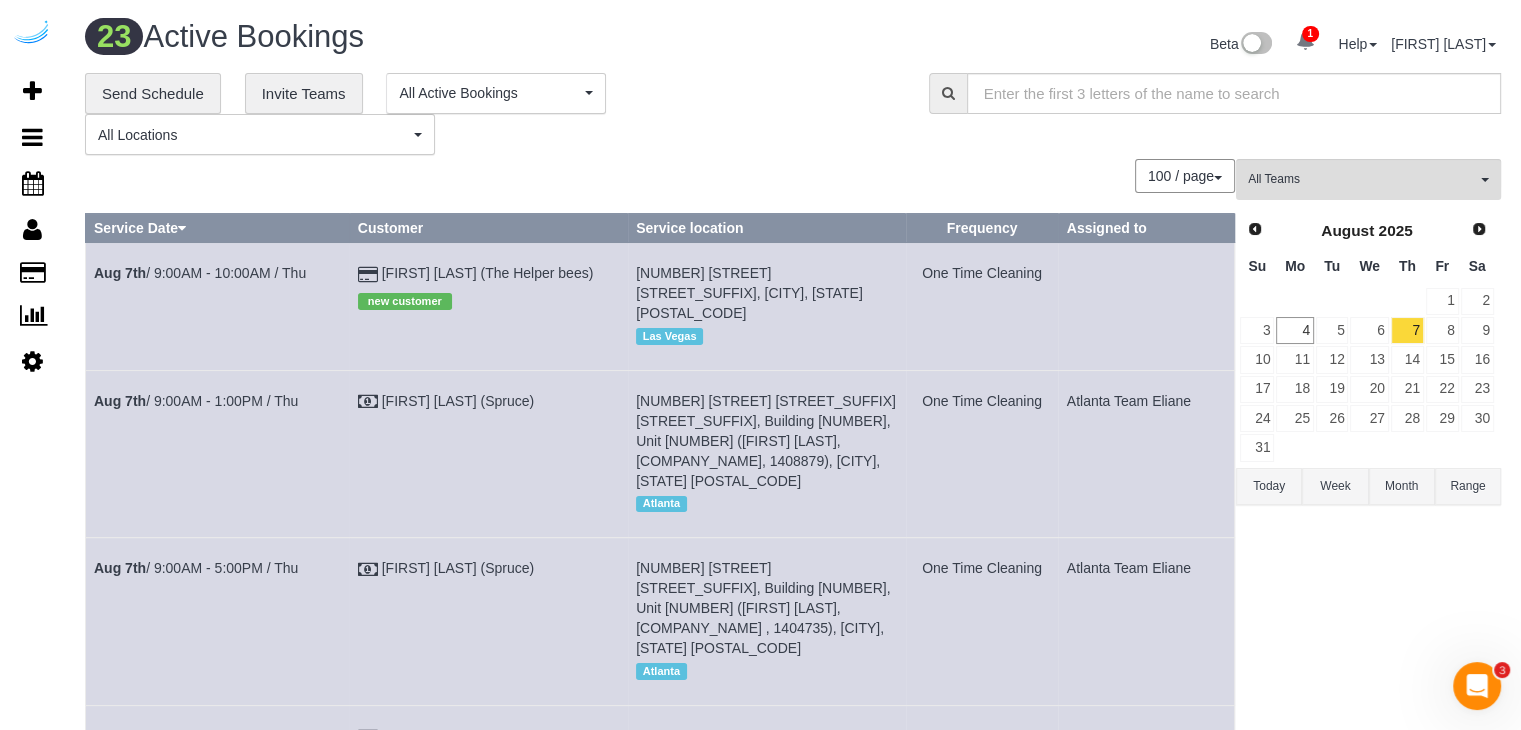 scroll, scrollTop: 2524, scrollLeft: 0, axis: vertical 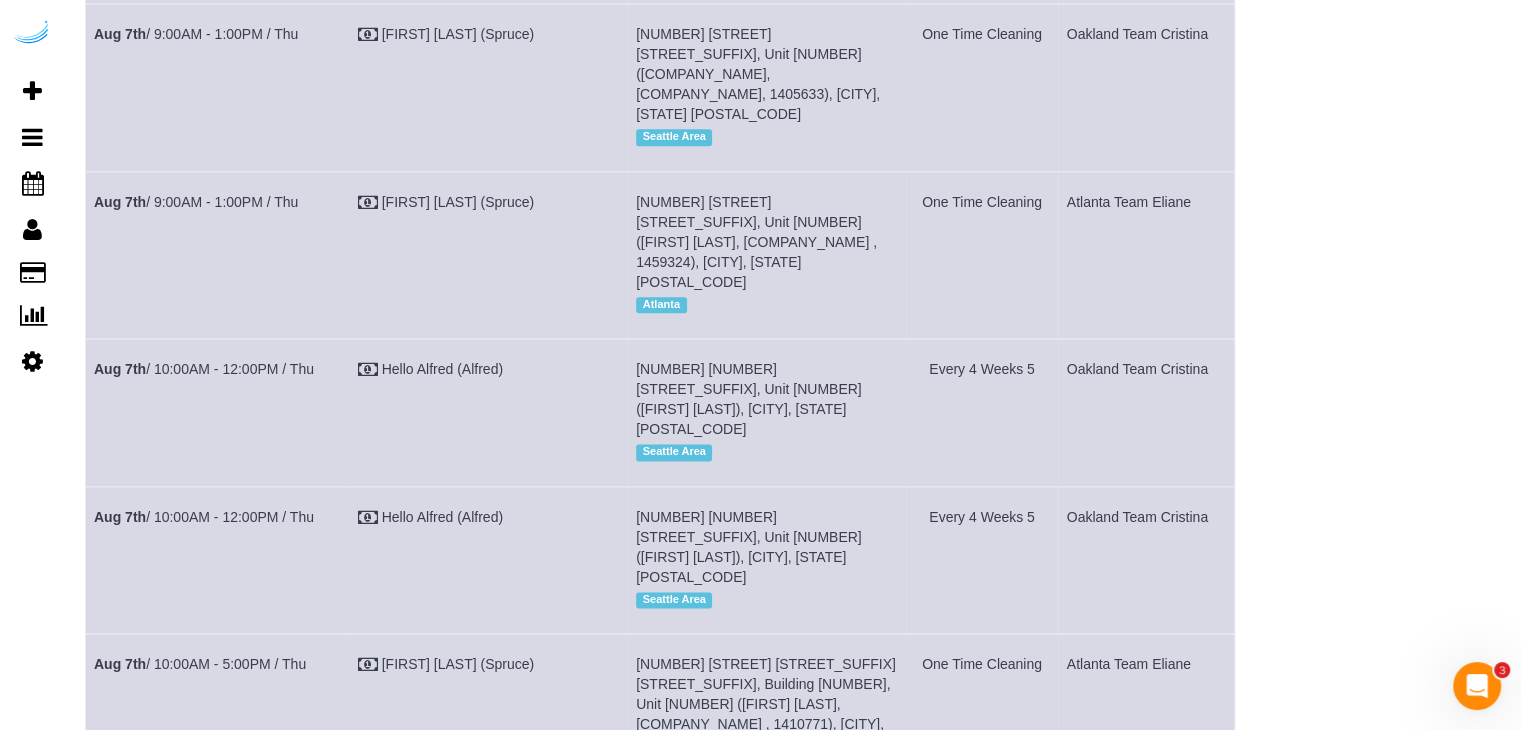 click on "[DATE]
/ [TIME] - [TIME] / [DAY]" at bounding box center [196, 1334] 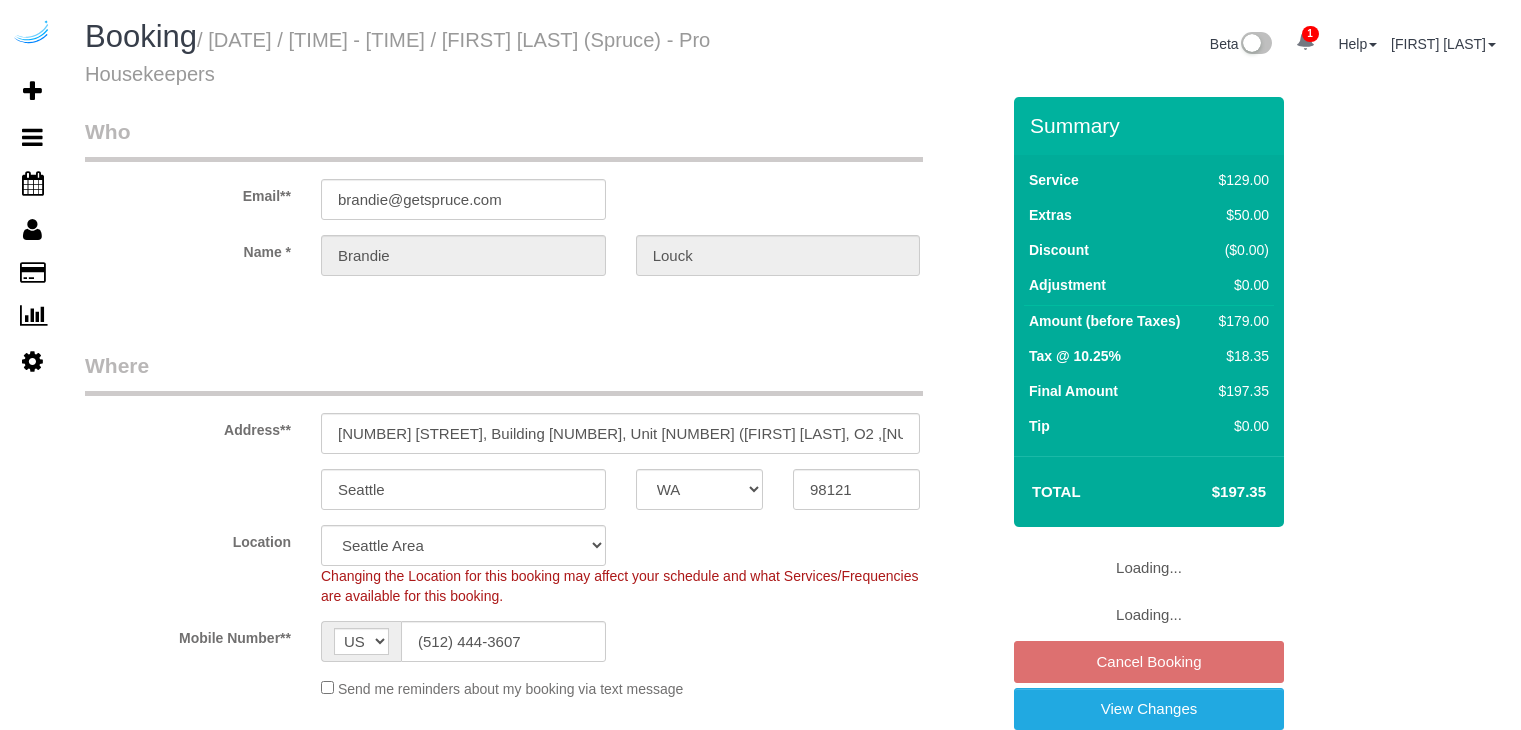 select on "WA" 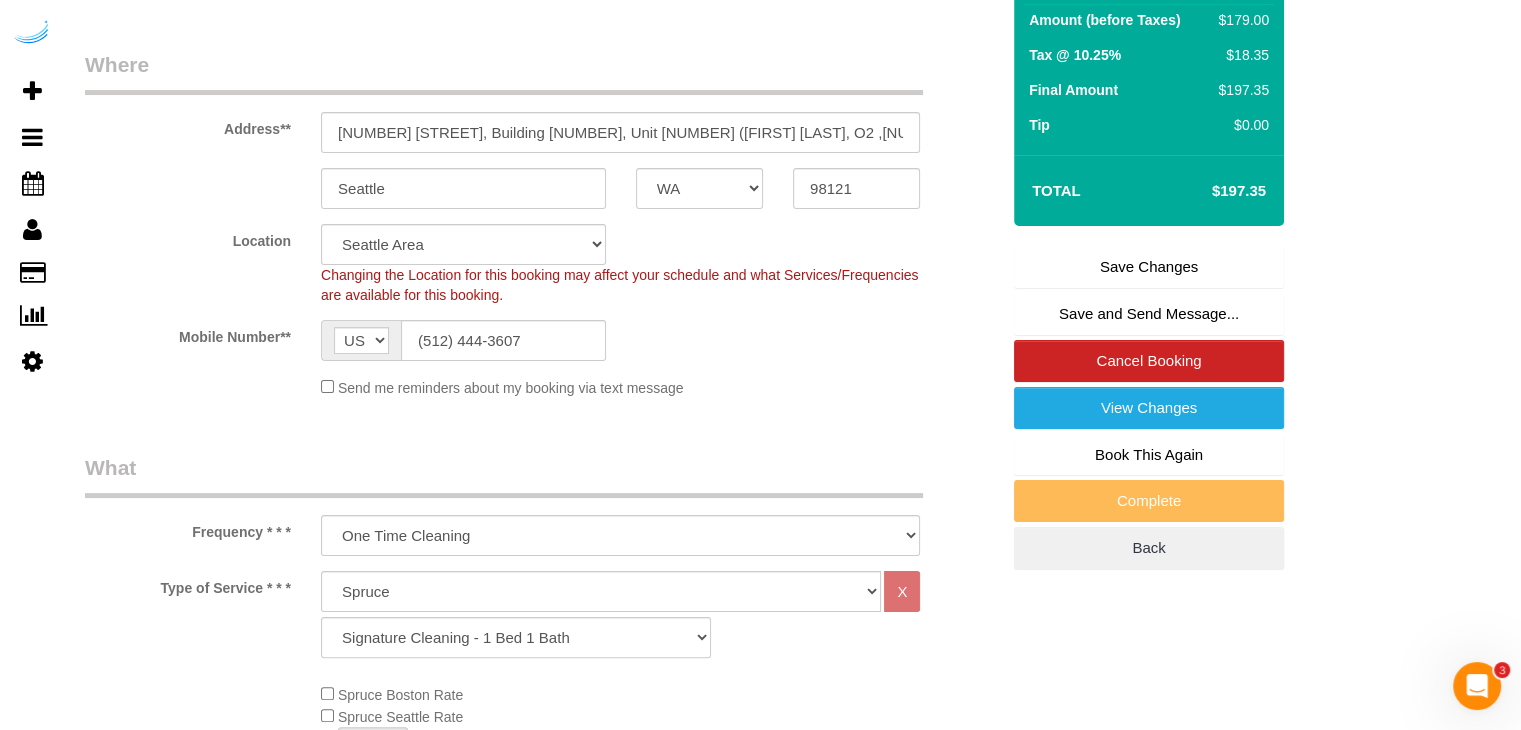 scroll, scrollTop: 664, scrollLeft: 0, axis: vertical 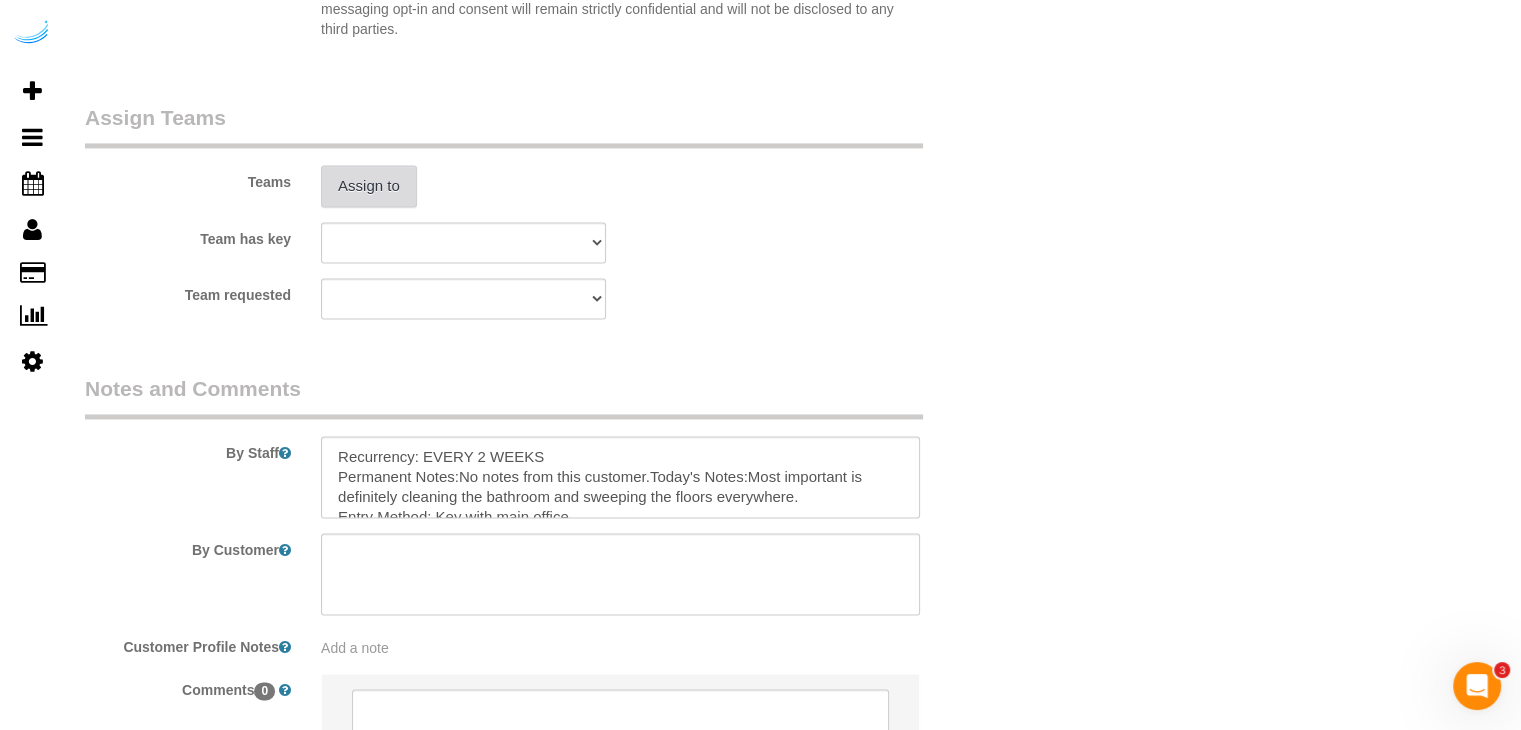 click on "Assign to" at bounding box center (369, 186) 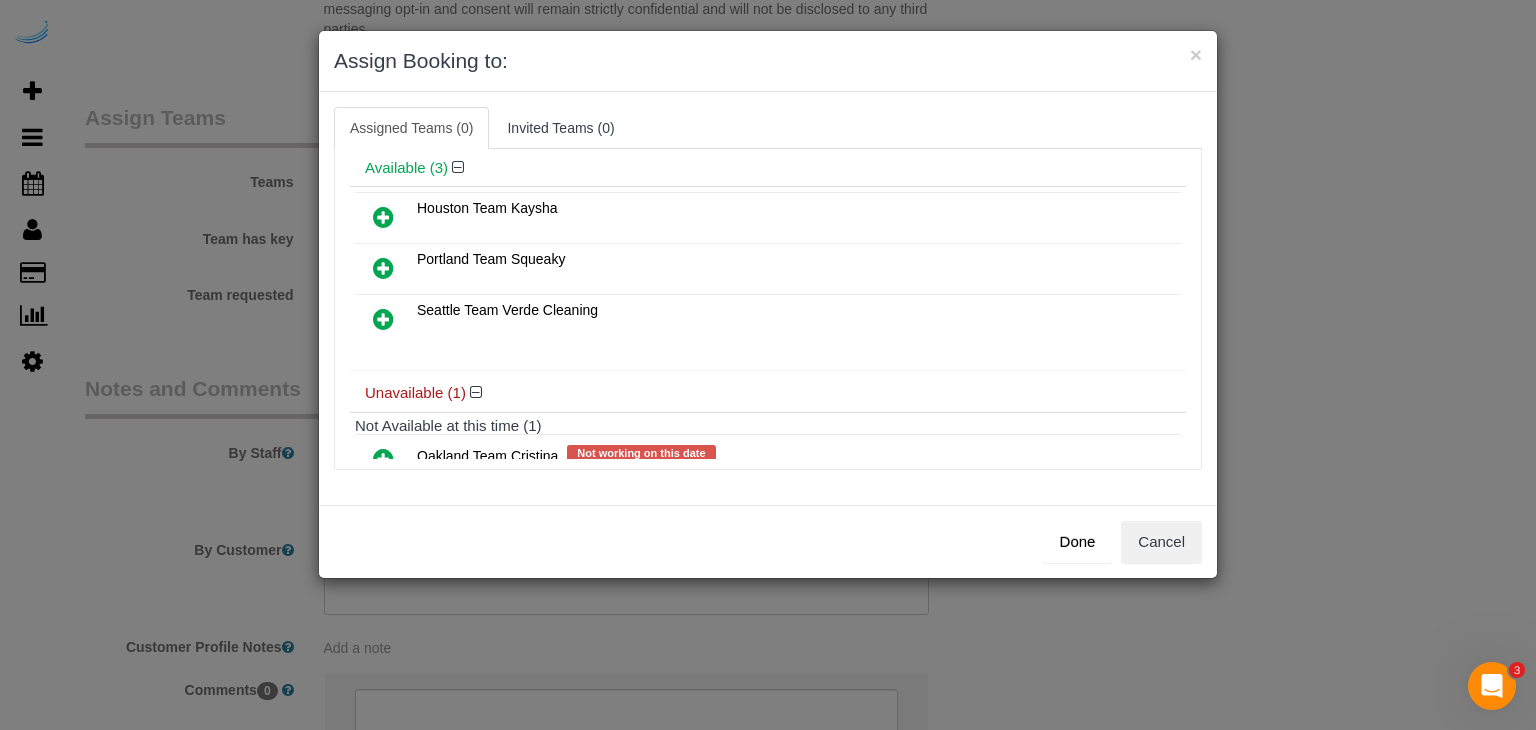 scroll, scrollTop: 138, scrollLeft: 0, axis: vertical 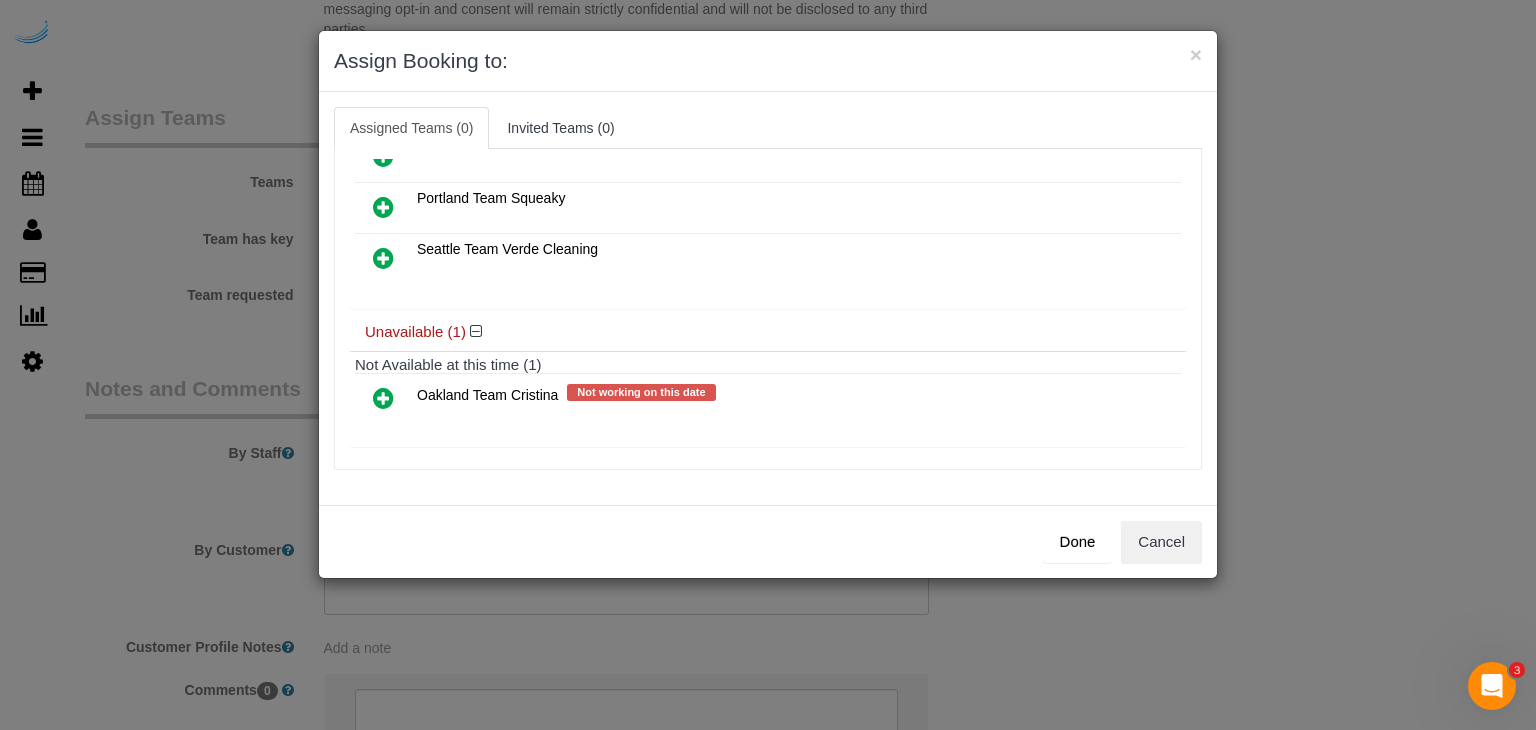click at bounding box center (383, 398) 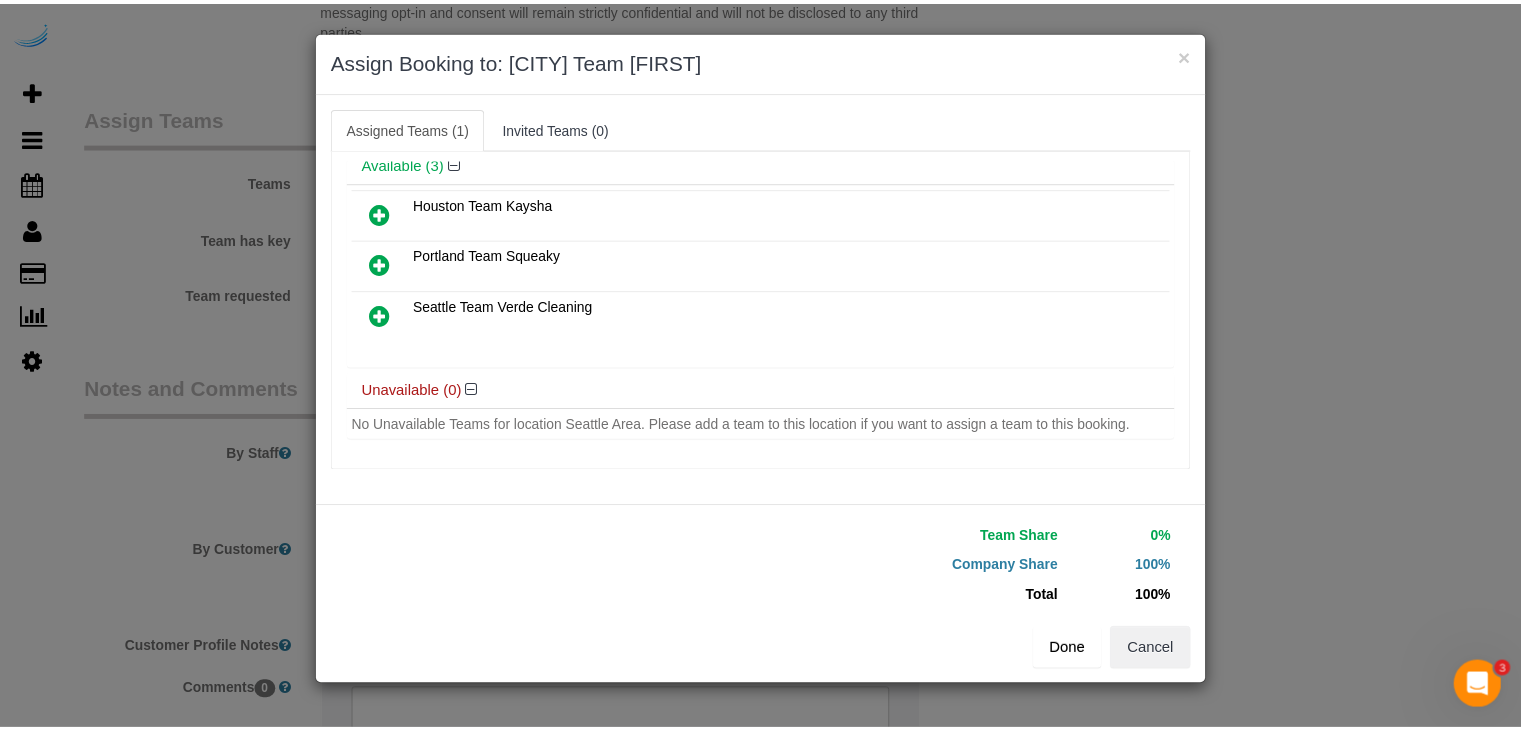 scroll, scrollTop: 122, scrollLeft: 0, axis: vertical 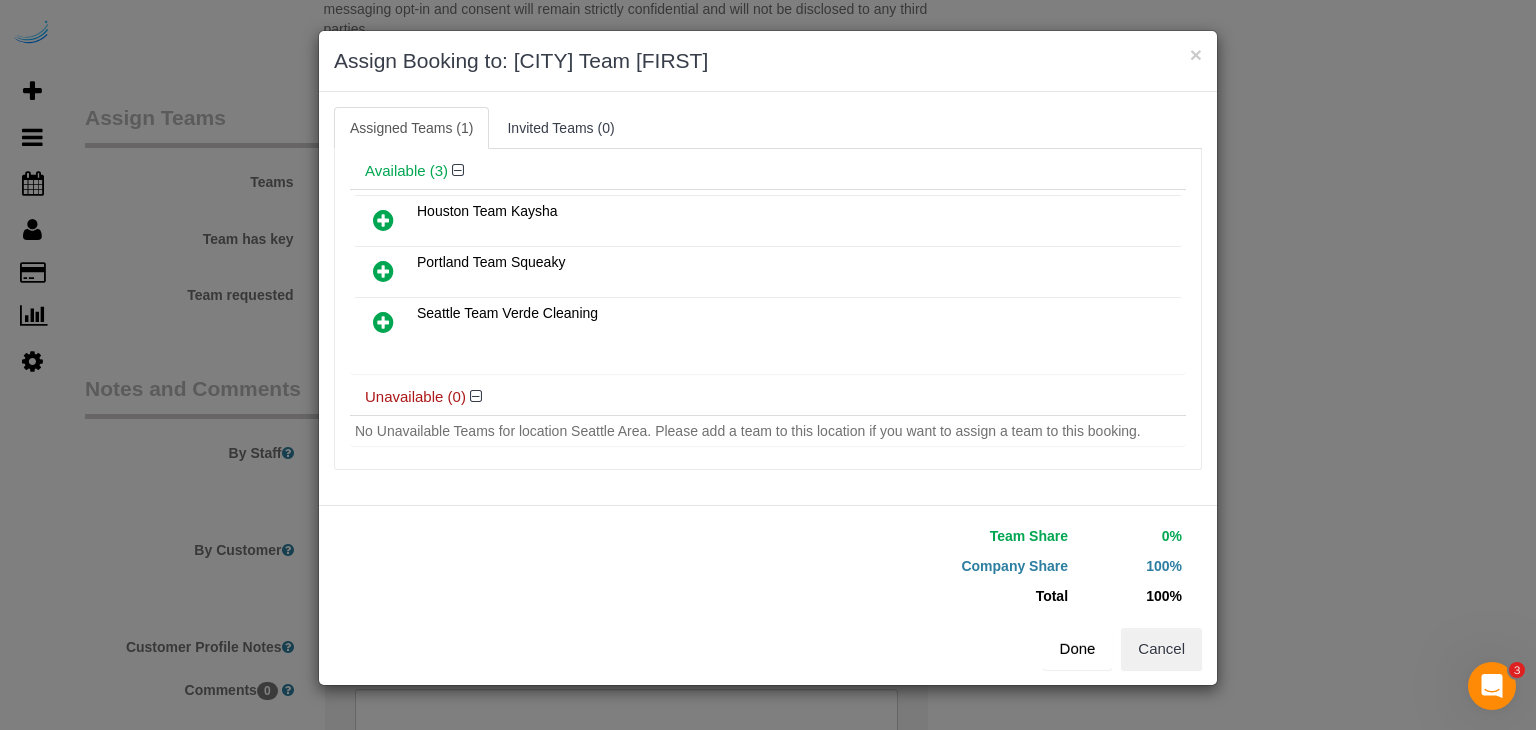 click on "Done" at bounding box center (1078, 649) 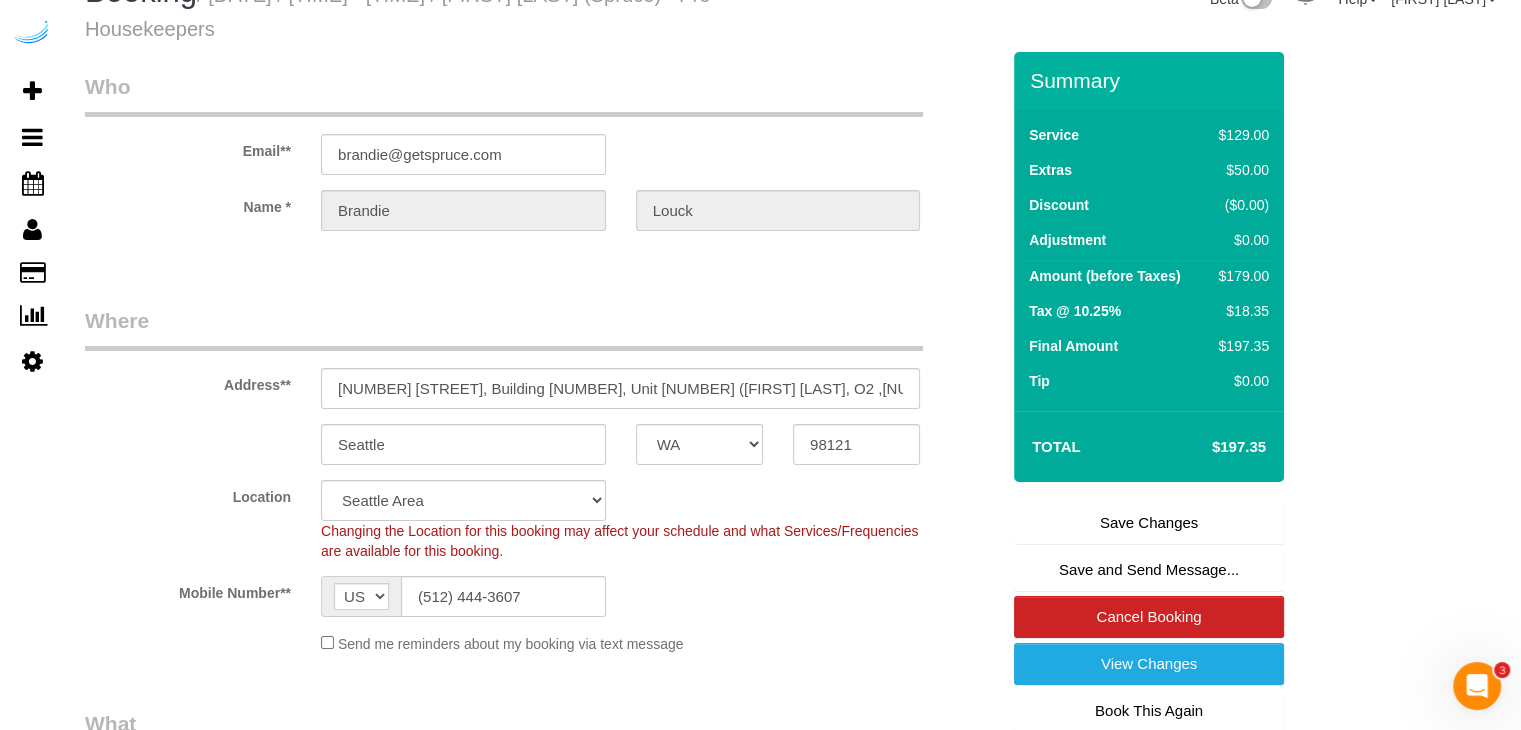 scroll, scrollTop: 0, scrollLeft: 0, axis: both 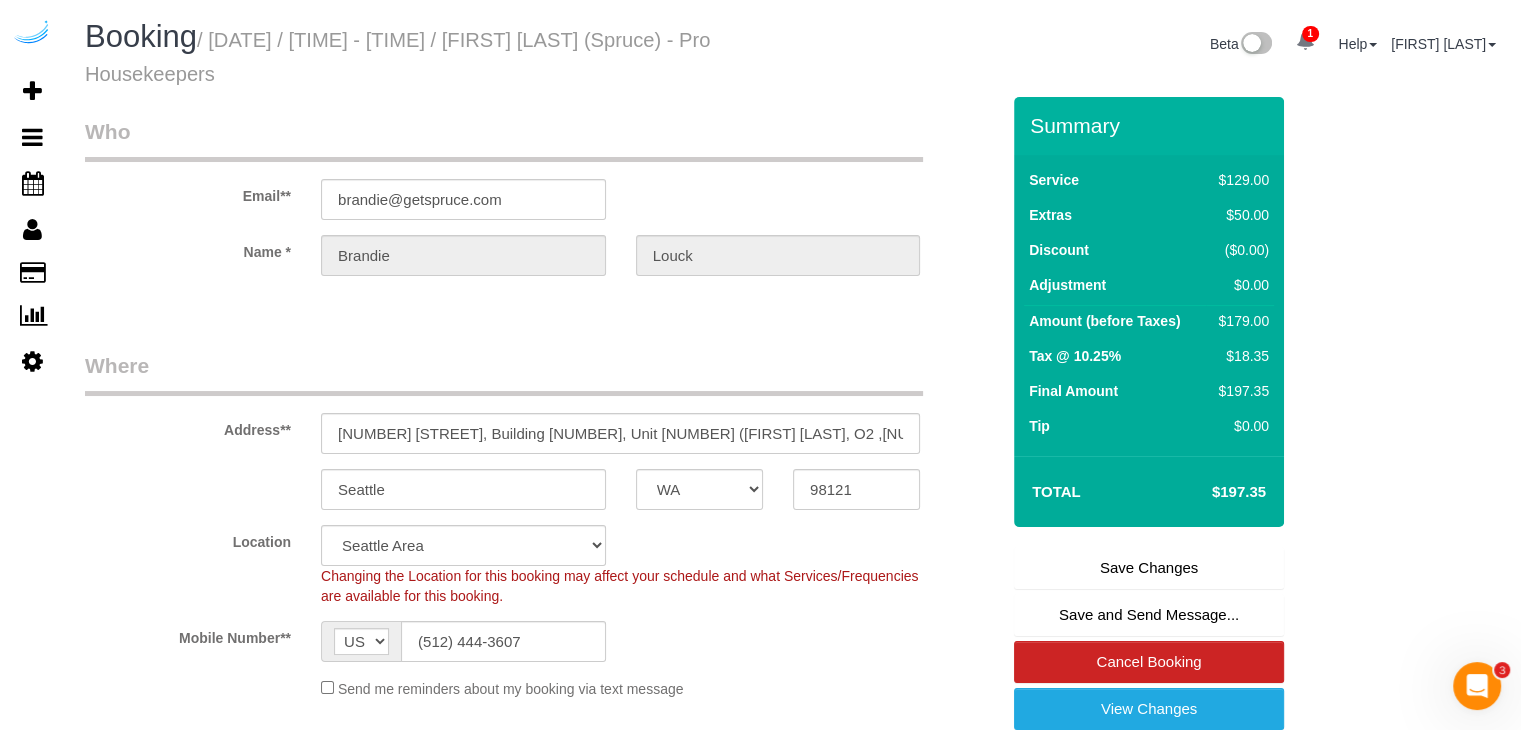 click on "Save Changes" at bounding box center (1149, 568) 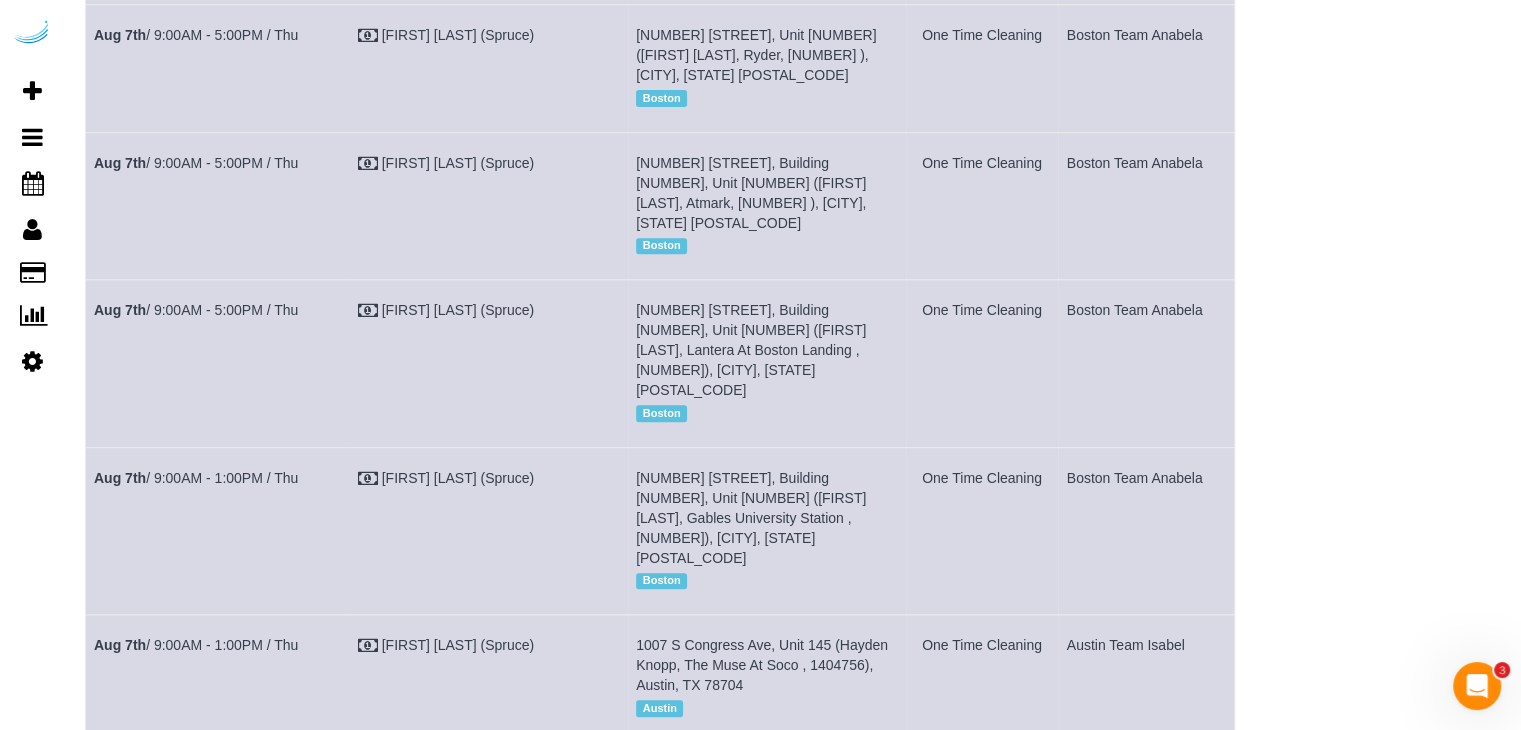 scroll, scrollTop: 624, scrollLeft: 0, axis: vertical 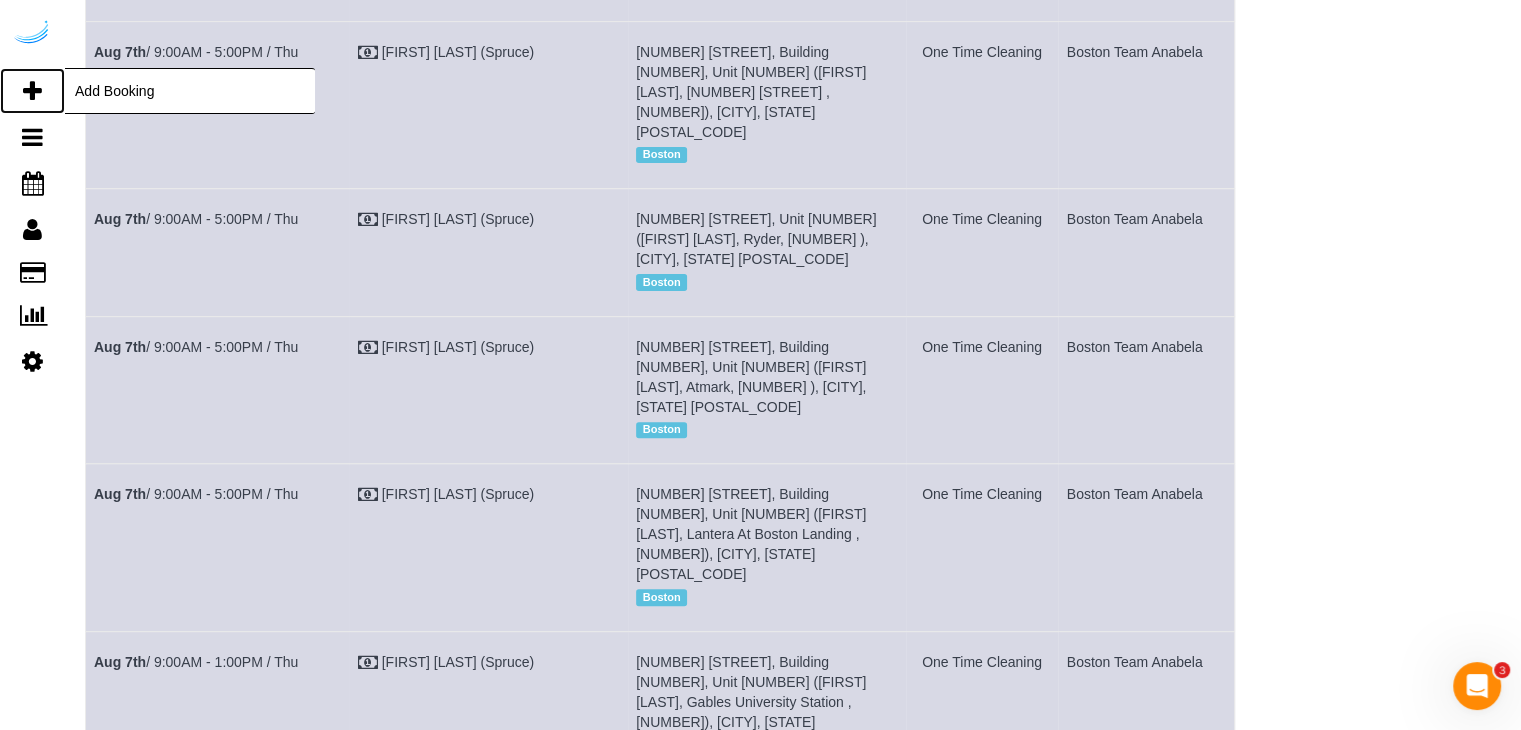 click at bounding box center (32, 91) 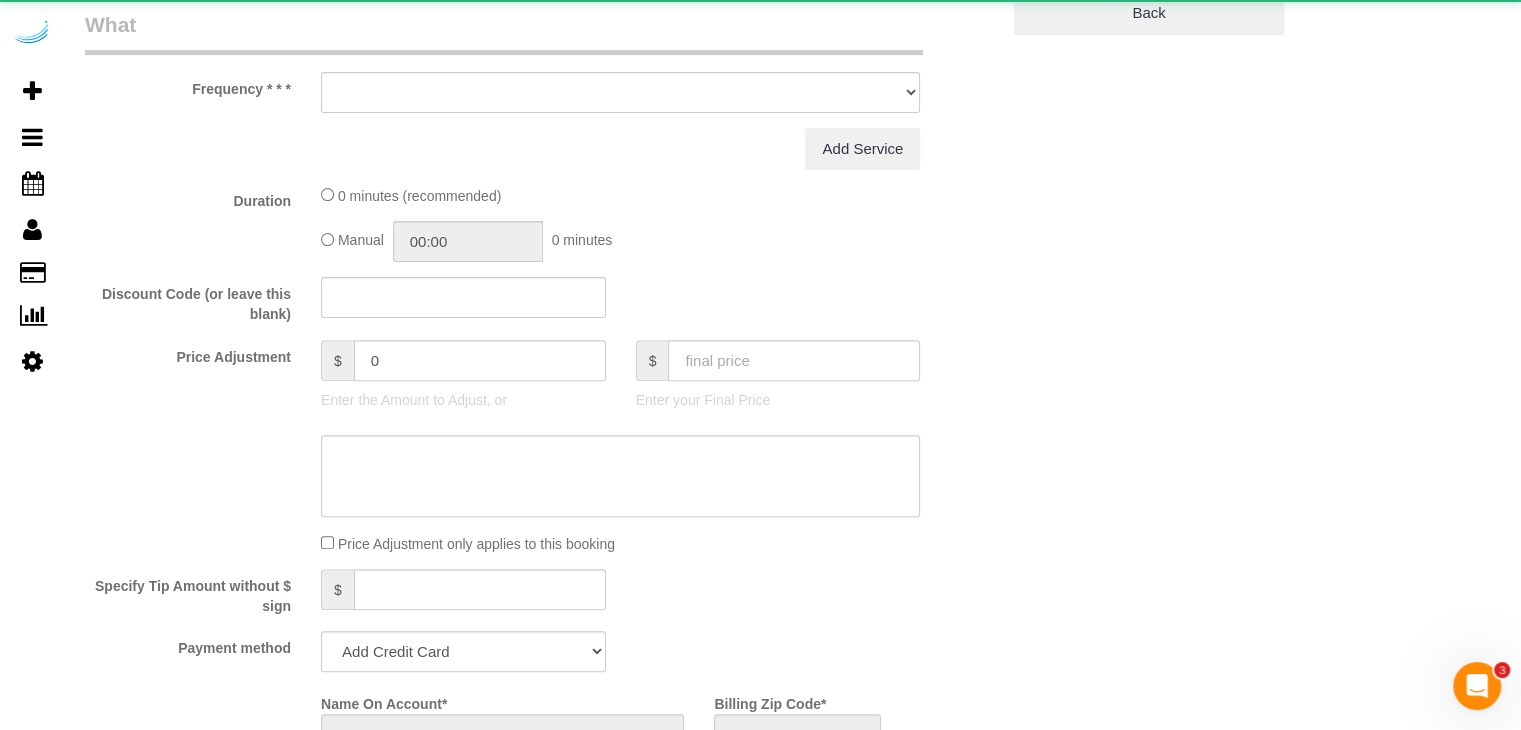 select on "number:9" 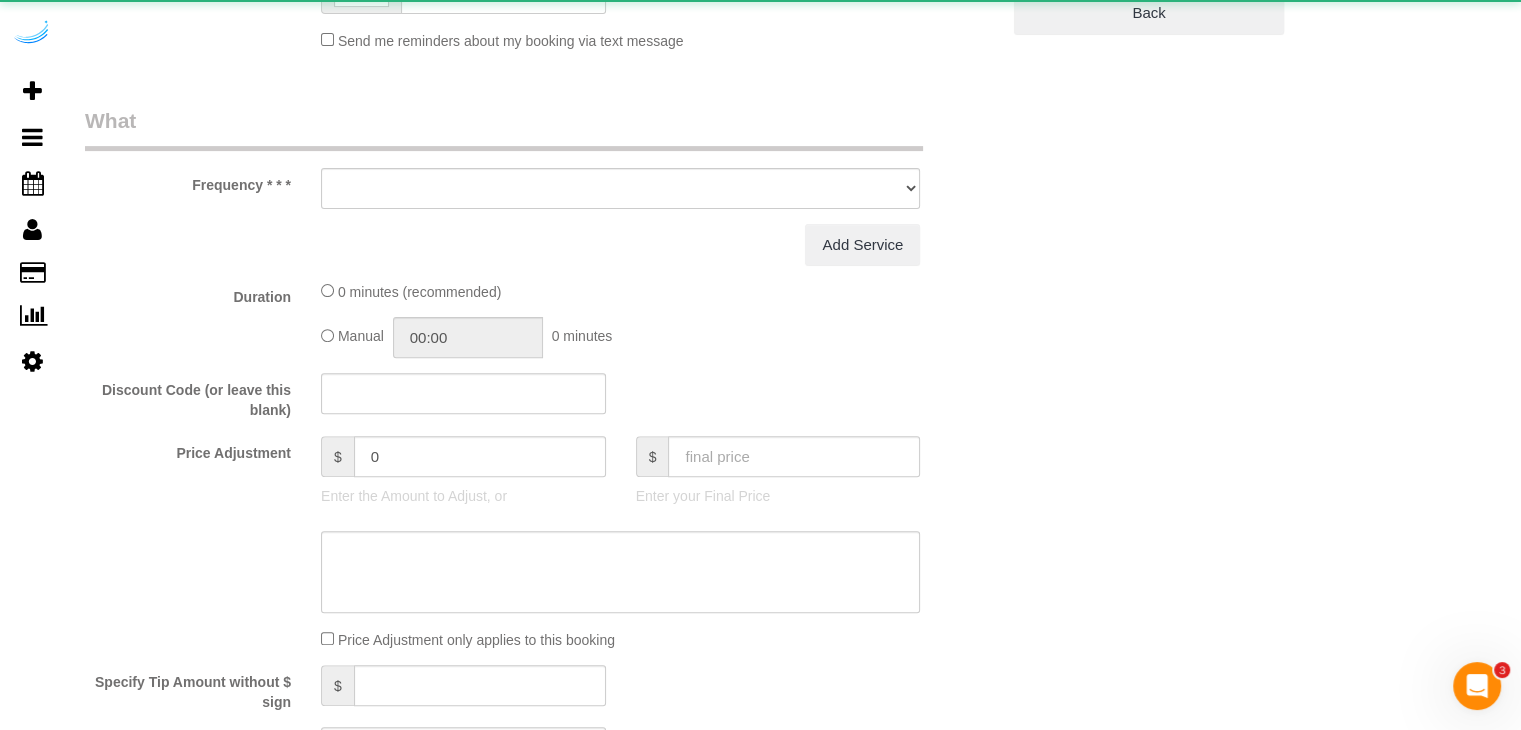 select on "4" 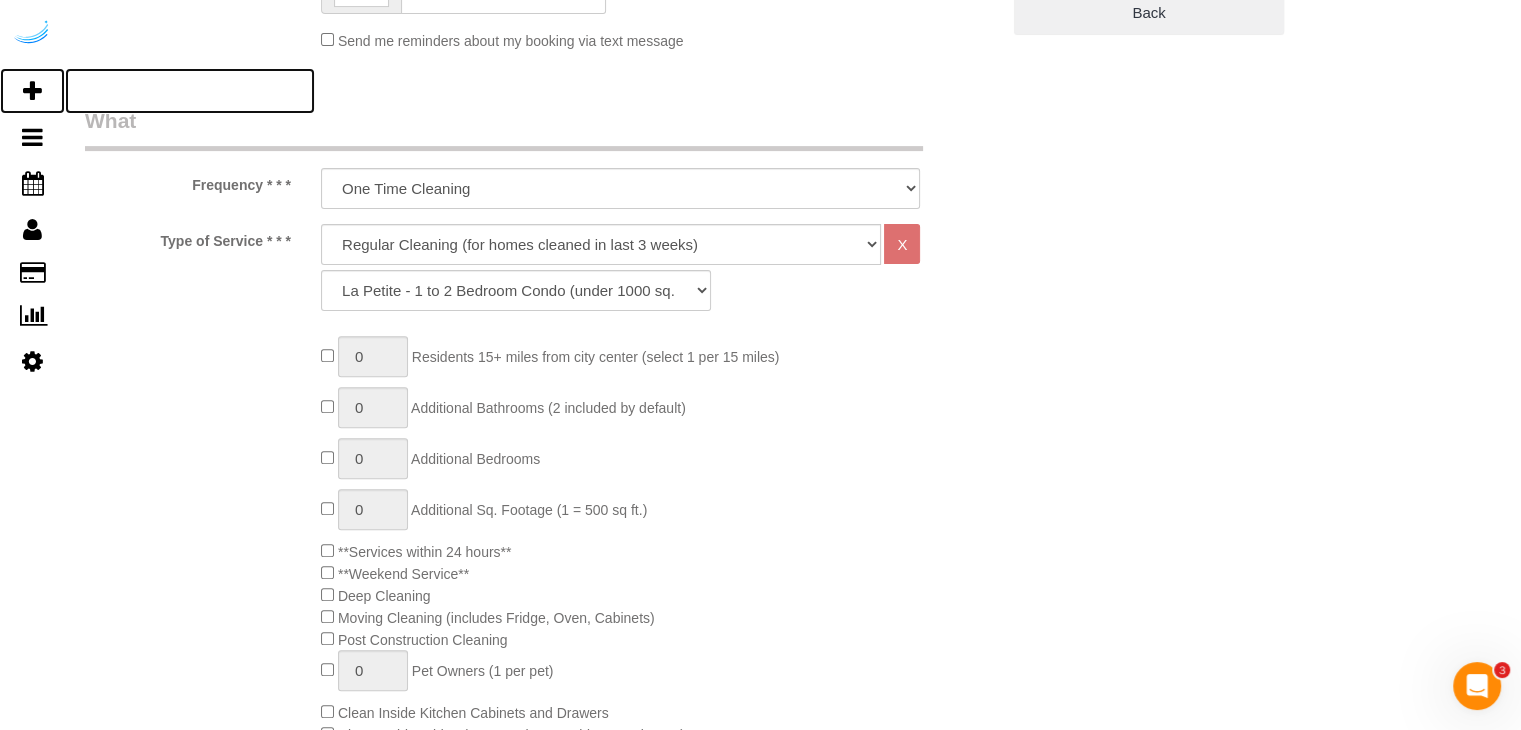 select on "object:2361" 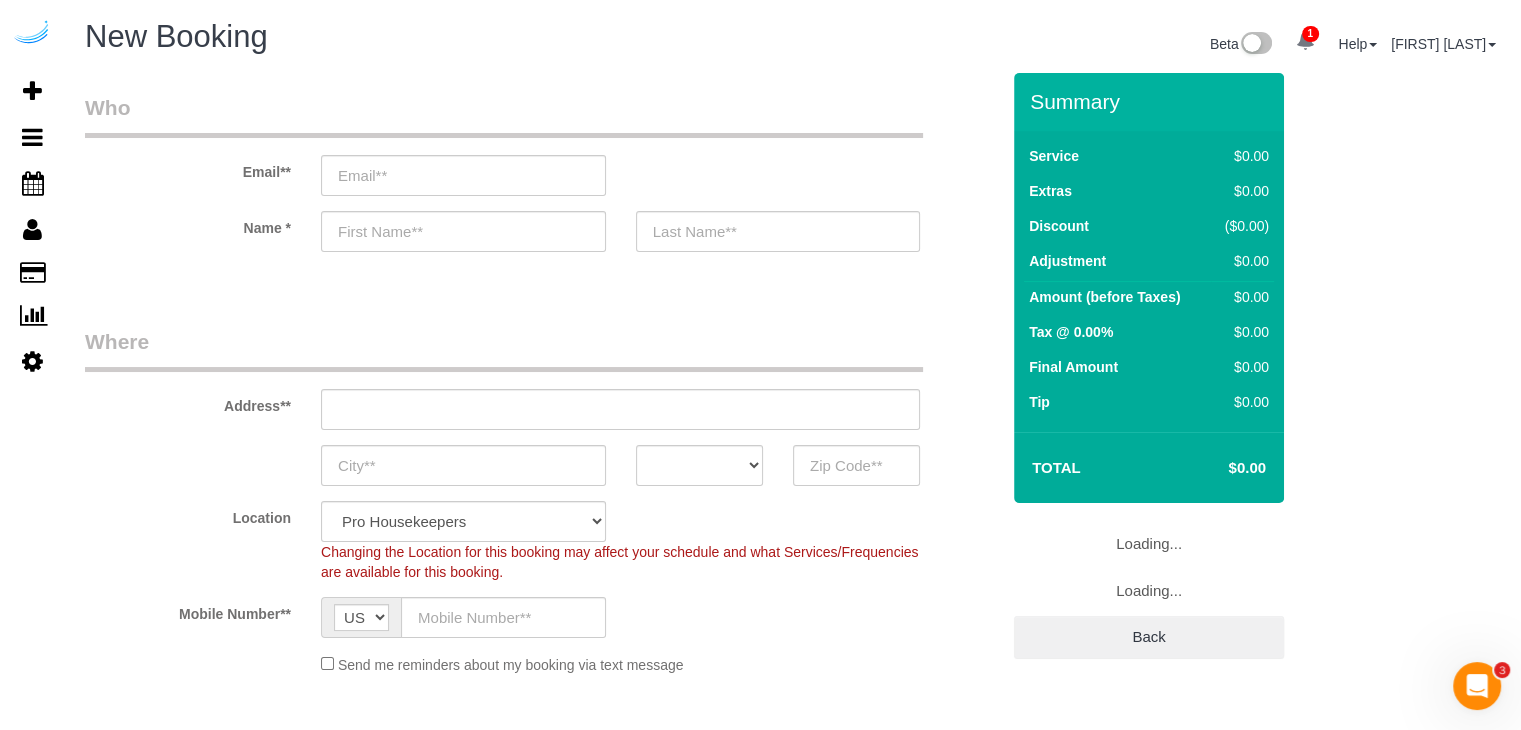 click on "Email**" at bounding box center (542, 144) 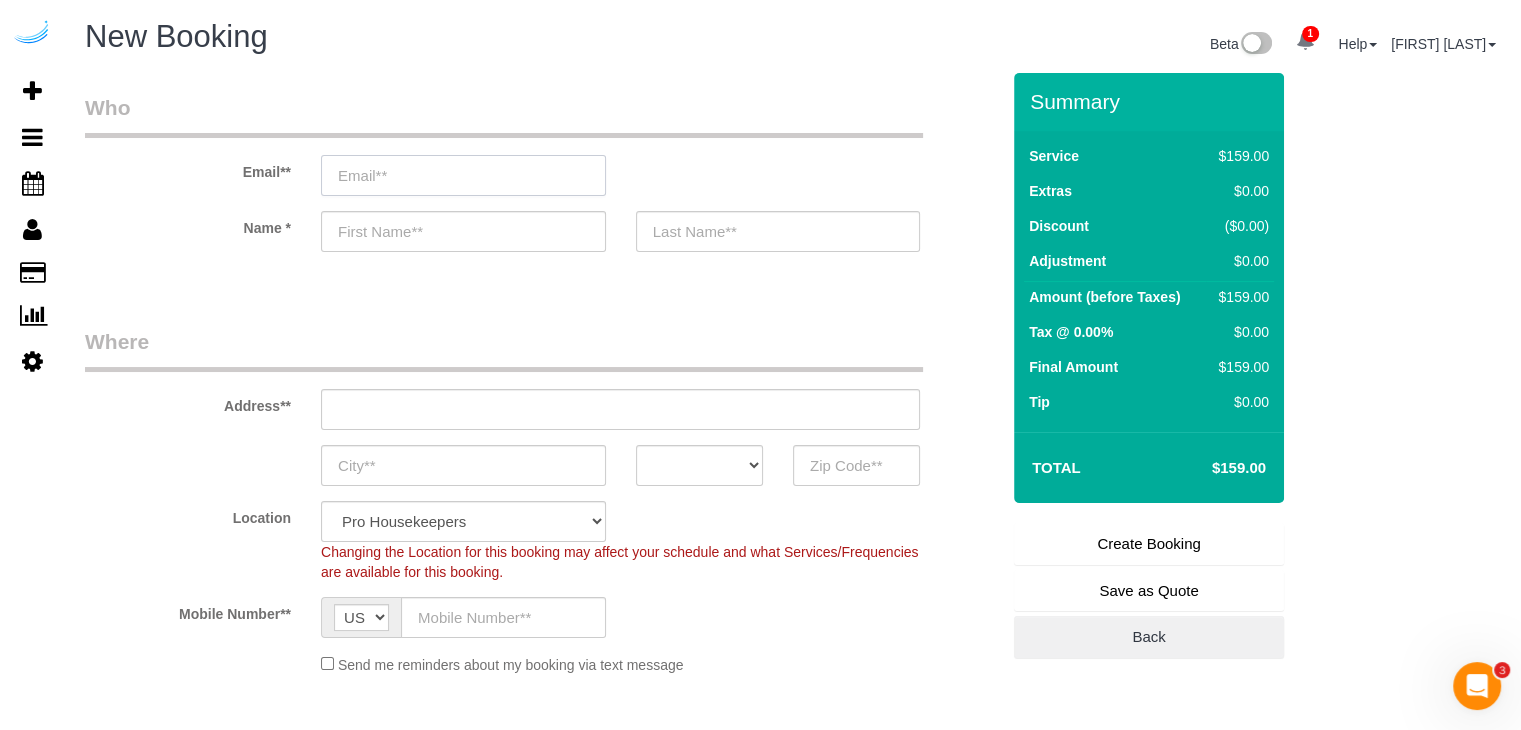 click at bounding box center (463, 175) 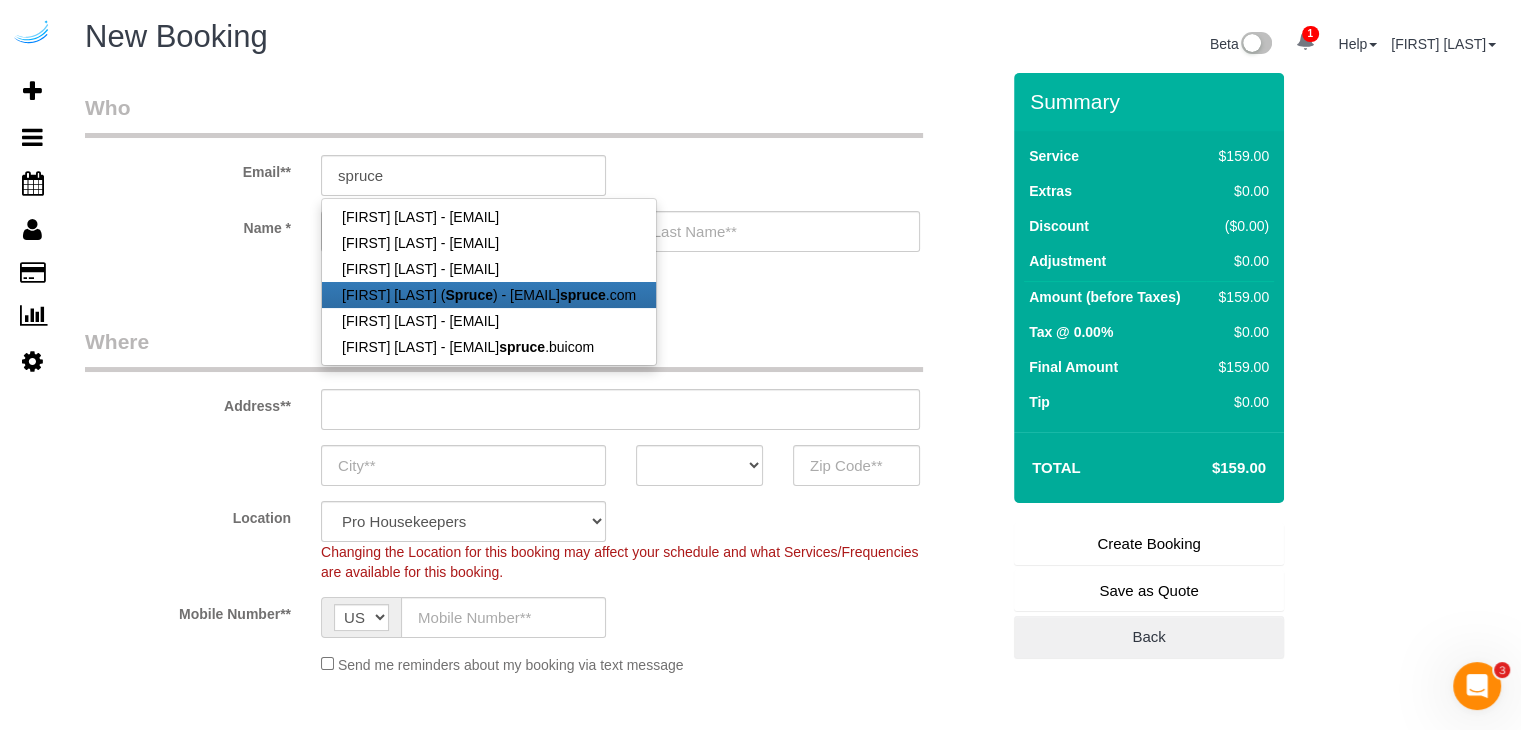 click on "[FIRST] [LAST] - [EMAIL]" at bounding box center [489, 295] 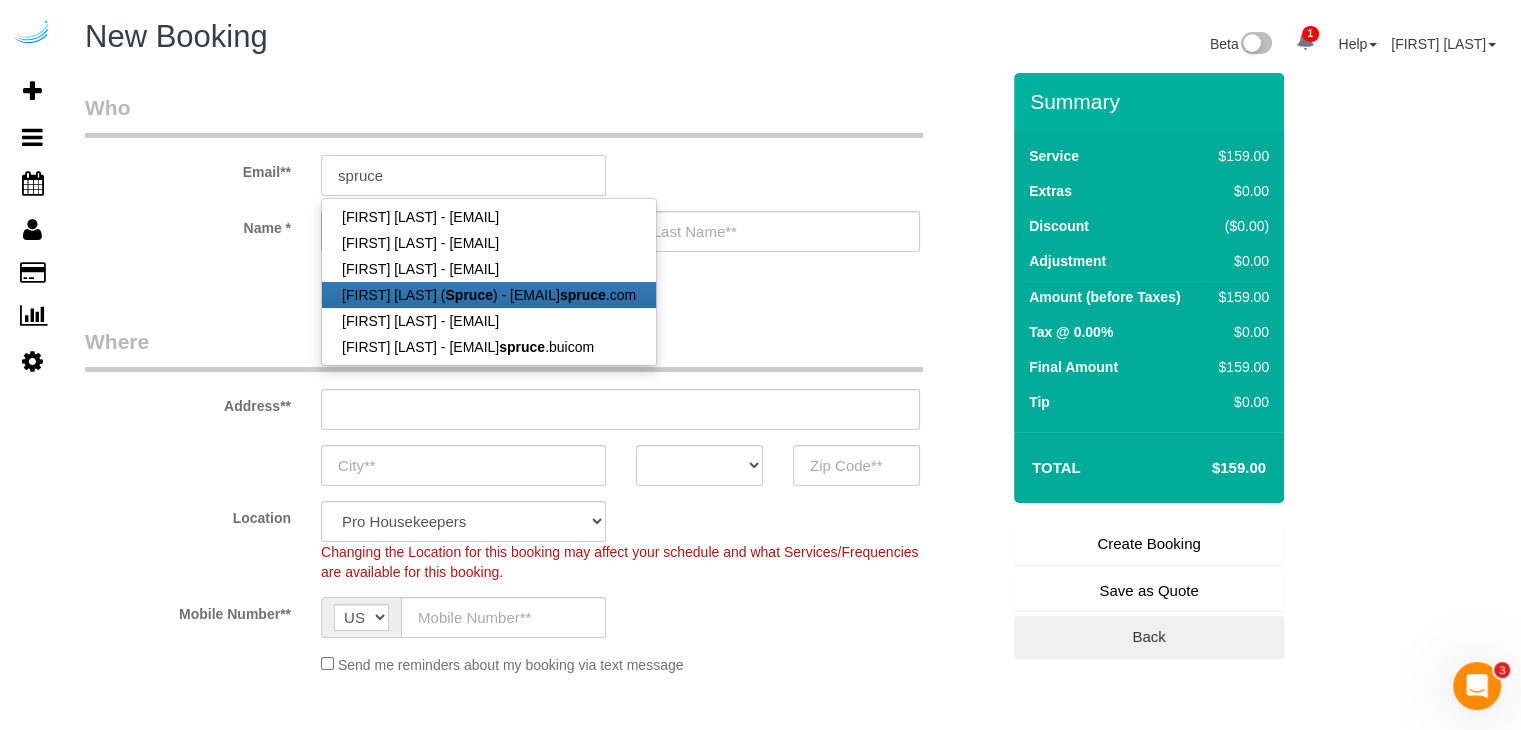 type on "brandie@getspruce.com" 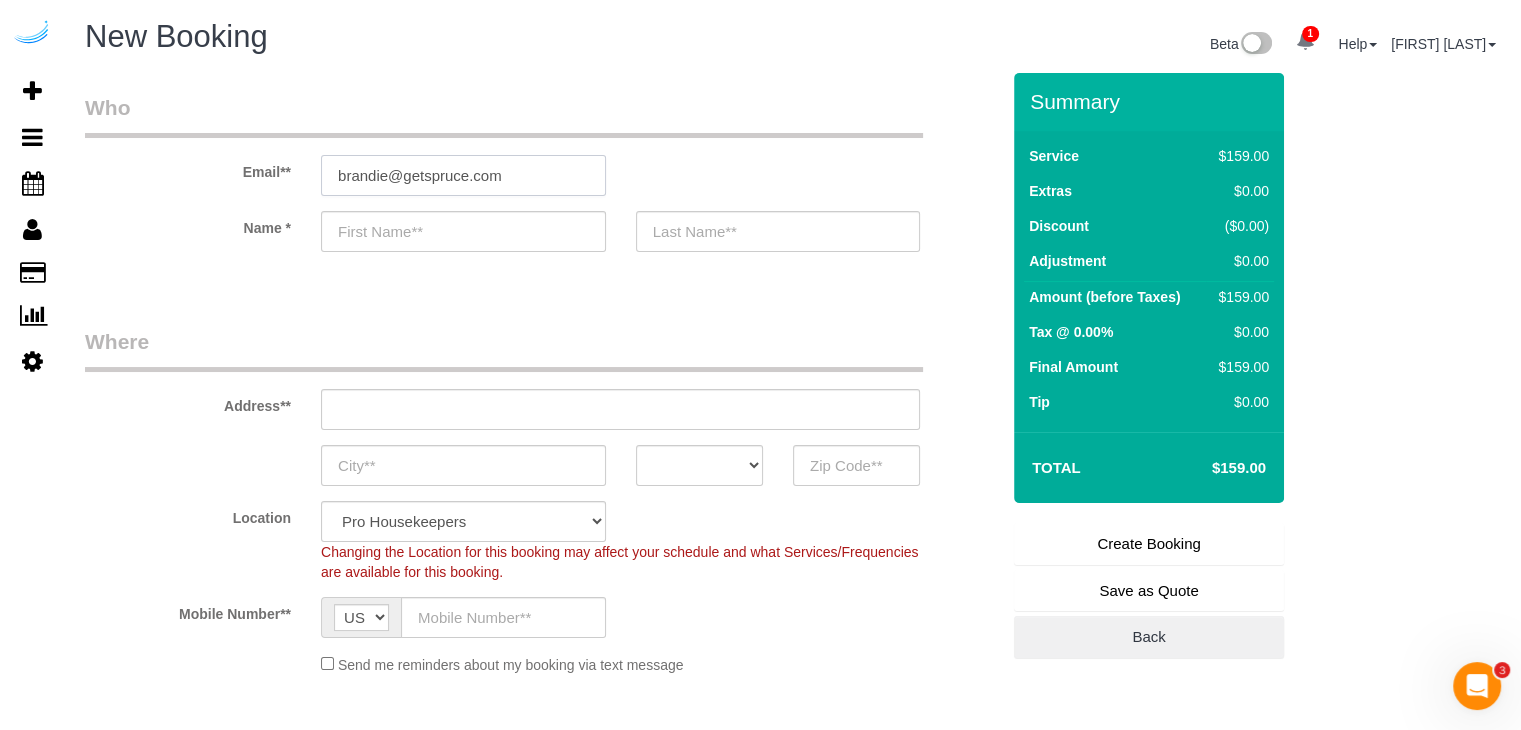 type on "Brandie" 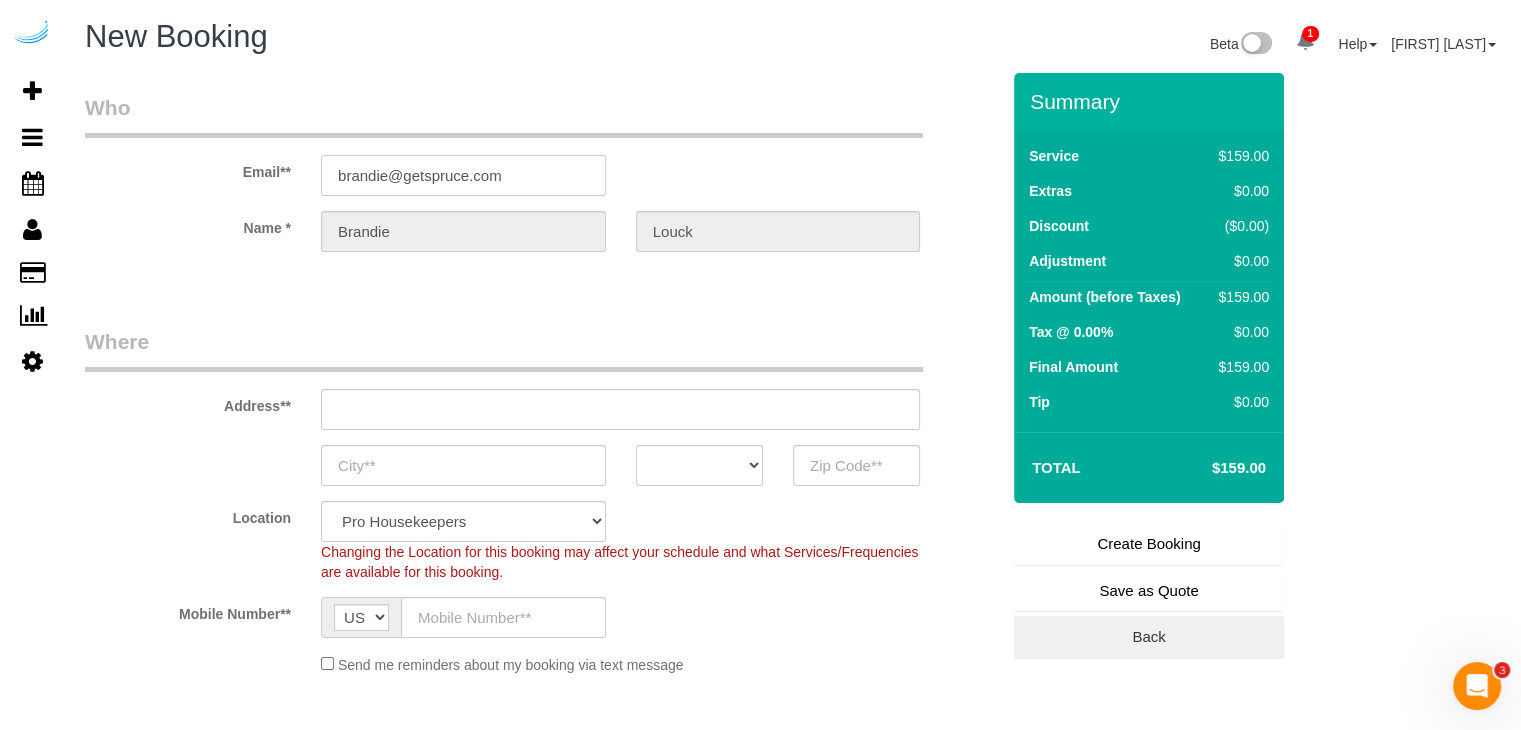type on "3816 S Lamar Blvd" 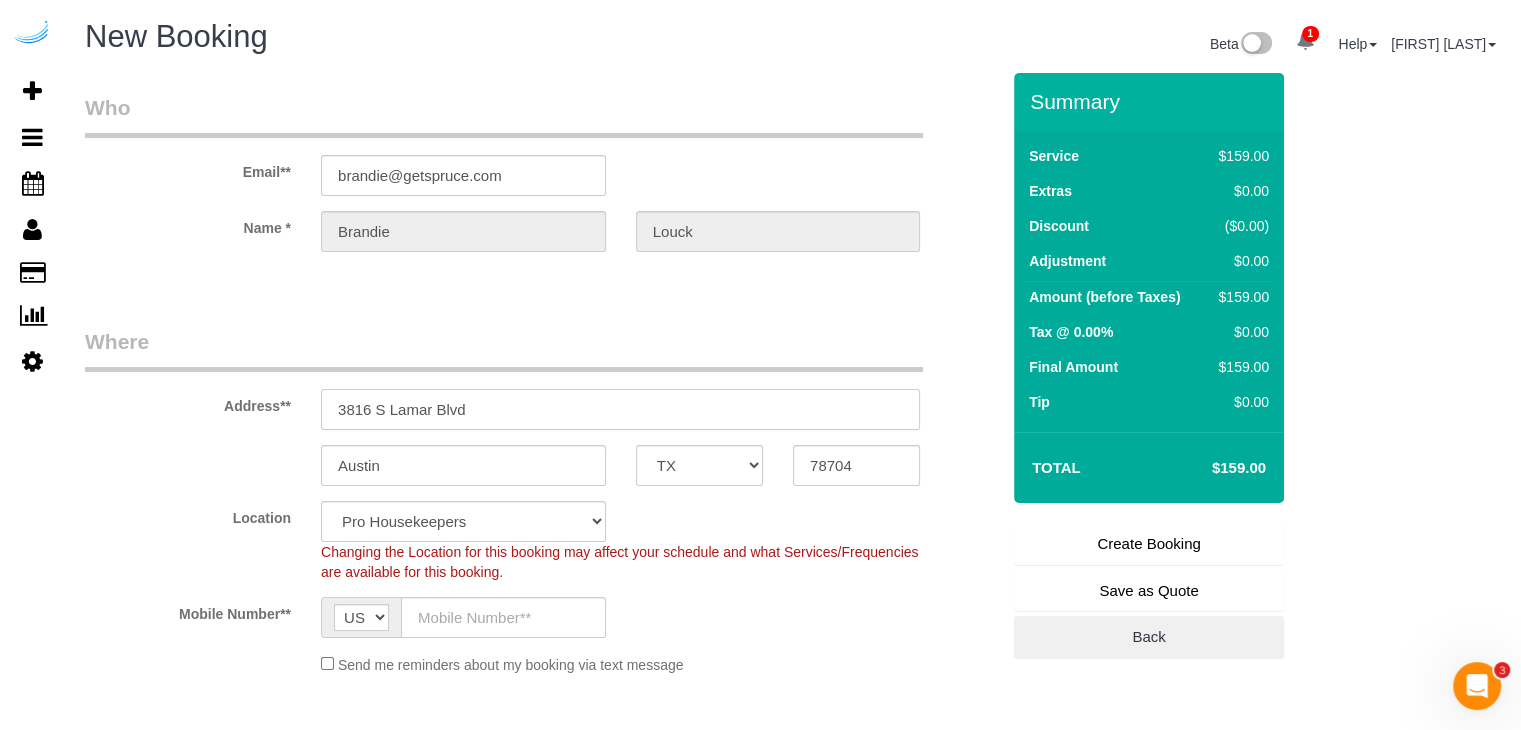 click on "3816 S Lamar Blvd" at bounding box center [620, 409] 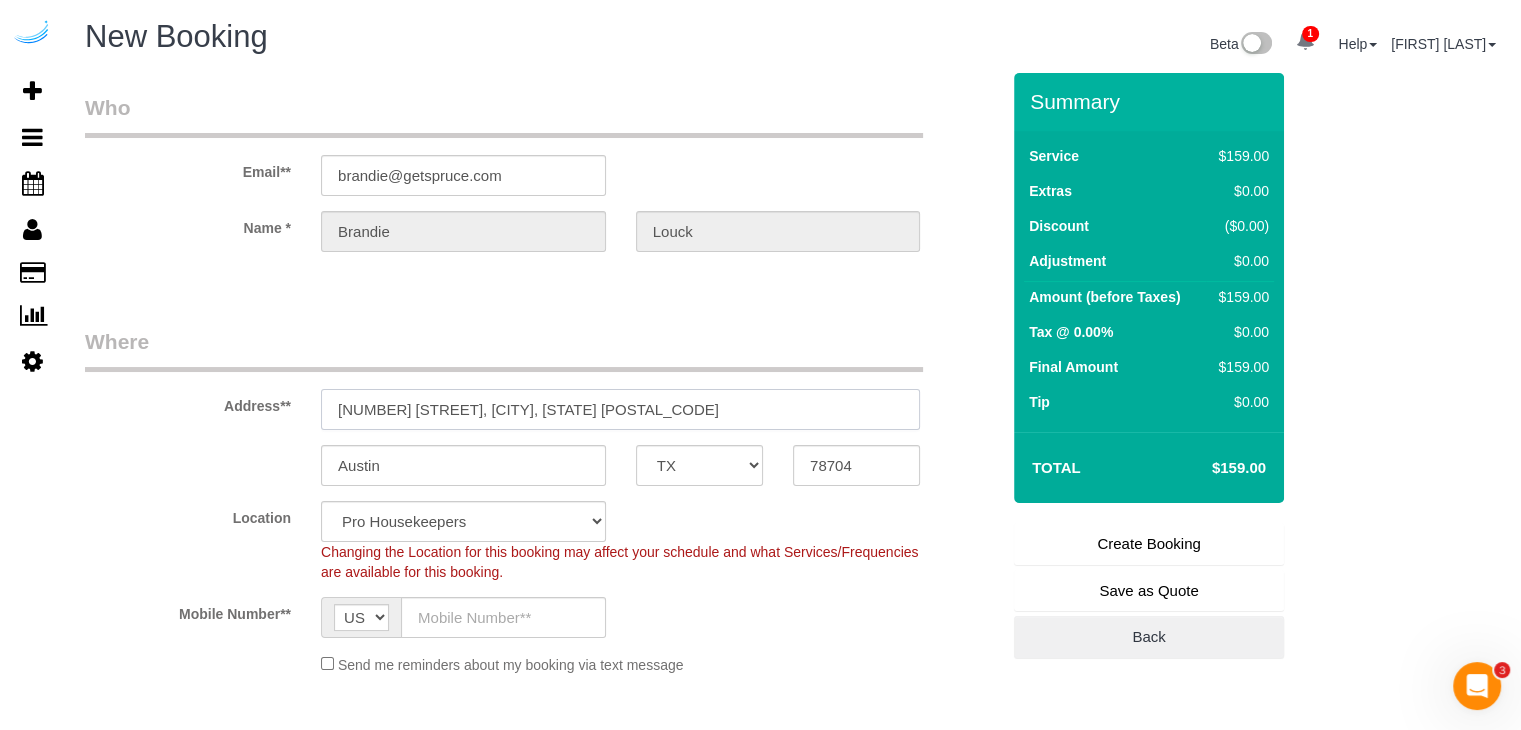 select on "9" 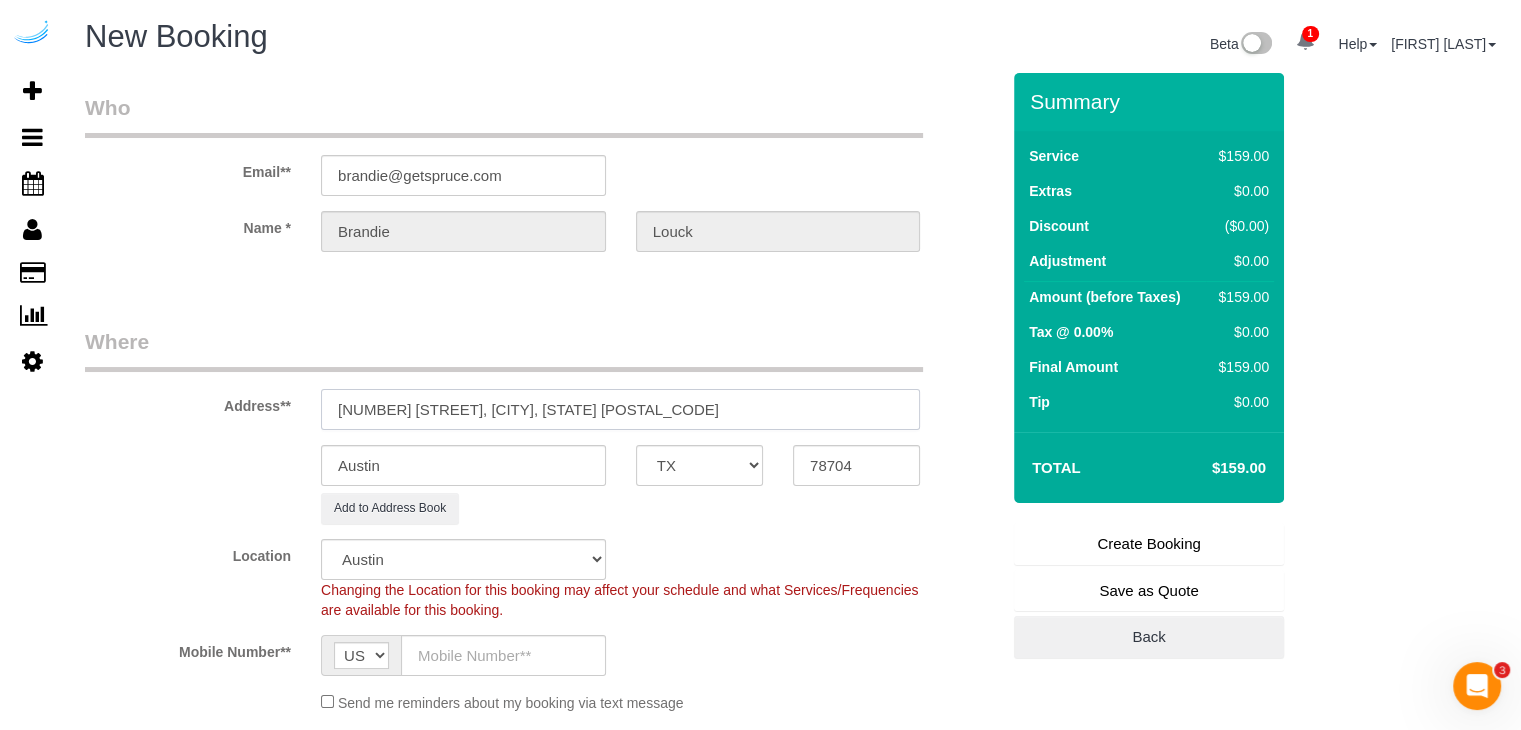 select on "object:2405" 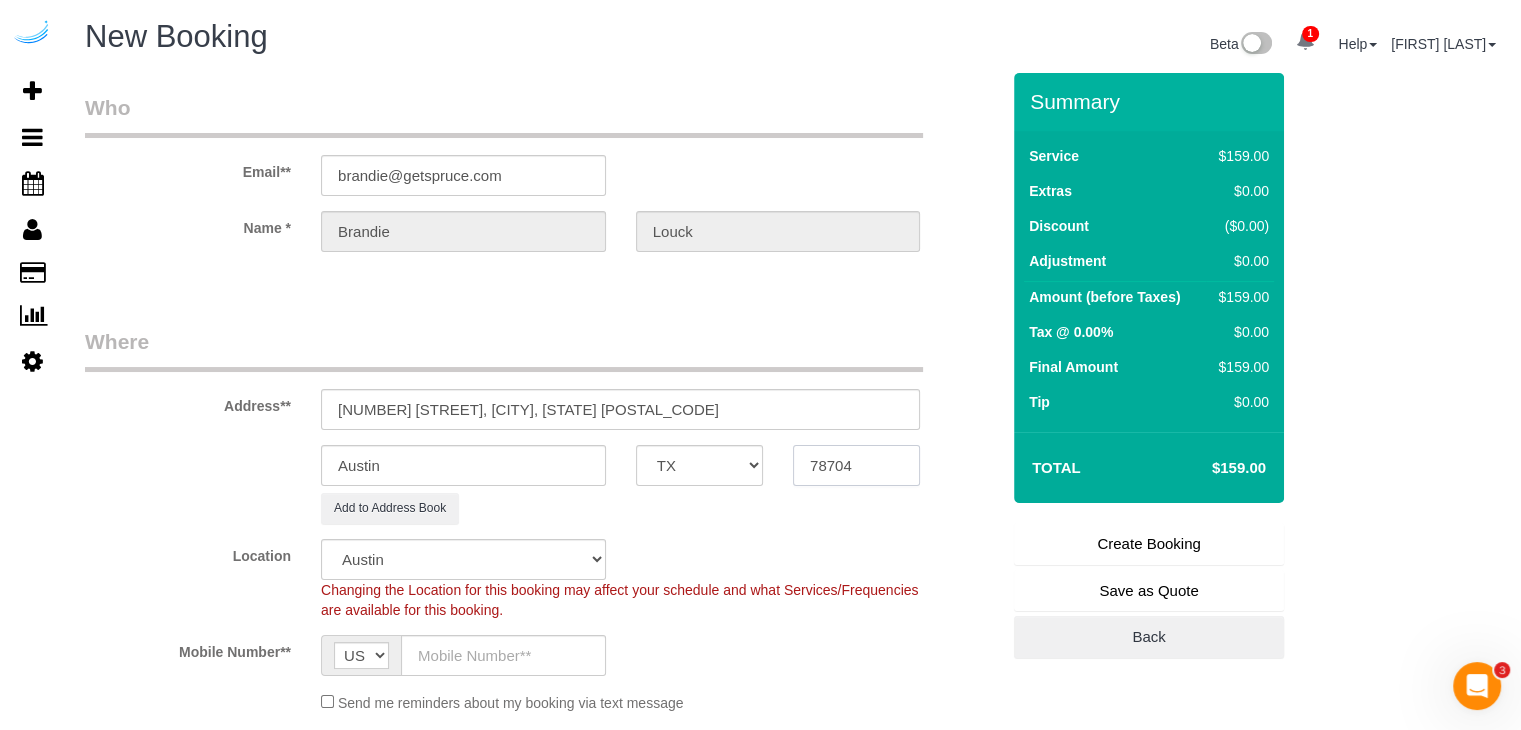 click on "78704" at bounding box center [856, 465] 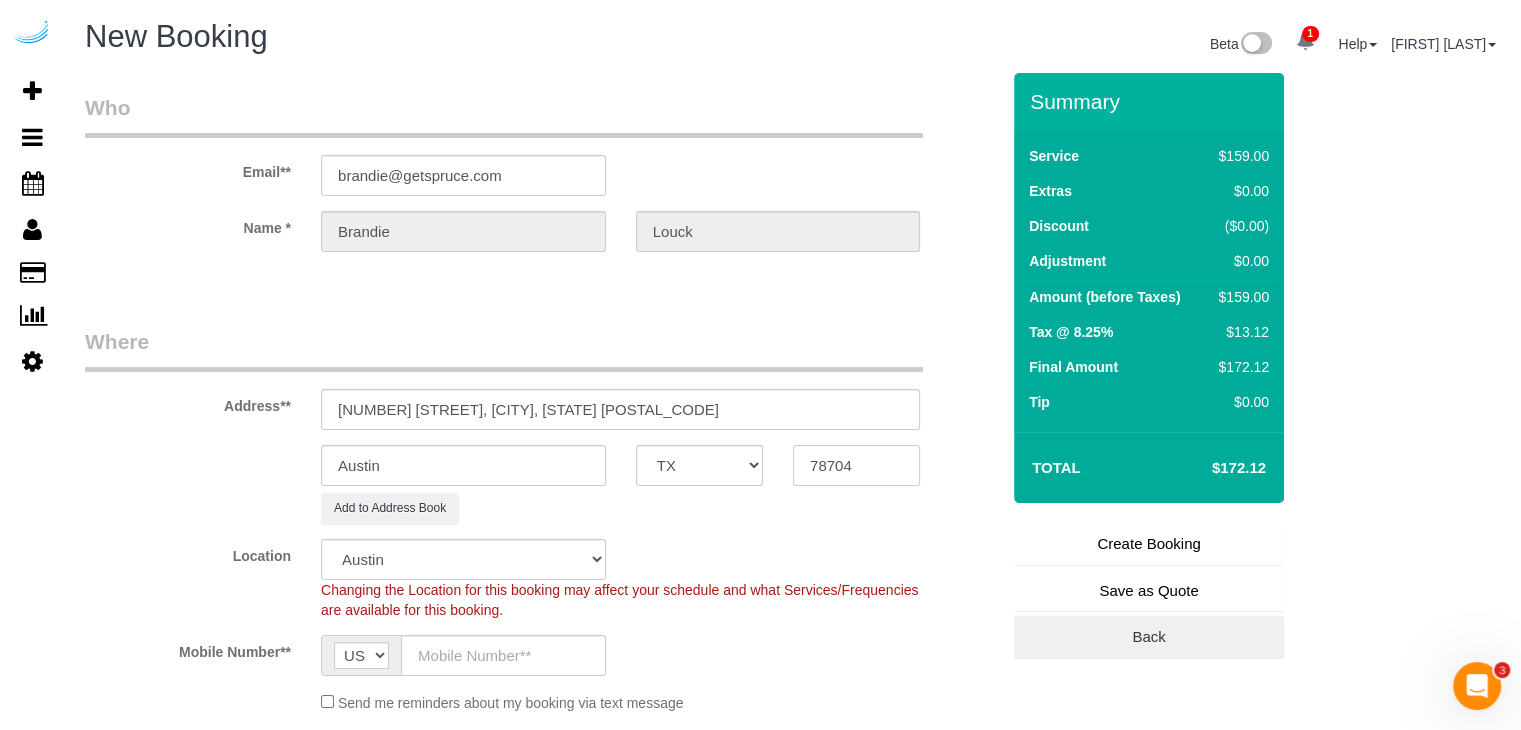 paste on "98103" 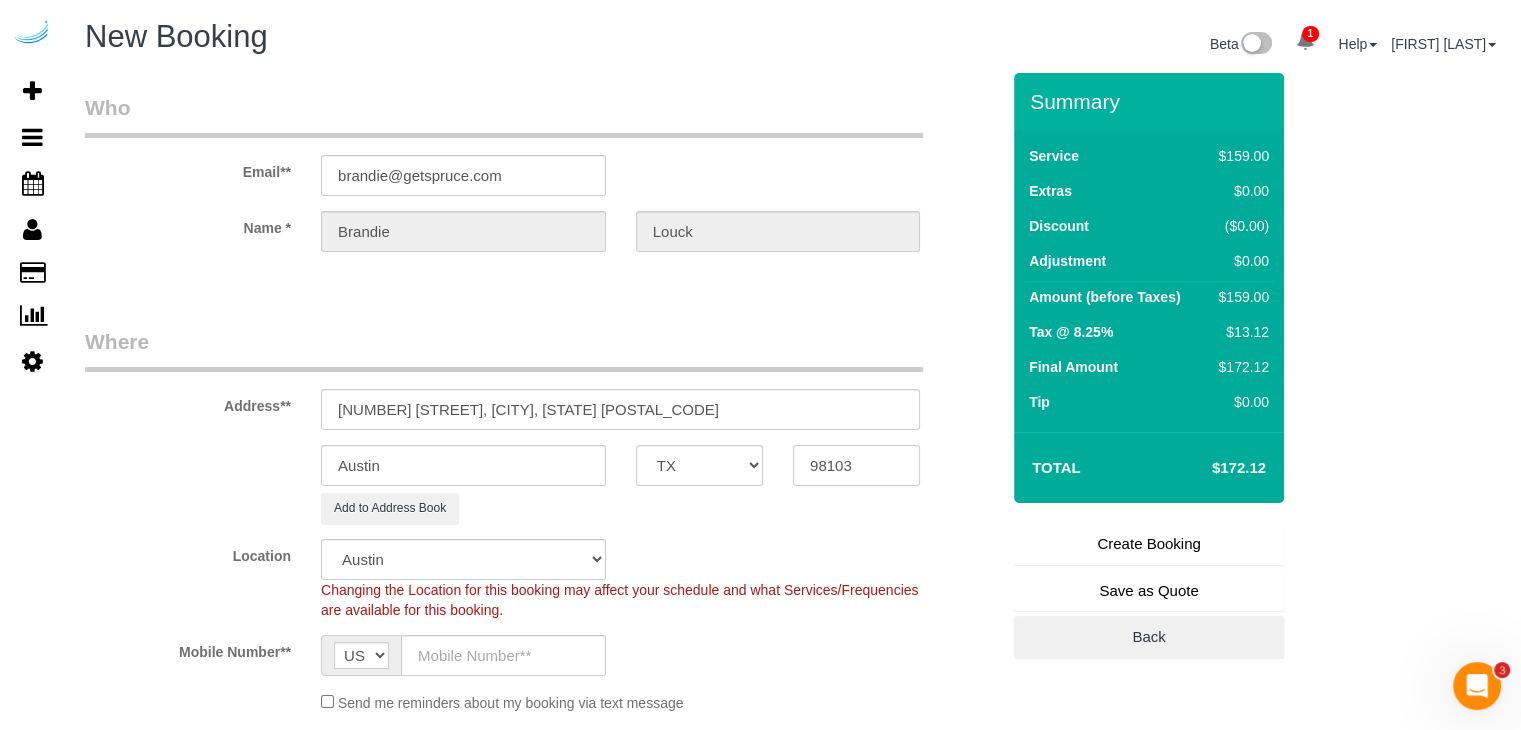 type on "98103" 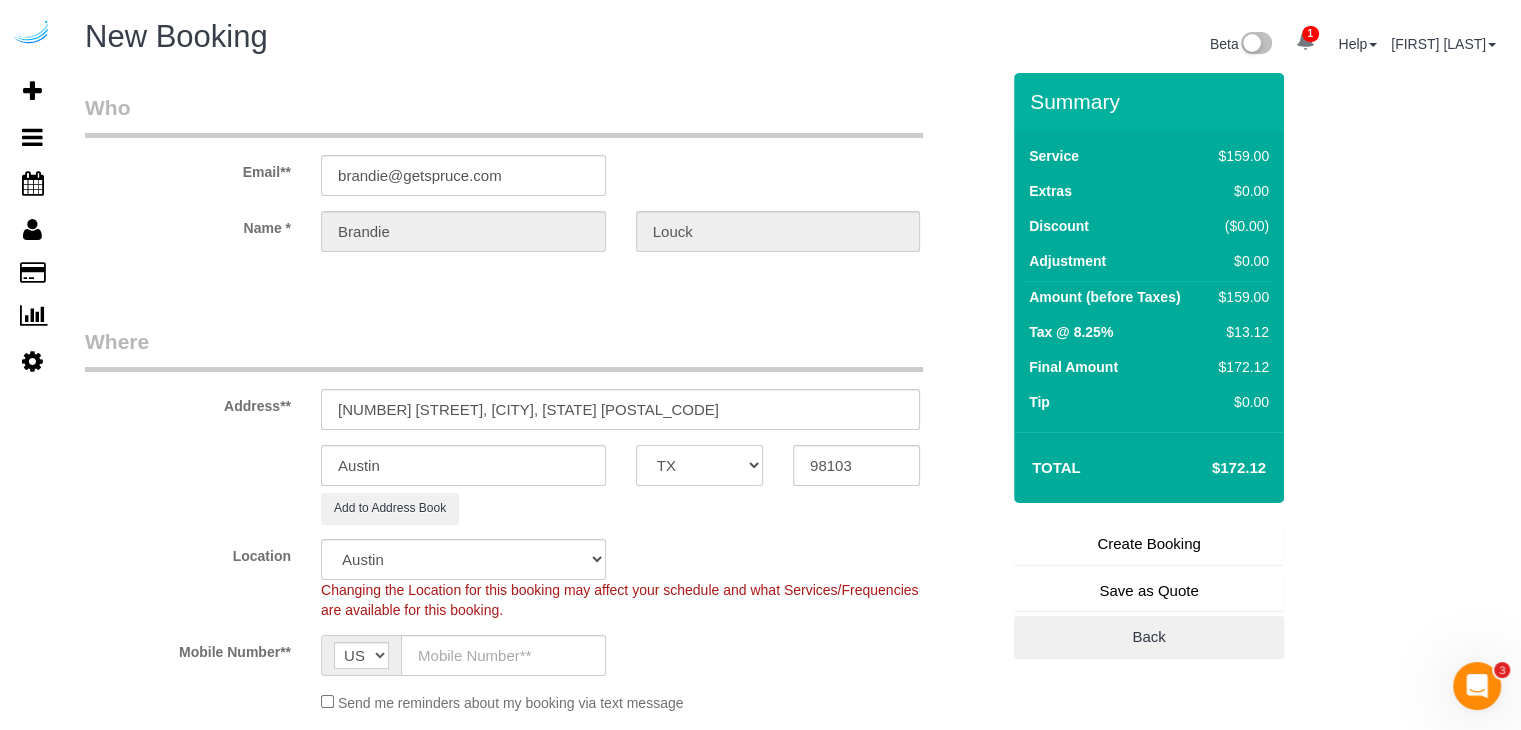 click on "AK
AL
AR
AZ
CA
CO
CT
DC
DE
FL
GA
HI
IA
ID
IL
IN
KS
KY
LA
MA
MD
ME
MI
MN
MO
MS
MT
NC
ND
NE
NH
NJ
NM
NV
NY
OH
OK
OR
PA
RI
SC
SD
TN
TX
UT
VA
VT
WA
WI
WV
WY" at bounding box center (699, 465) 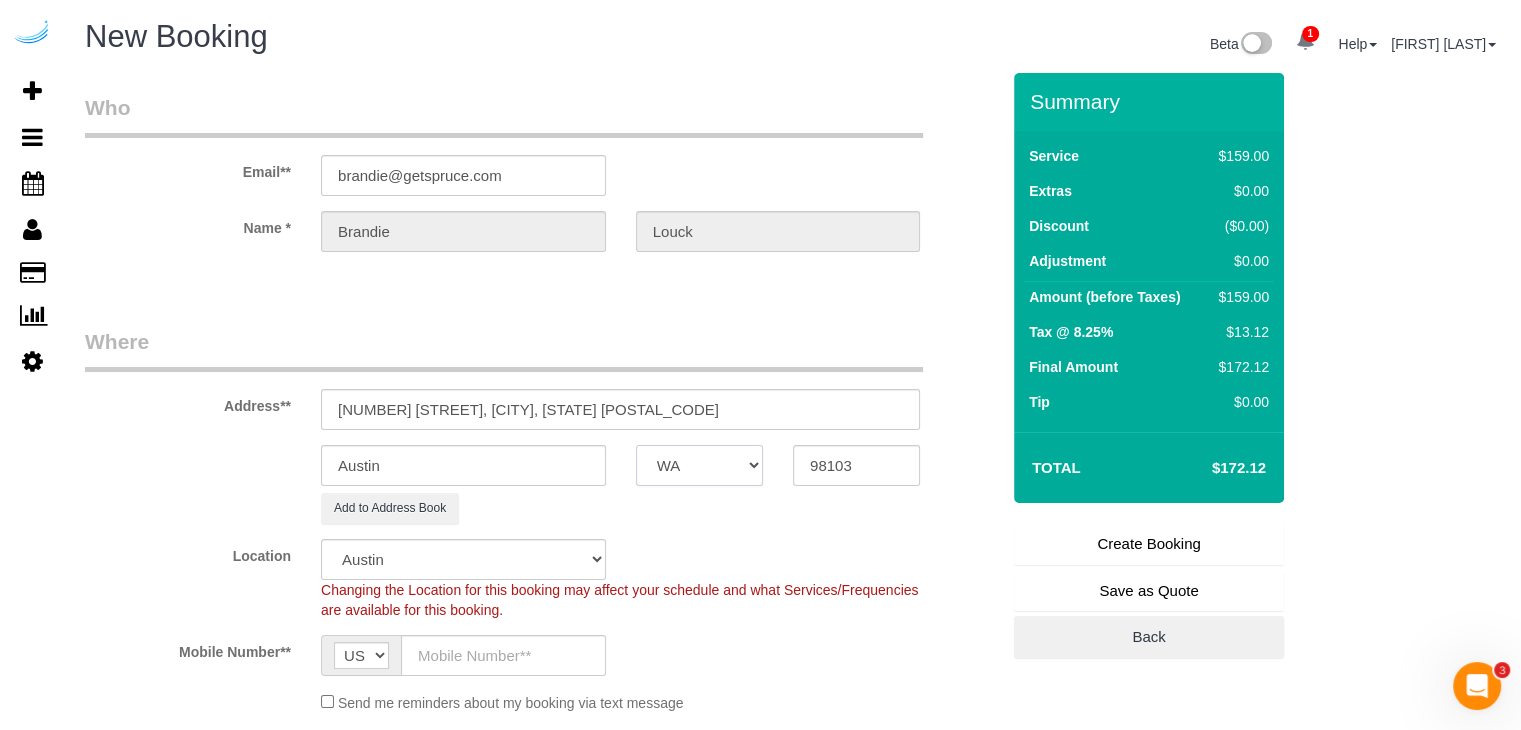 select on "4" 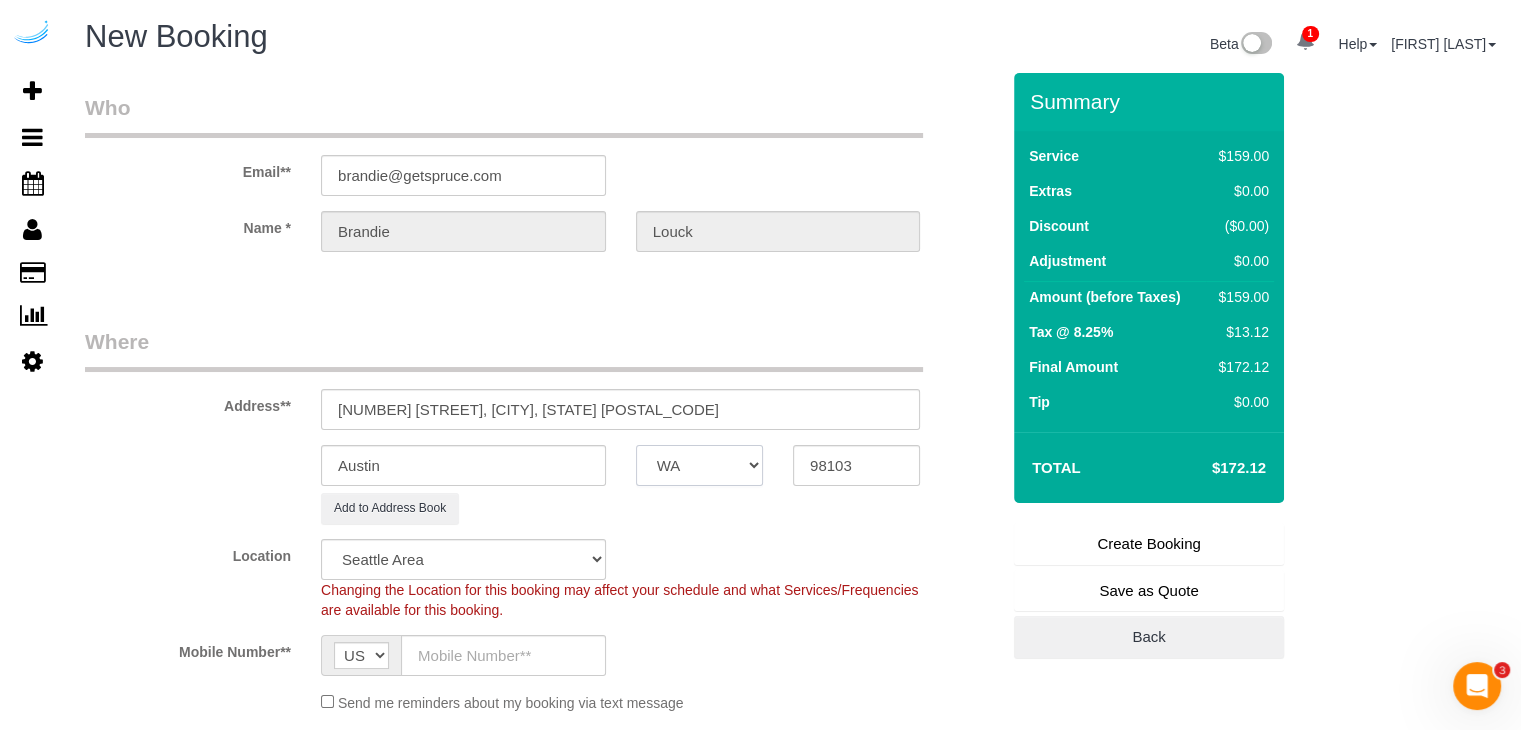 drag, startPoint x: 654, startPoint y: 466, endPoint x: 579, endPoint y: 465, distance: 75.00667 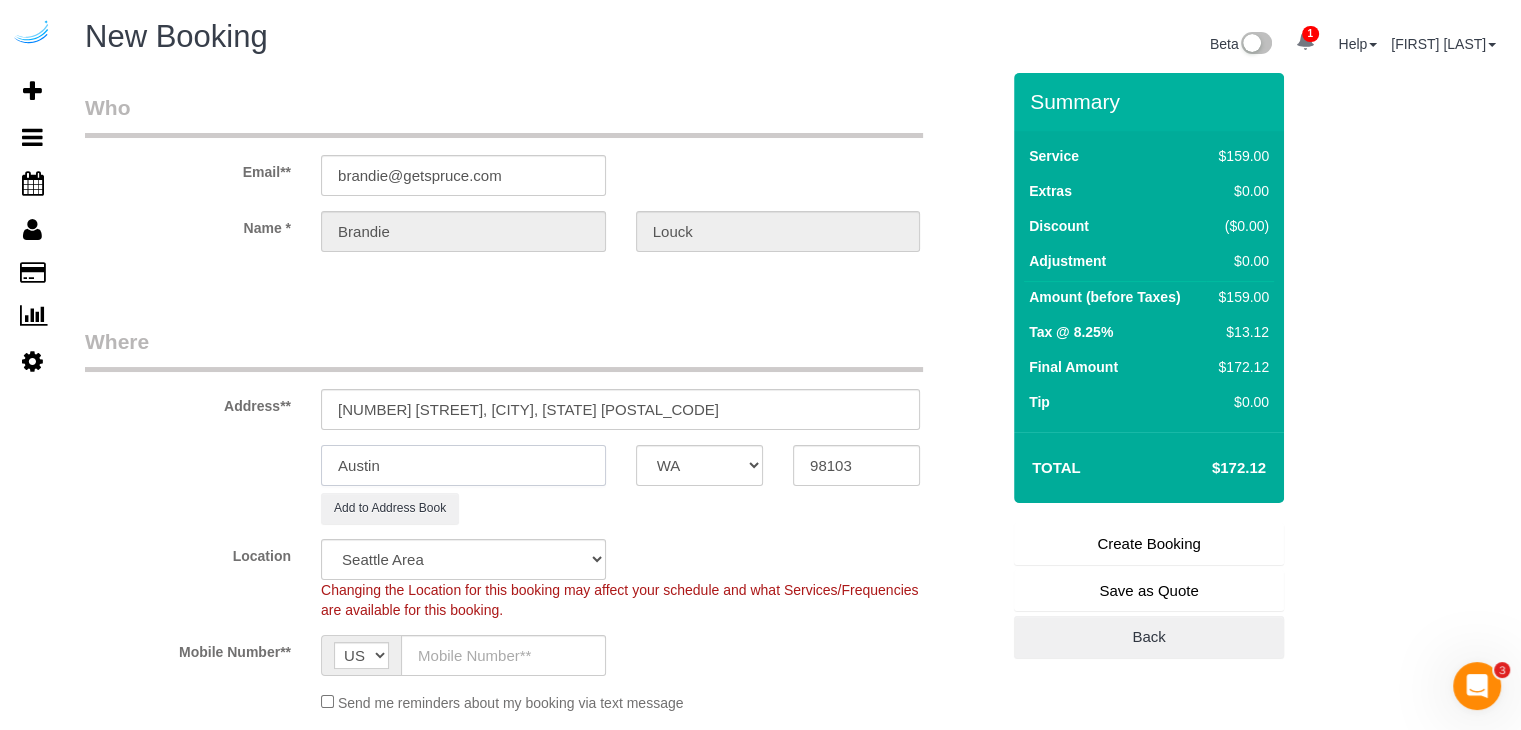 click on "Austin" at bounding box center [463, 465] 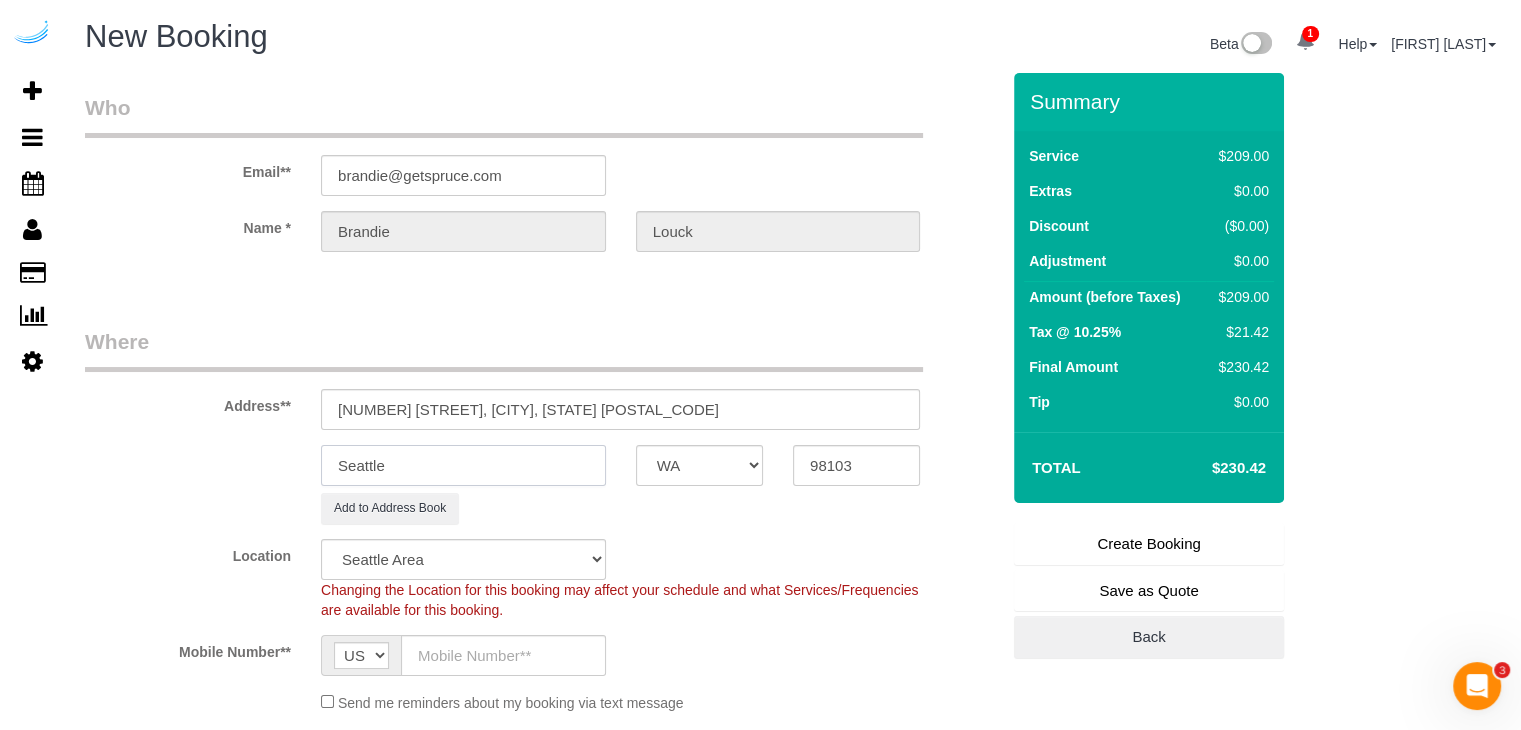 type on "Seattle" 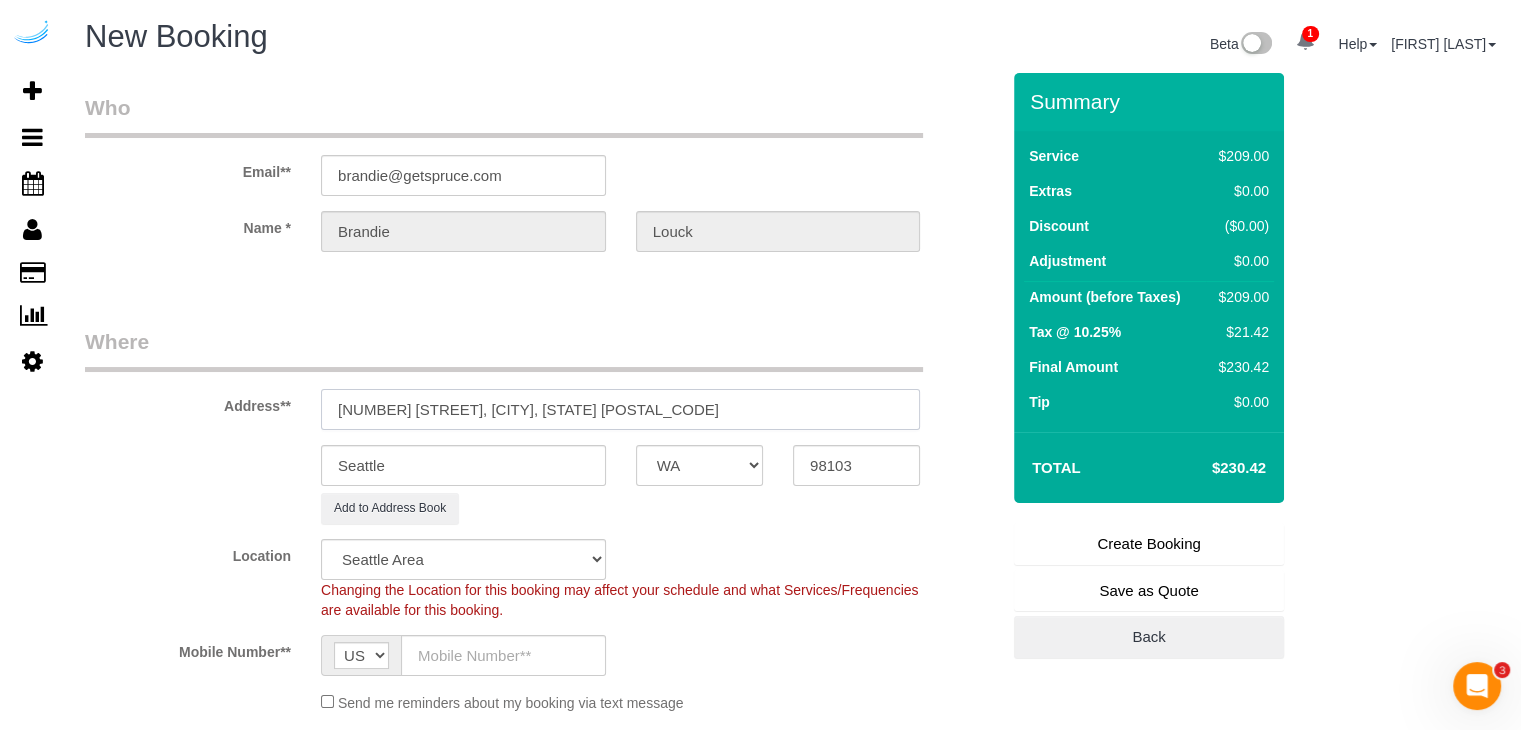 drag, startPoint x: 441, startPoint y: 408, endPoint x: 672, endPoint y: 385, distance: 232.1422 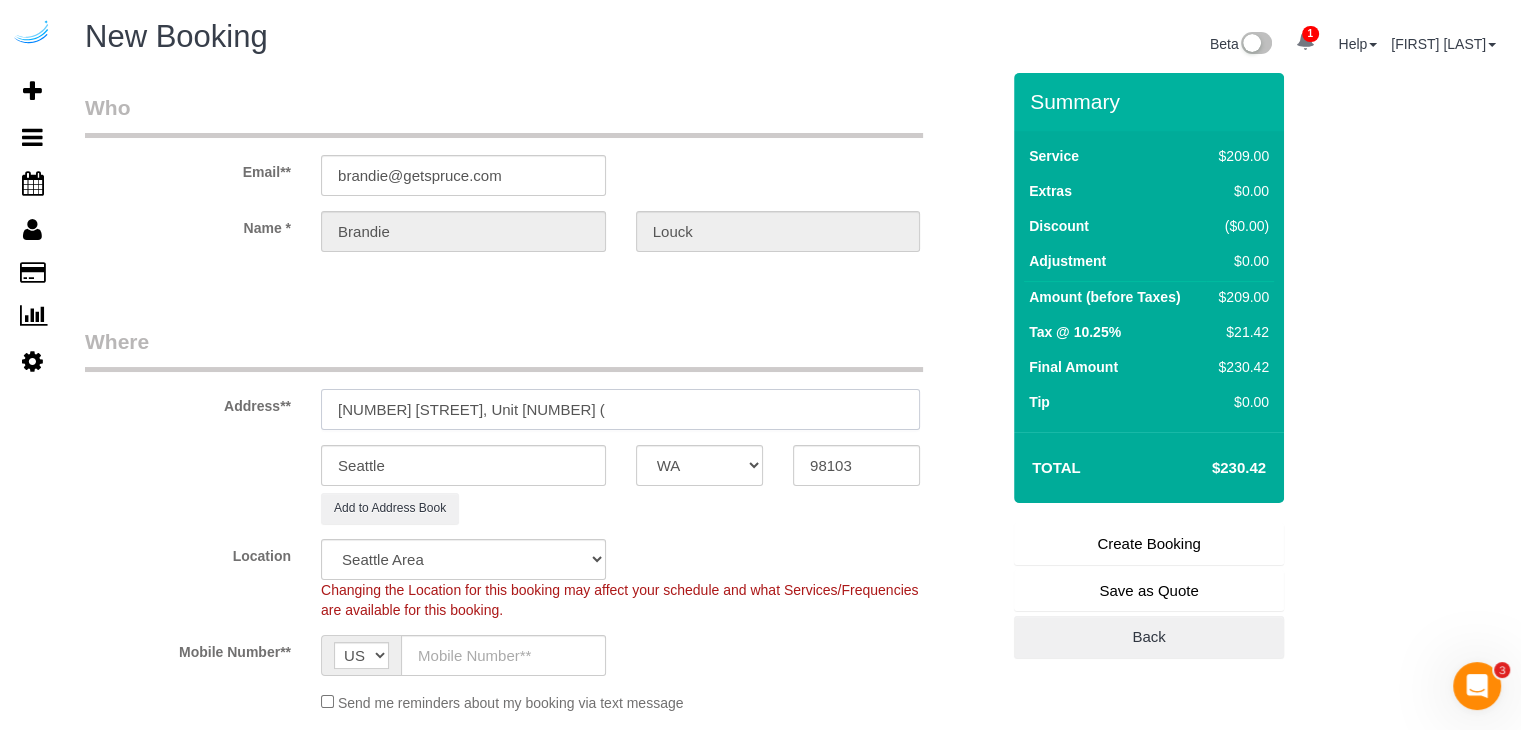 paste on "Vivek Sriramineni" 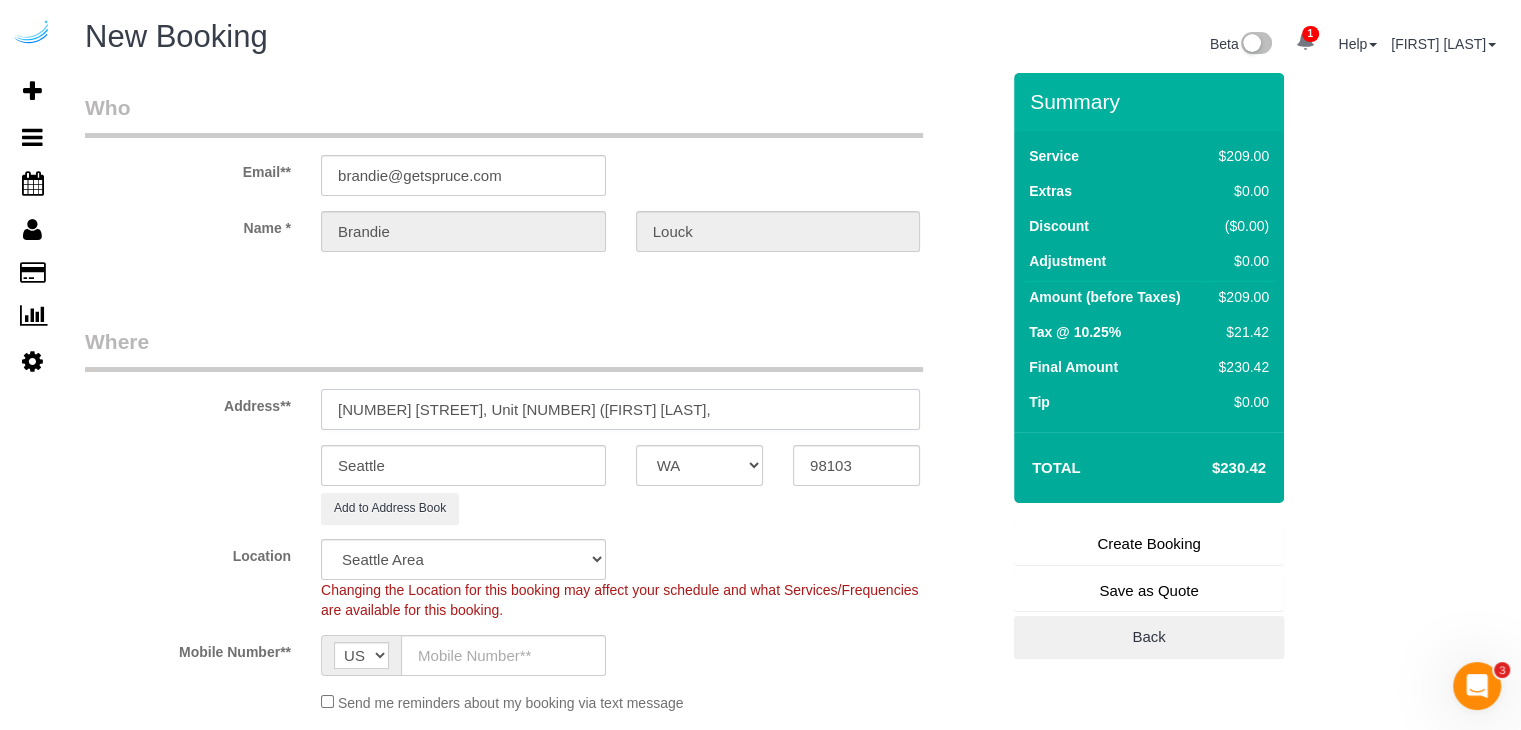 paste on "View Checklists AMLI Wallingford" 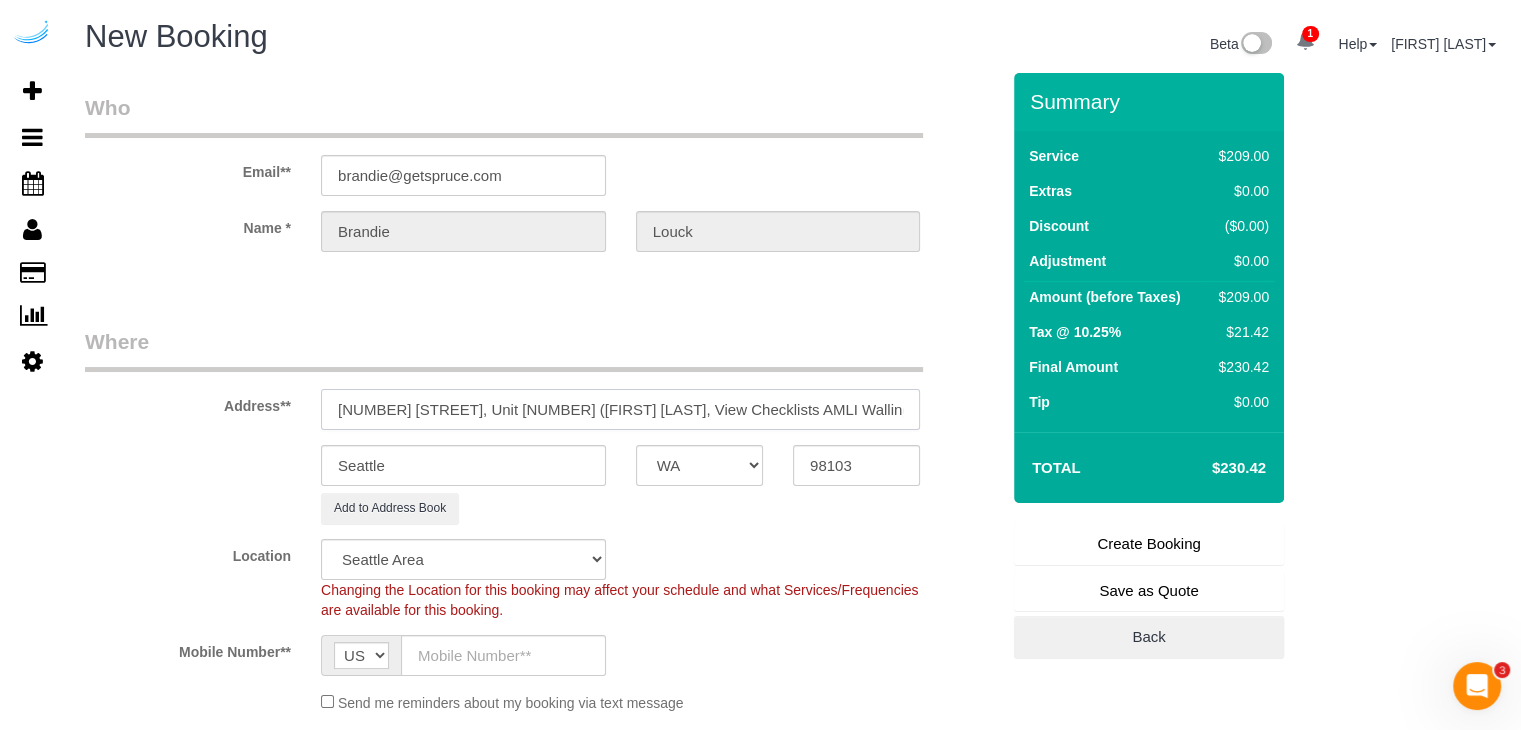 drag, startPoint x: 739, startPoint y: 413, endPoint x: 634, endPoint y: 417, distance: 105.076164 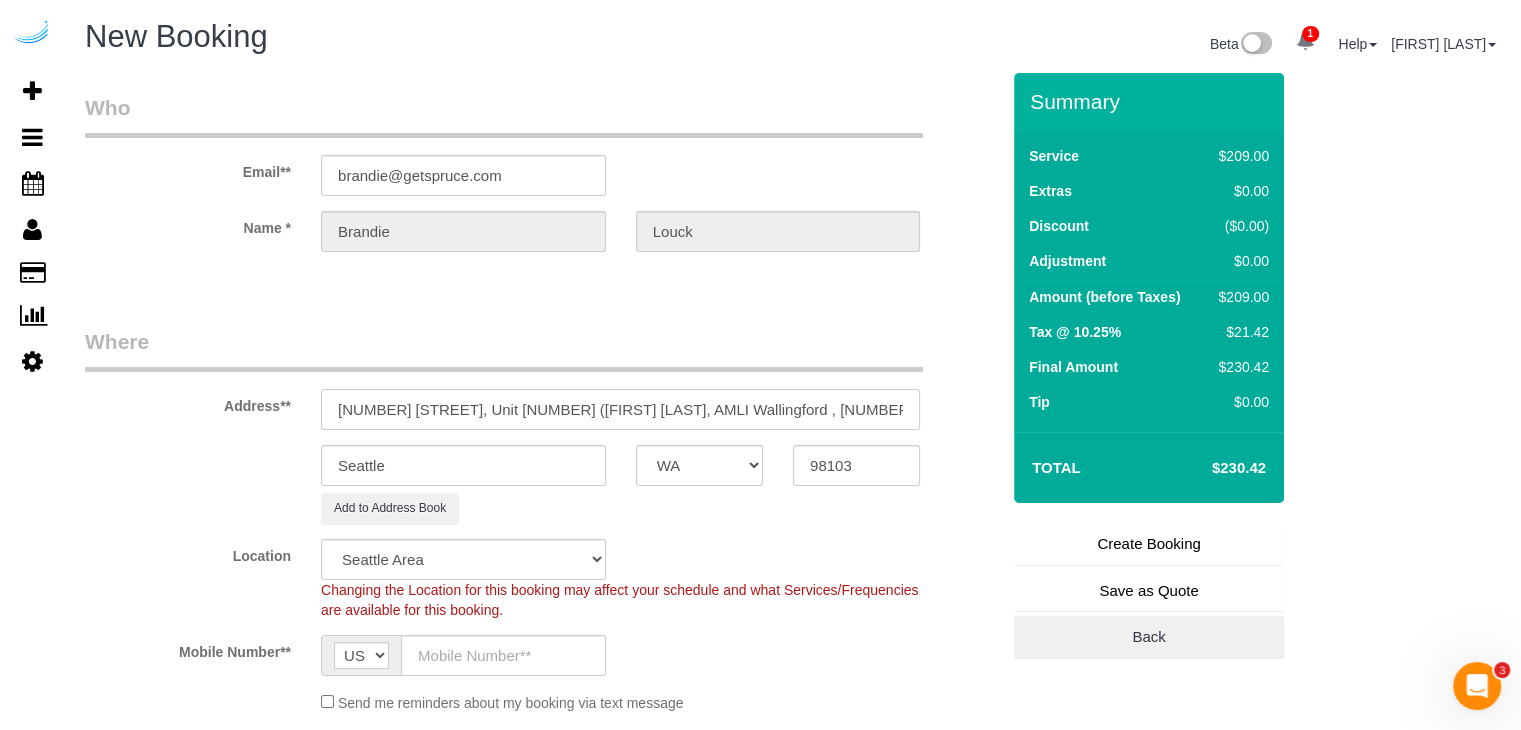 click on "1850 N 34th St, Unit 346 (Vivek Sriramineni,  AMLI Wallingford ," at bounding box center (620, 409) 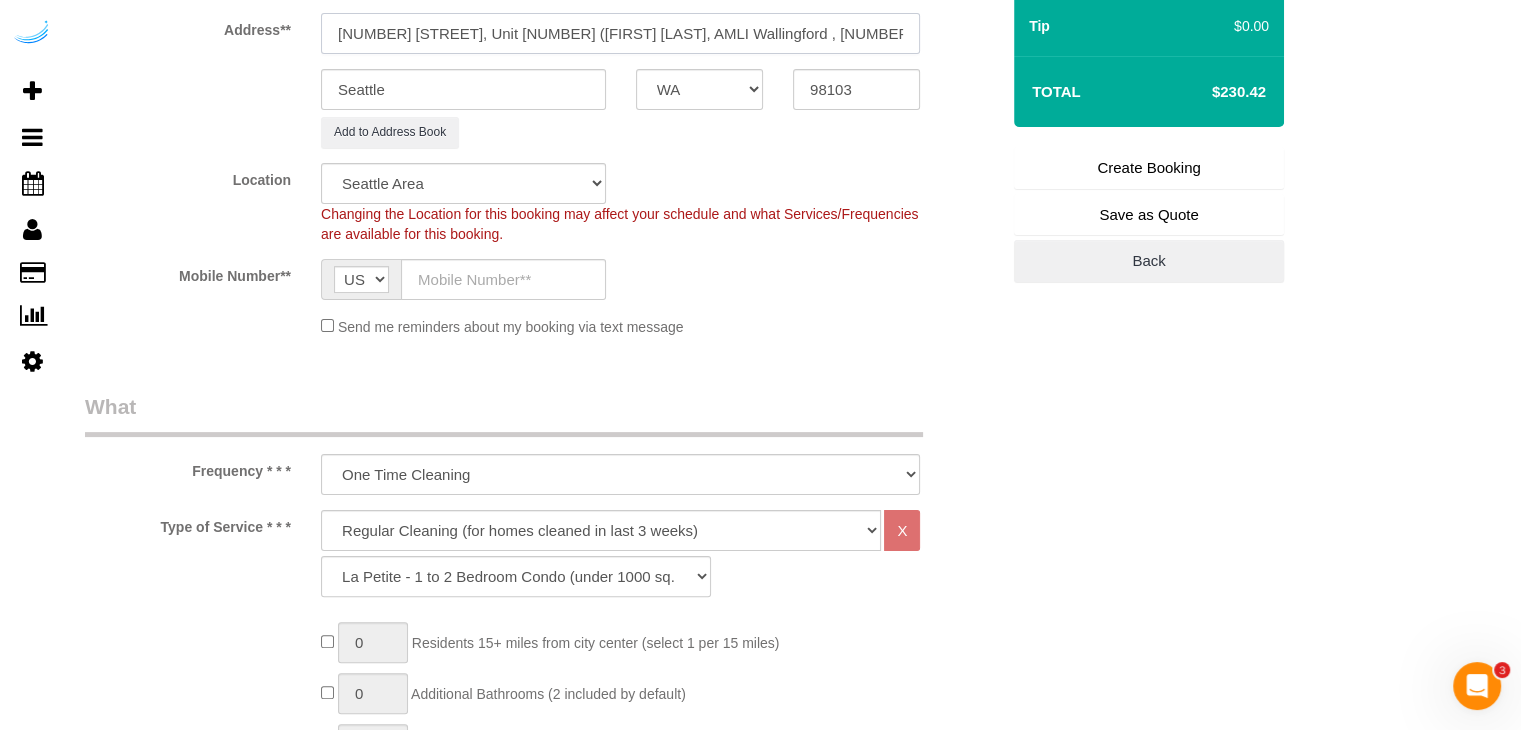 scroll, scrollTop: 500, scrollLeft: 0, axis: vertical 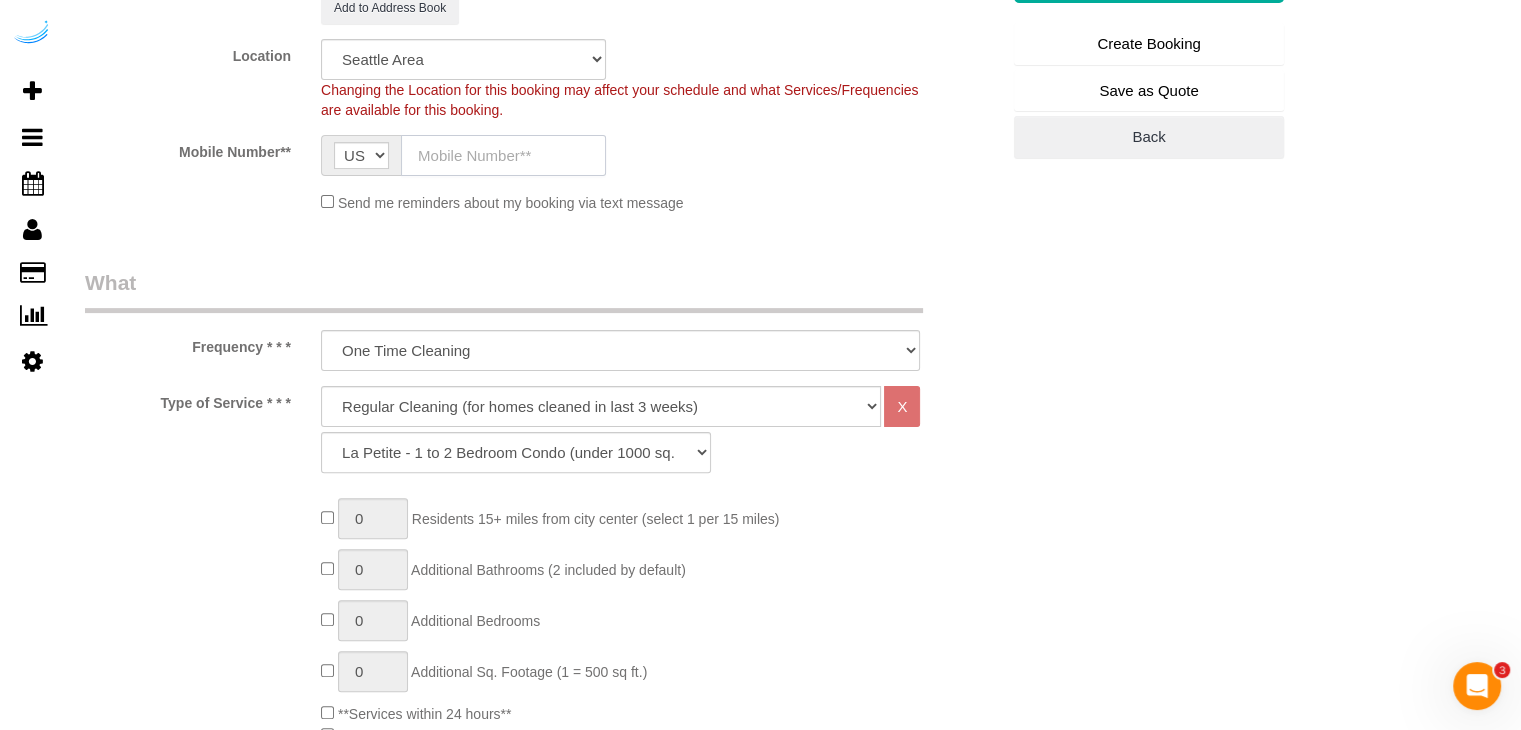 click 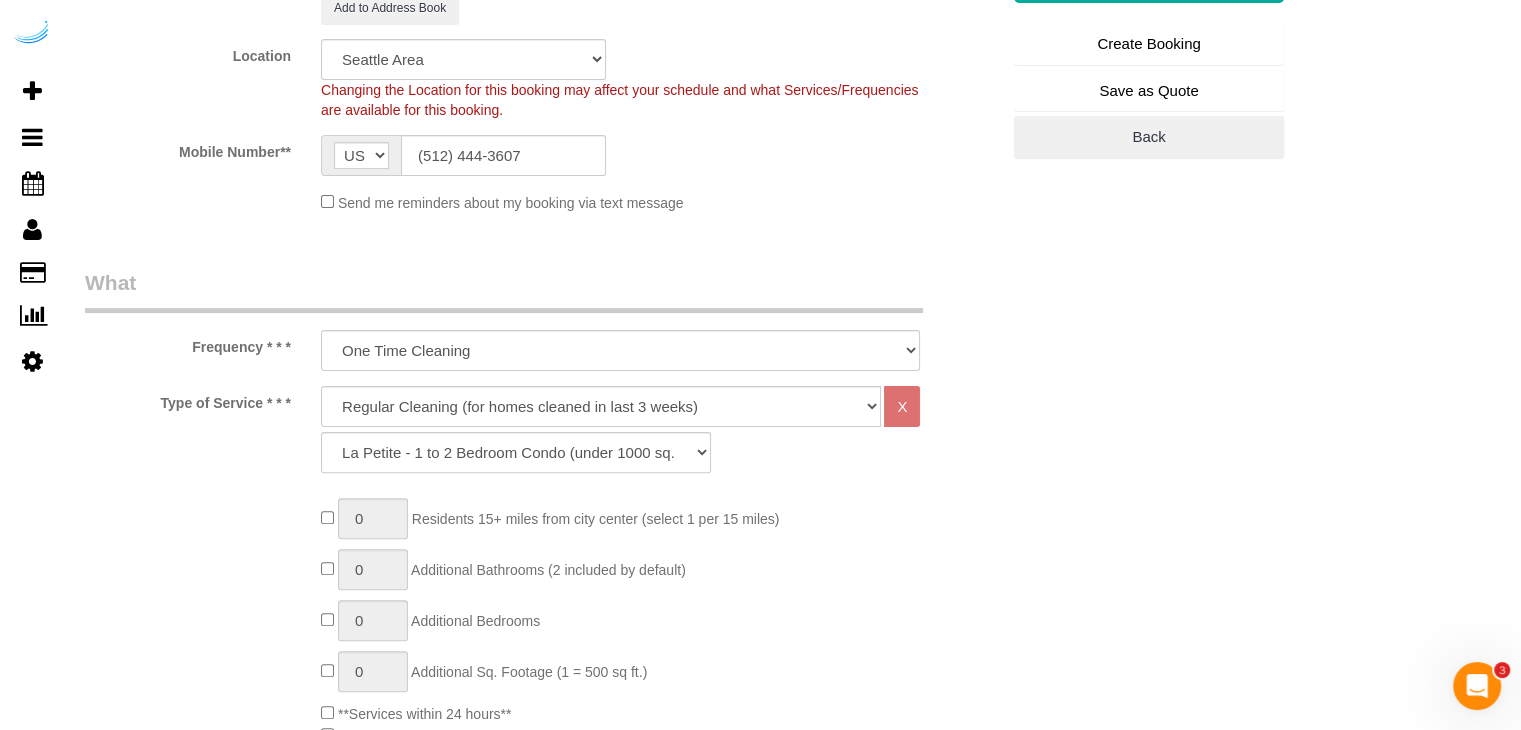 type on "Brandie Louck" 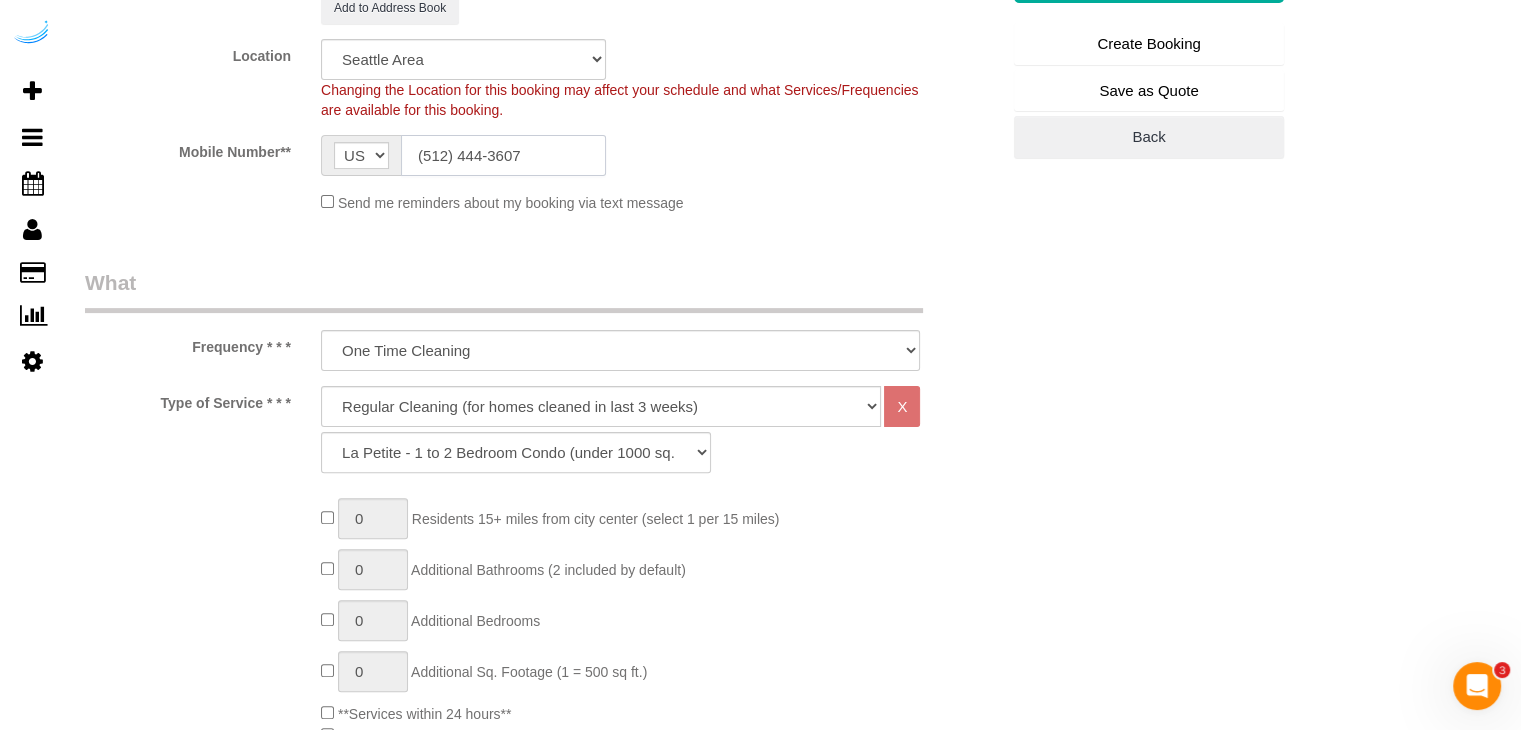 type on "(512) 444-3607" 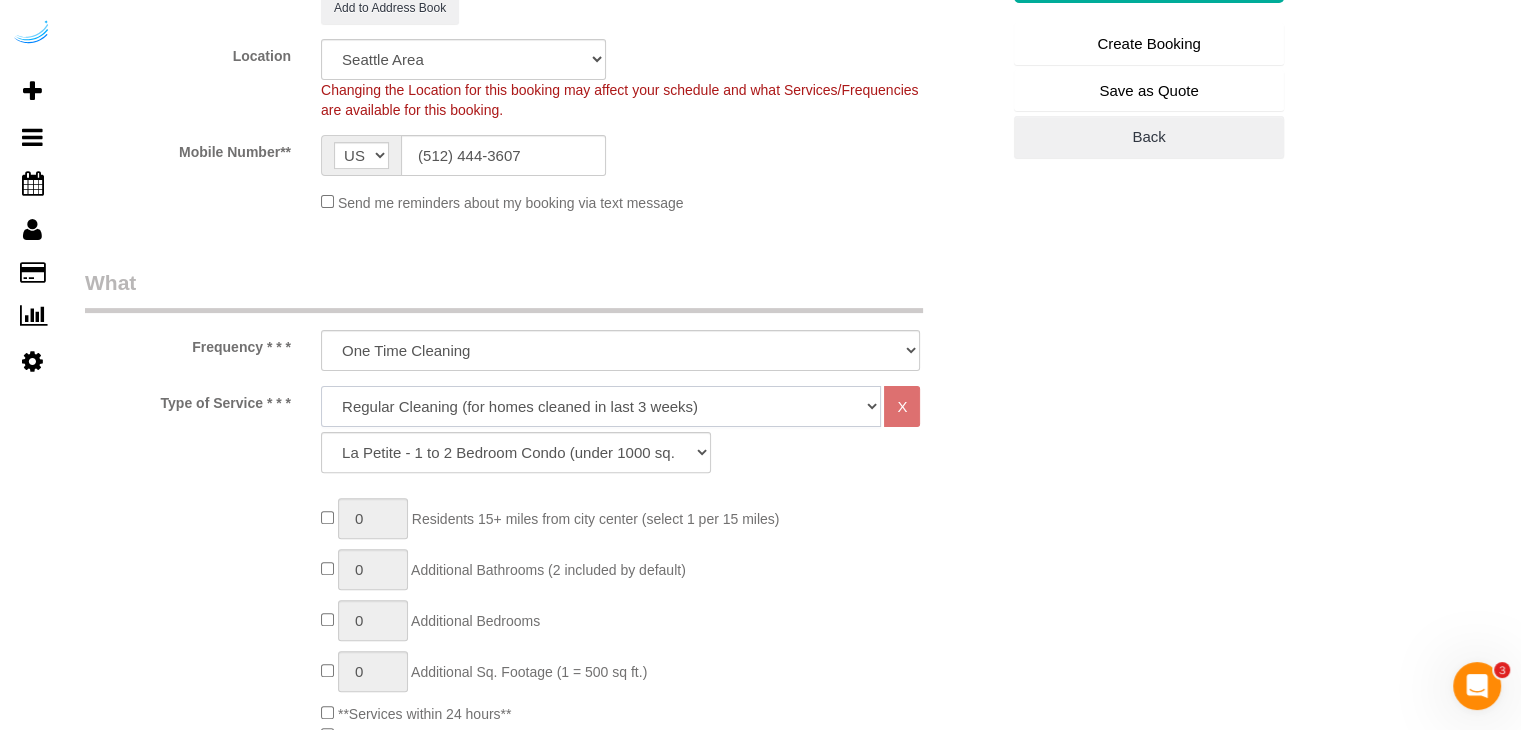 click on "Deep Cleaning (for homes that have not been cleaned in 3+ weeks) Spruce Regular Cleaning (for homes cleaned in last 3 weeks) Moving Cleanup (to clean home for new tenants) Post Construction Cleaning Vacation Rental Cleaning Hourly" 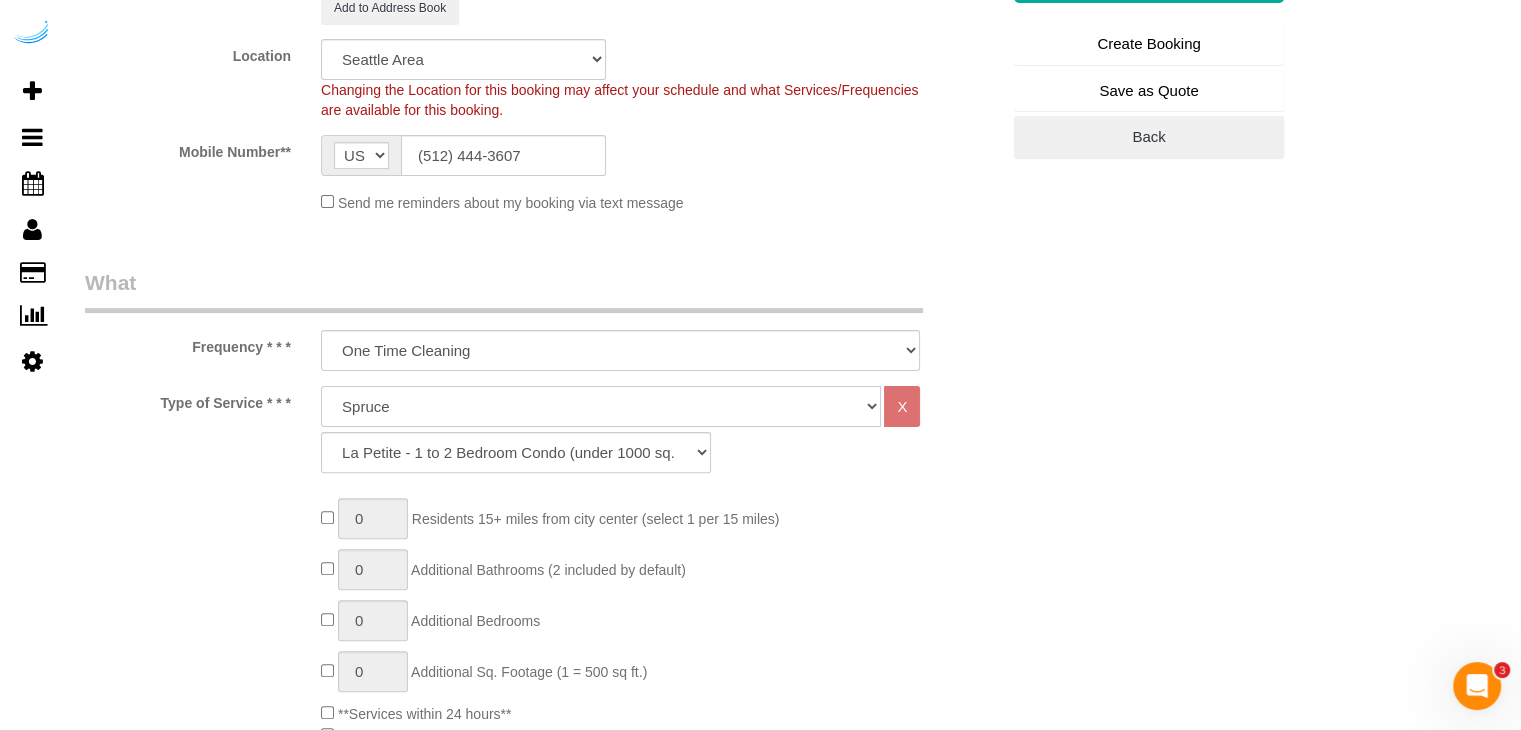 click on "Deep Cleaning (for homes that have not been cleaned in 3+ weeks) Spruce Regular Cleaning (for homes cleaned in last 3 weeks) Moving Cleanup (to clean home for new tenants) Post Construction Cleaning Vacation Rental Cleaning Hourly" 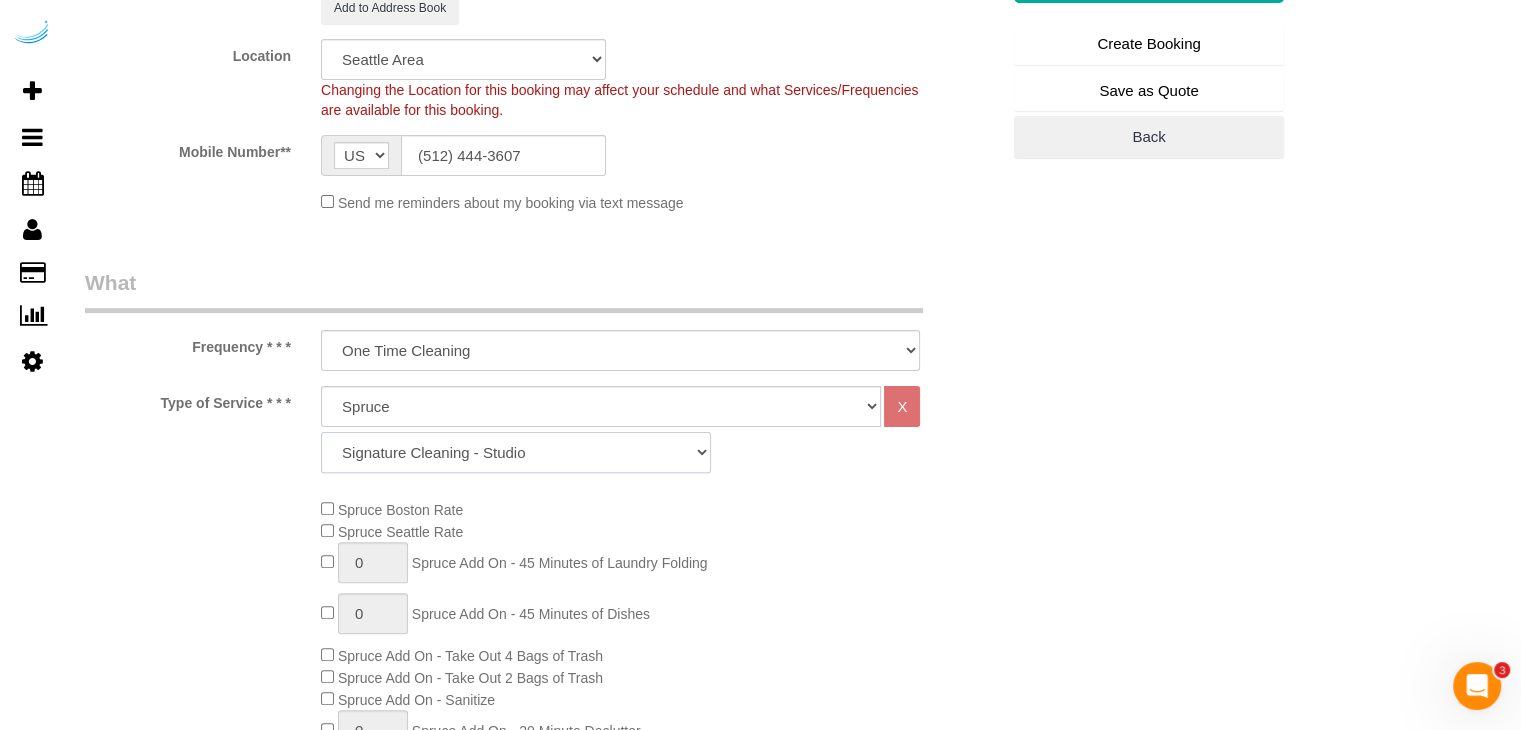 click on "Signature Cleaning - Studio Signature Cleaning - 1 Bed 1 Bath Signature Cleaning - 1 Bed 1.5 Bath Signature Cleaning - 1 Bed 1 Bath + Study Signature Cleaning - 1 Bed 2 Bath Signature Cleaning - 2 Bed 1 Bath Signature Cleaning - 2 Bed 2 Bath Signature Cleaning - 2 Bed 2.5 Bath Signature Cleaning - 2 Bed 2 Bath + Study Signature Cleaning - 3 Bed 2 Bath Signature Cleaning - 3 Bed 3 Bath Signature Cleaning - 4 Bed 2 Bath Signature Cleaning - 4 Bed 4 Bath Signature Cleaning - 5 Bed 4 Bath Signature Cleaning - 5 Bed 5 Bath Signature Cleaning - 6 Bed 6 Bath Premium Cleaning - Studio Premium Cleaning - 1 Bed 1 Bath Premium Cleaning - 1 Bed 1.5 Bath Premium Cleaning - 1 Bed 1 Bath + Study Premium Cleaning - 1 Bed 2 Bath Premium Cleaning - 2 Bed 1 Bath Premium Cleaning - 2 Bed 2 Bath Premium Cleaning - 2 Bed 2.5 Bath Premium Cleaning - 2 Bed 2 Bath + Study Premium Cleaning - 3 Bed 2 Bath Premium Cleaning - 3 Bed 3 Bath Premium Cleaning - 4 Bed 2 Bath Premium Cleaning - 4 Bed 4 Bath Premium Cleaning - 5 Bed 4 Bath" 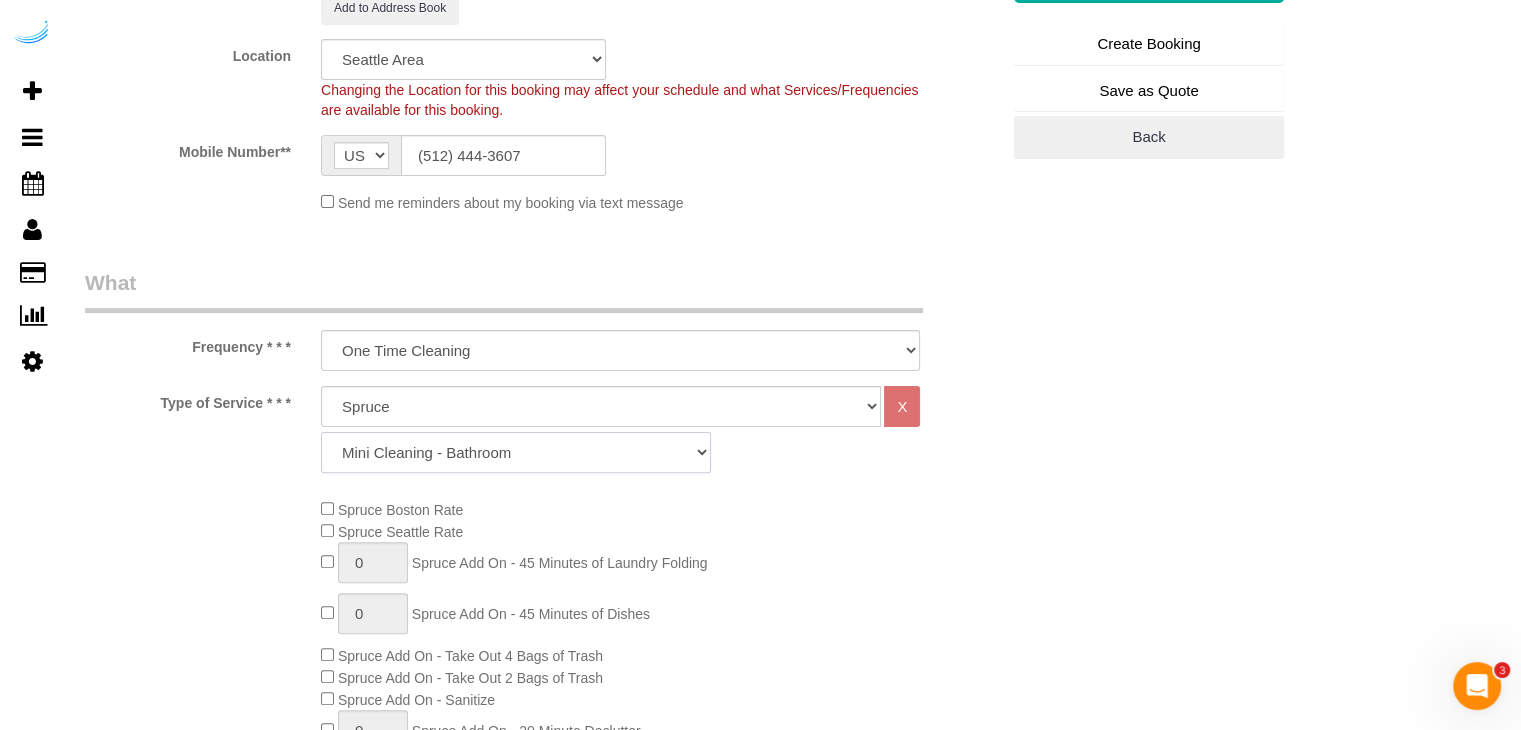 click on "Signature Cleaning - Studio Signature Cleaning - 1 Bed 1 Bath Signature Cleaning - 1 Bed 1.5 Bath Signature Cleaning - 1 Bed 1 Bath + Study Signature Cleaning - 1 Bed 2 Bath Signature Cleaning - 2 Bed 1 Bath Signature Cleaning - 2 Bed 2 Bath Signature Cleaning - 2 Bed 2.5 Bath Signature Cleaning - 2 Bed 2 Bath + Study Signature Cleaning - 3 Bed 2 Bath Signature Cleaning - 3 Bed 3 Bath Signature Cleaning - 4 Bed 2 Bath Signature Cleaning - 4 Bed 4 Bath Signature Cleaning - 5 Bed 4 Bath Signature Cleaning - 5 Bed 5 Bath Signature Cleaning - 6 Bed 6 Bath Premium Cleaning - Studio Premium Cleaning - 1 Bed 1 Bath Premium Cleaning - 1 Bed 1.5 Bath Premium Cleaning - 1 Bed 1 Bath + Study Premium Cleaning - 1 Bed 2 Bath Premium Cleaning - 2 Bed 1 Bath Premium Cleaning - 2 Bed 2 Bath Premium Cleaning - 2 Bed 2.5 Bath Premium Cleaning - 2 Bed 2 Bath + Study Premium Cleaning - 3 Bed 2 Bath Premium Cleaning - 3 Bed 3 Bath Premium Cleaning - 4 Bed 2 Bath Premium Cleaning - 4 Bed 4 Bath Premium Cleaning - 5 Bed 4 Bath" 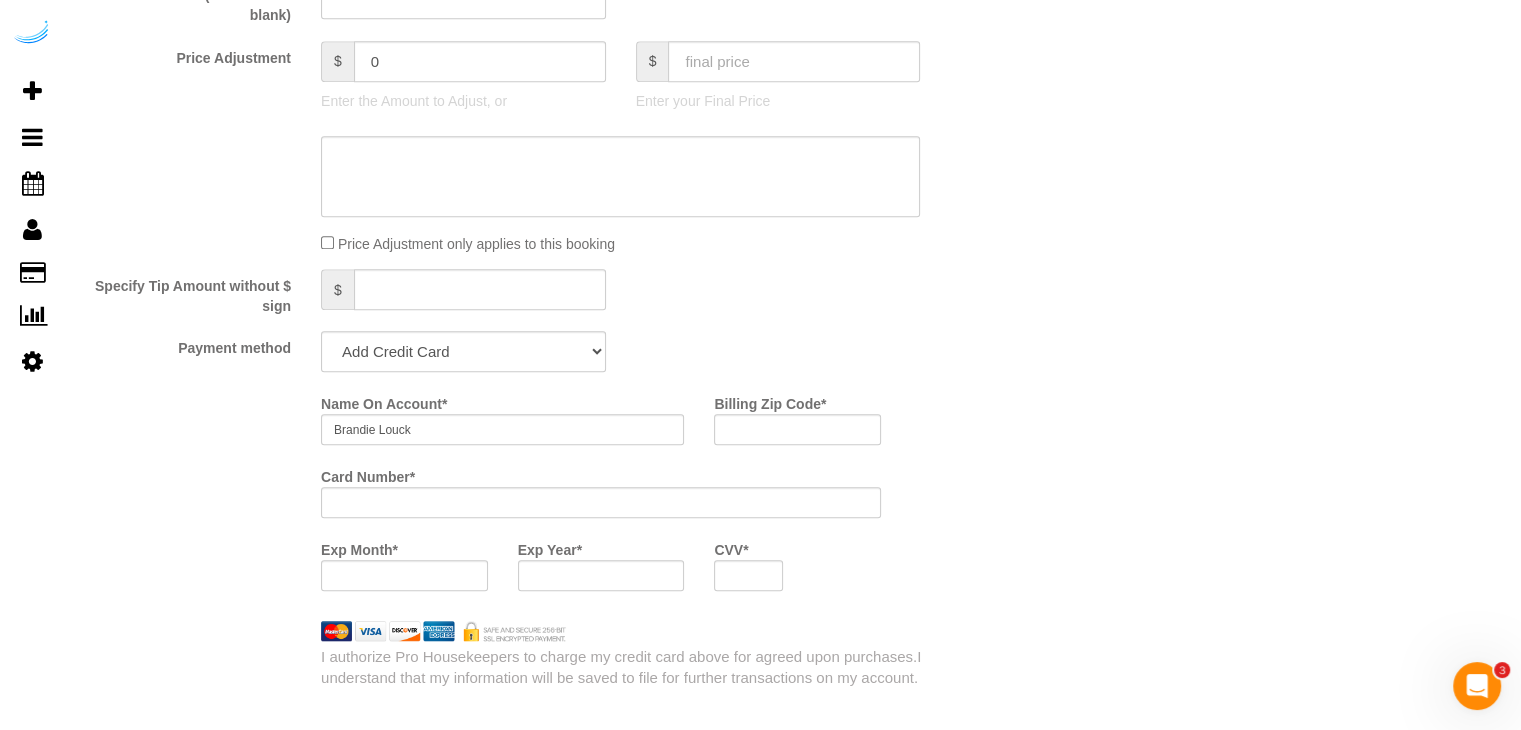 scroll, scrollTop: 1900, scrollLeft: 0, axis: vertical 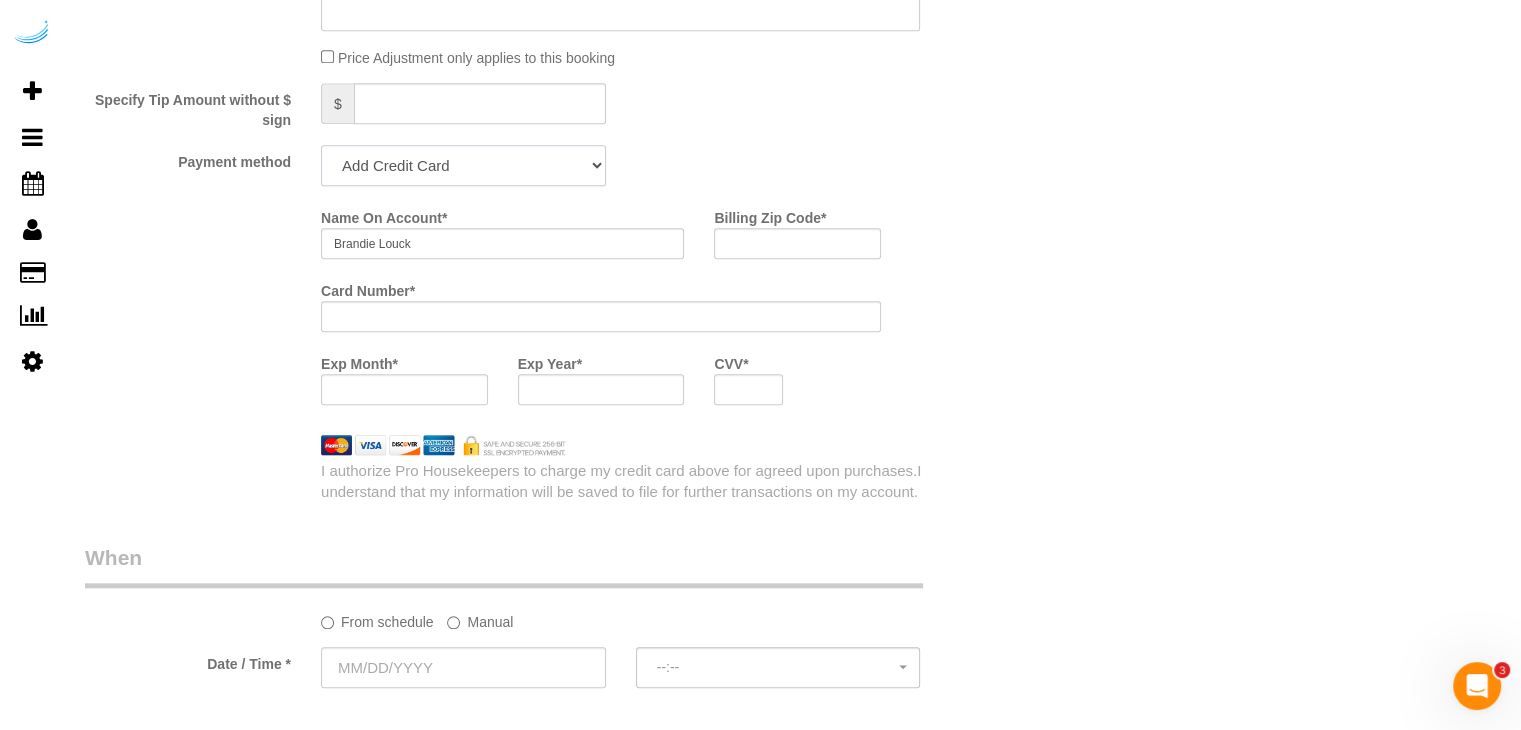 click on "Add Credit Card Cash Check Paypal" 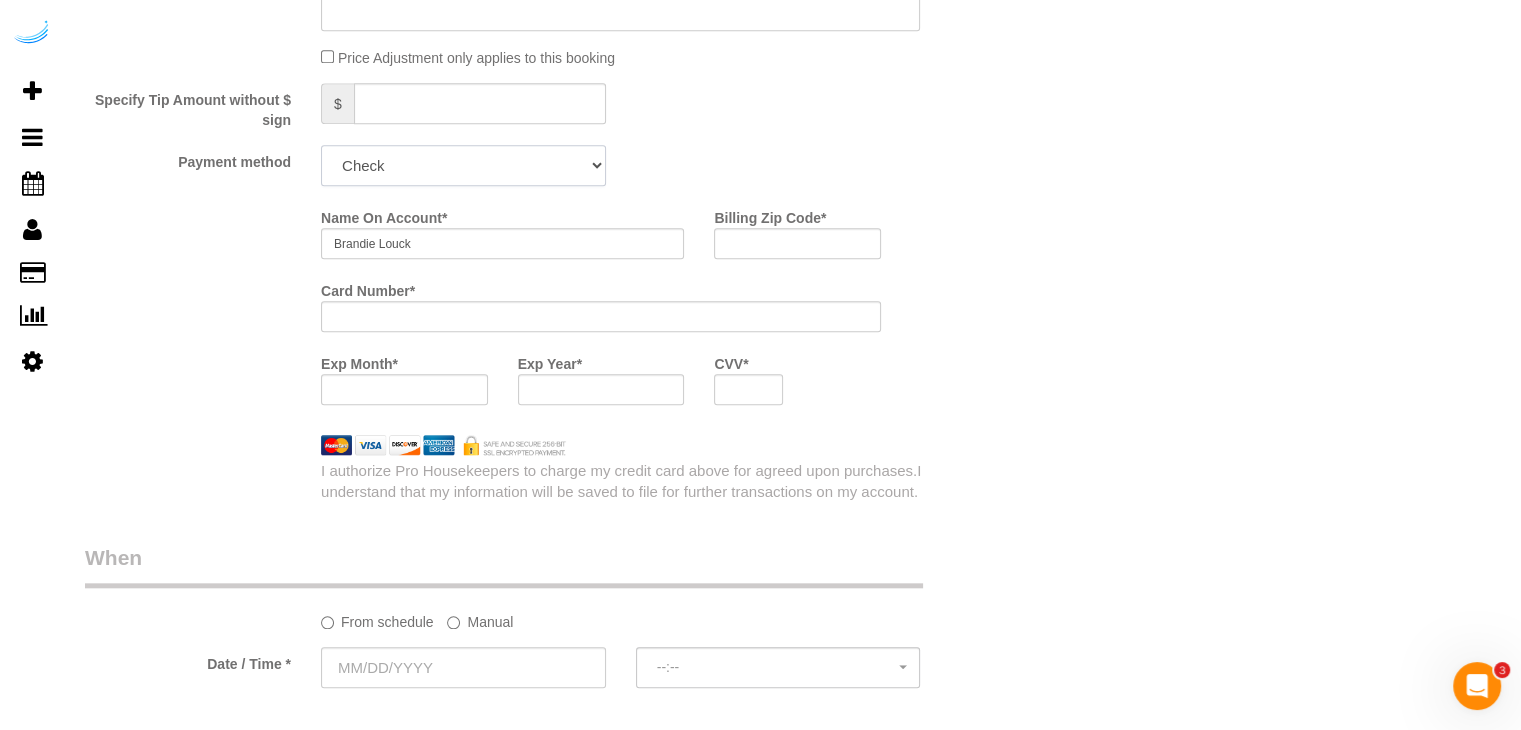 click on "Add Credit Card Cash Check Paypal" 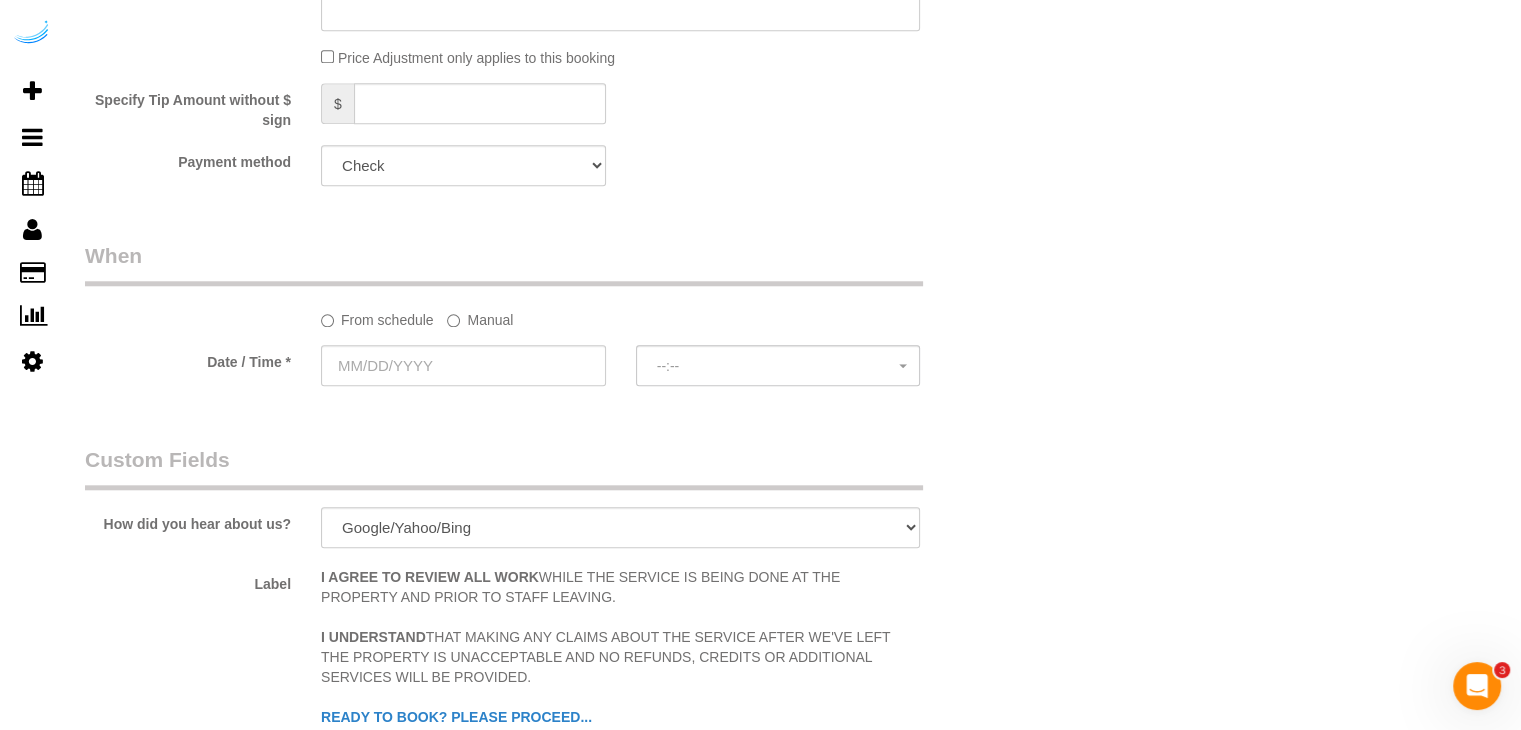 click on "Manual" 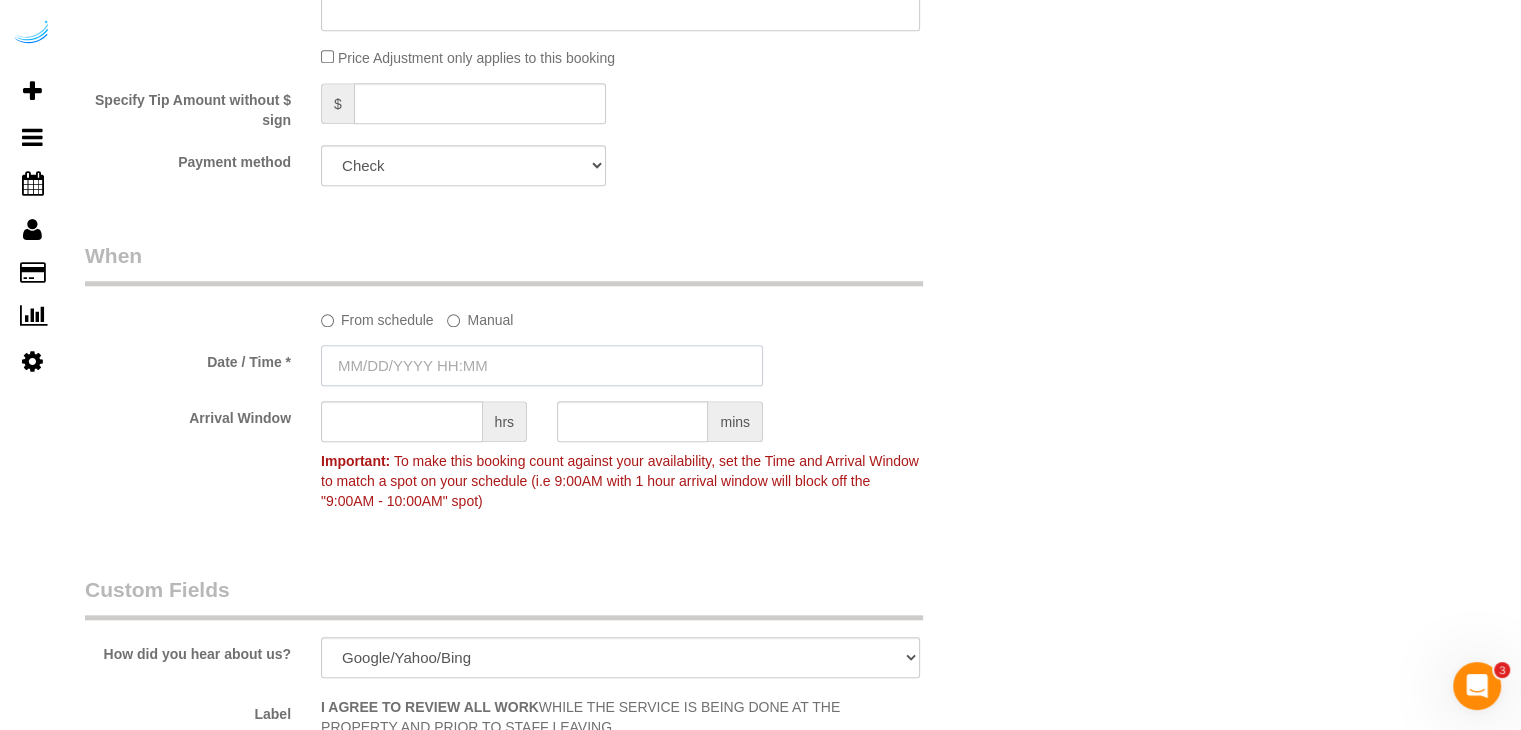 click at bounding box center (542, 365) 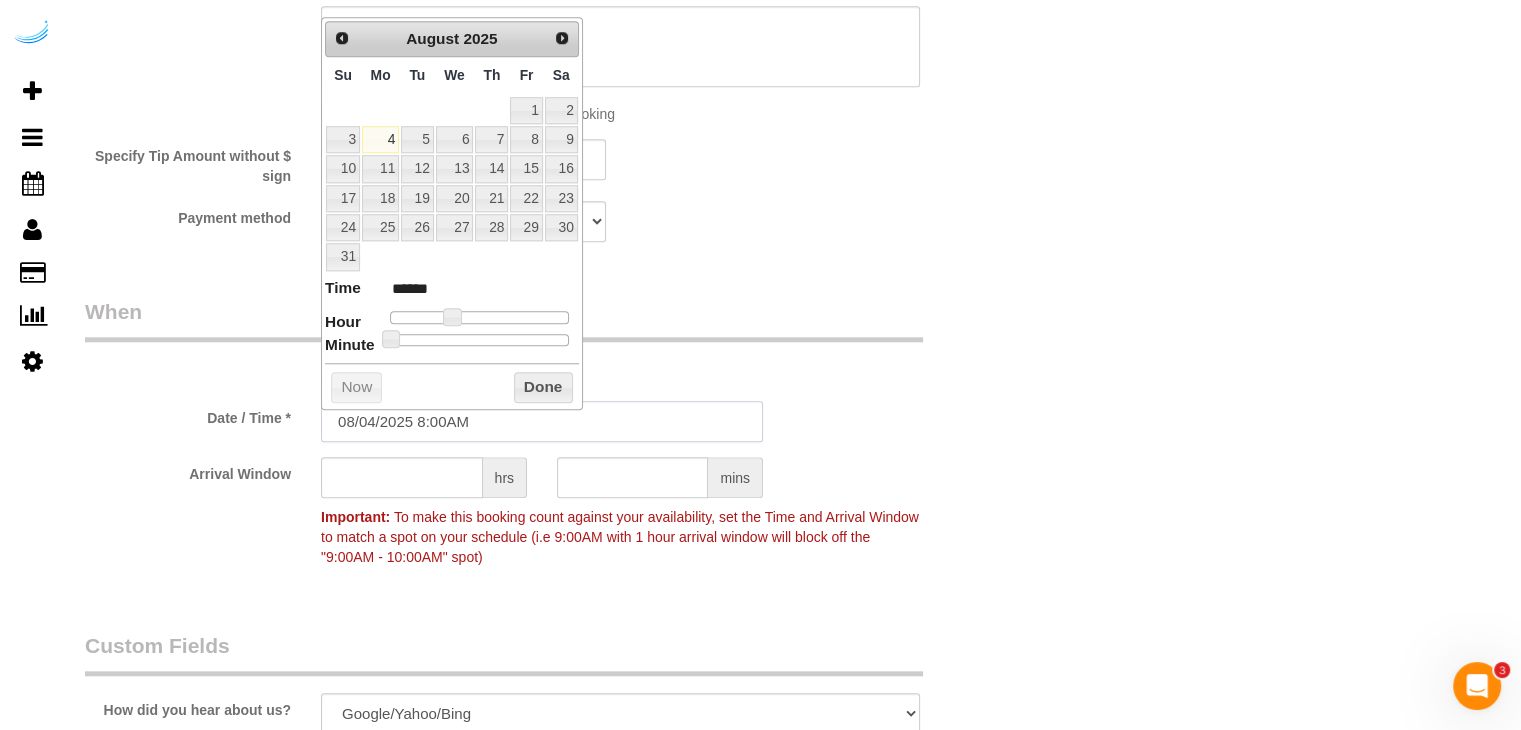 scroll, scrollTop: 1800, scrollLeft: 0, axis: vertical 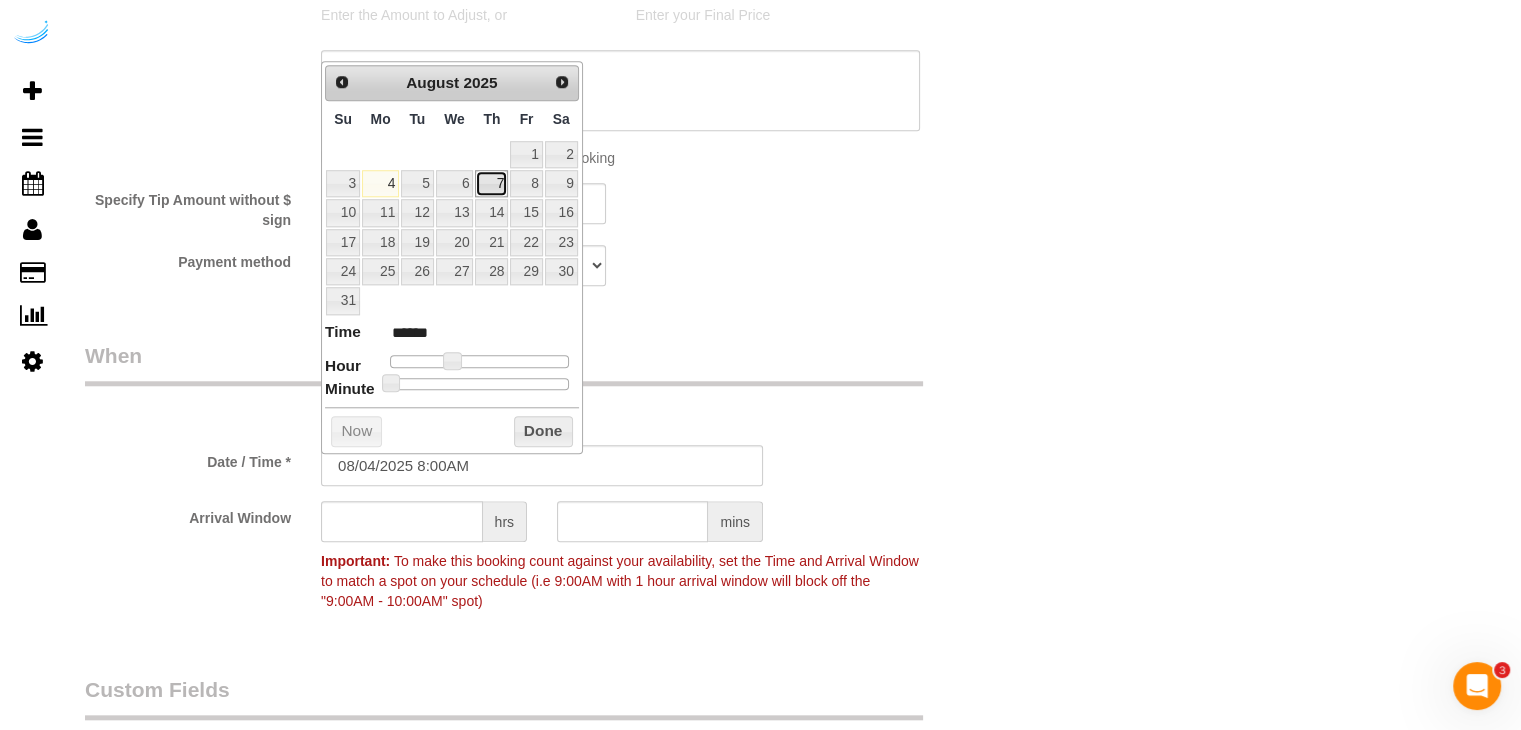click on "7" at bounding box center [491, 183] 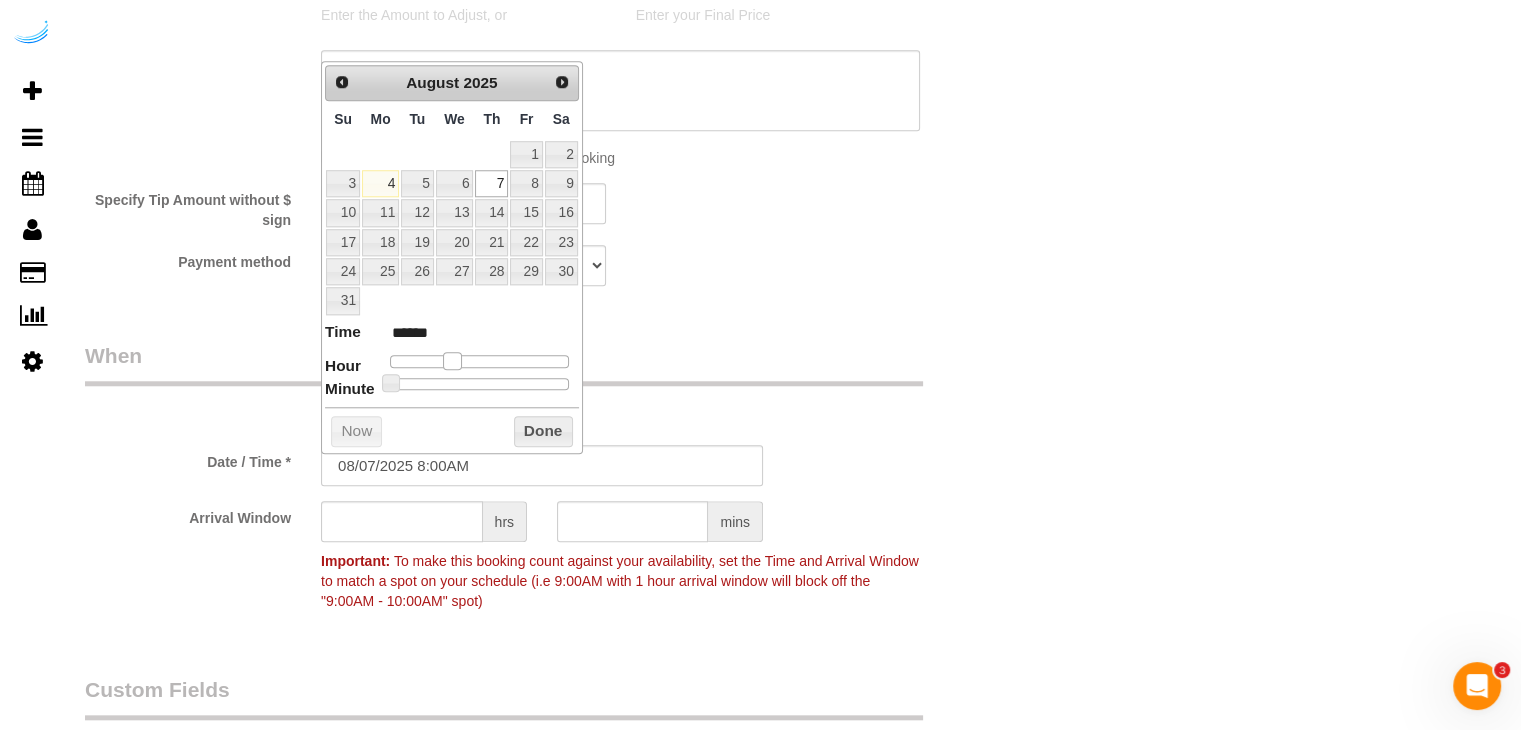 type on "08/07/2025 9:00AM" 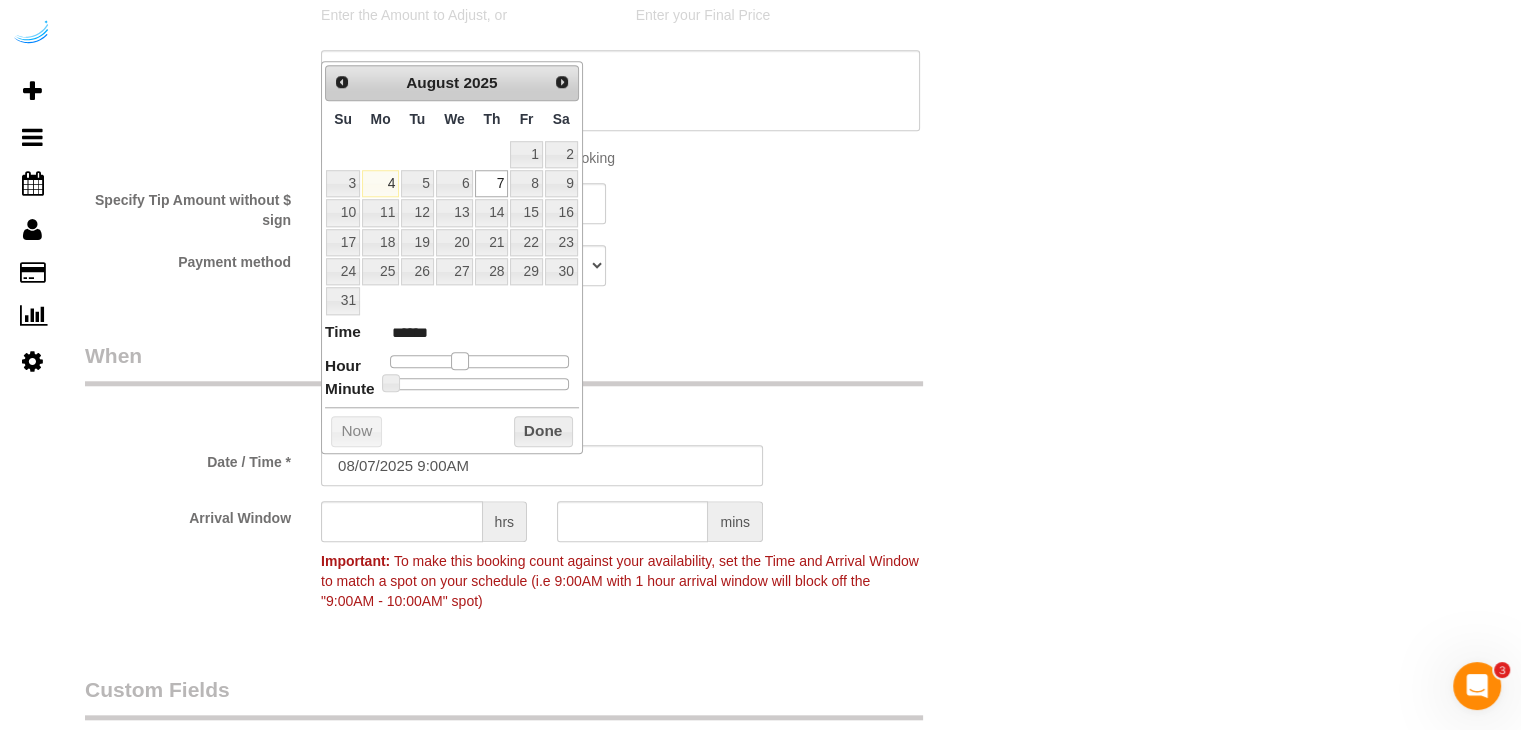 type on "08/07/2025 10:00AM" 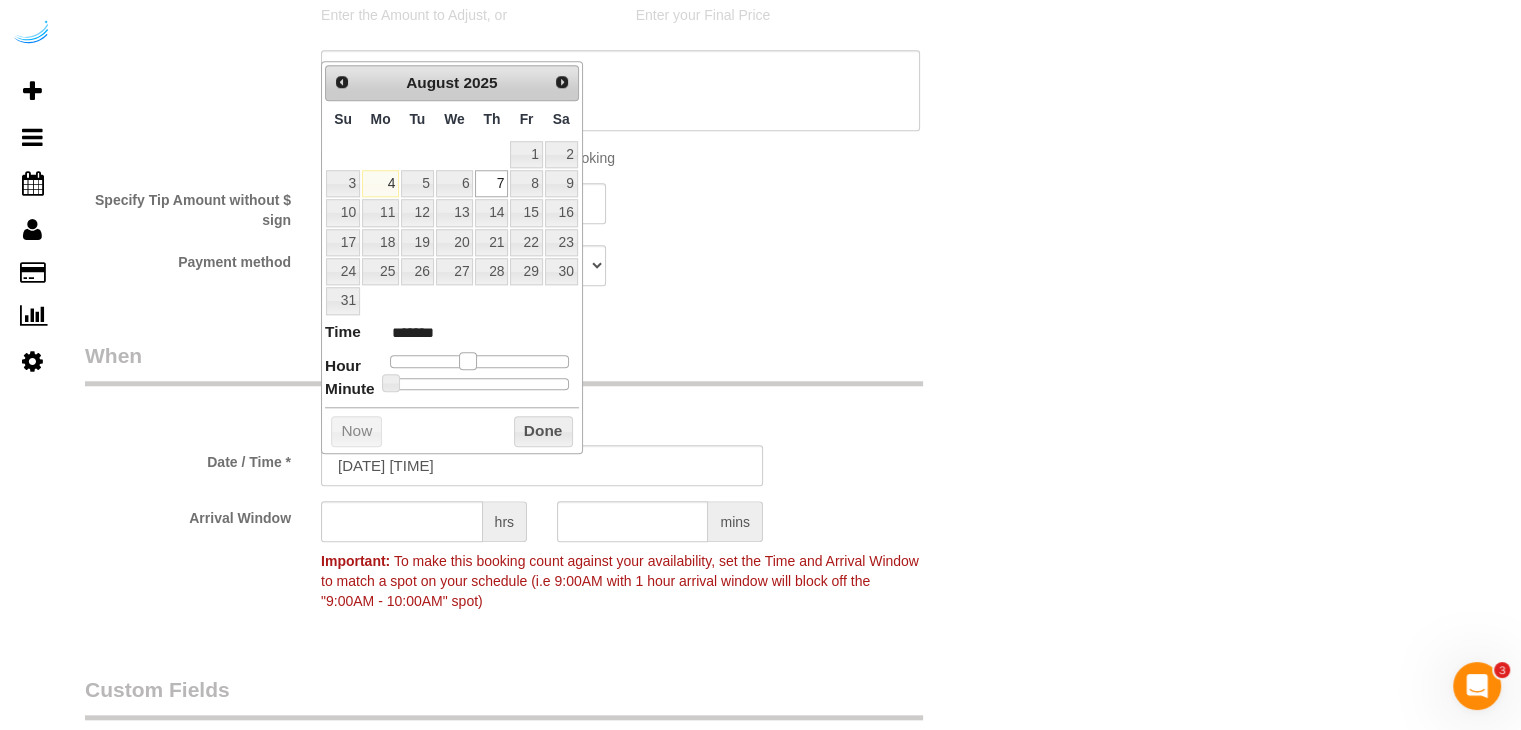 drag, startPoint x: 456, startPoint y: 358, endPoint x: 468, endPoint y: 361, distance: 12.369317 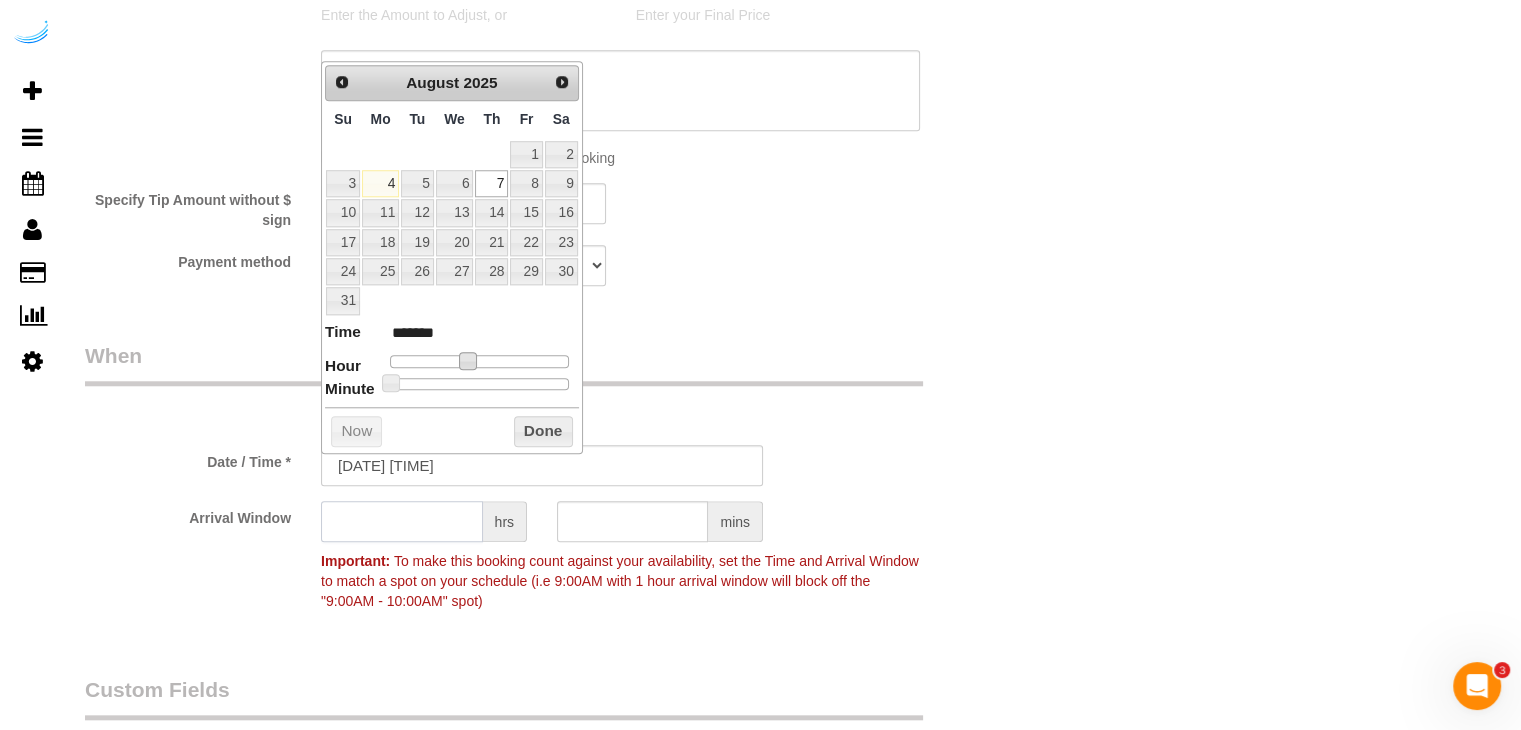 click 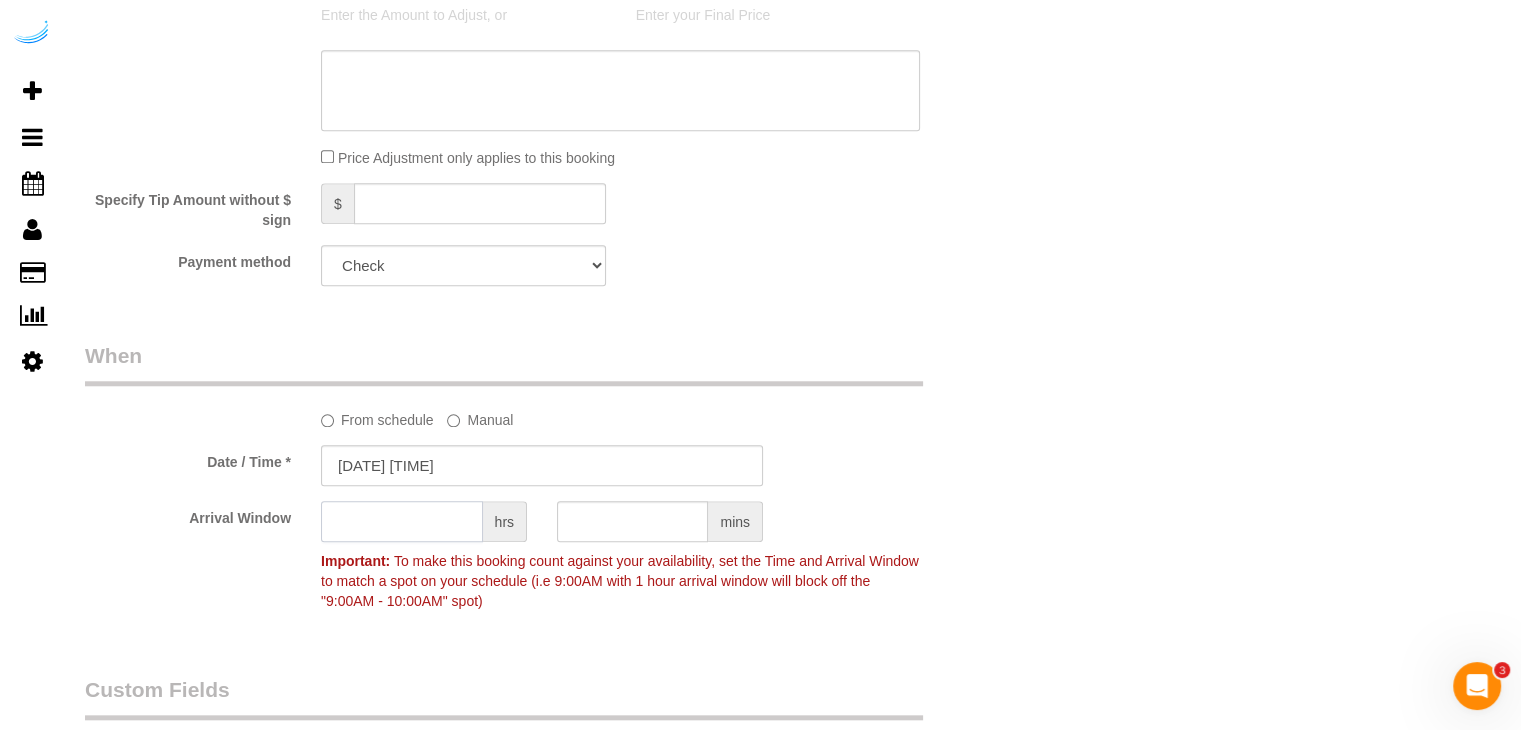 type on "8" 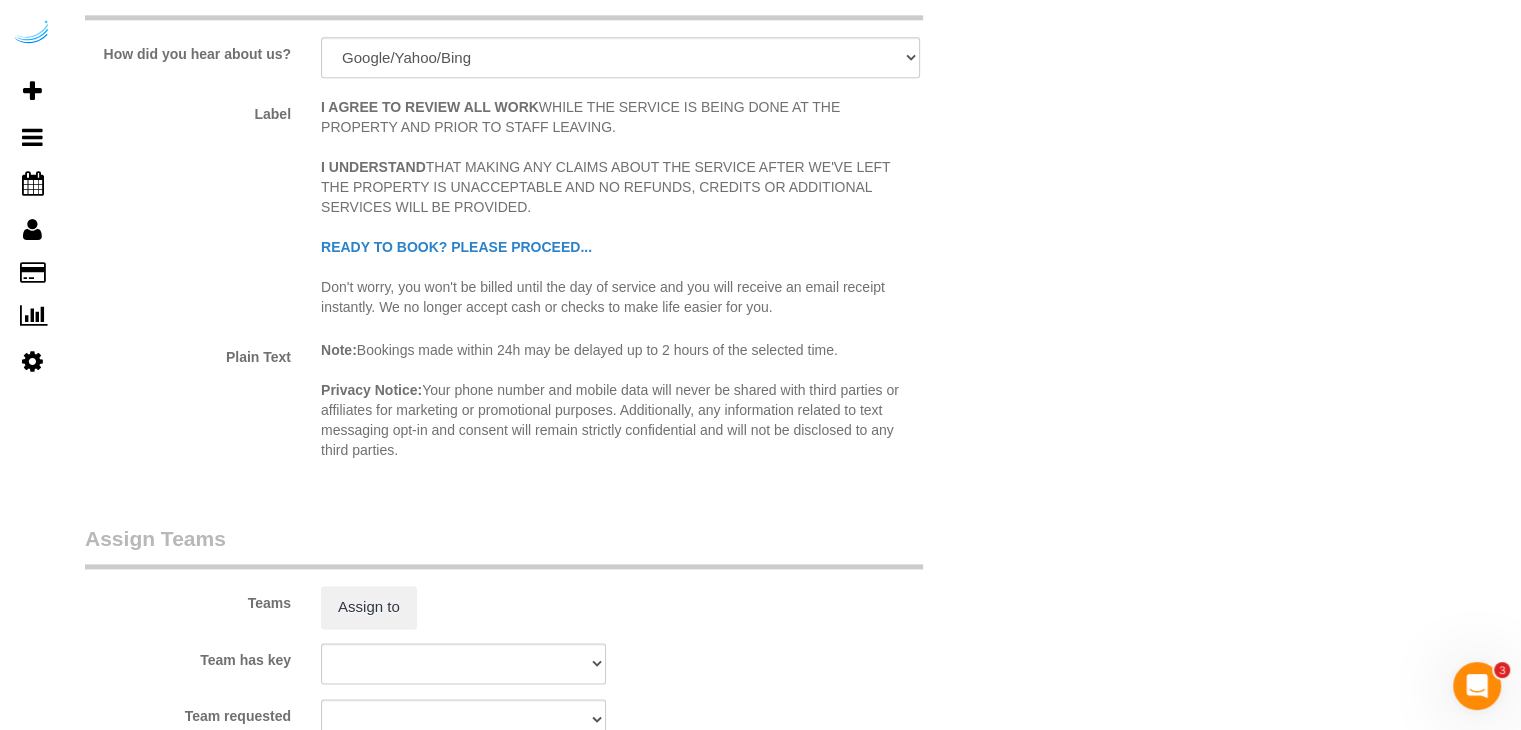 scroll, scrollTop: 2900, scrollLeft: 0, axis: vertical 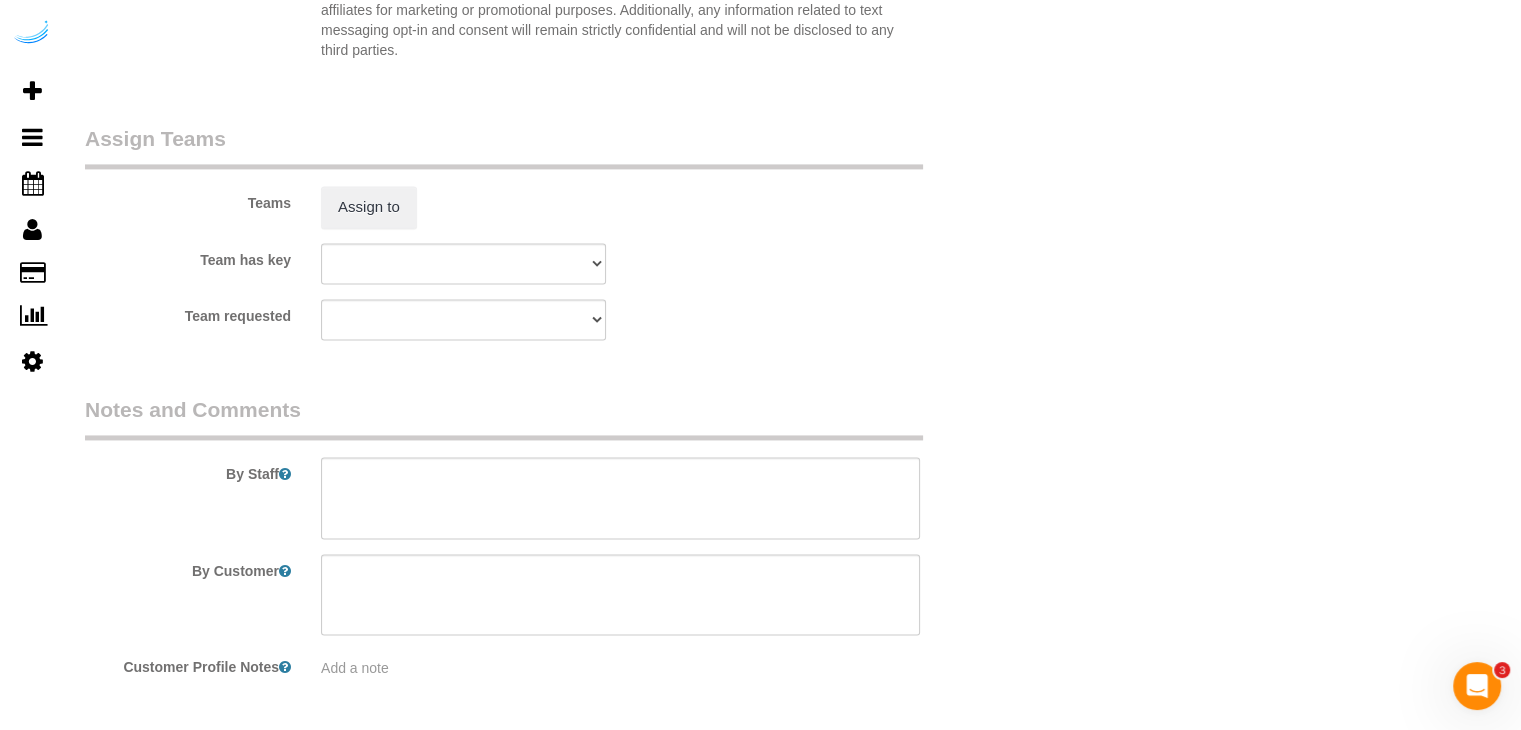 type on "7" 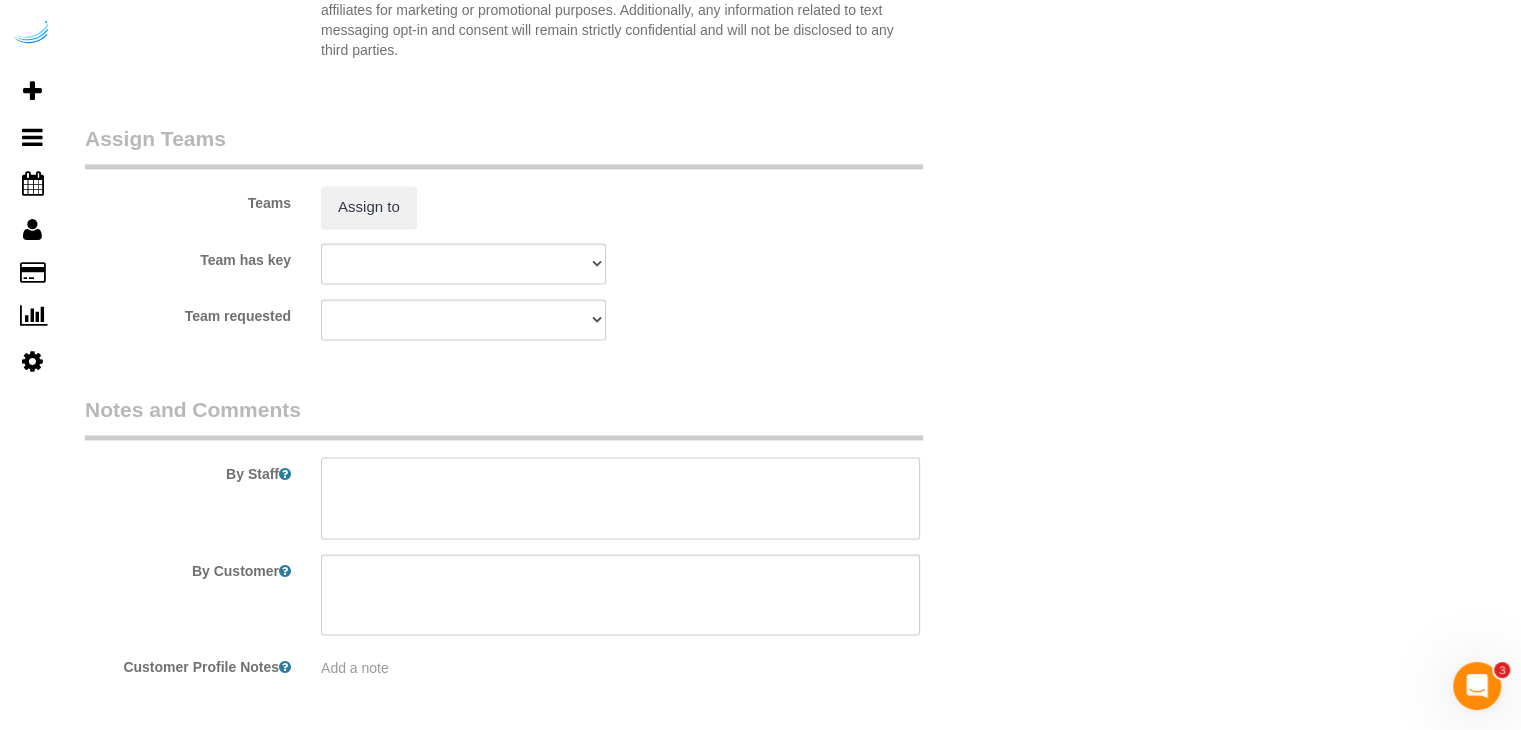 click at bounding box center (620, 498) 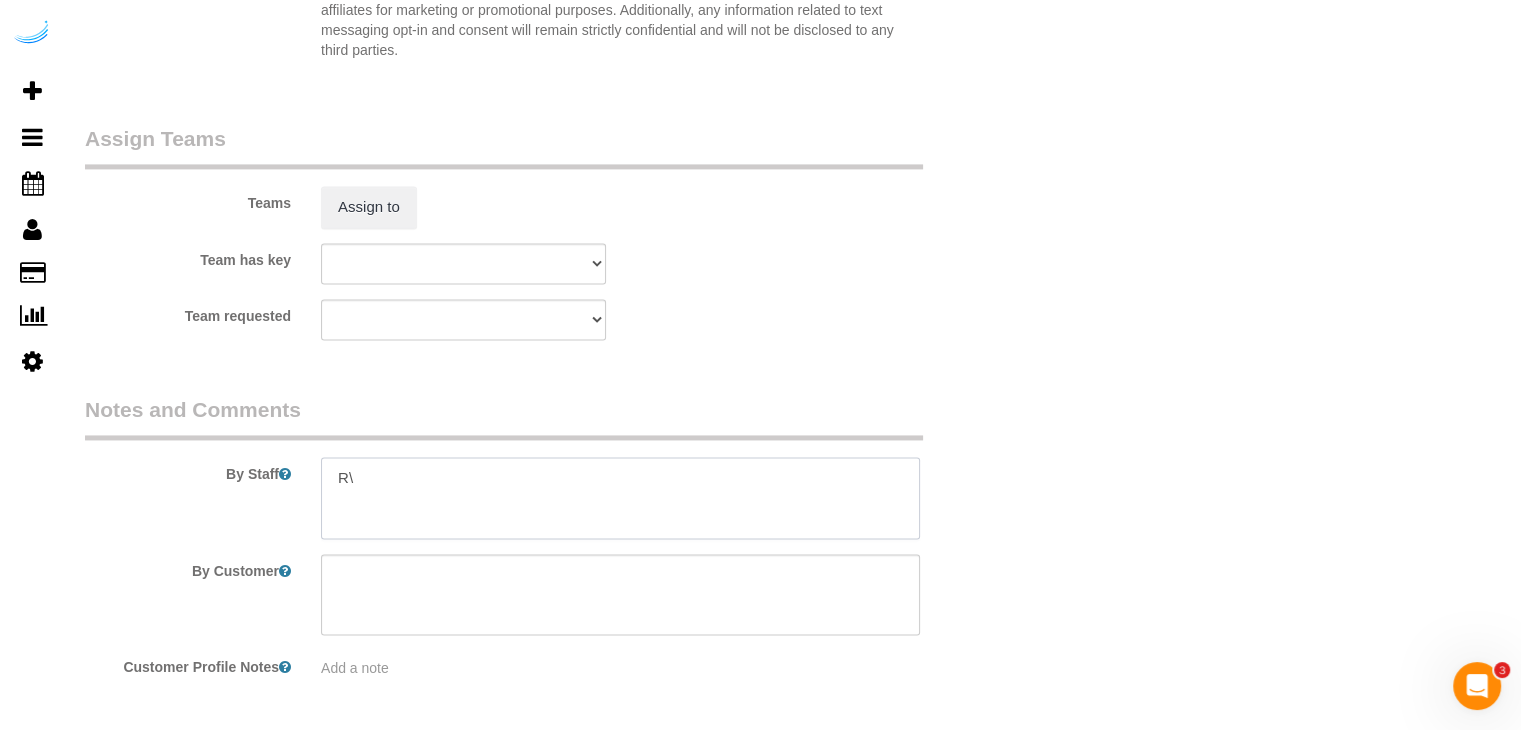 type on "R" 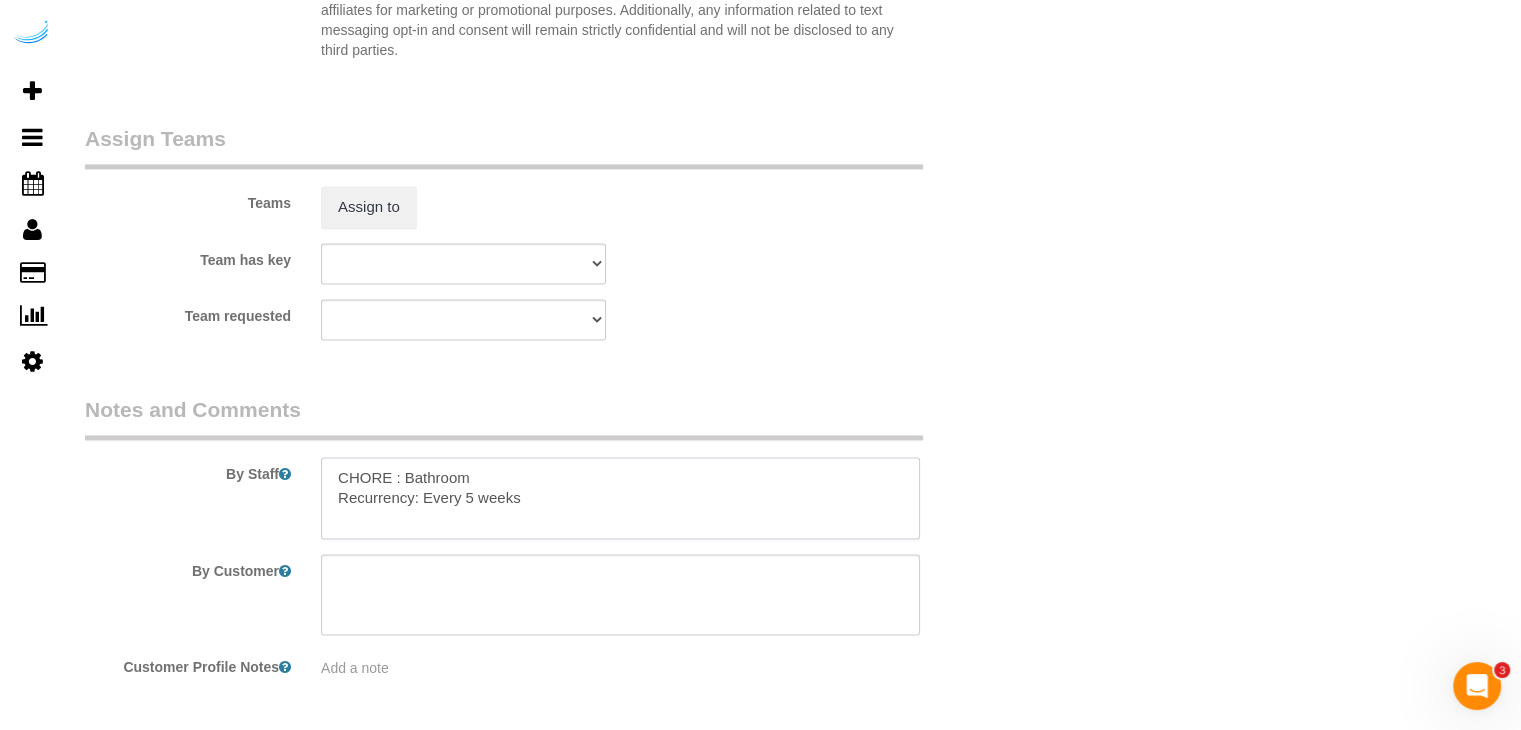 paste on "Permanent Notes:No notes from this customer.Today's Notes:No notes from this service.
Entry Method: Someone will be home
Details:
Knock on the door
Additional Notes:
Housekeeping Notes:" 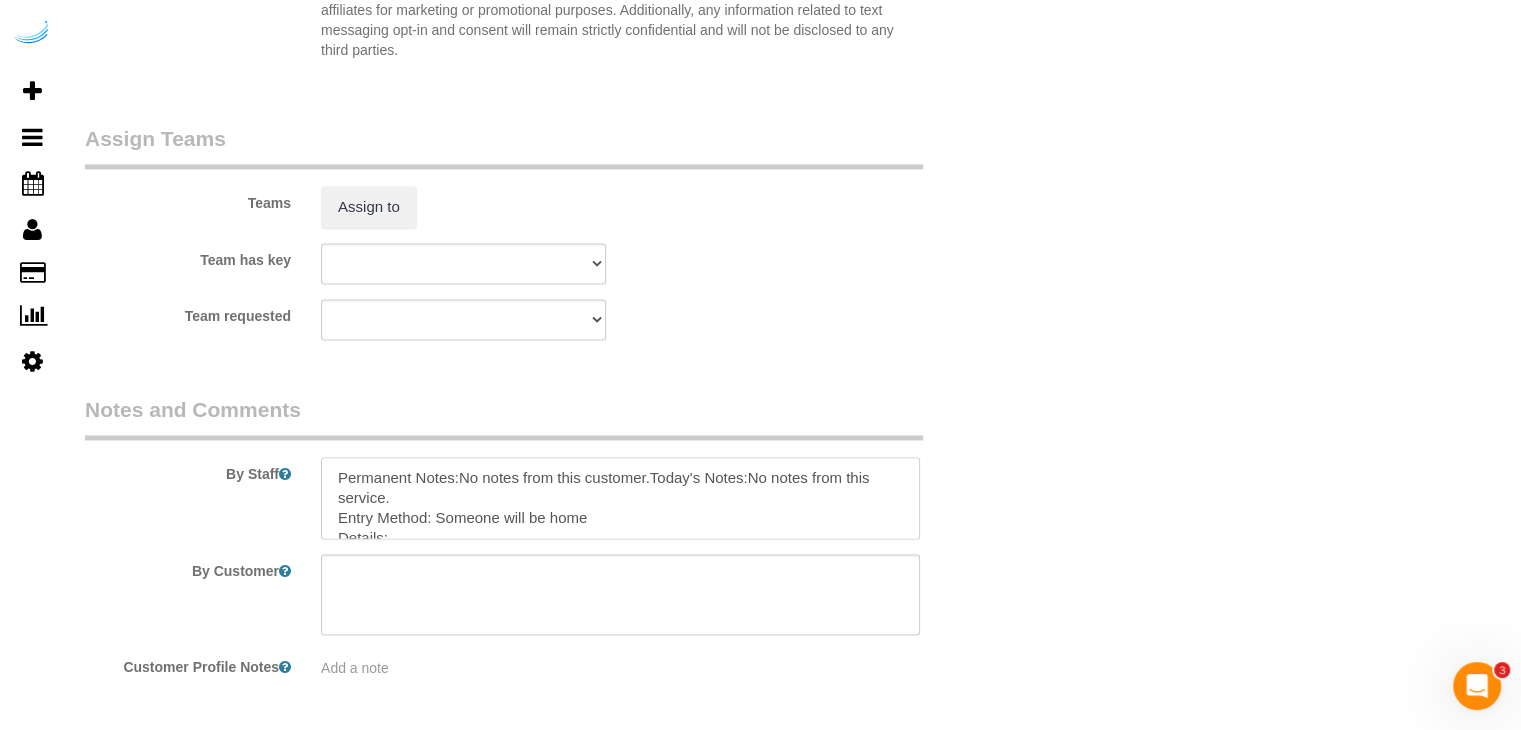 scroll, scrollTop: 148, scrollLeft: 0, axis: vertical 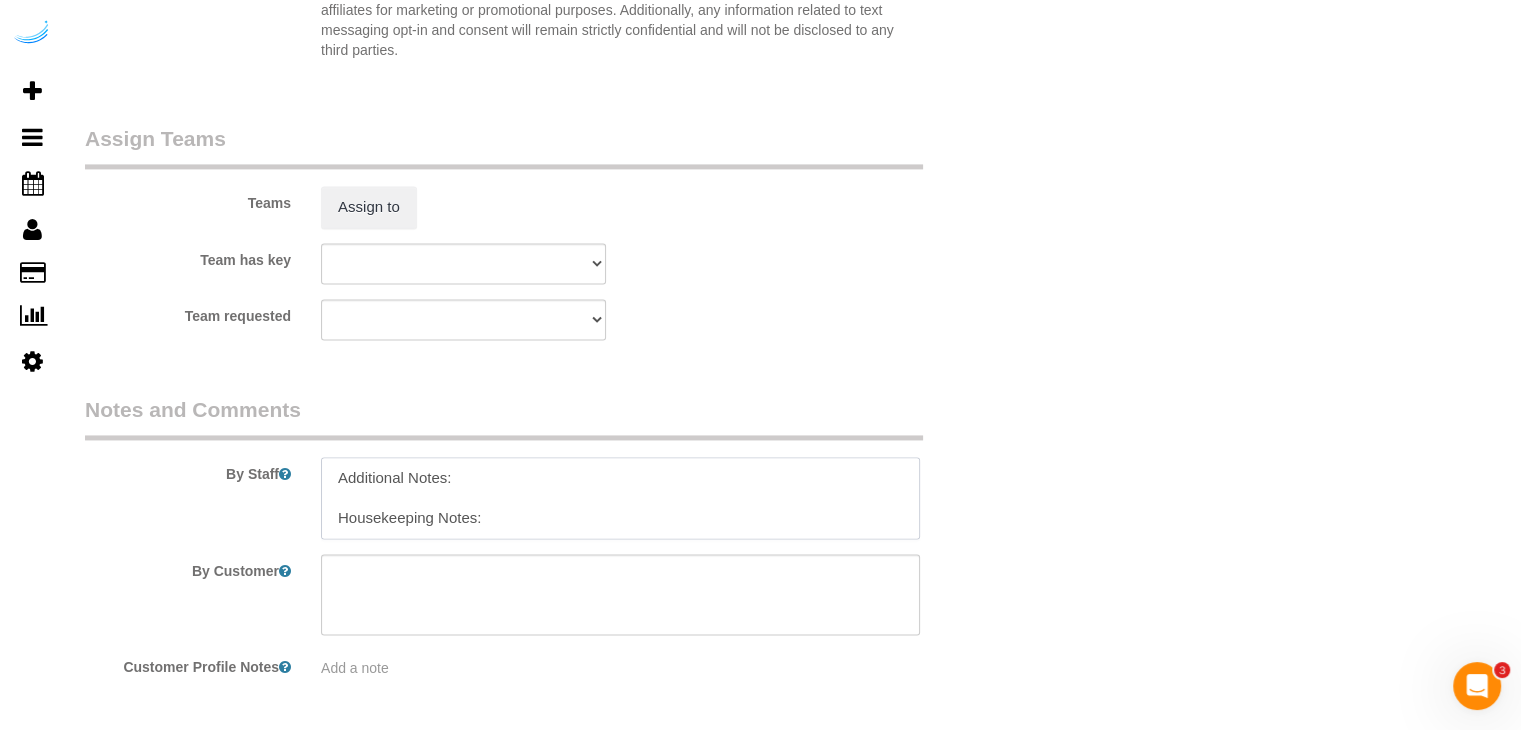 type on "CHORE : Bathroom
Recurrency: Every 5 weeks
Permanent Notes:No notes from this customer.Today's Notes:No notes from this service.
Entry Method: Someone will be home
Details:
Knock on the door
Additional Notes:
Housekeeping Notes:" 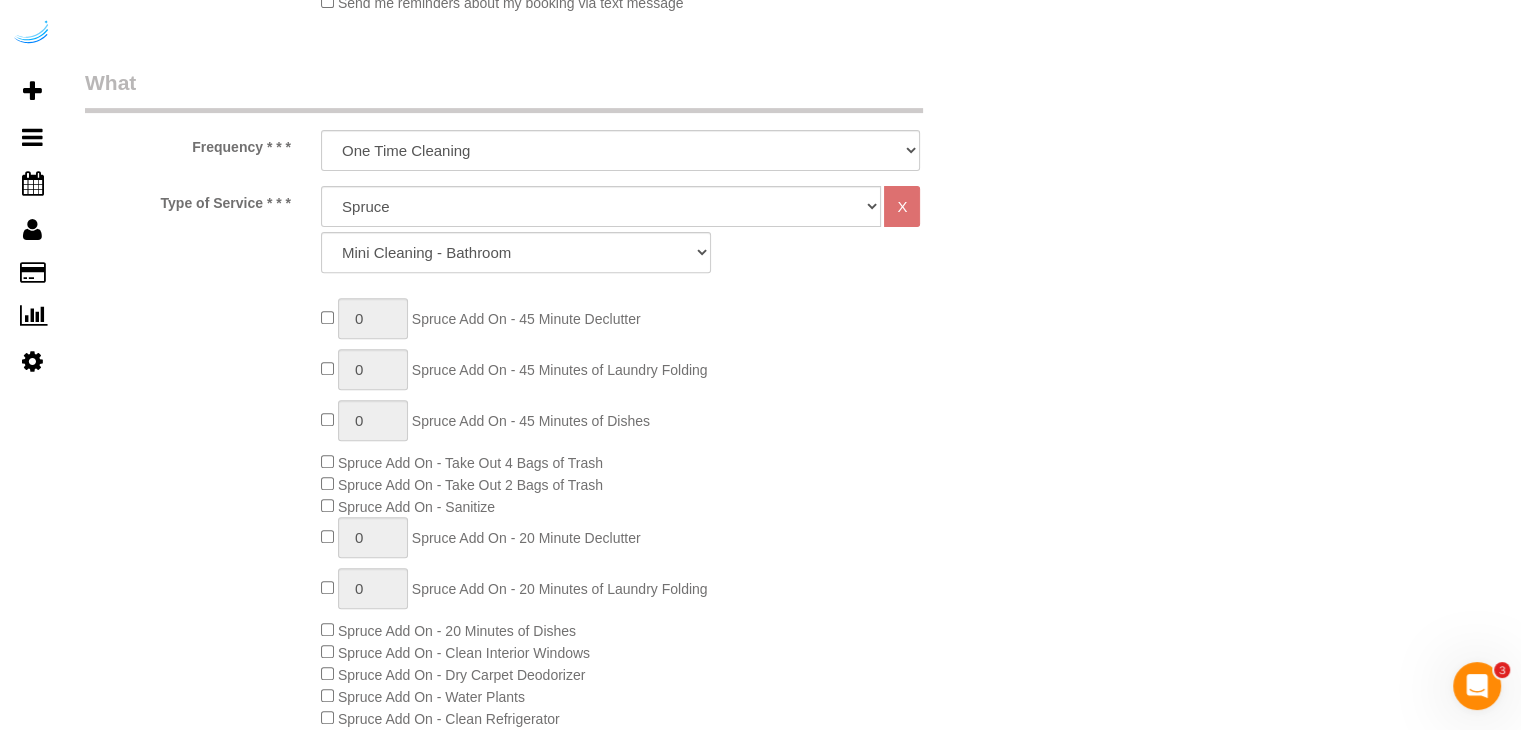 scroll, scrollTop: 200, scrollLeft: 0, axis: vertical 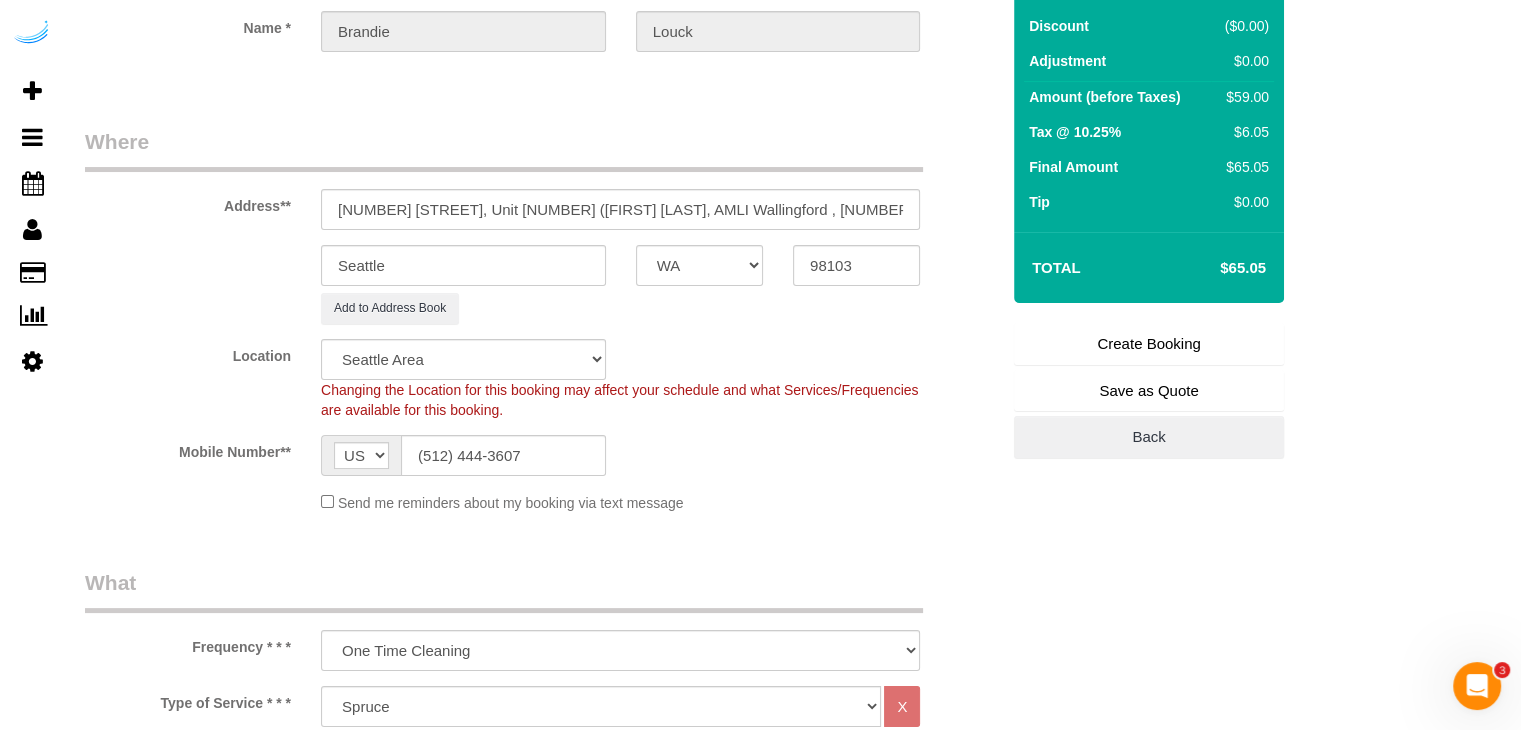 click on "Create Booking" at bounding box center (1149, 344) 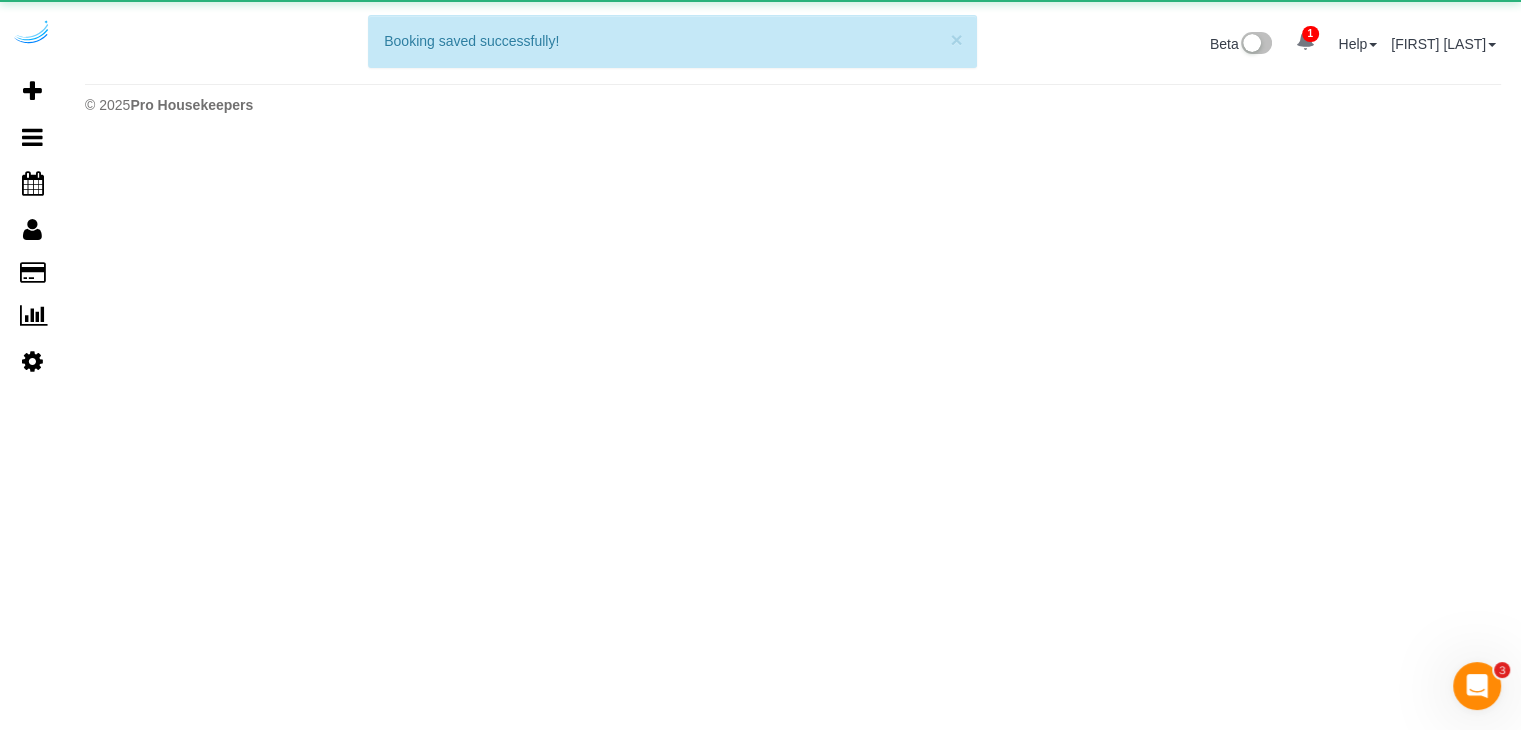 scroll, scrollTop: 0, scrollLeft: 0, axis: both 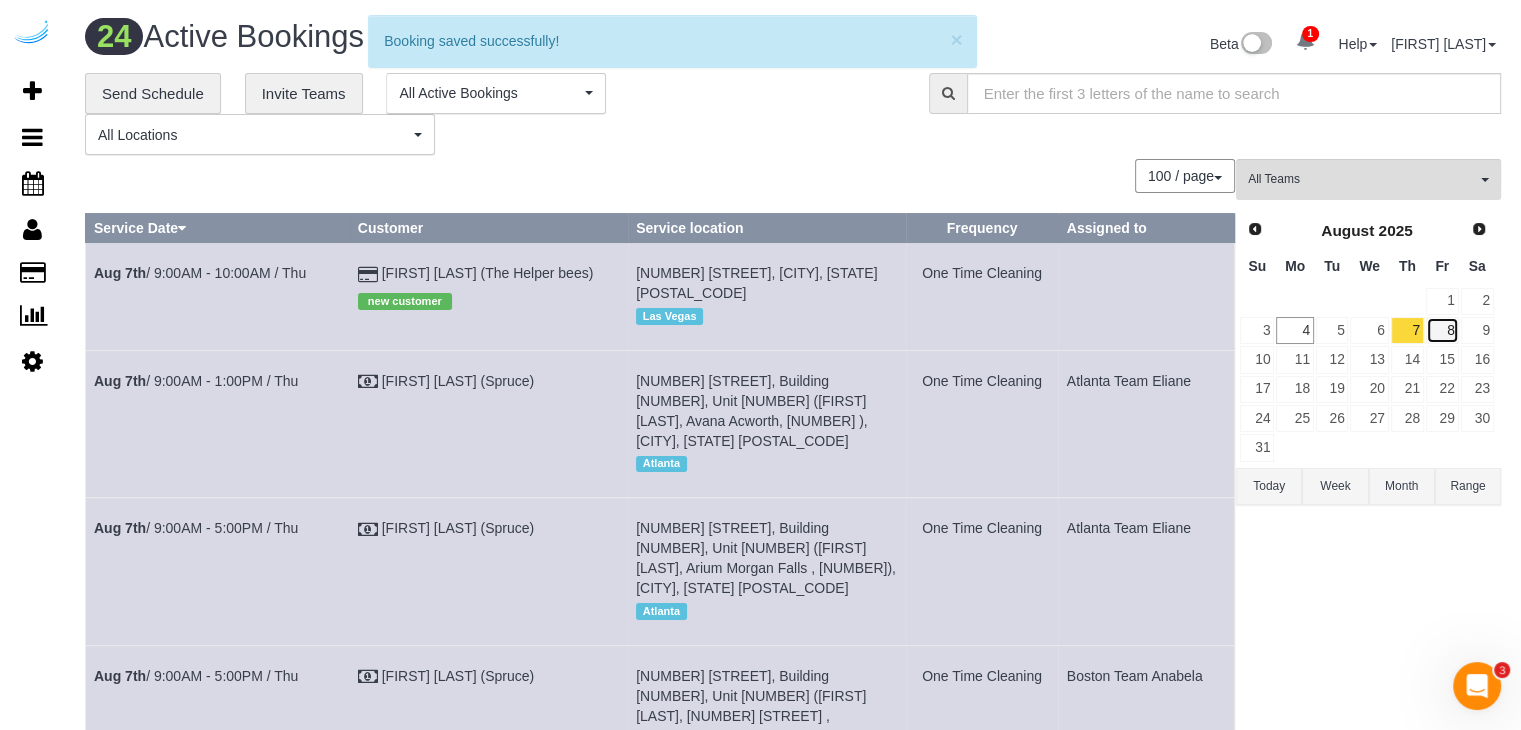 click on "8" at bounding box center [1442, 330] 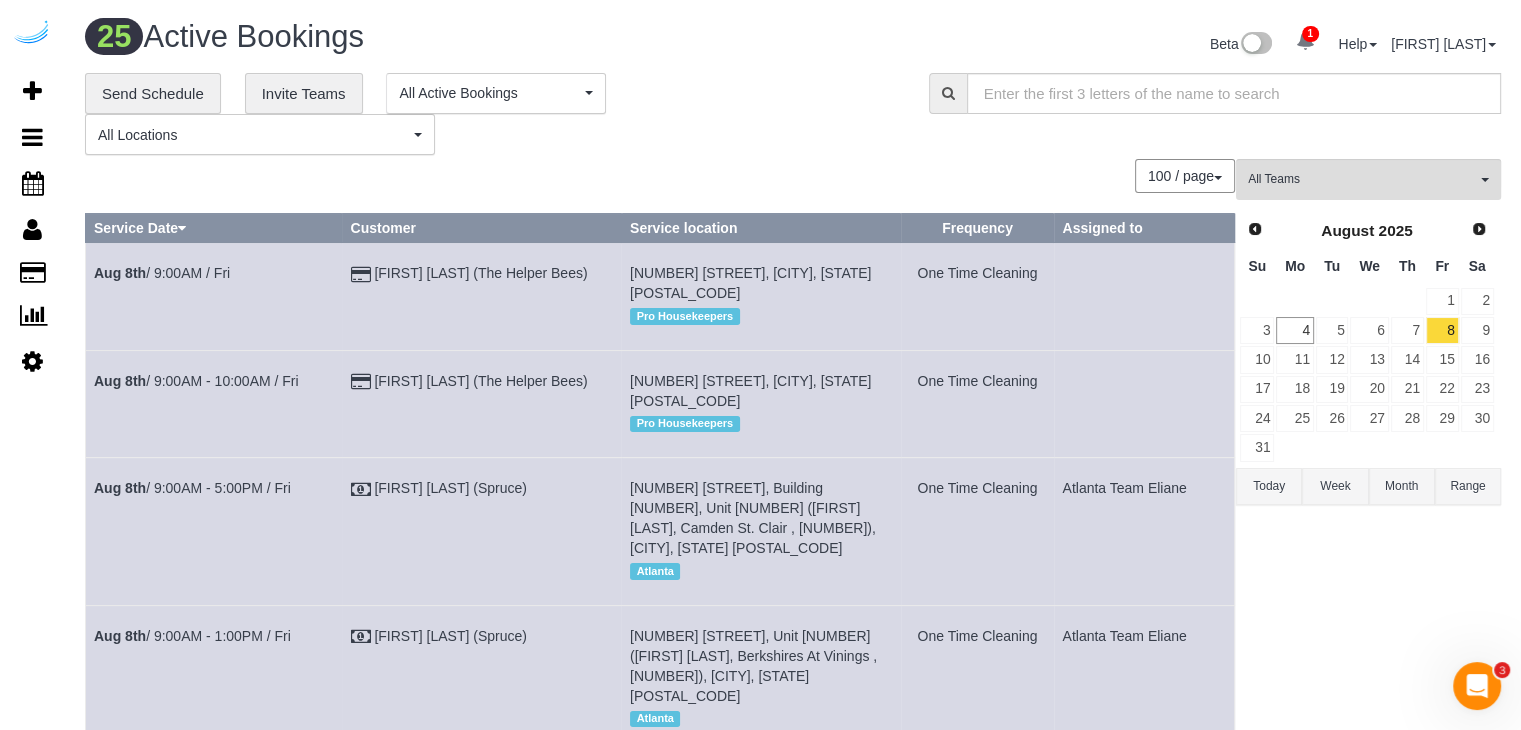 scroll, scrollTop: 1510, scrollLeft: 0, axis: vertical 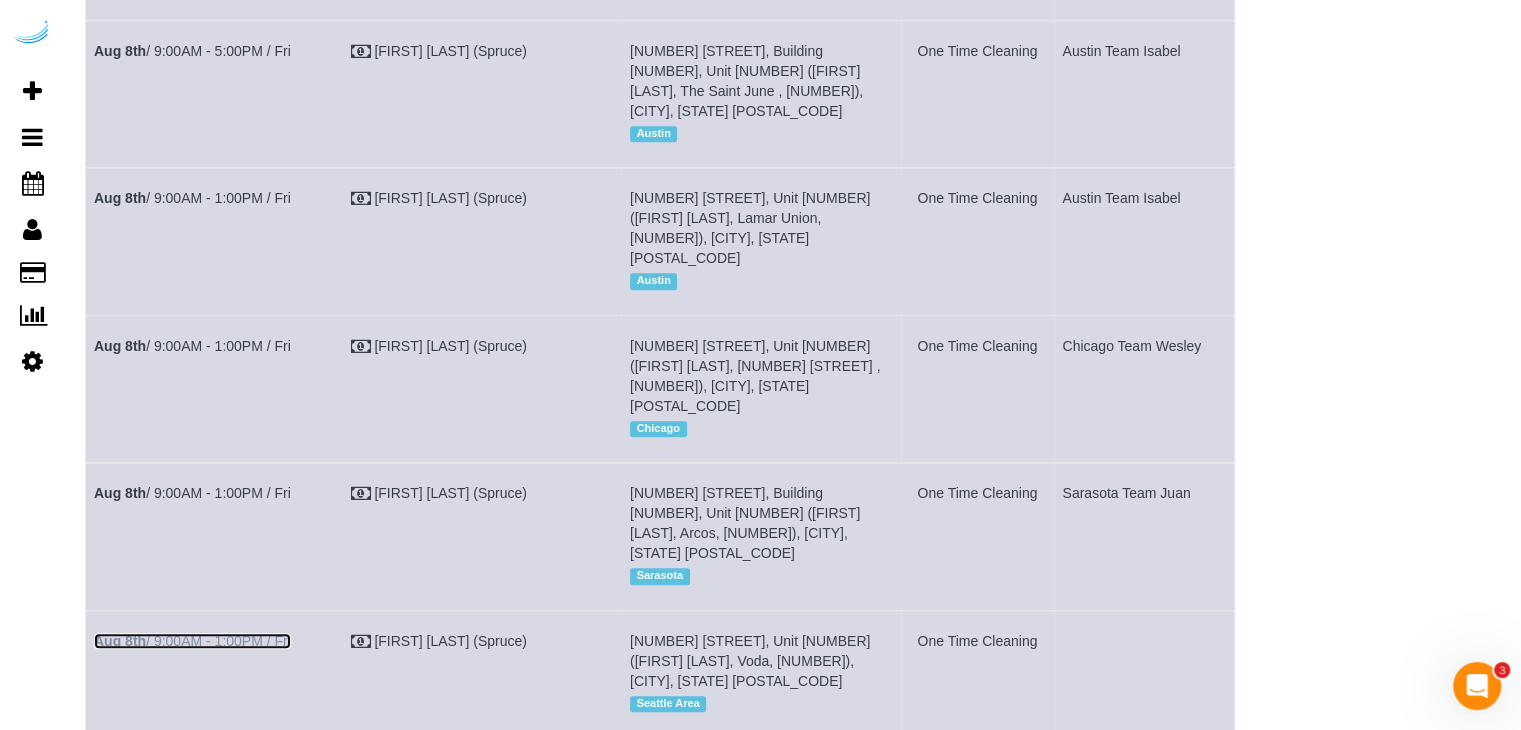 click on "Aug 8th
/ 9:00AM - 1:00PM / Fri" at bounding box center (192, 641) 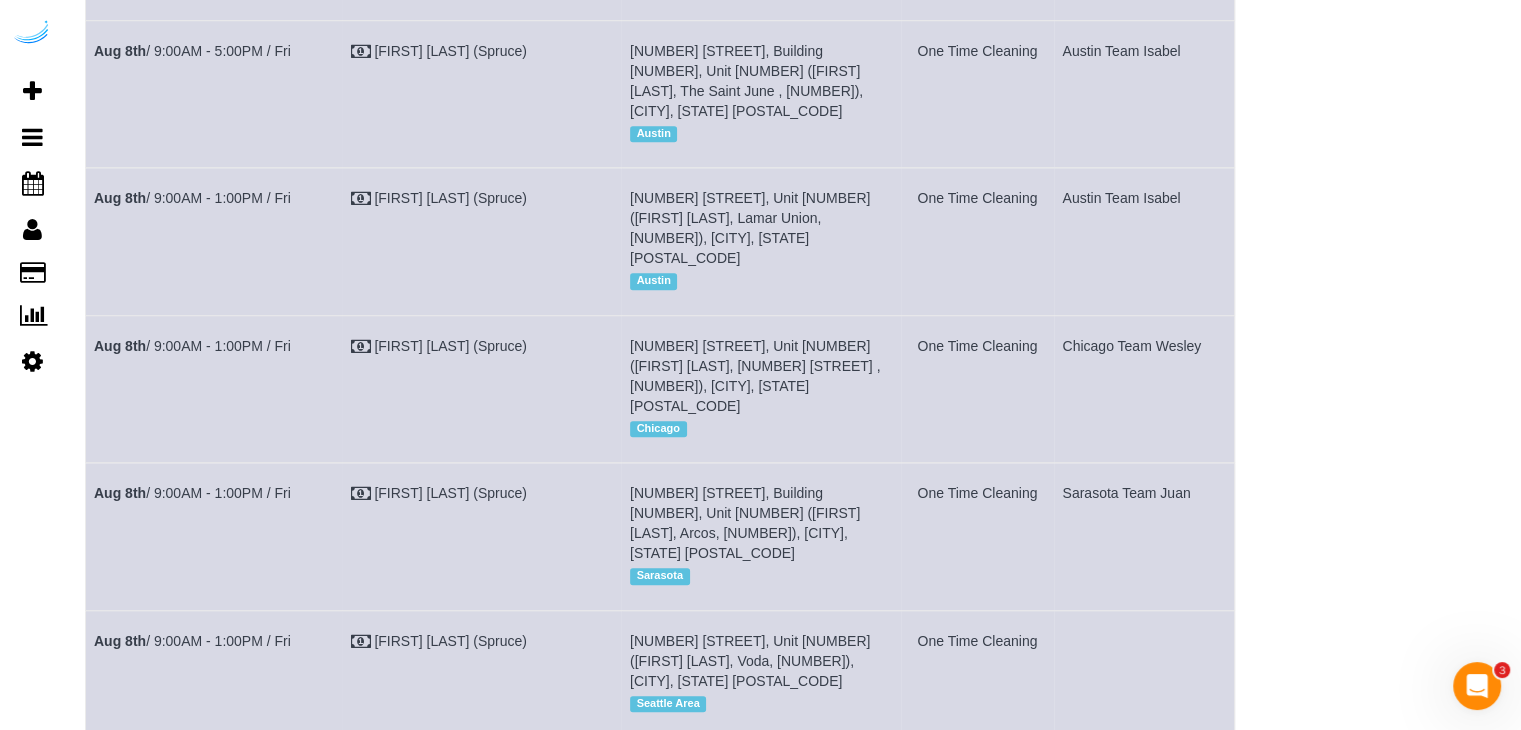 scroll, scrollTop: 2699, scrollLeft: 0, axis: vertical 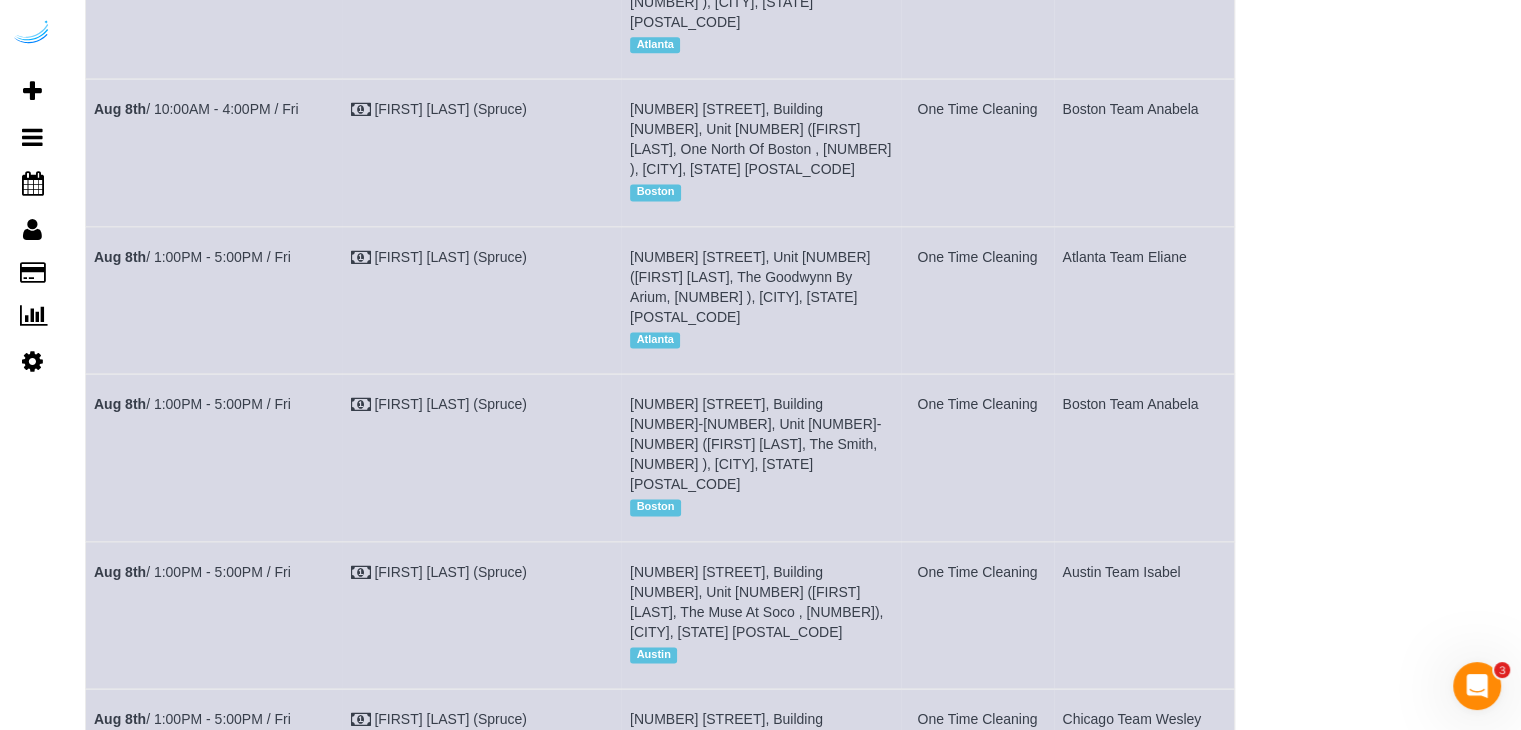 click on "Aug 8th
/ 1:00PM - 5:00PM / Fri" at bounding box center [192, 867] 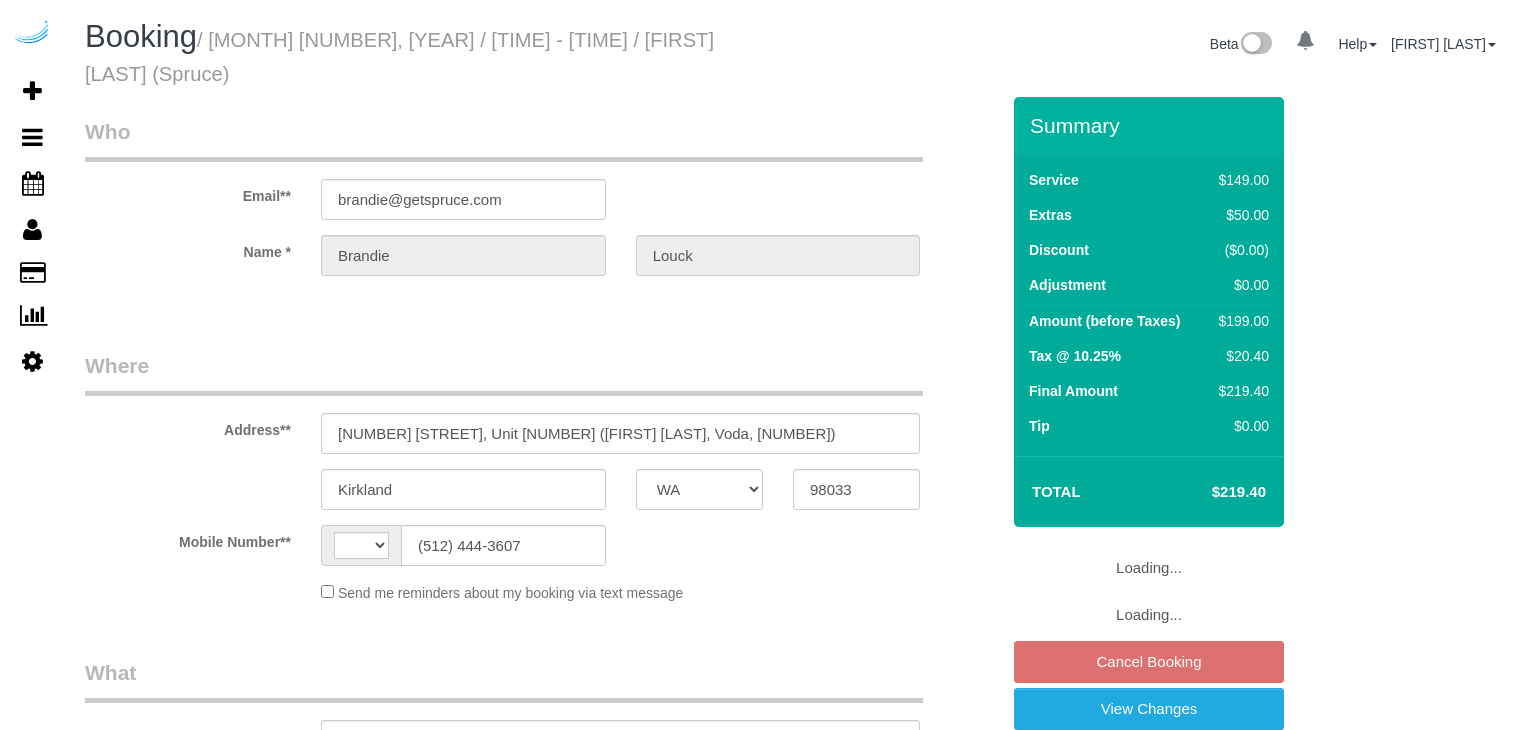 select on "WA" 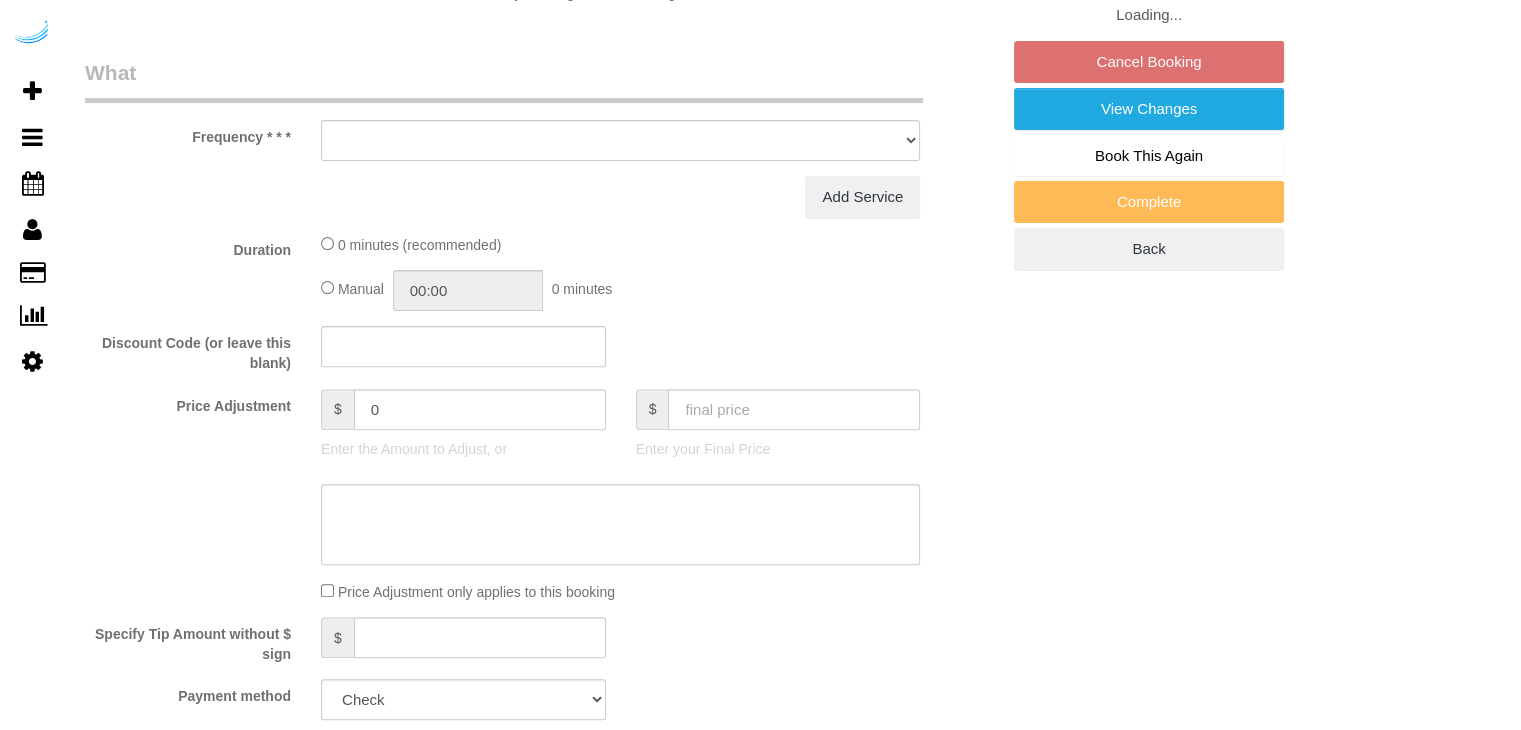 select on "string:US" 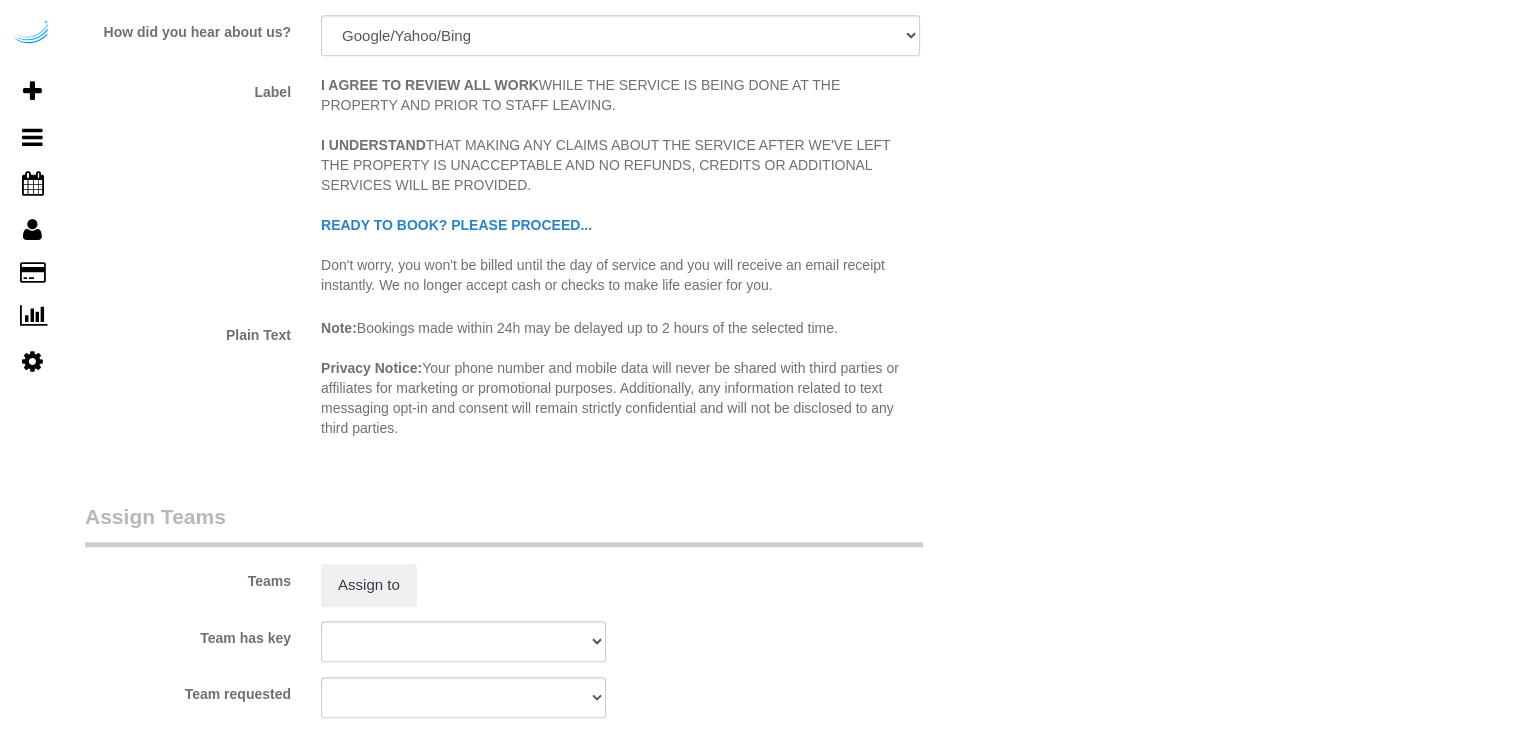select on "object:778" 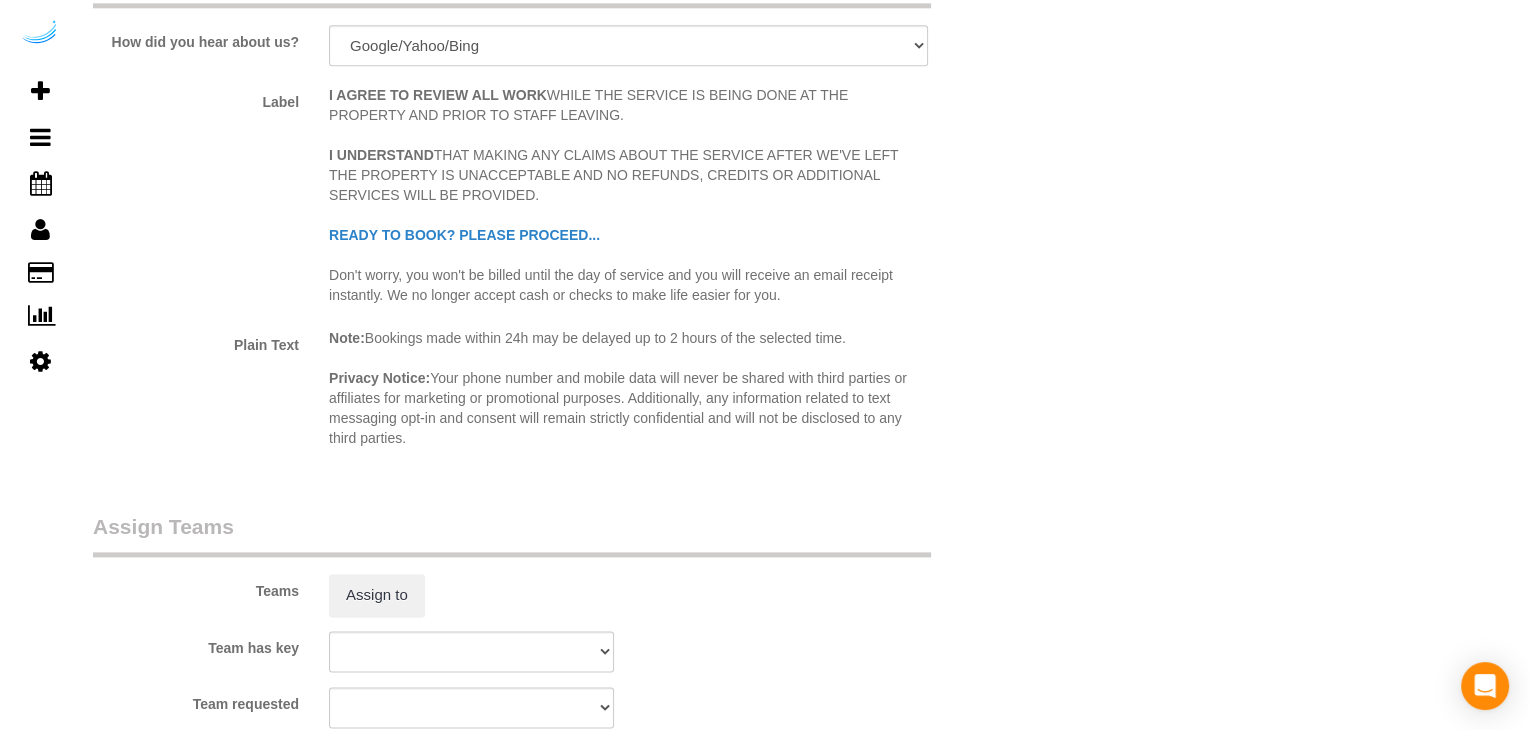 scroll, scrollTop: 2955, scrollLeft: 0, axis: vertical 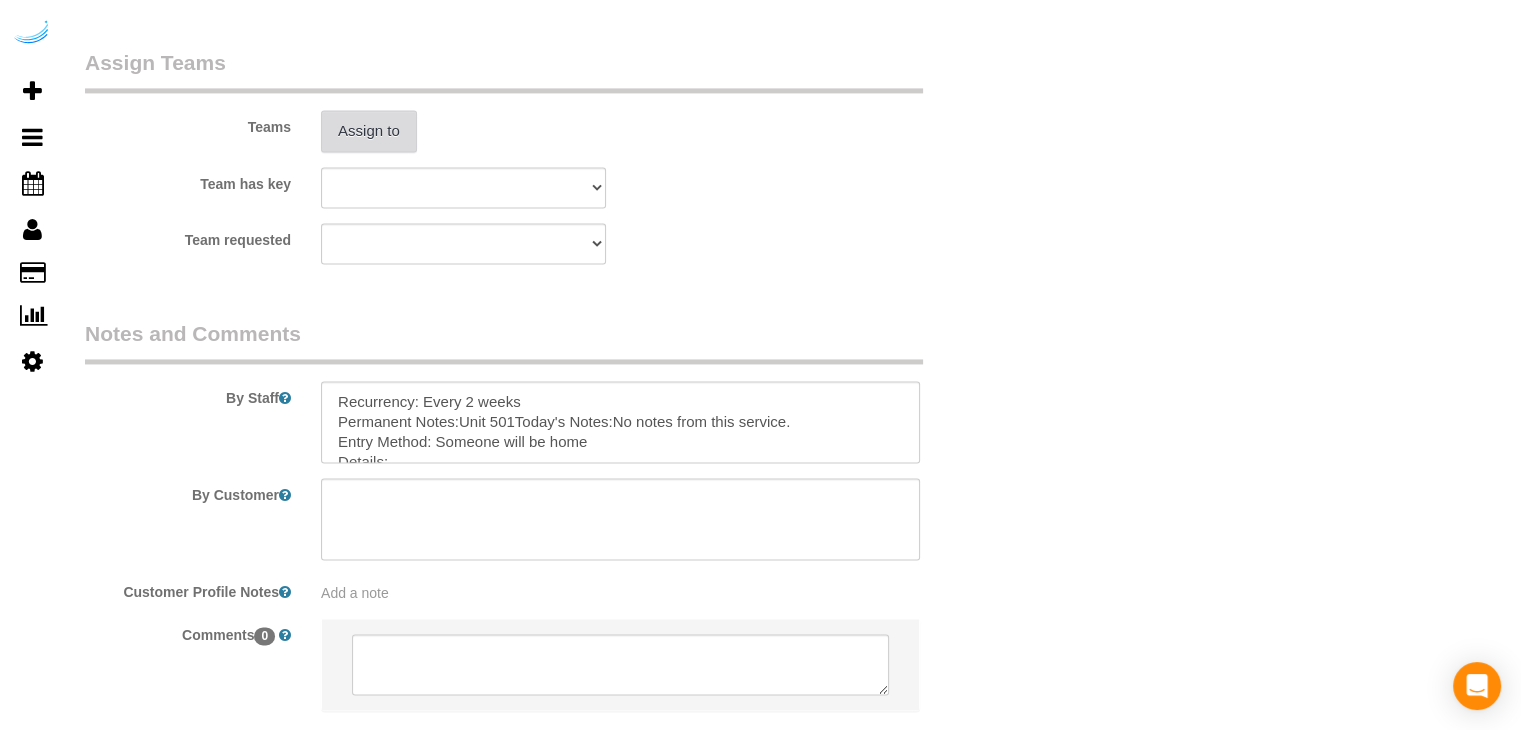 click on "Assign to" at bounding box center [369, 131] 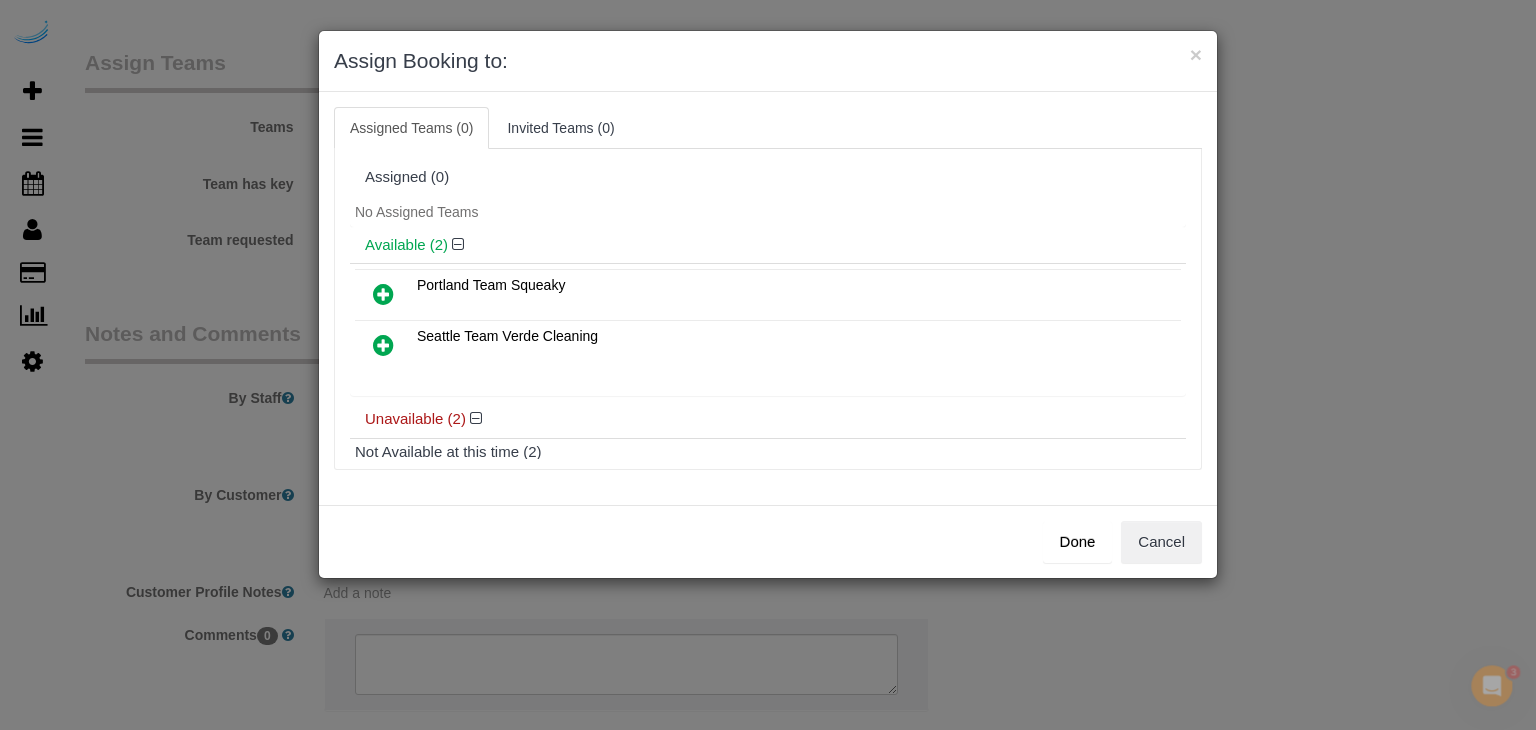 scroll, scrollTop: 0, scrollLeft: 0, axis: both 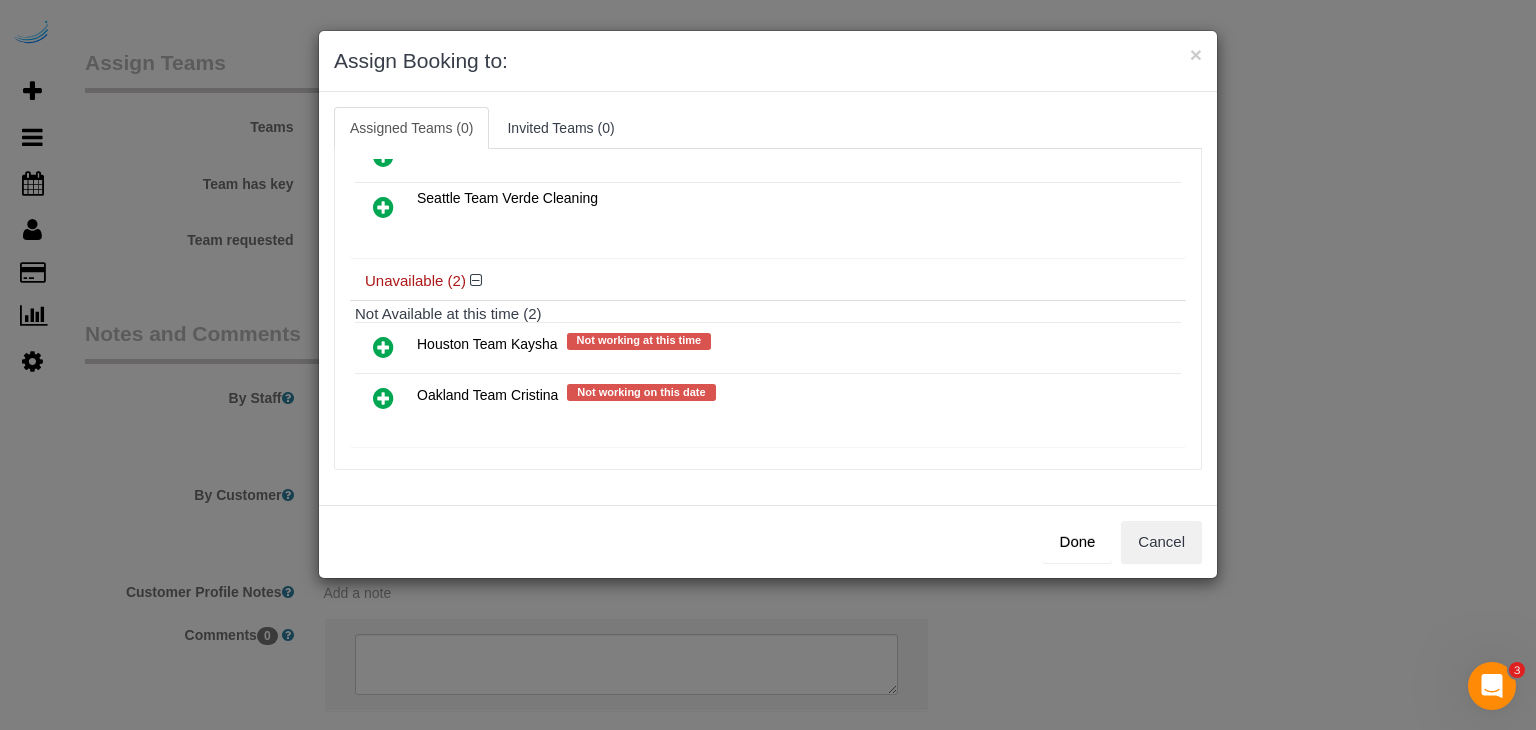 click at bounding box center (383, 398) 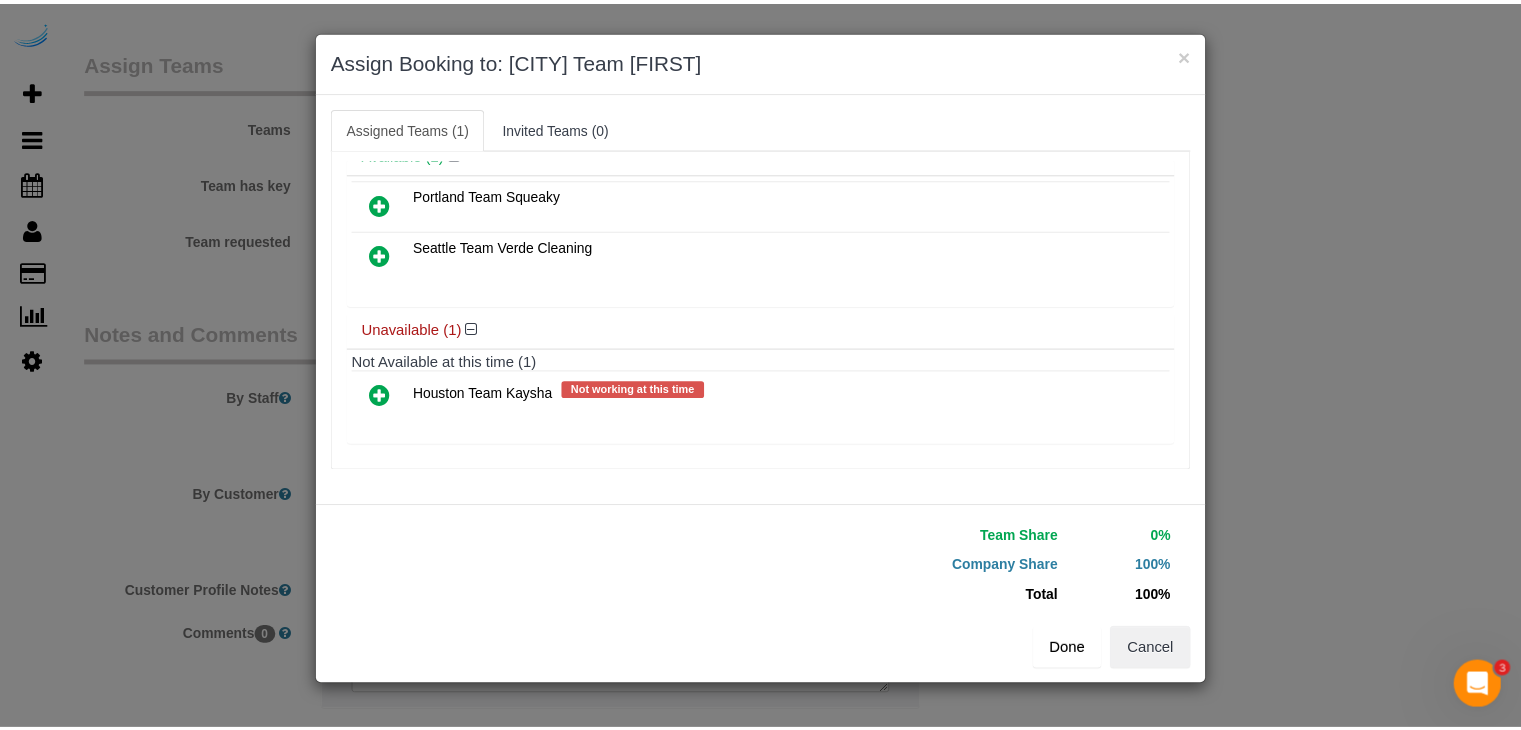 scroll, scrollTop: 135, scrollLeft: 0, axis: vertical 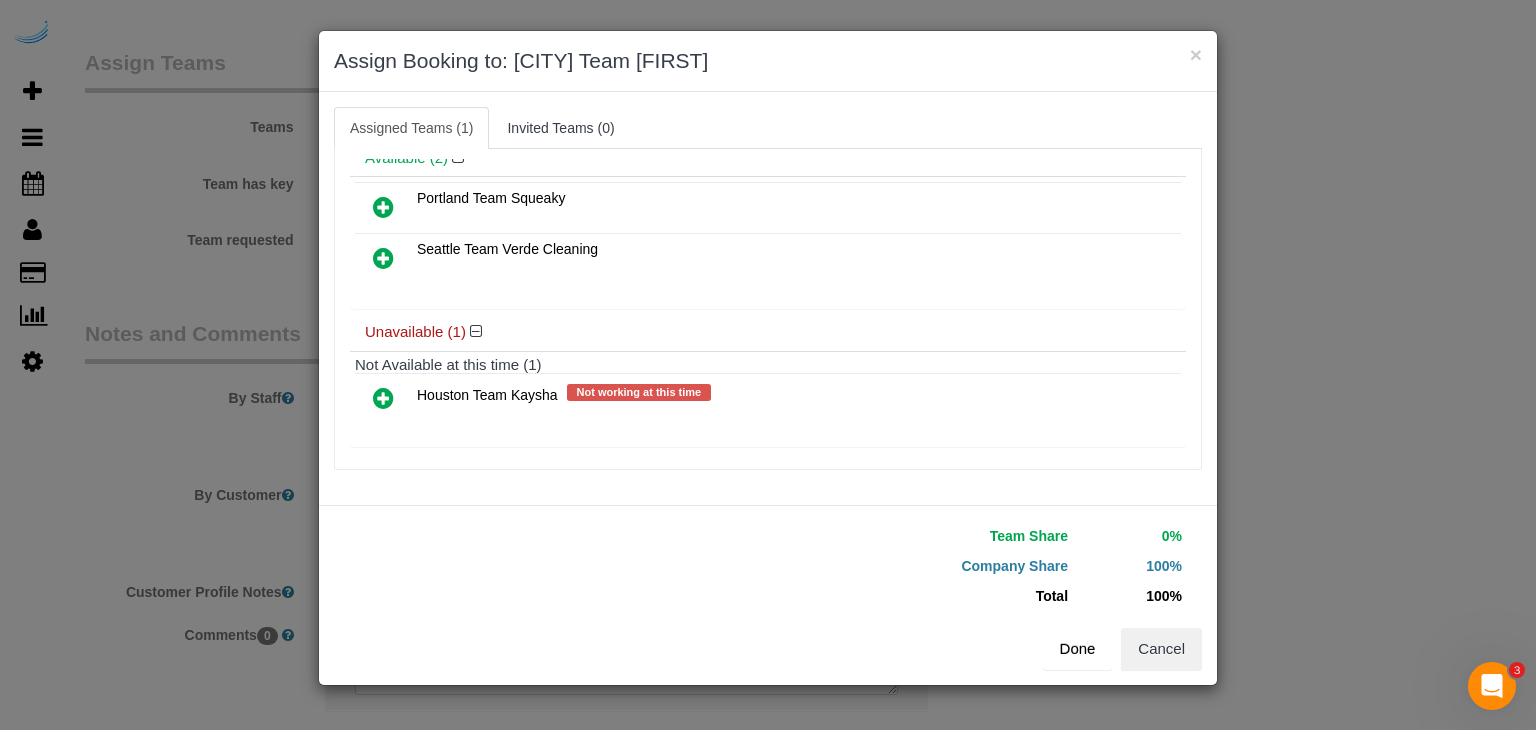 click on "Done" at bounding box center [1078, 649] 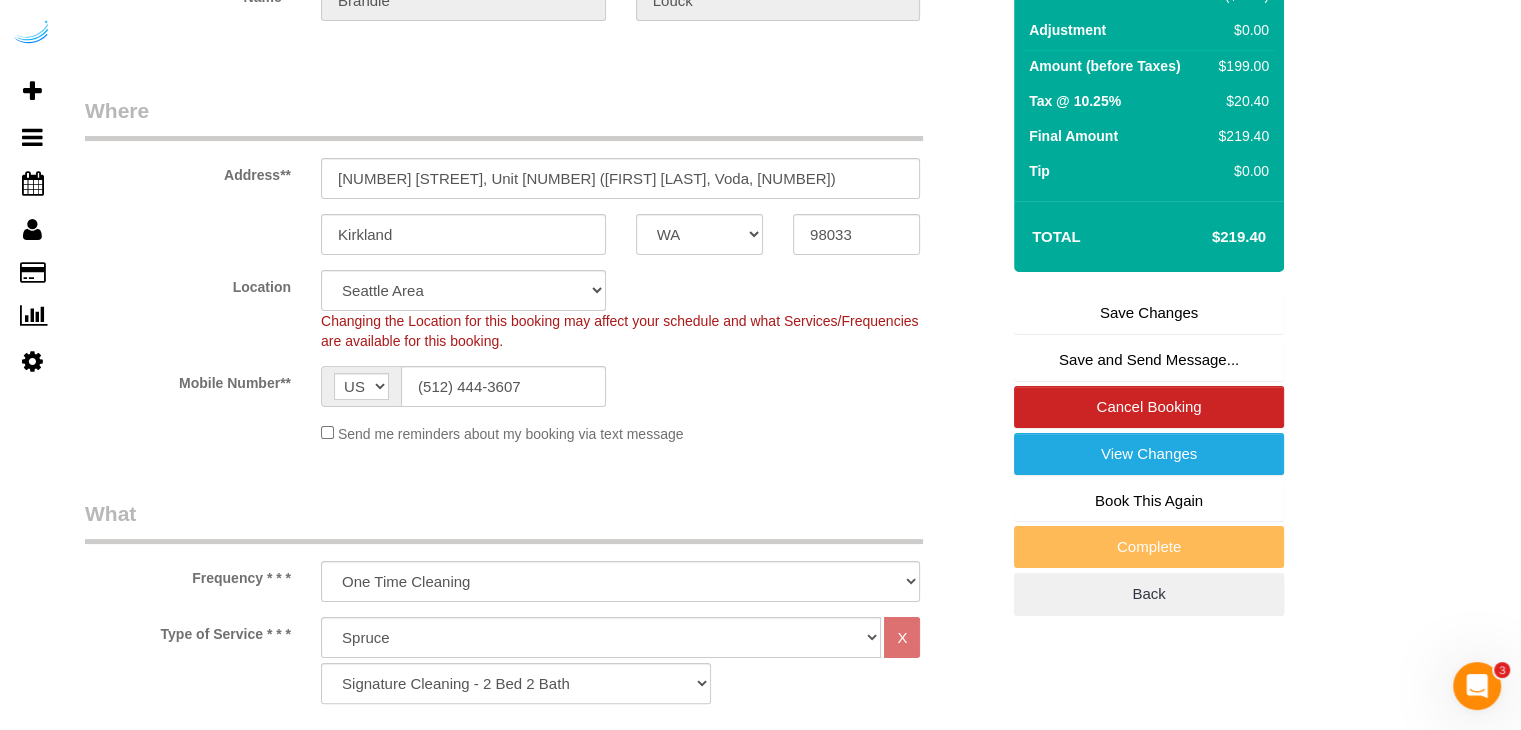 scroll, scrollTop: 0, scrollLeft: 0, axis: both 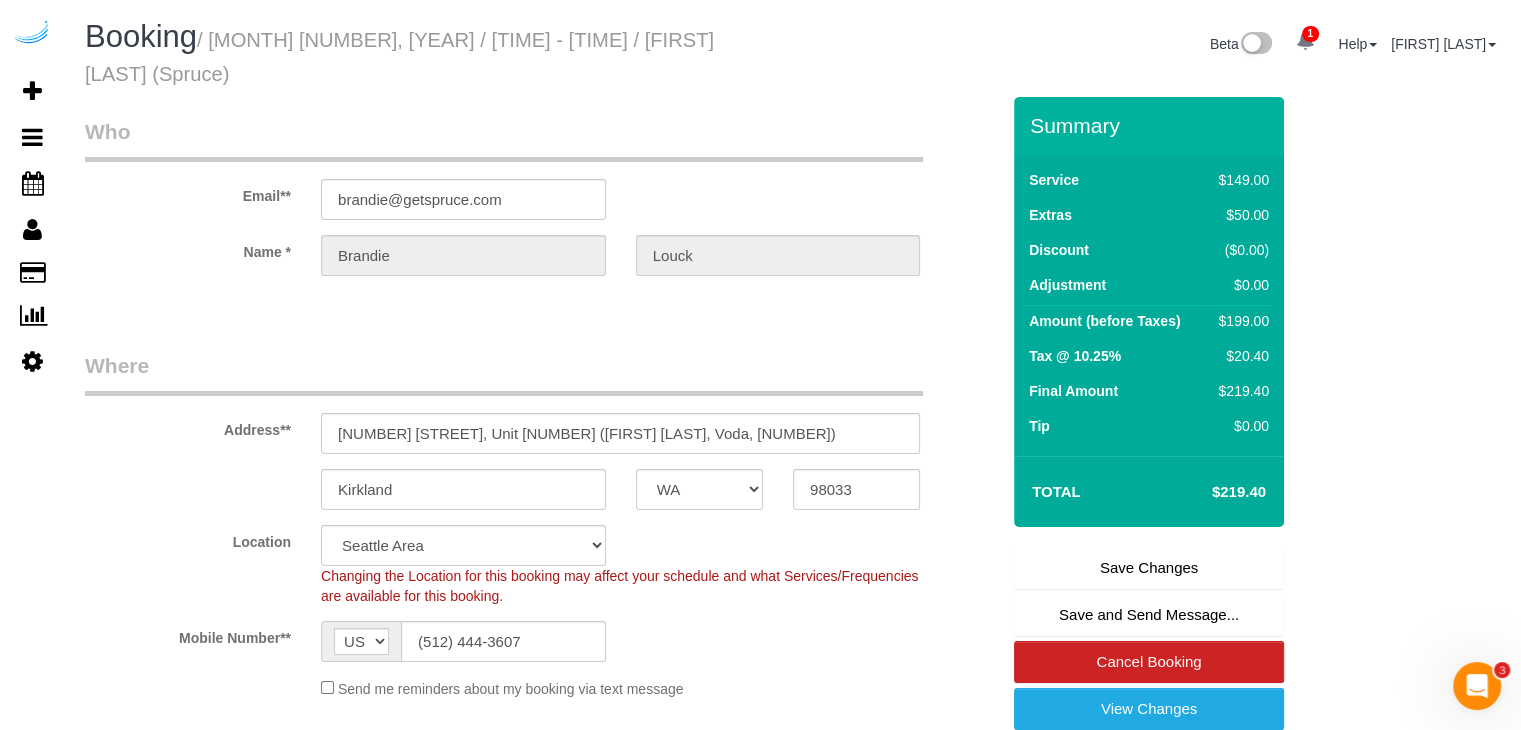 click on "Save Changes" at bounding box center [1149, 568] 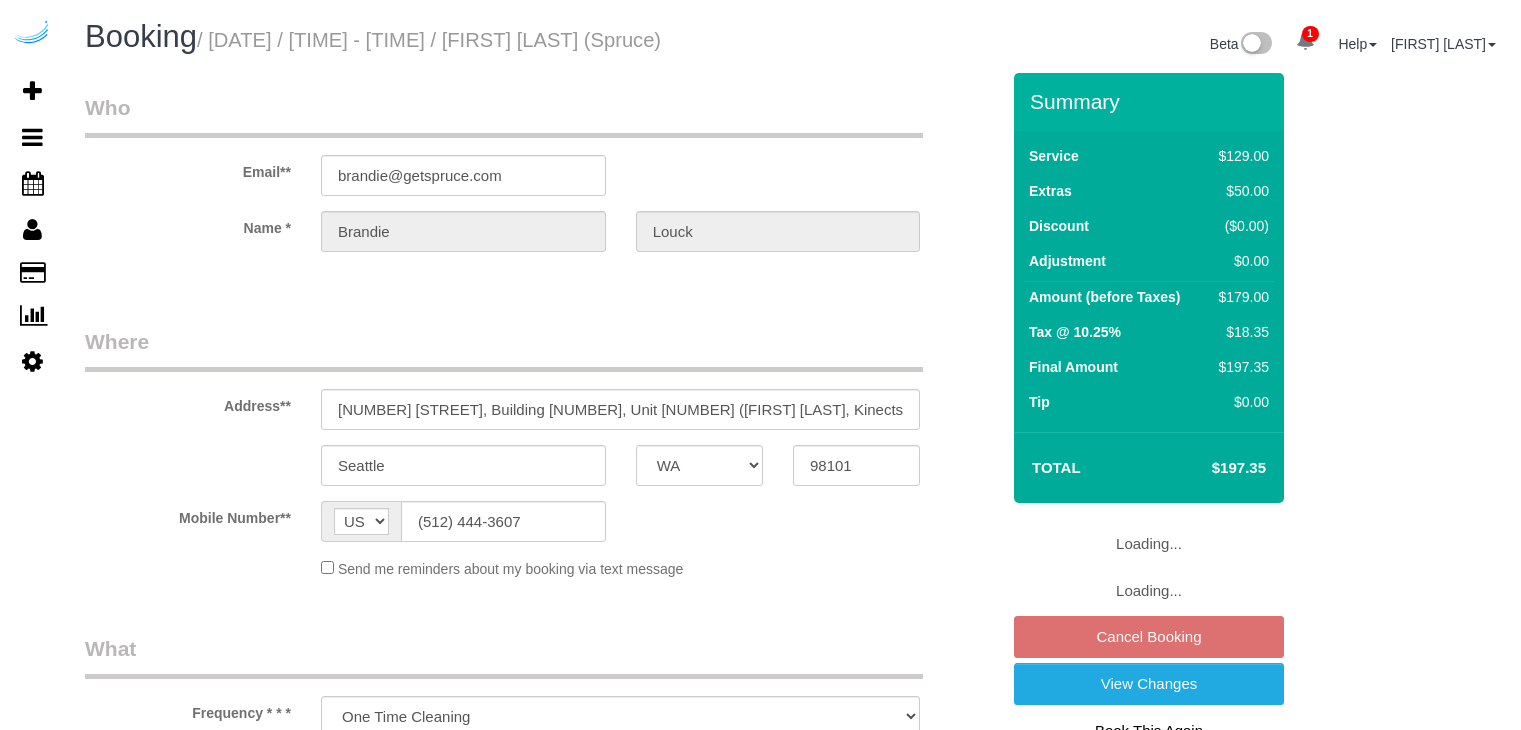 select on "WA" 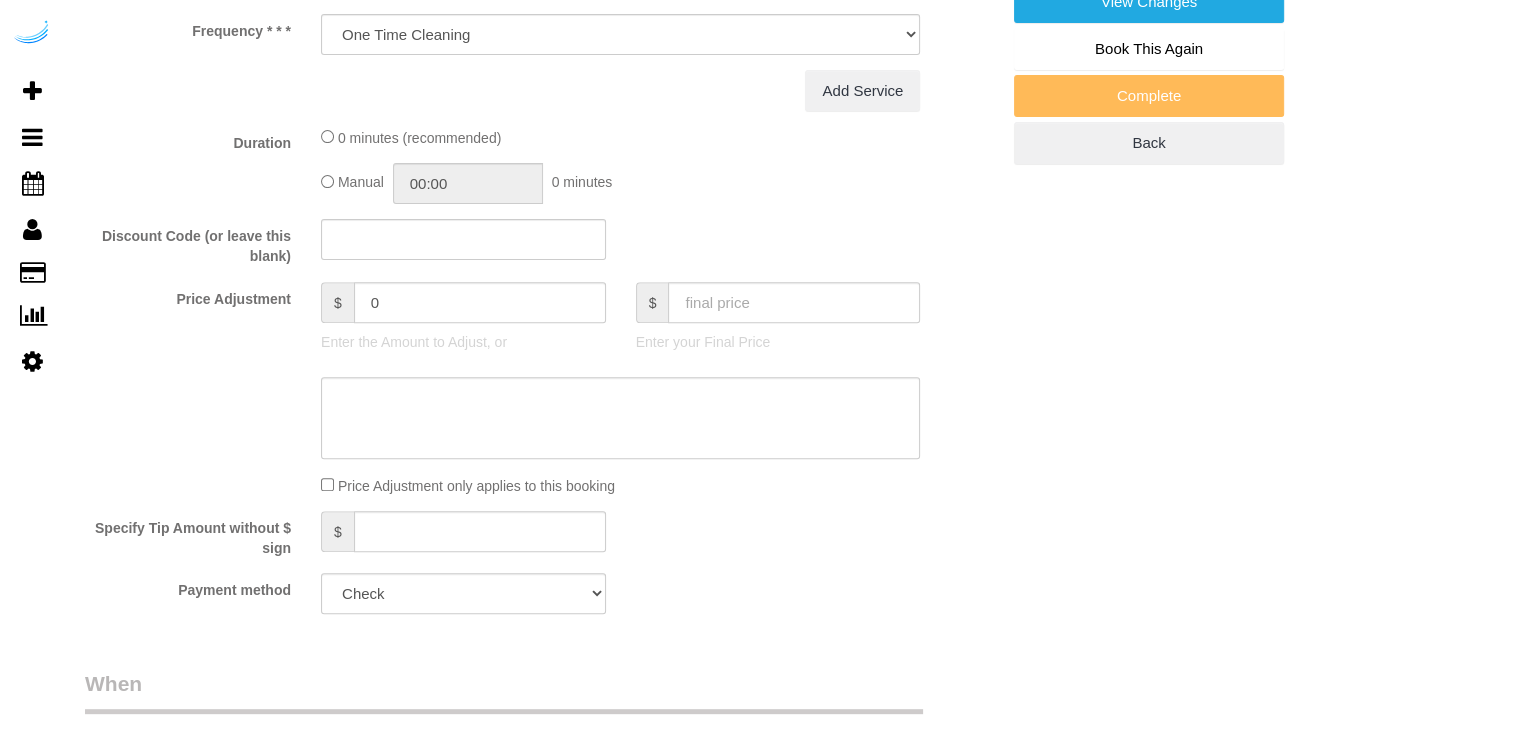 select on "282" 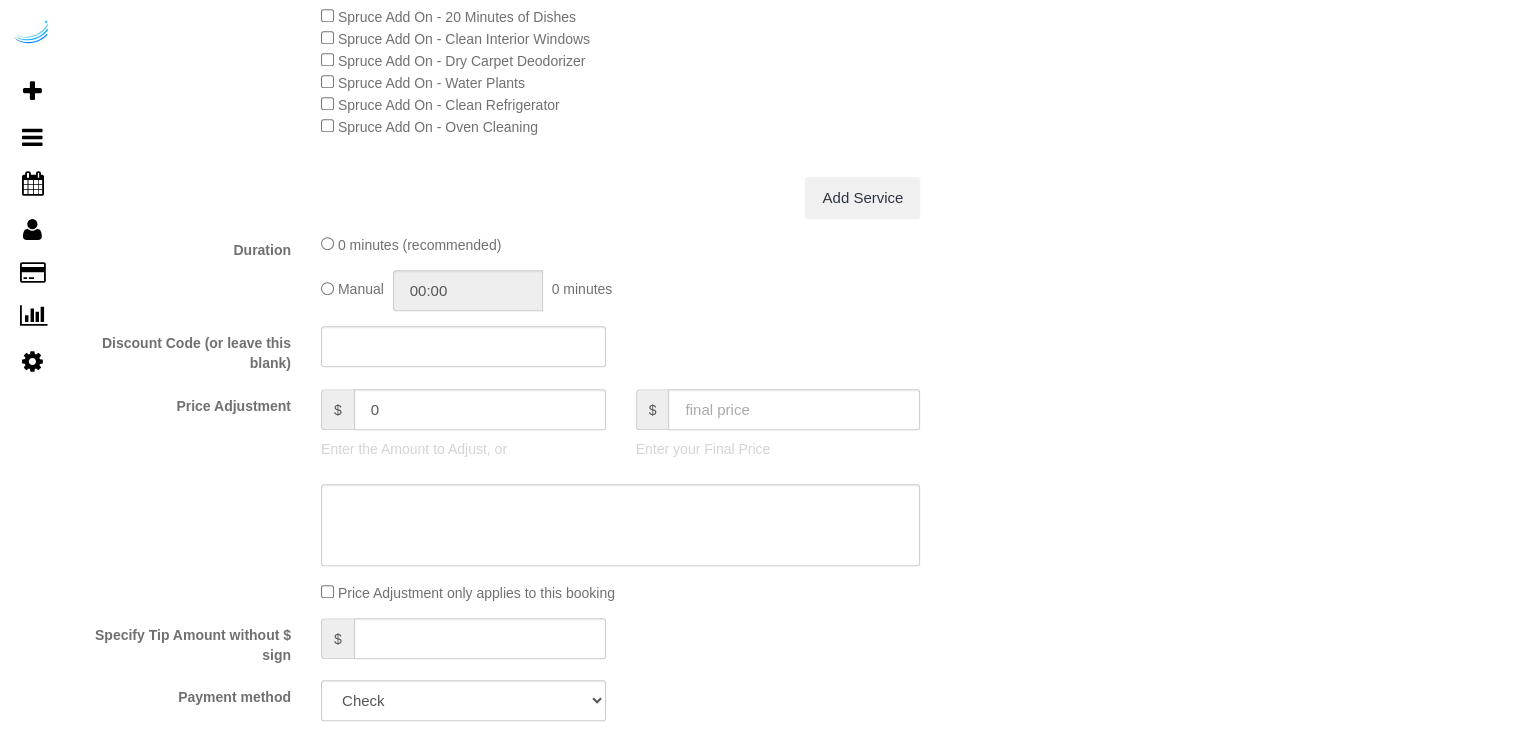 select on "object:778" 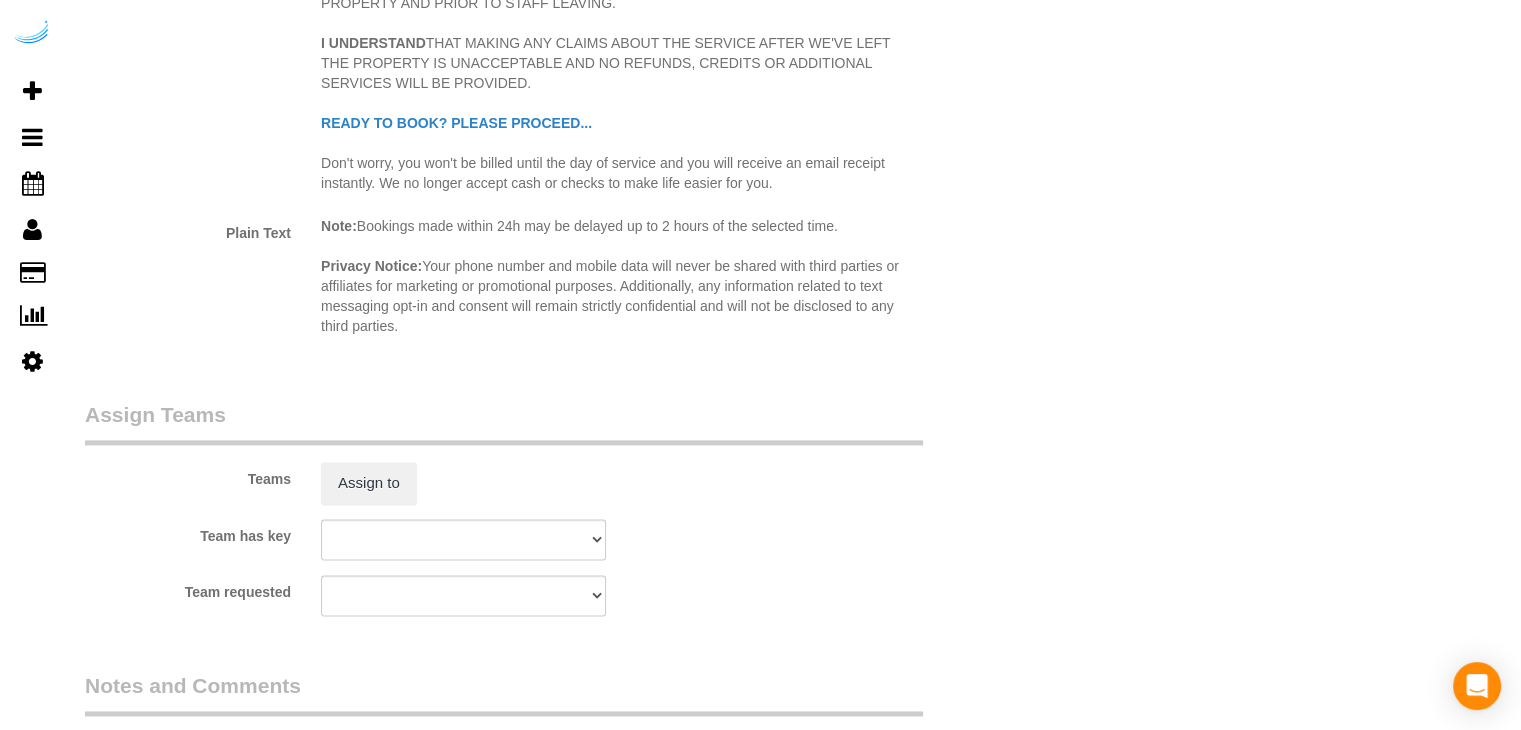 scroll, scrollTop: 2696, scrollLeft: 0, axis: vertical 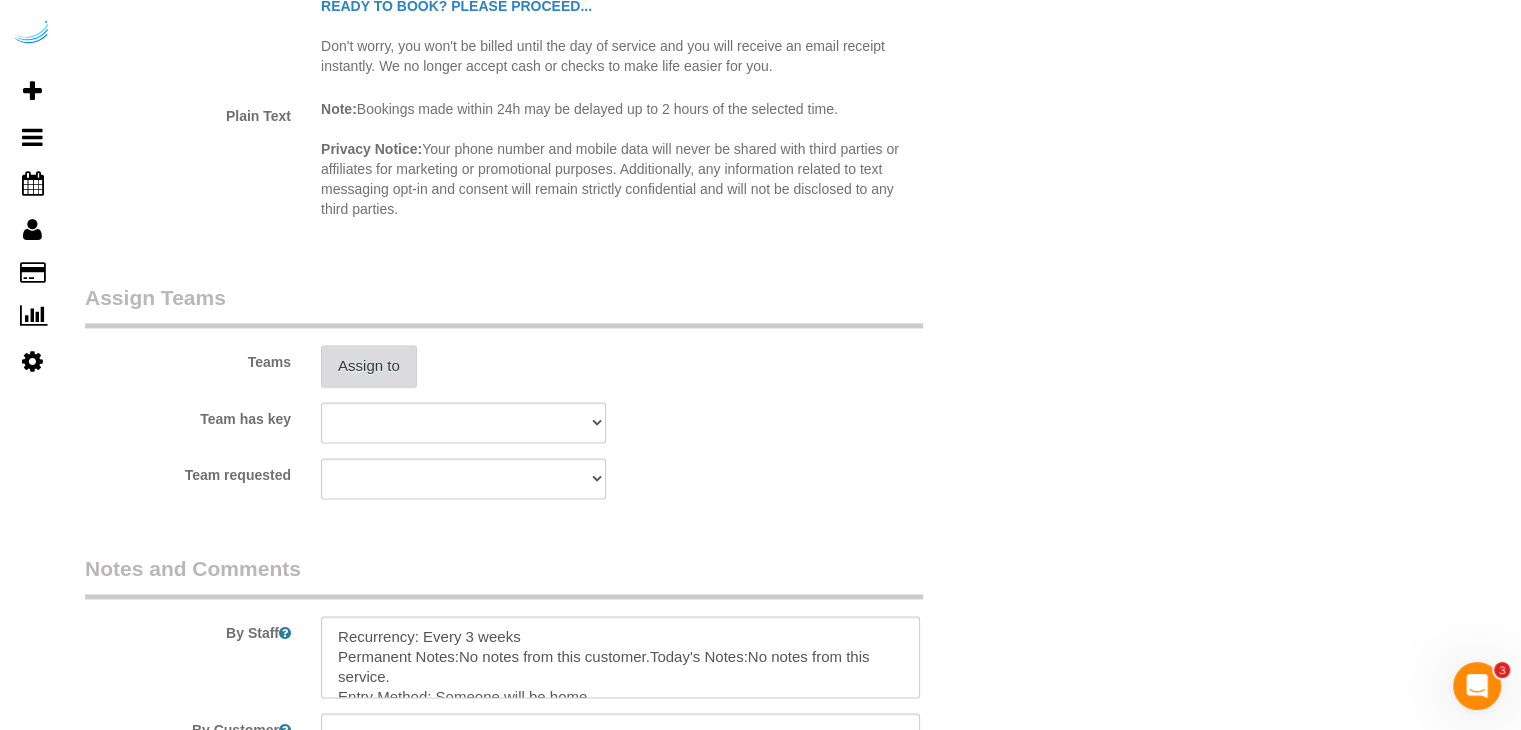 click on "Assign to" at bounding box center (369, 366) 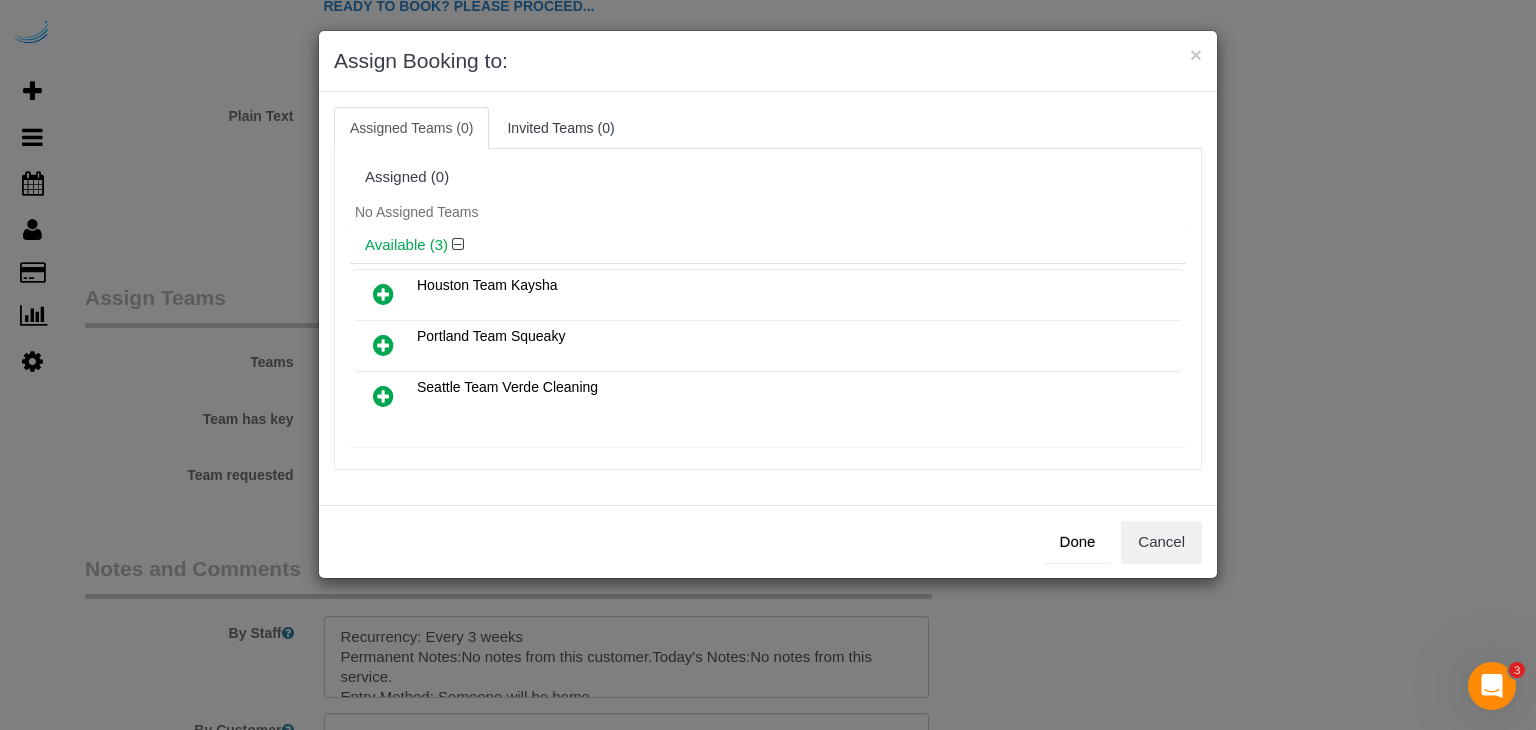 scroll, scrollTop: 138, scrollLeft: 0, axis: vertical 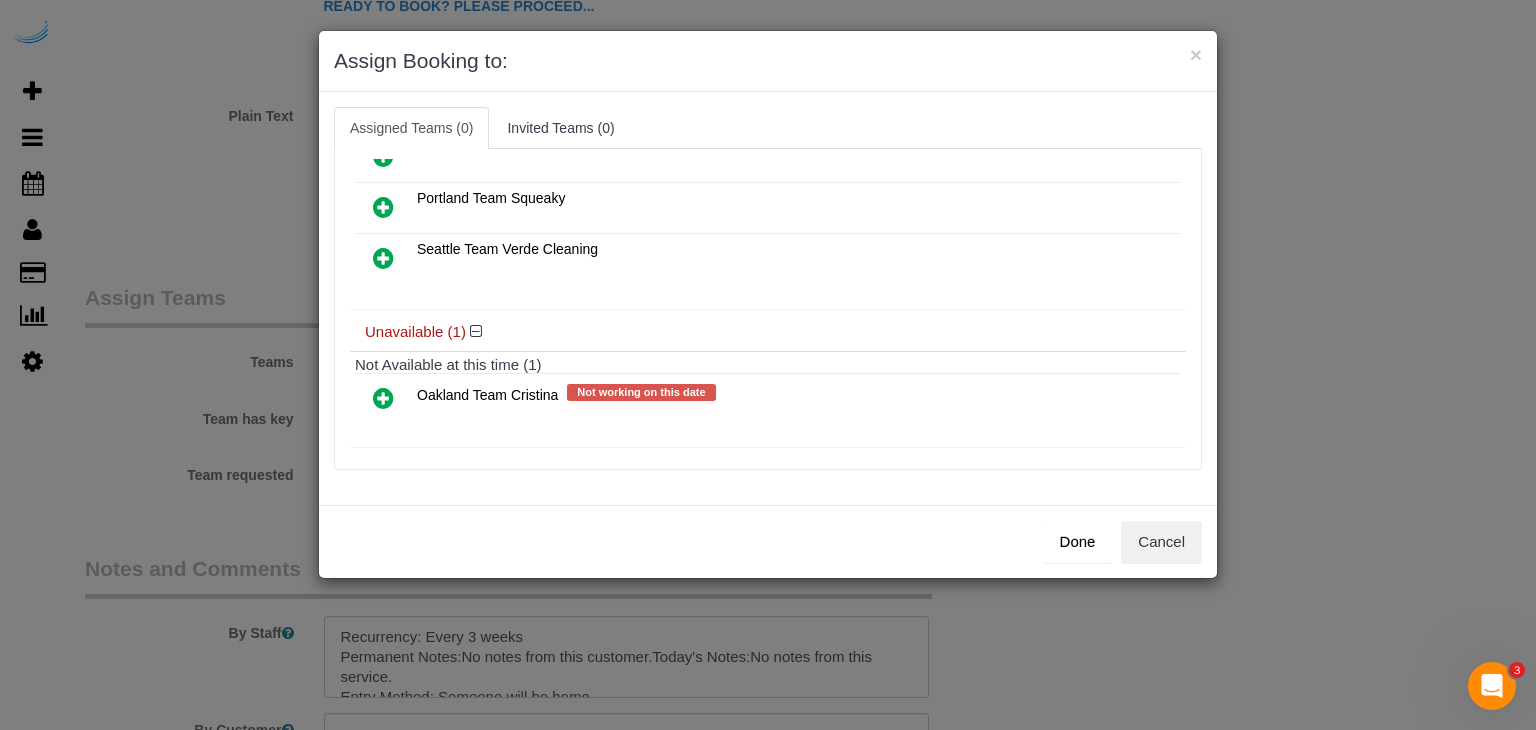 click at bounding box center (383, 398) 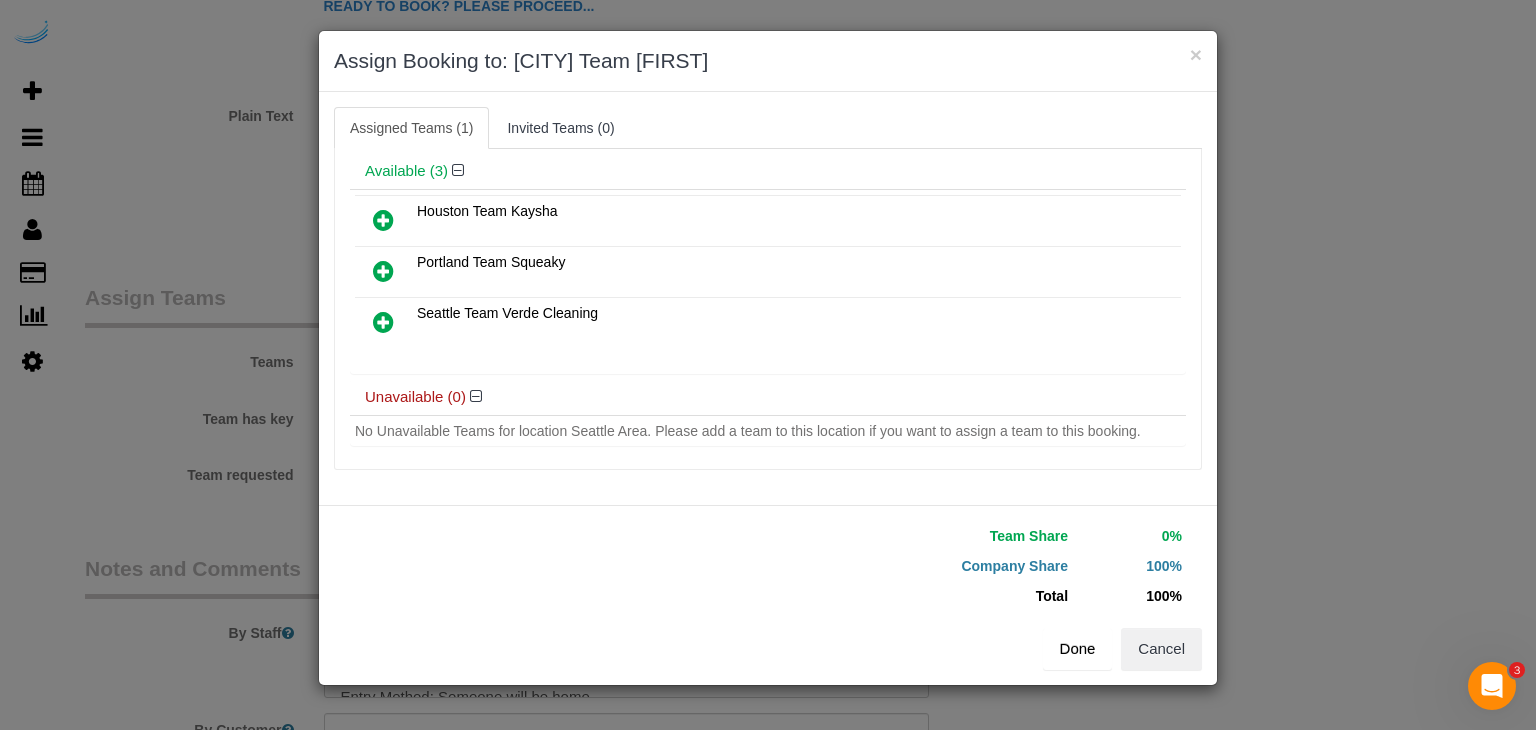 click on "Done" at bounding box center [1078, 649] 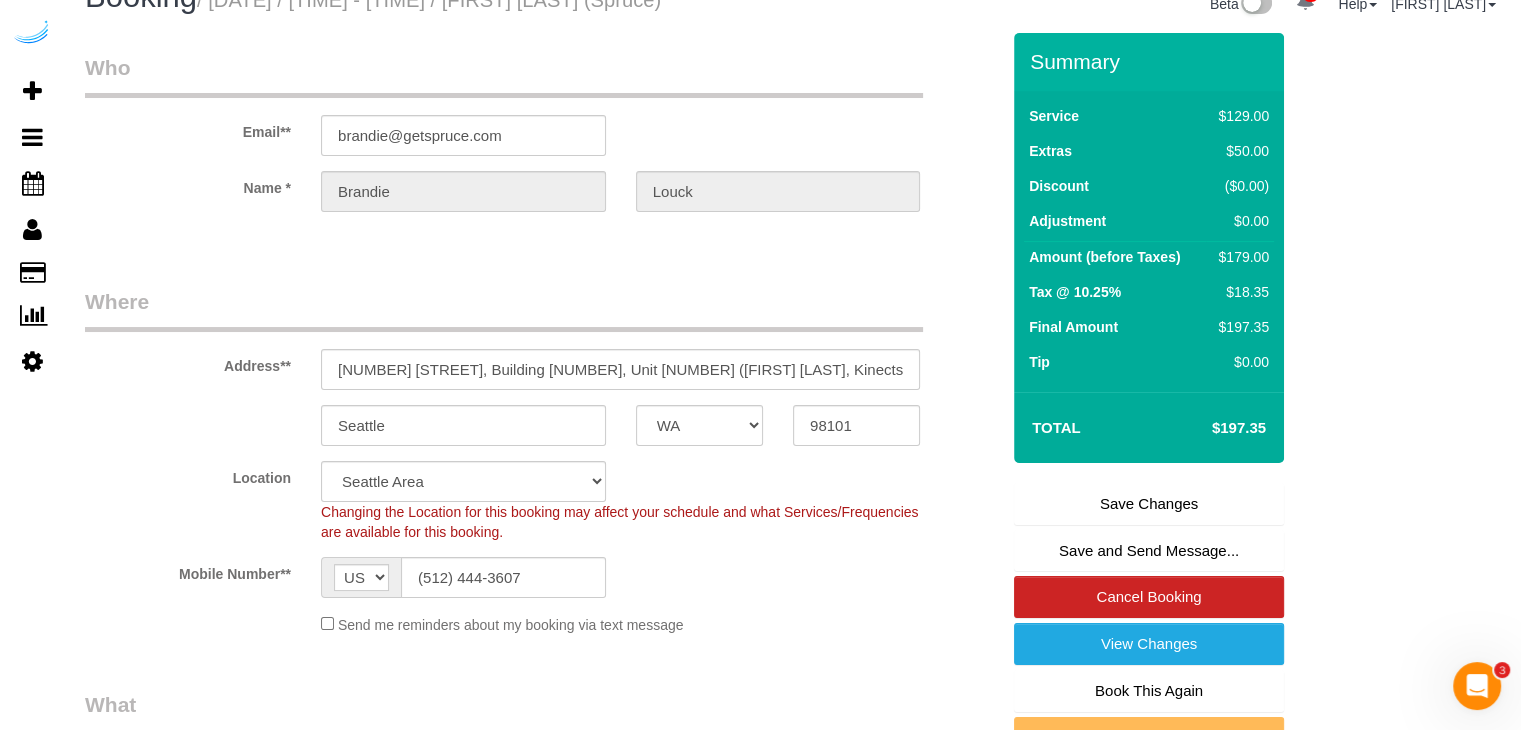 scroll, scrollTop: 0, scrollLeft: 0, axis: both 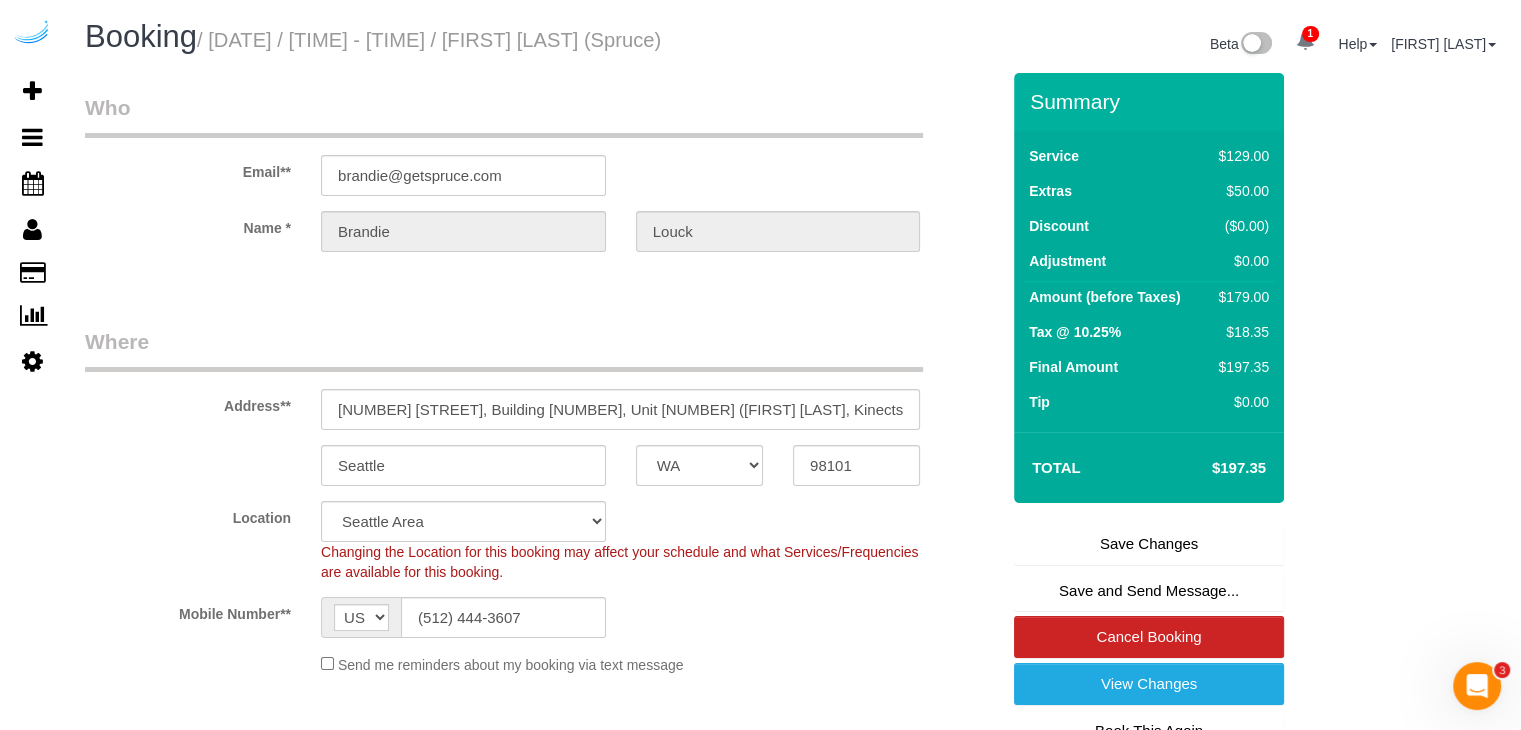 click on "Save Changes" at bounding box center (1149, 544) 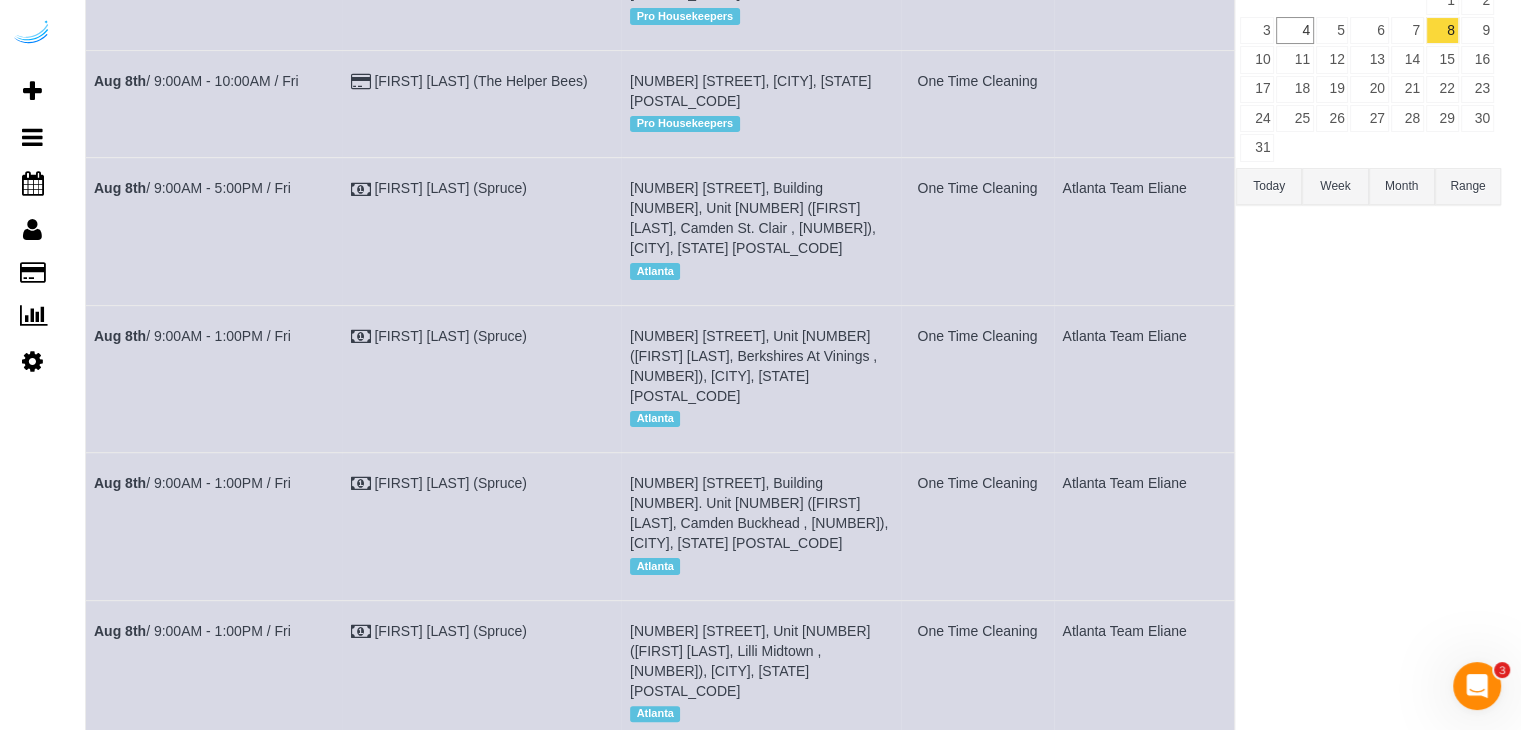 scroll, scrollTop: 0, scrollLeft: 0, axis: both 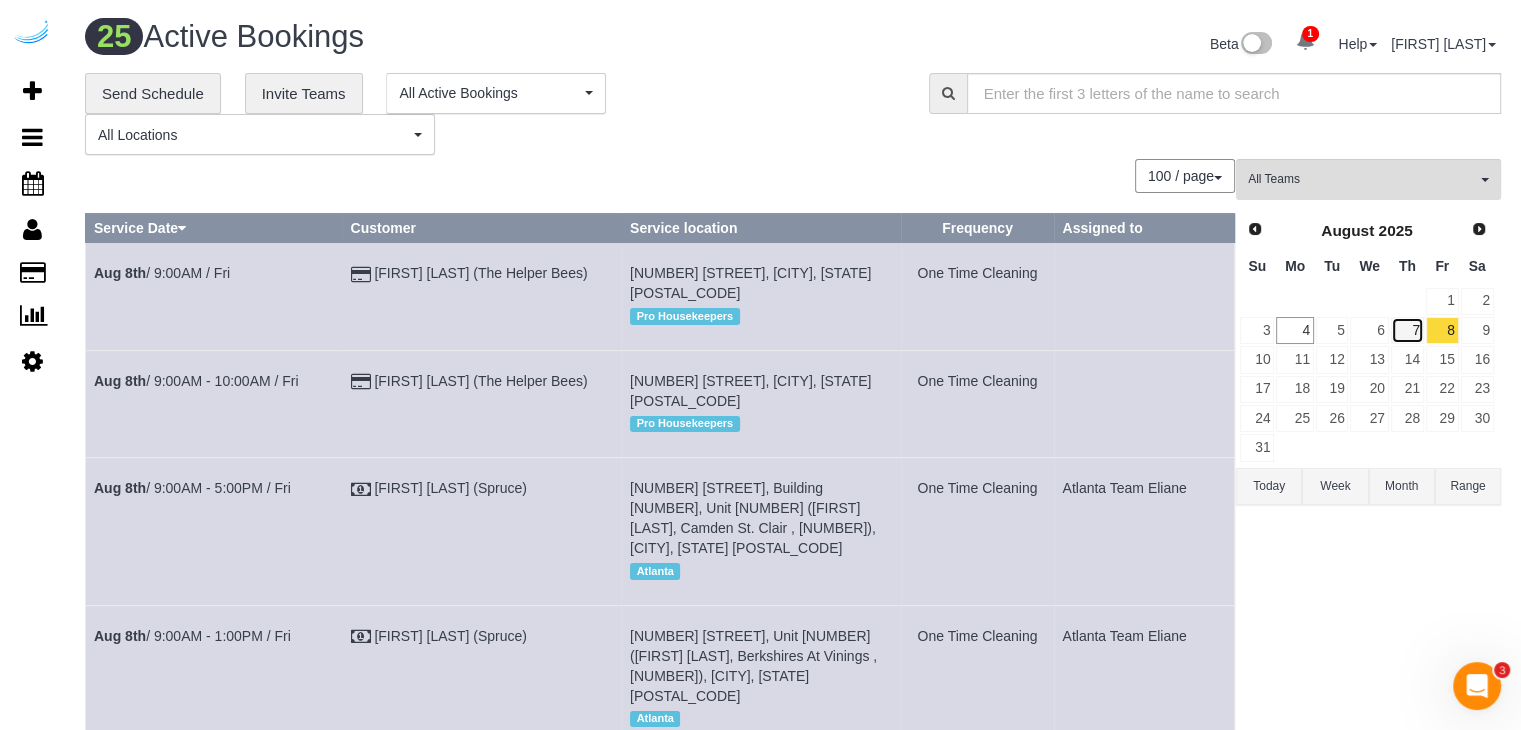 click on "7" at bounding box center (1407, 330) 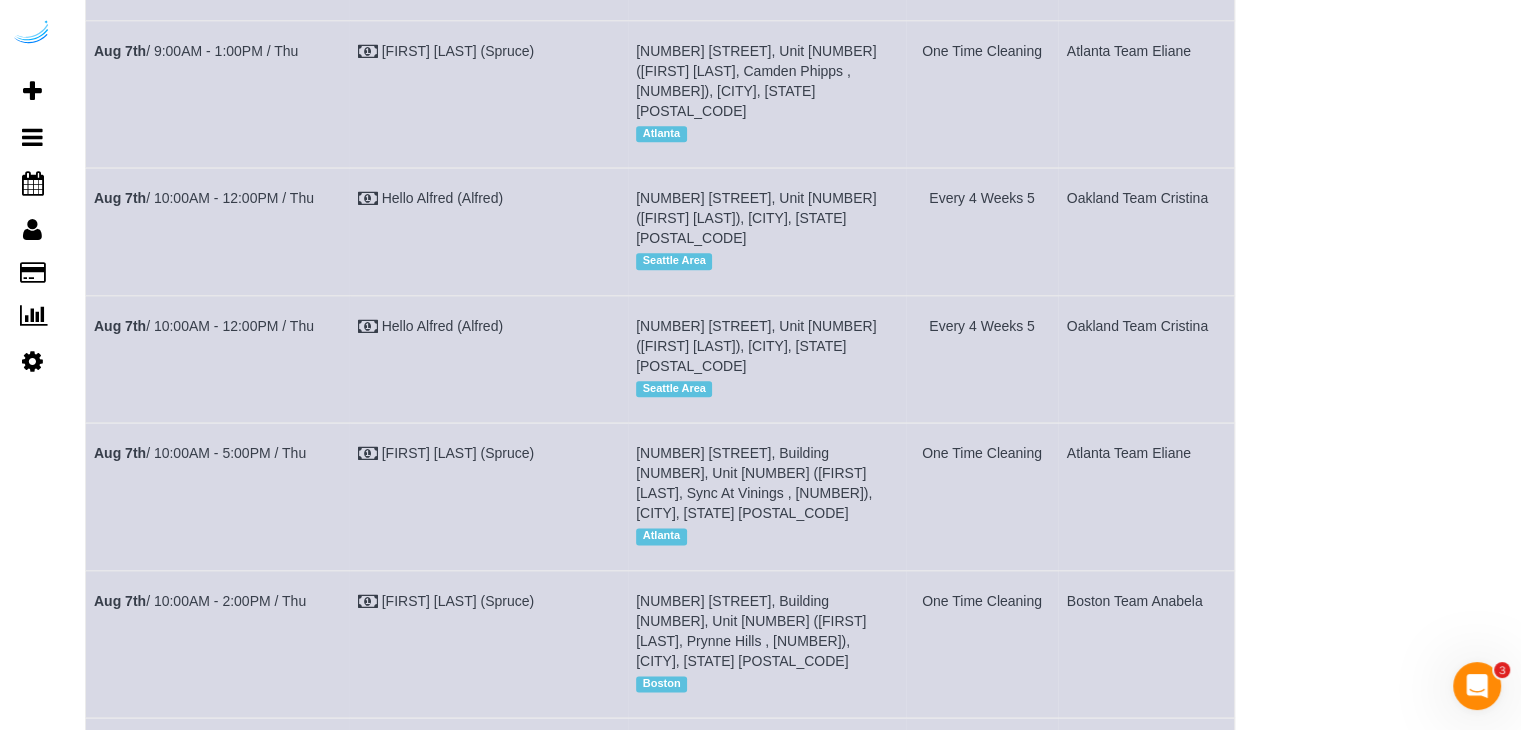 scroll, scrollTop: 2500, scrollLeft: 0, axis: vertical 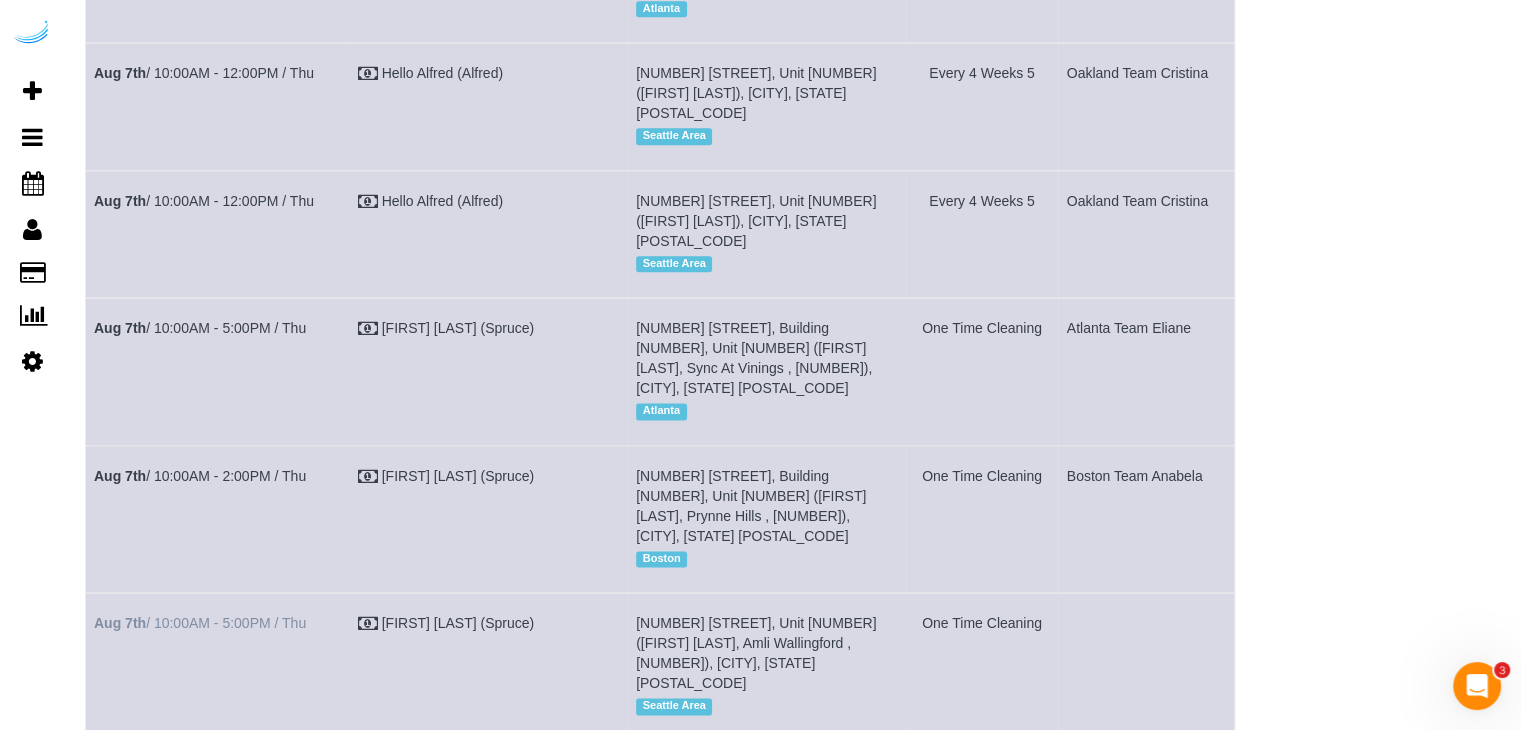 drag, startPoint x: 213, startPoint y: 249, endPoint x: 94, endPoint y: 260, distance: 119.507324 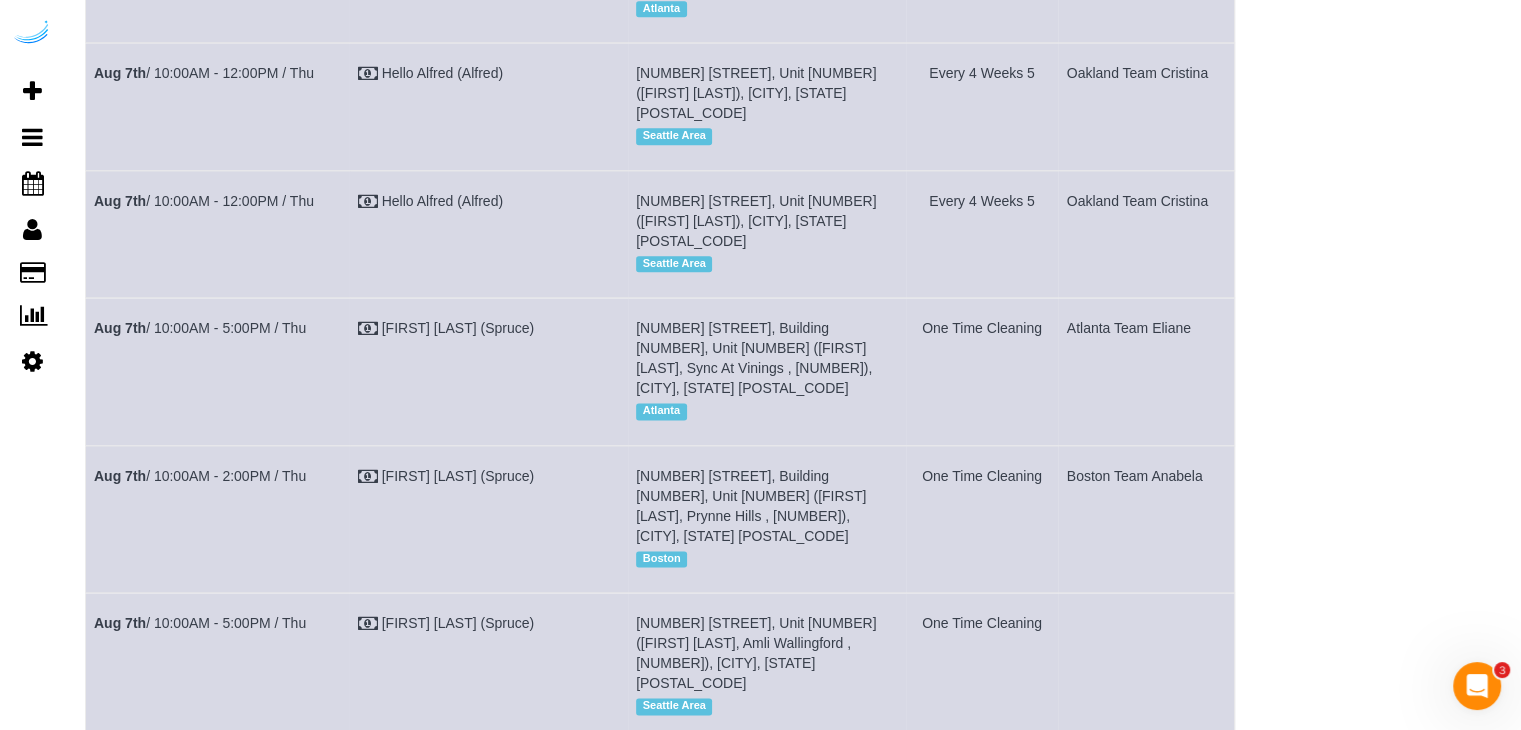 copy on "Aug 7th
/ 10:00AM - 5:00PM / Thu" 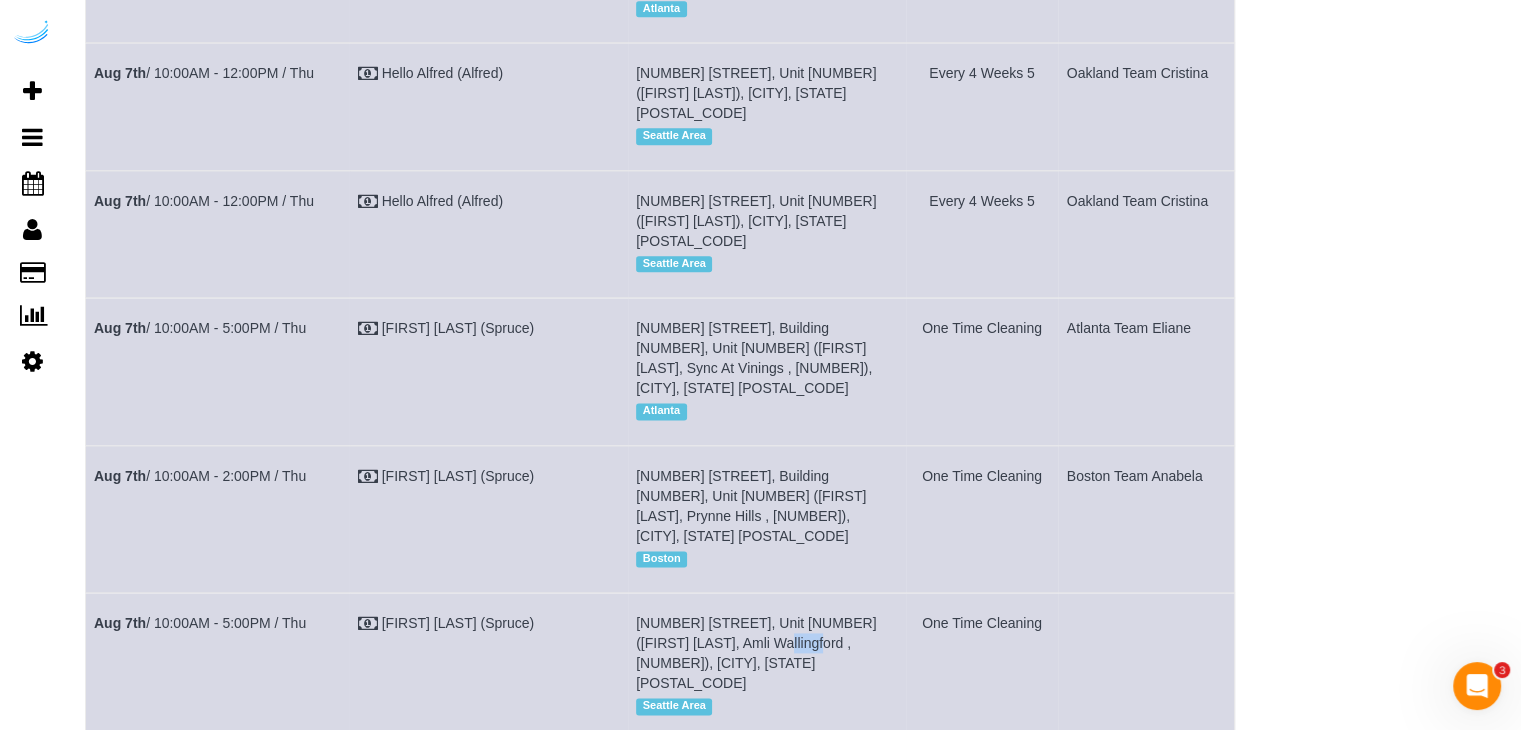 drag, startPoint x: 801, startPoint y: 274, endPoint x: 776, endPoint y: 275, distance: 25.019993 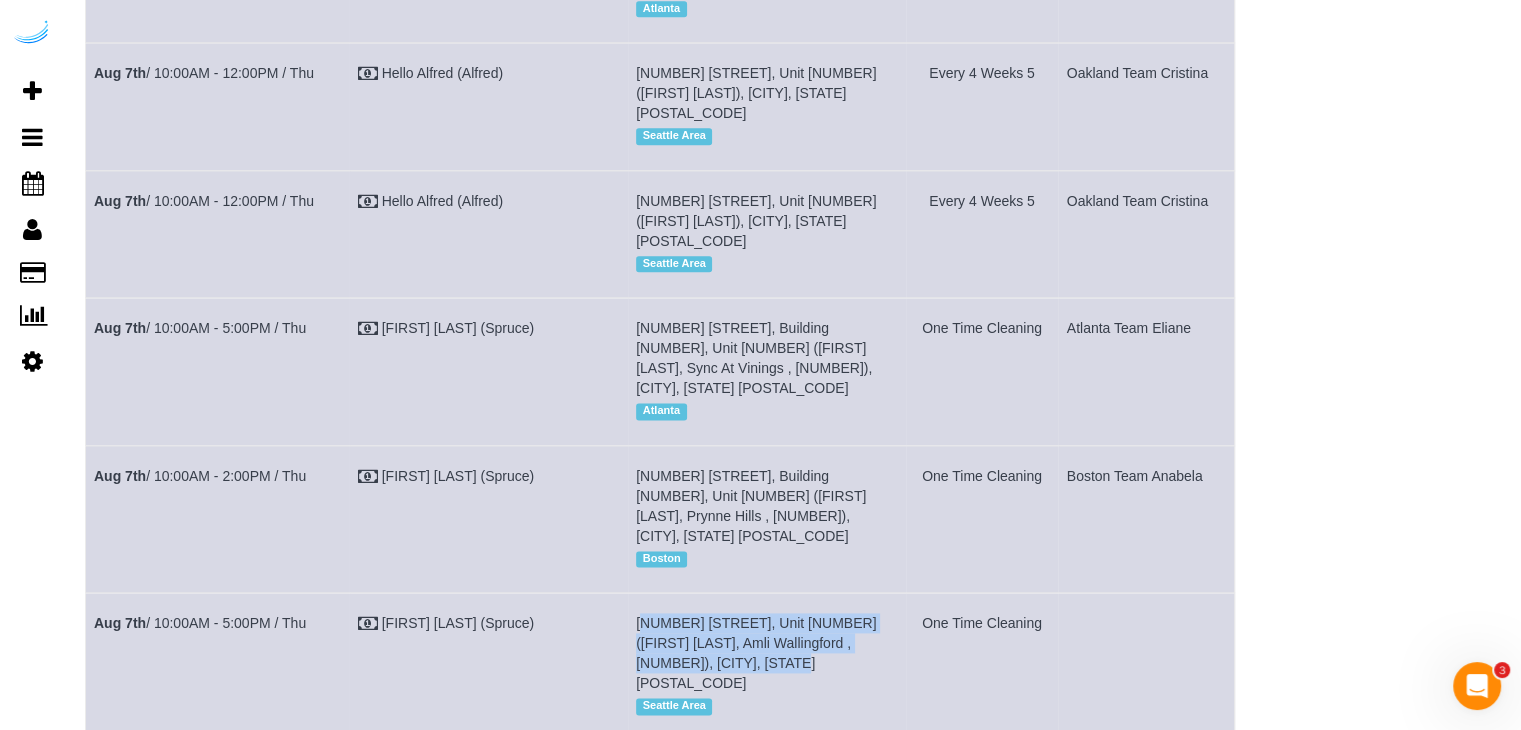drag, startPoint x: 772, startPoint y: 299, endPoint x: 640, endPoint y: 253, distance: 139.78555 